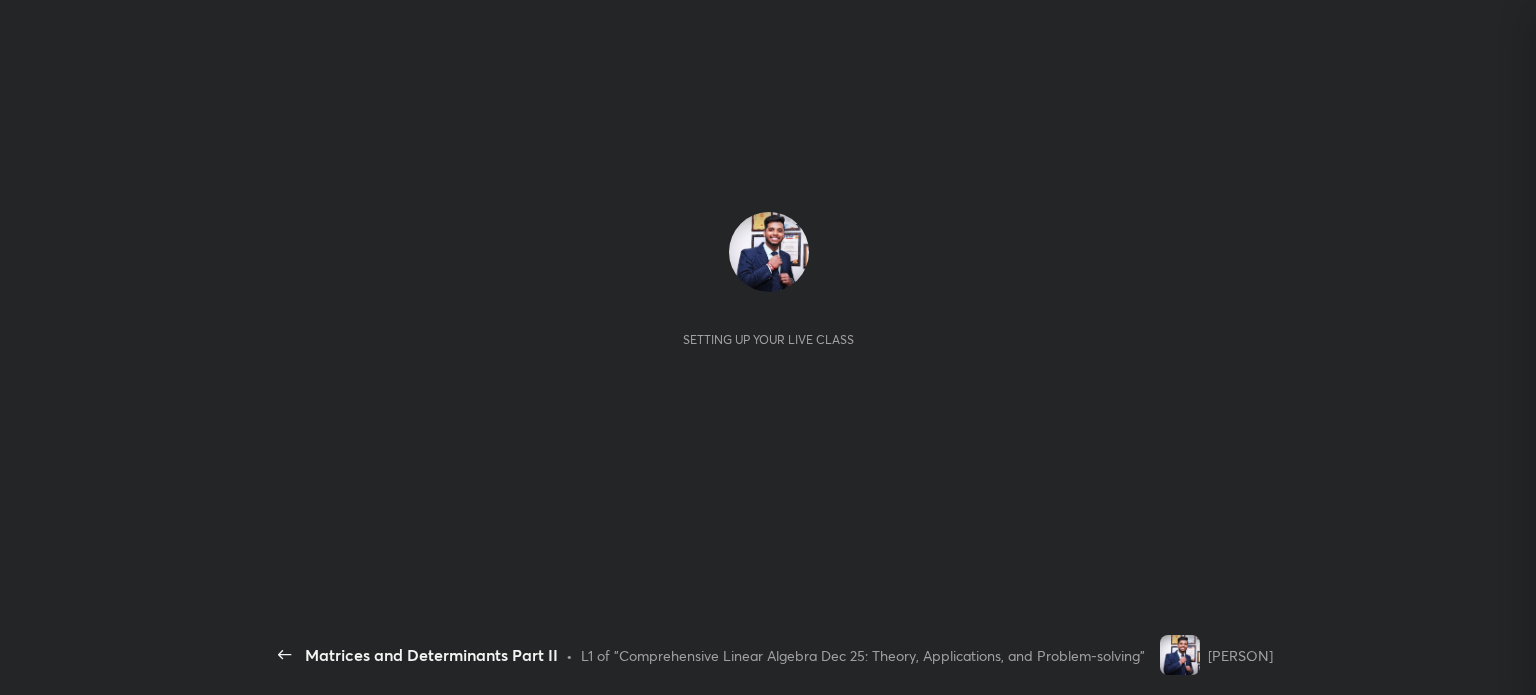 scroll, scrollTop: 0, scrollLeft: 0, axis: both 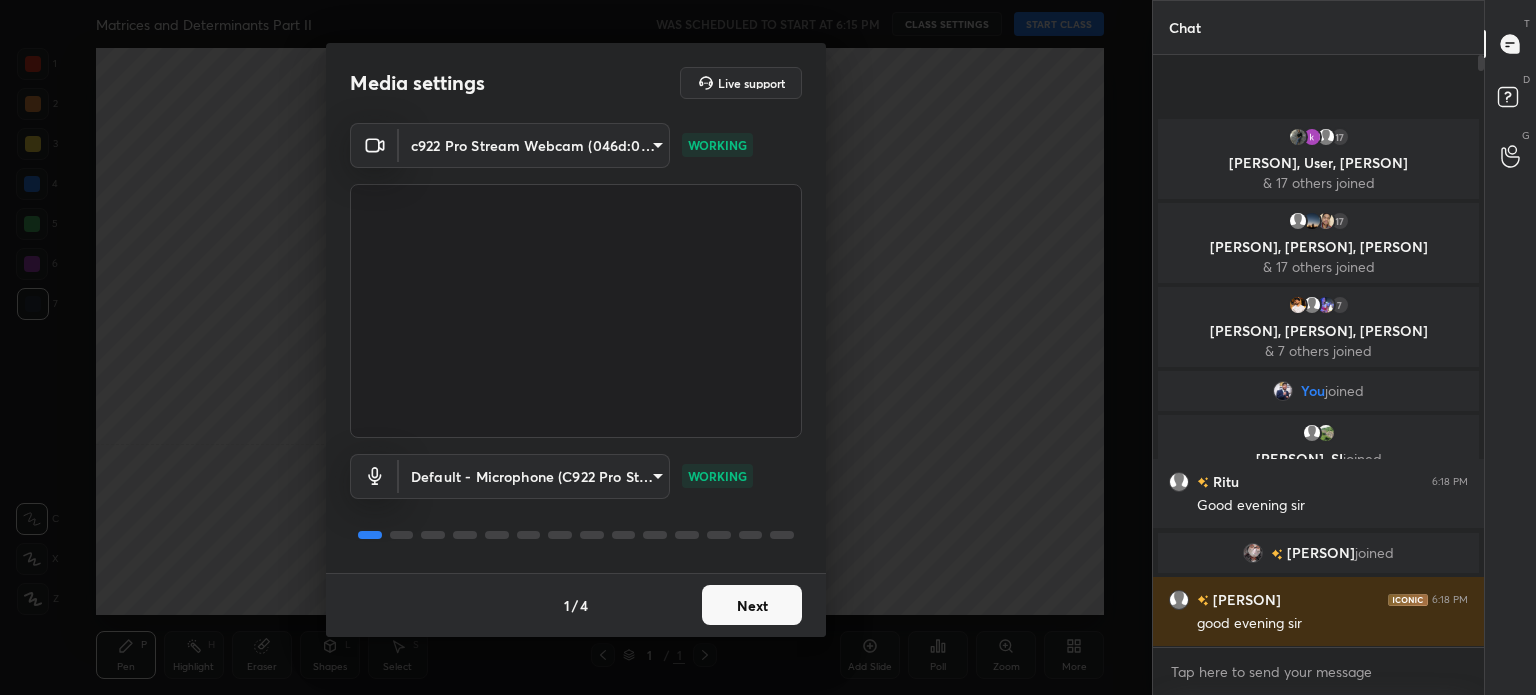 click on "Next" at bounding box center (752, 605) 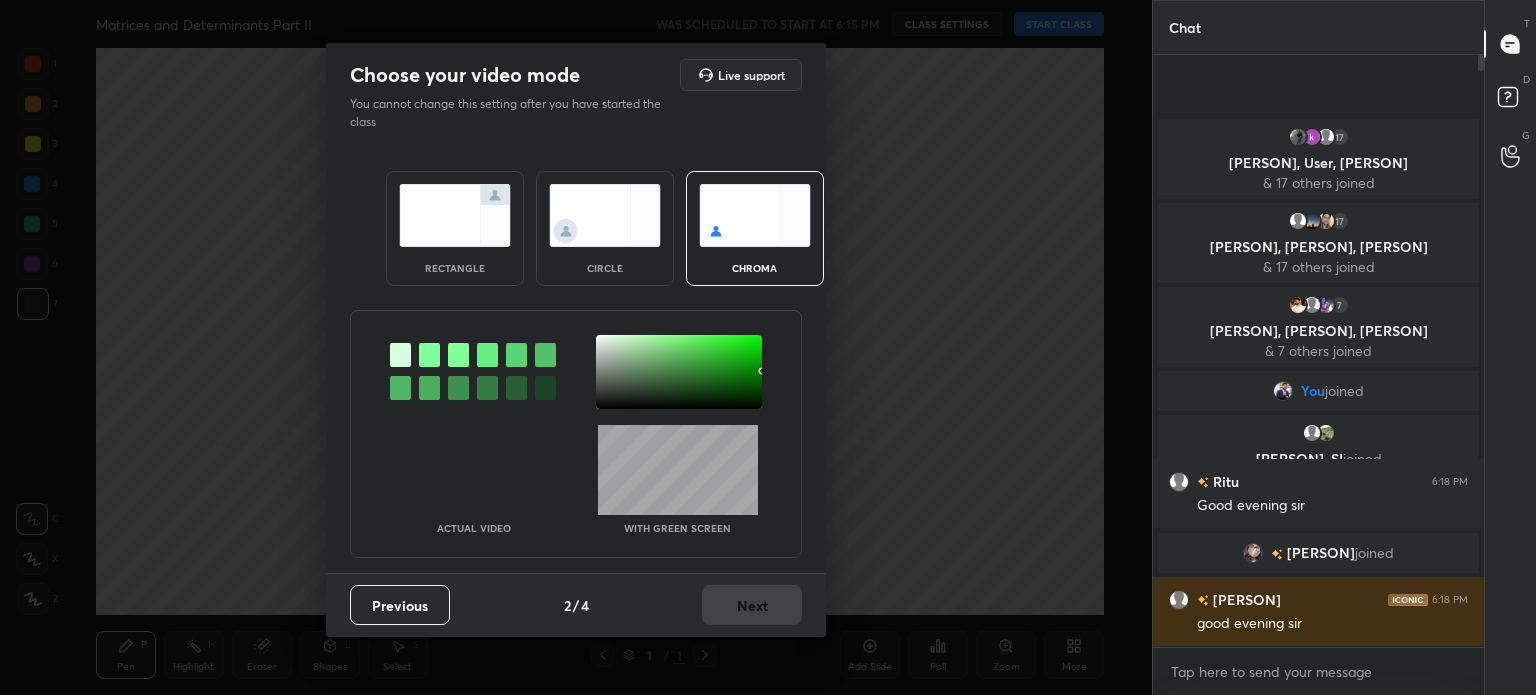 click at bounding box center [679, 372] 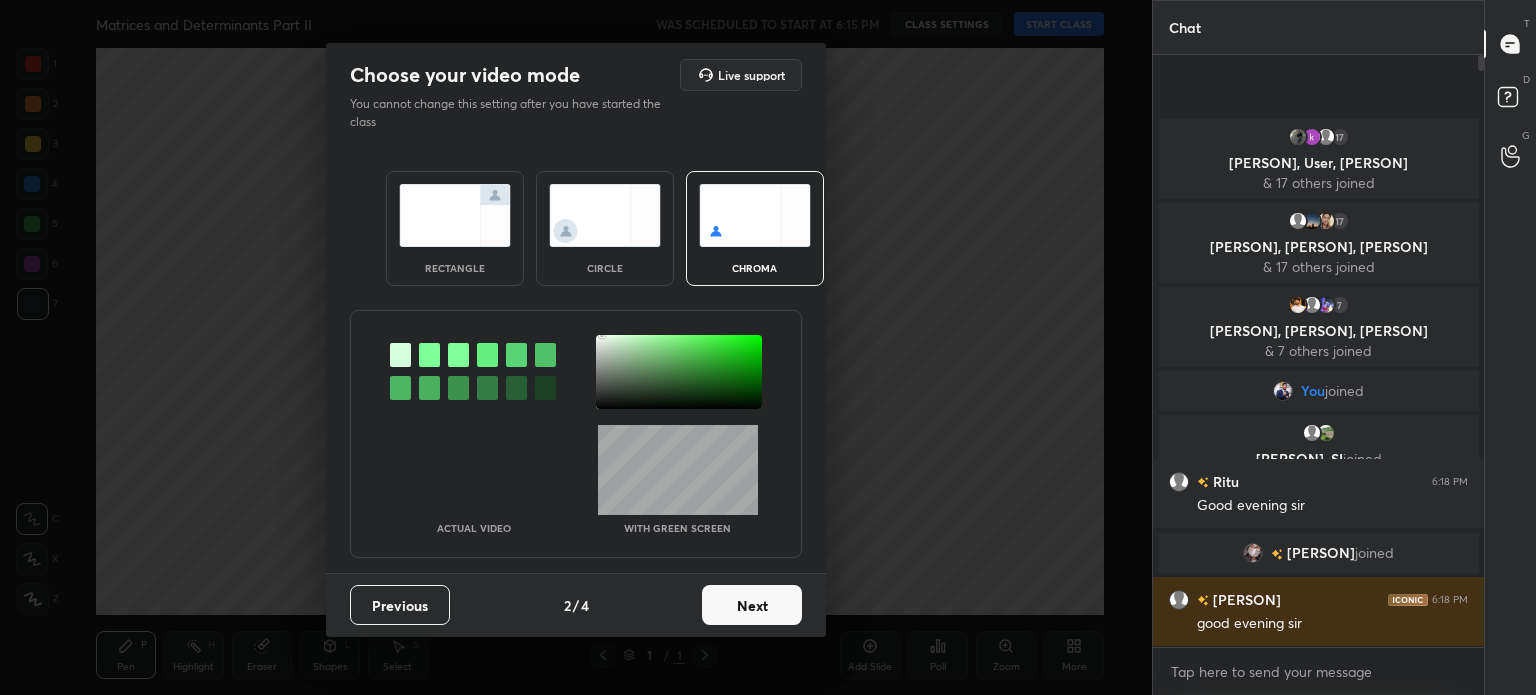 click at bounding box center (679, 372) 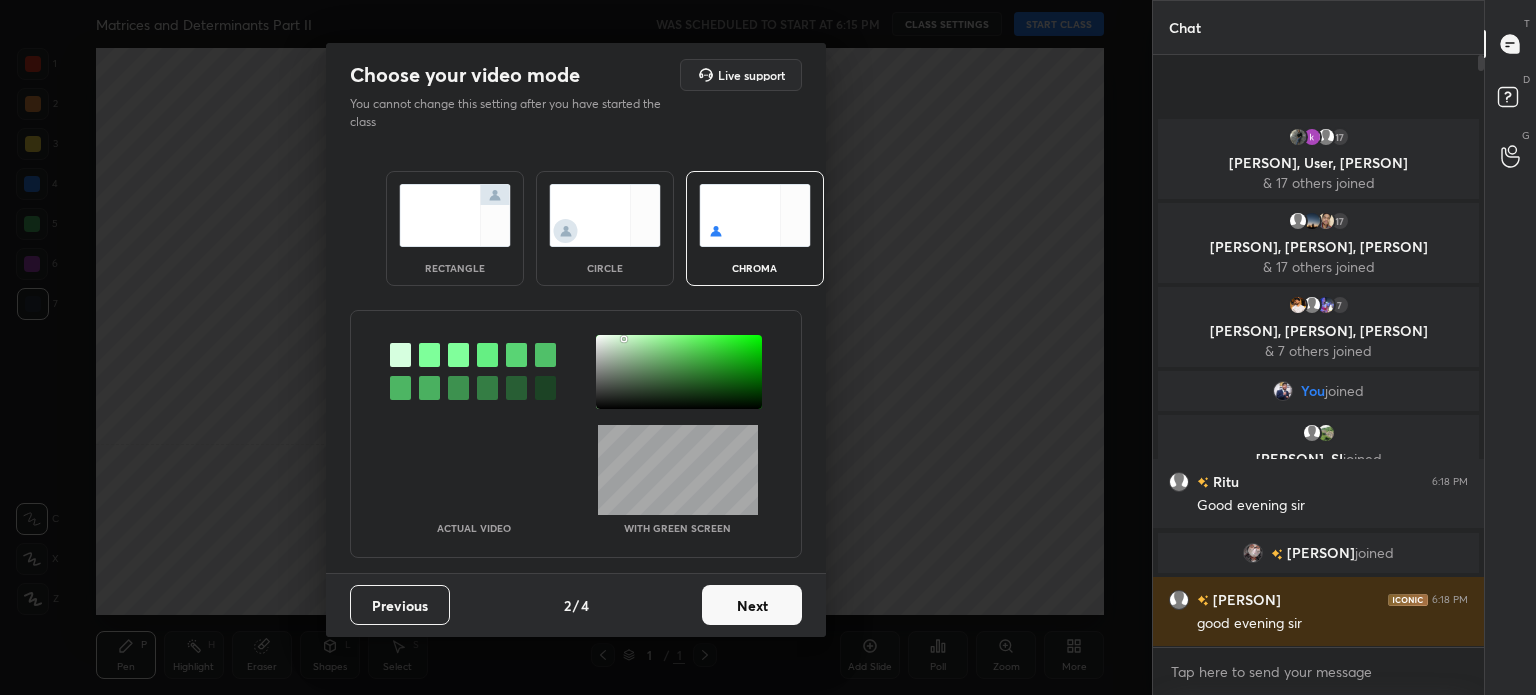 click on "Next" at bounding box center (752, 605) 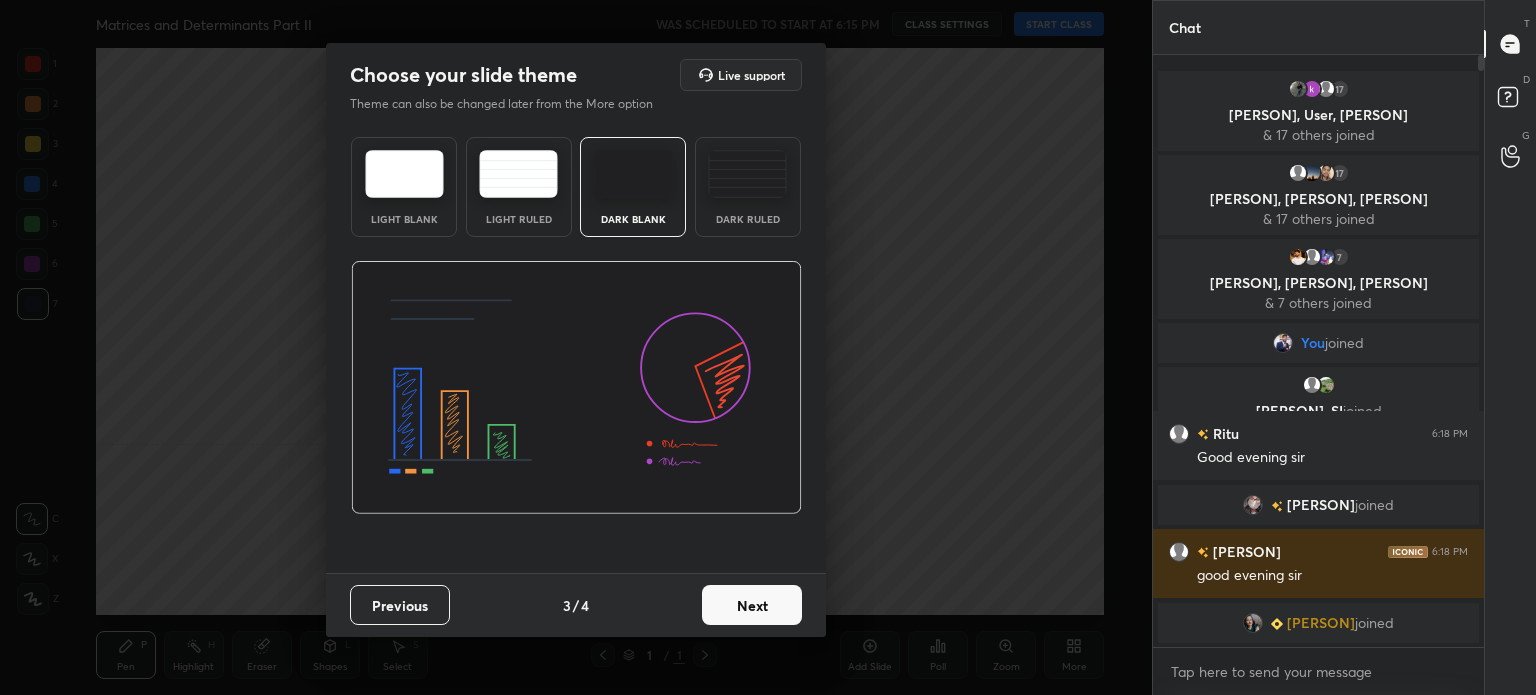 click on "Next" at bounding box center [752, 605] 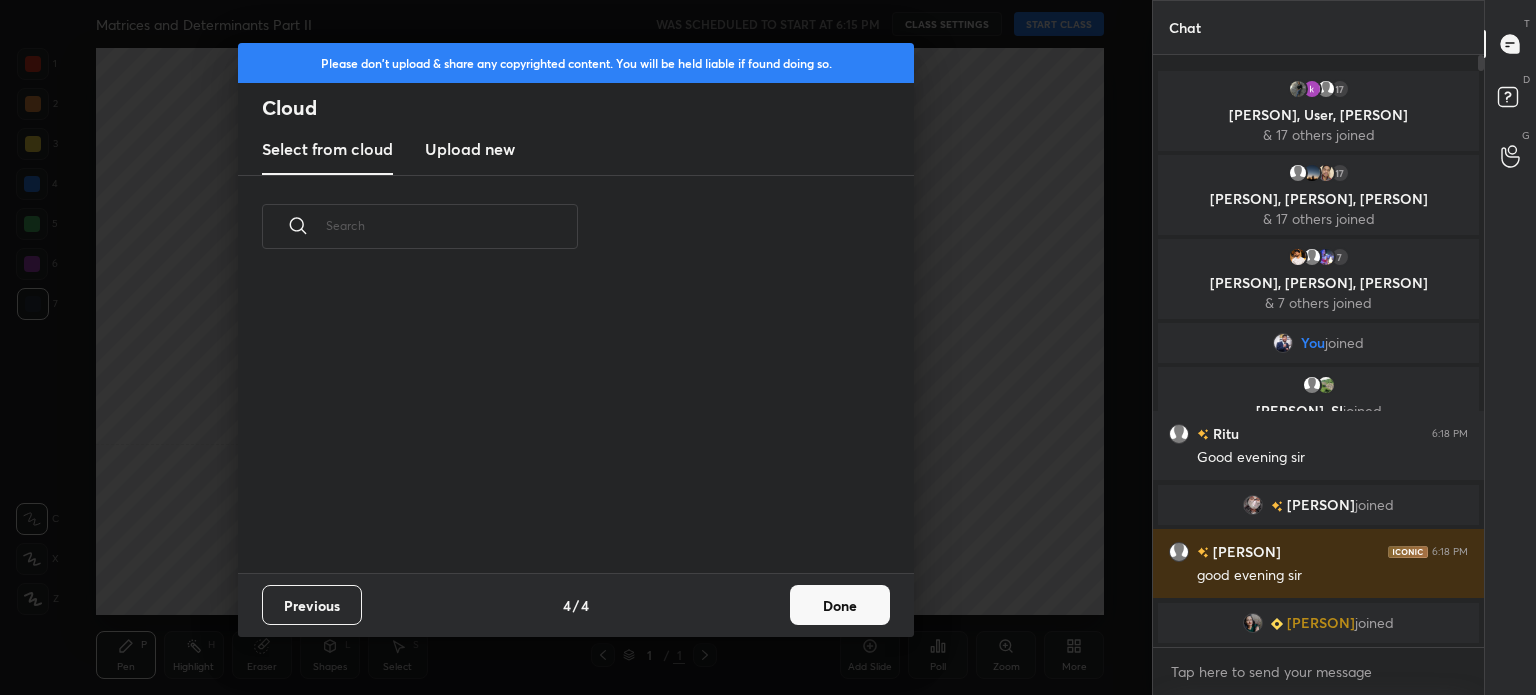 click on "Done" at bounding box center (840, 605) 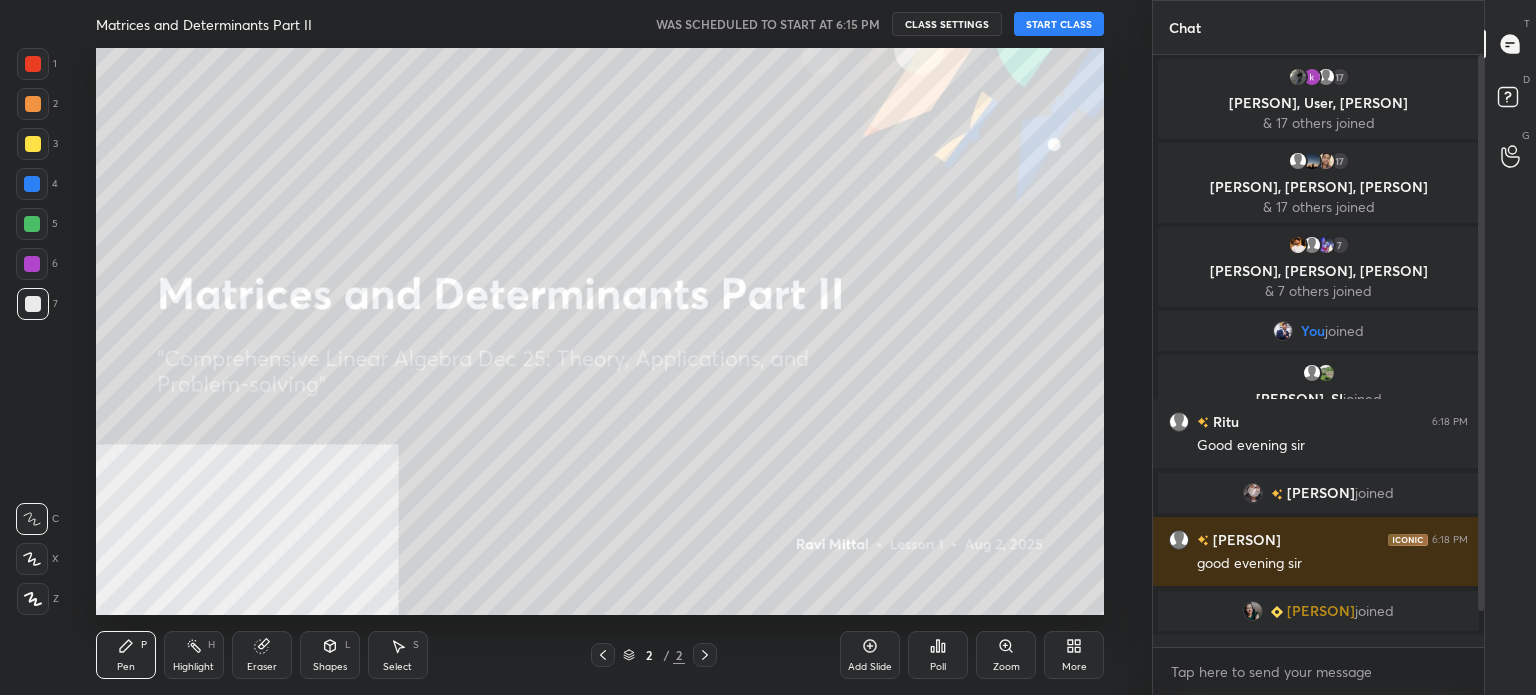 click on "START CLASS" at bounding box center [1059, 24] 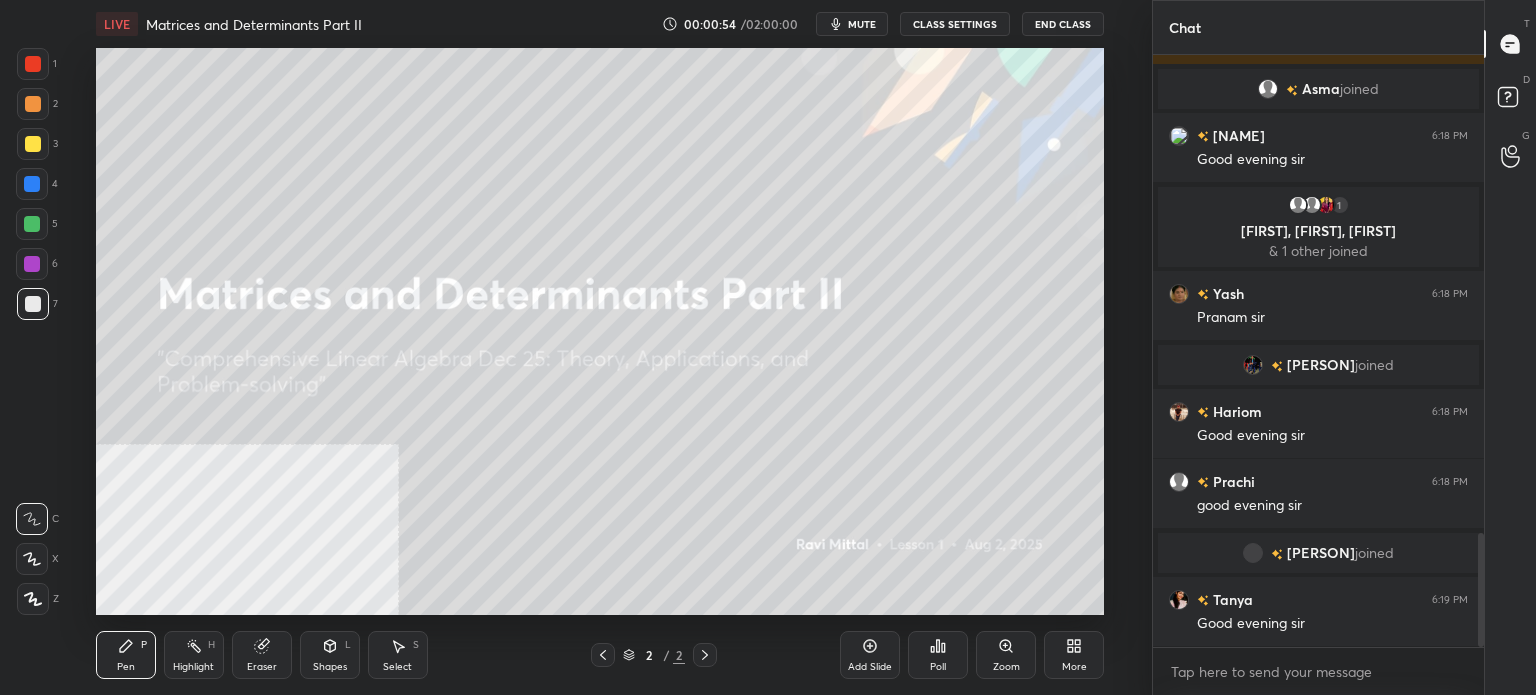 scroll, scrollTop: 2548, scrollLeft: 0, axis: vertical 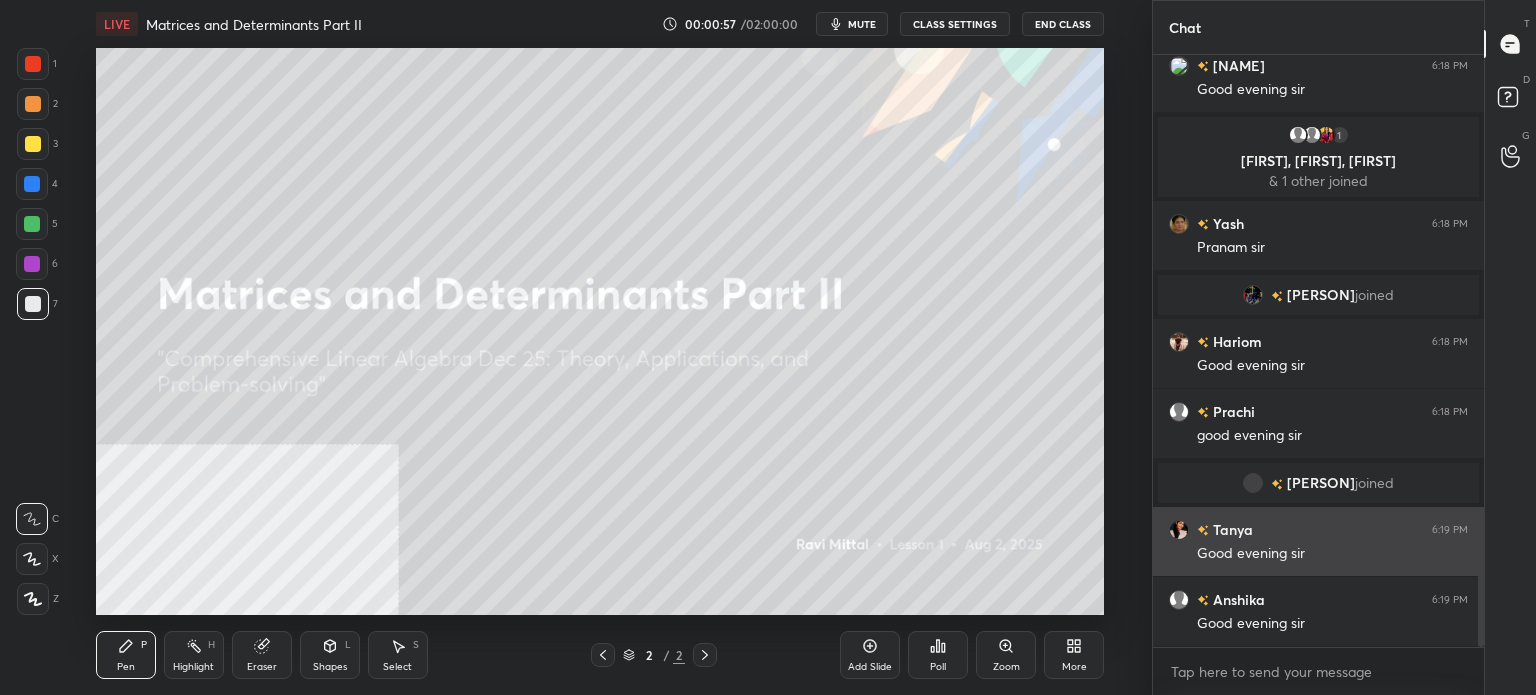 click on "[PERSON] 6:19 PM" at bounding box center (1318, 529) 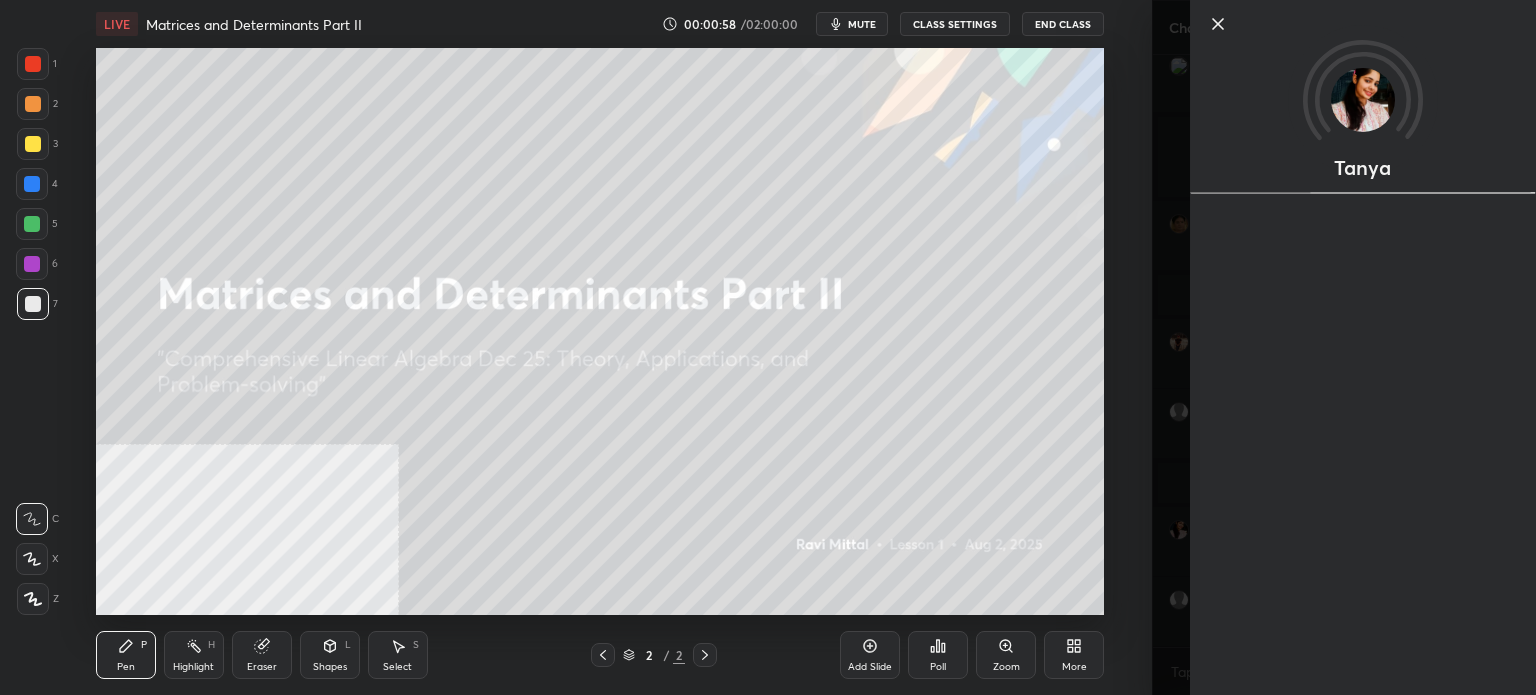 scroll, scrollTop: 2618, scrollLeft: 0, axis: vertical 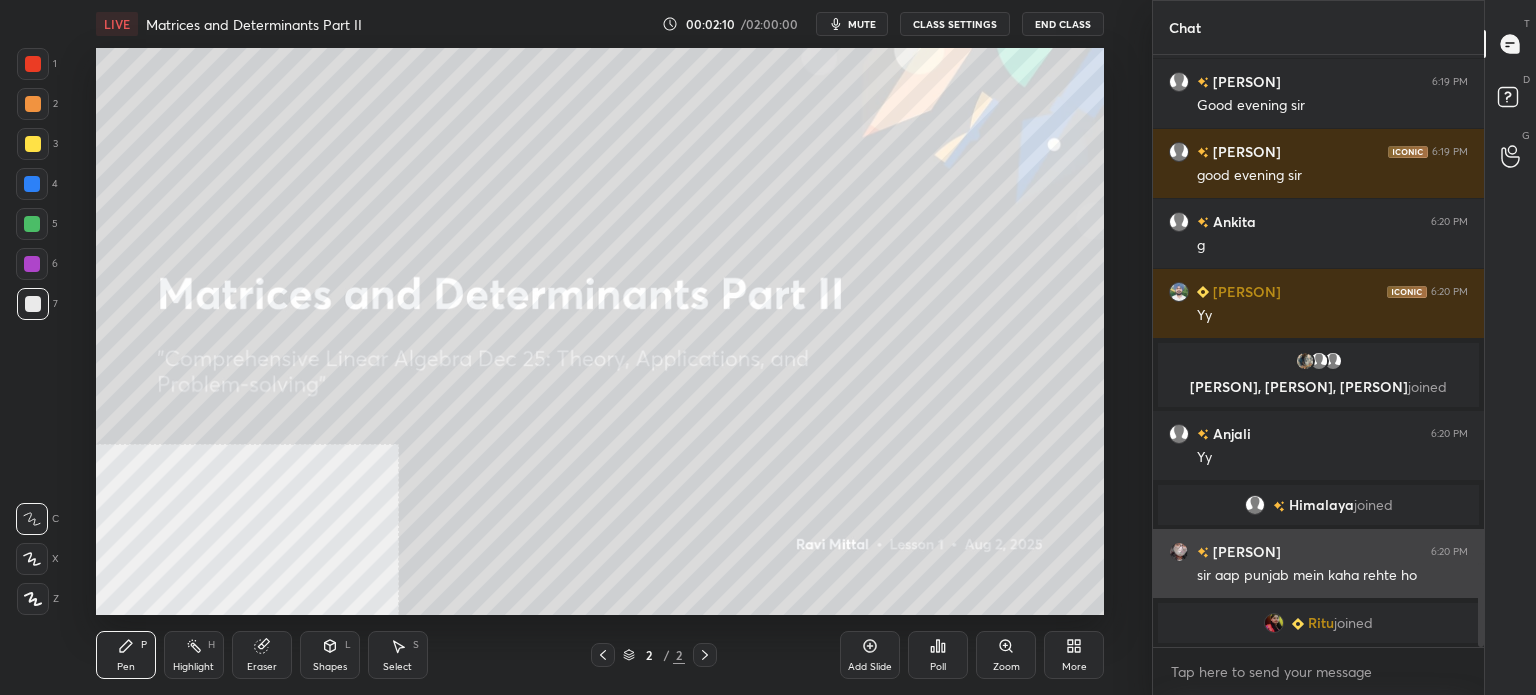 click on "sir aap punjab mein kaha rehte ho" at bounding box center [1318, 563] 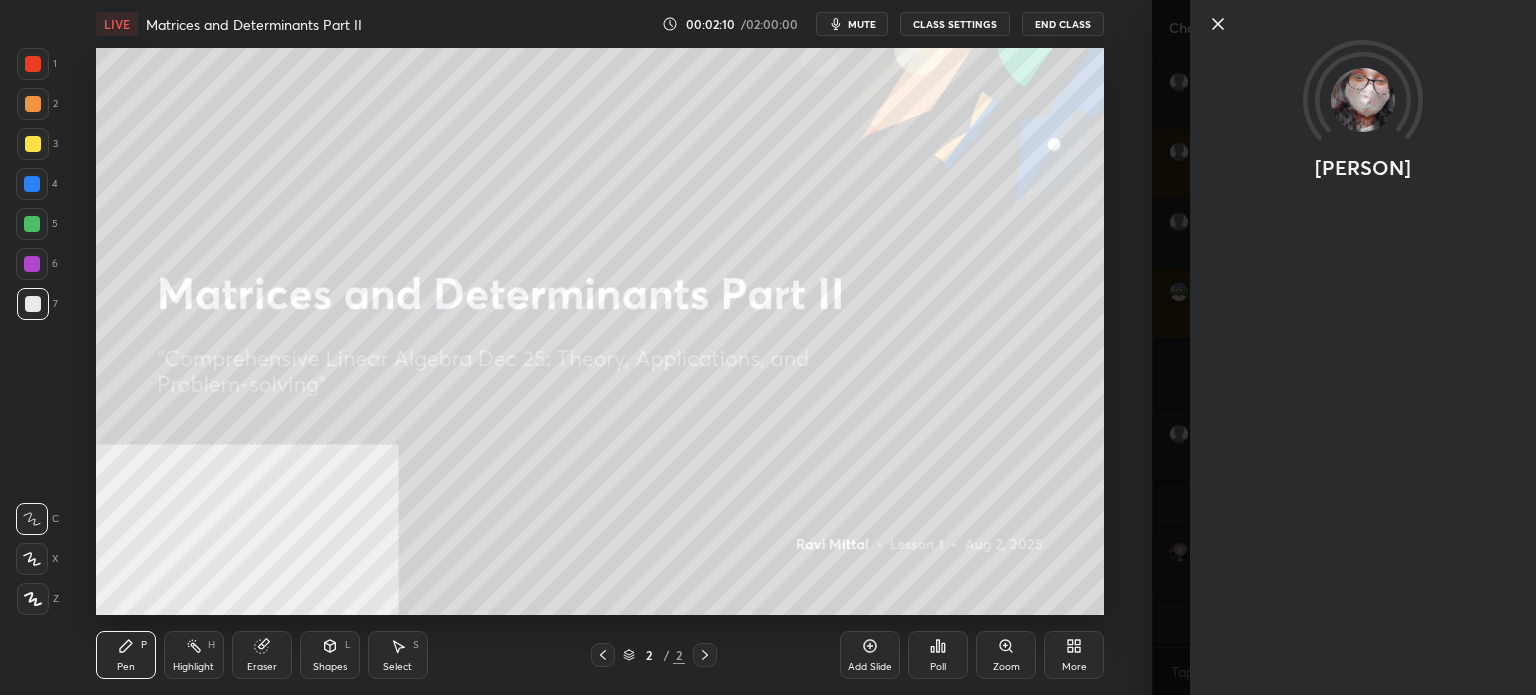scroll, scrollTop: 3616, scrollLeft: 0, axis: vertical 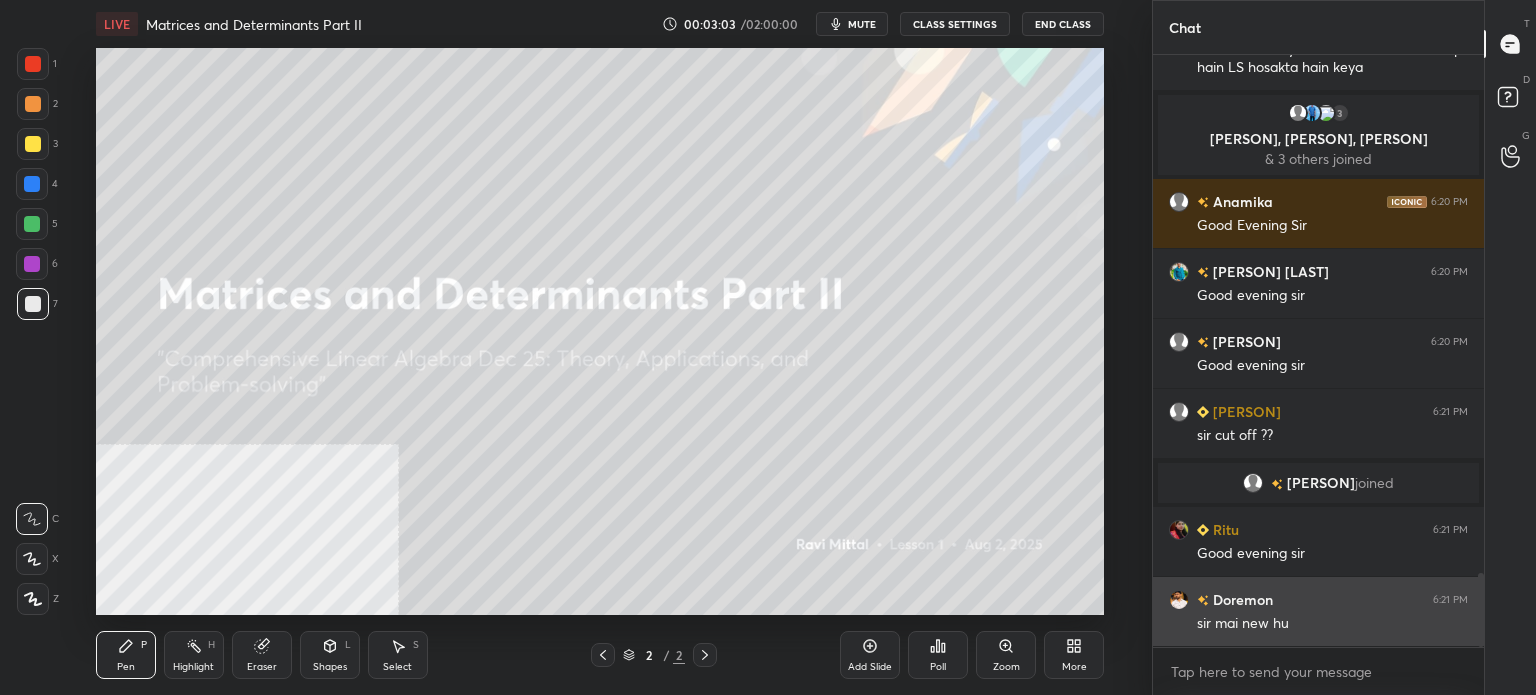 click on "sir mai new hu" at bounding box center (1332, 624) 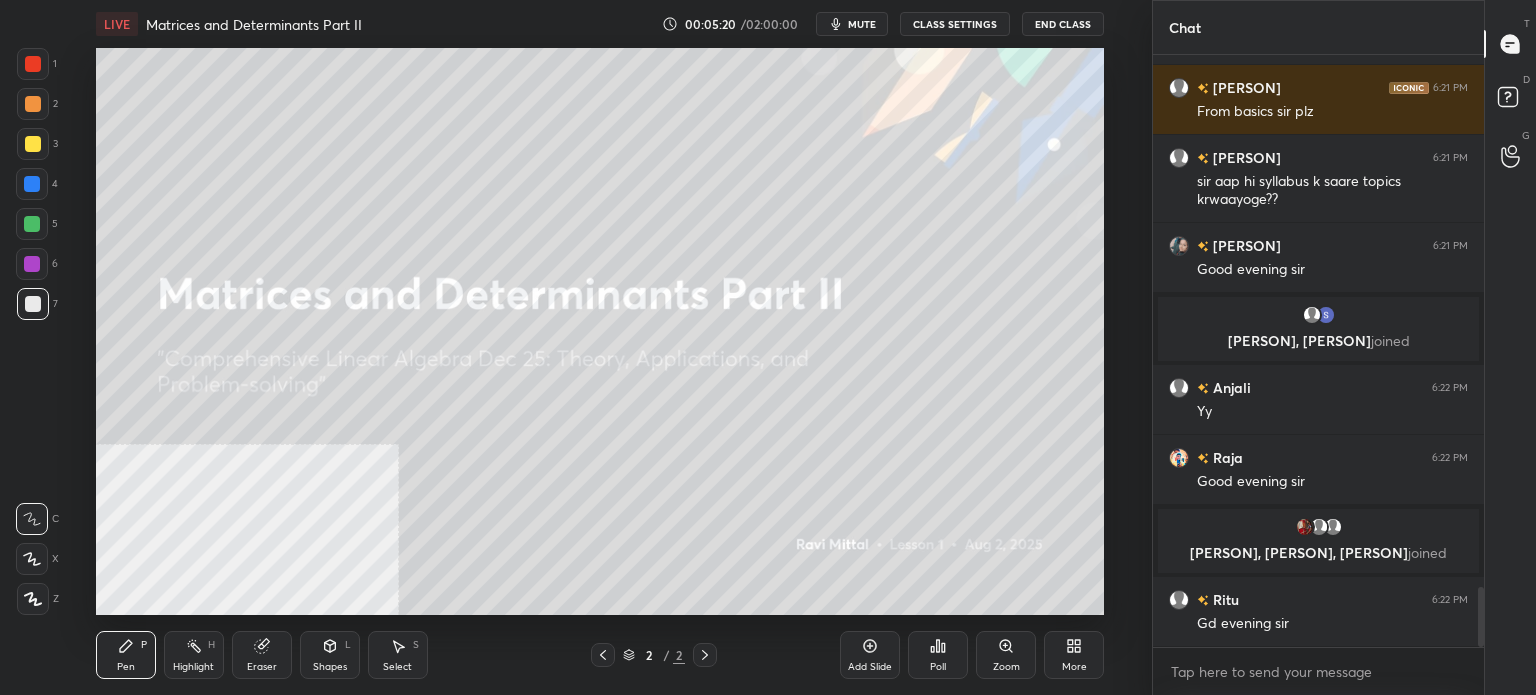 scroll, scrollTop: 5318, scrollLeft: 0, axis: vertical 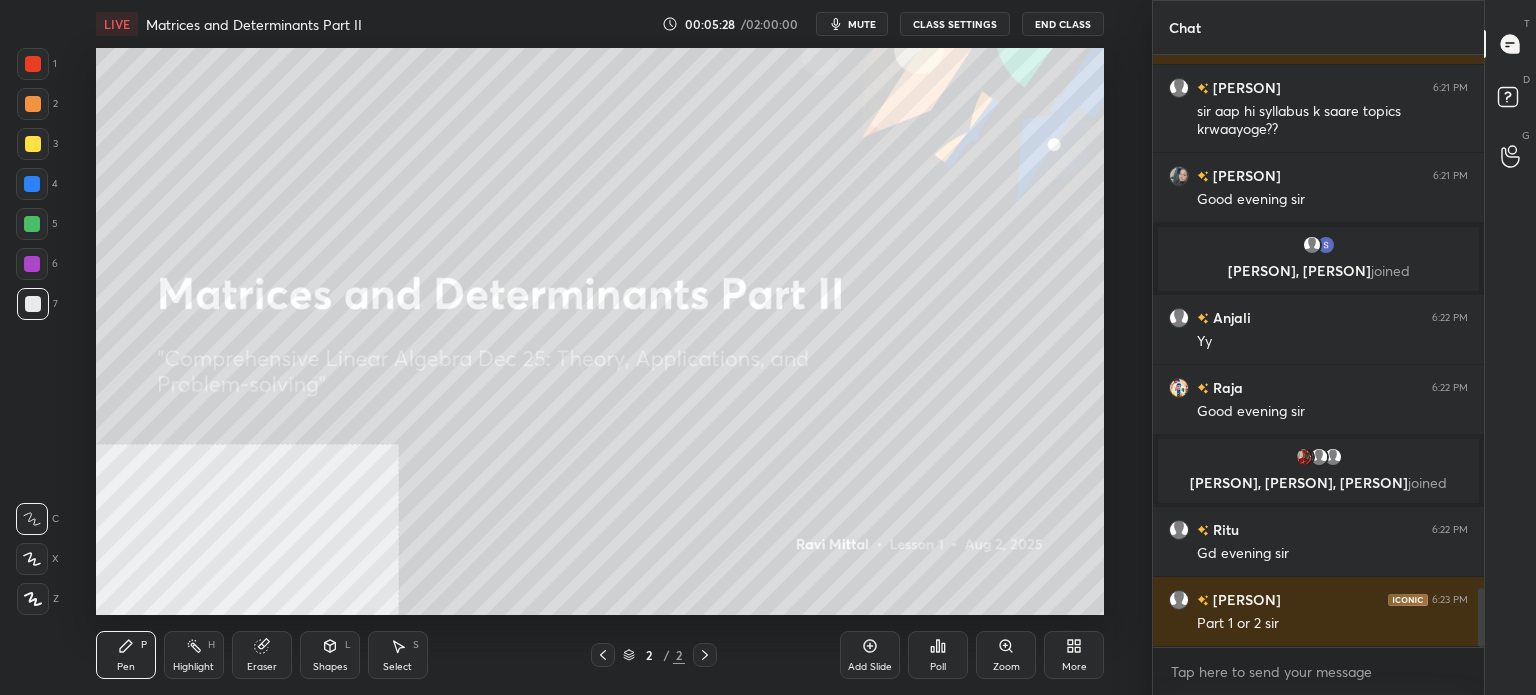 click 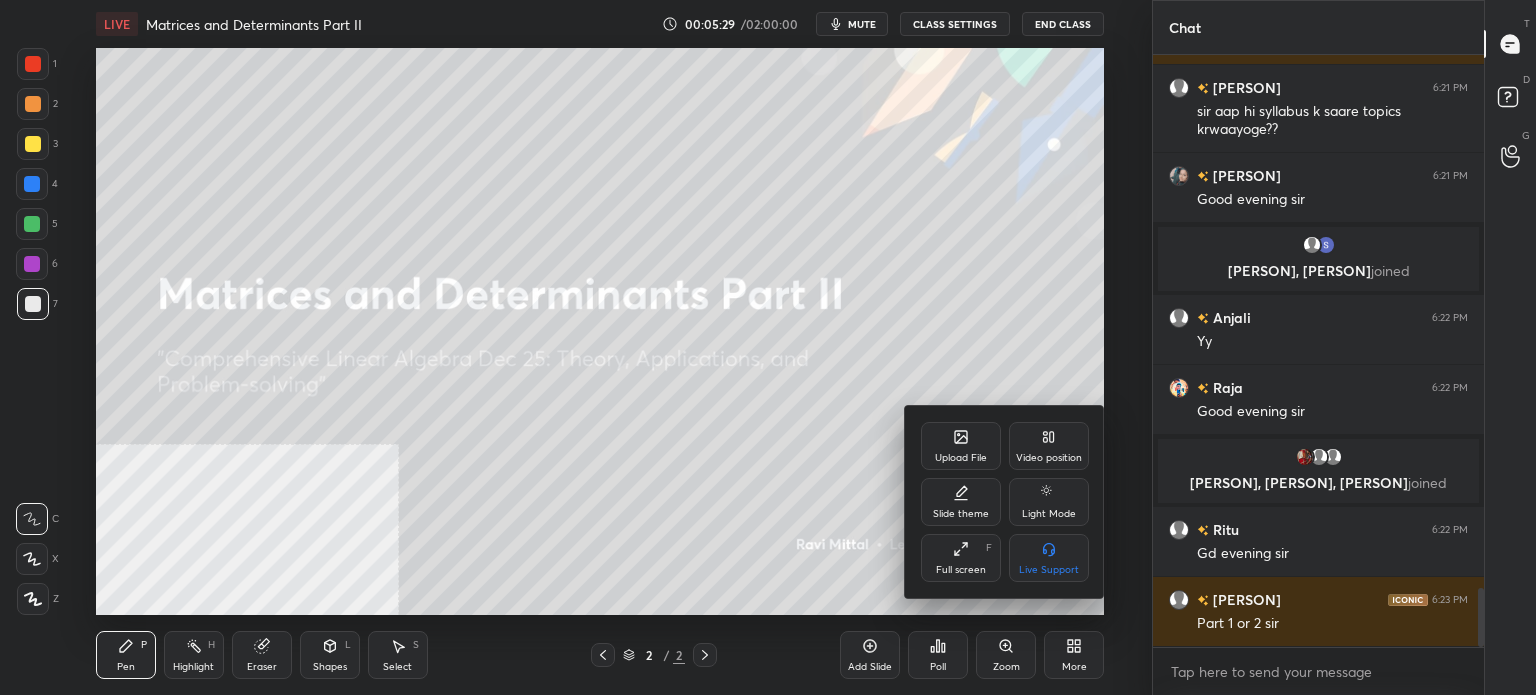 click on "Upload File" at bounding box center [961, 446] 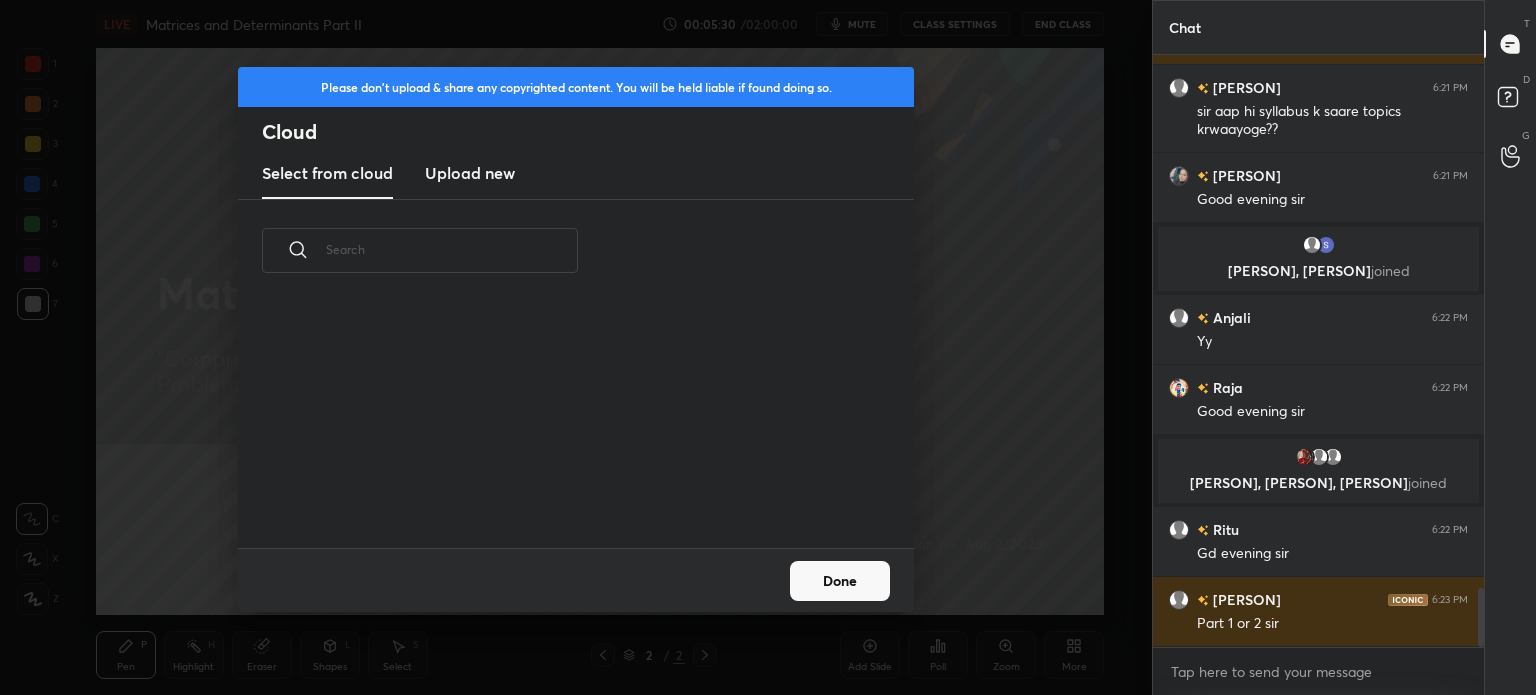scroll, scrollTop: 5, scrollLeft: 10, axis: both 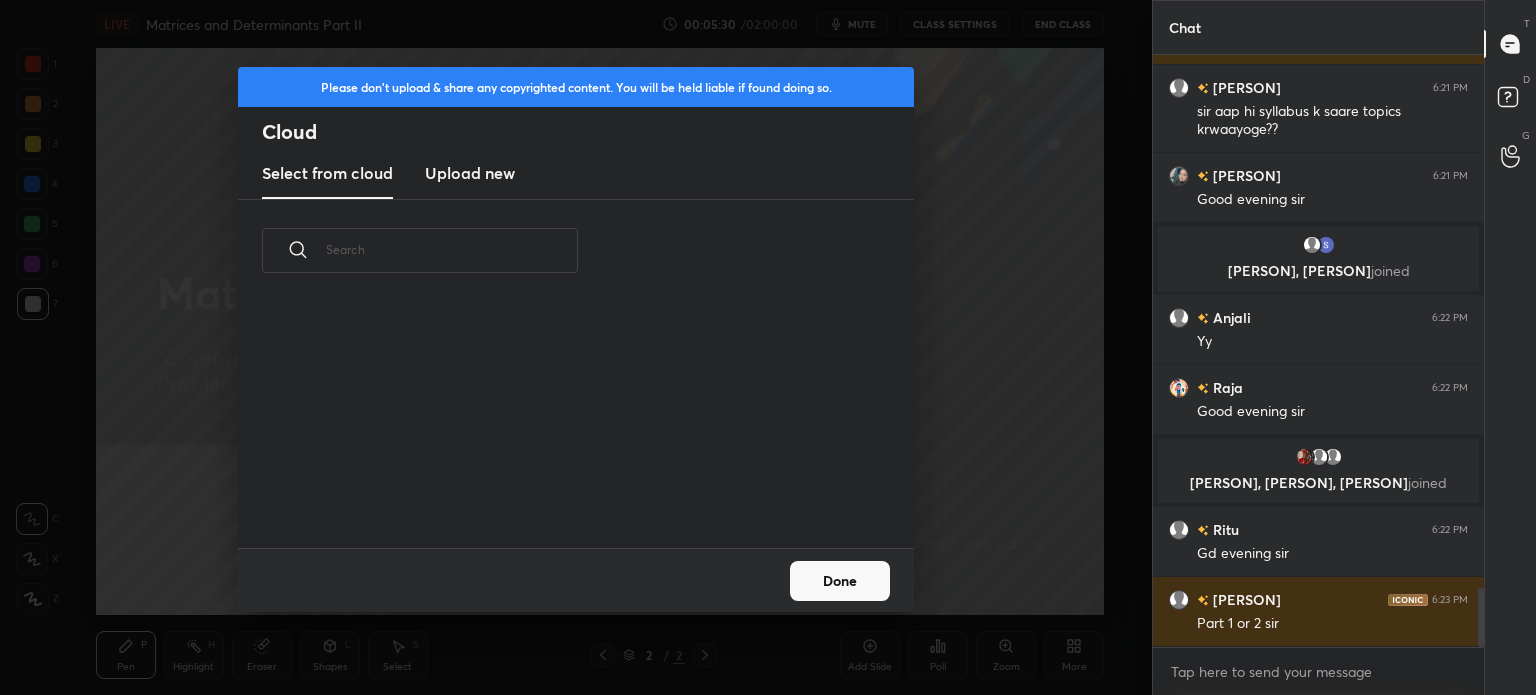 click on "Upload new" at bounding box center [470, 173] 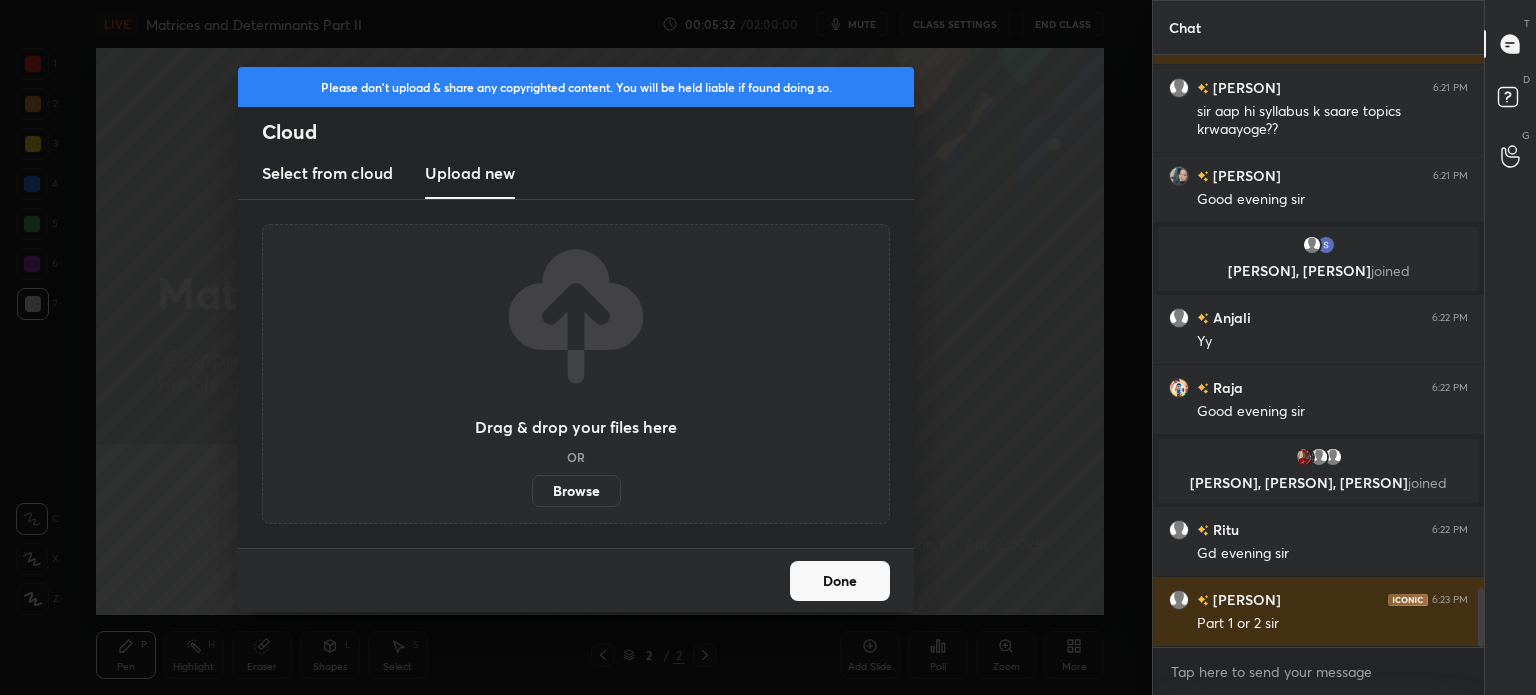 scroll, scrollTop: 5388, scrollLeft: 0, axis: vertical 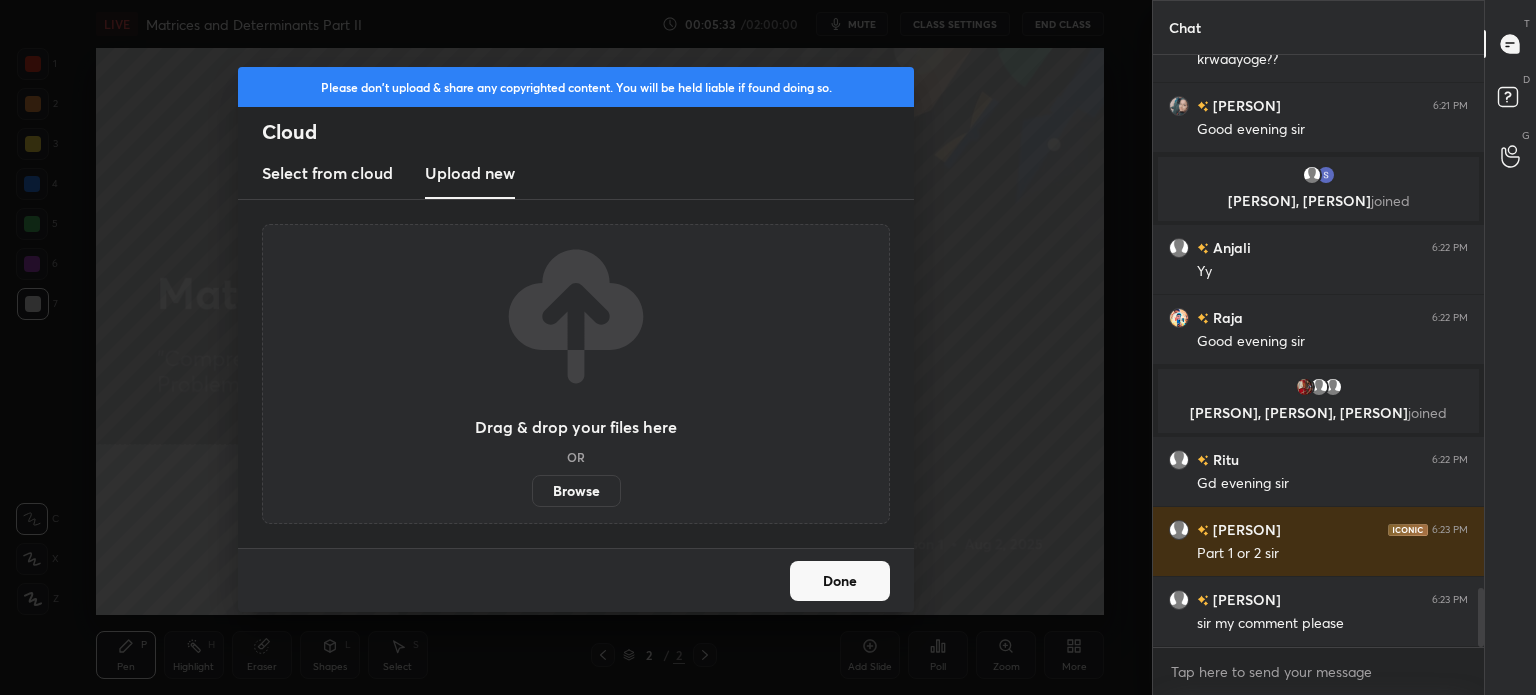 click on "Browse" at bounding box center [576, 491] 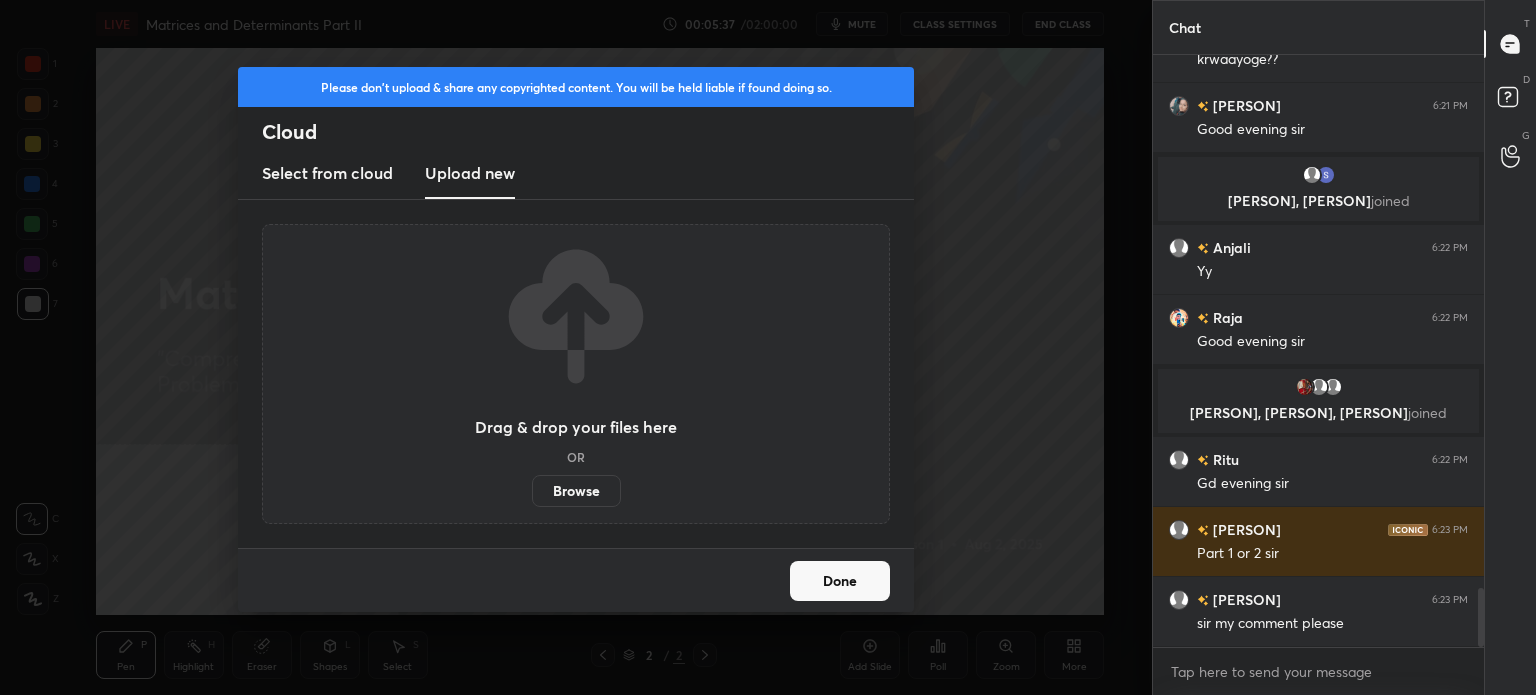 scroll, scrollTop: 5436, scrollLeft: 0, axis: vertical 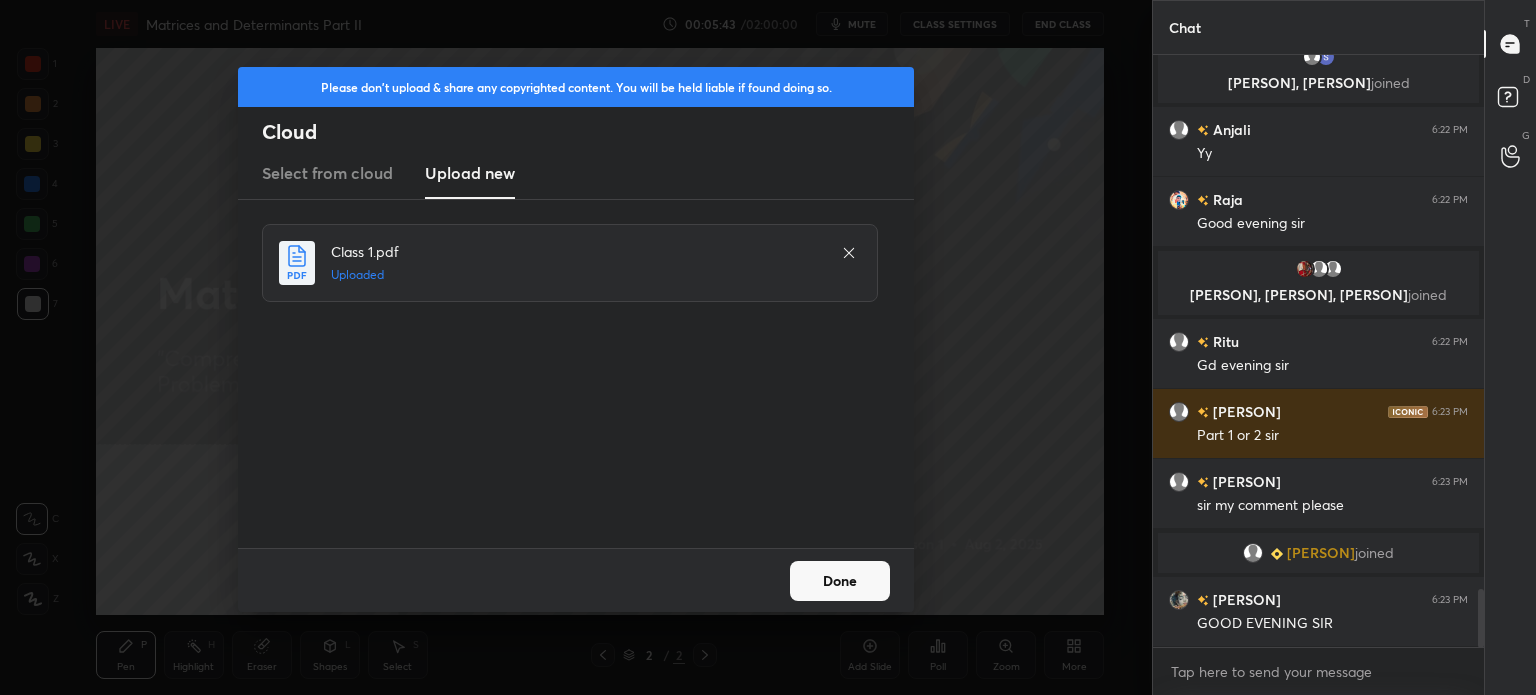 click on "Done" at bounding box center (840, 581) 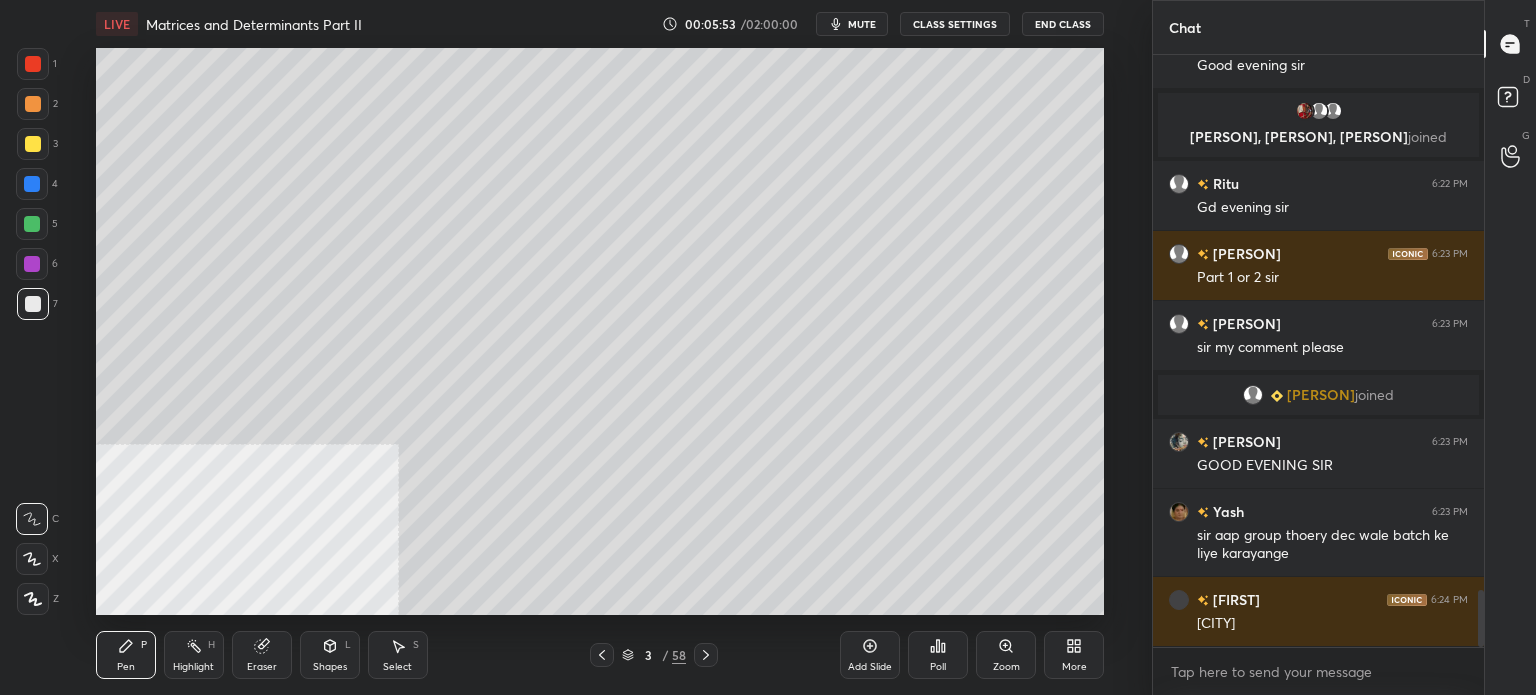 scroll, scrollTop: 5676, scrollLeft: 0, axis: vertical 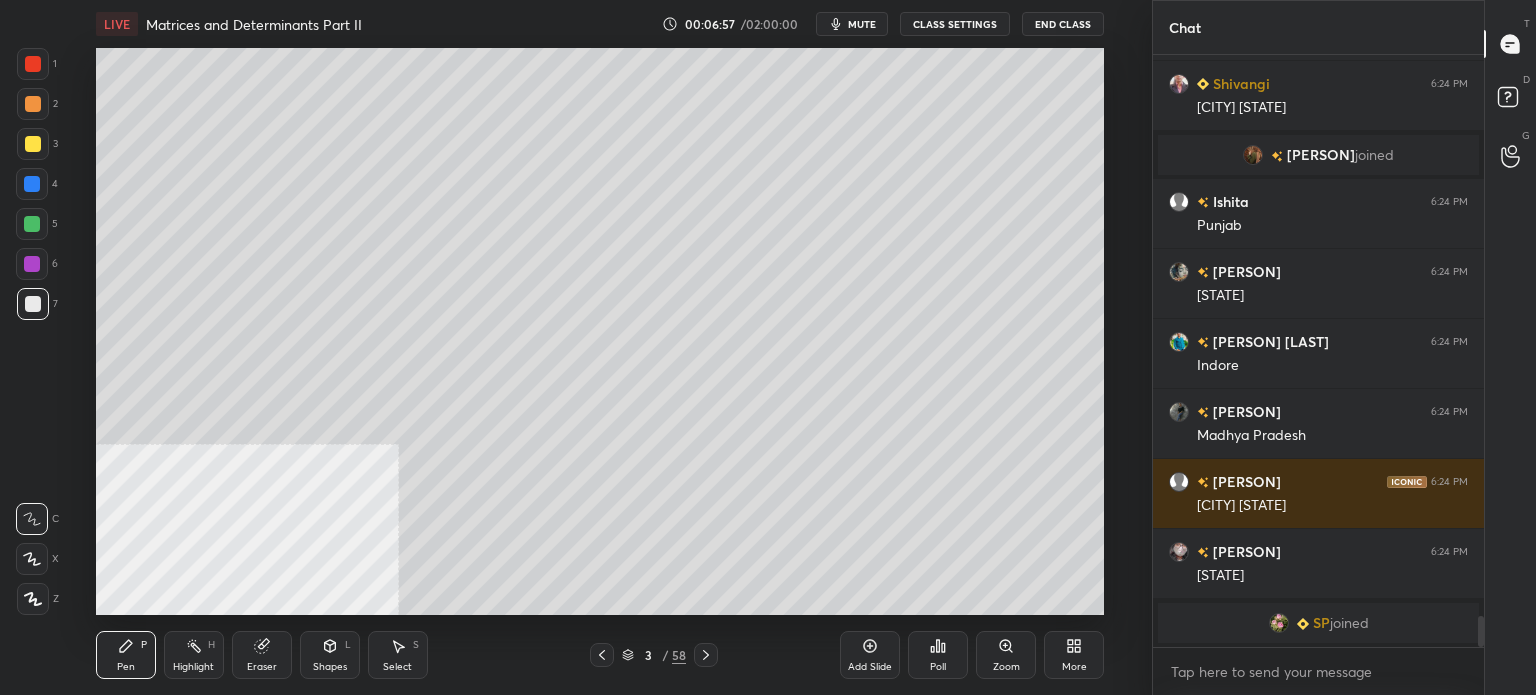 click on "[PERSON]" at bounding box center [1321, 155] 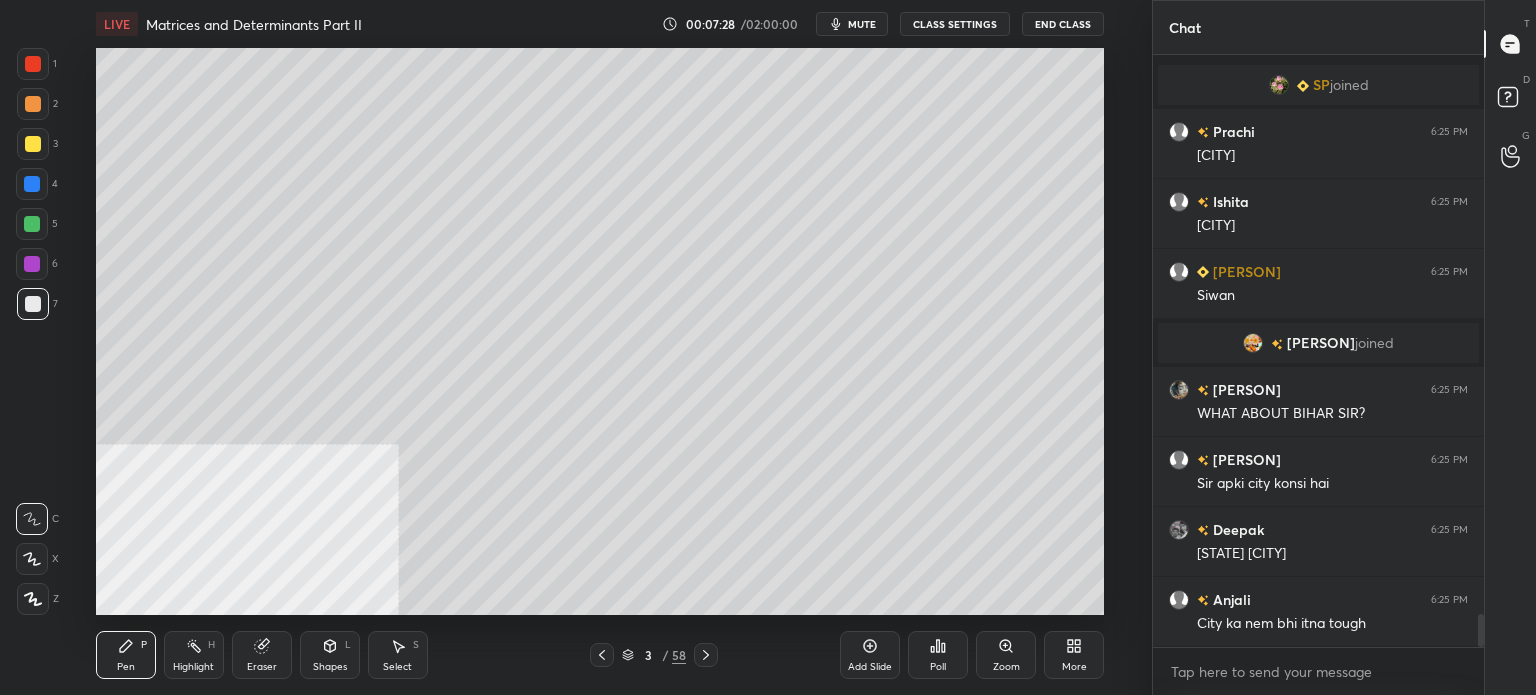 scroll, scrollTop: 10112, scrollLeft: 0, axis: vertical 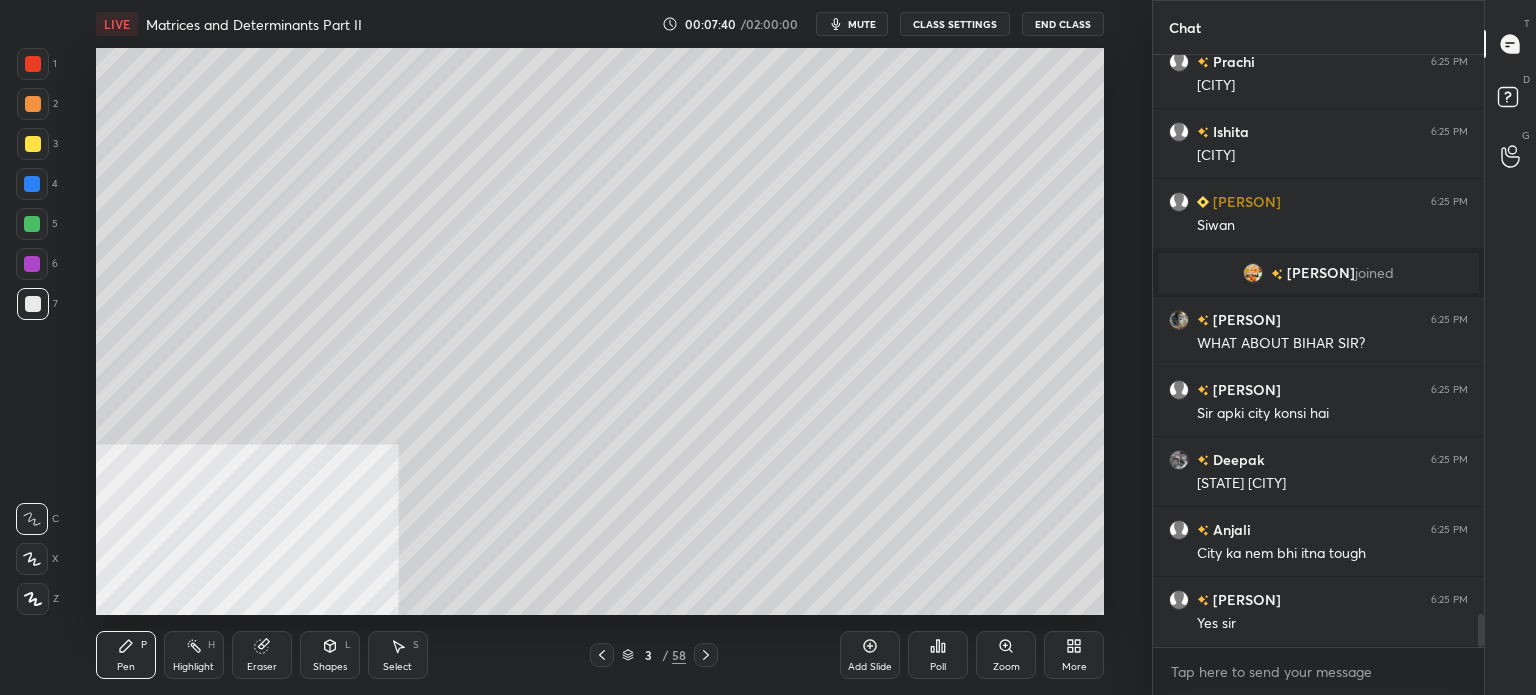 click at bounding box center (33, 144) 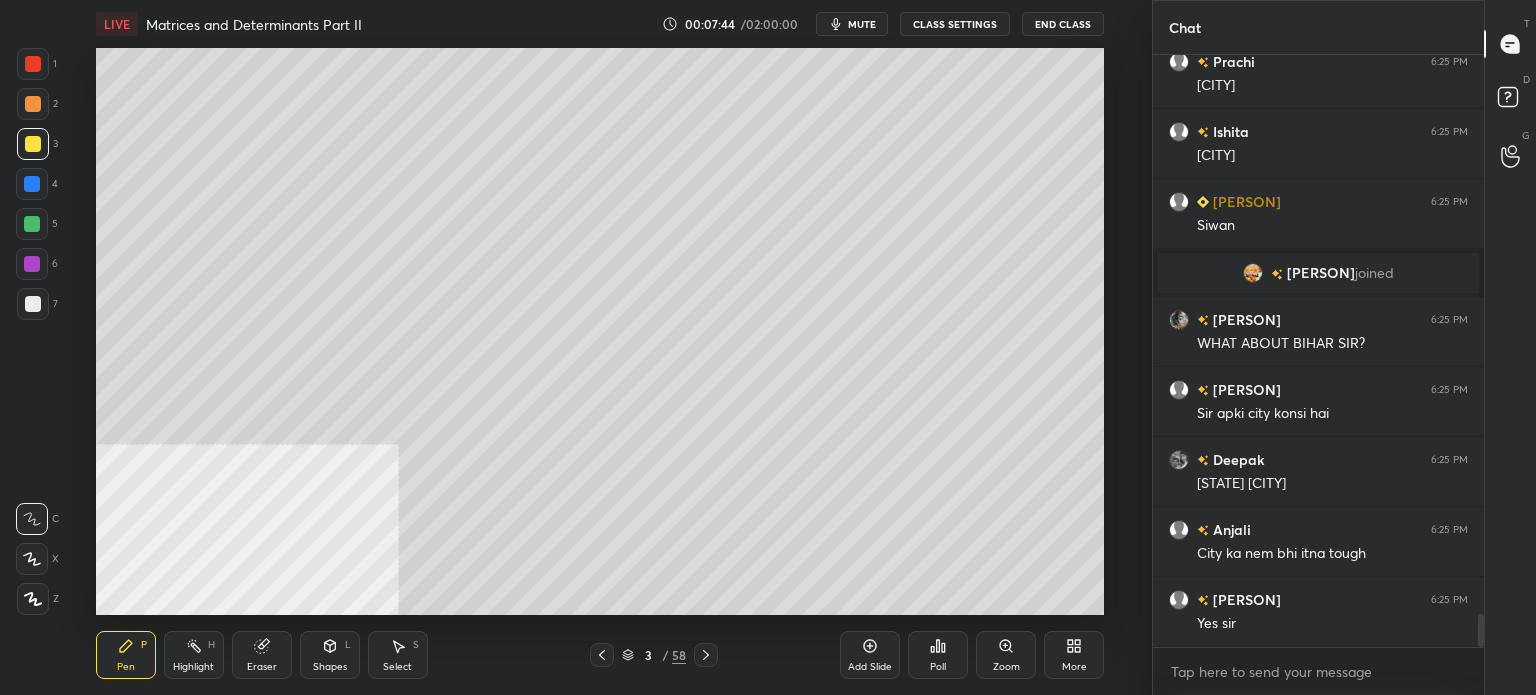 scroll, scrollTop: 10182, scrollLeft: 0, axis: vertical 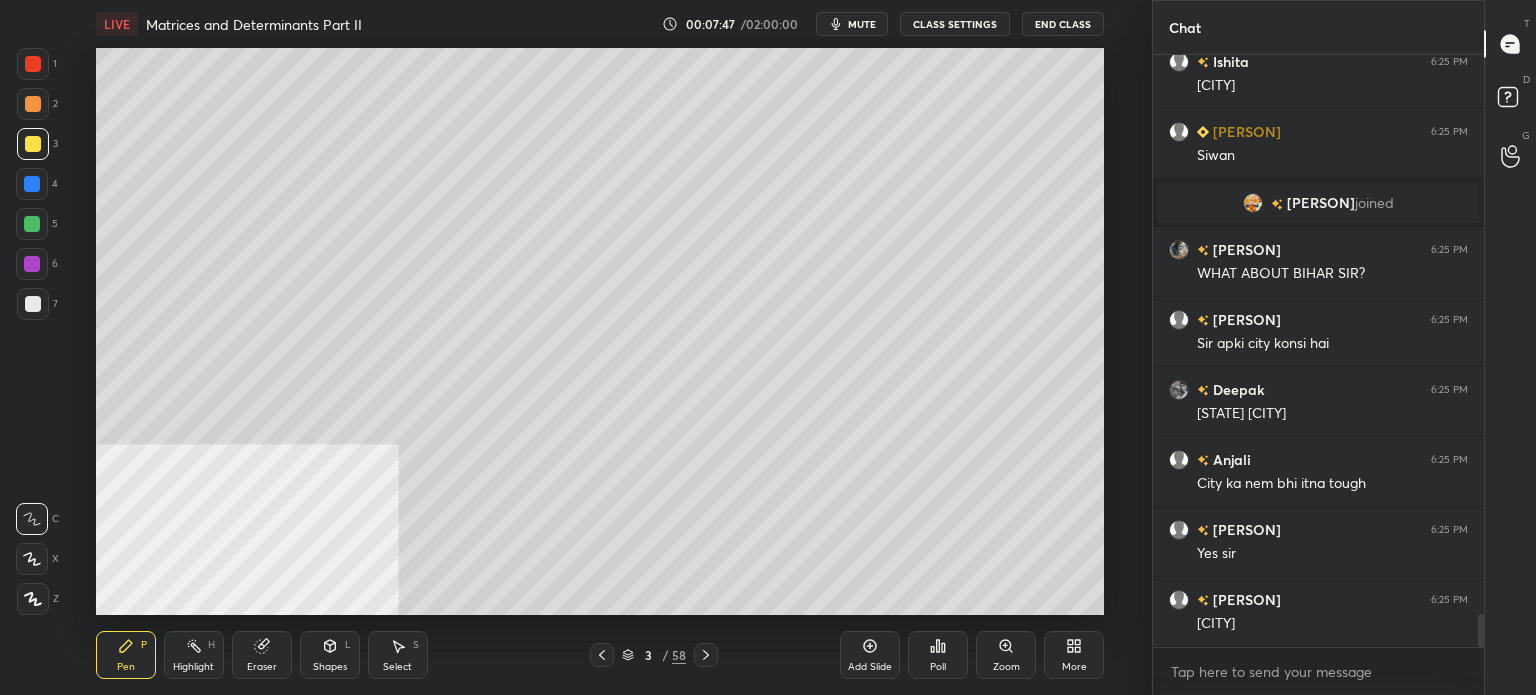 click at bounding box center (33, 599) 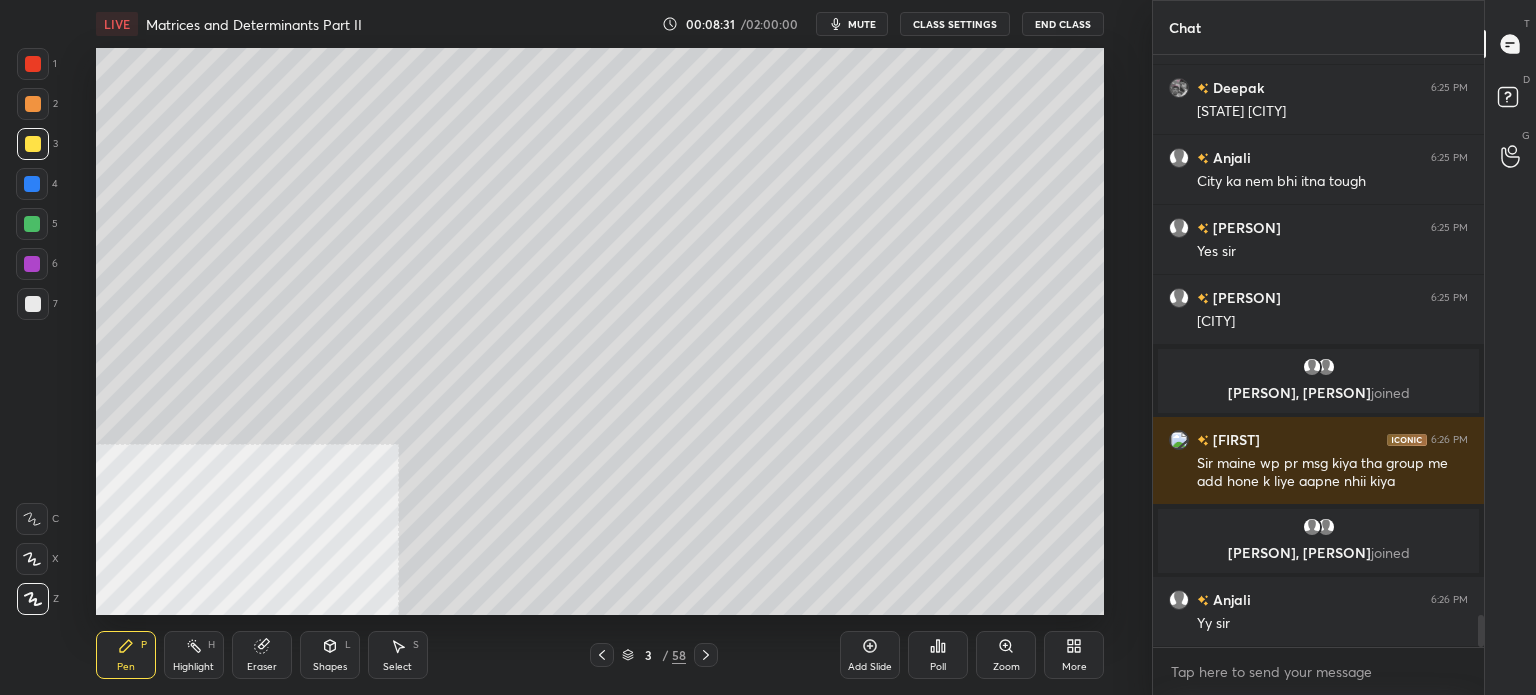 scroll, scrollTop: 10352, scrollLeft: 0, axis: vertical 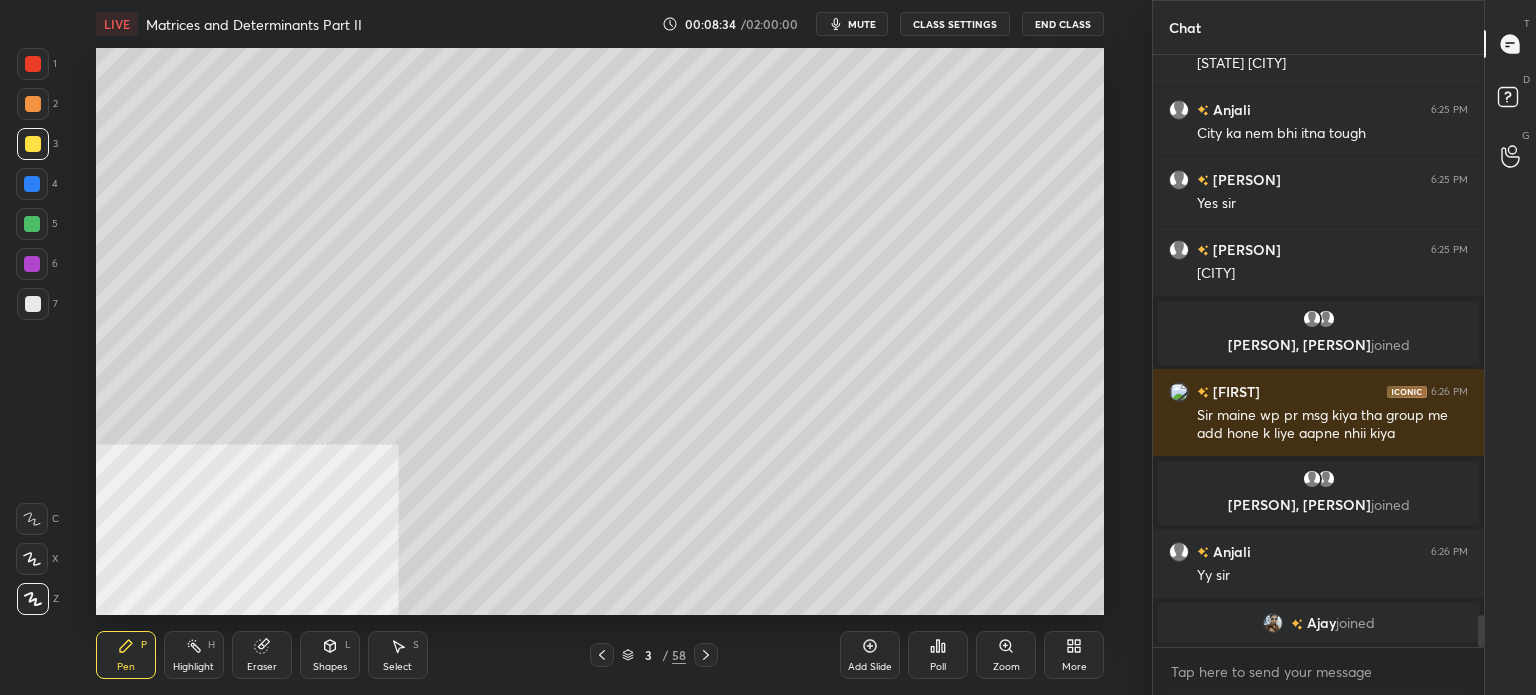 click on "joined" at bounding box center [1355, 623] 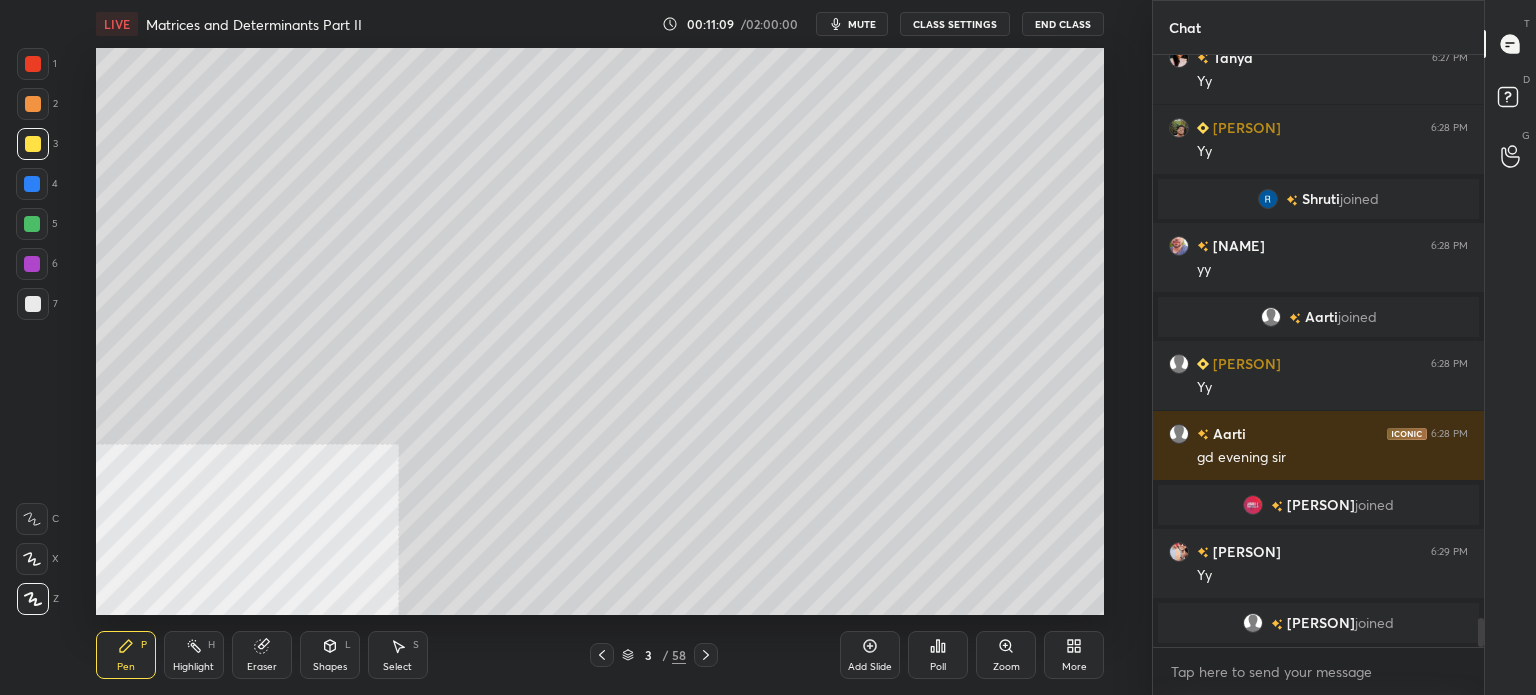 scroll, scrollTop: 11596, scrollLeft: 0, axis: vertical 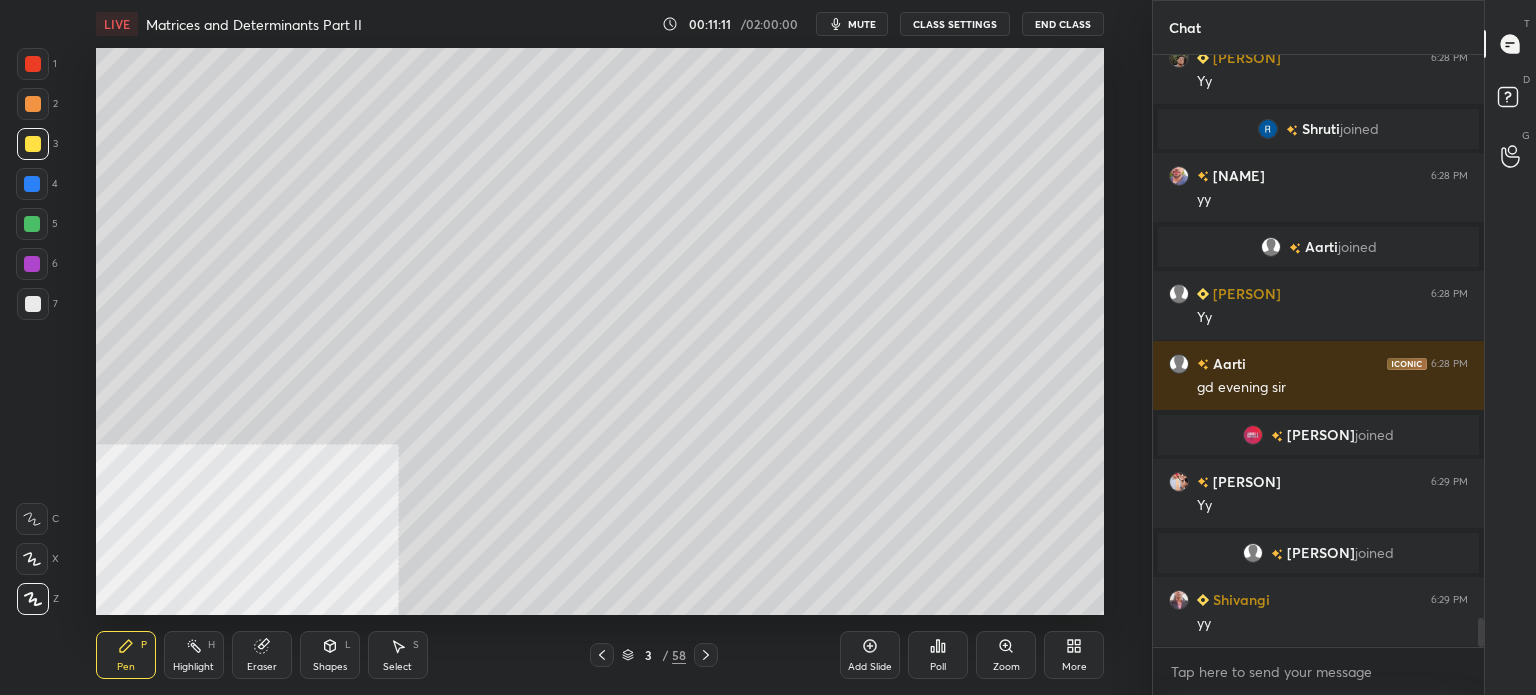 drag, startPoint x: 26, startPoint y: 189, endPoint x: 88, endPoint y: 229, distance: 73.78347 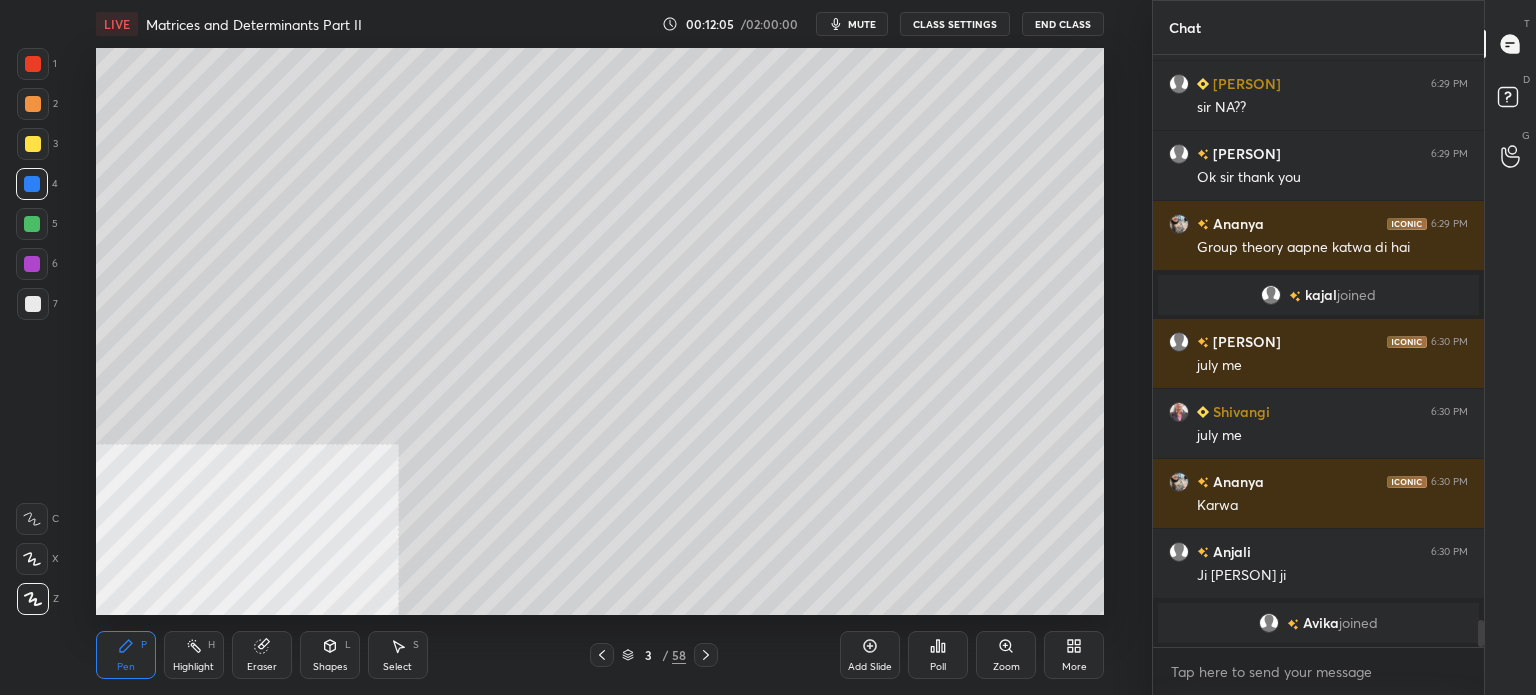 scroll, scrollTop: 12378, scrollLeft: 0, axis: vertical 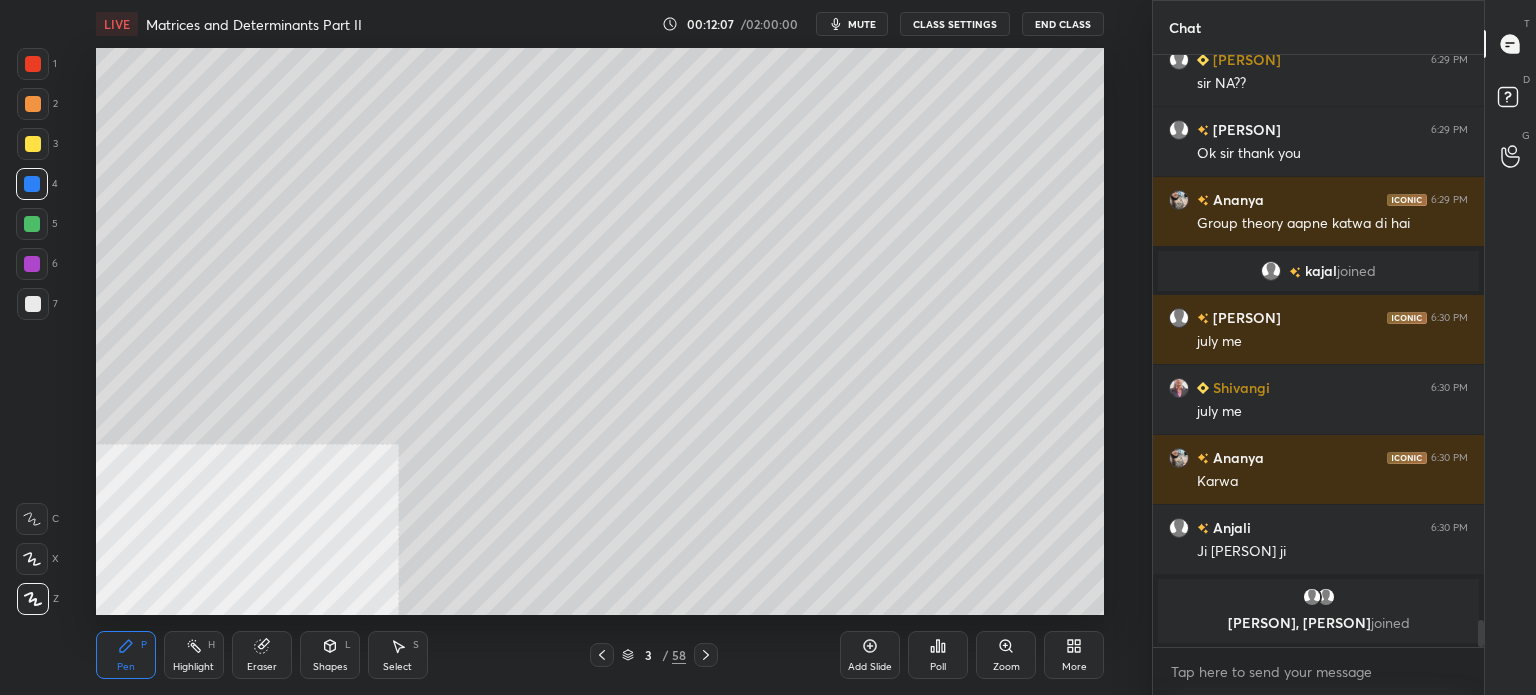 click at bounding box center [33, 304] 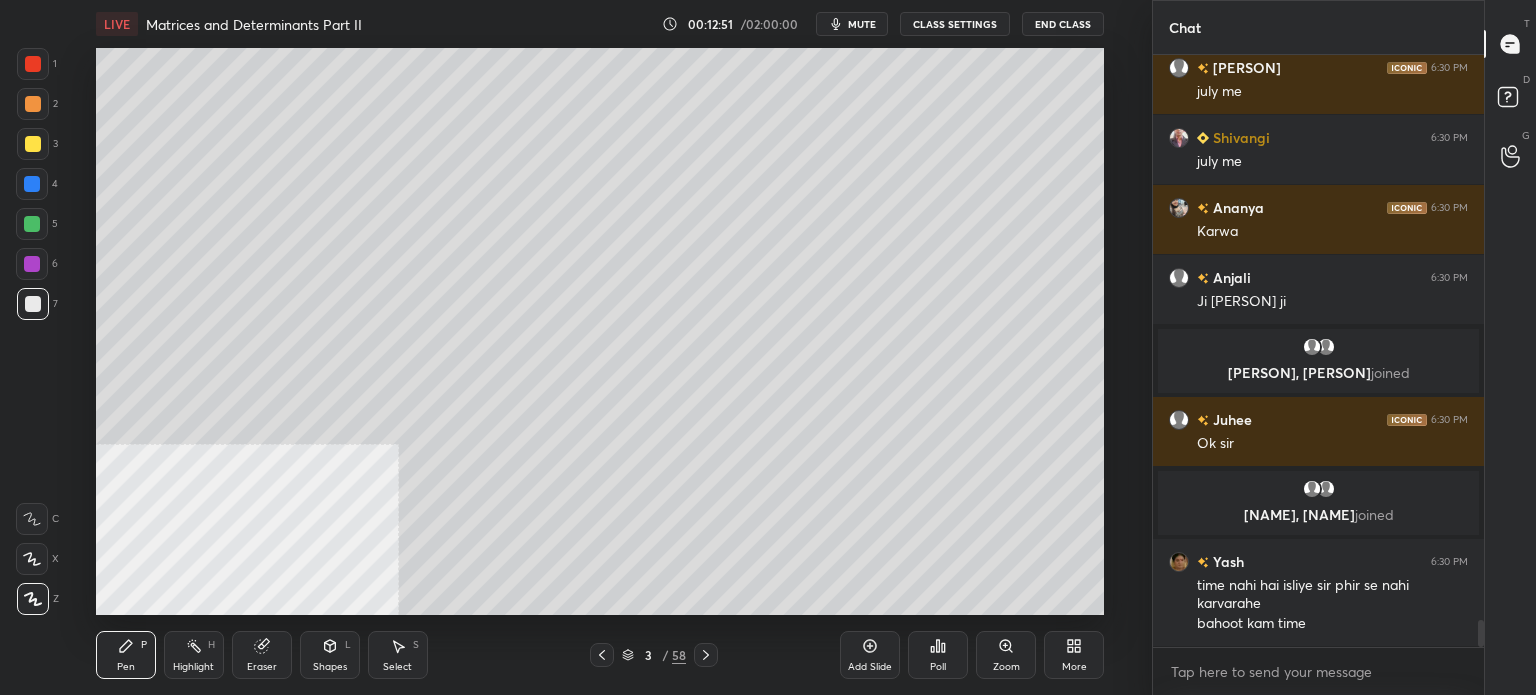 scroll, scrollTop: 12602, scrollLeft: 0, axis: vertical 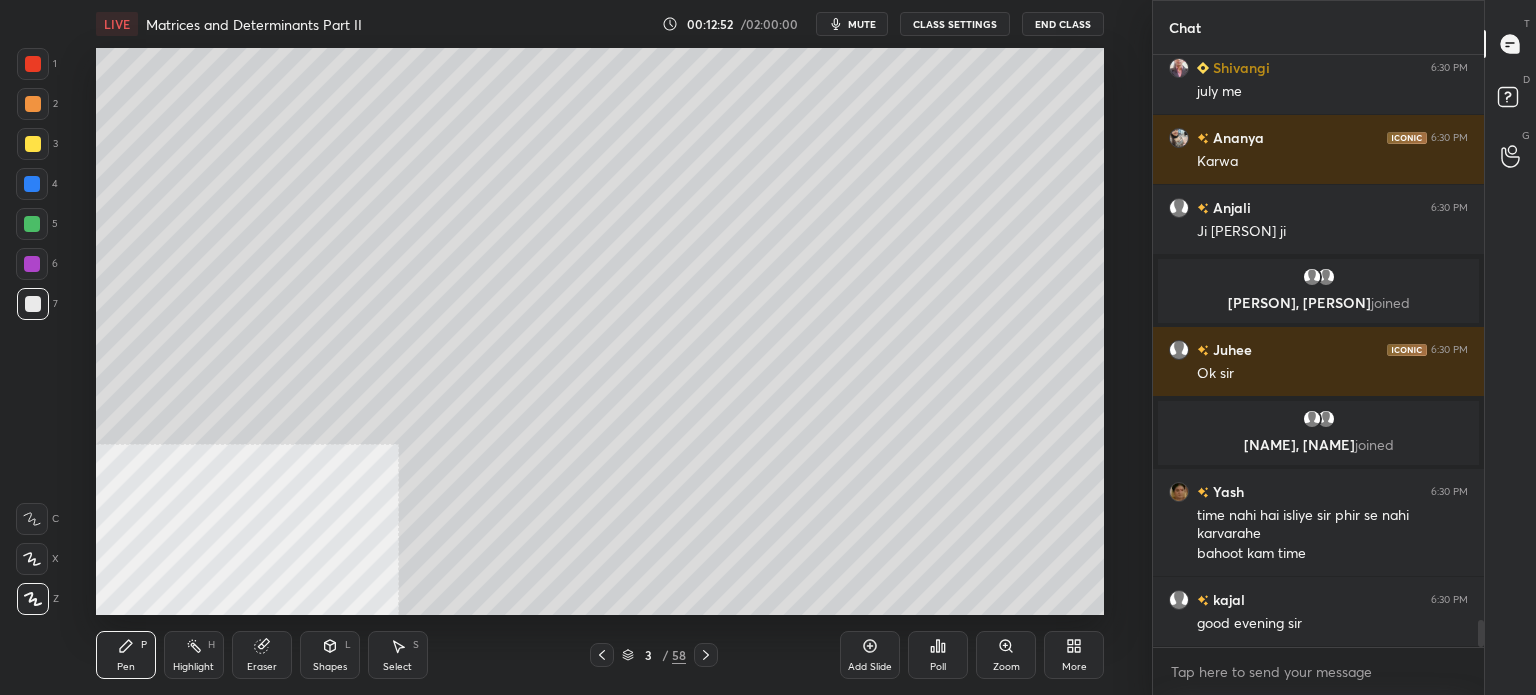 click on "mute" at bounding box center (862, 24) 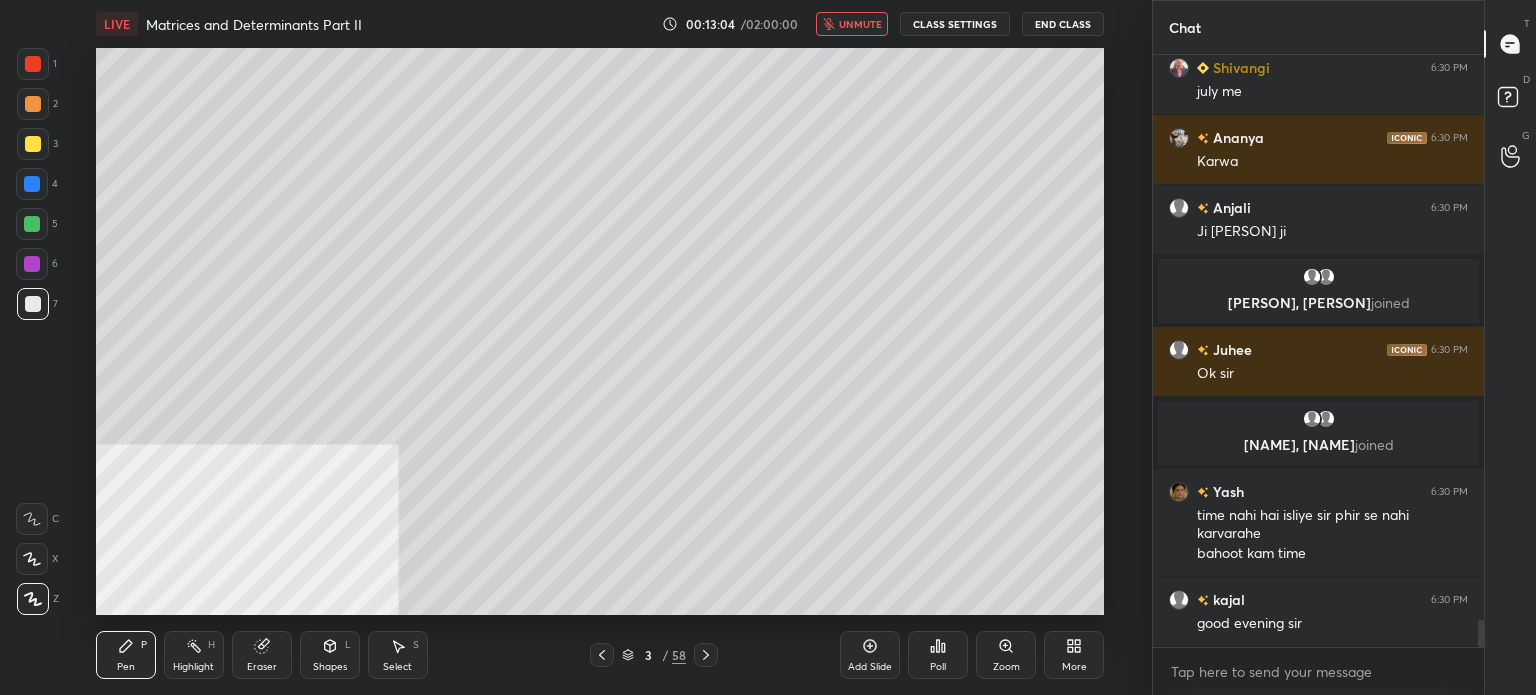 scroll, scrollTop: 12672, scrollLeft: 0, axis: vertical 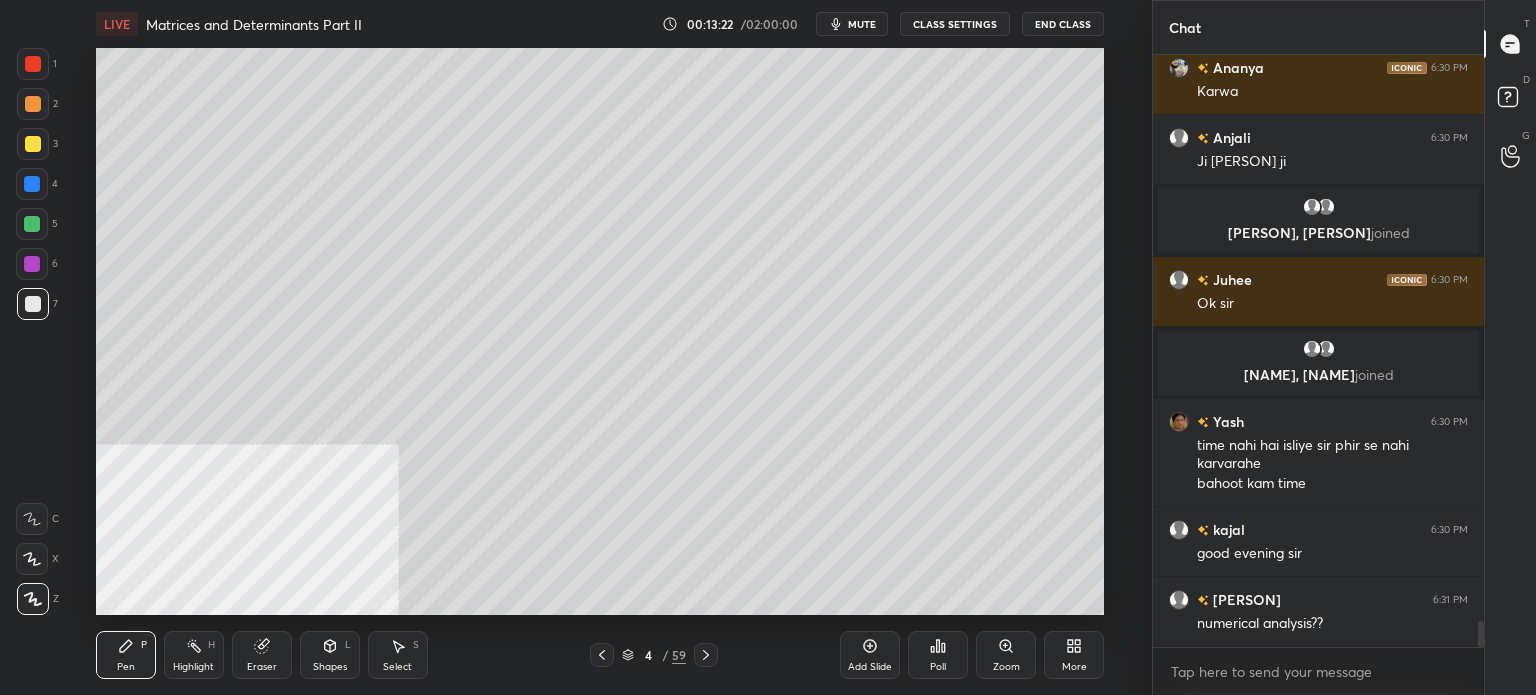 click at bounding box center [33, 144] 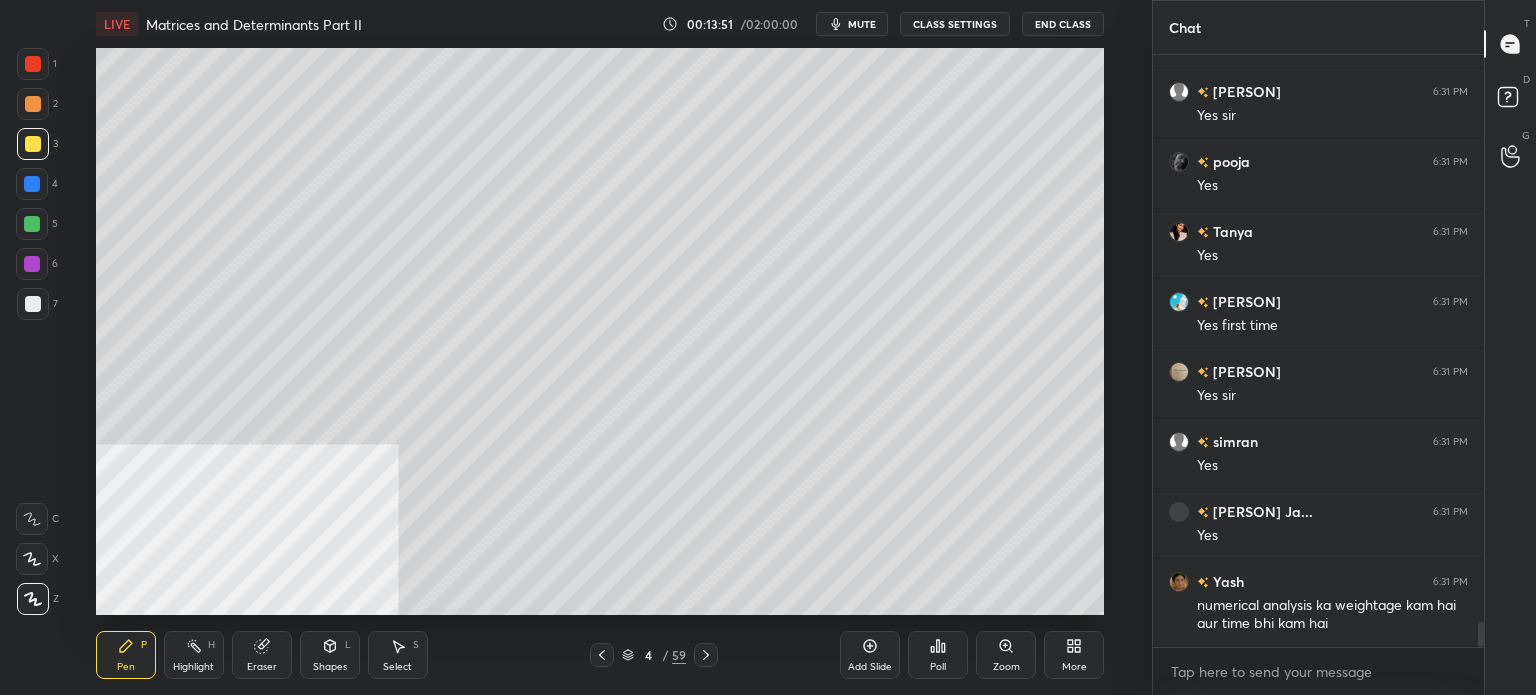 scroll, scrollTop: 13670, scrollLeft: 0, axis: vertical 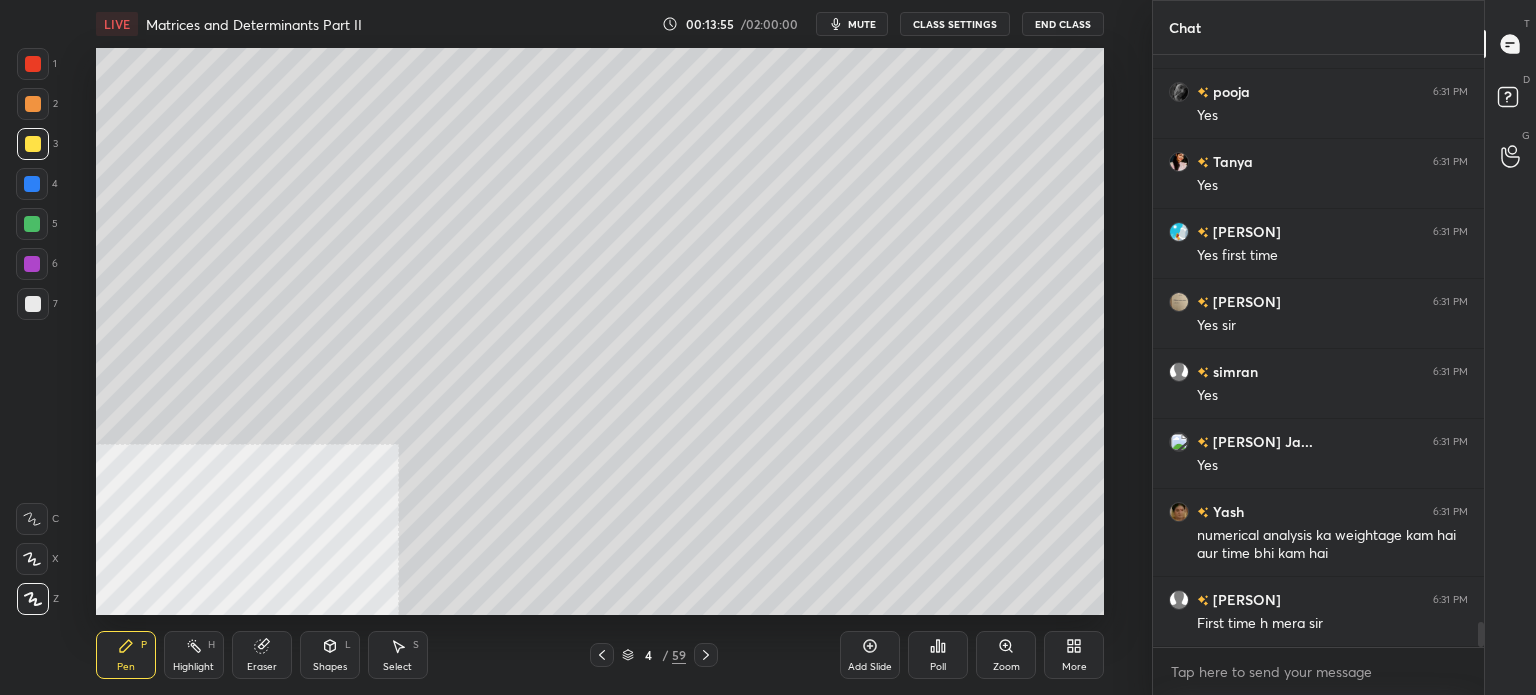 click at bounding box center [33, 304] 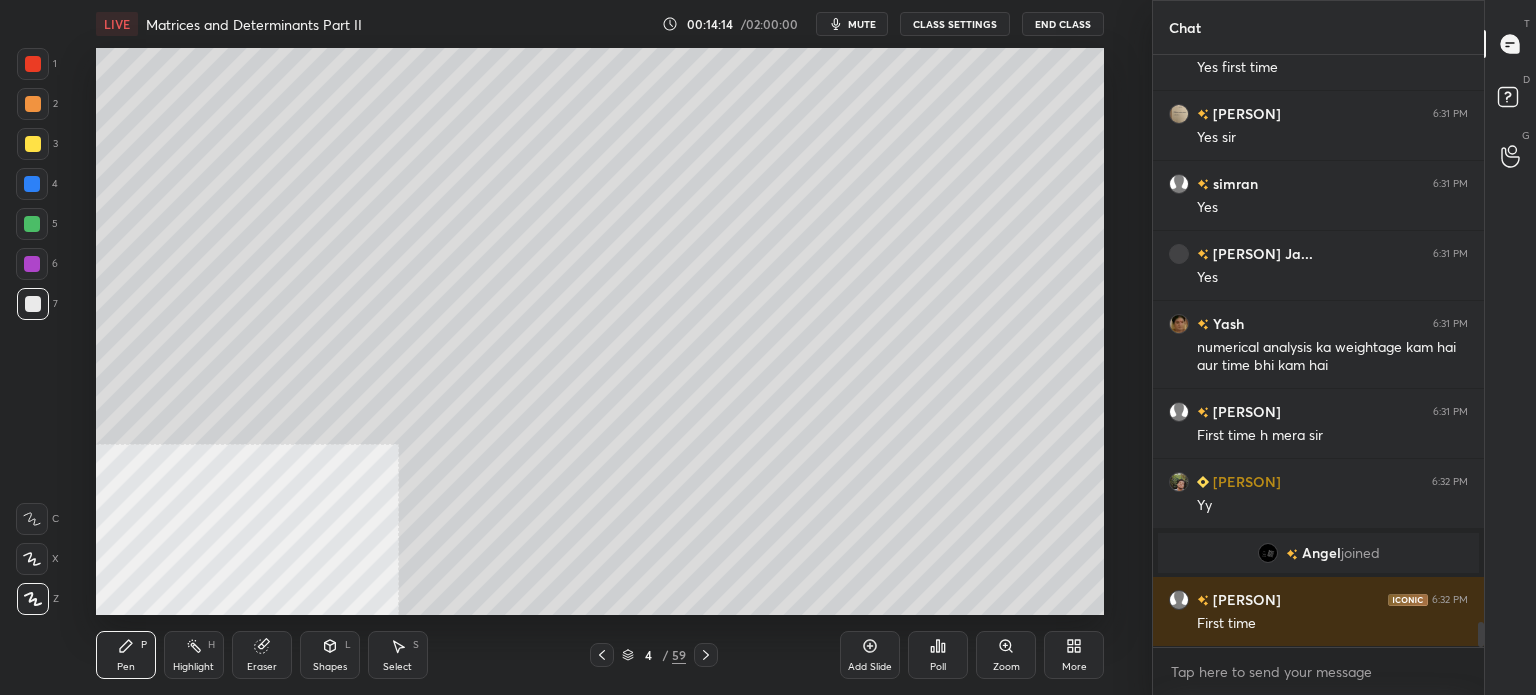 scroll, scrollTop: 13584, scrollLeft: 0, axis: vertical 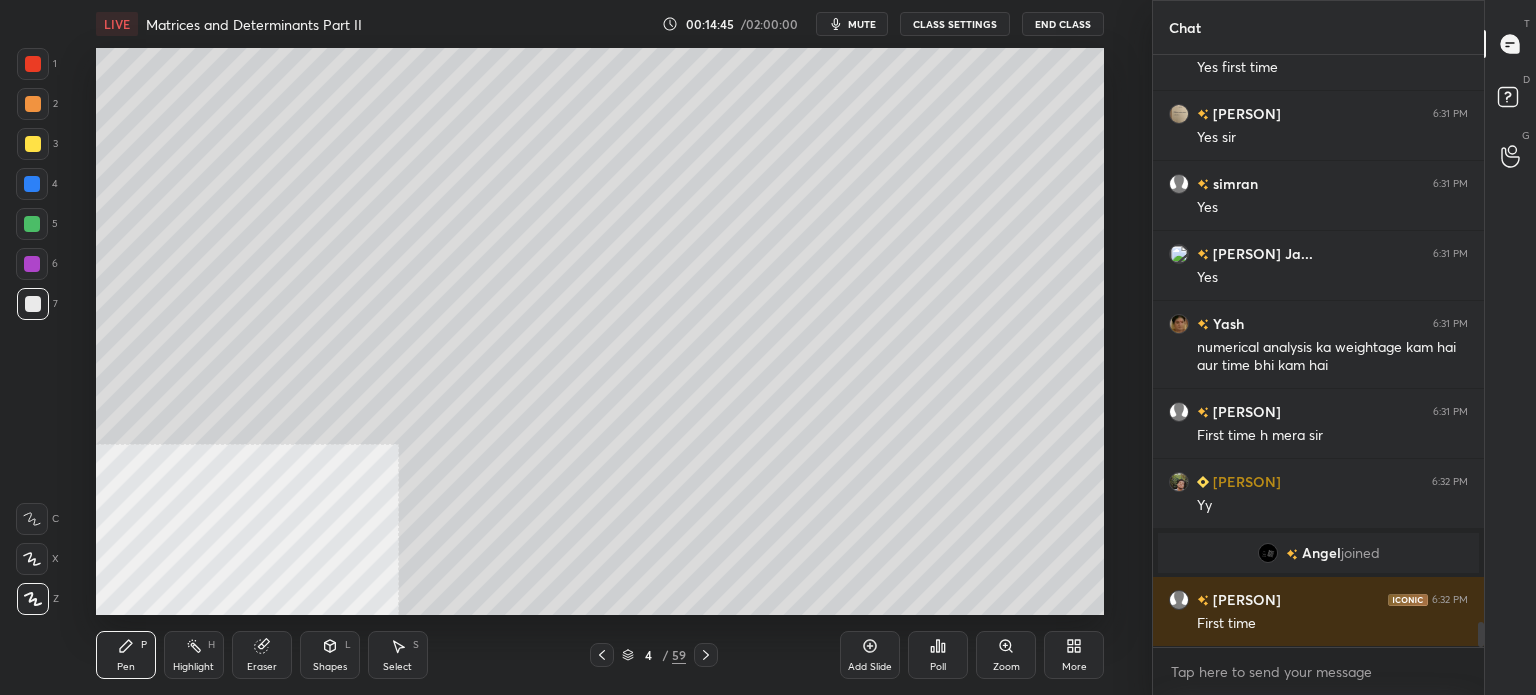 click on "More" at bounding box center (1074, 655) 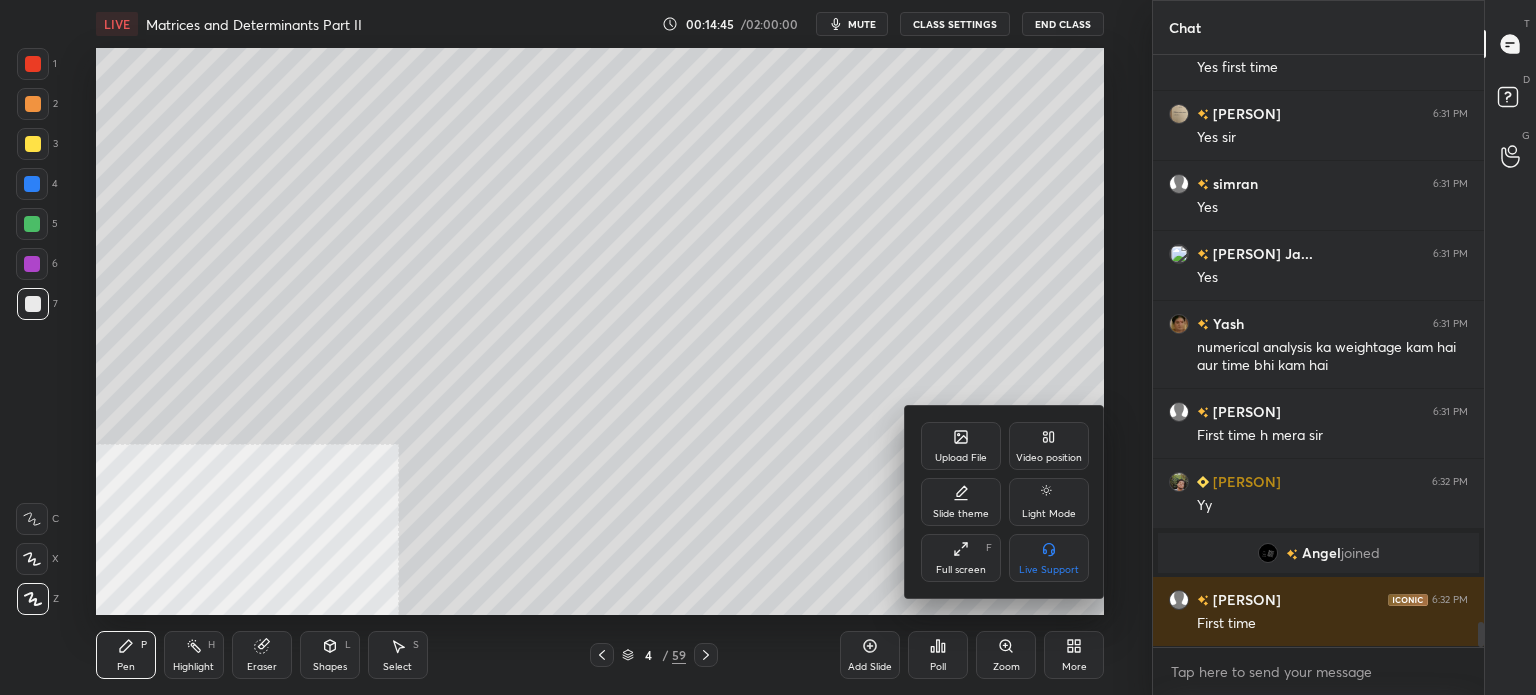 click on "Video position" at bounding box center (1049, 458) 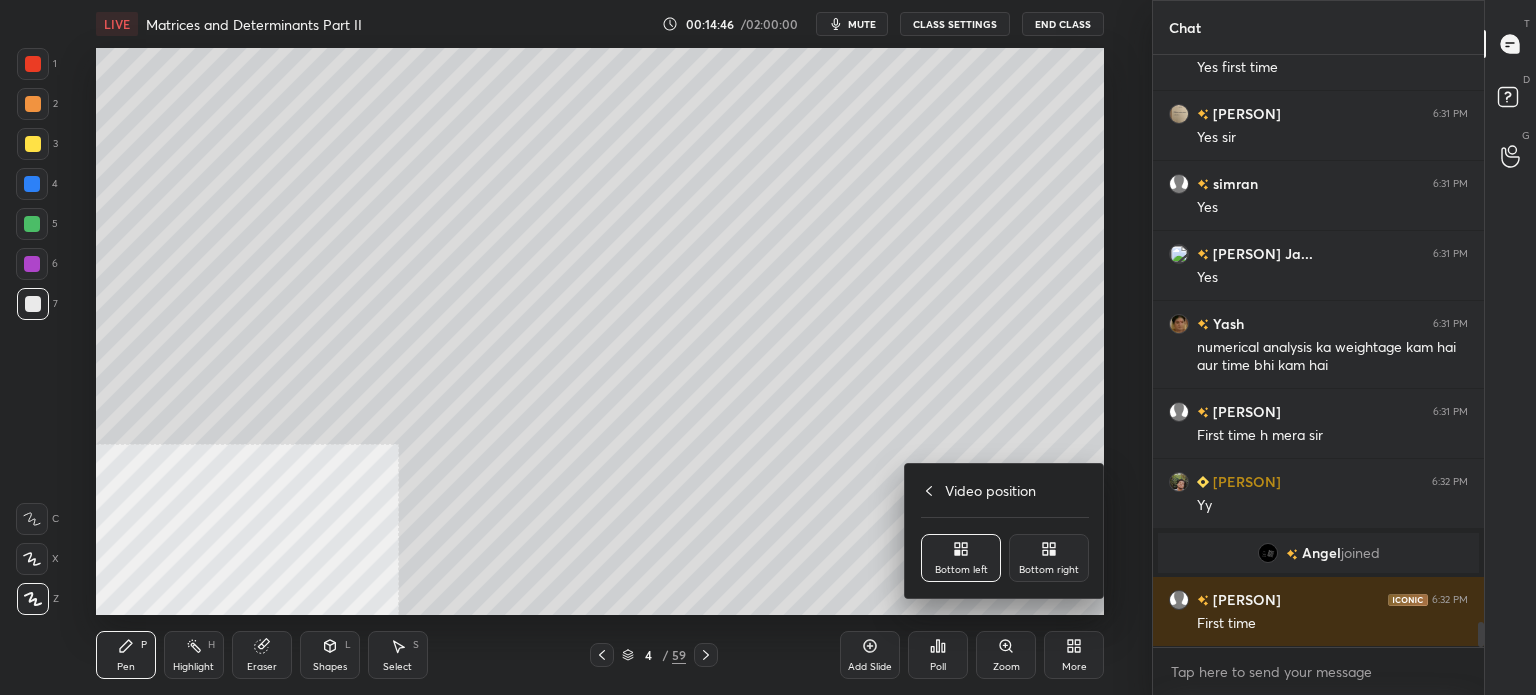 click on "Bottom right" at bounding box center [1049, 558] 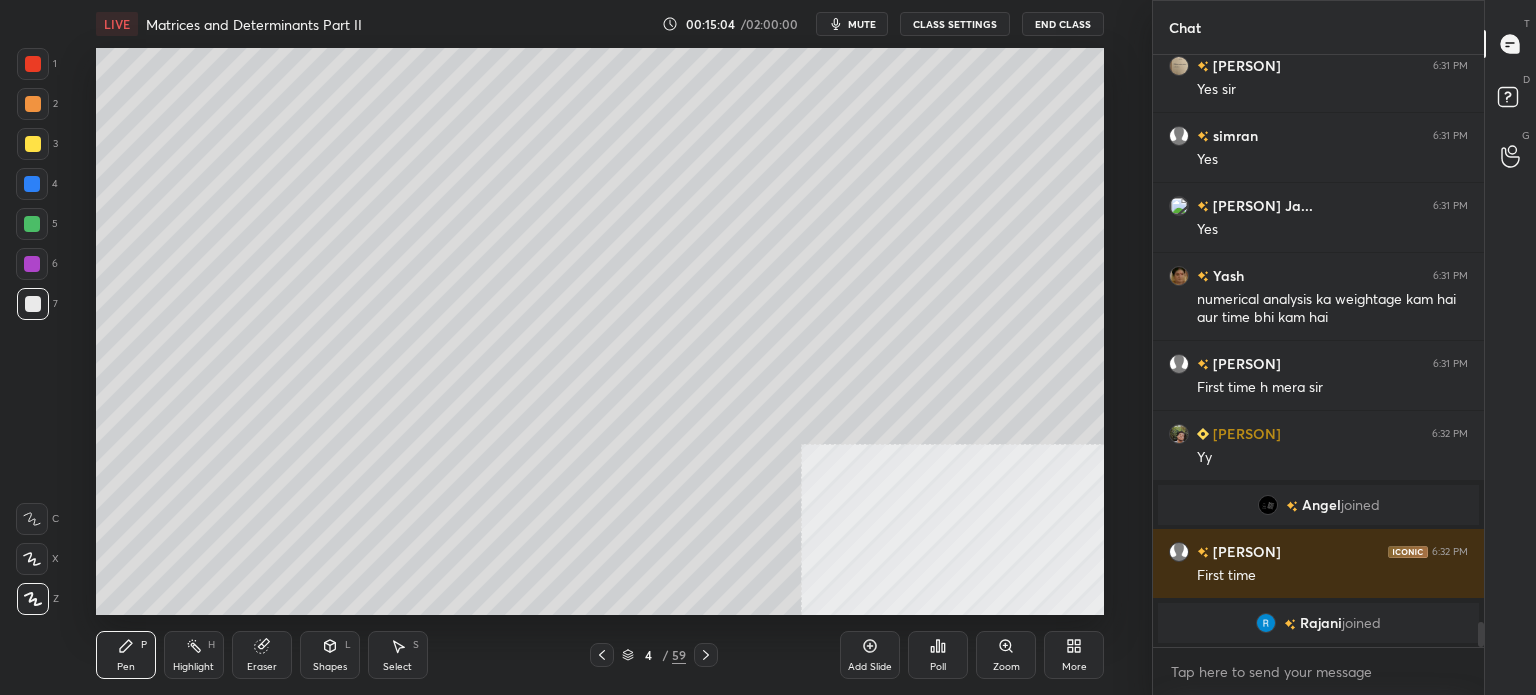 scroll, scrollTop: 13682, scrollLeft: 0, axis: vertical 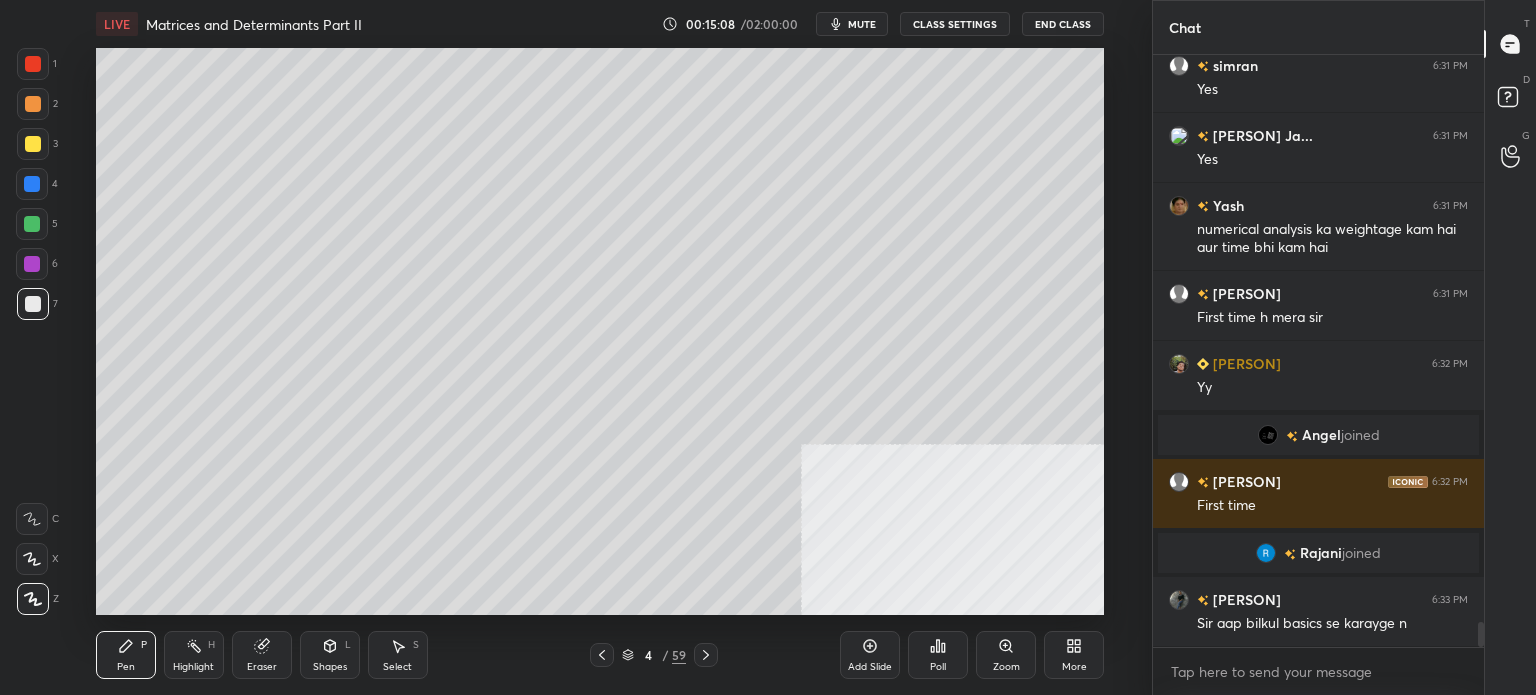 click at bounding box center [33, 144] 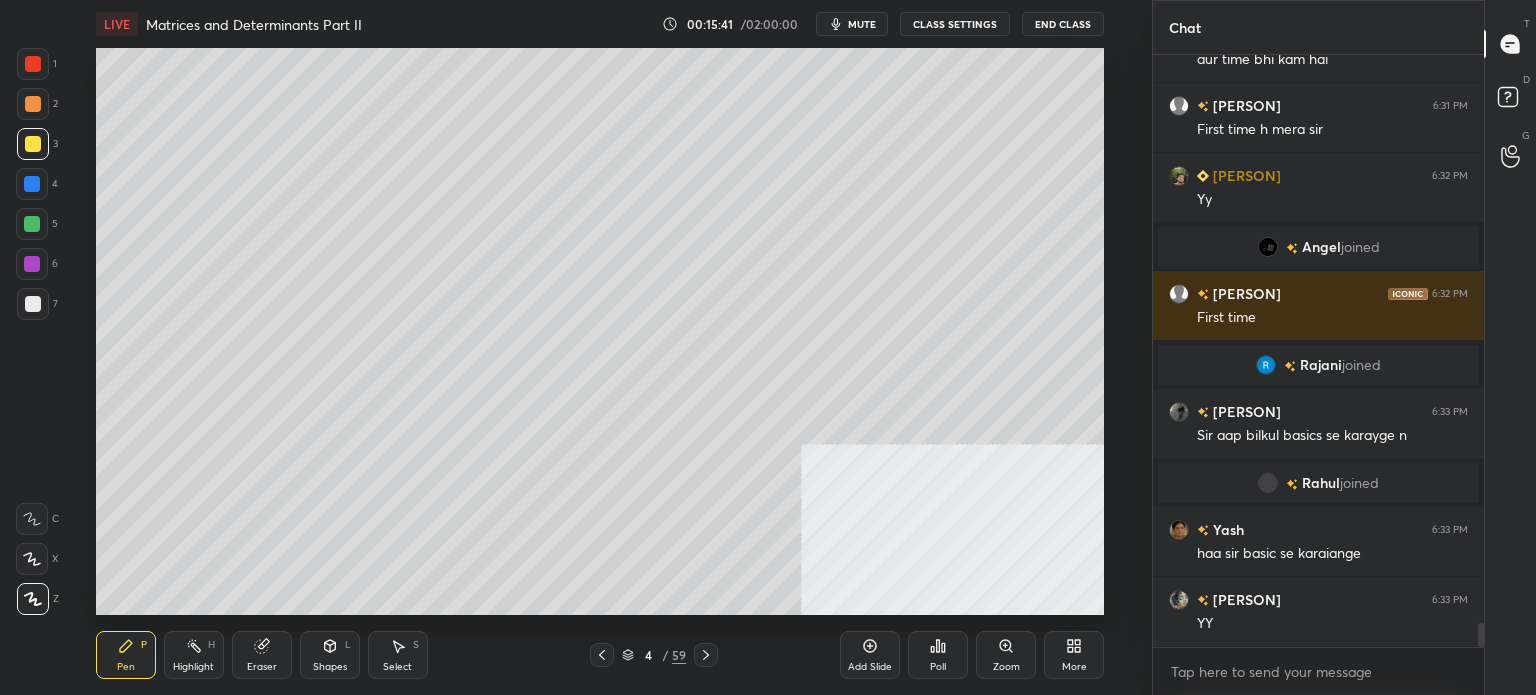 scroll, scrollTop: 13860, scrollLeft: 0, axis: vertical 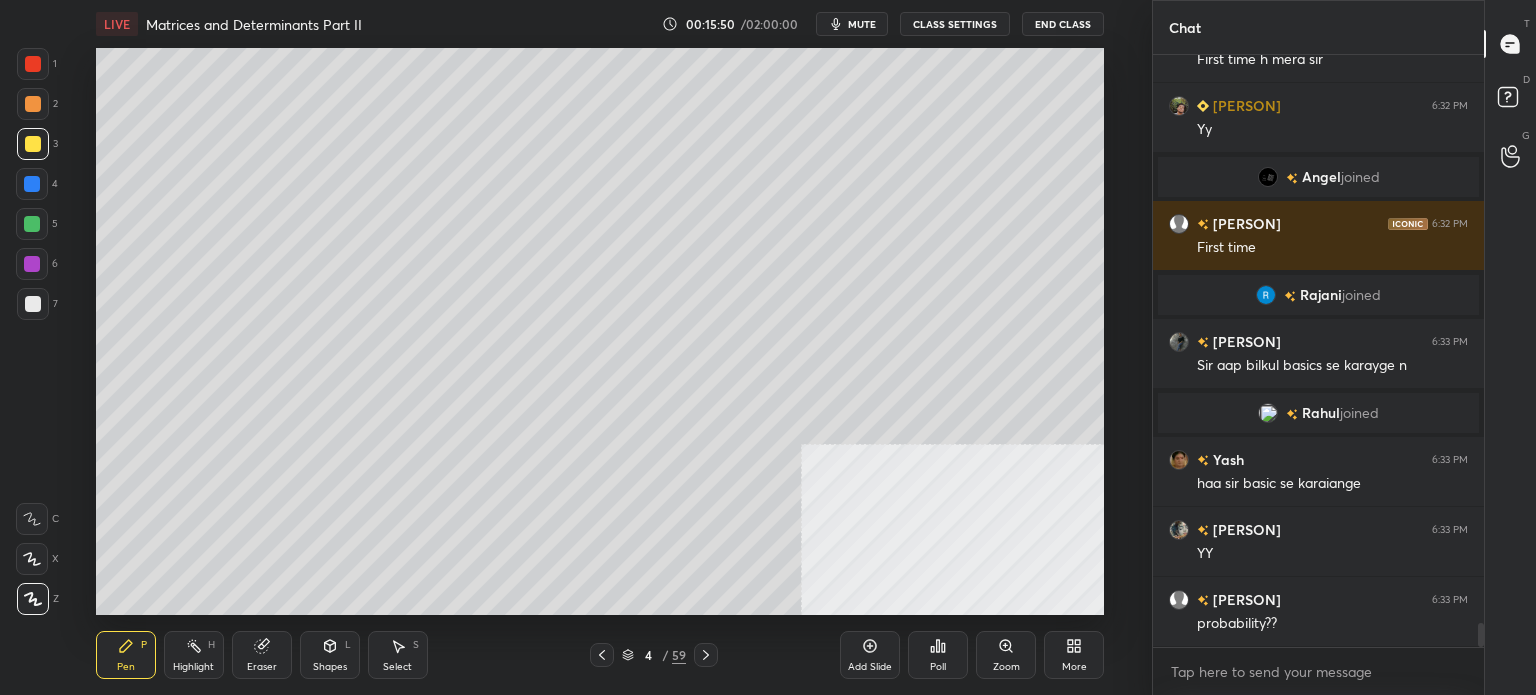 drag, startPoint x: 298, startPoint y: 660, endPoint x: 355, endPoint y: 658, distance: 57.035076 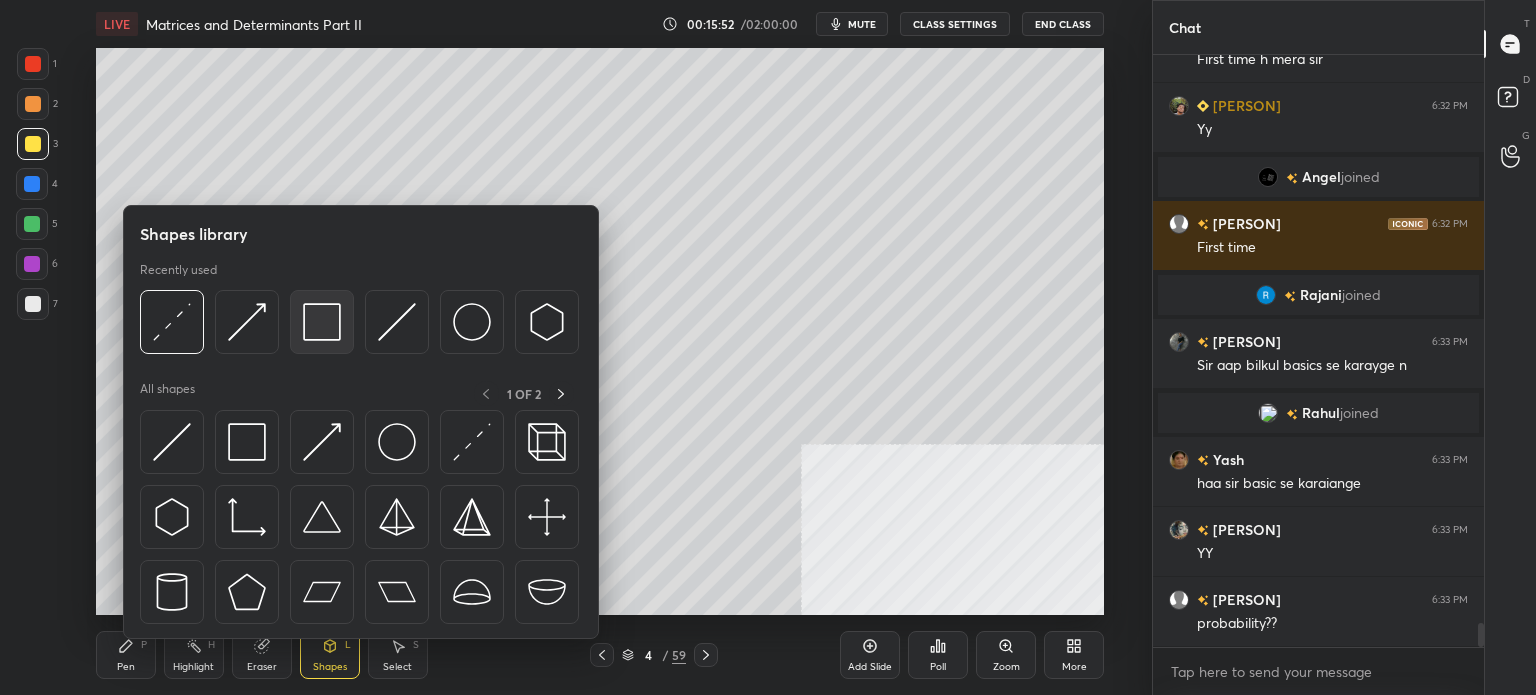 click at bounding box center (322, 322) 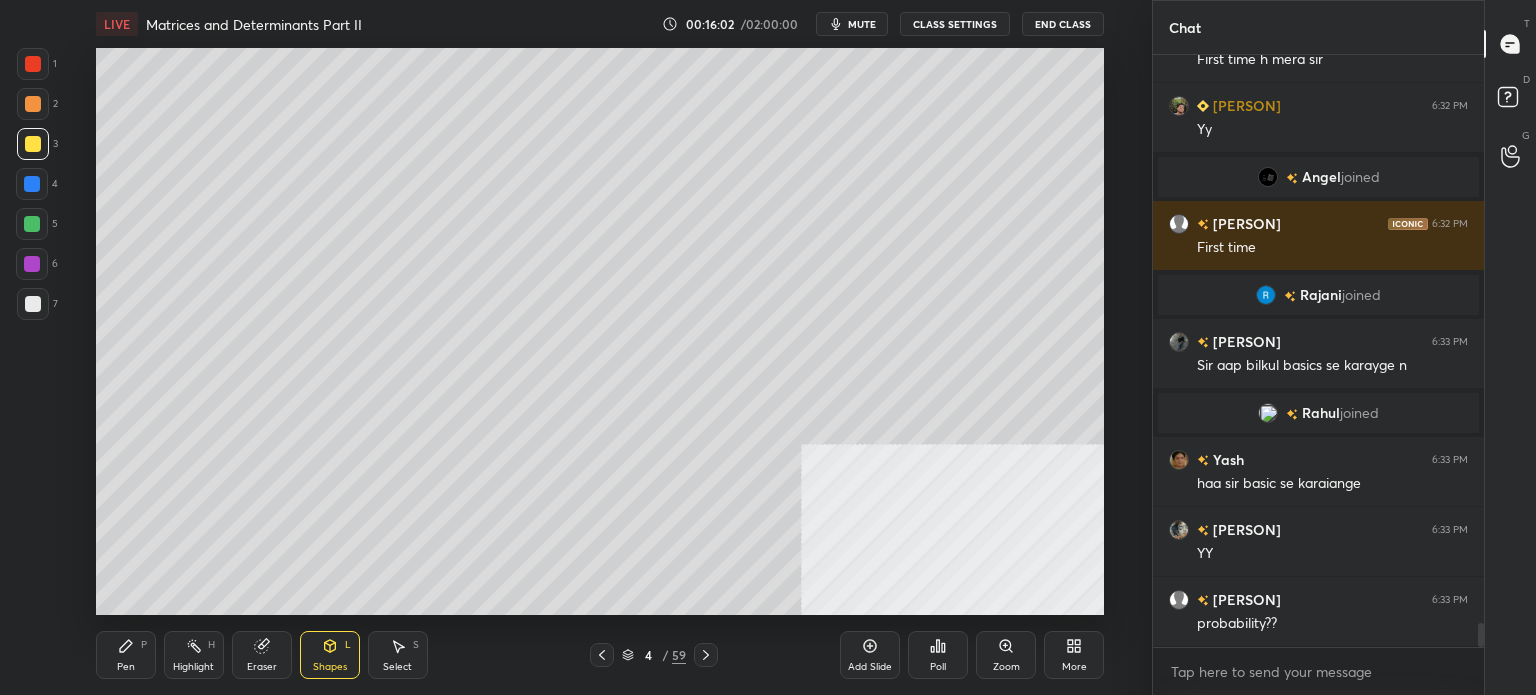 click at bounding box center [33, 104] 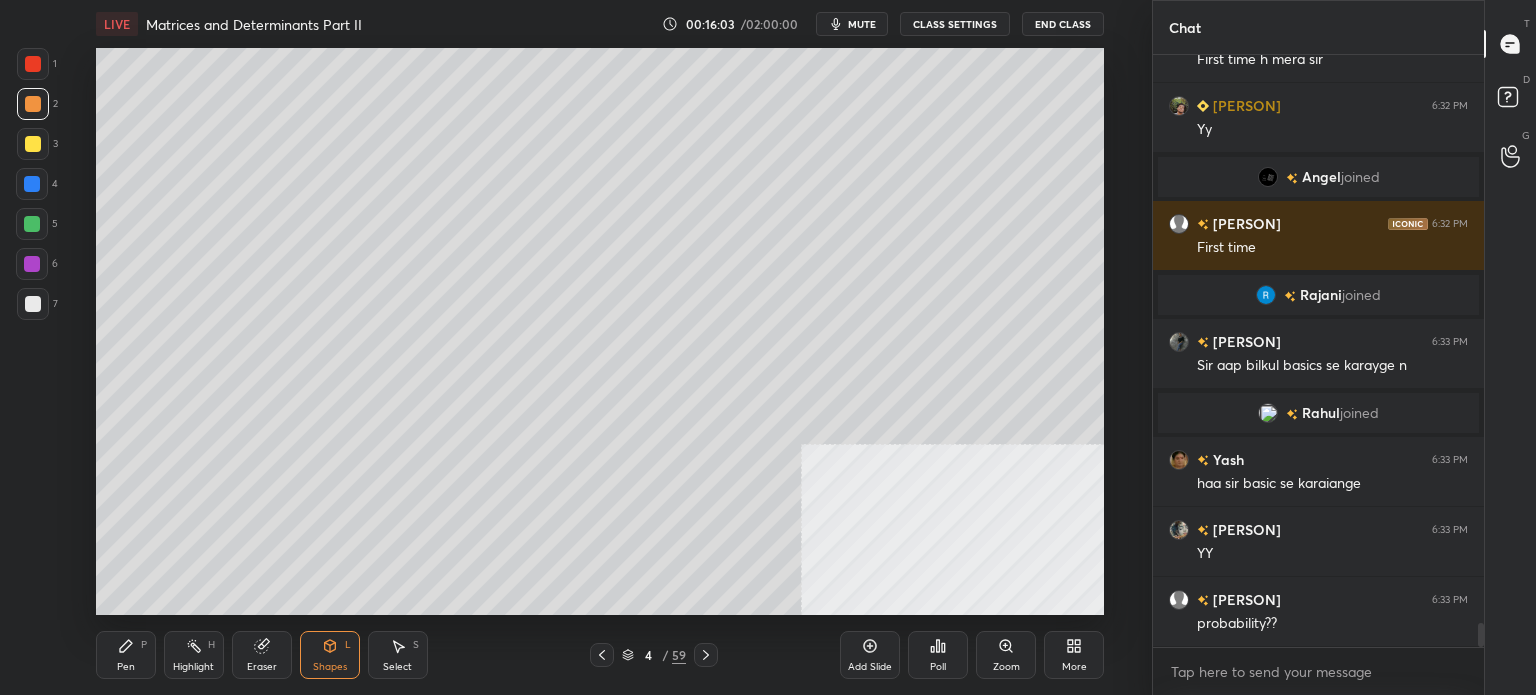 scroll, scrollTop: 13930, scrollLeft: 0, axis: vertical 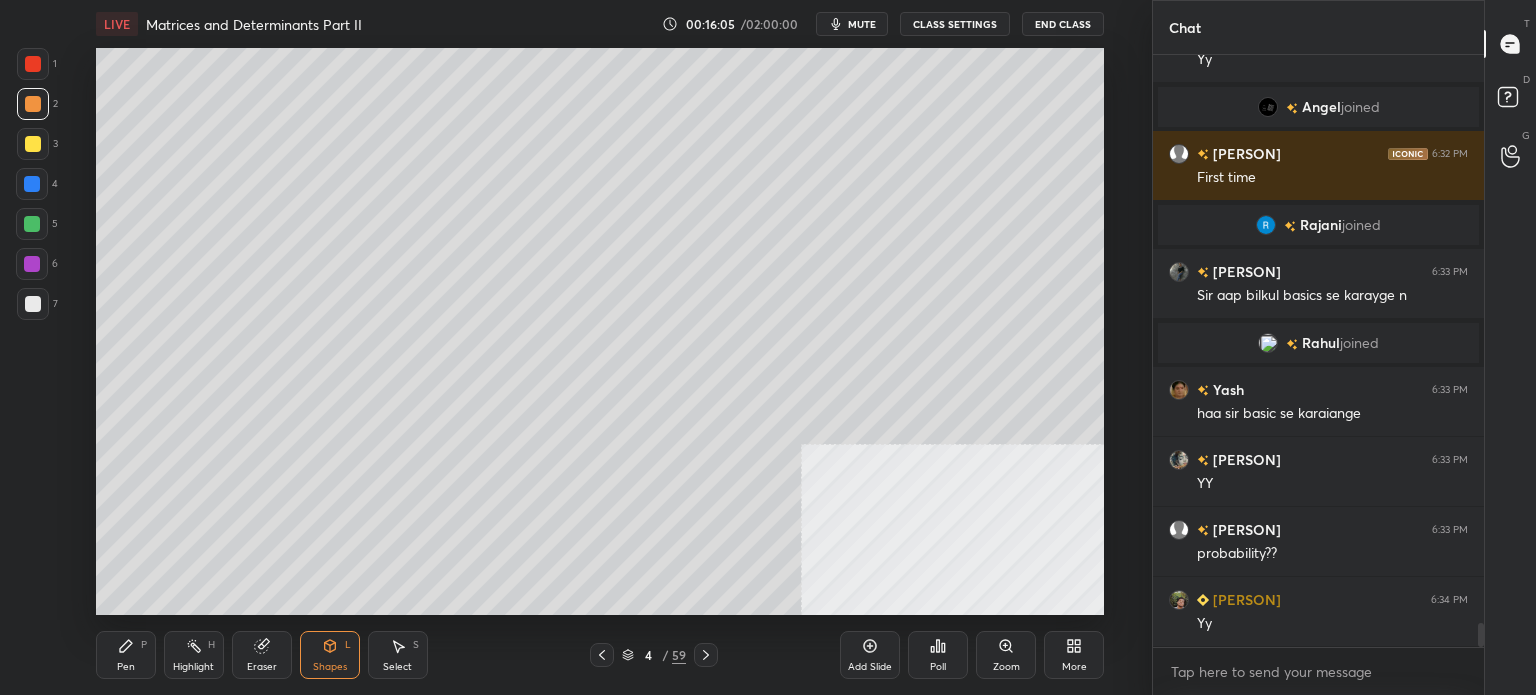 click 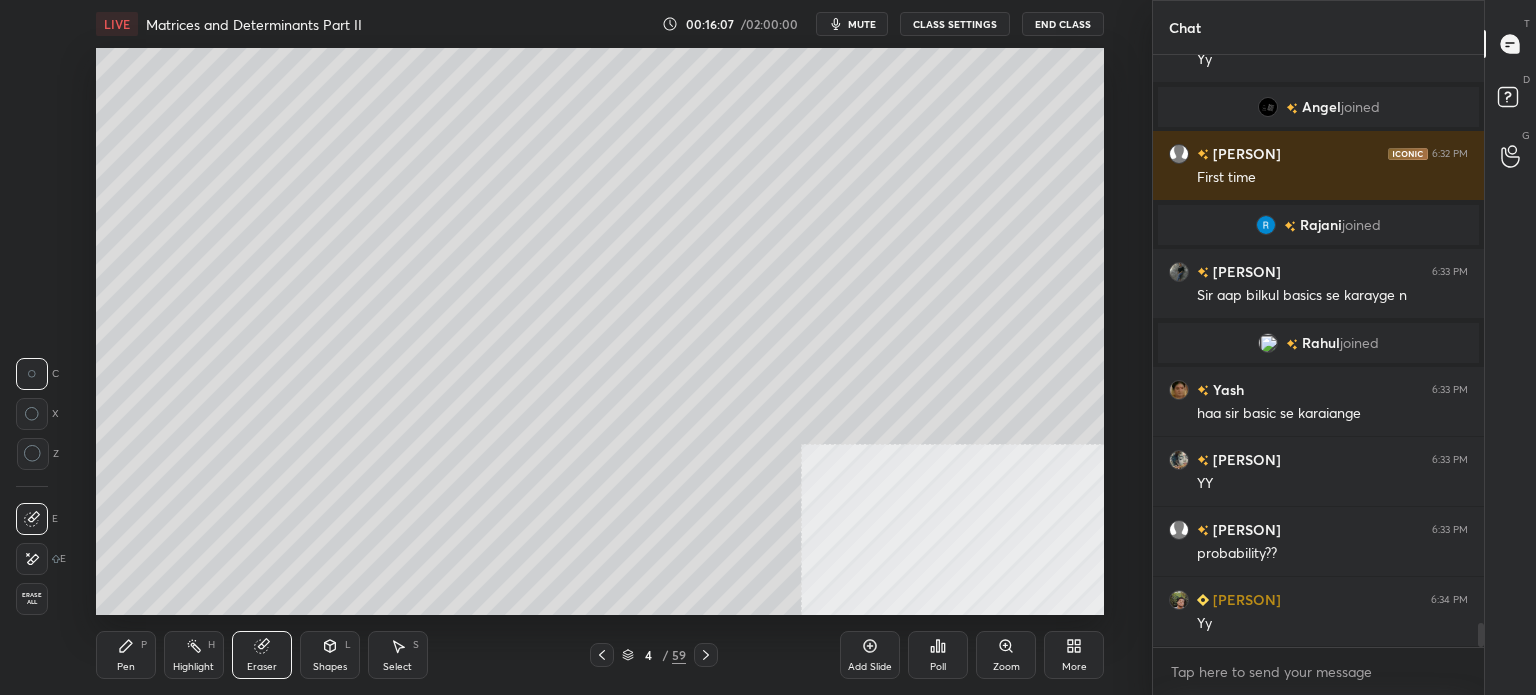 click on "Pen" at bounding box center [126, 667] 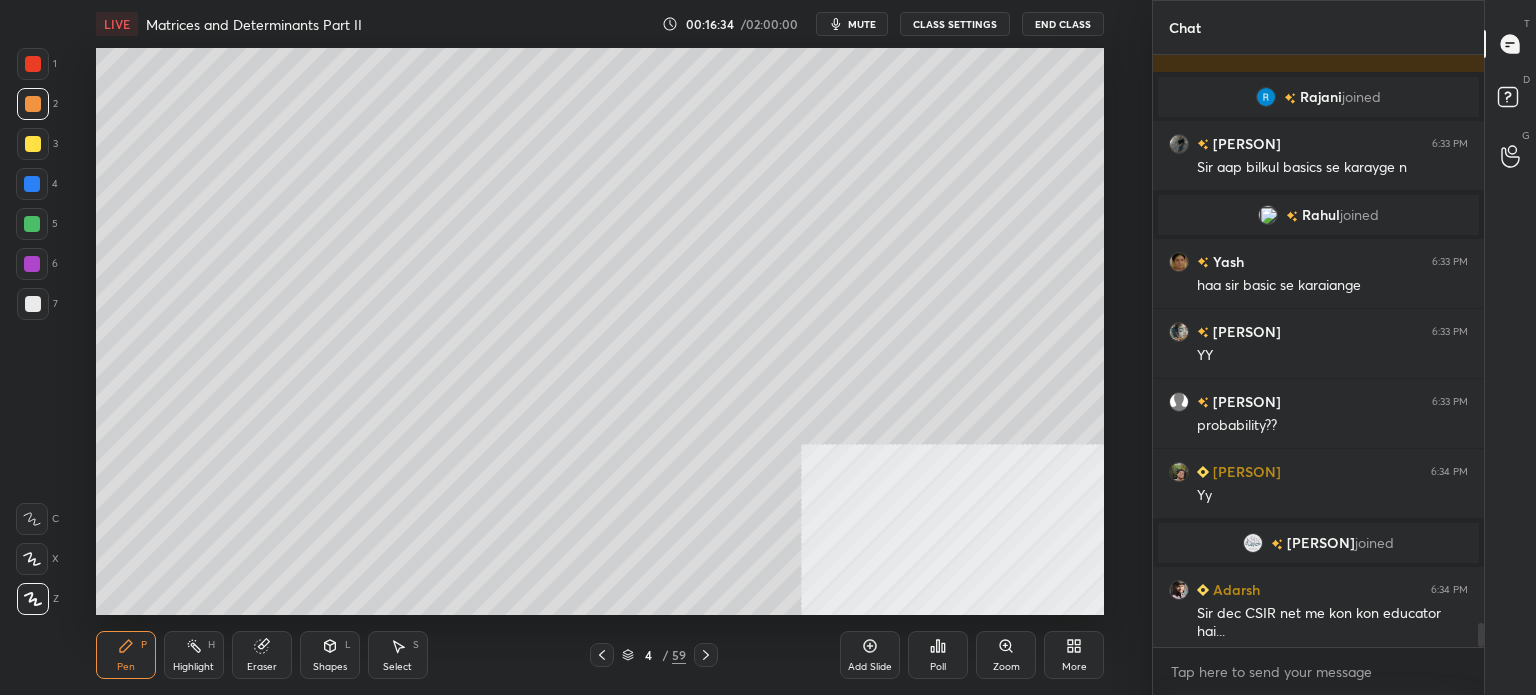 scroll, scrollTop: 13986, scrollLeft: 0, axis: vertical 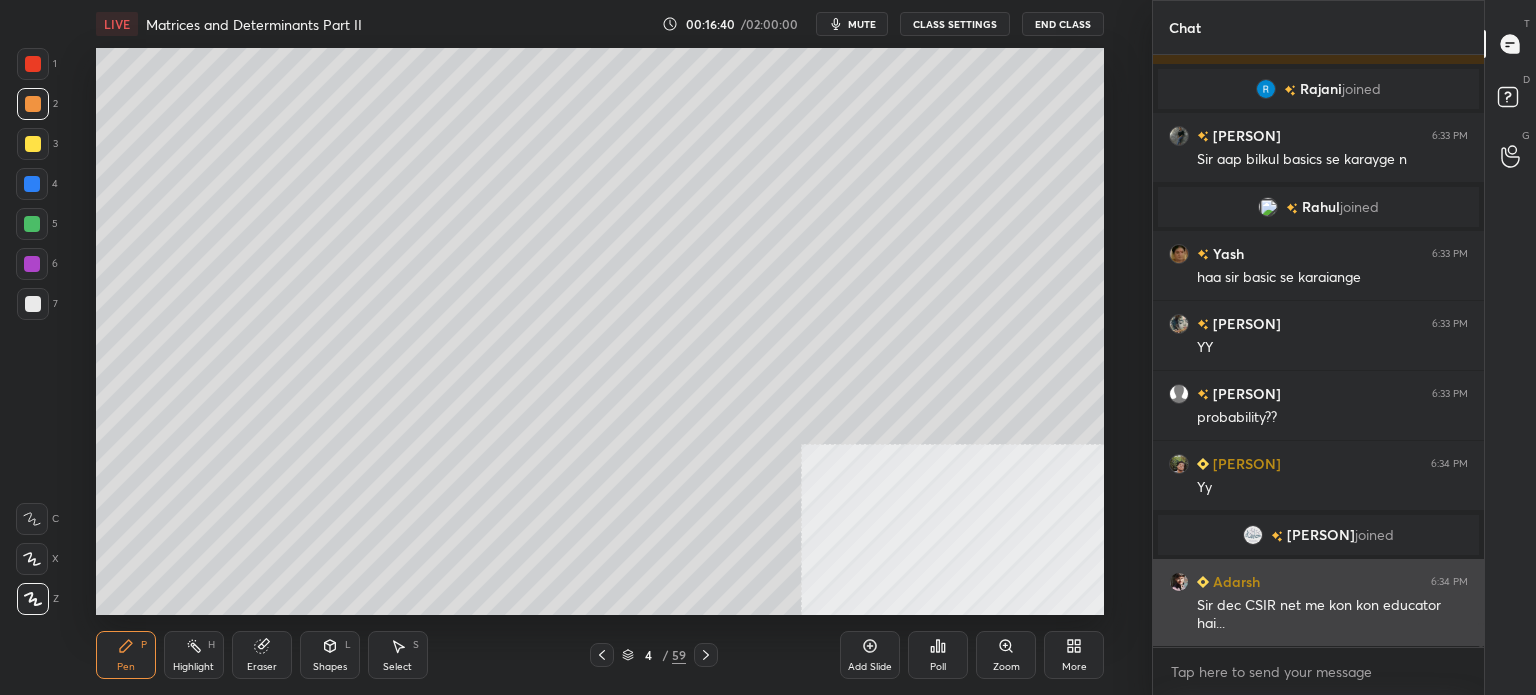 click on "Sir dec CSIR net me kon kon educator hai..." at bounding box center [1332, 615] 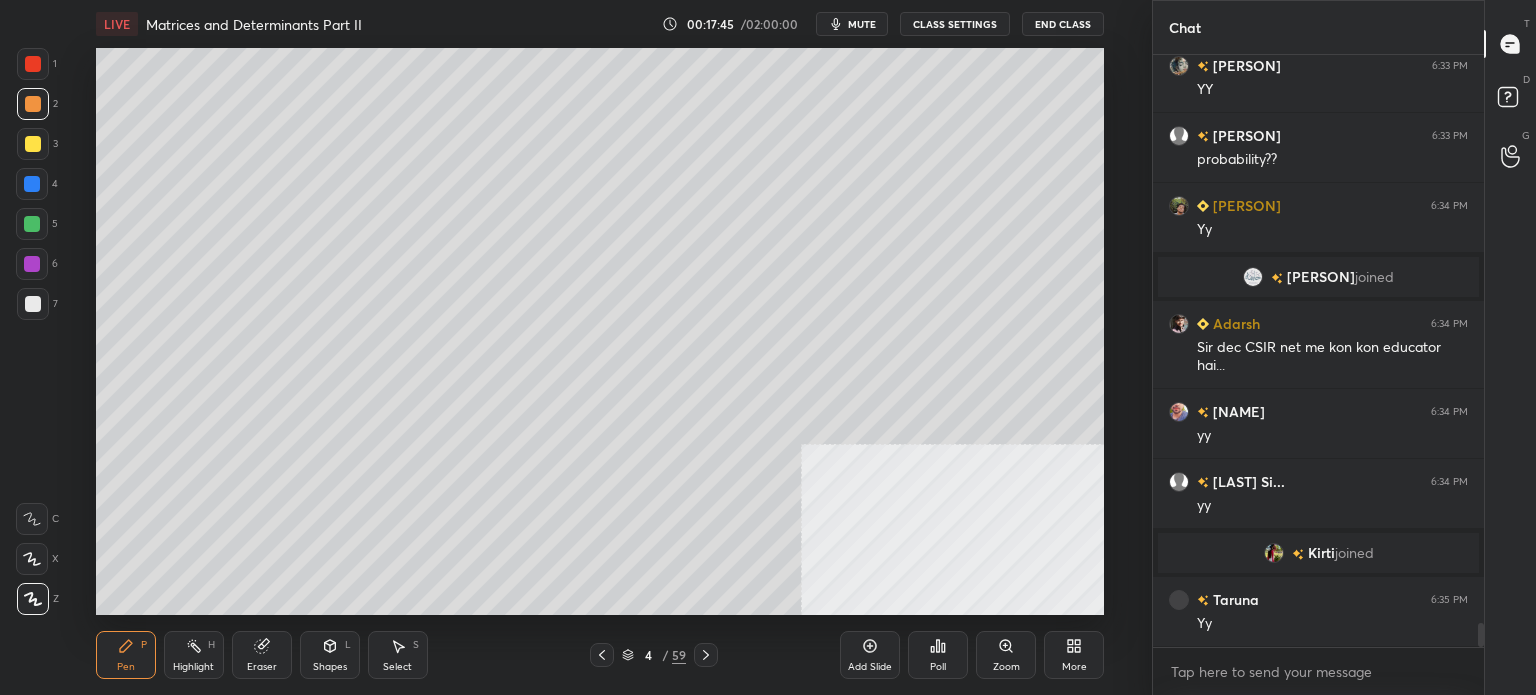 scroll, scrollTop: 14194, scrollLeft: 0, axis: vertical 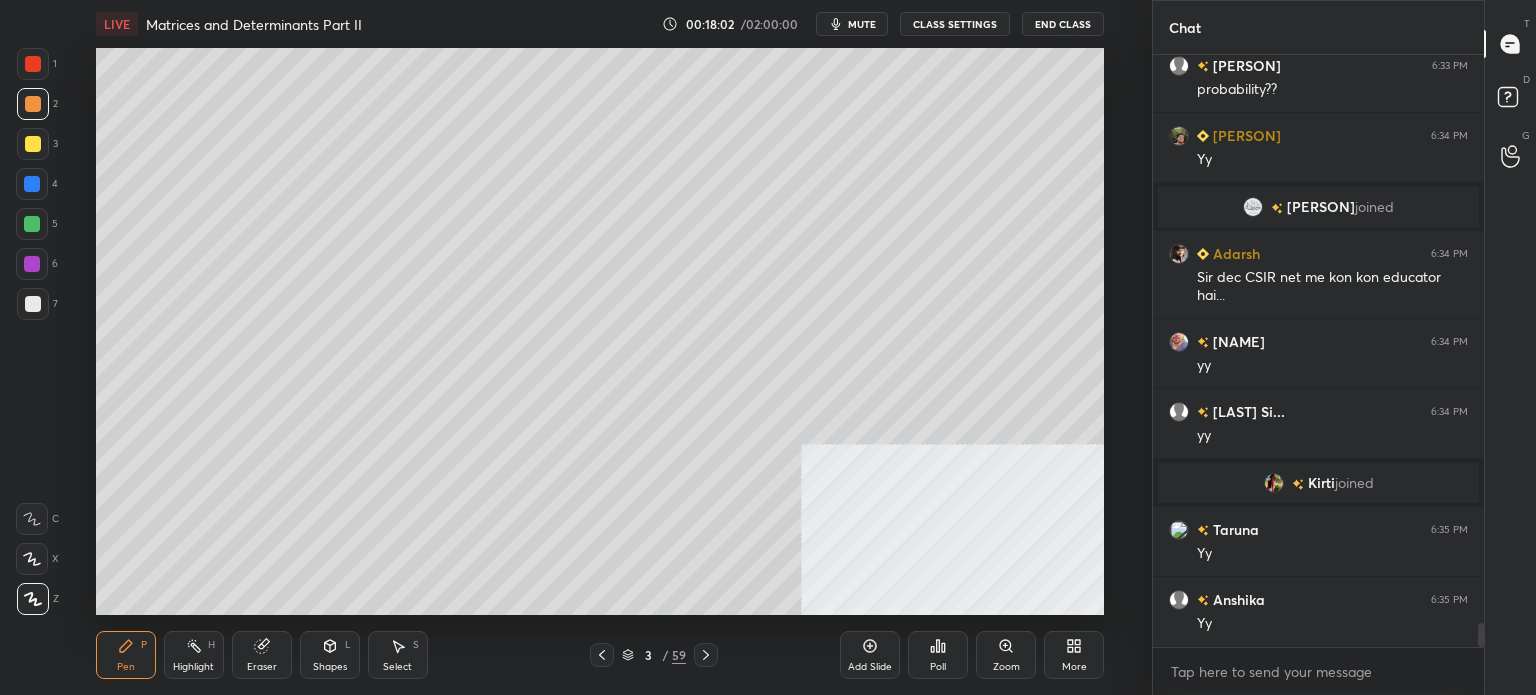 click at bounding box center (33, 304) 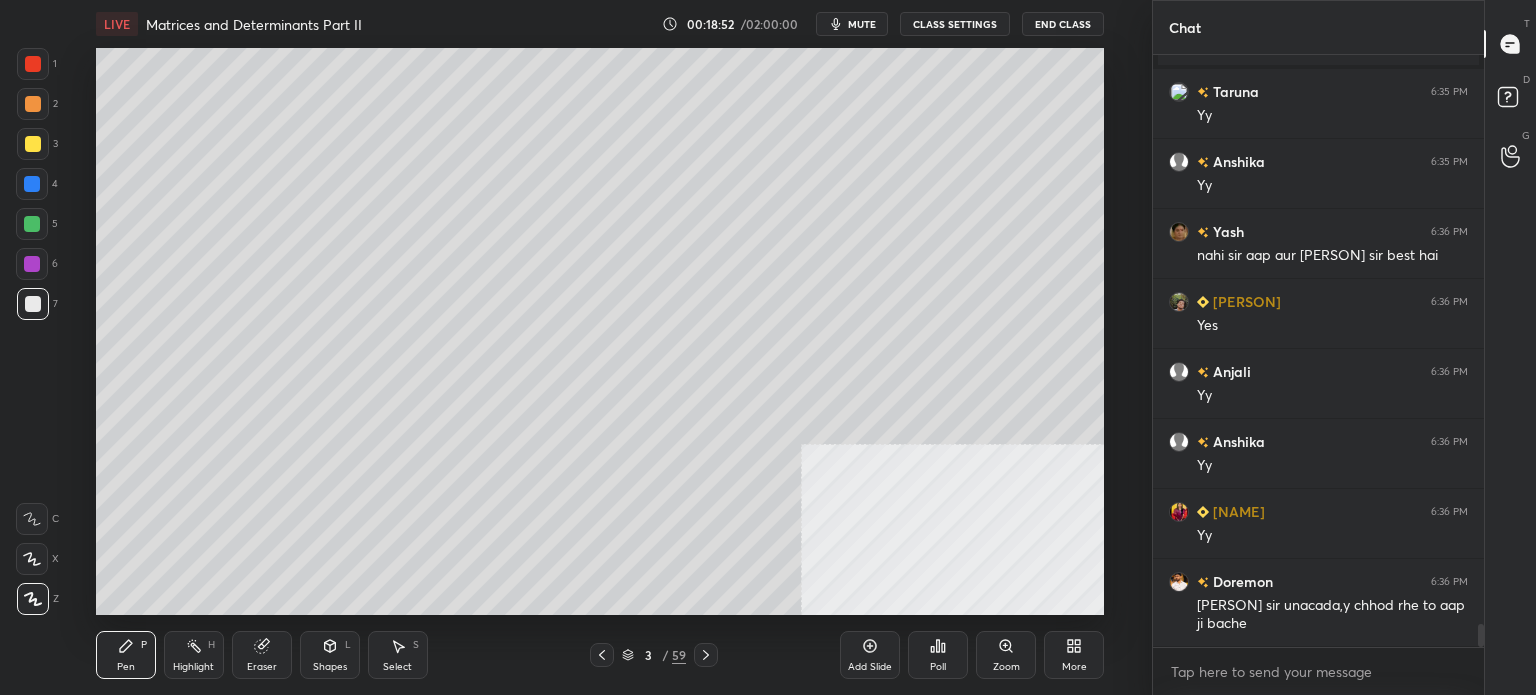 scroll, scrollTop: 14702, scrollLeft: 0, axis: vertical 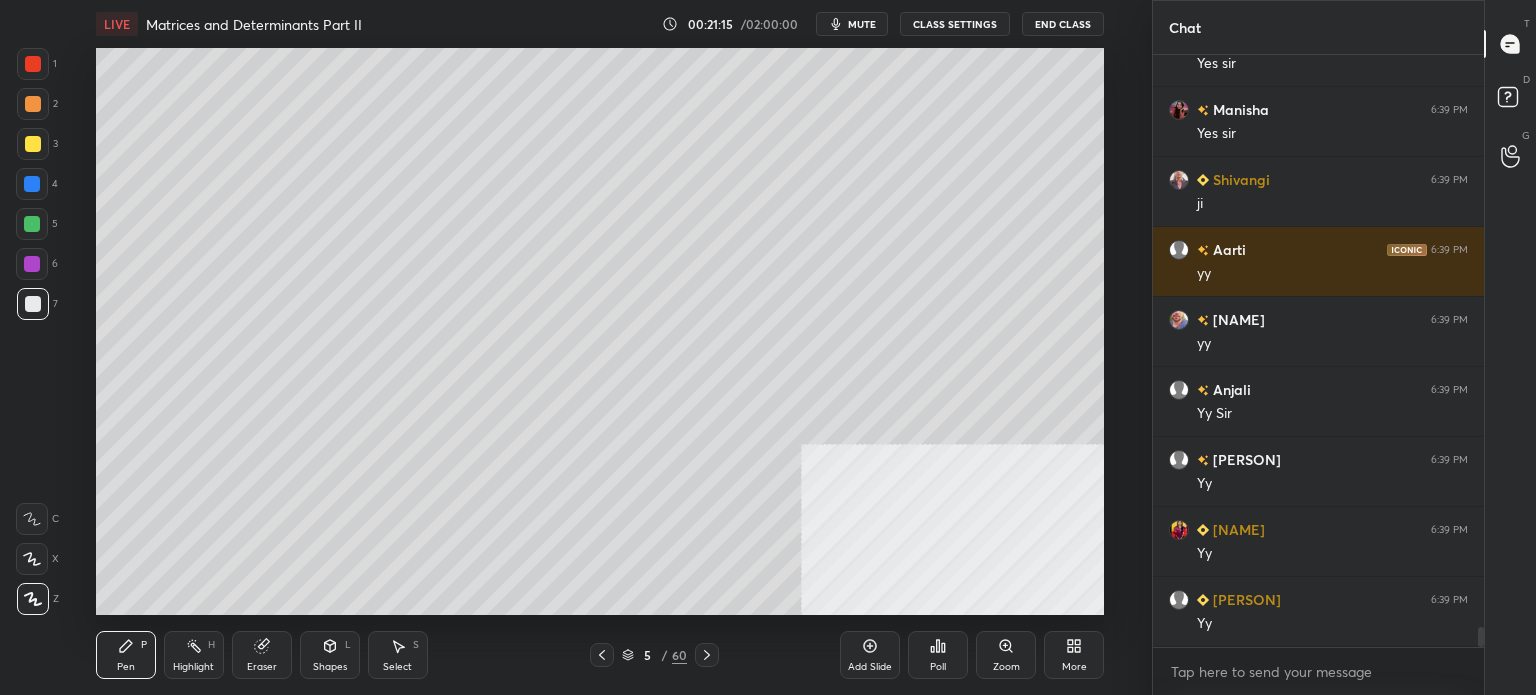 click at bounding box center (33, 144) 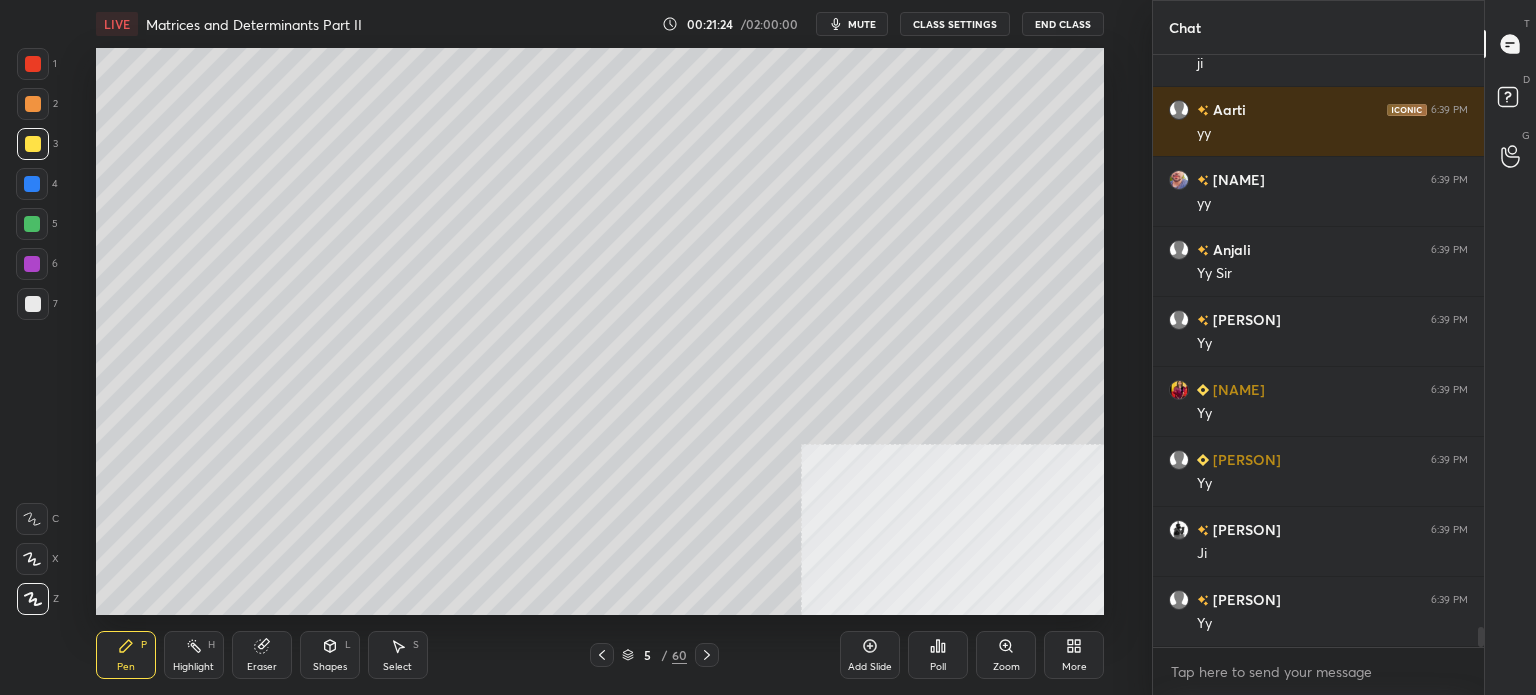 scroll, scrollTop: 17278, scrollLeft: 0, axis: vertical 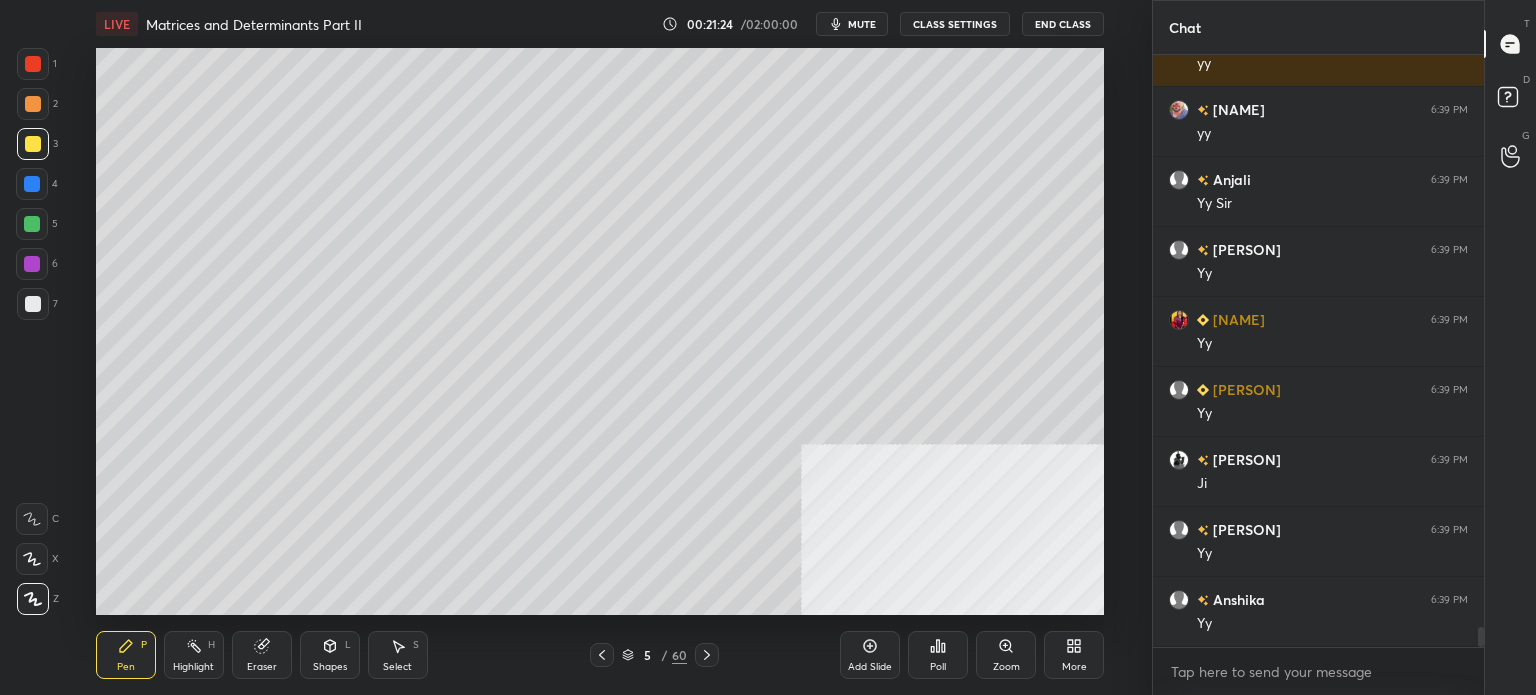 click at bounding box center [33, 304] 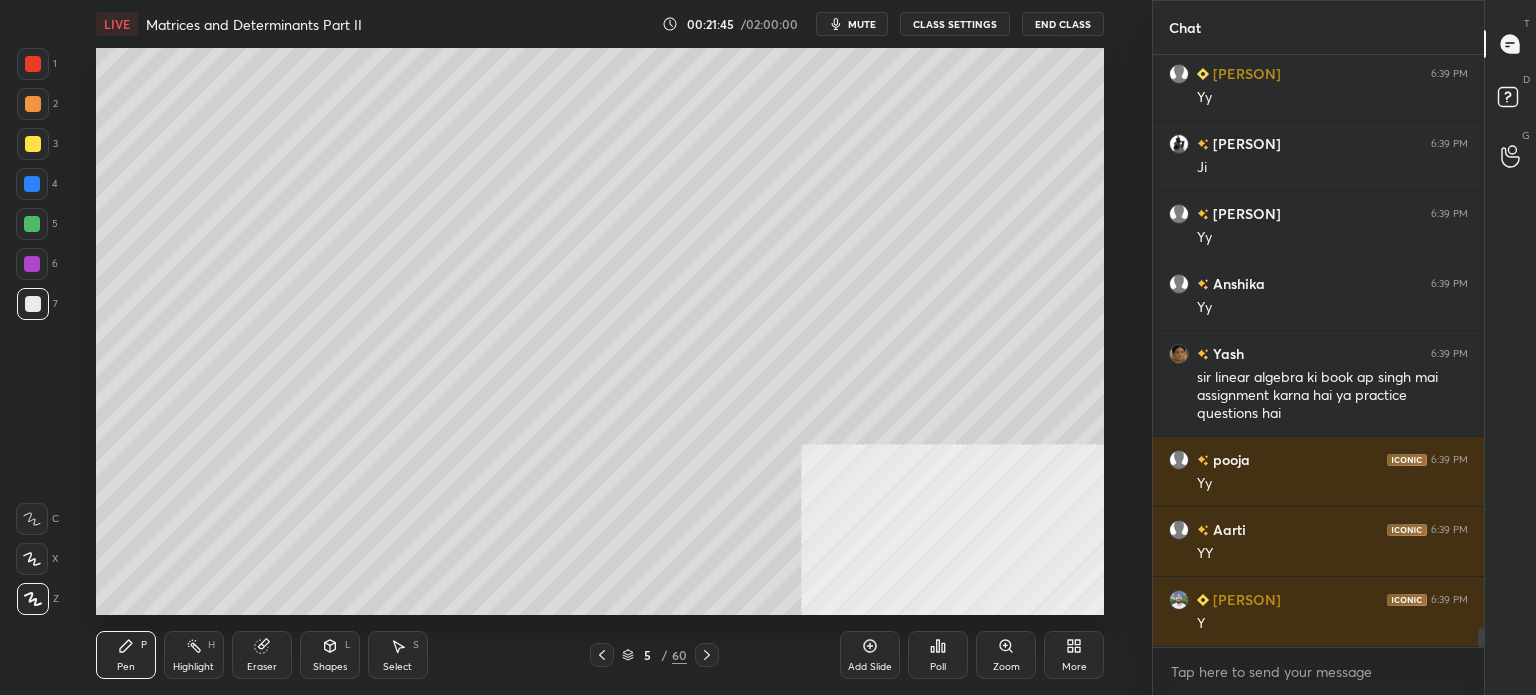 scroll, scrollTop: 17682, scrollLeft: 0, axis: vertical 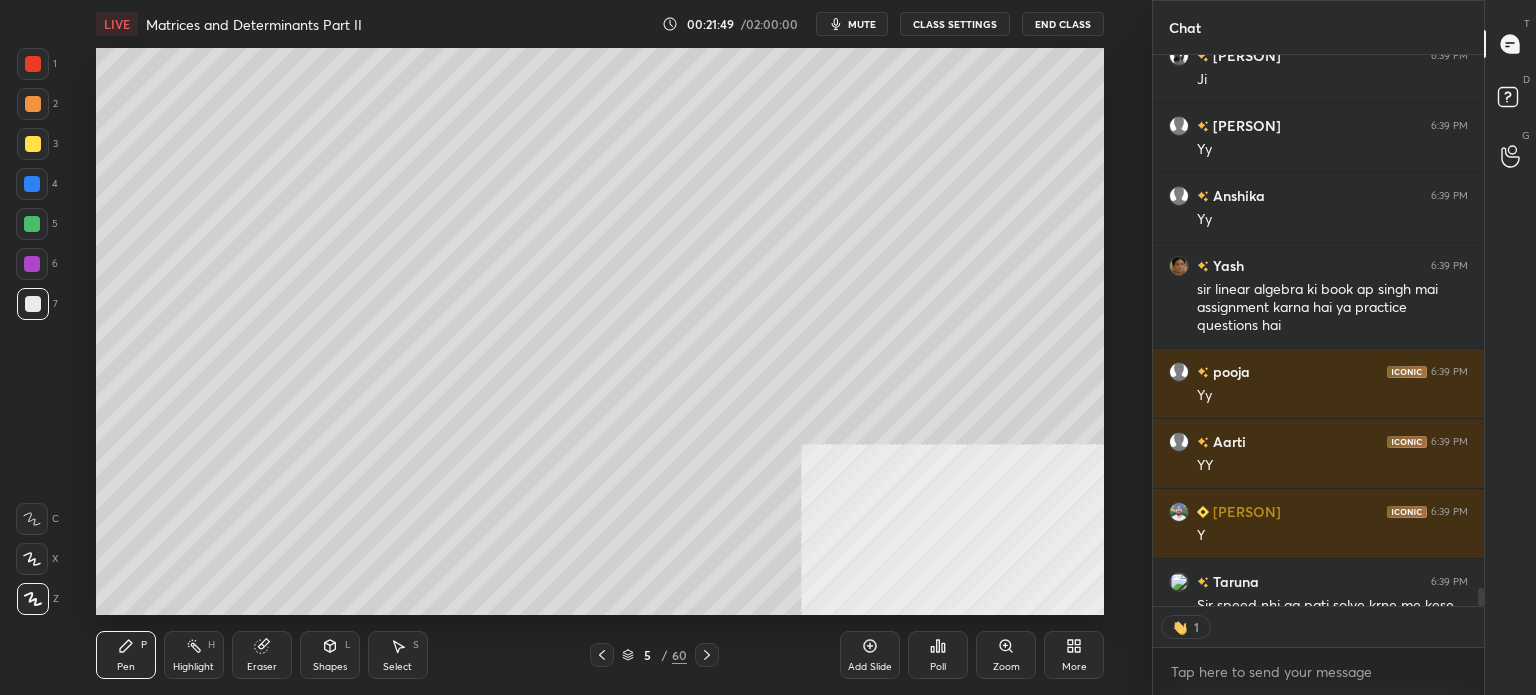 type on "x" 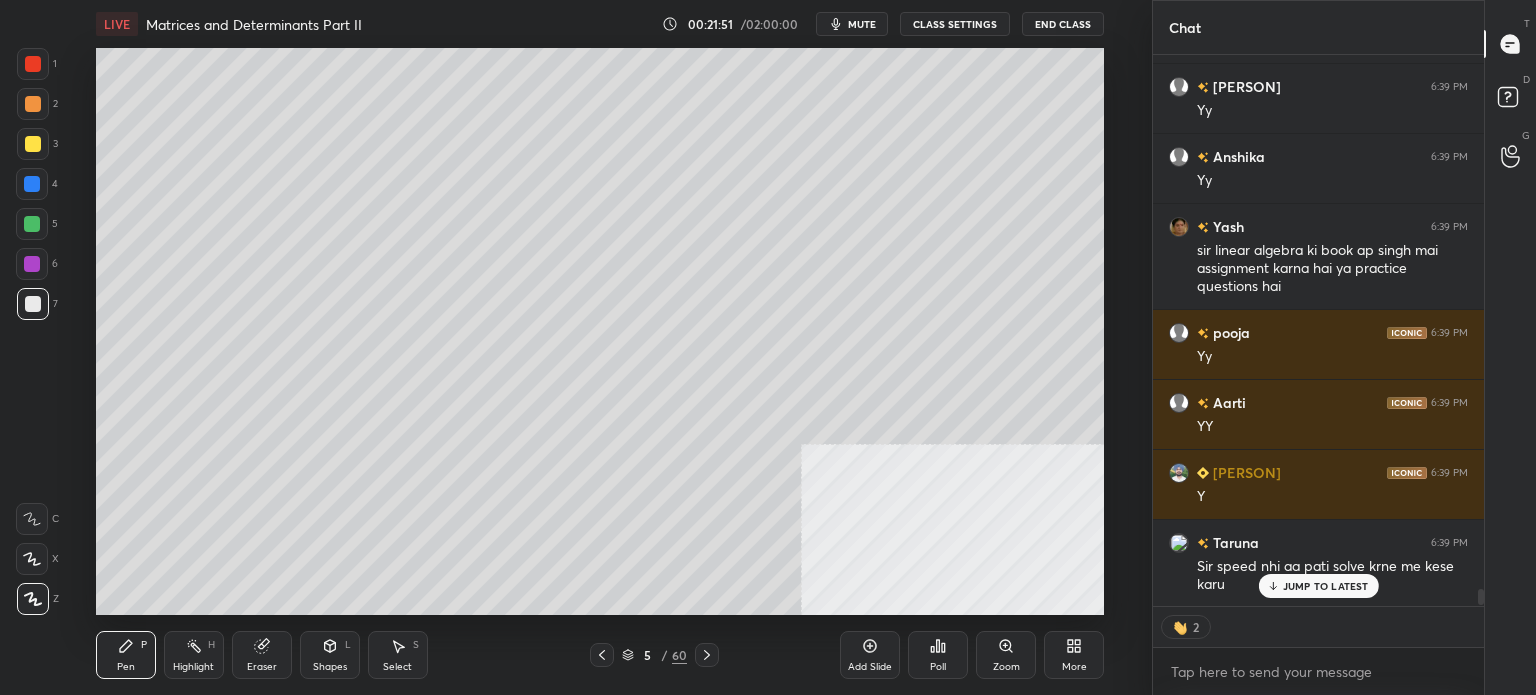 scroll, scrollTop: 17723, scrollLeft: 0, axis: vertical 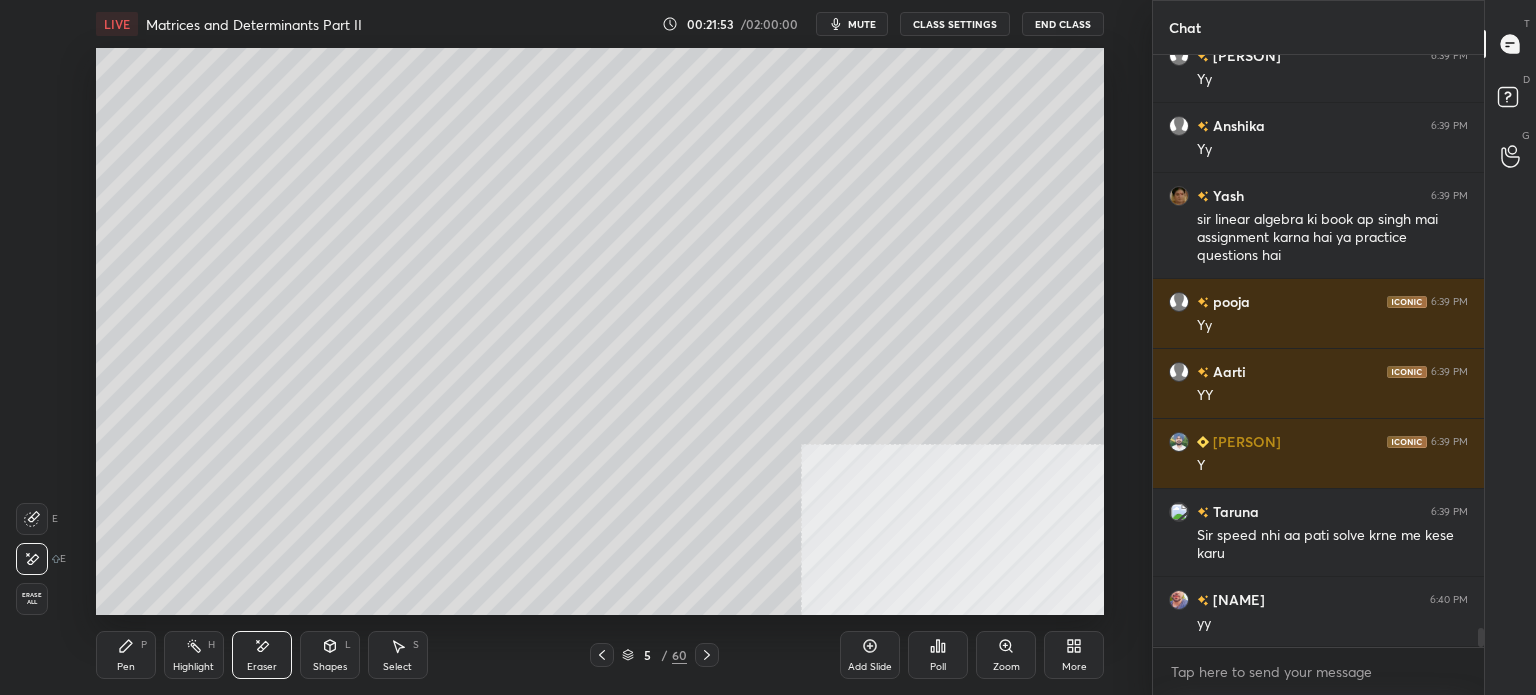 click on "Pen P" at bounding box center [126, 655] 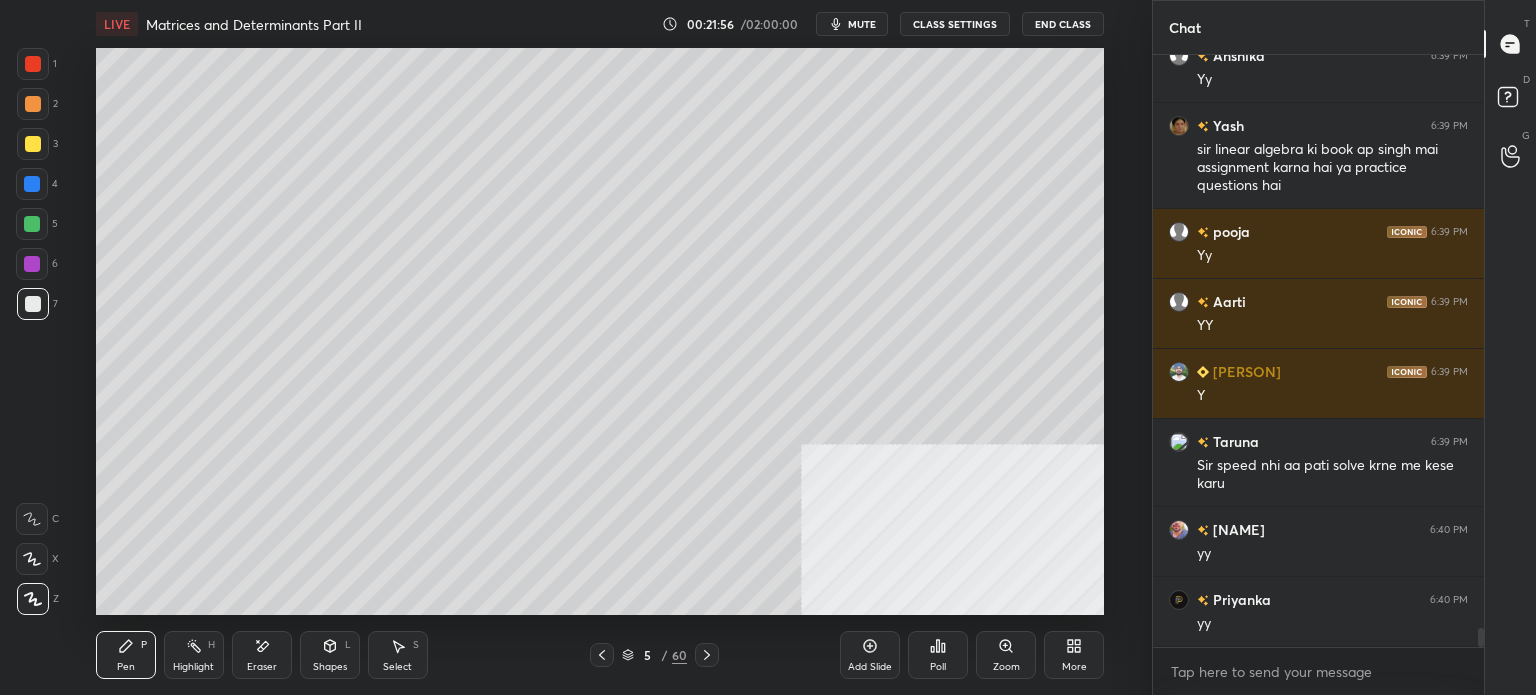 scroll, scrollTop: 17892, scrollLeft: 0, axis: vertical 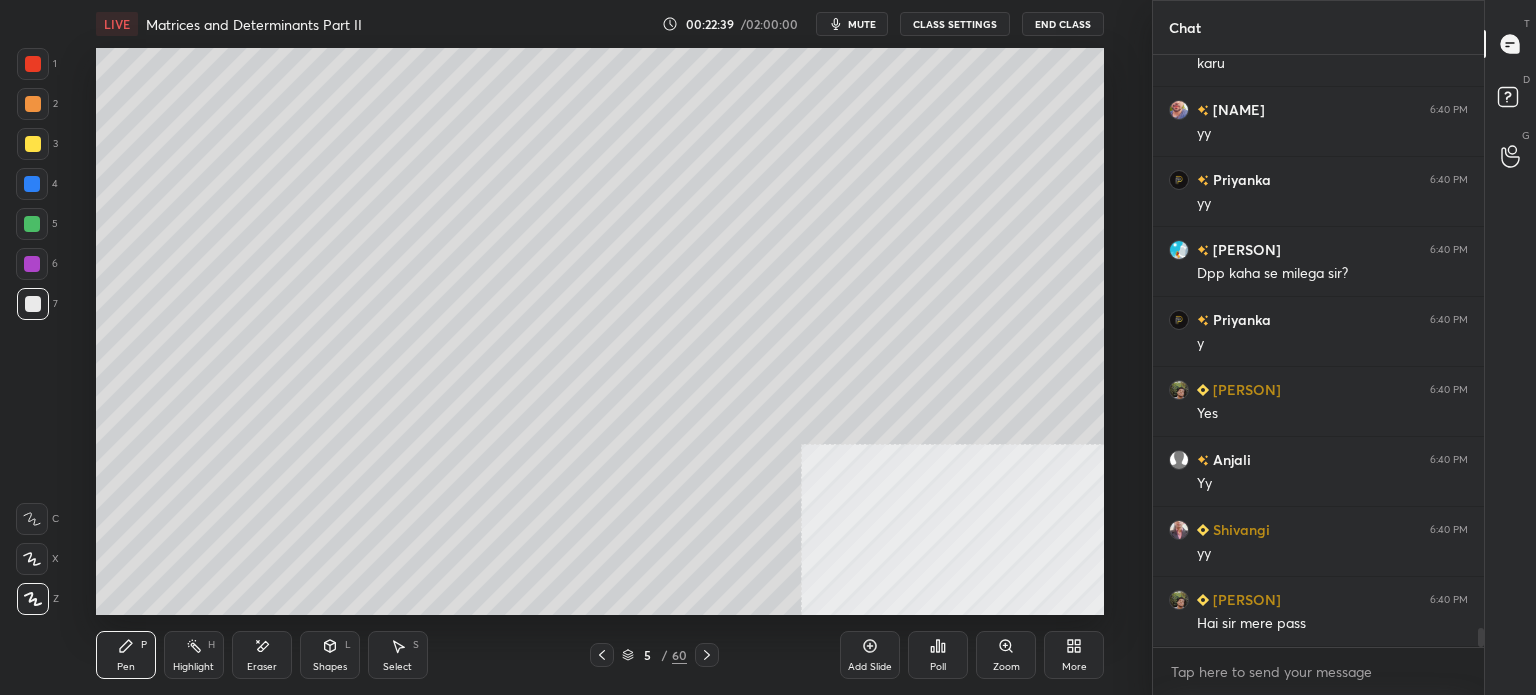 click on "mute" at bounding box center [862, 24] 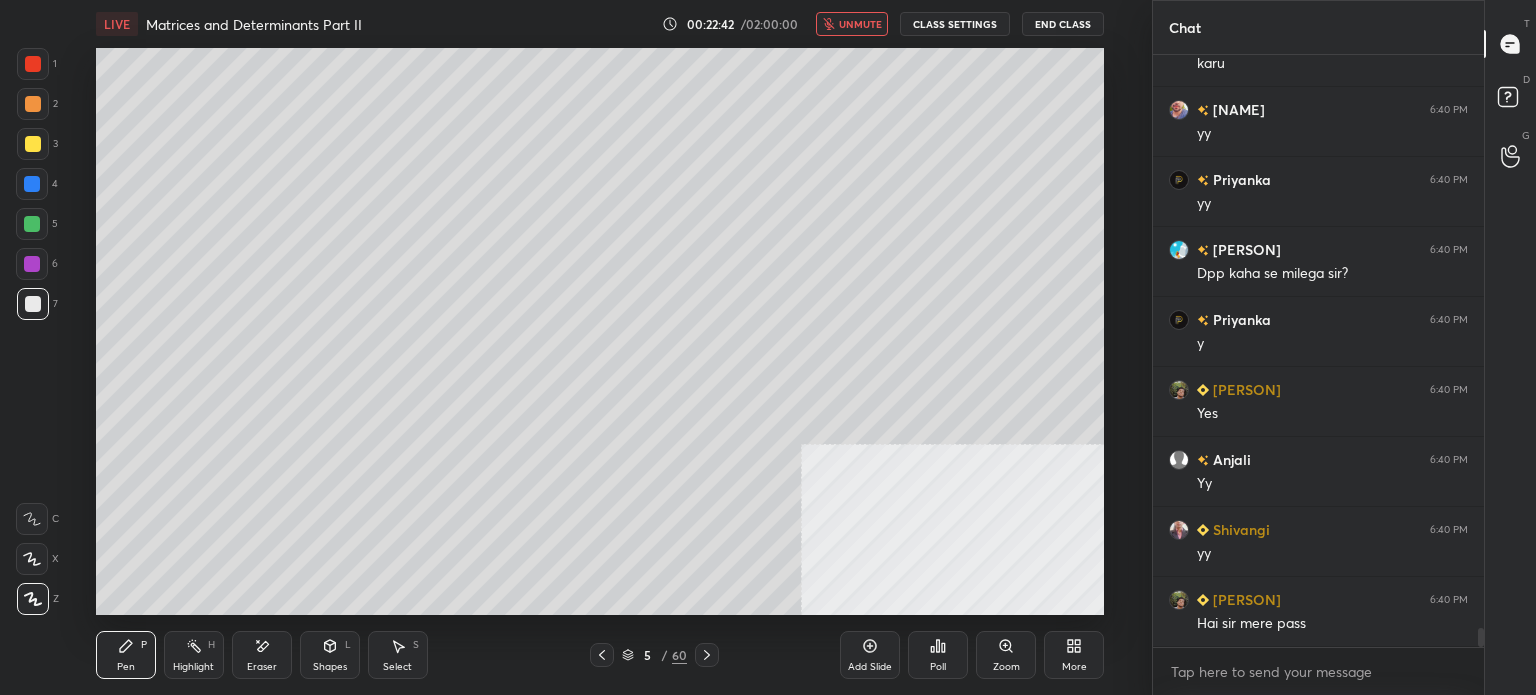click on "unmute" at bounding box center (860, 24) 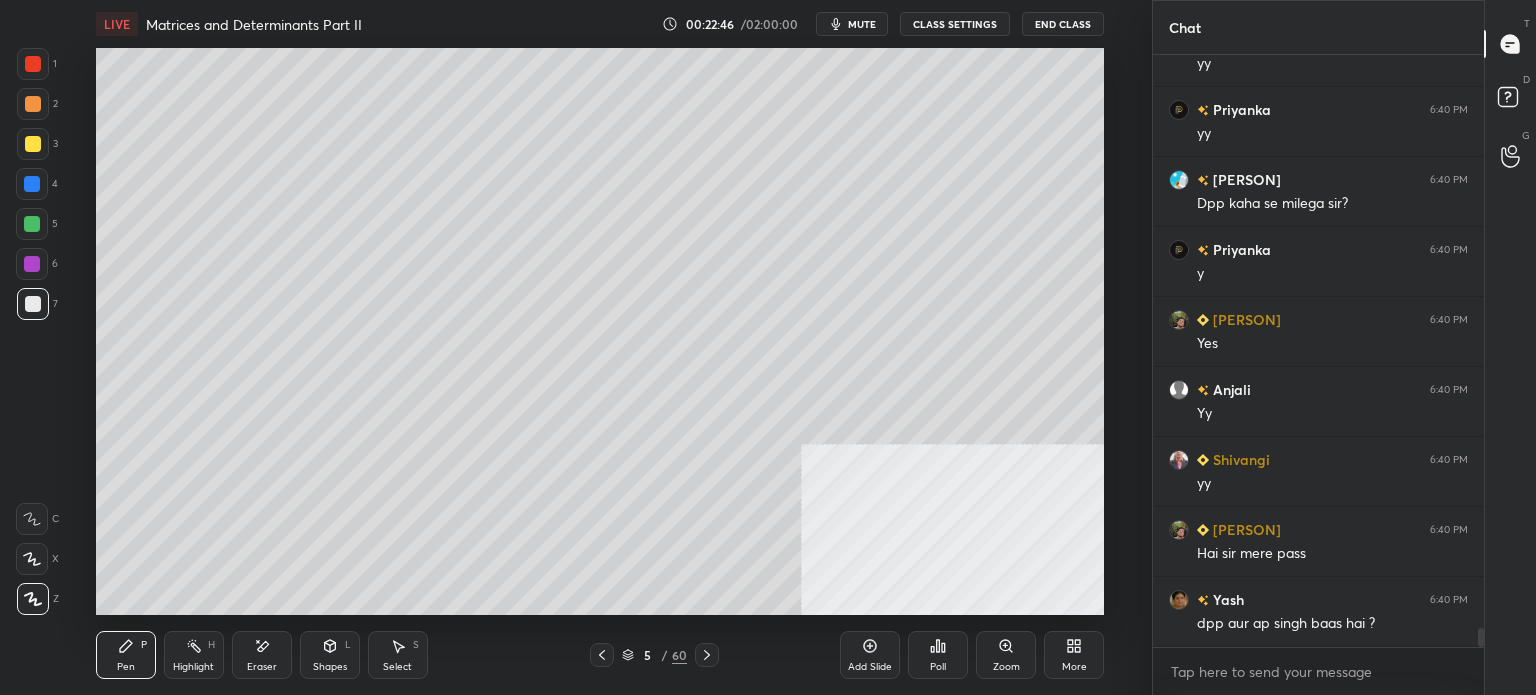 click on "3" at bounding box center (37, 148) 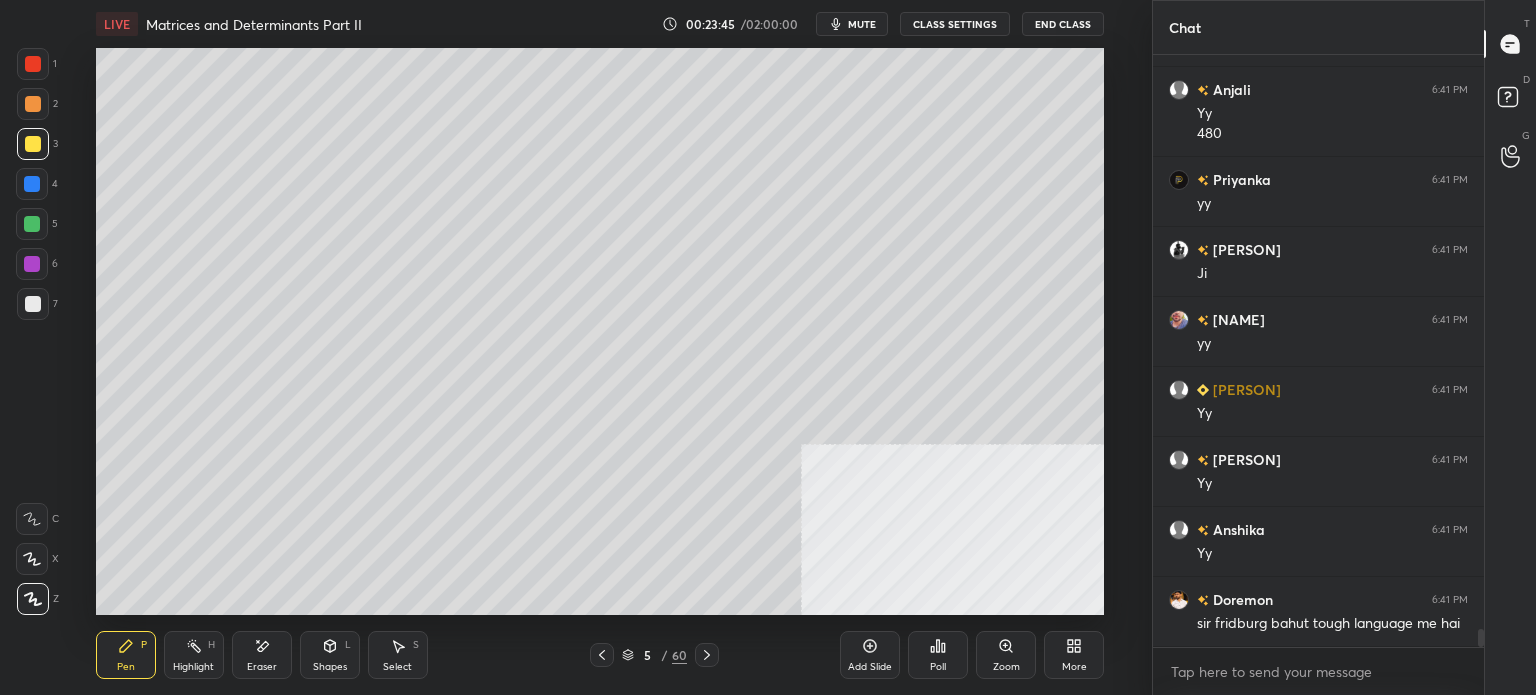 scroll, scrollTop: 19172, scrollLeft: 0, axis: vertical 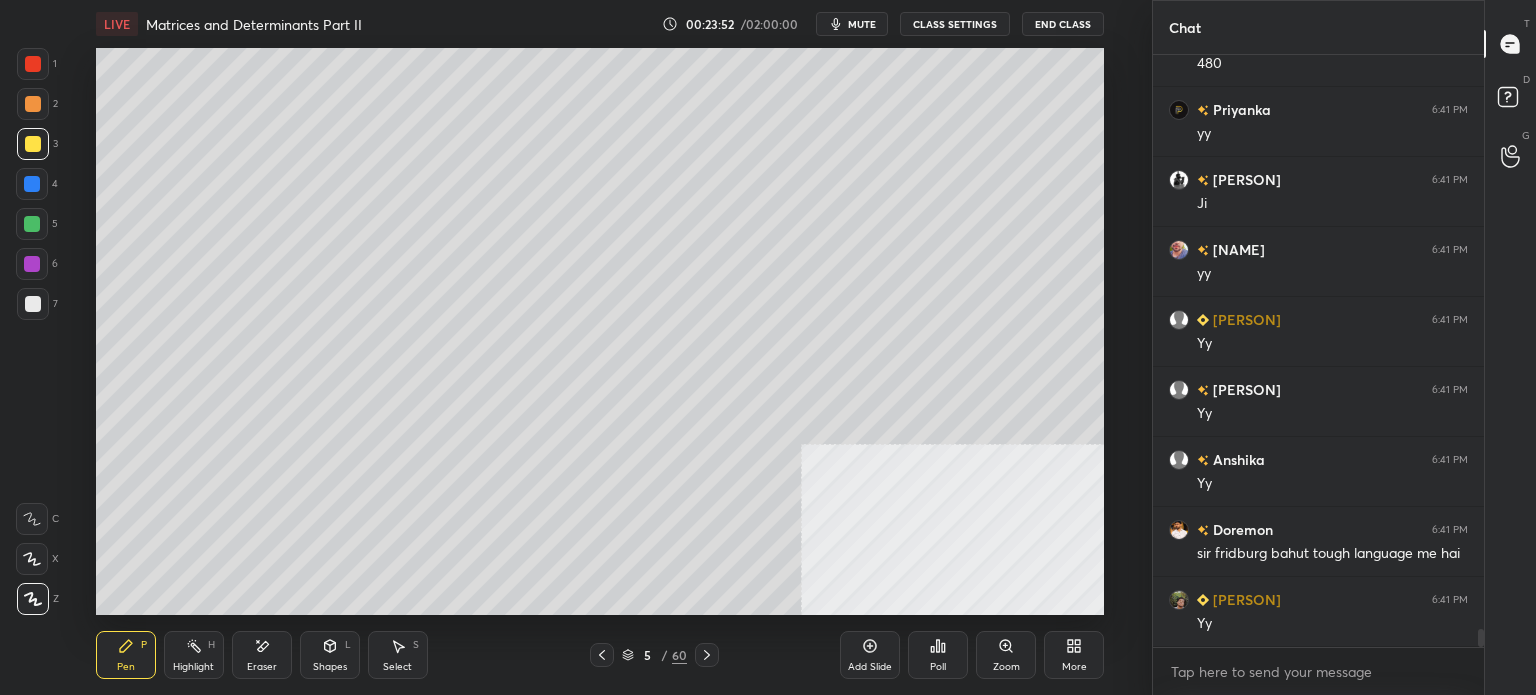 click on "Select S" at bounding box center (398, 655) 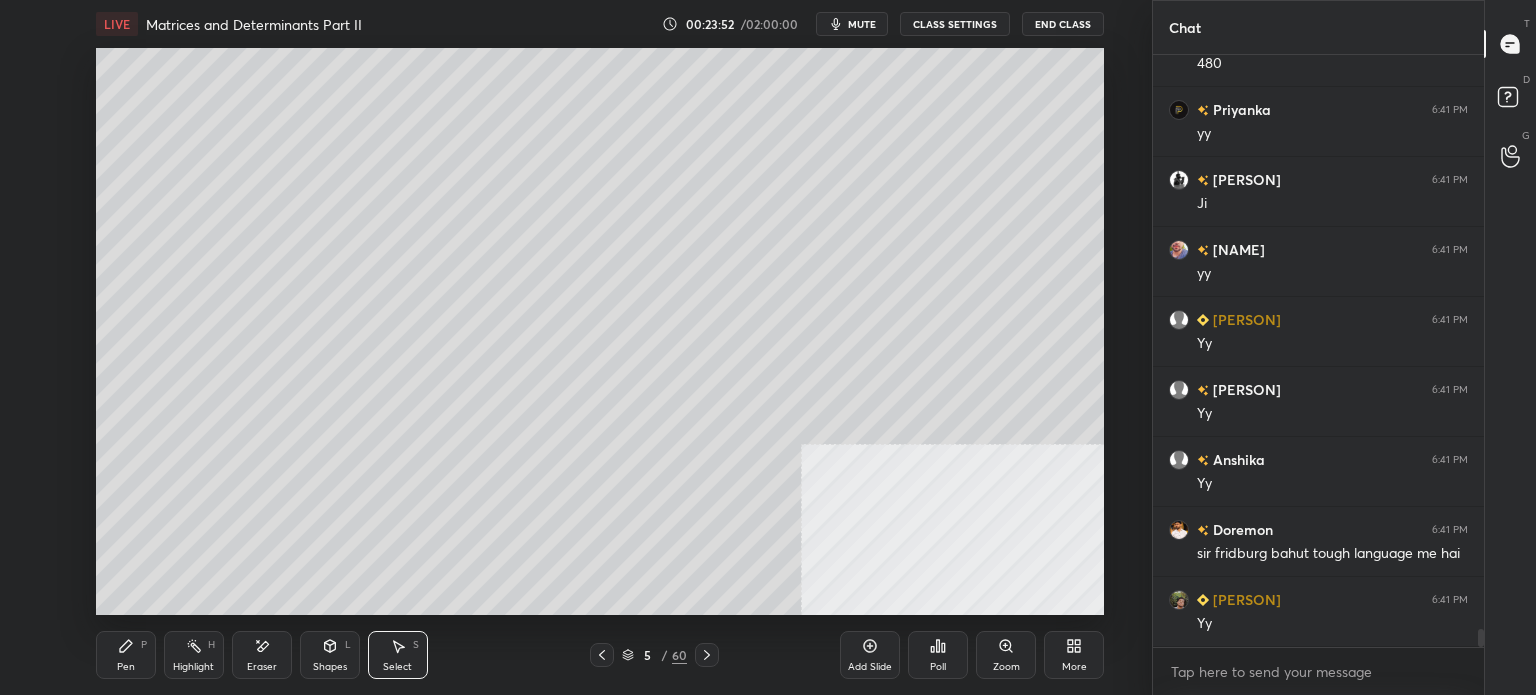 scroll, scrollTop: 19242, scrollLeft: 0, axis: vertical 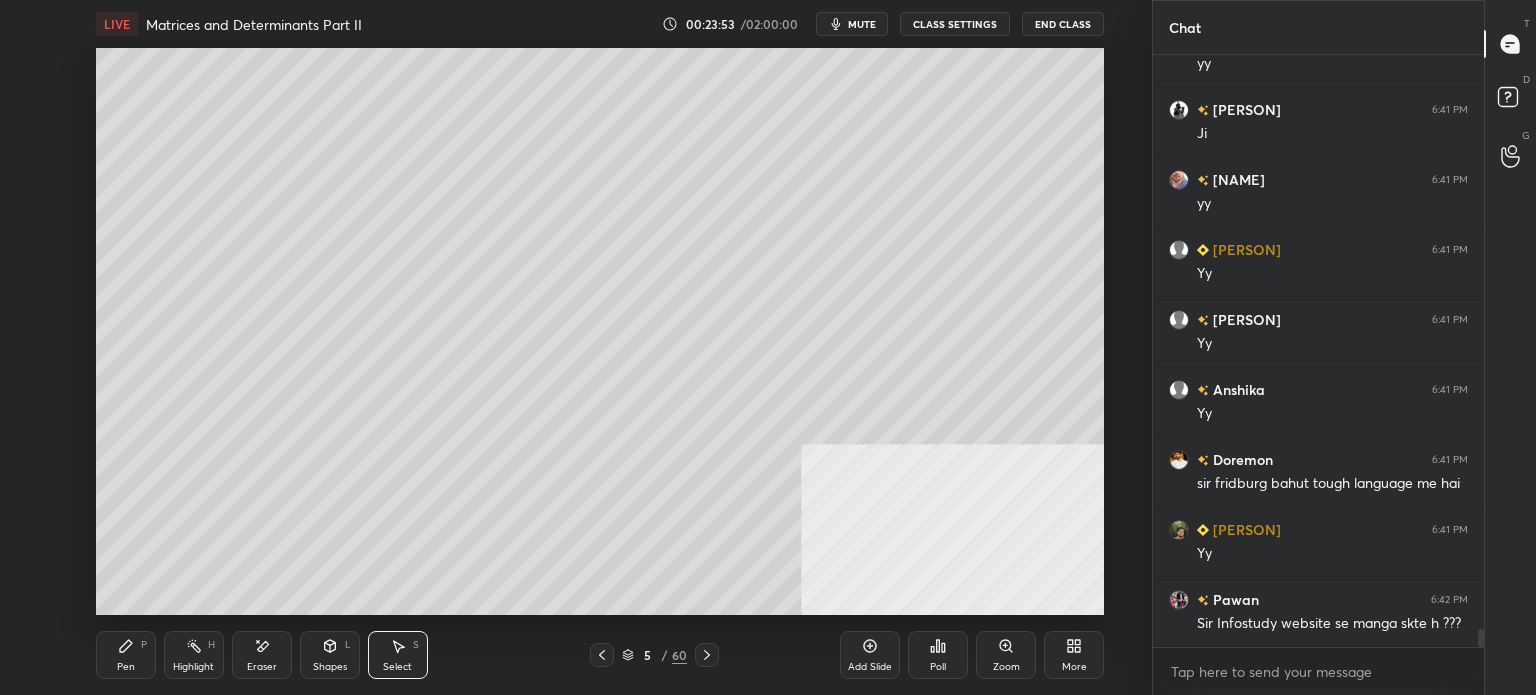 click on "Pen" at bounding box center [126, 667] 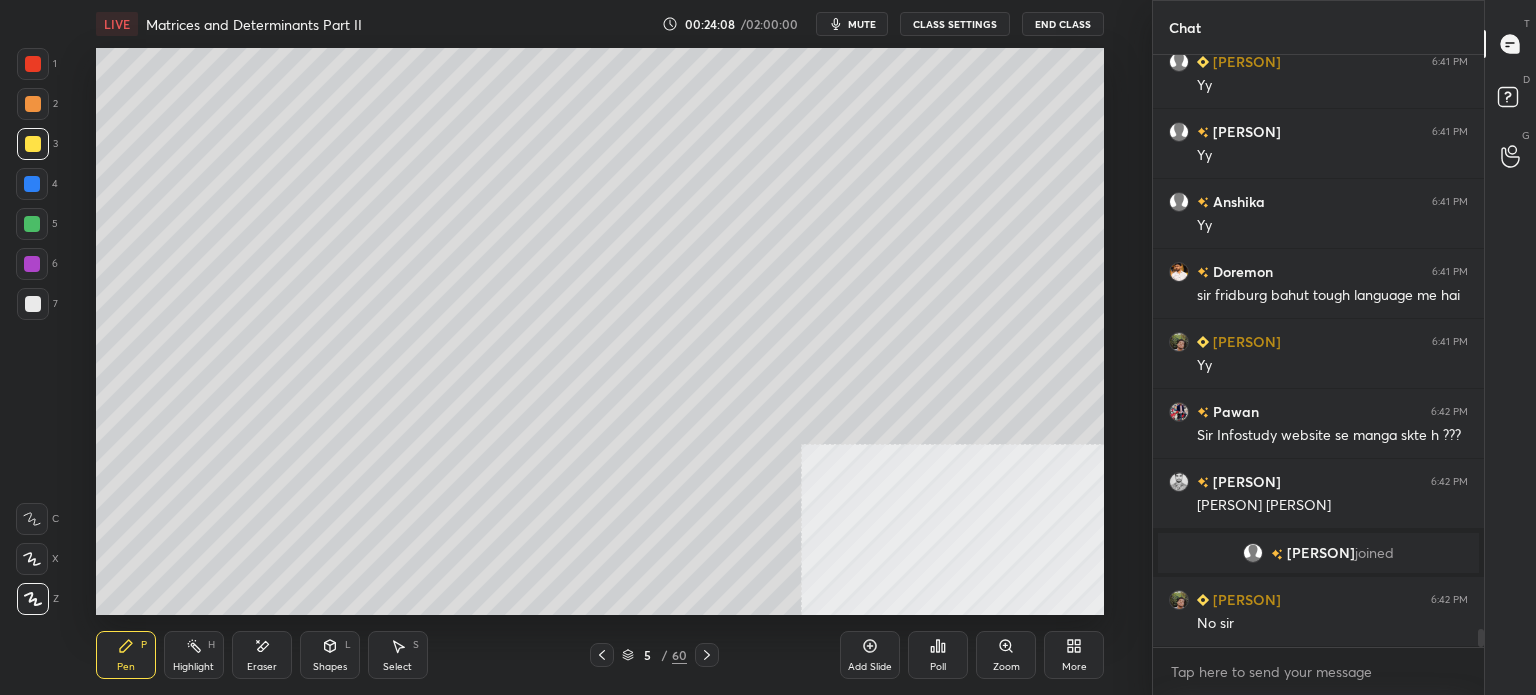 scroll, scrollTop: 18416, scrollLeft: 0, axis: vertical 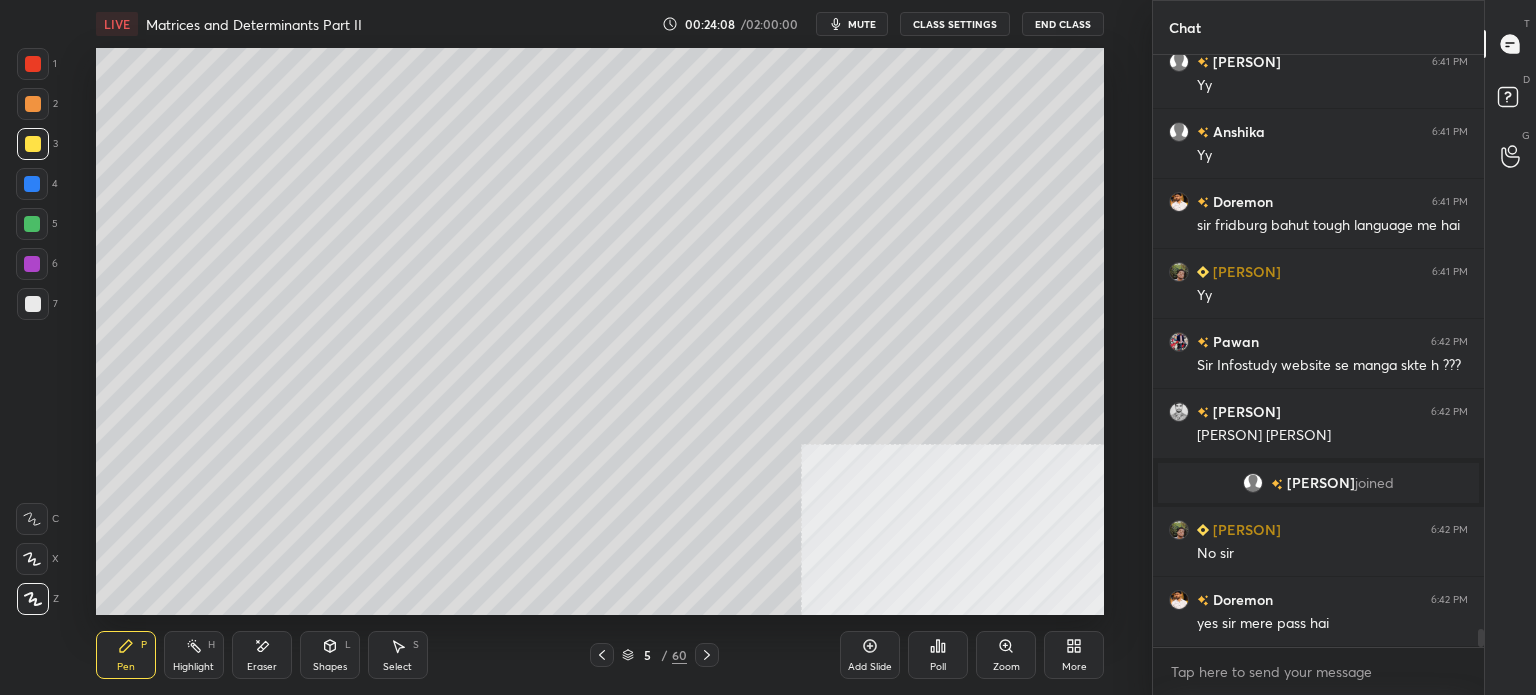 click on "Setting up your live class Poll for   secs No correct answer Start poll" at bounding box center (600, 331) 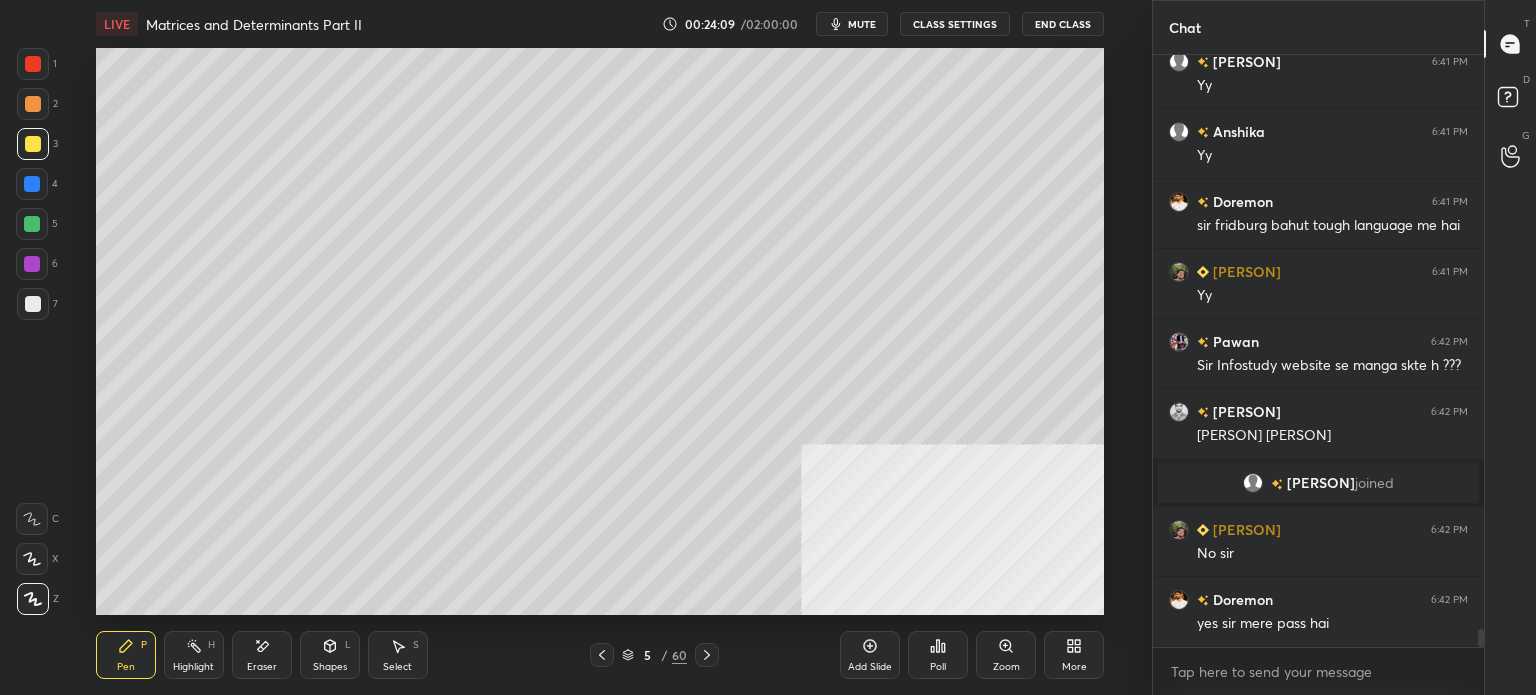 scroll, scrollTop: 18486, scrollLeft: 0, axis: vertical 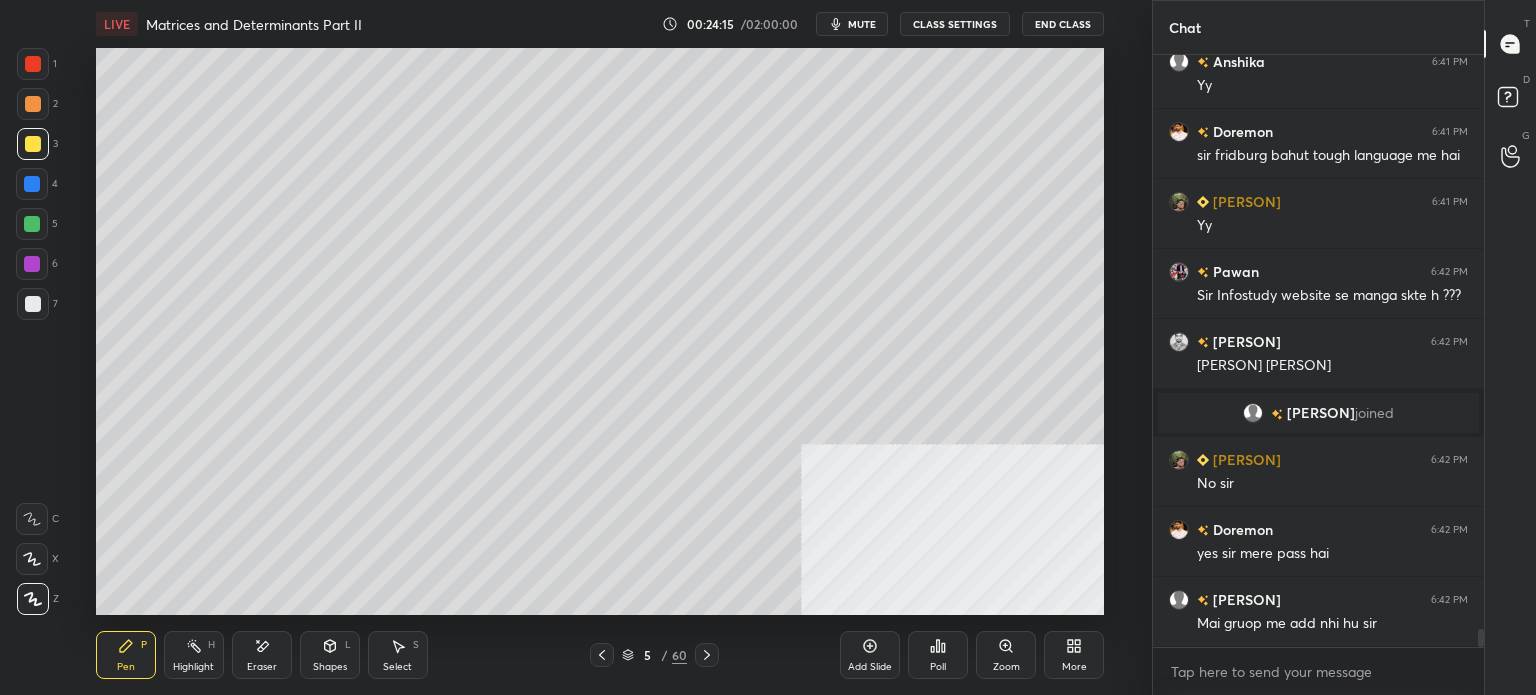 click at bounding box center (32, 184) 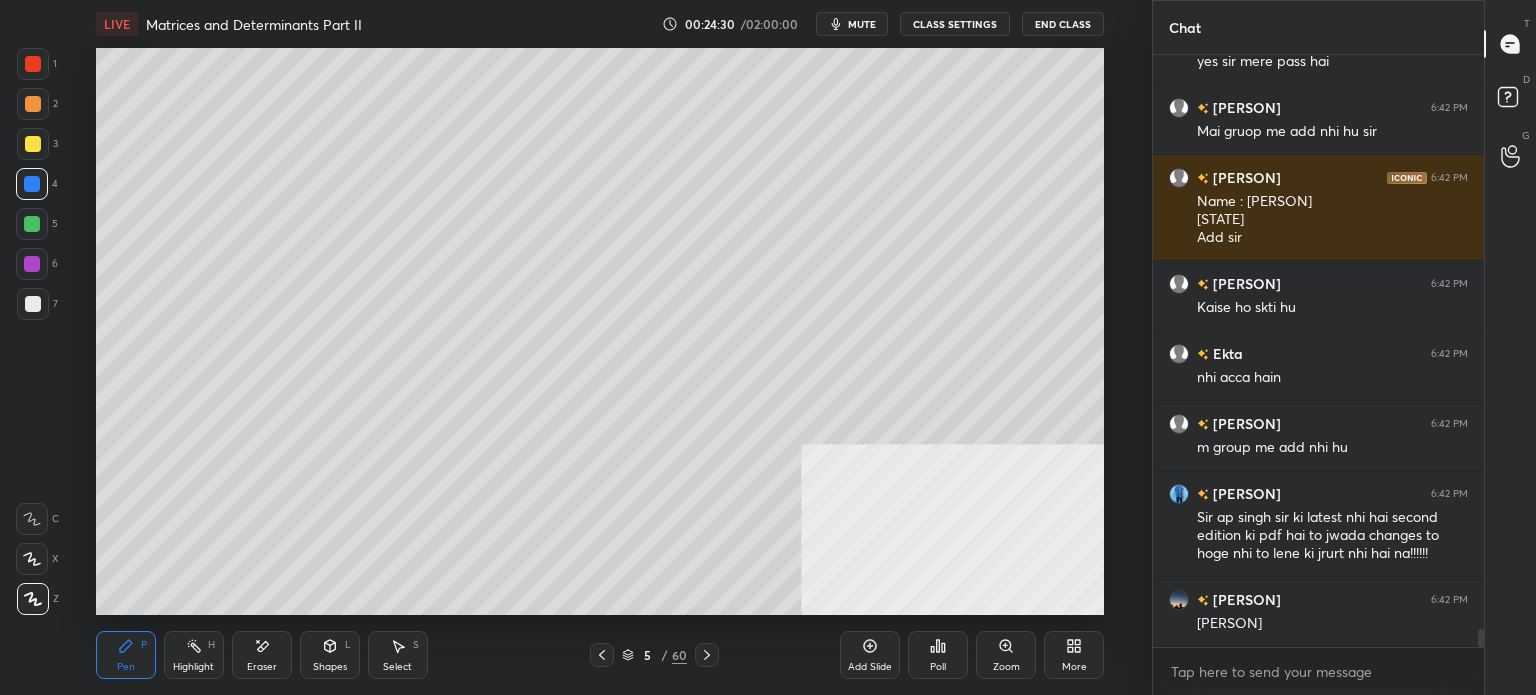 scroll, scrollTop: 19048, scrollLeft: 0, axis: vertical 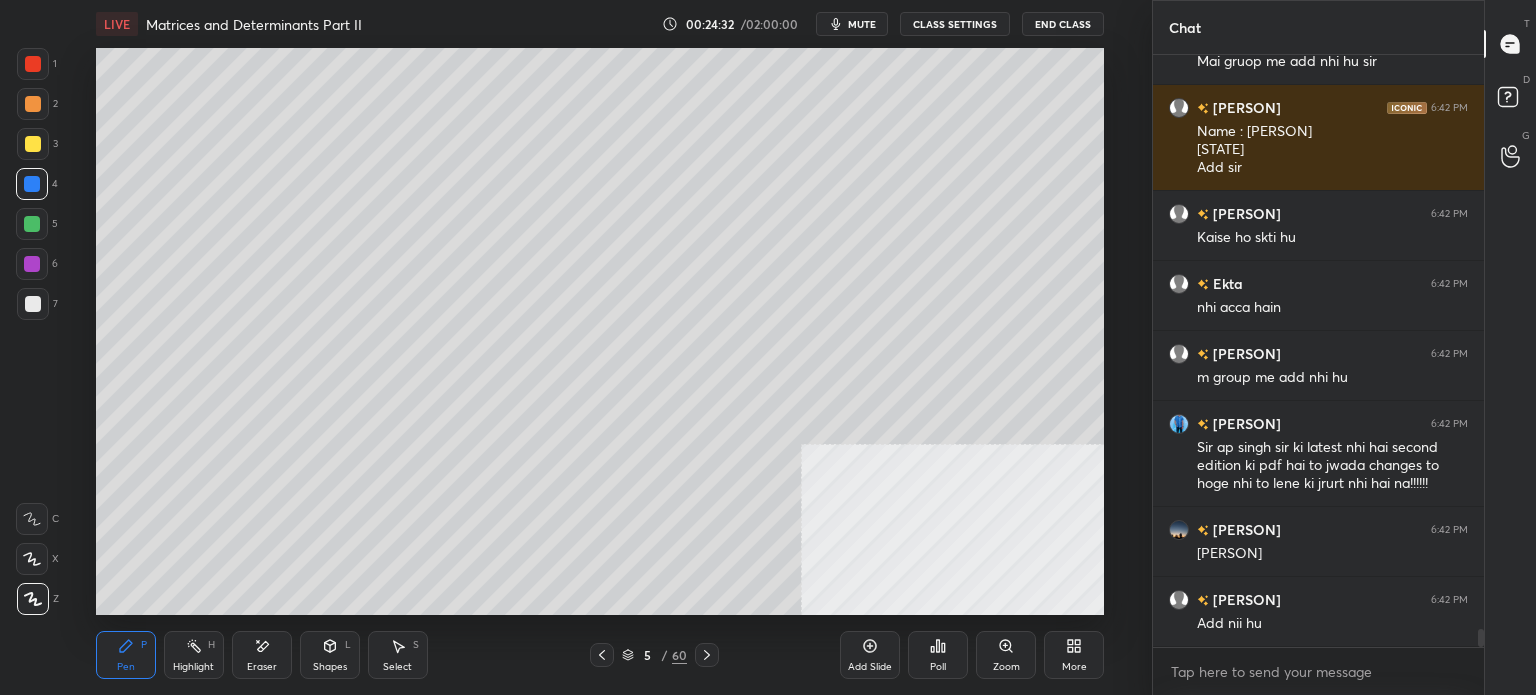 click on "Eraser" at bounding box center [262, 655] 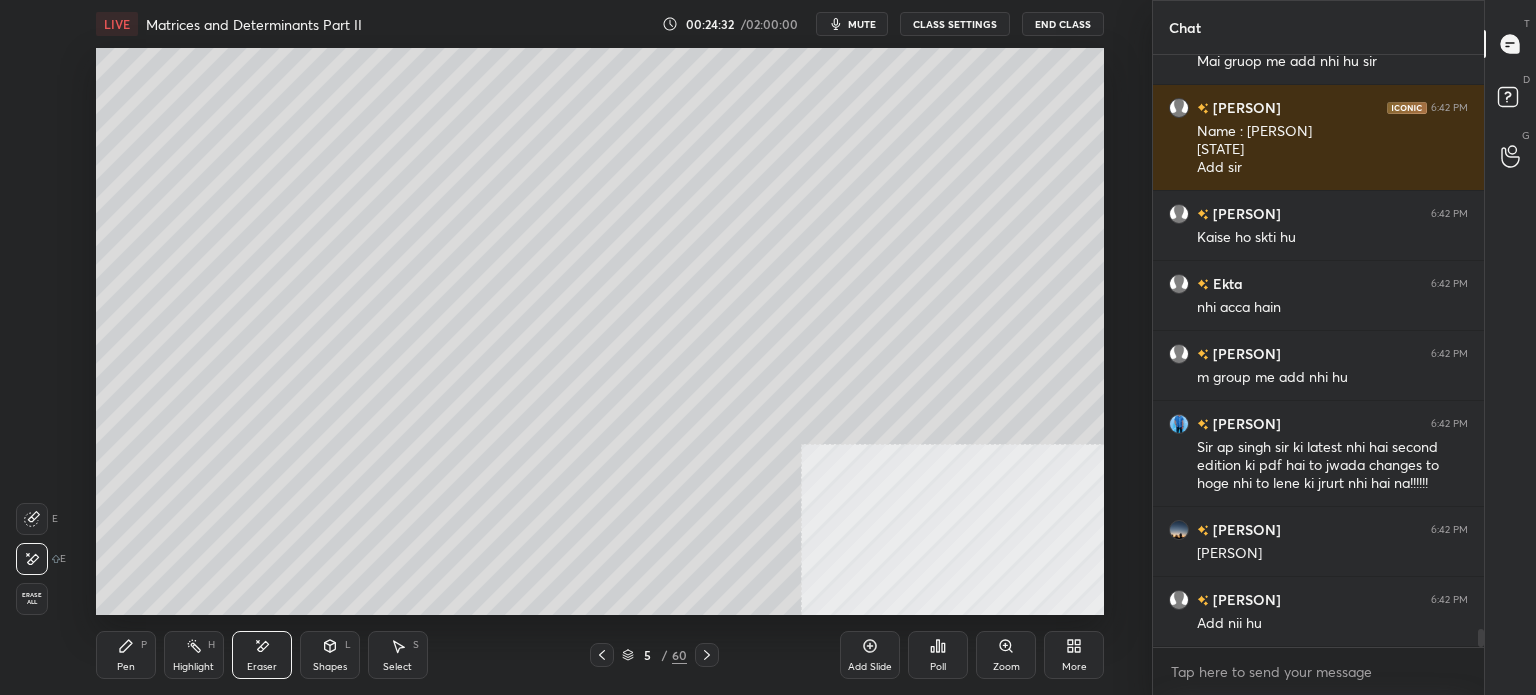 click on "Shapes L" at bounding box center (330, 655) 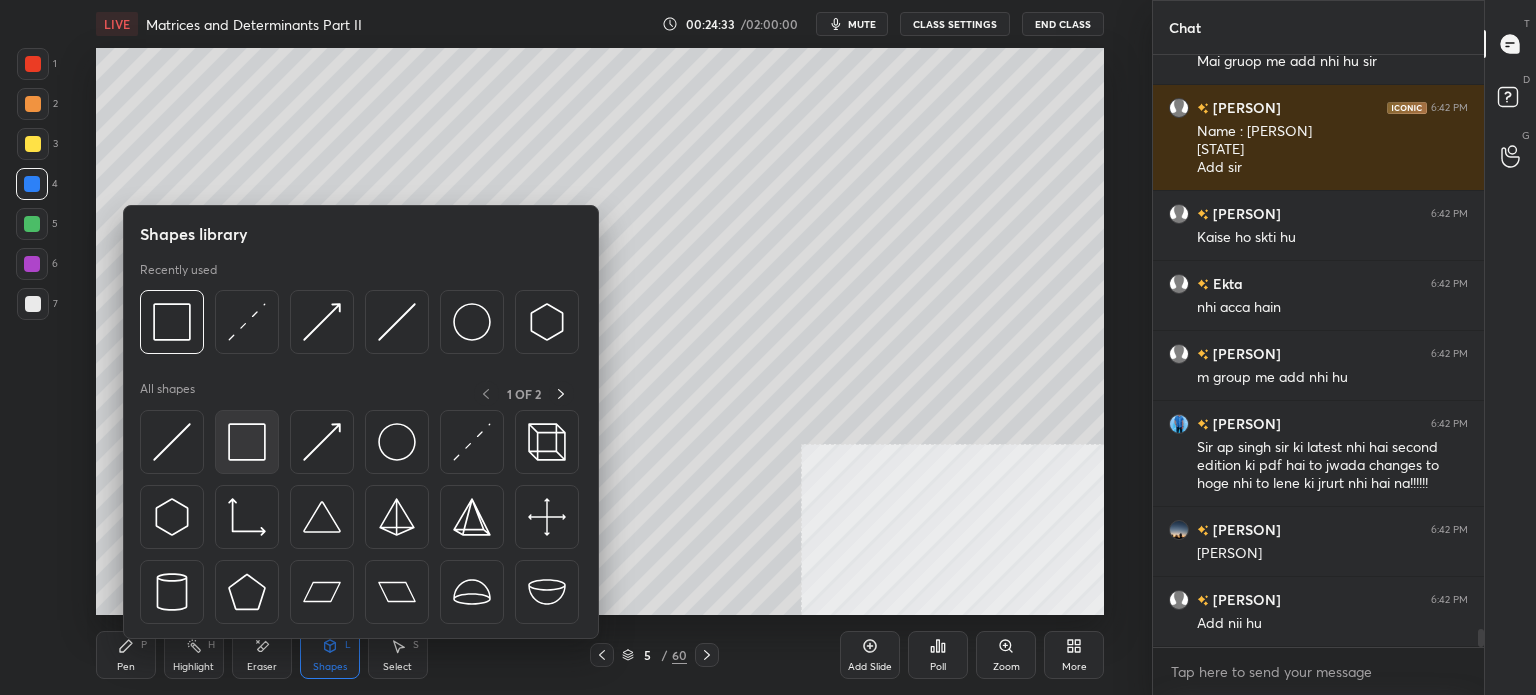 click at bounding box center (247, 442) 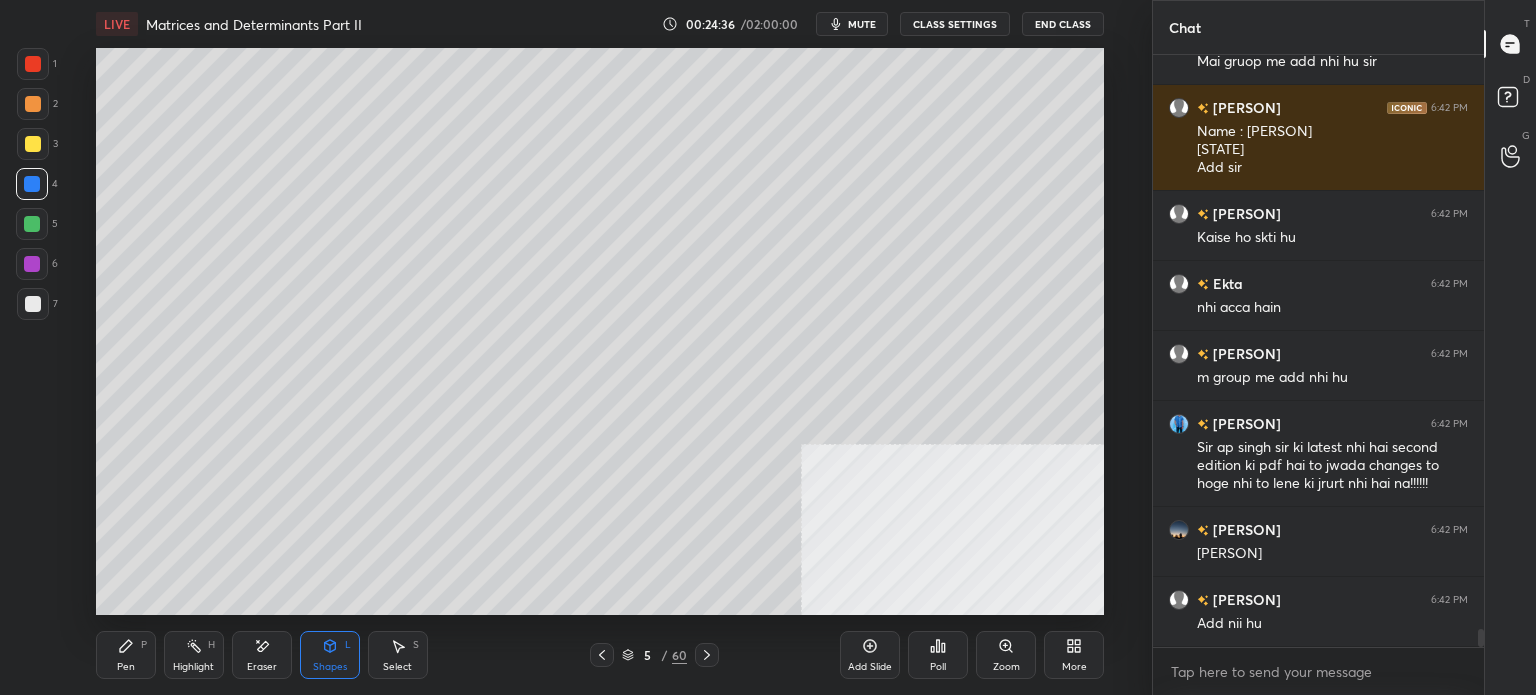 click at bounding box center [33, 304] 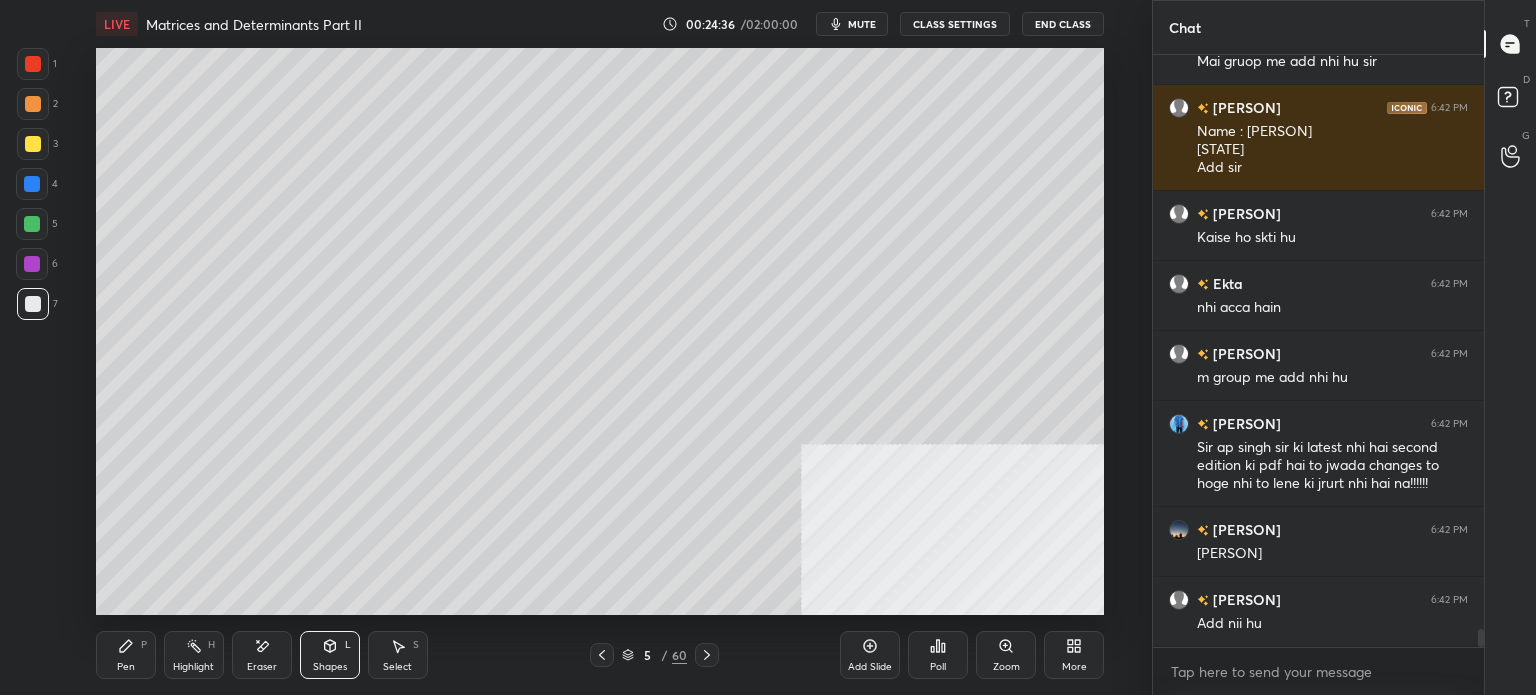 click on "Pen" at bounding box center (126, 667) 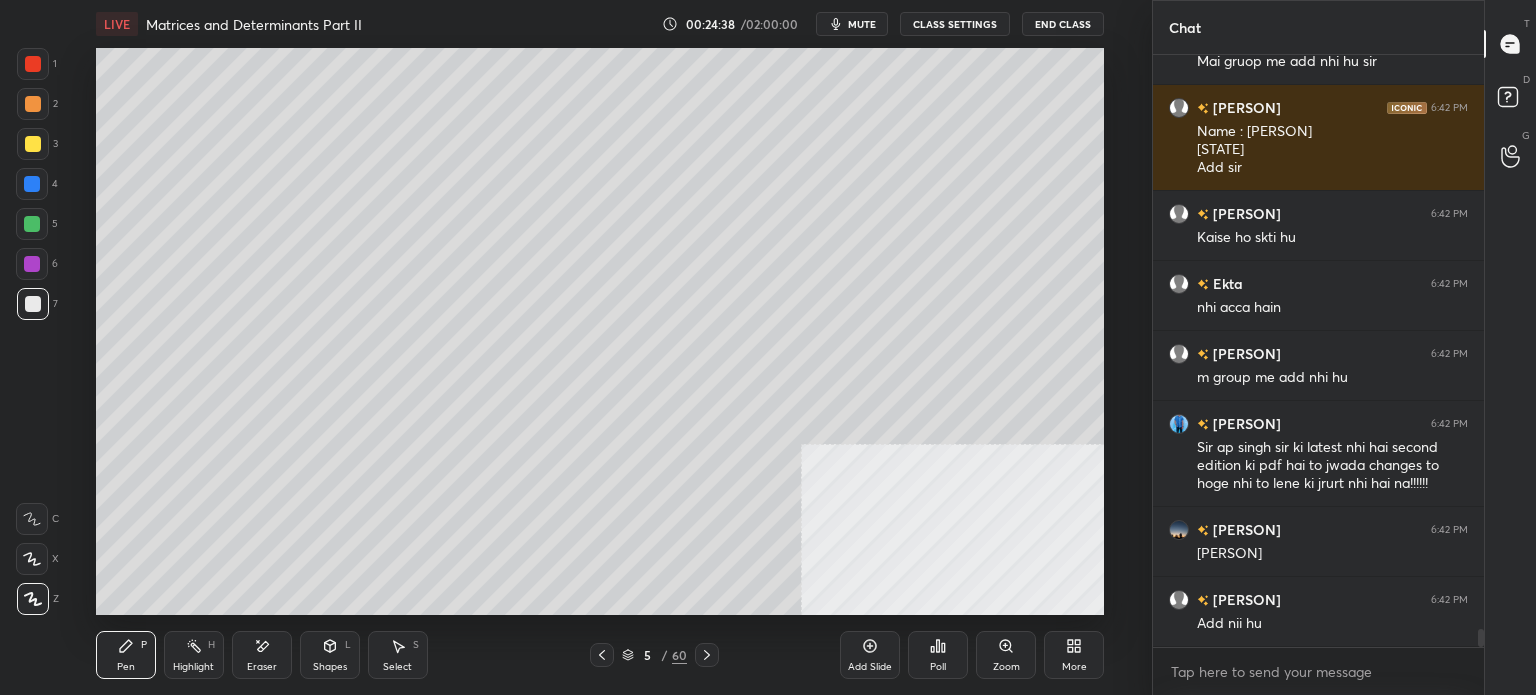 click on "Eraser" at bounding box center [262, 655] 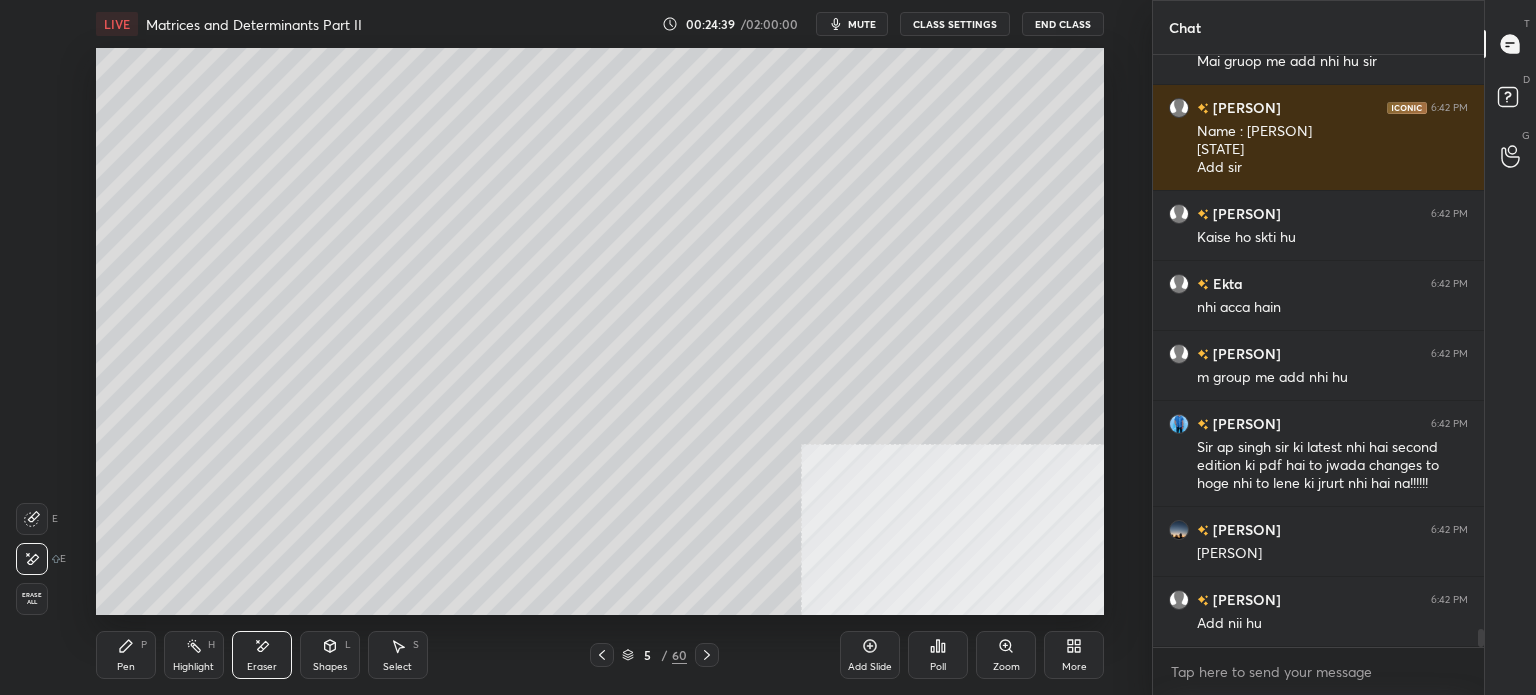 click at bounding box center [32, 519] 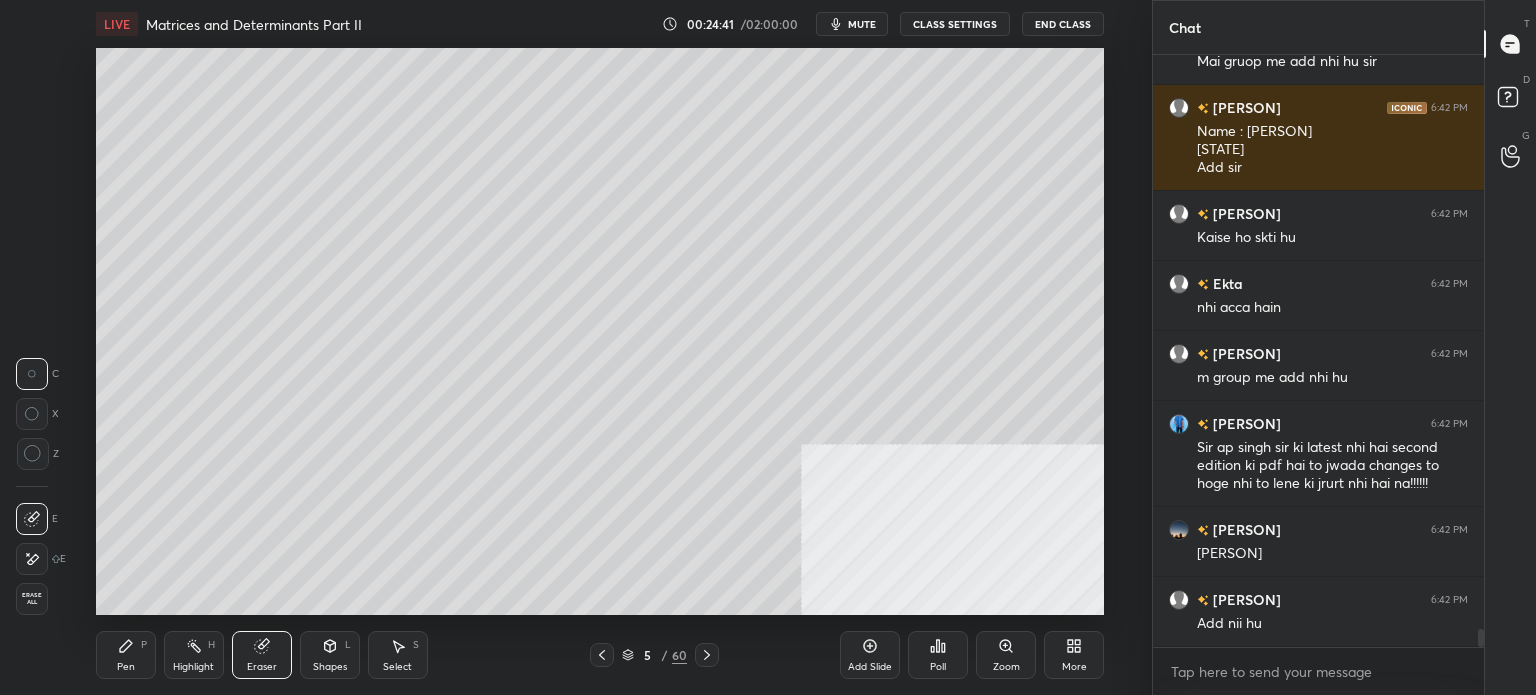 scroll, scrollTop: 19118, scrollLeft: 0, axis: vertical 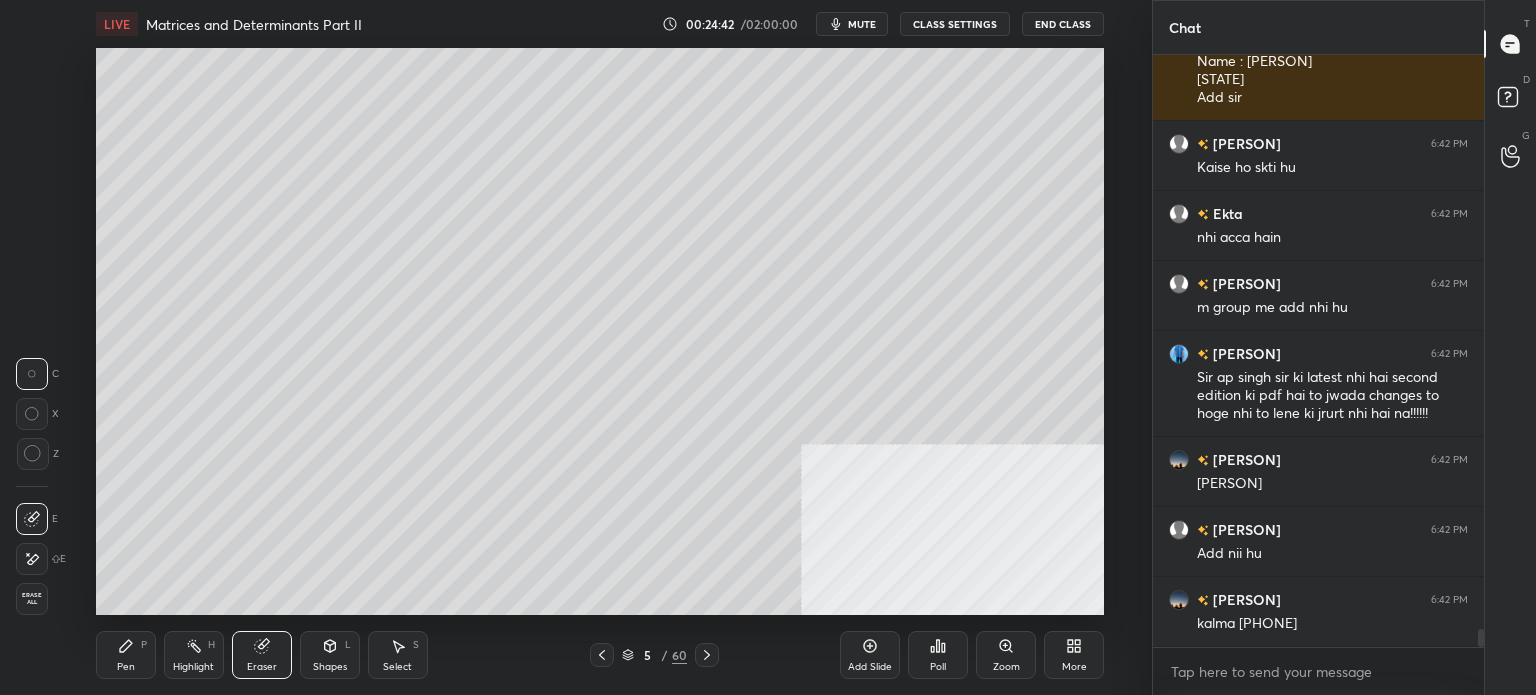click on "Pen P" at bounding box center [126, 655] 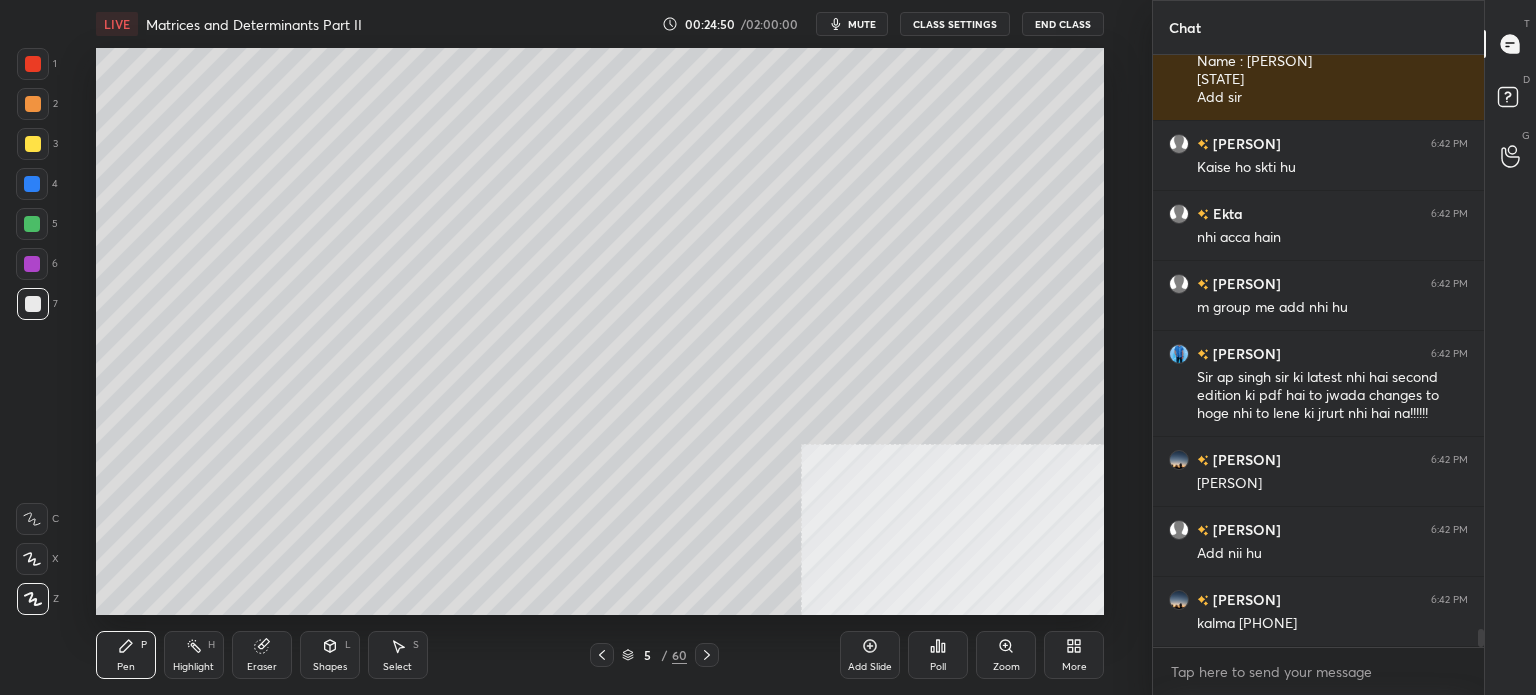 scroll, scrollTop: 19188, scrollLeft: 0, axis: vertical 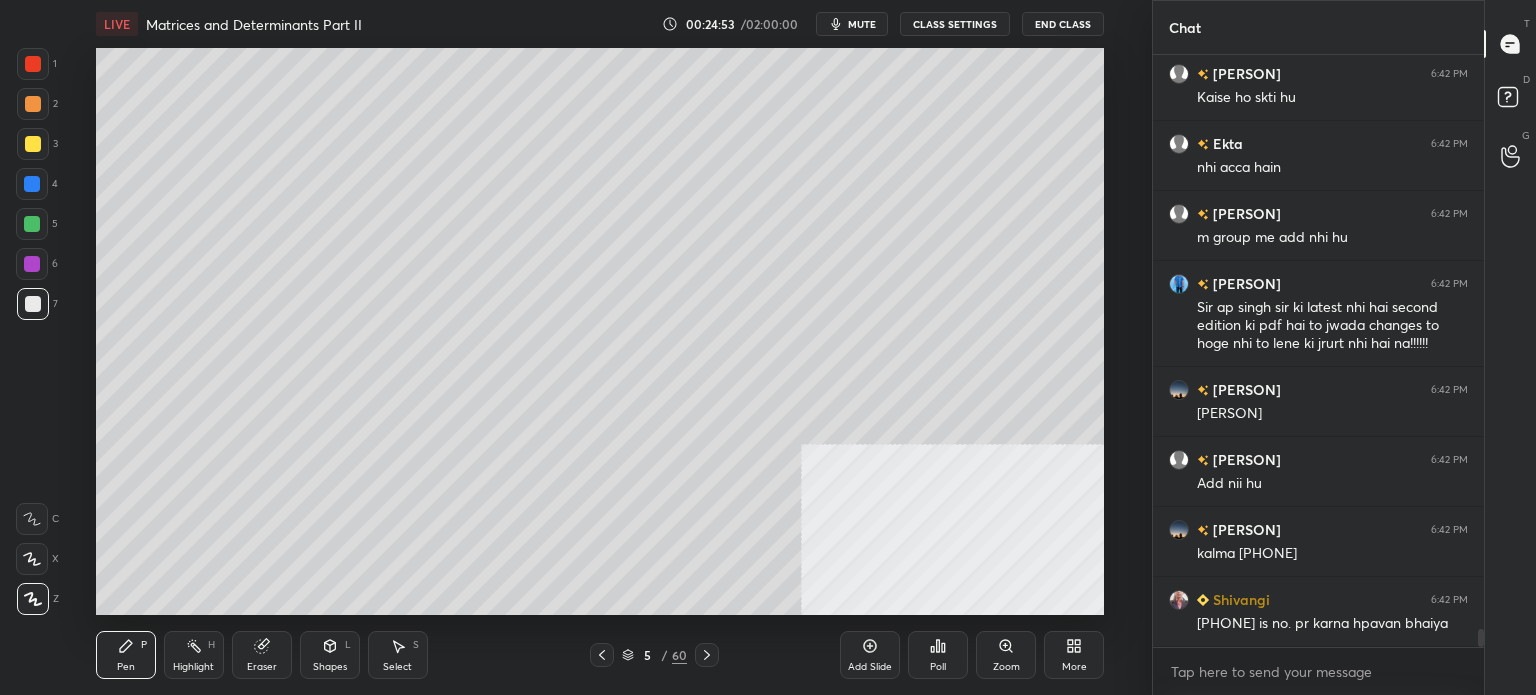 click at bounding box center (32, 184) 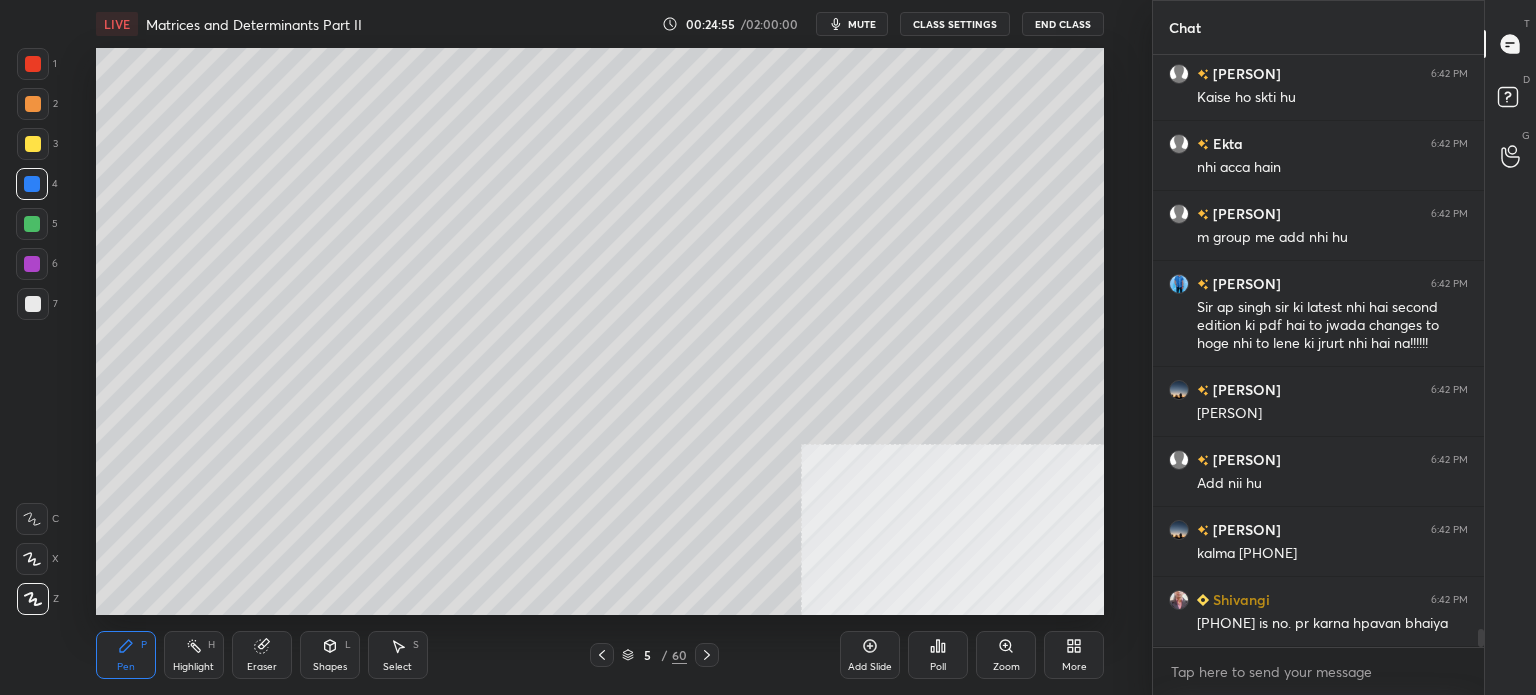 click at bounding box center [33, 304] 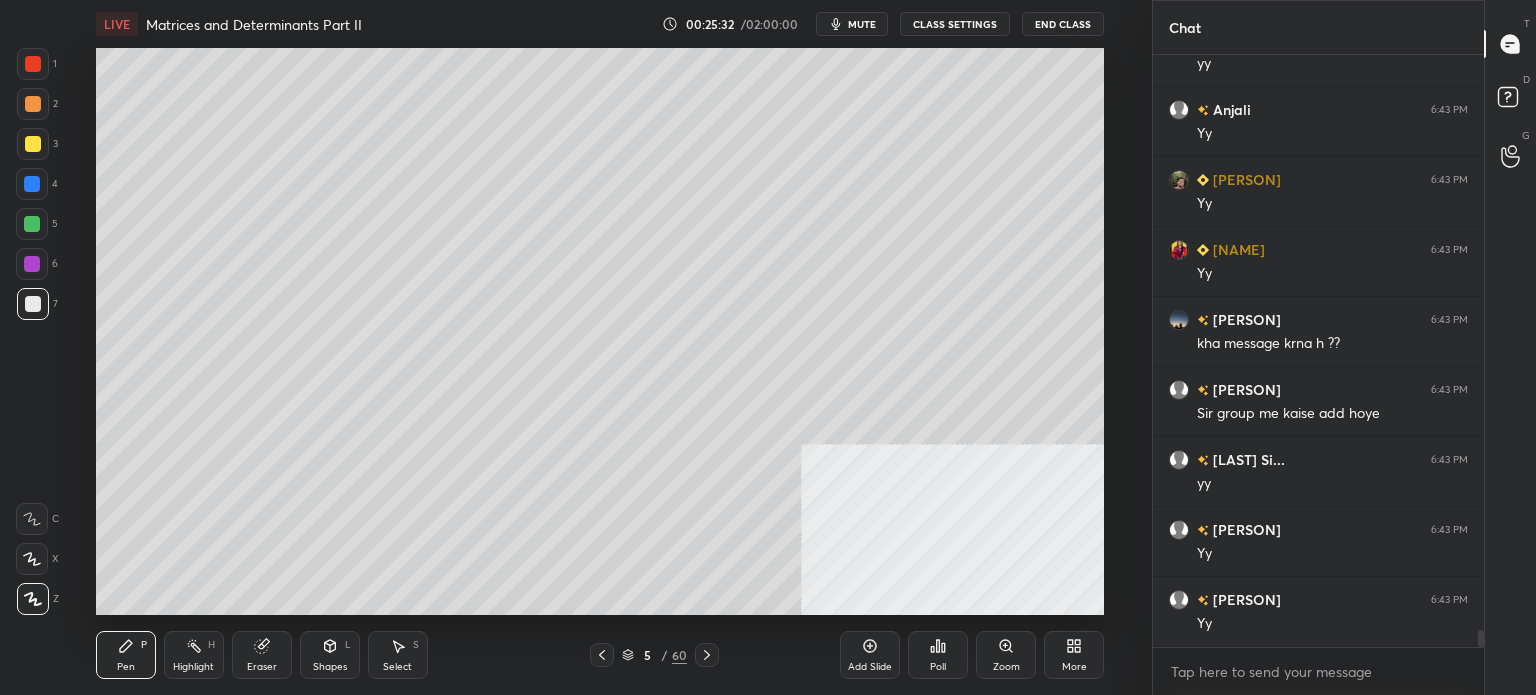 scroll, scrollTop: 19776, scrollLeft: 0, axis: vertical 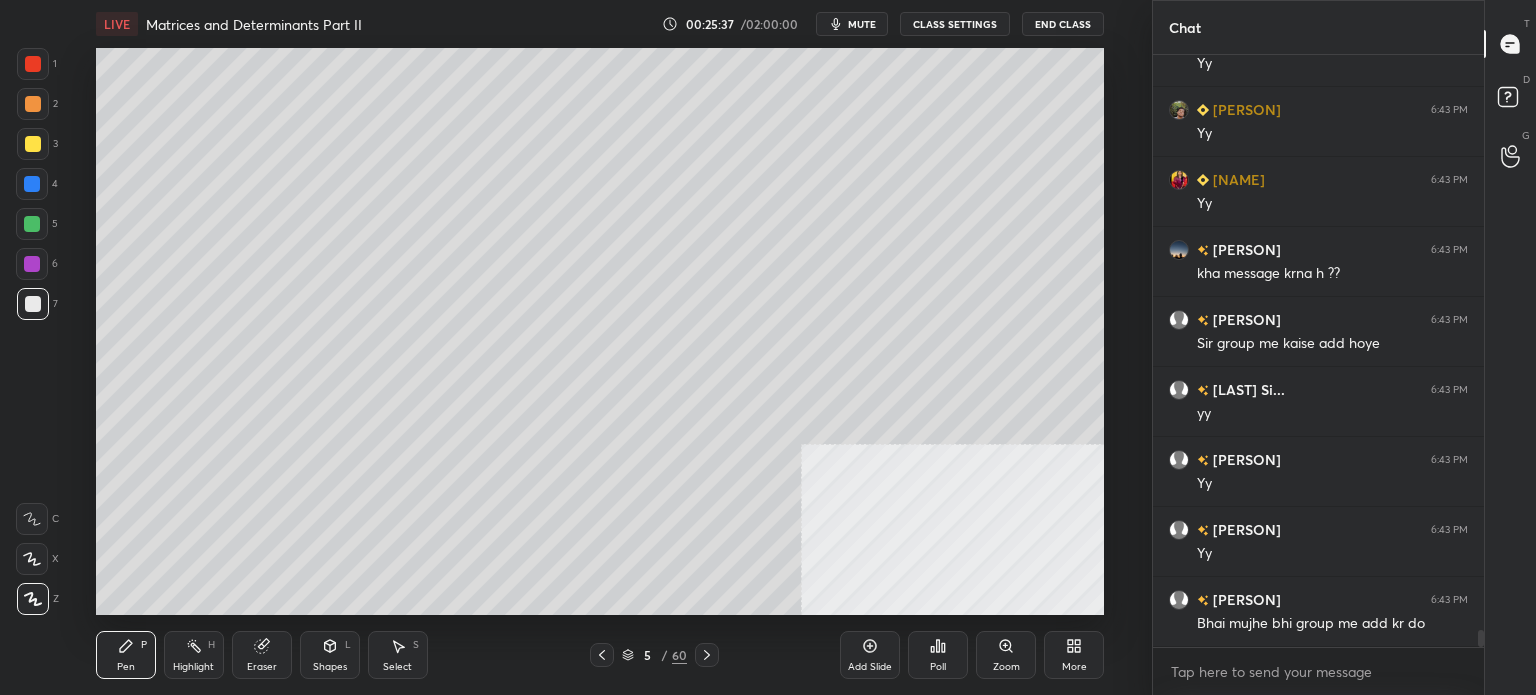 click at bounding box center (33, 144) 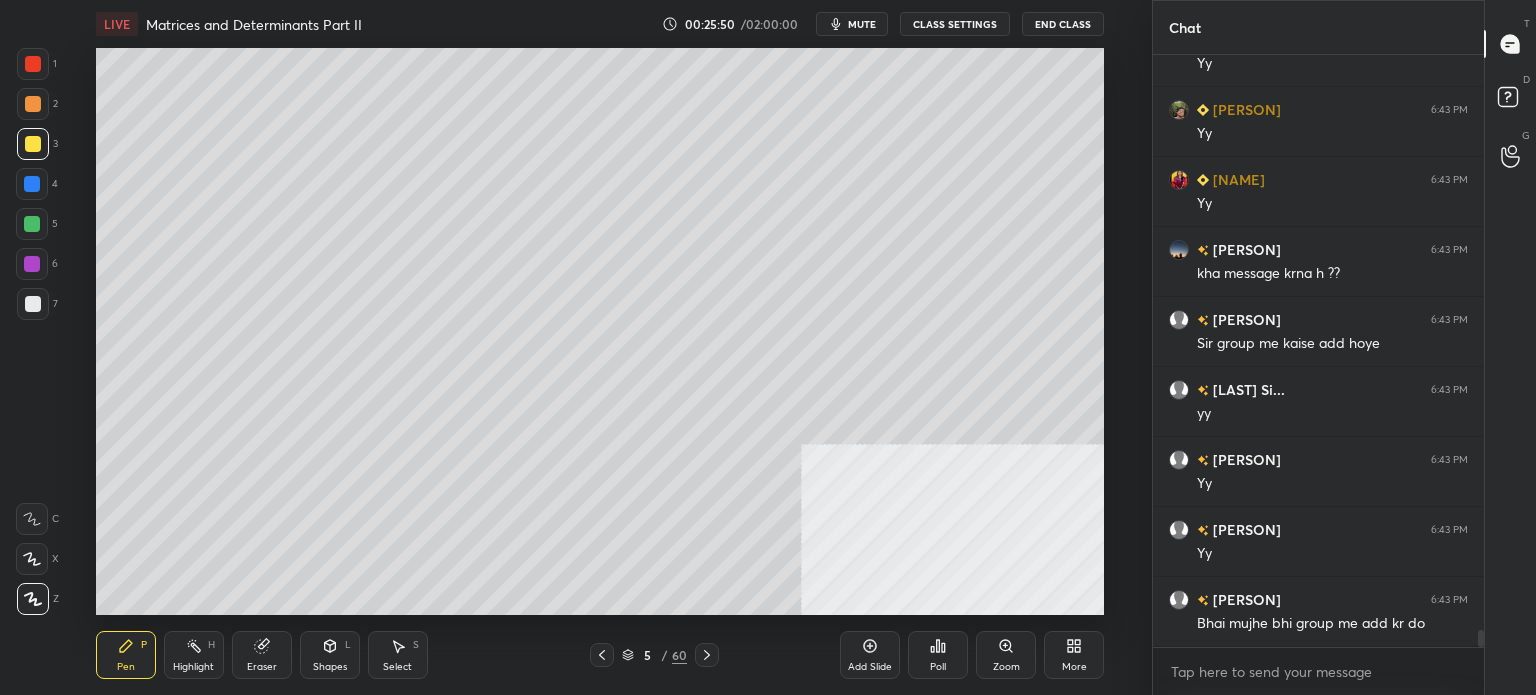 click on "mute" at bounding box center [862, 24] 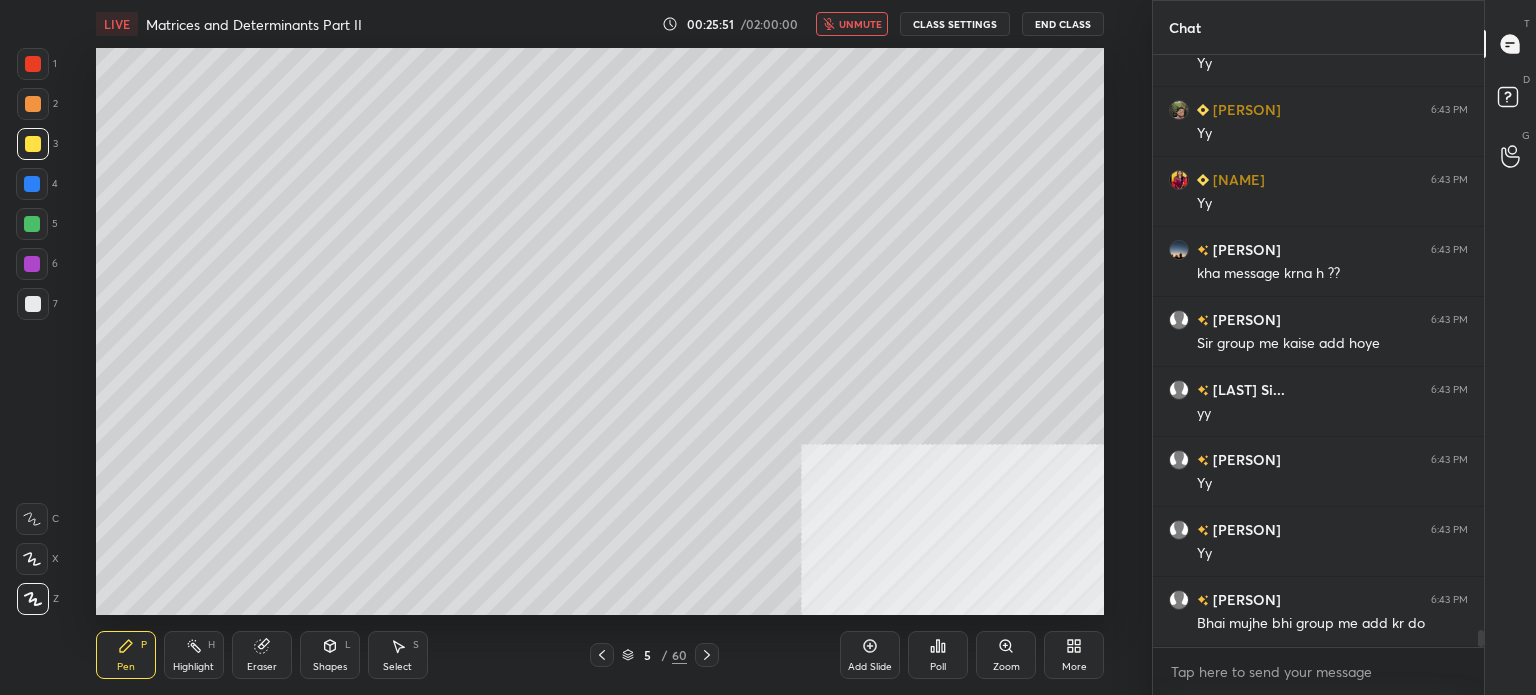 scroll, scrollTop: 19846, scrollLeft: 0, axis: vertical 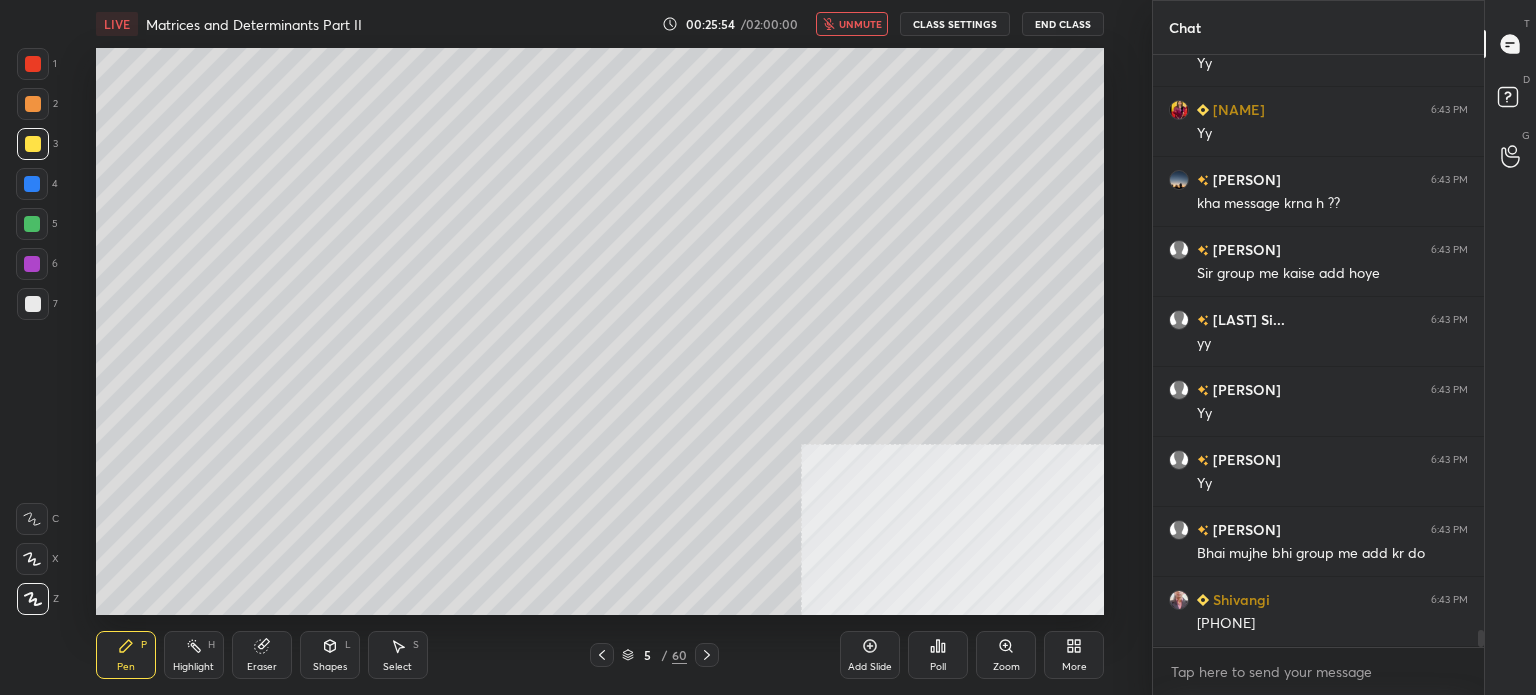 click on "unmute" at bounding box center [852, 24] 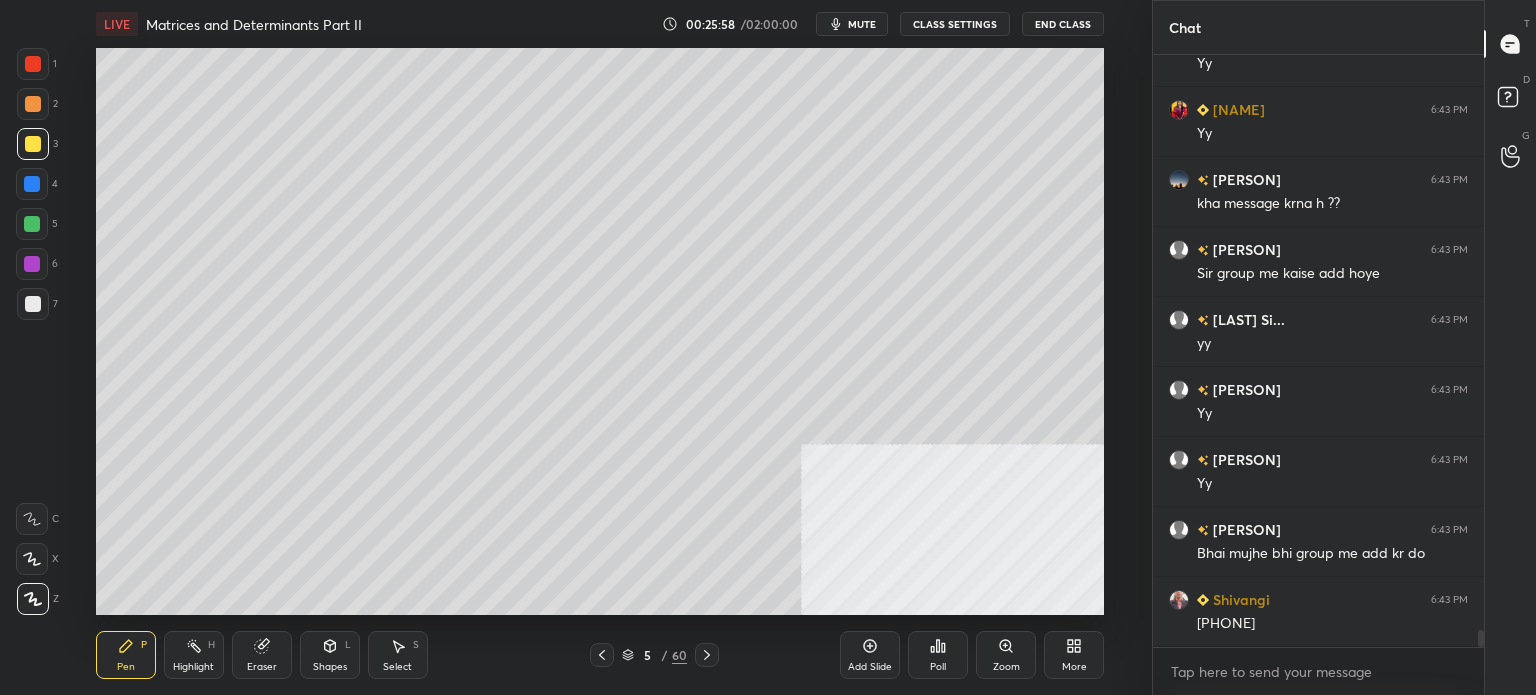 scroll, scrollTop: 19916, scrollLeft: 0, axis: vertical 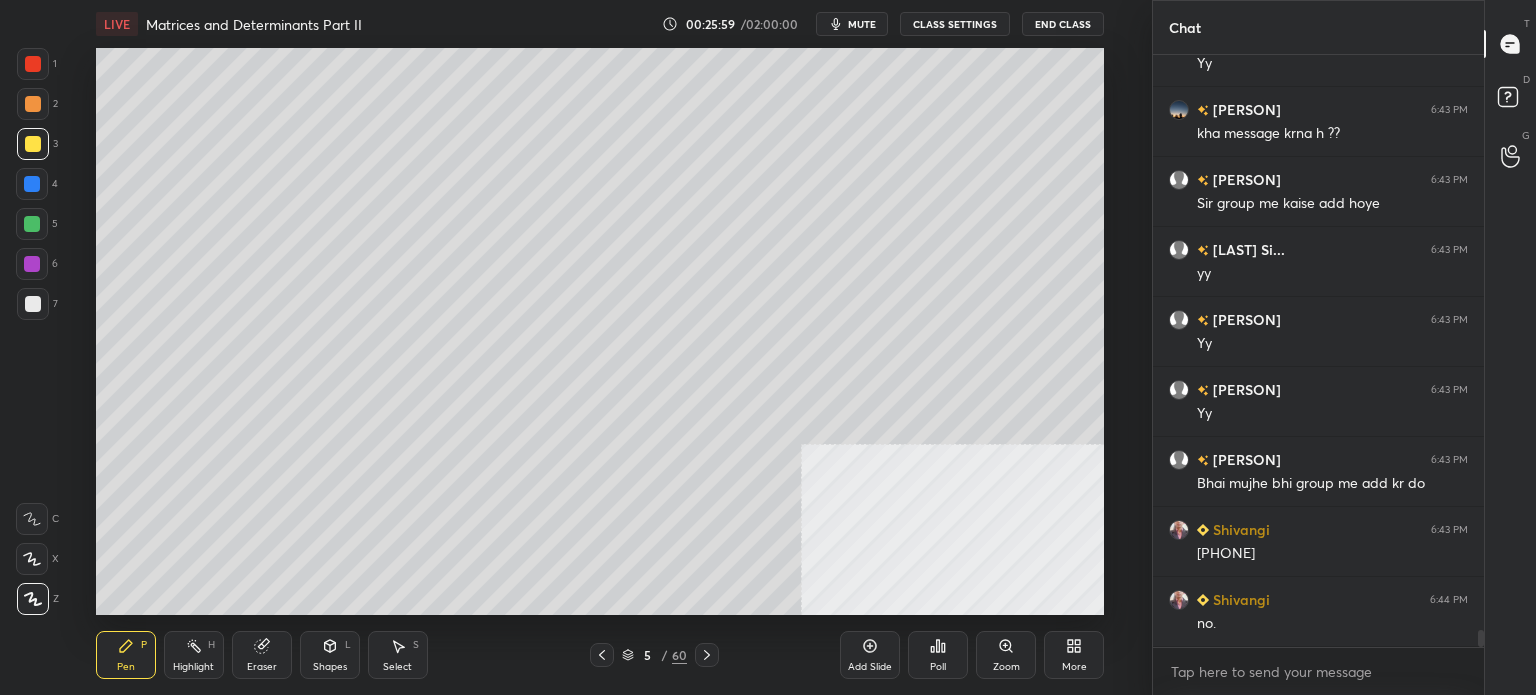 type 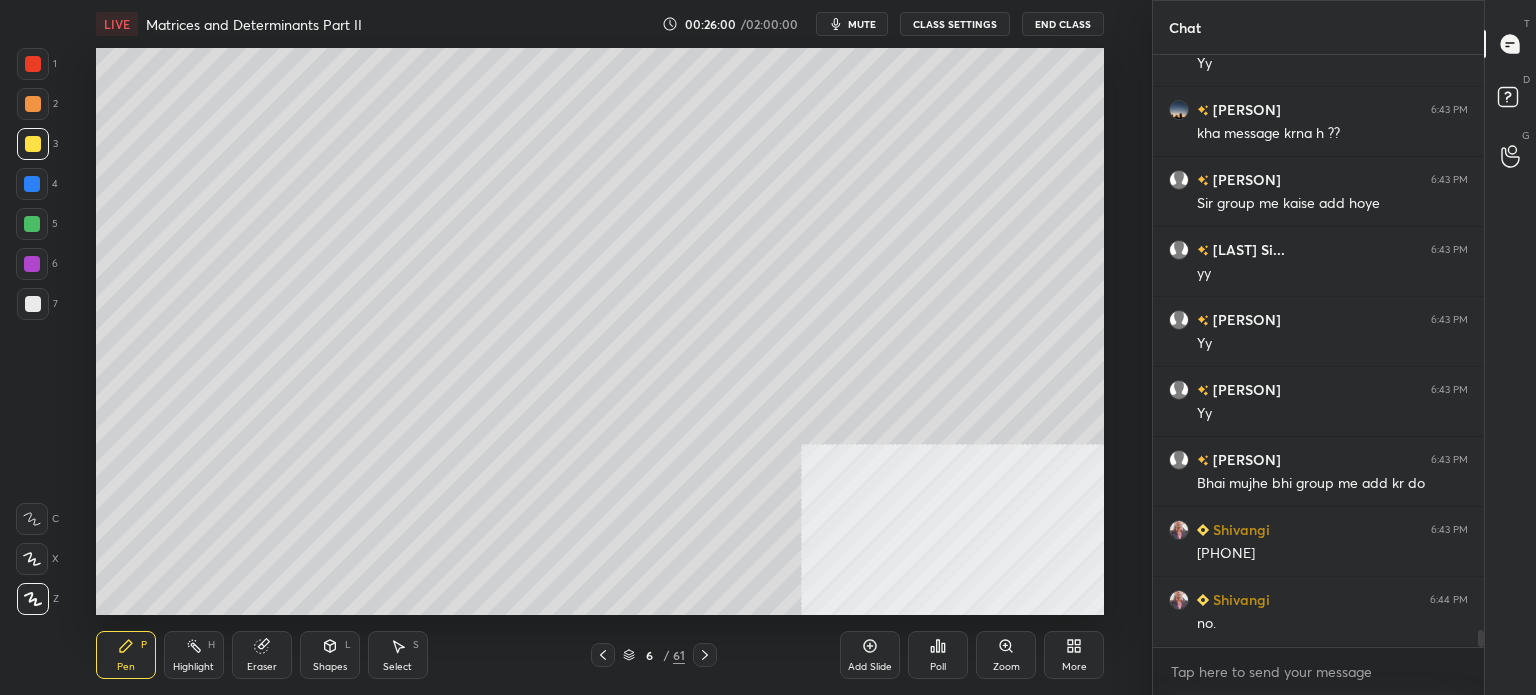 click at bounding box center (33, 304) 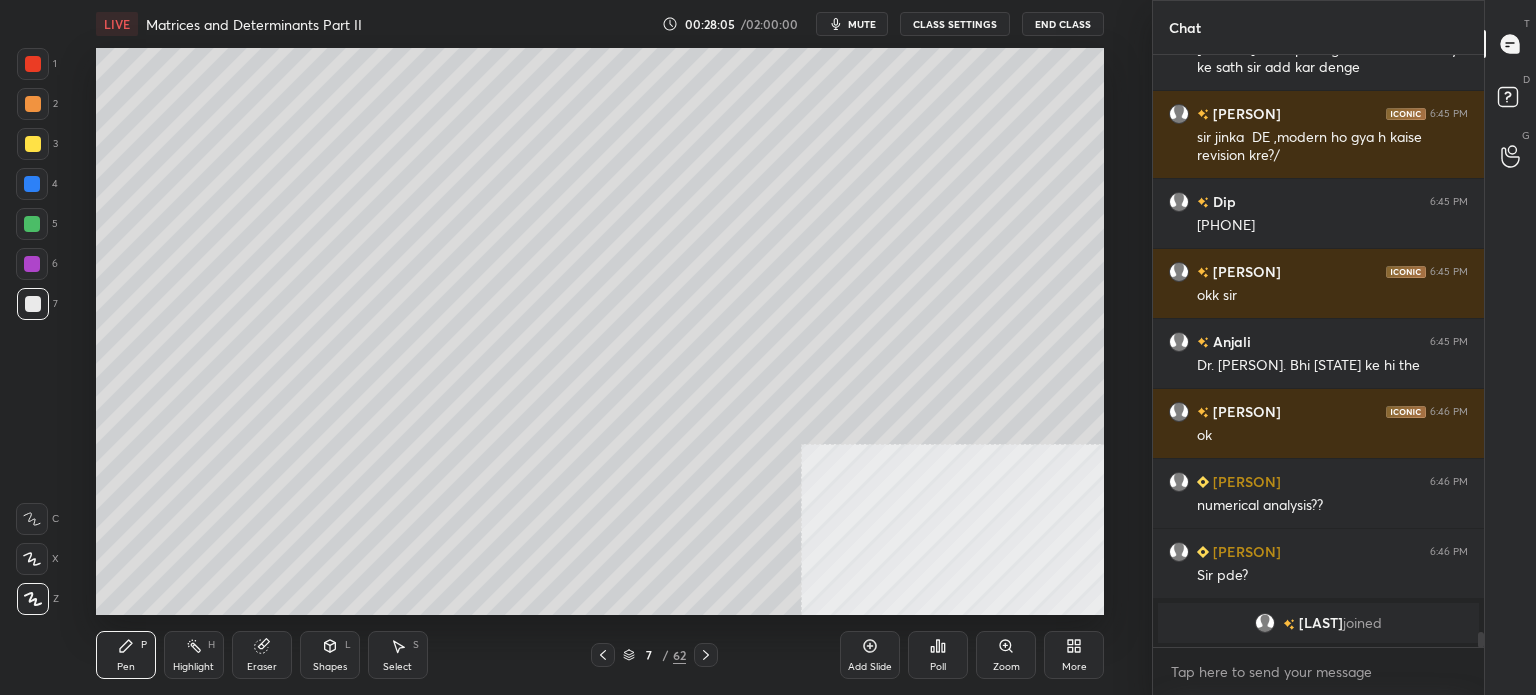 scroll, scrollTop: 21466, scrollLeft: 0, axis: vertical 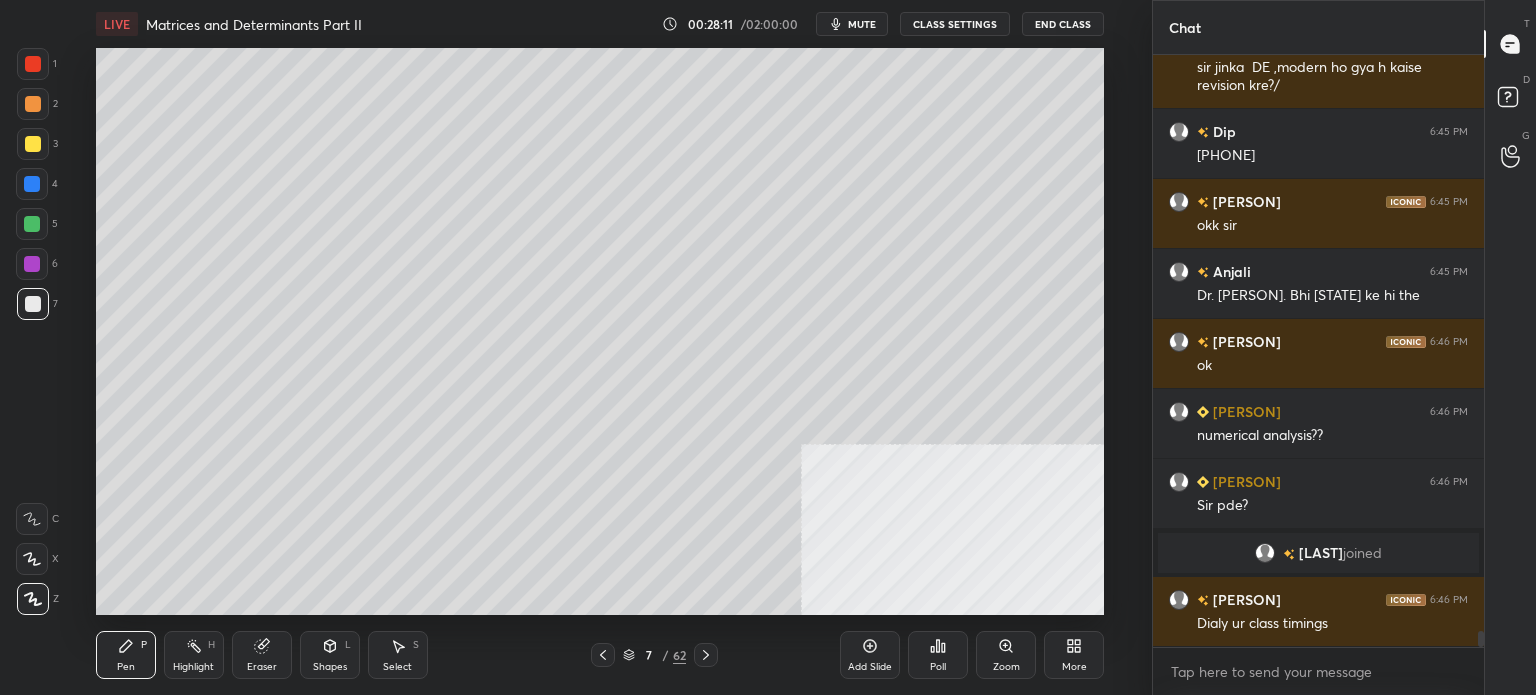 click at bounding box center [33, 144] 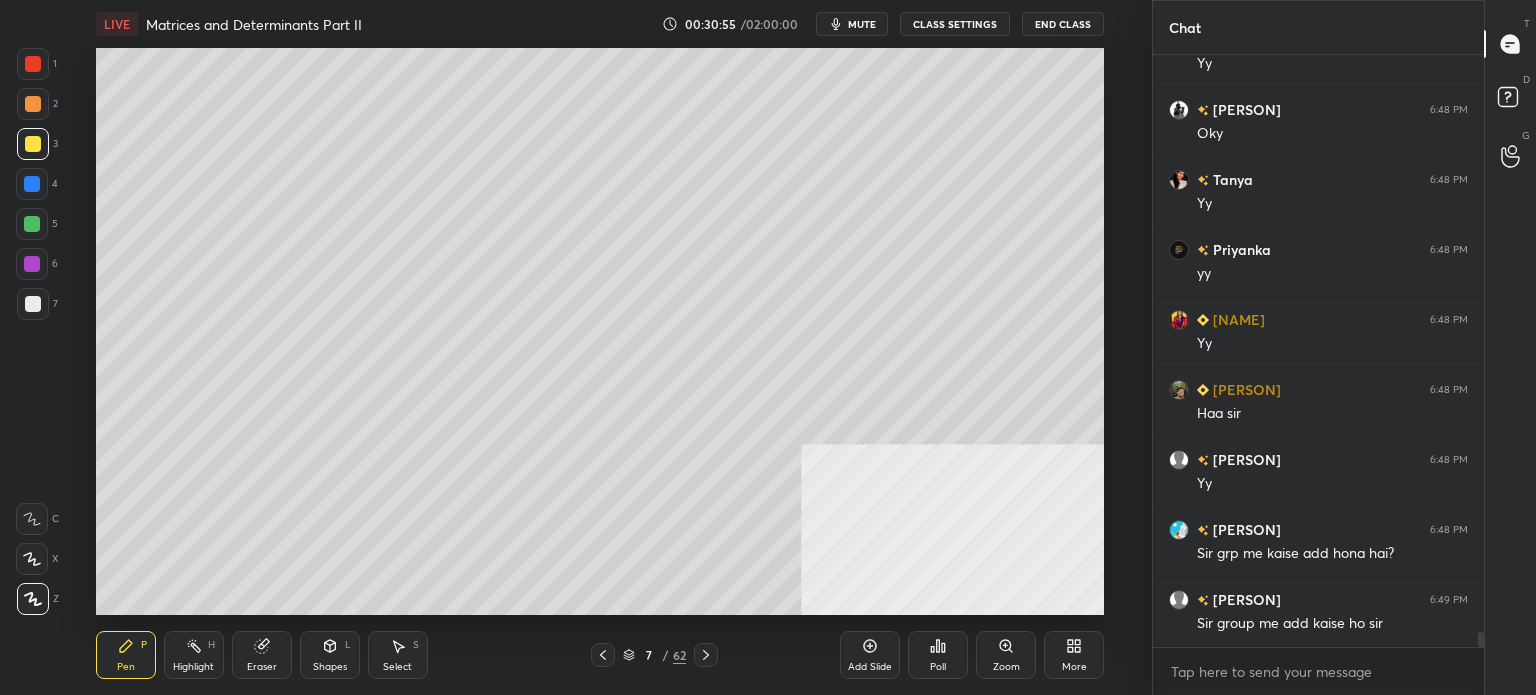 scroll, scrollTop: 23468, scrollLeft: 0, axis: vertical 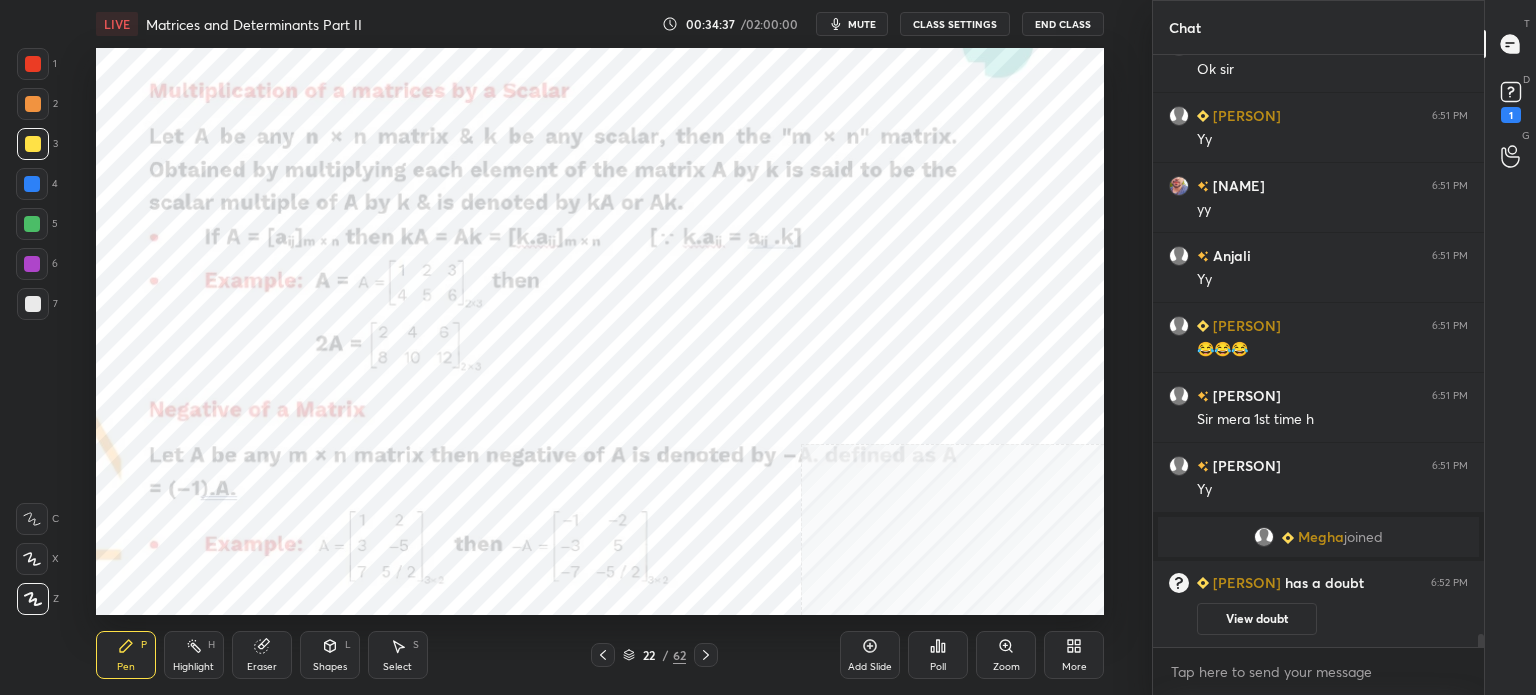 click on "22 / 62" at bounding box center [654, 655] 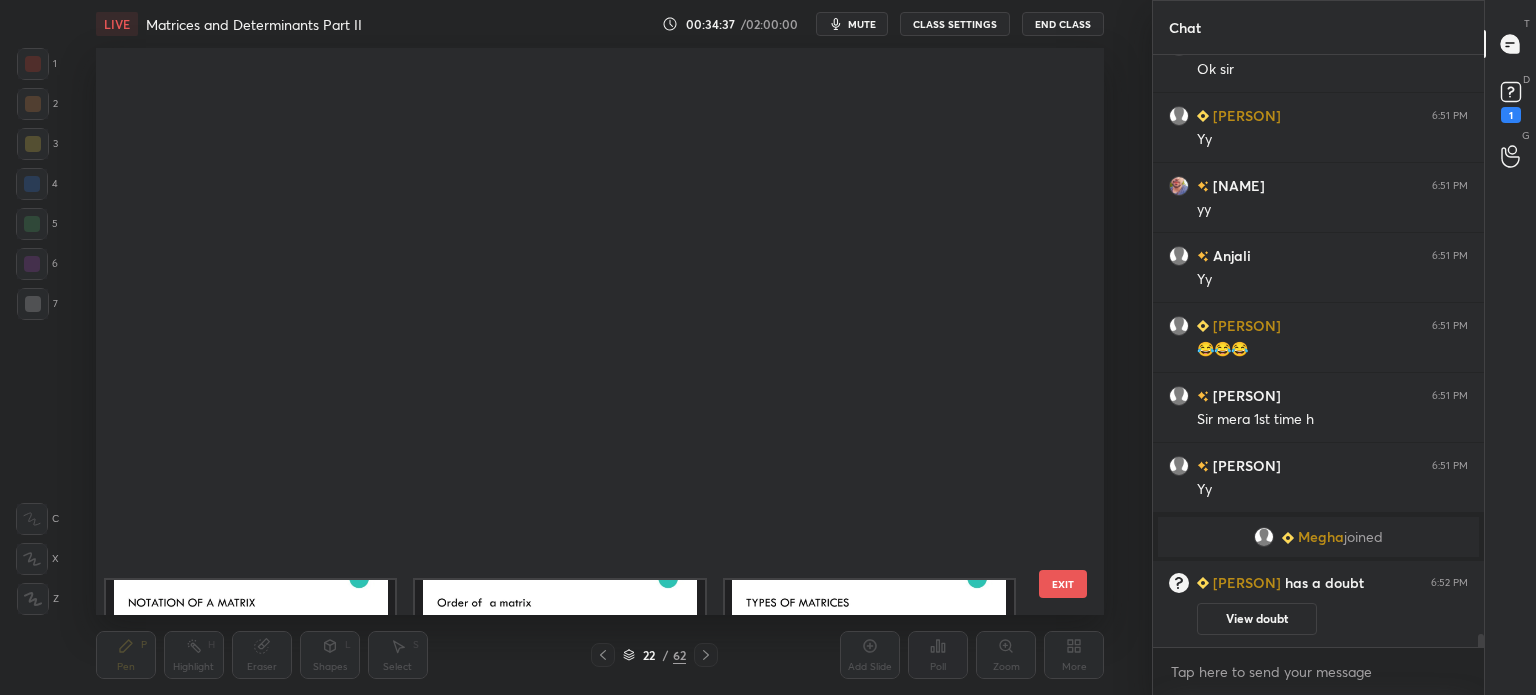 scroll, scrollTop: 824, scrollLeft: 0, axis: vertical 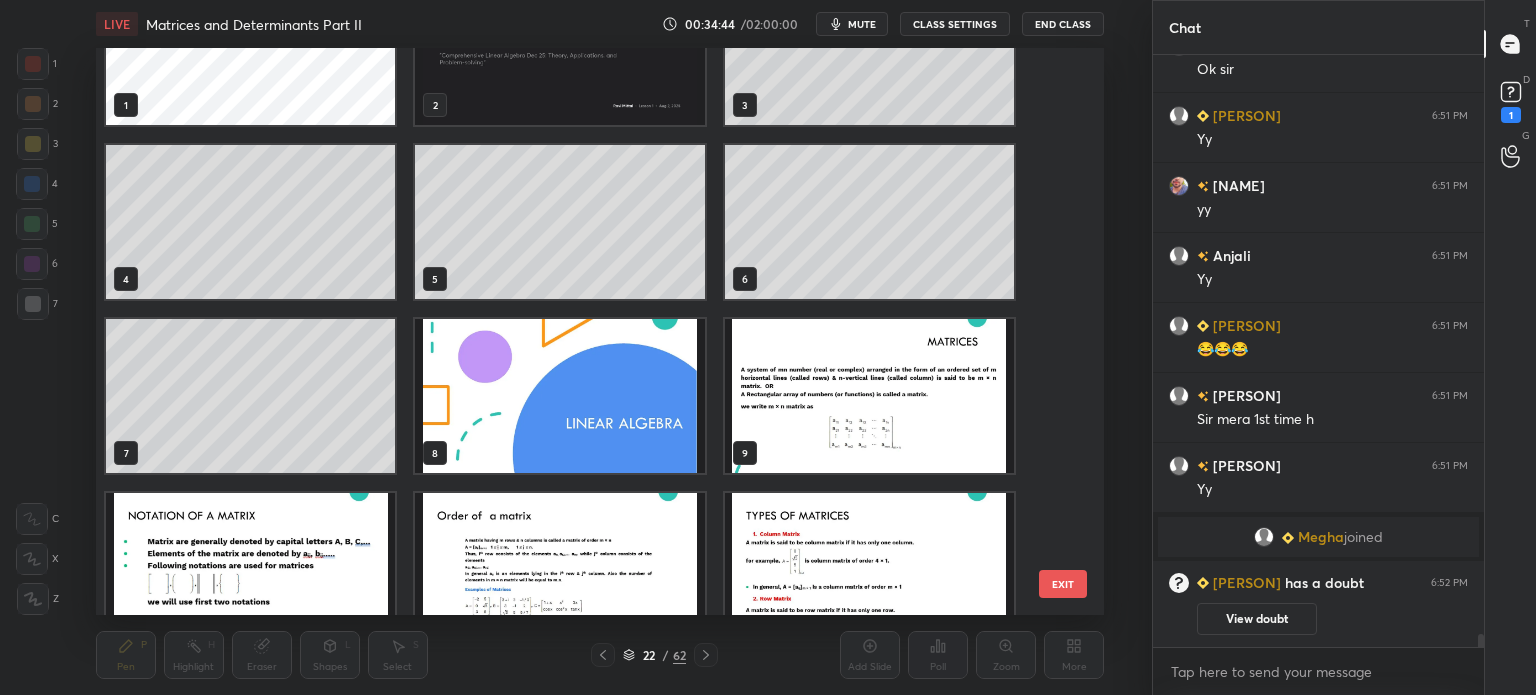 click at bounding box center (559, 396) 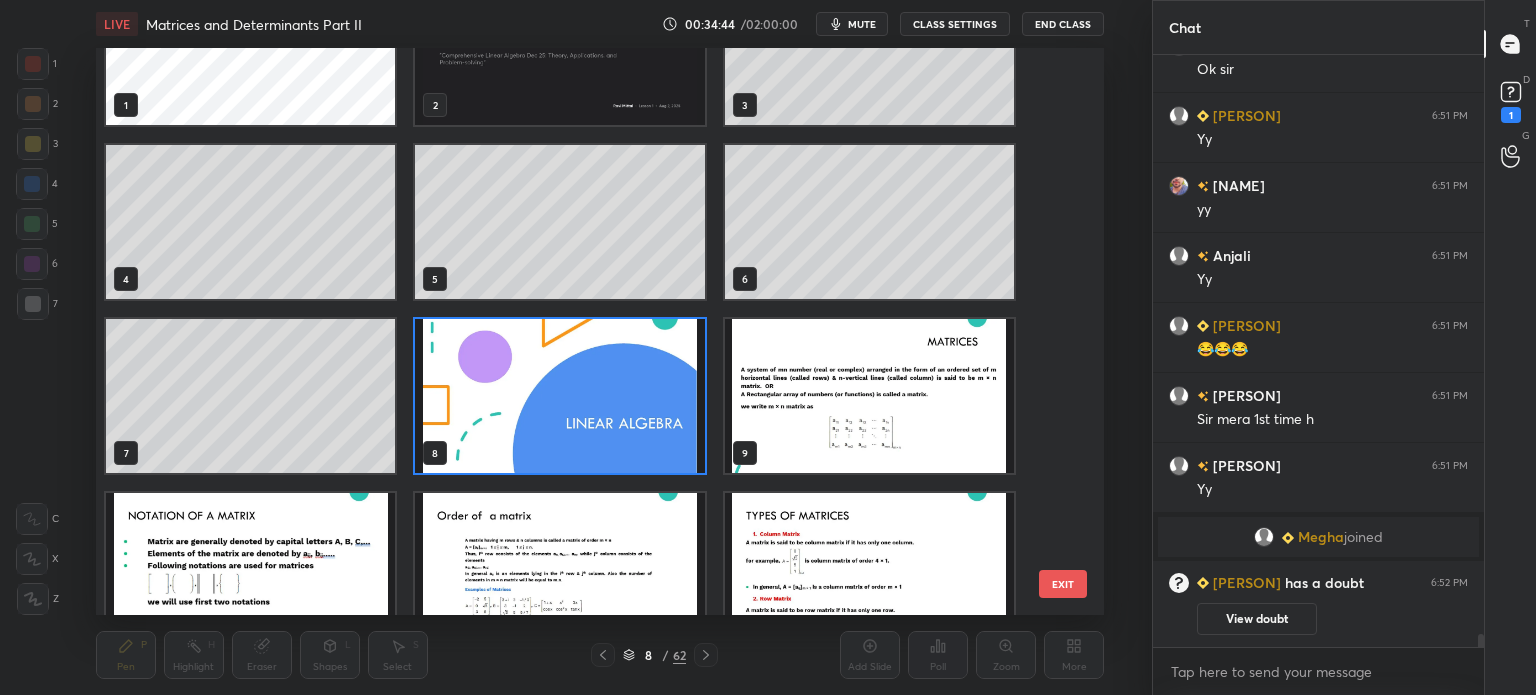 click at bounding box center [559, 396] 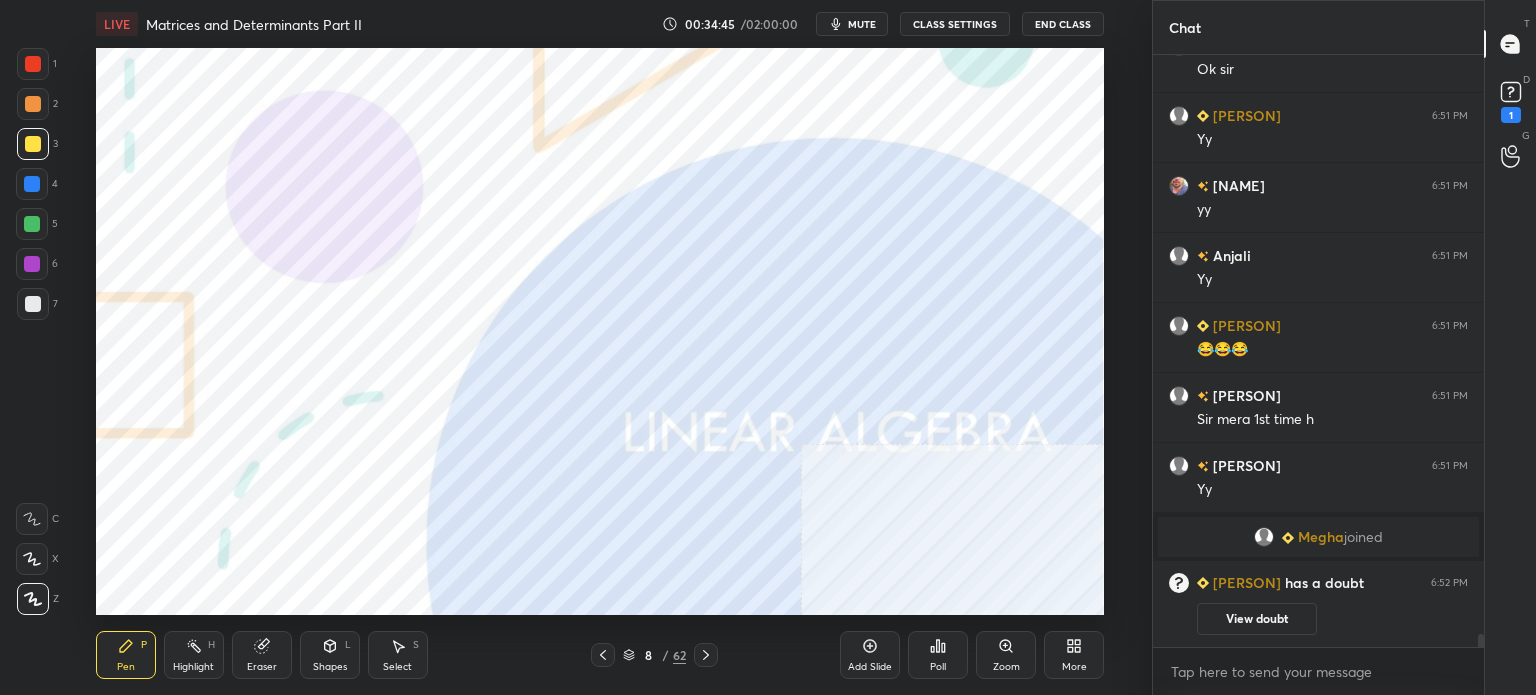click on "D Doubts (D) 1" at bounding box center (1510, 100) 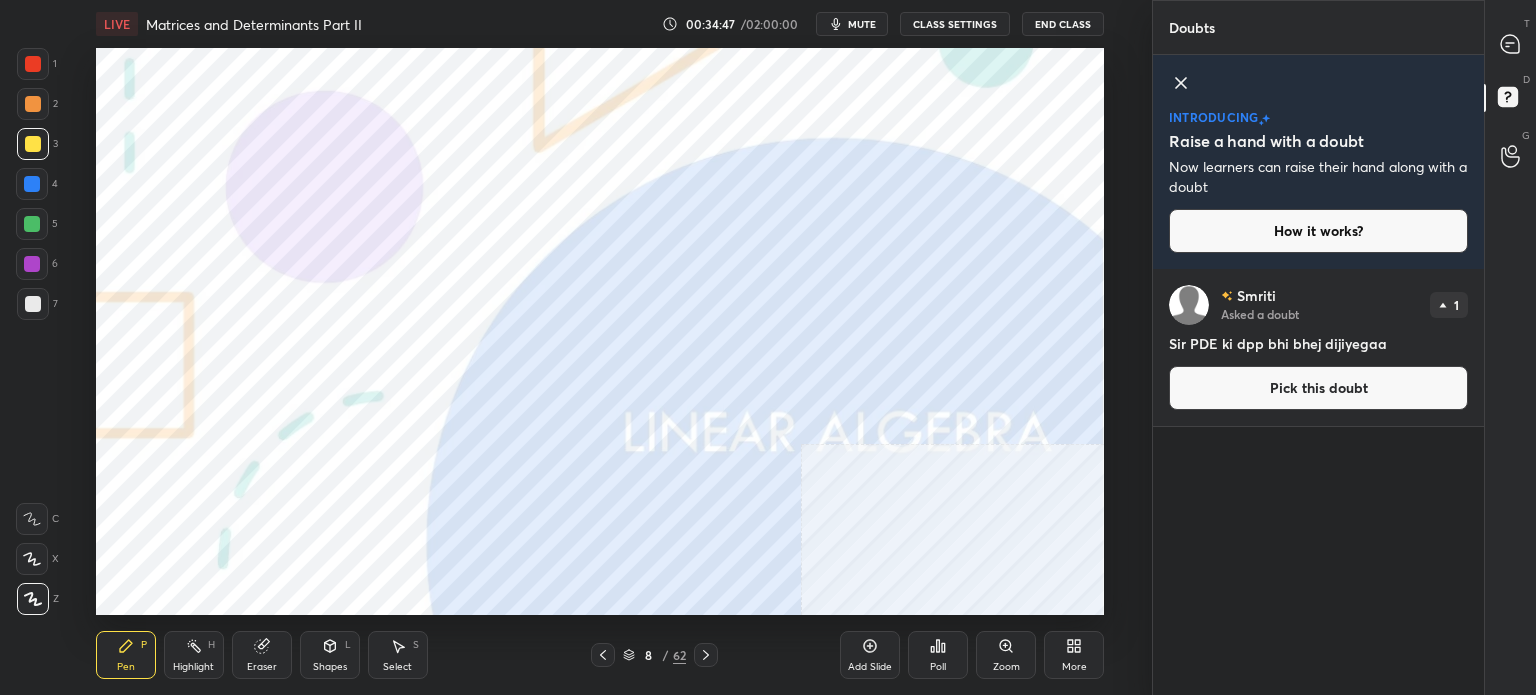 click on "T Messages (T)" at bounding box center (1510, 44) 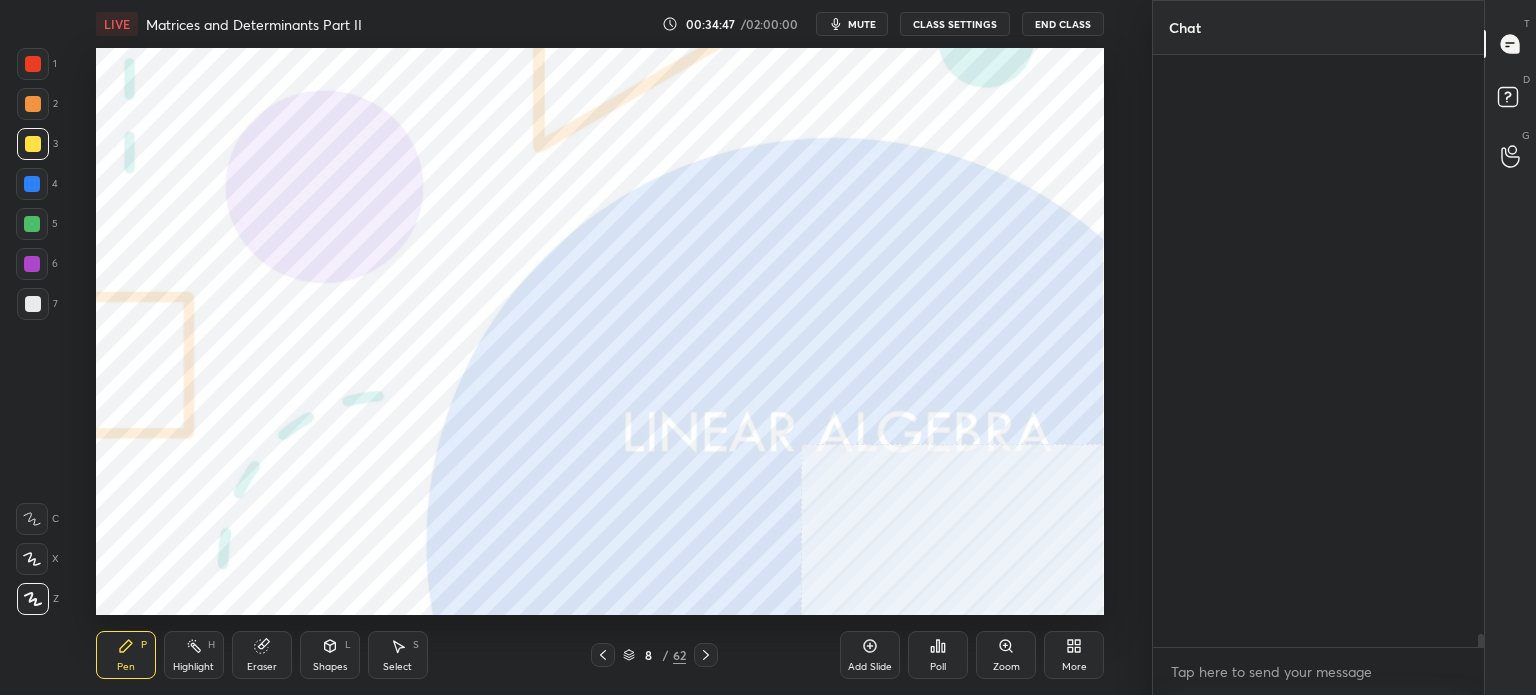 scroll, scrollTop: 25862, scrollLeft: 0, axis: vertical 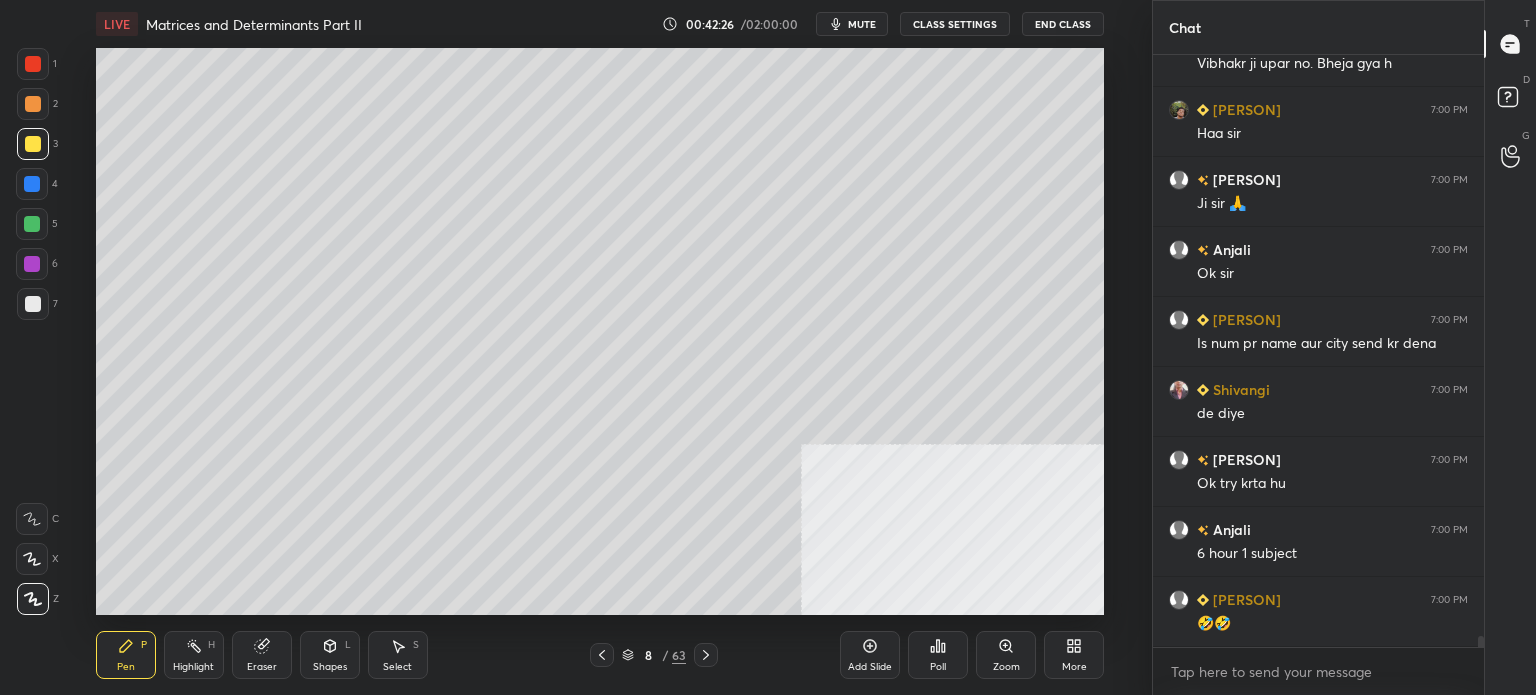 drag, startPoint x: 32, startPoint y: 106, endPoint x: 31, endPoint y: 187, distance: 81.00617 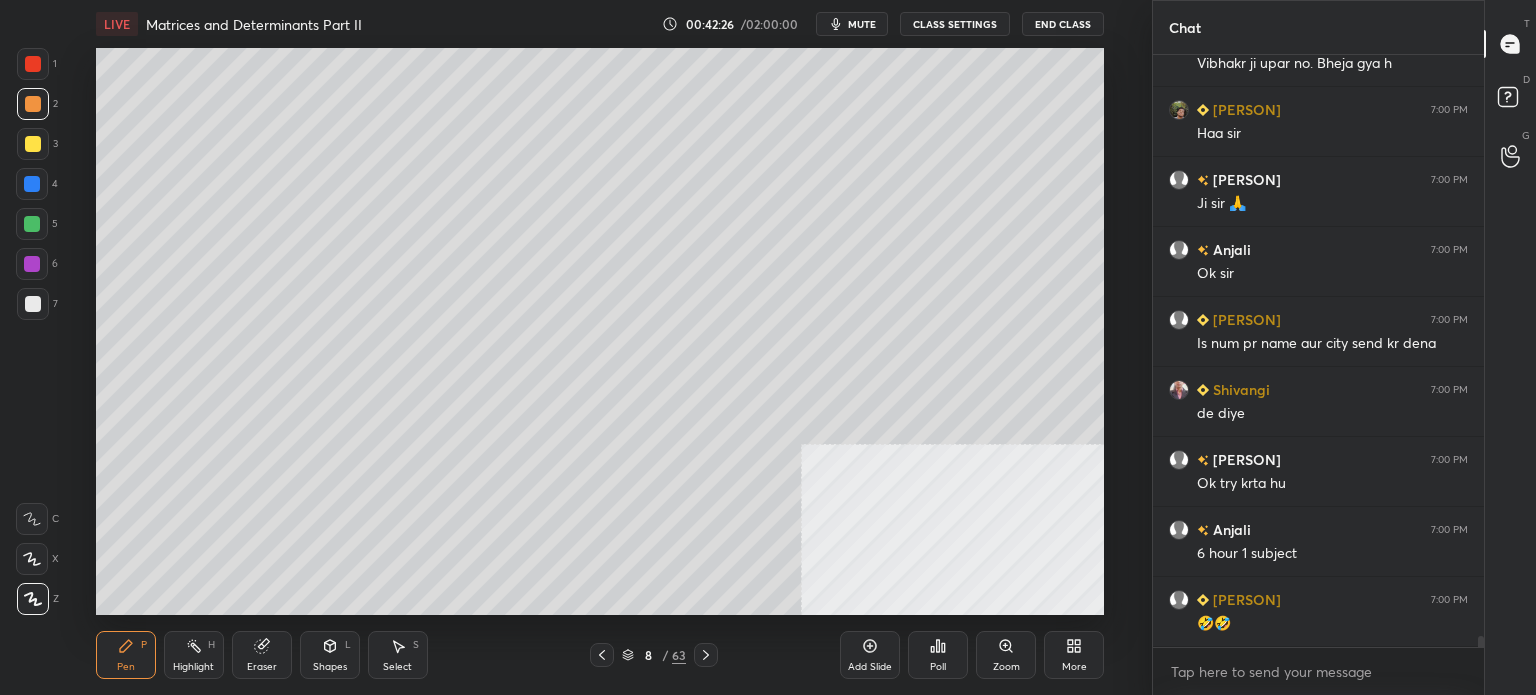 click 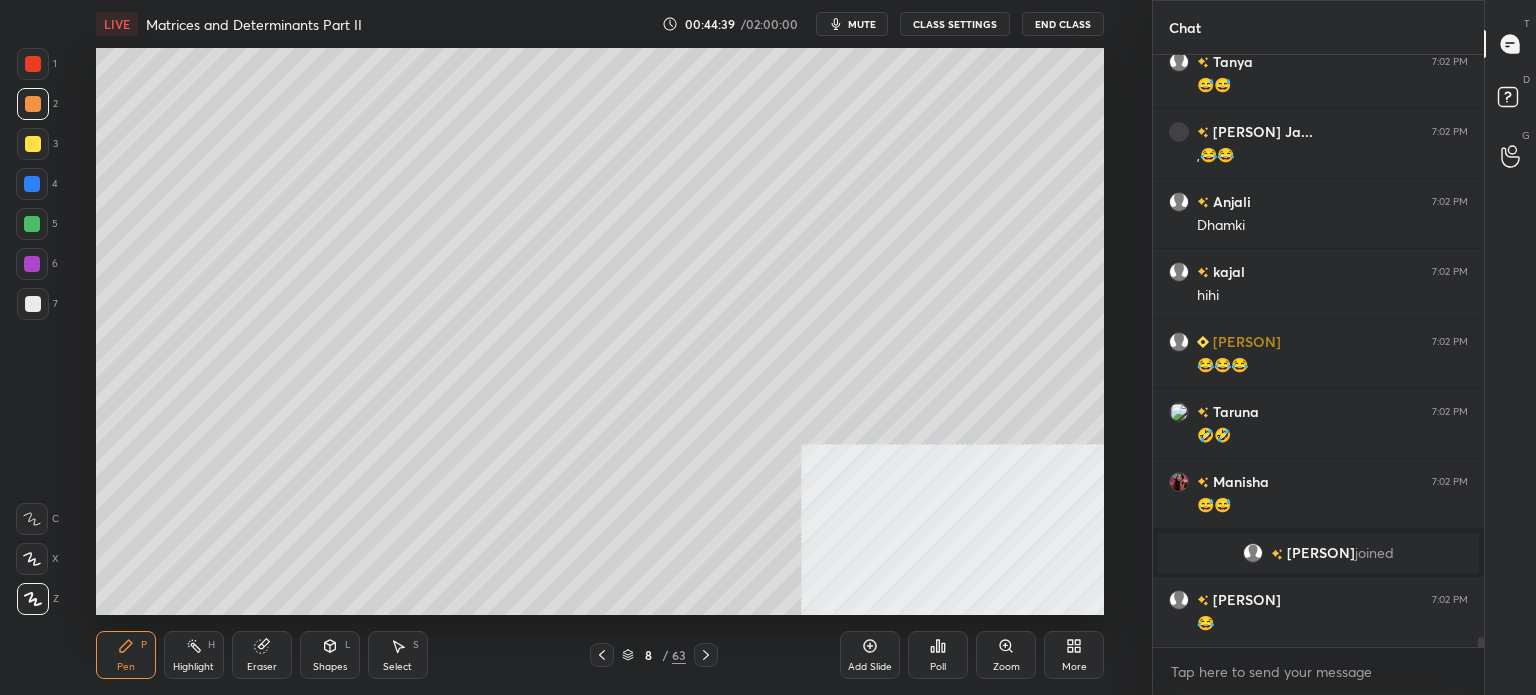 scroll, scrollTop: 34596, scrollLeft: 0, axis: vertical 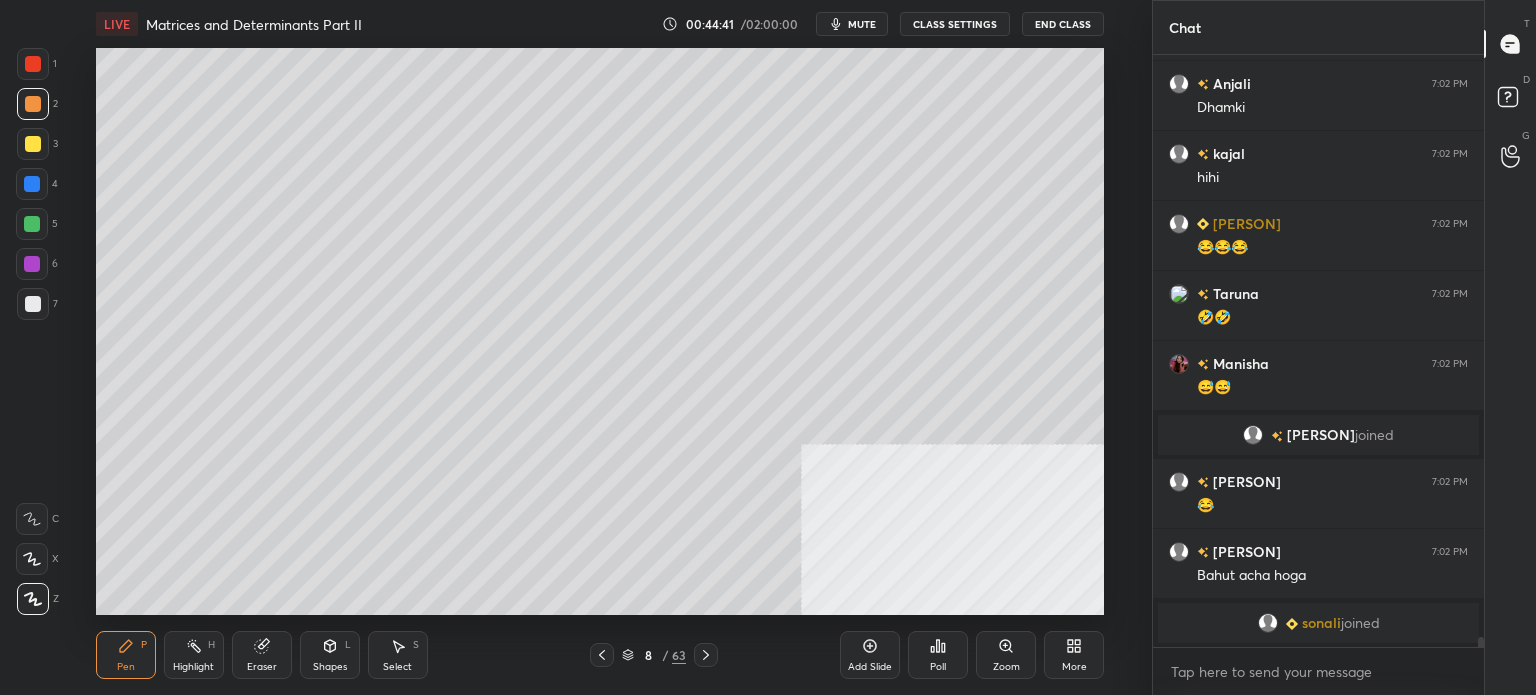 click at bounding box center [33, 144] 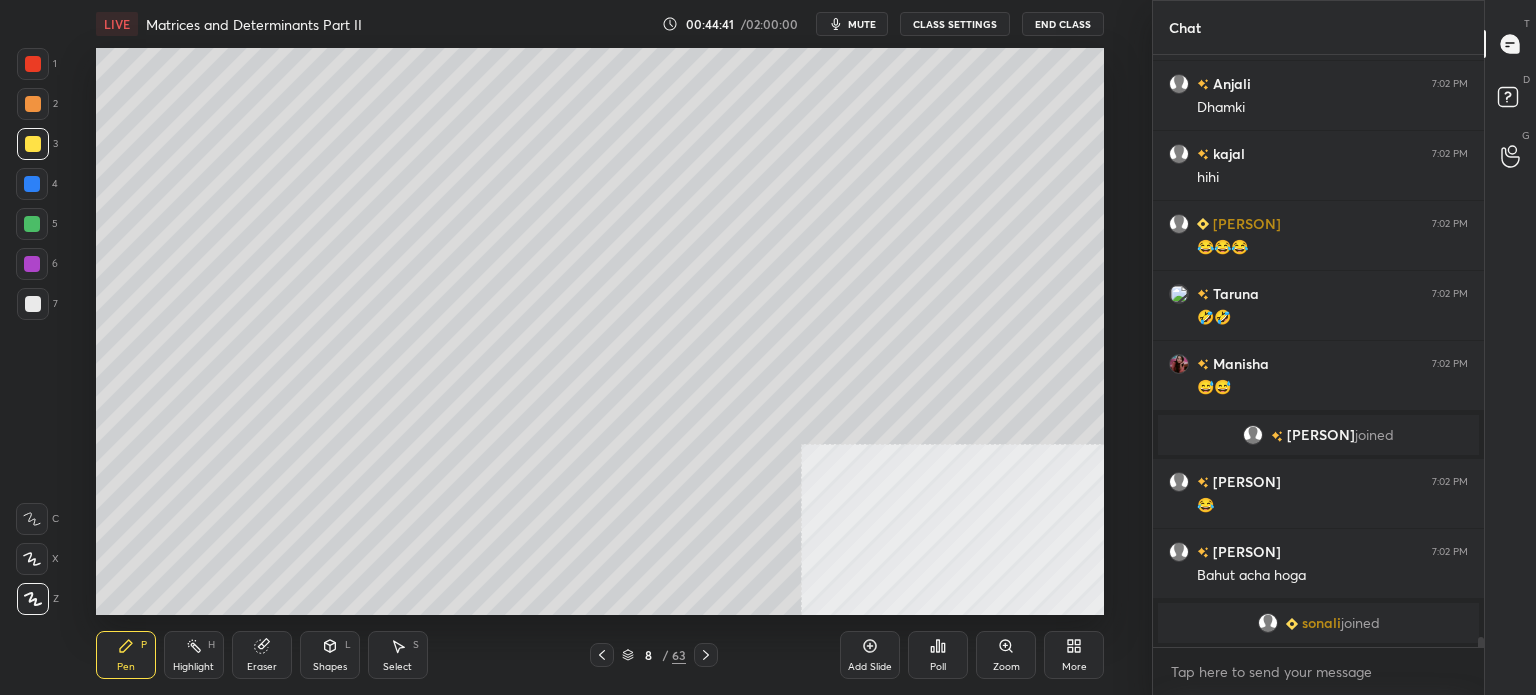 scroll, scrollTop: 34688, scrollLeft: 0, axis: vertical 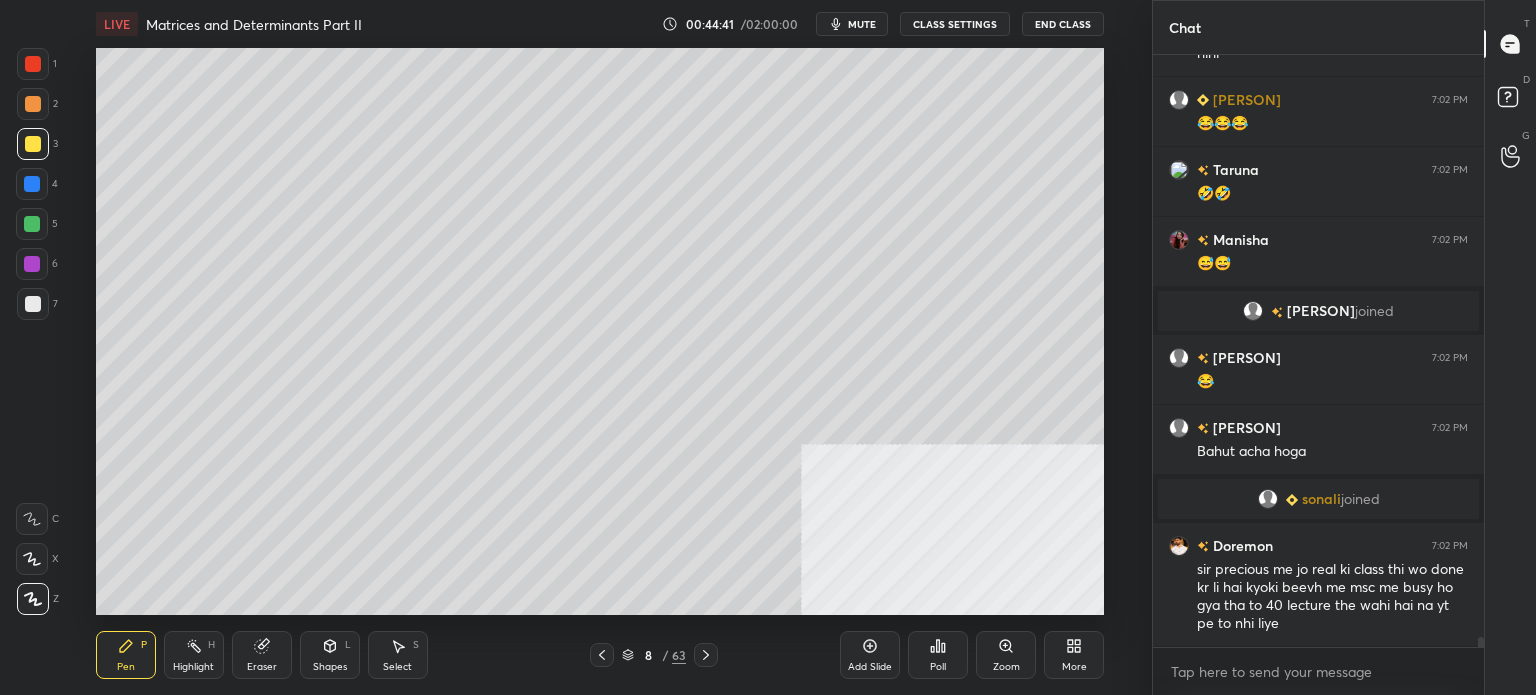 click 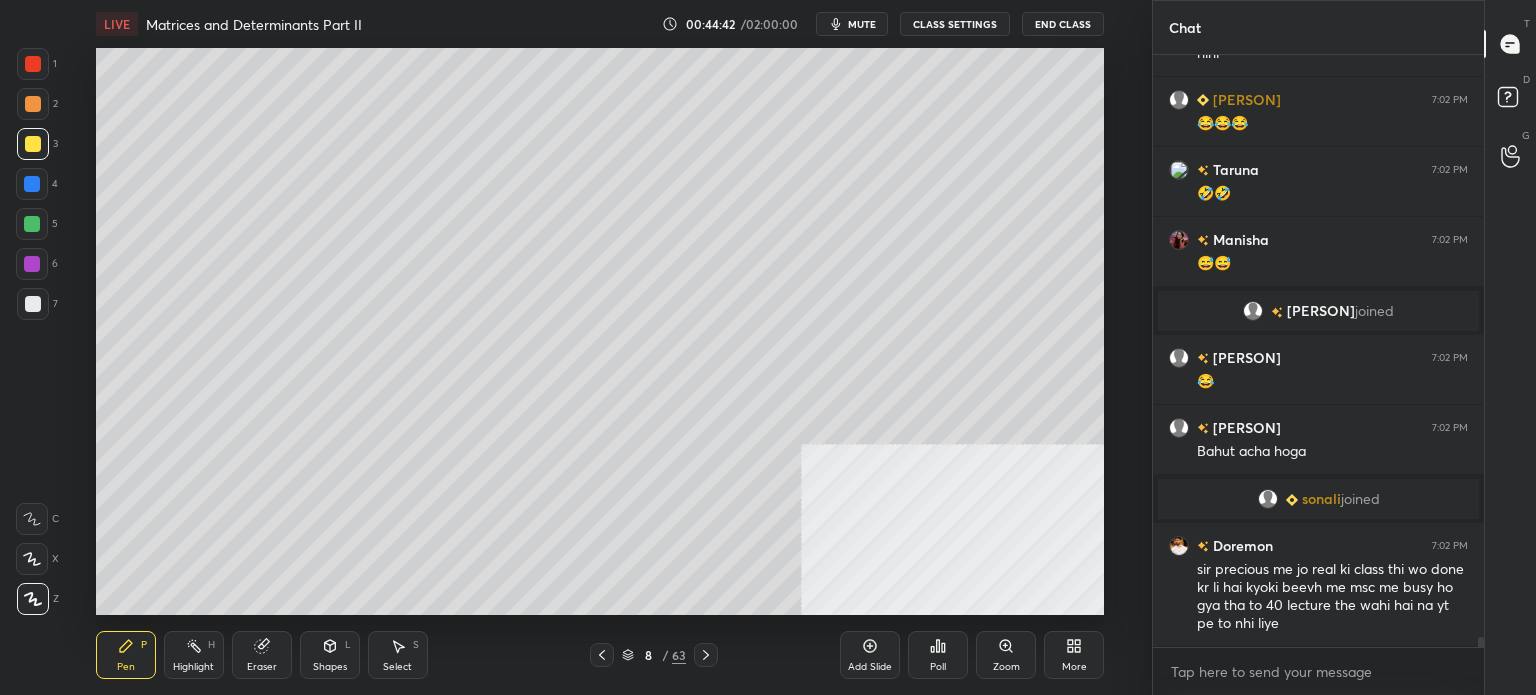 scroll, scrollTop: 34758, scrollLeft: 0, axis: vertical 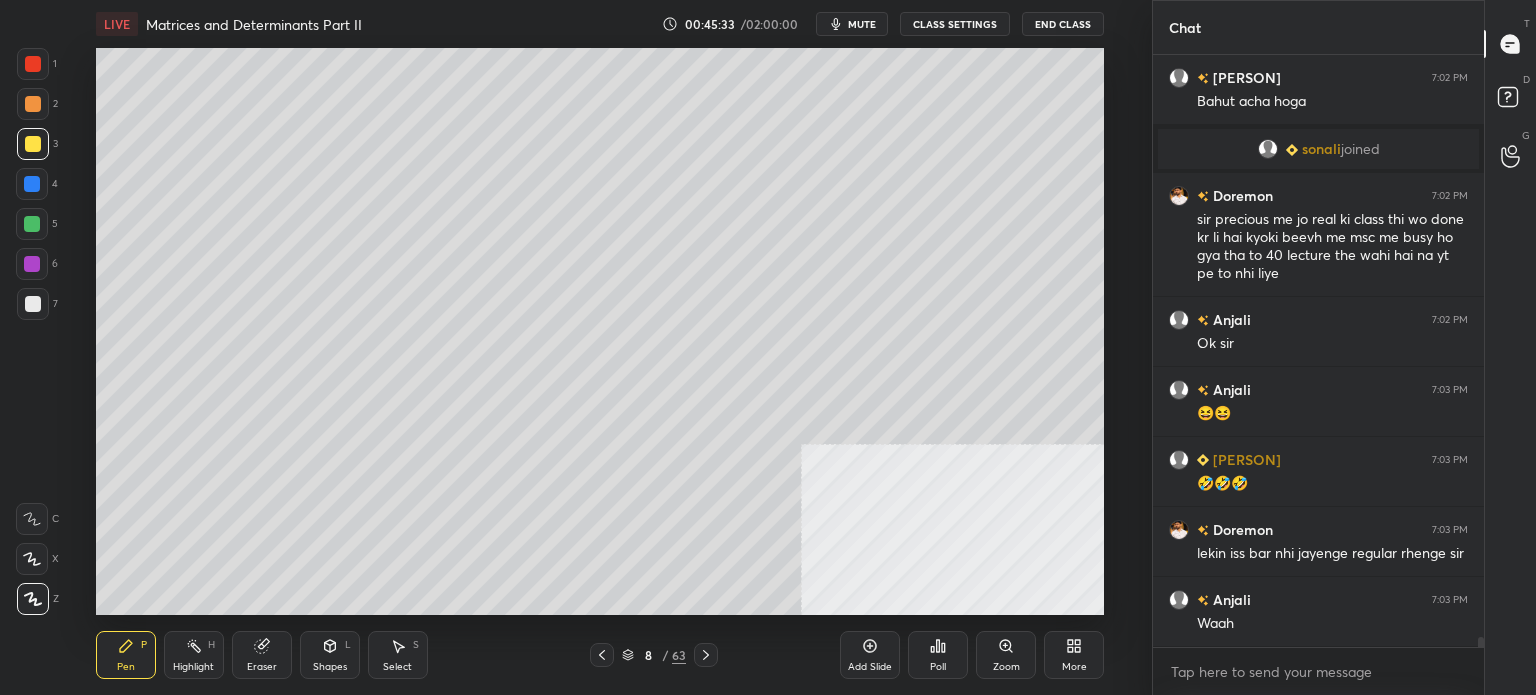 click at bounding box center (33, 104) 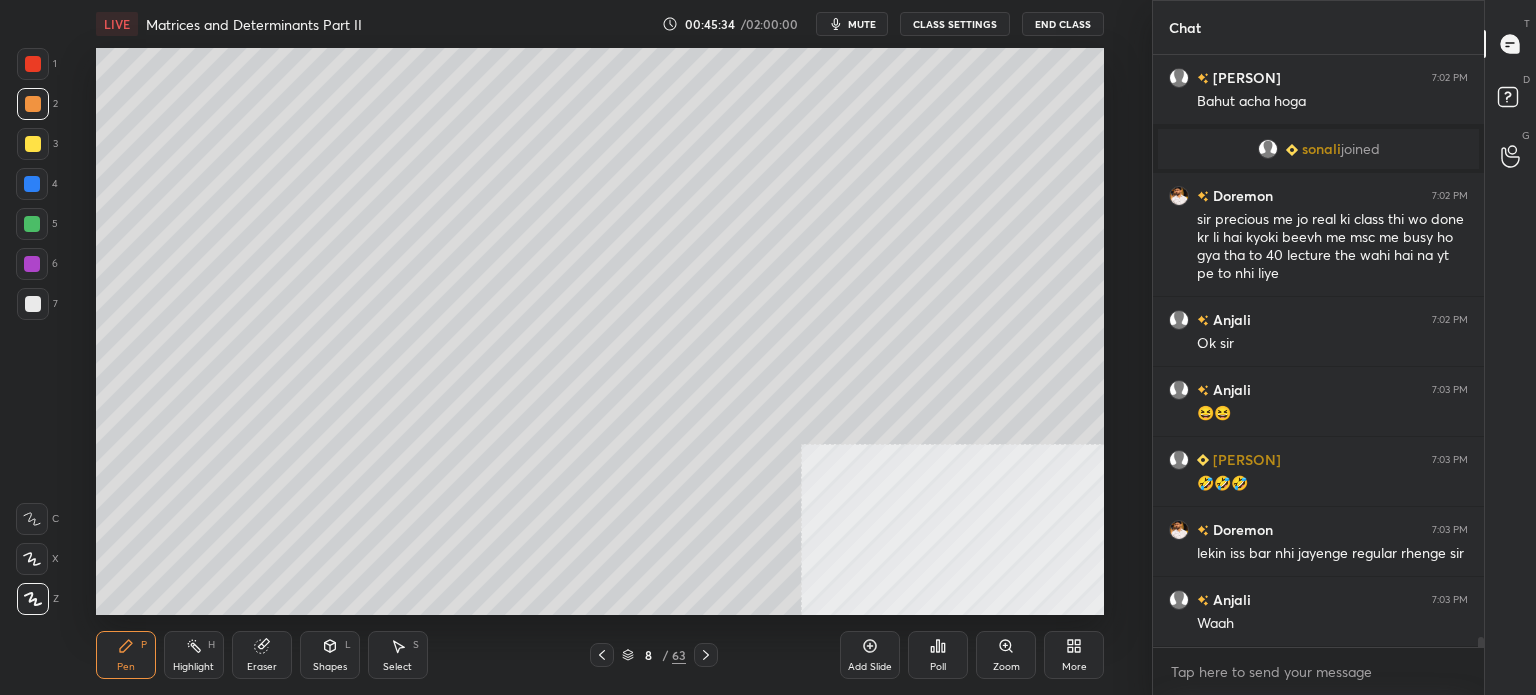 drag, startPoint x: 45, startPoint y: 610, endPoint x: 80, endPoint y: 602, distance: 35.902645 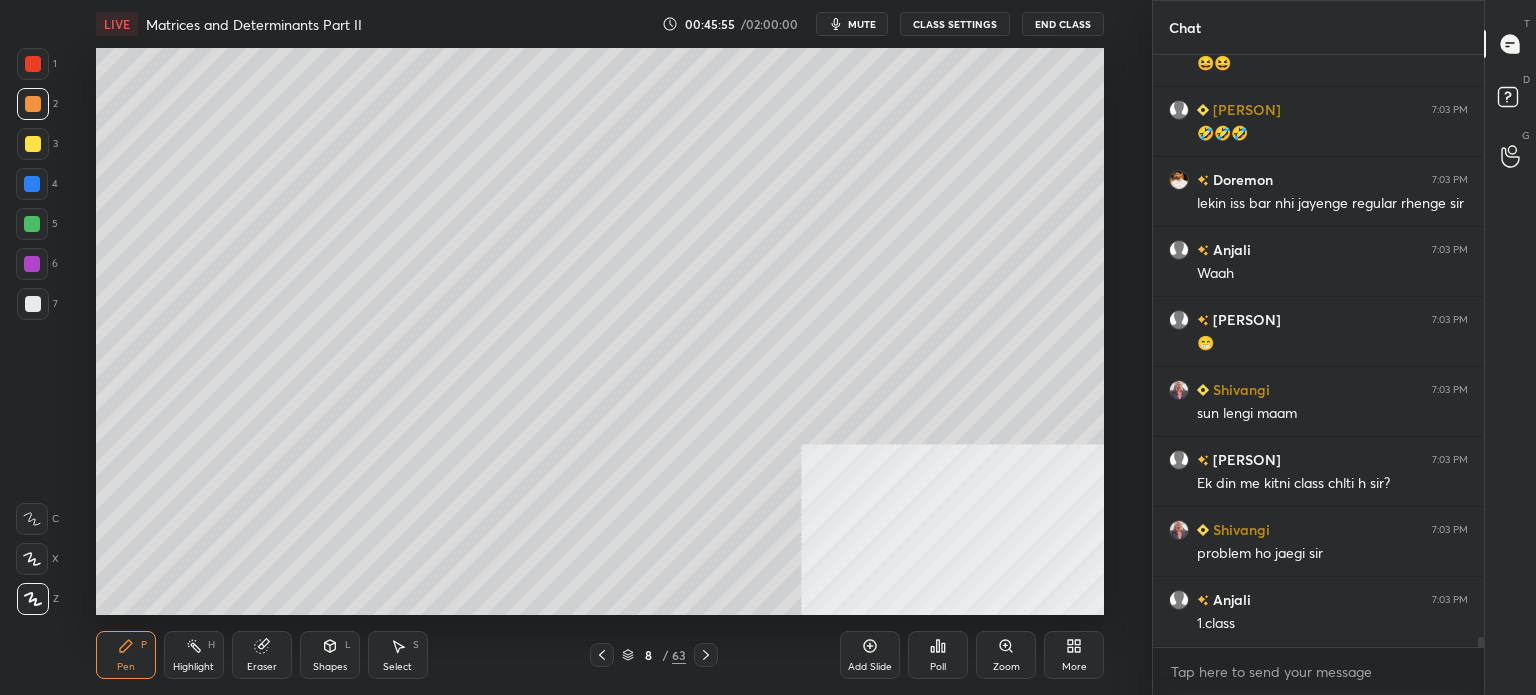scroll, scrollTop: 35458, scrollLeft: 0, axis: vertical 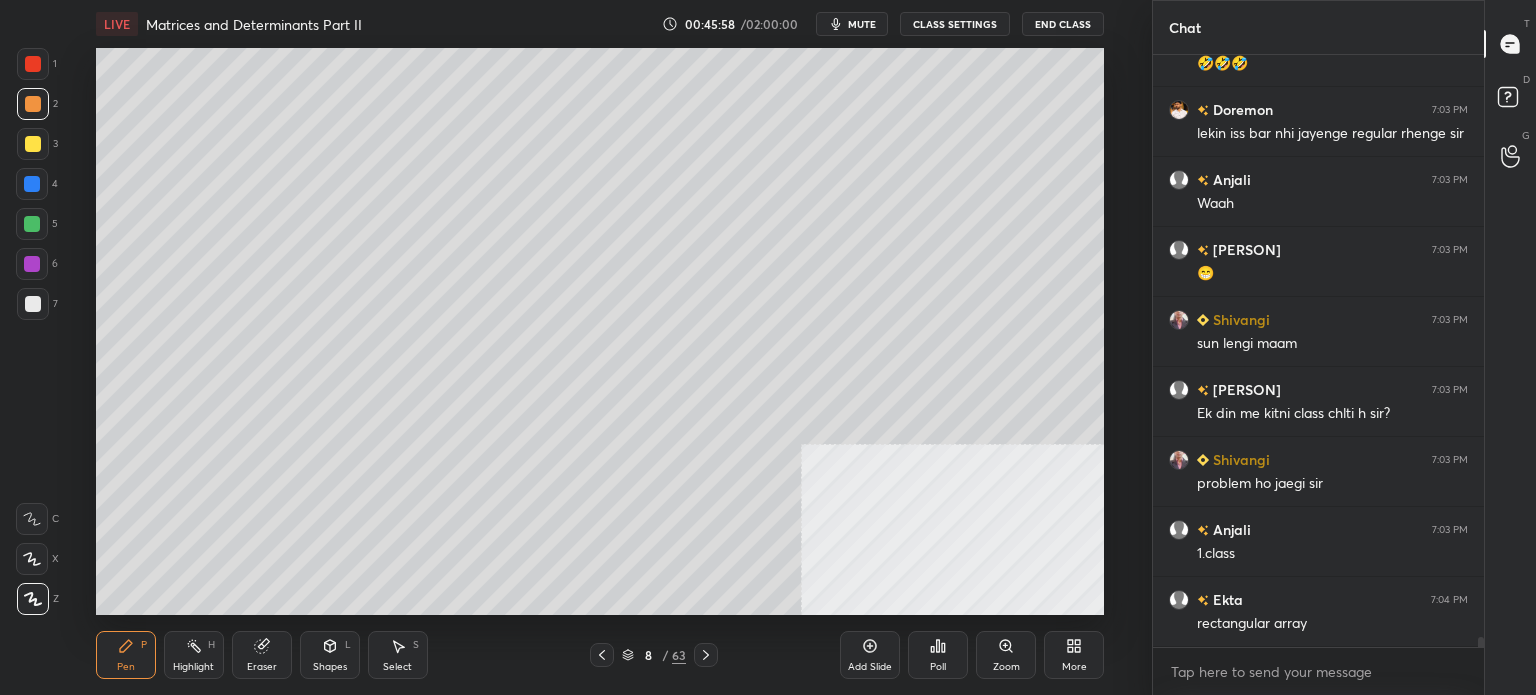 click at bounding box center (33, 144) 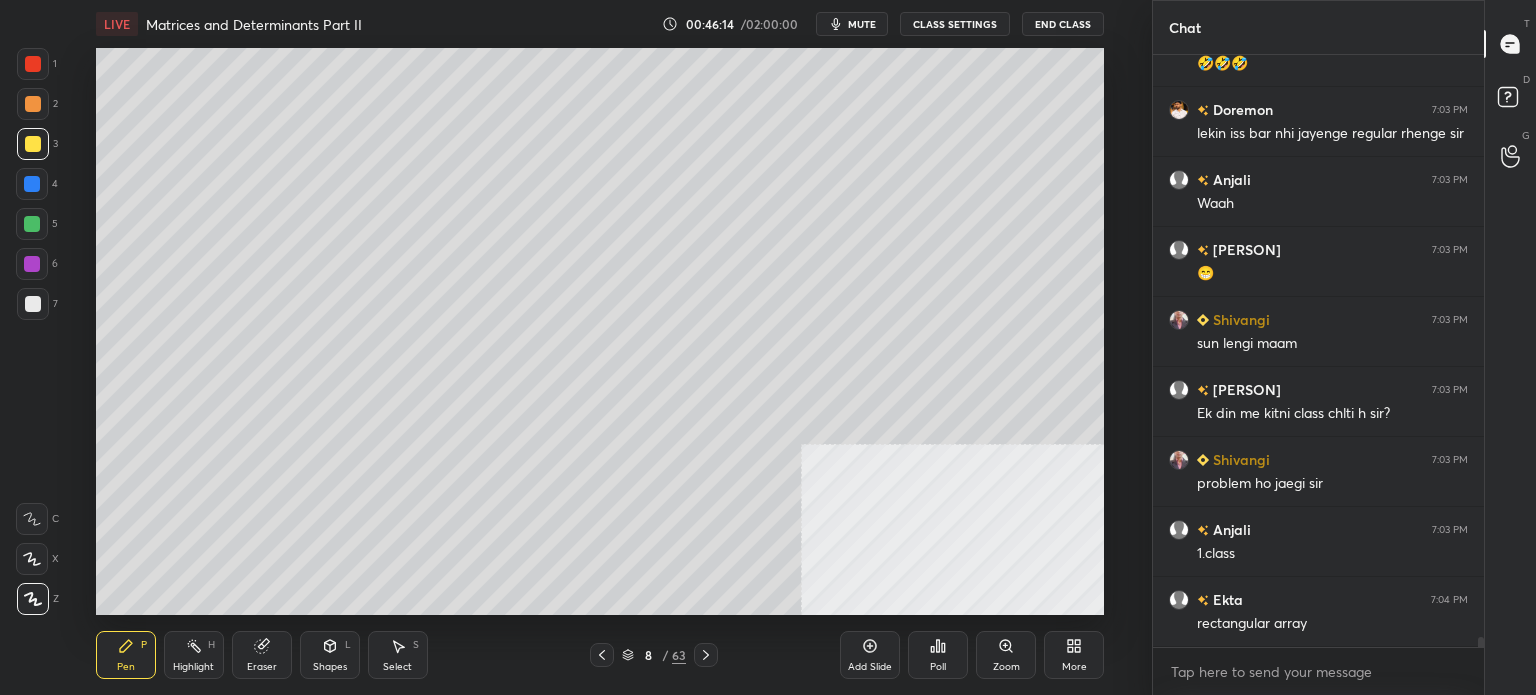 click 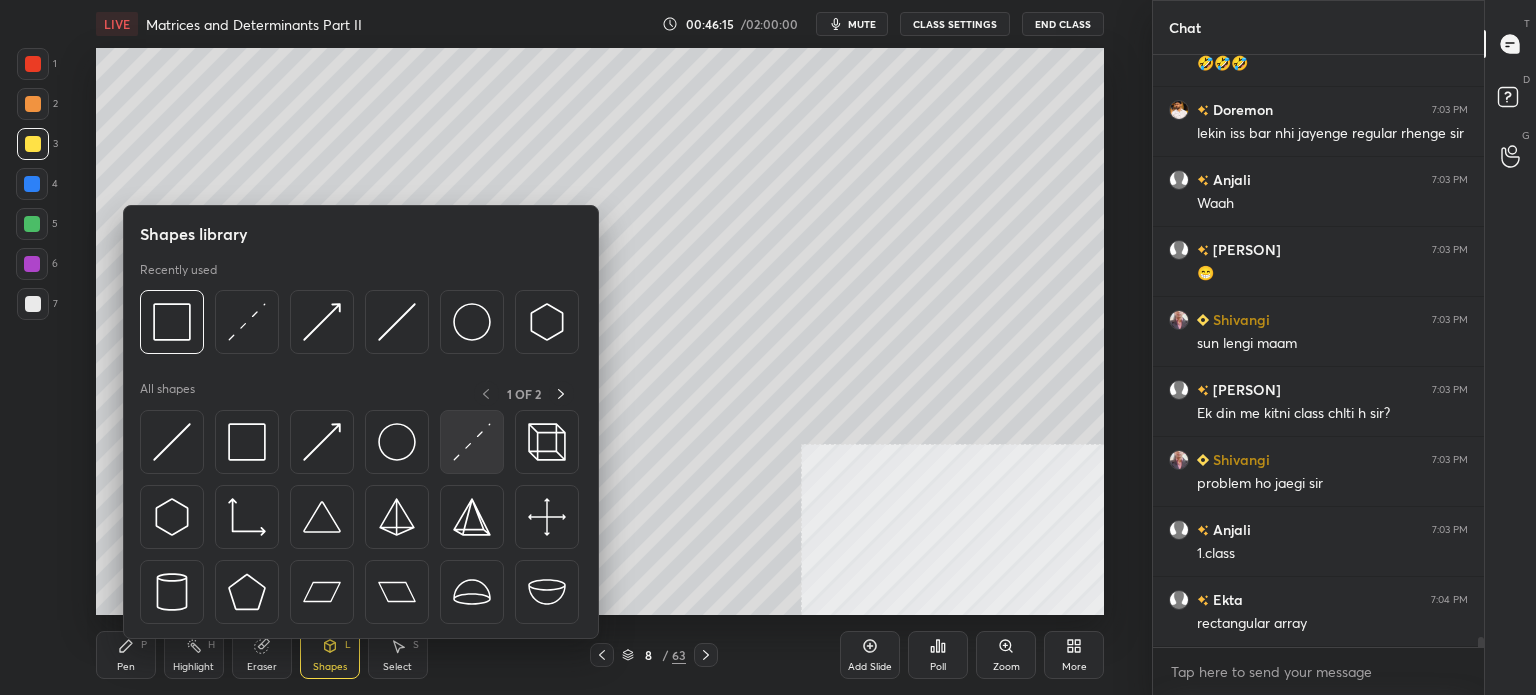 click at bounding box center [472, 442] 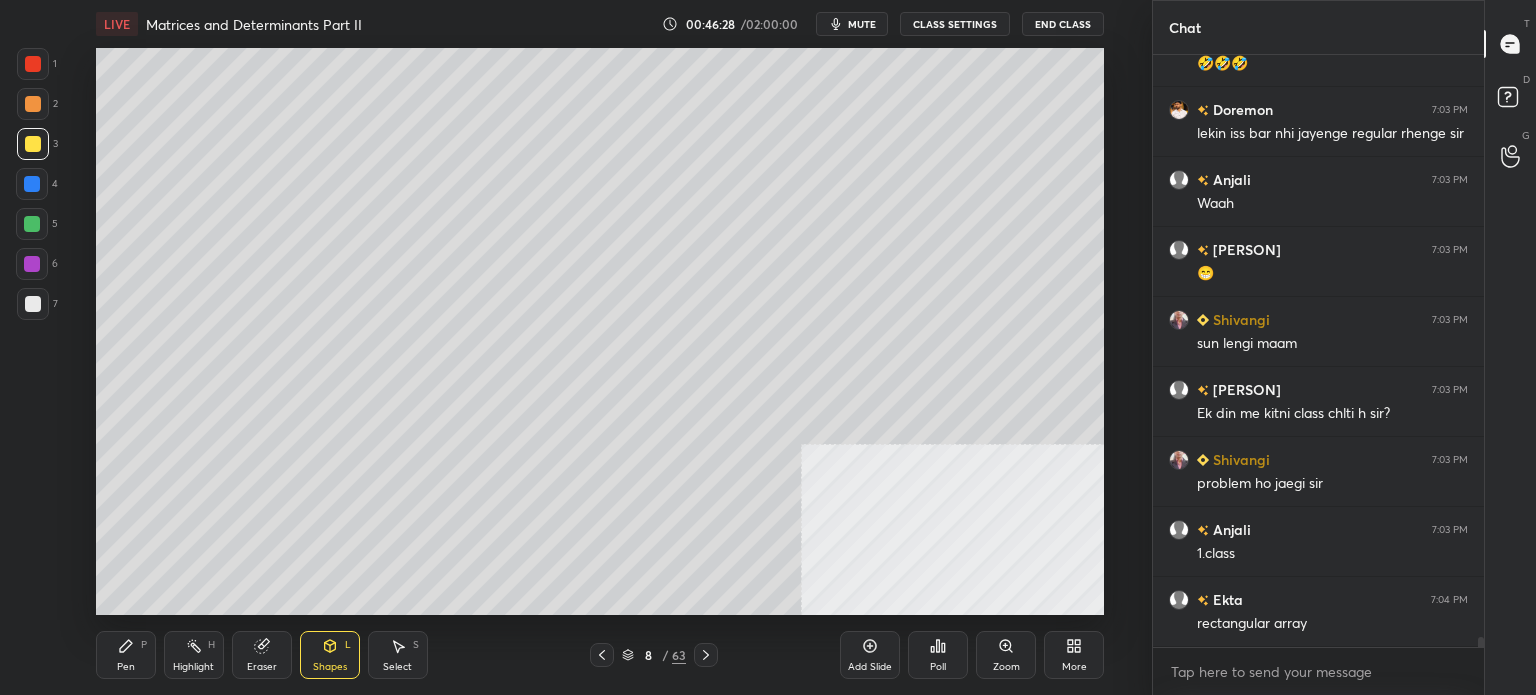 click on "Pen P" at bounding box center (126, 655) 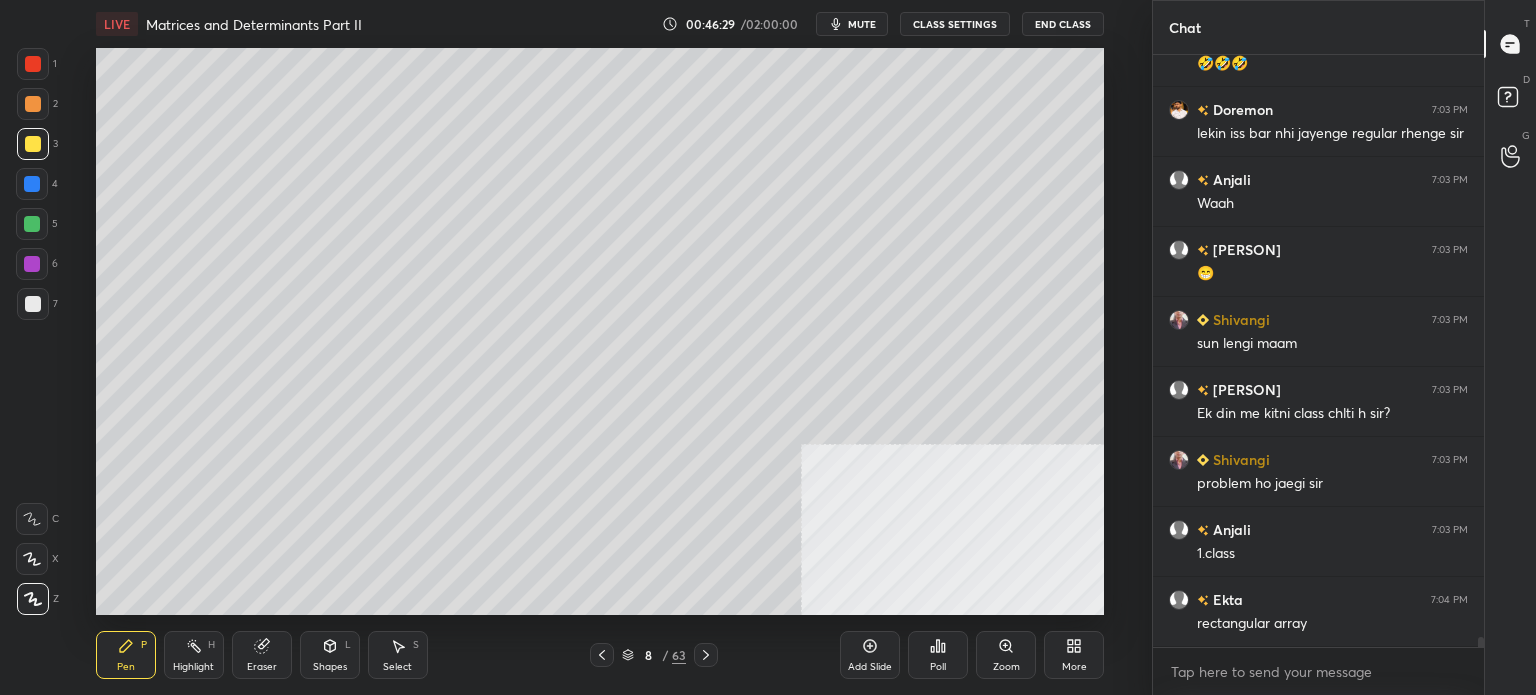 click at bounding box center (33, 304) 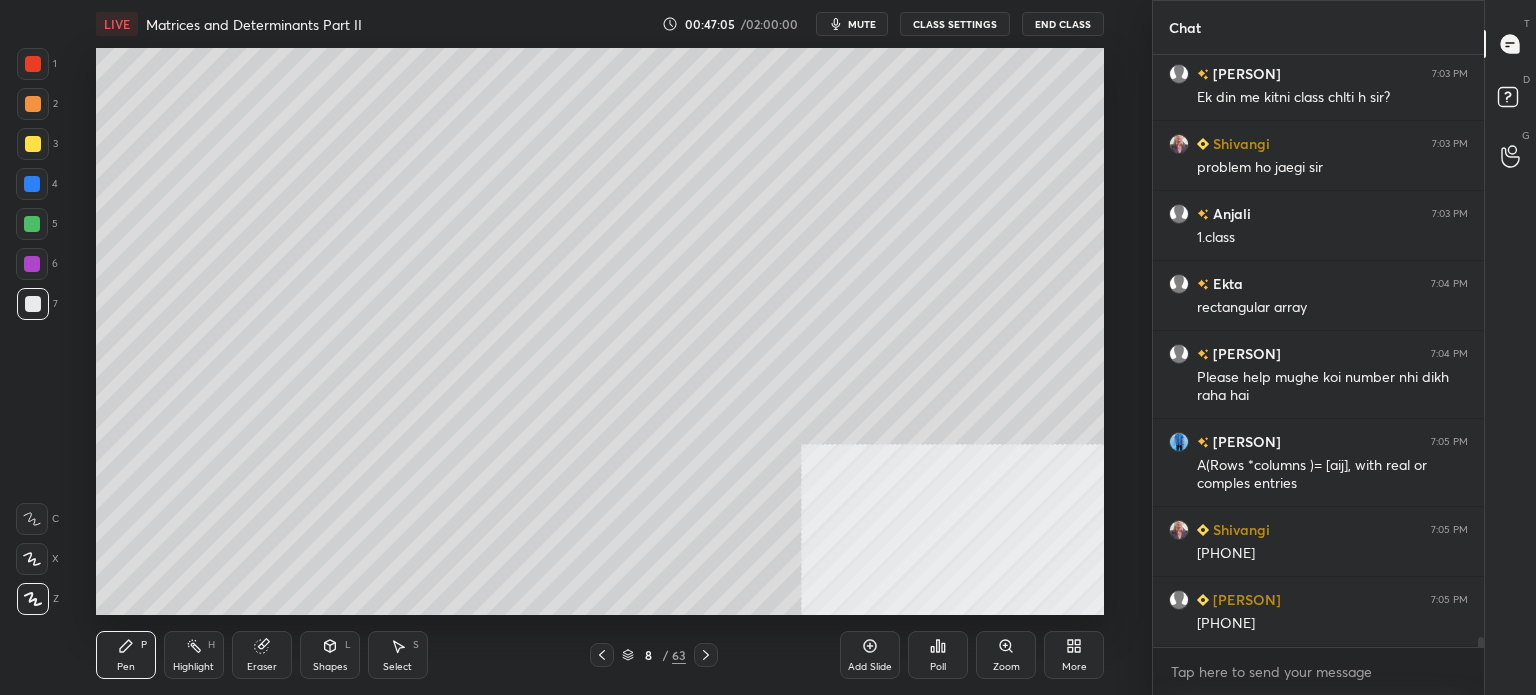 scroll, scrollTop: 35844, scrollLeft: 0, axis: vertical 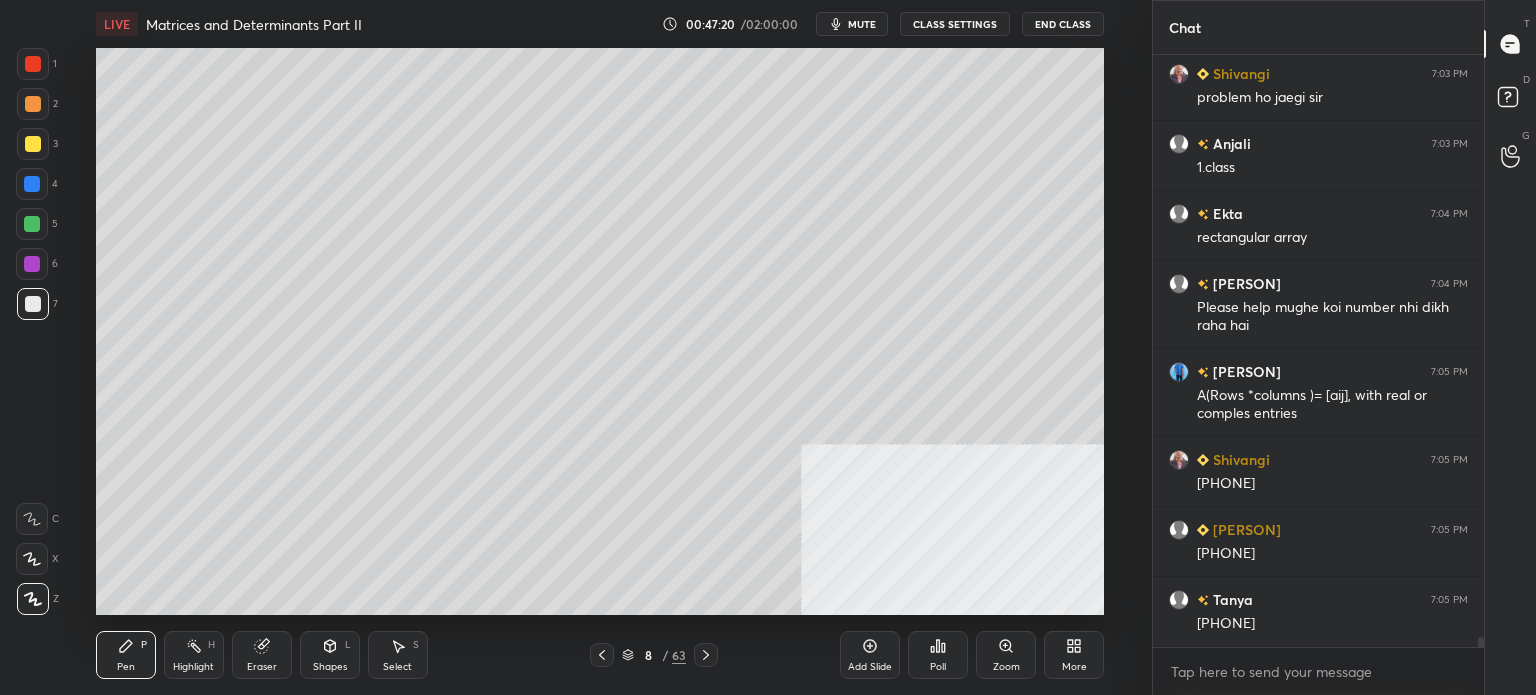 click at bounding box center (32, 184) 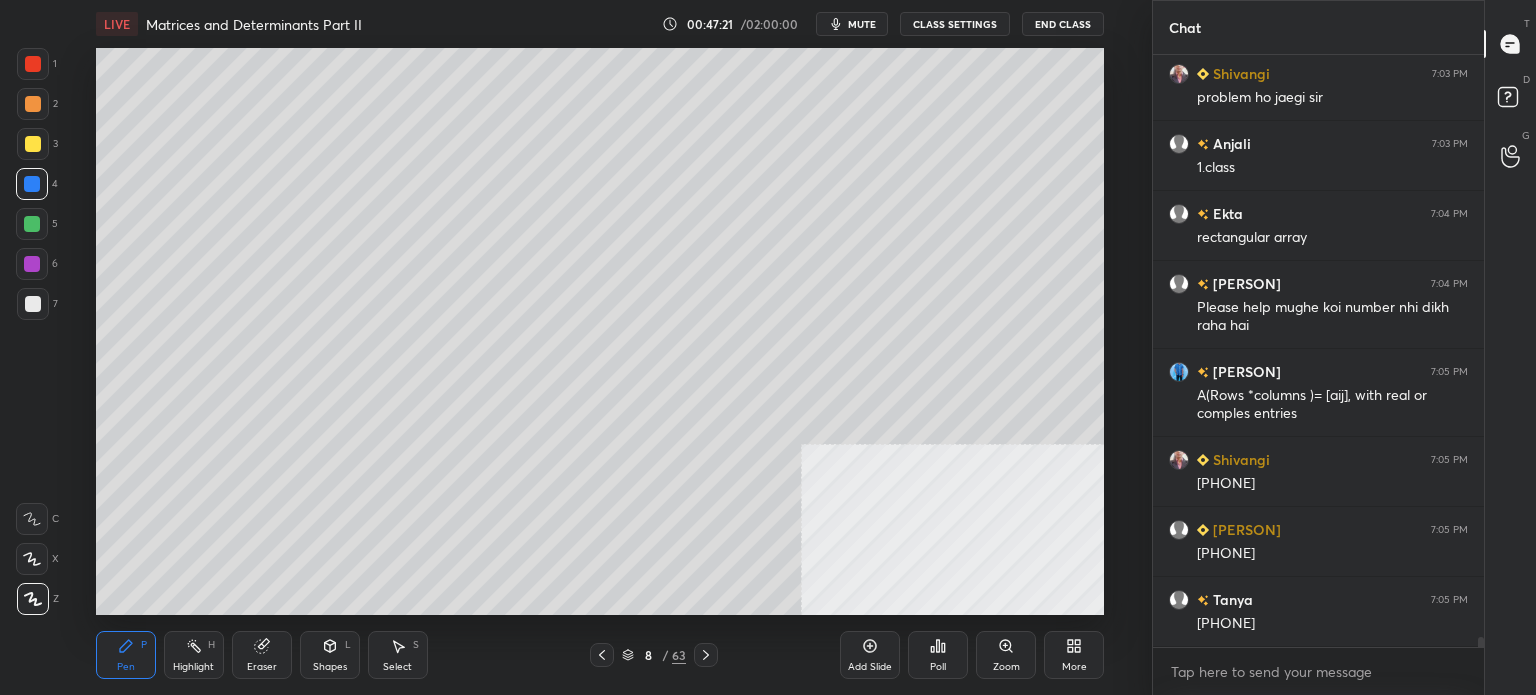 click at bounding box center (32, 224) 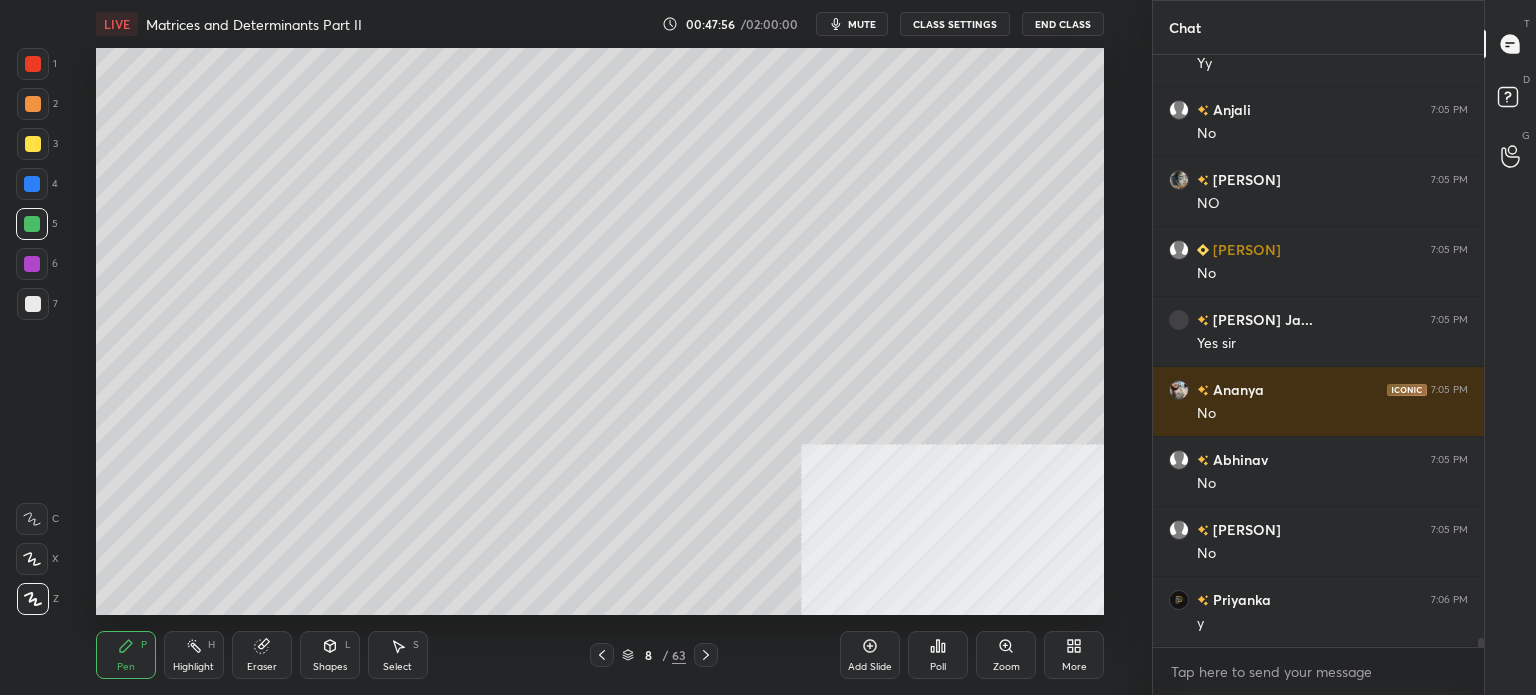 scroll, scrollTop: 37292, scrollLeft: 0, axis: vertical 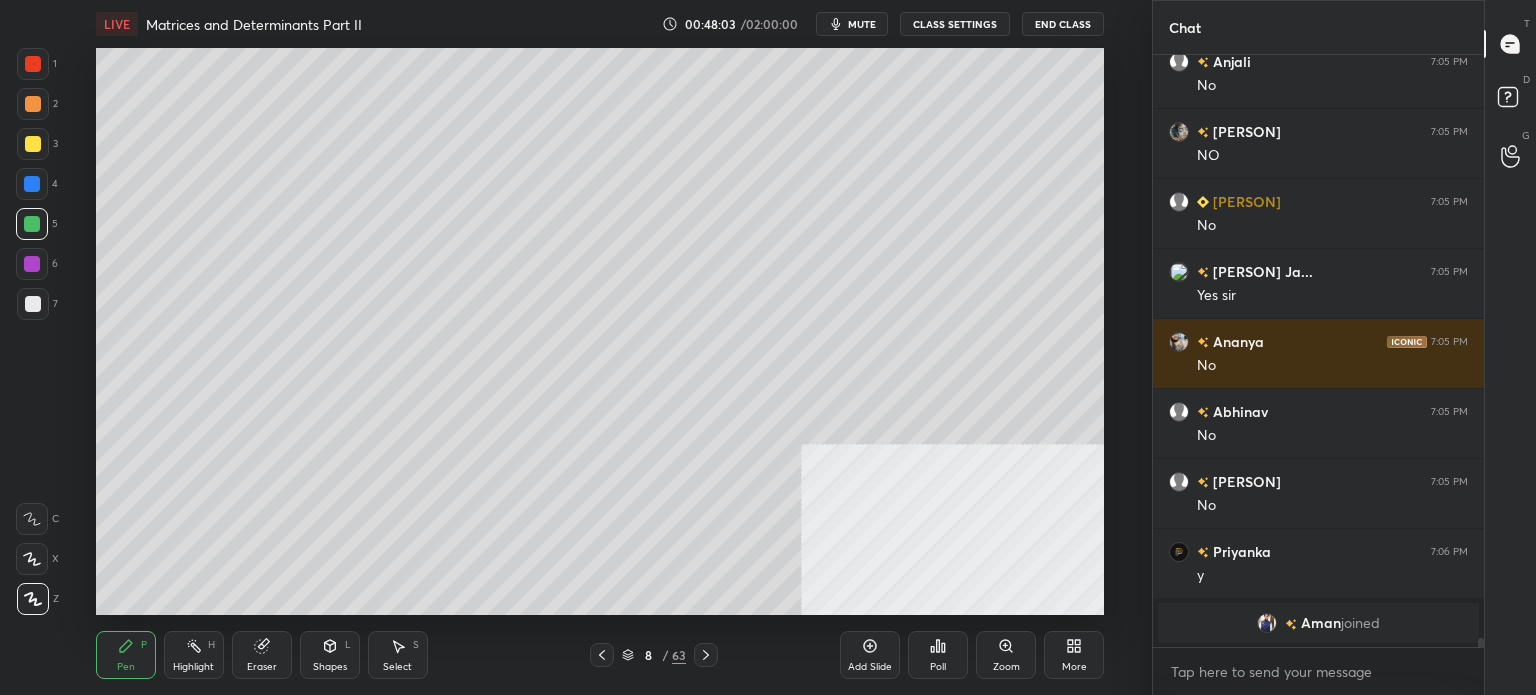 click on "Setting up your live class Poll for   secs No correct answer Start poll" at bounding box center (600, 331) 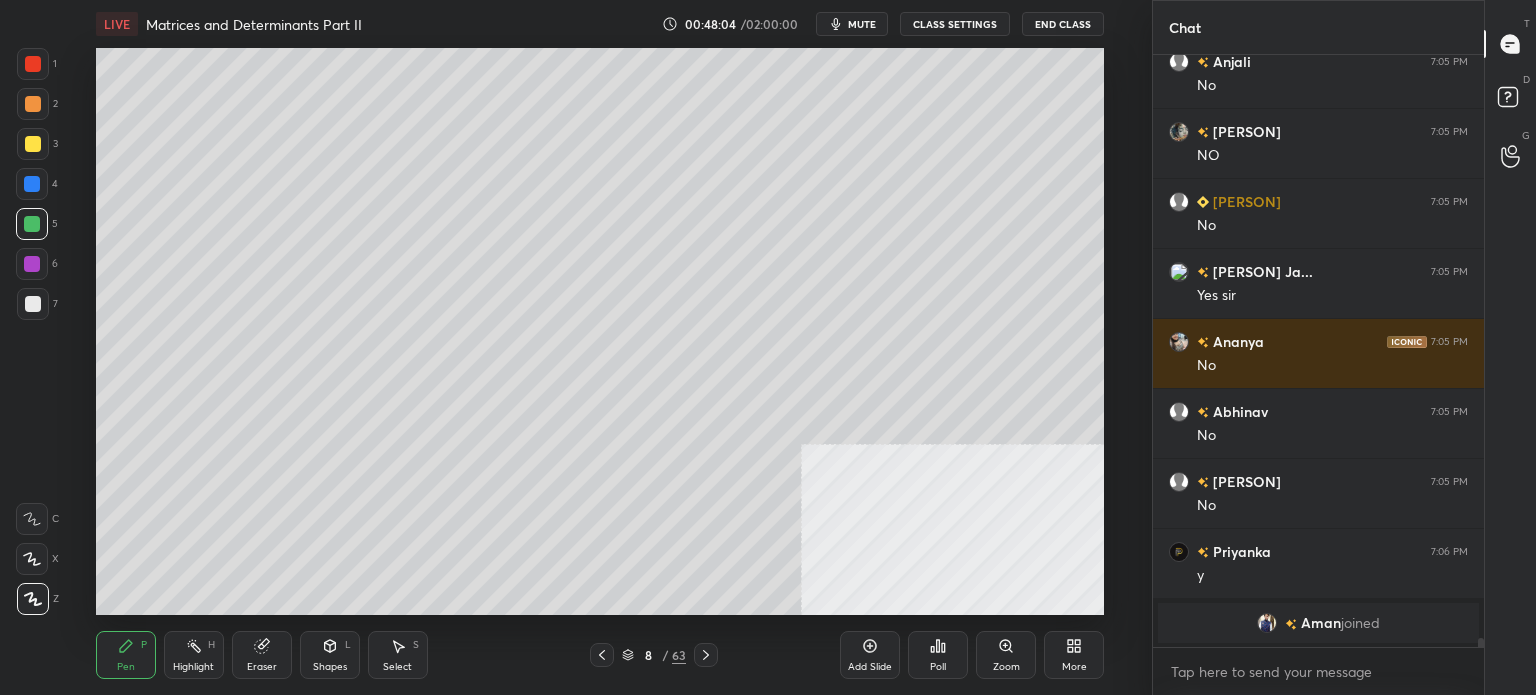 scroll, scrollTop: 36576, scrollLeft: 0, axis: vertical 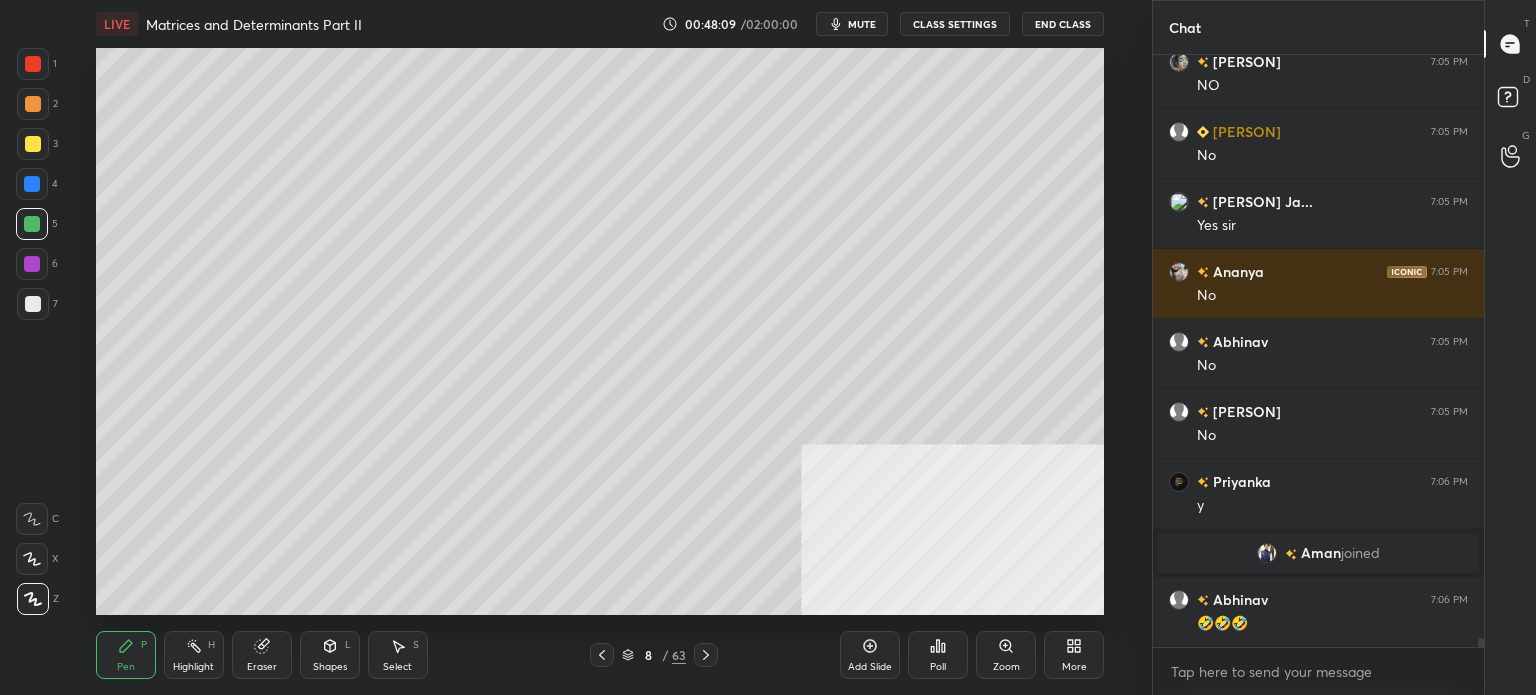 click at bounding box center (33, 304) 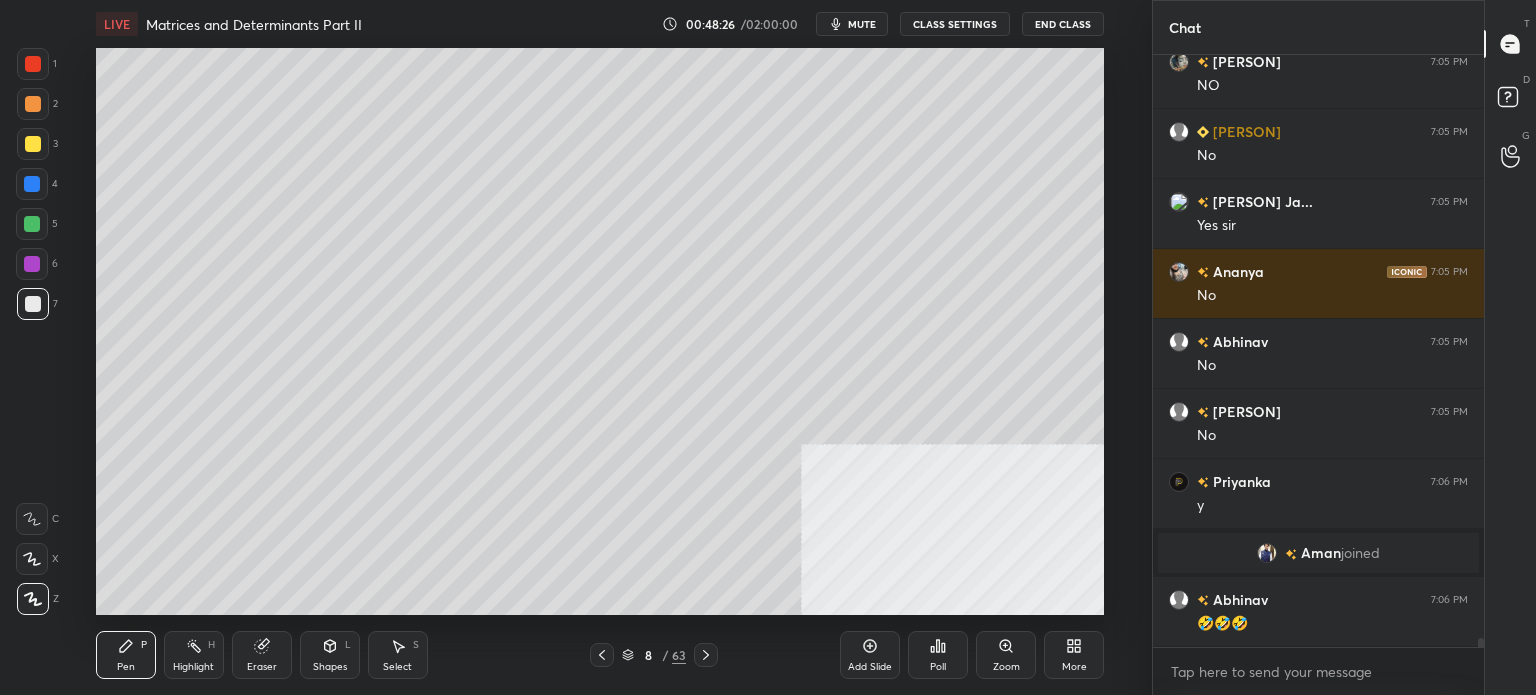 scroll, scrollTop: 36646, scrollLeft: 0, axis: vertical 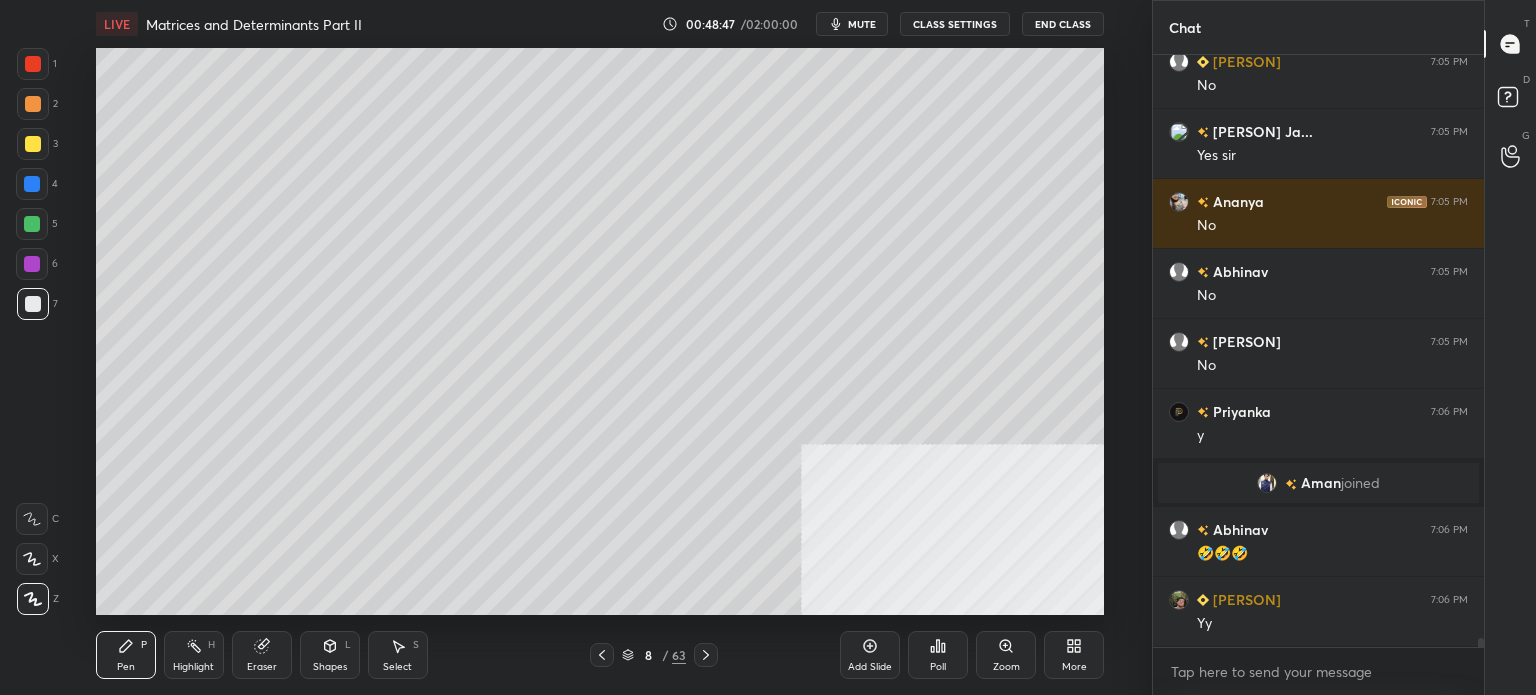click at bounding box center (32, 184) 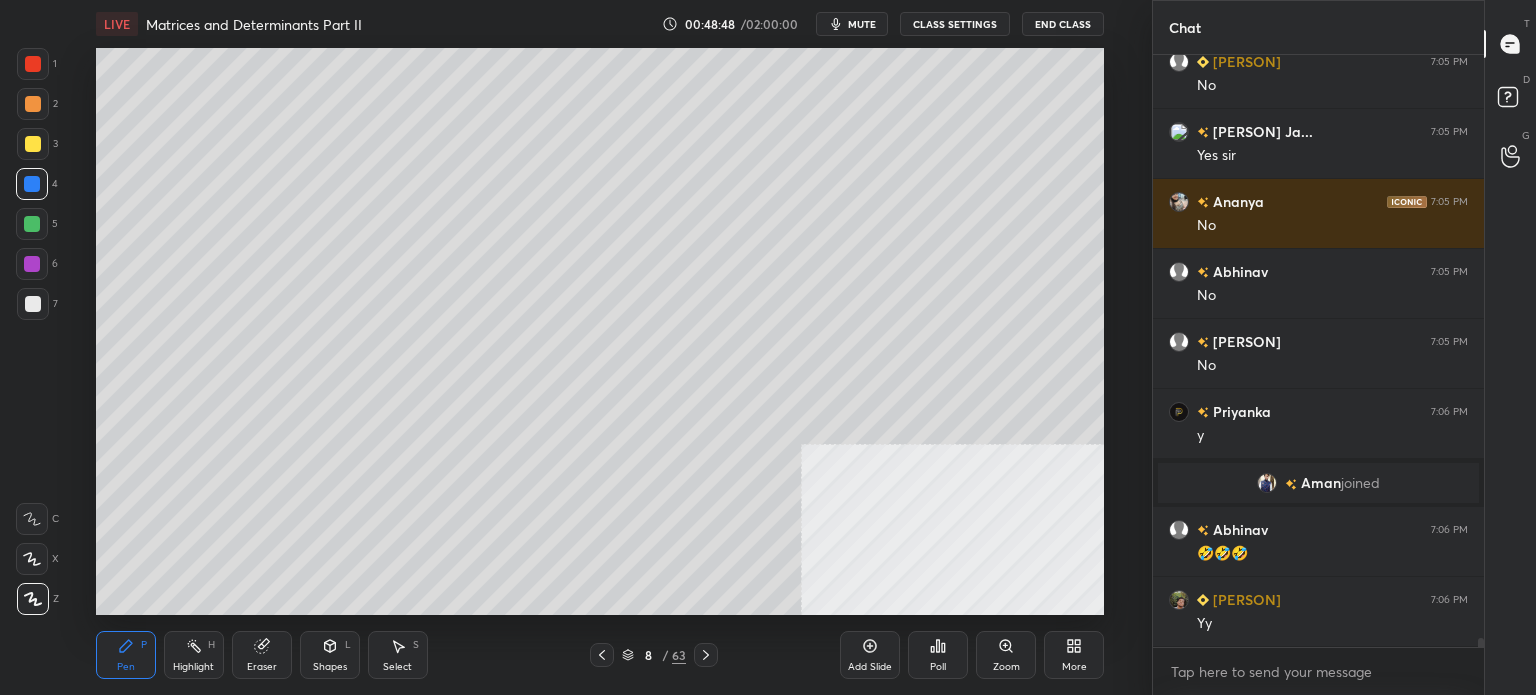 click at bounding box center (32, 224) 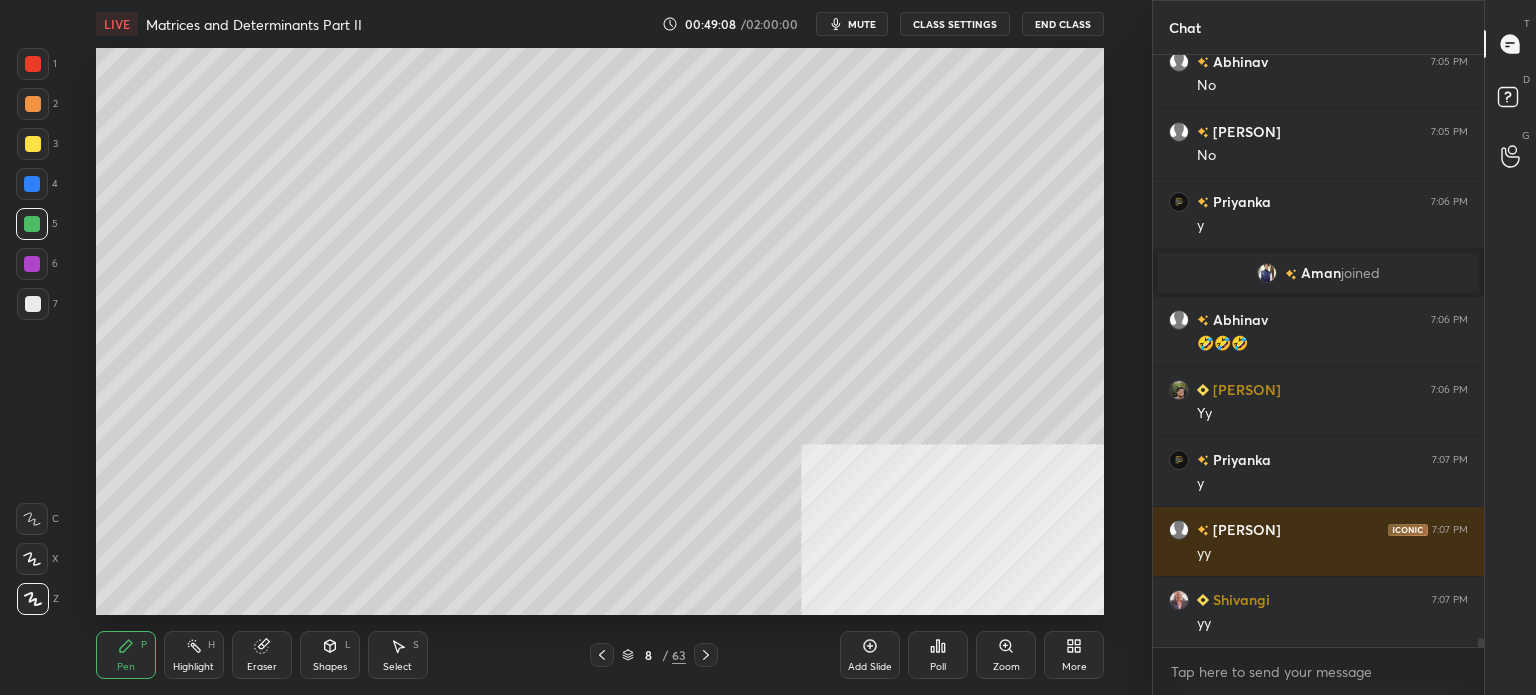 scroll, scrollTop: 36926, scrollLeft: 0, axis: vertical 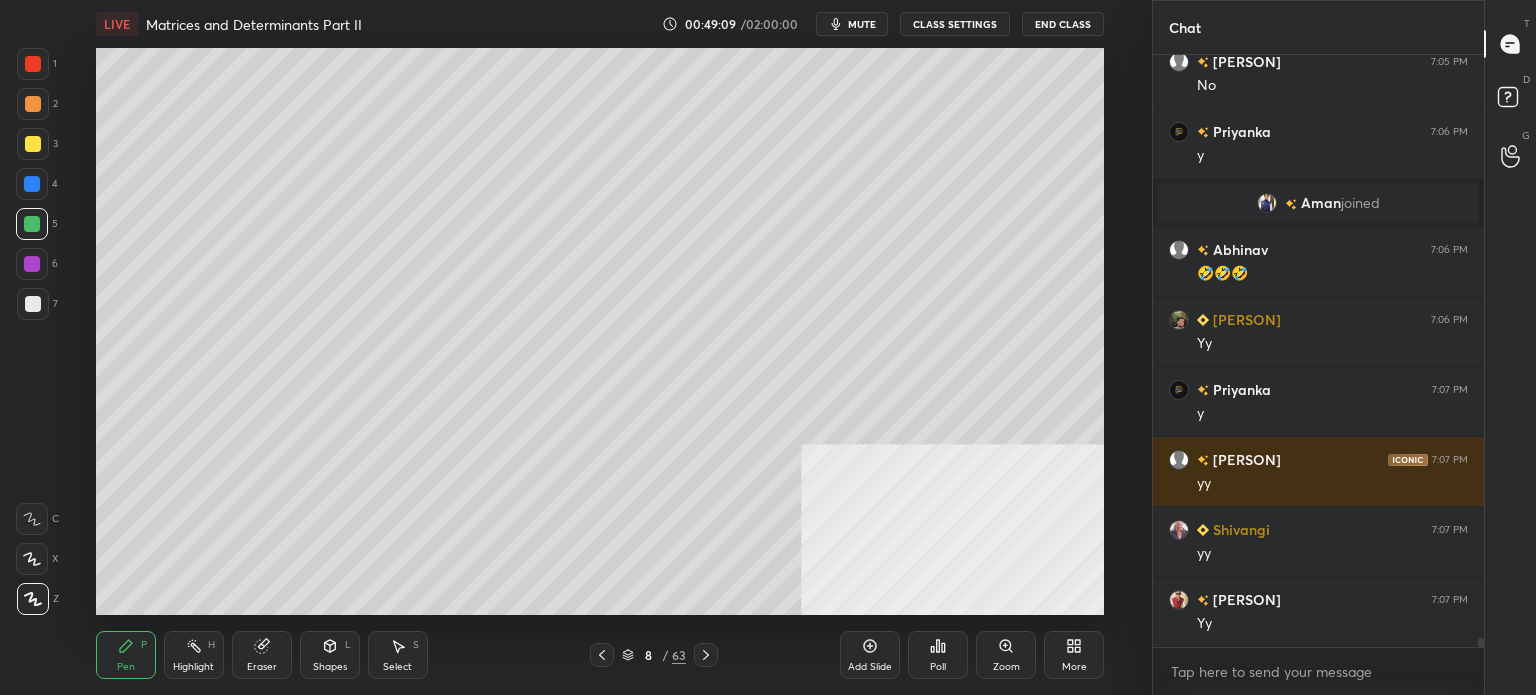 click at bounding box center (32, 184) 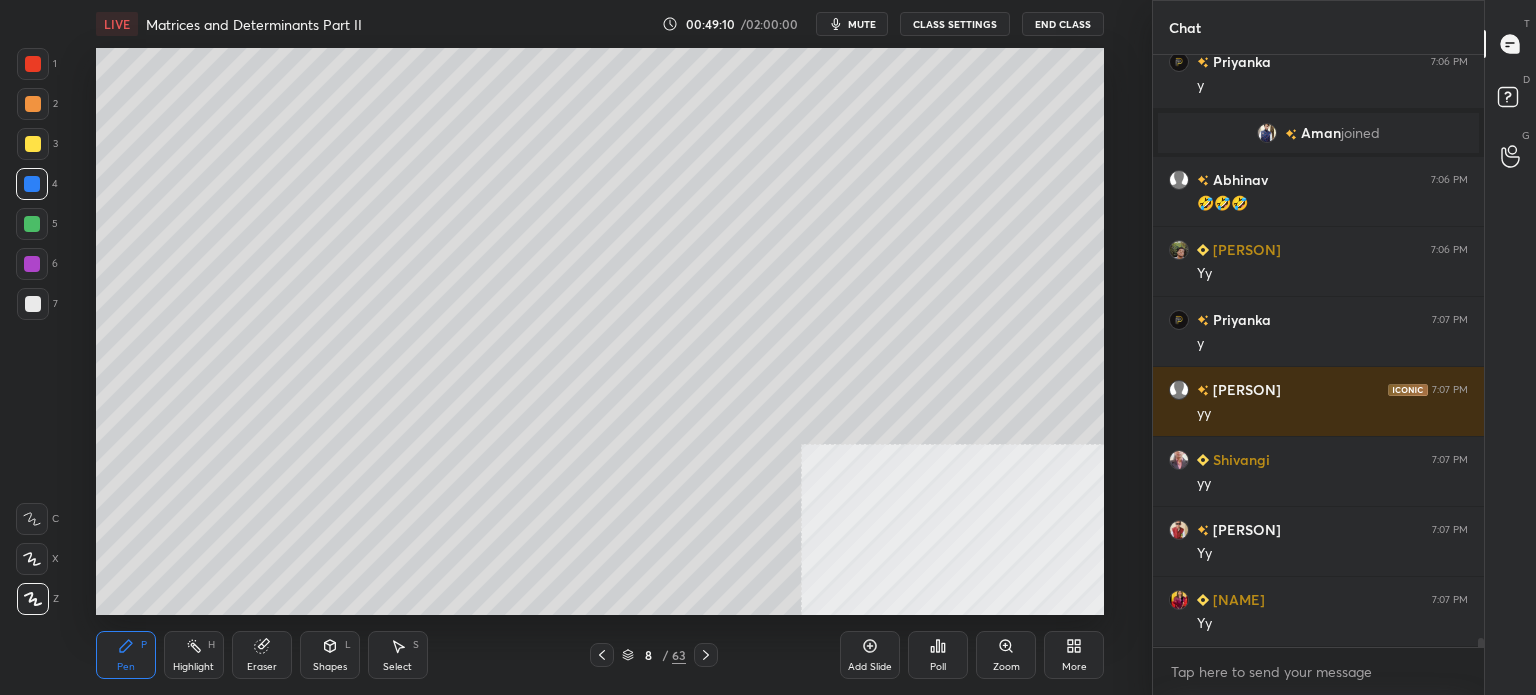 scroll, scrollTop: 37136, scrollLeft: 0, axis: vertical 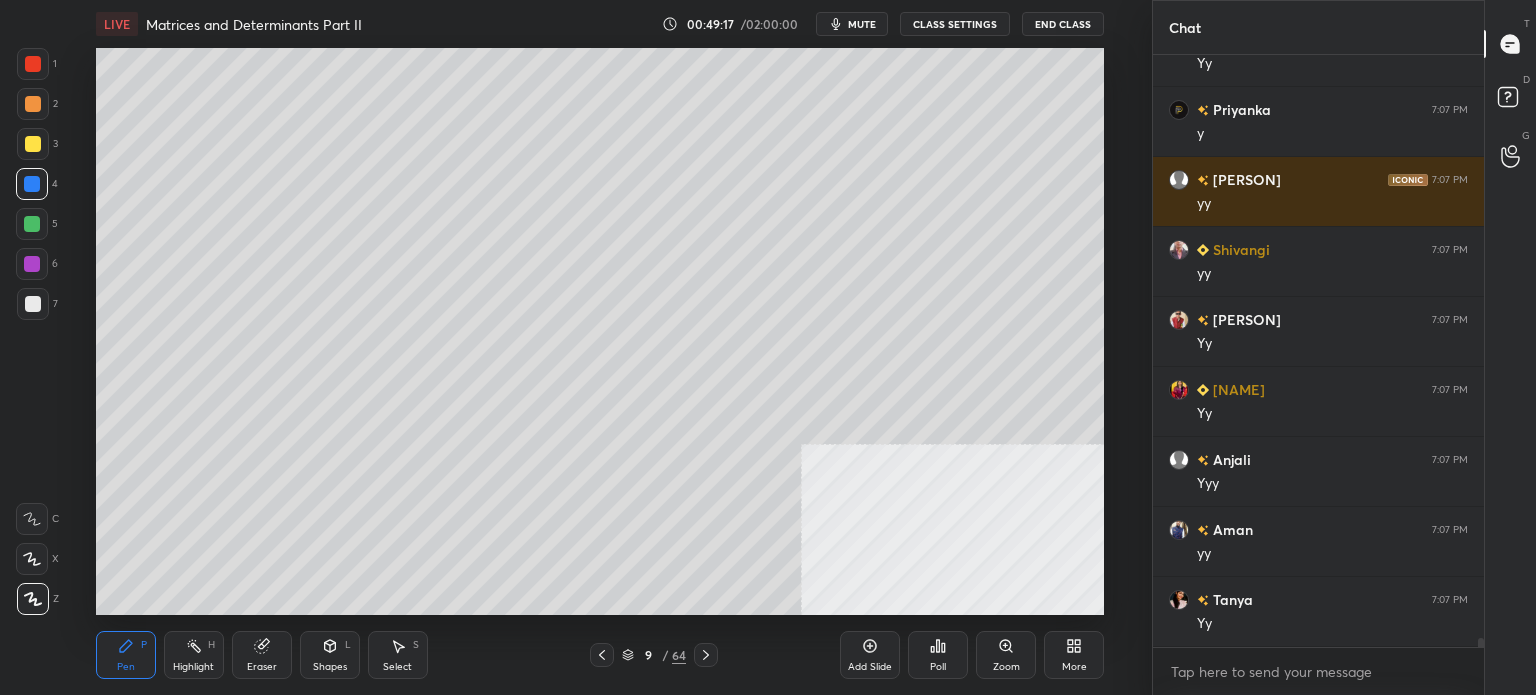 click at bounding box center (33, 144) 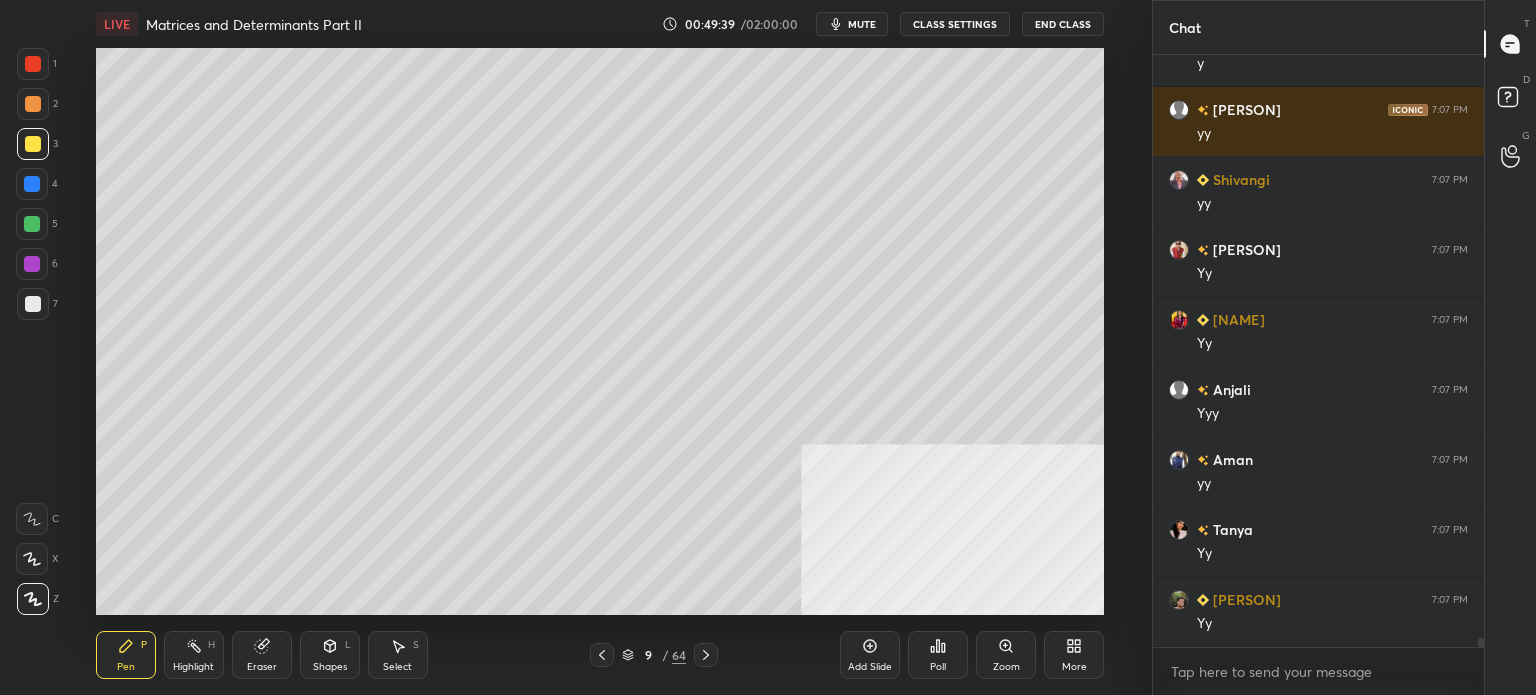 scroll, scrollTop: 37346, scrollLeft: 0, axis: vertical 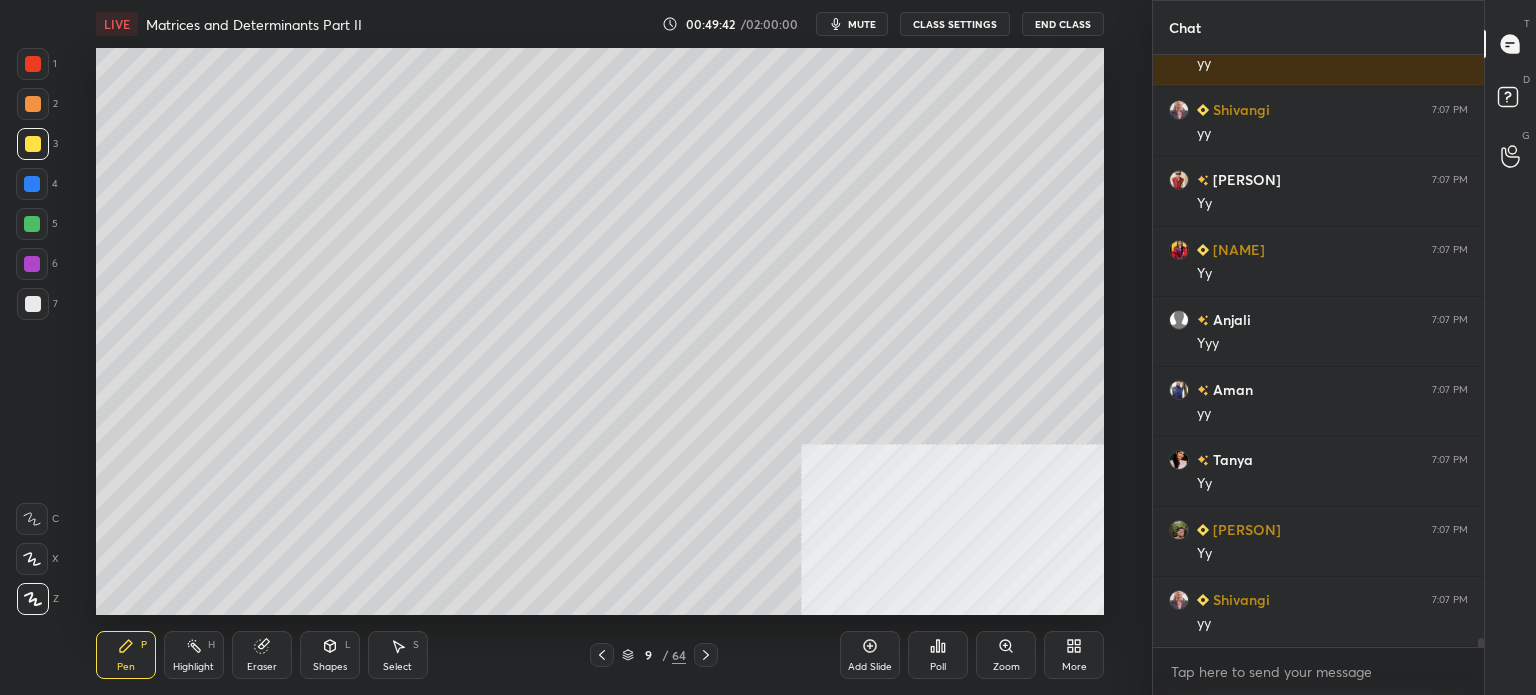 click at bounding box center [33, 304] 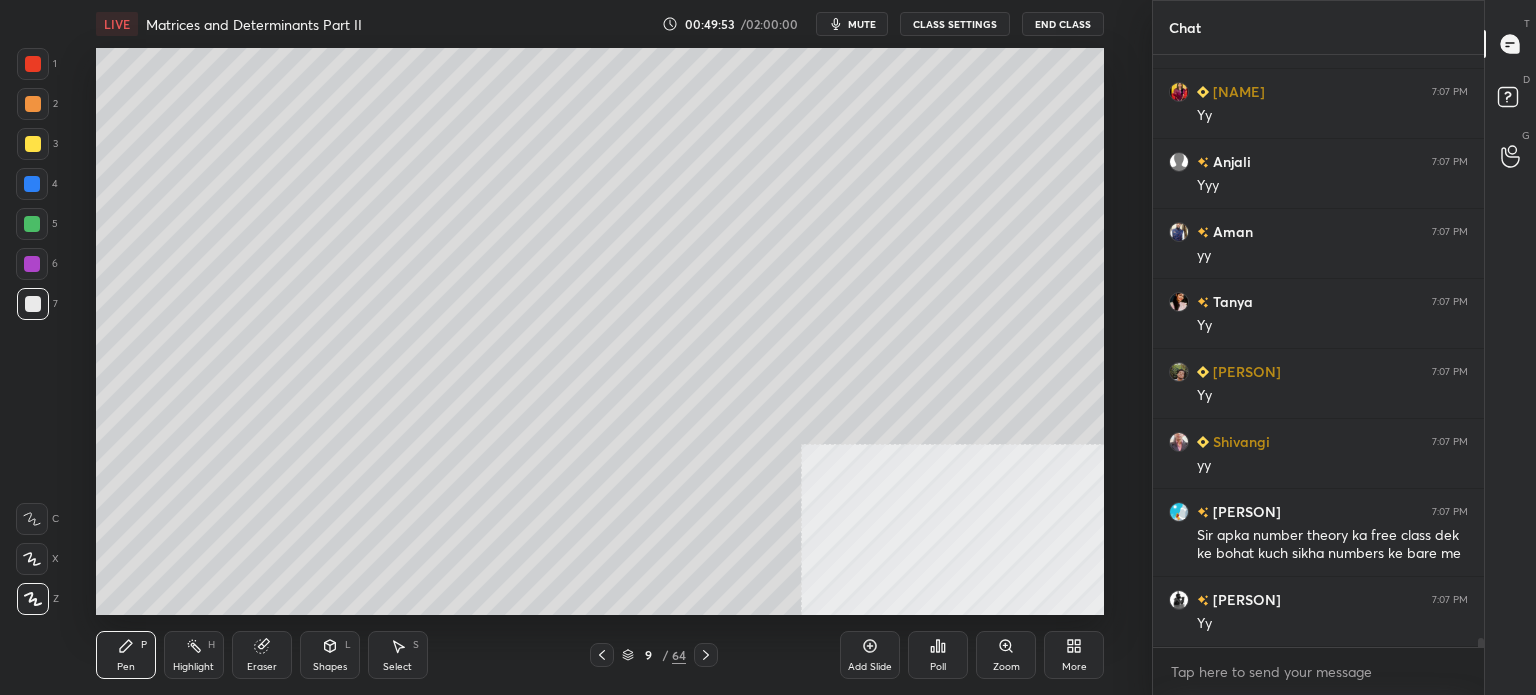 scroll, scrollTop: 37552, scrollLeft: 0, axis: vertical 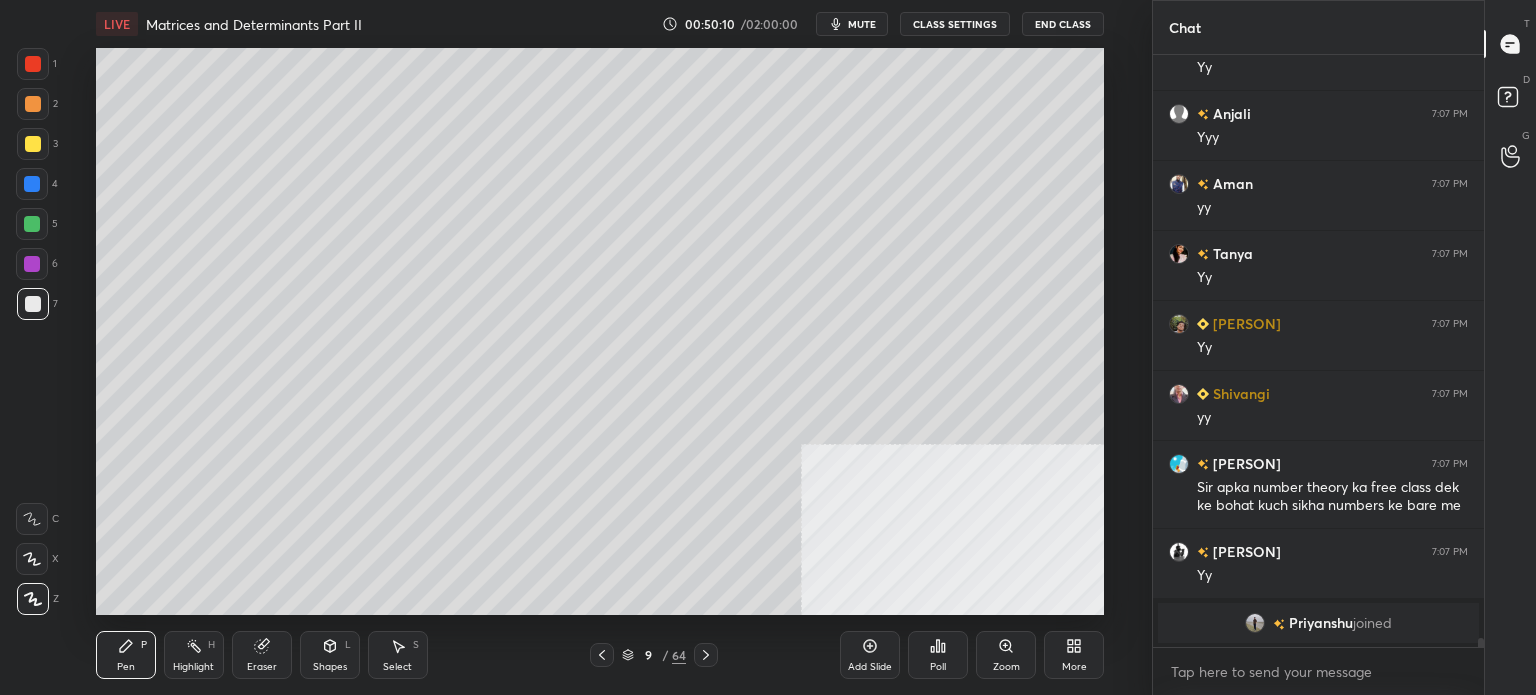 click at bounding box center [32, 184] 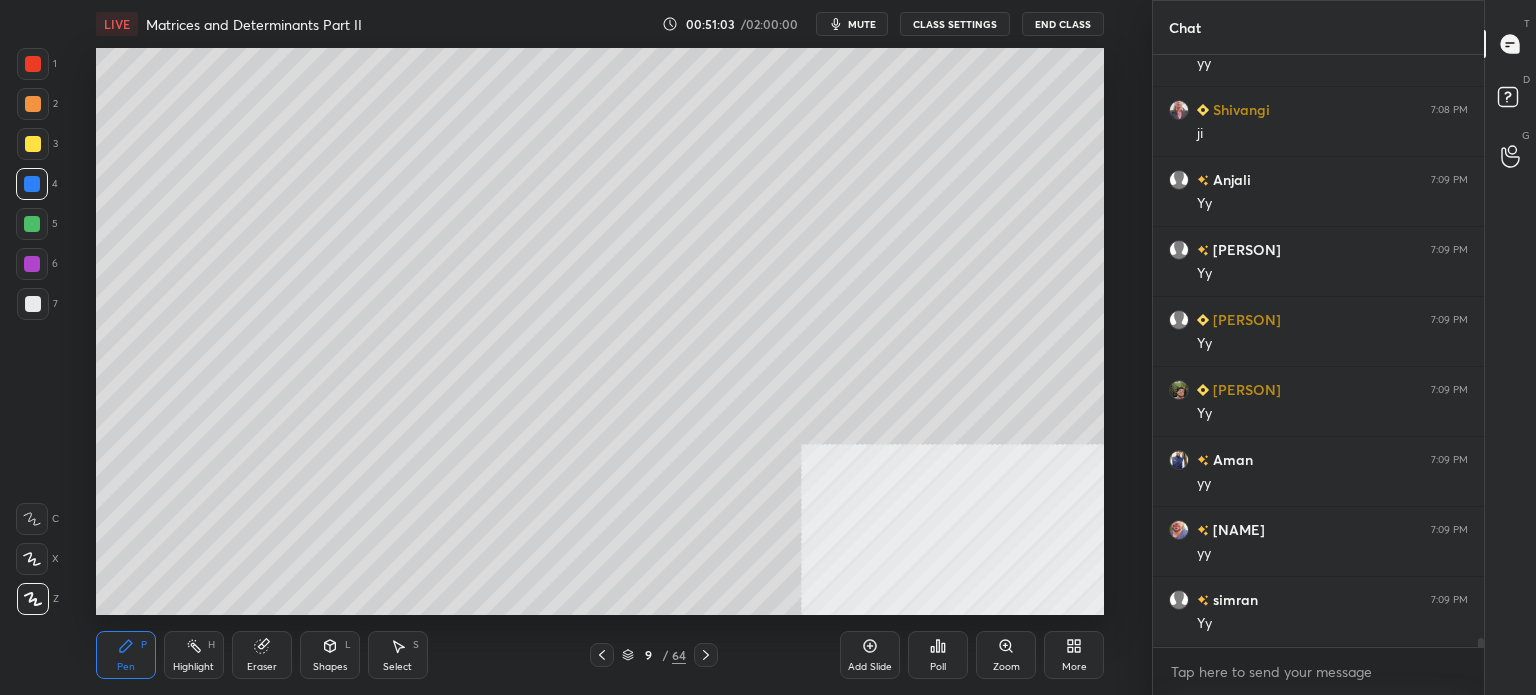 scroll, scrollTop: 37932, scrollLeft: 0, axis: vertical 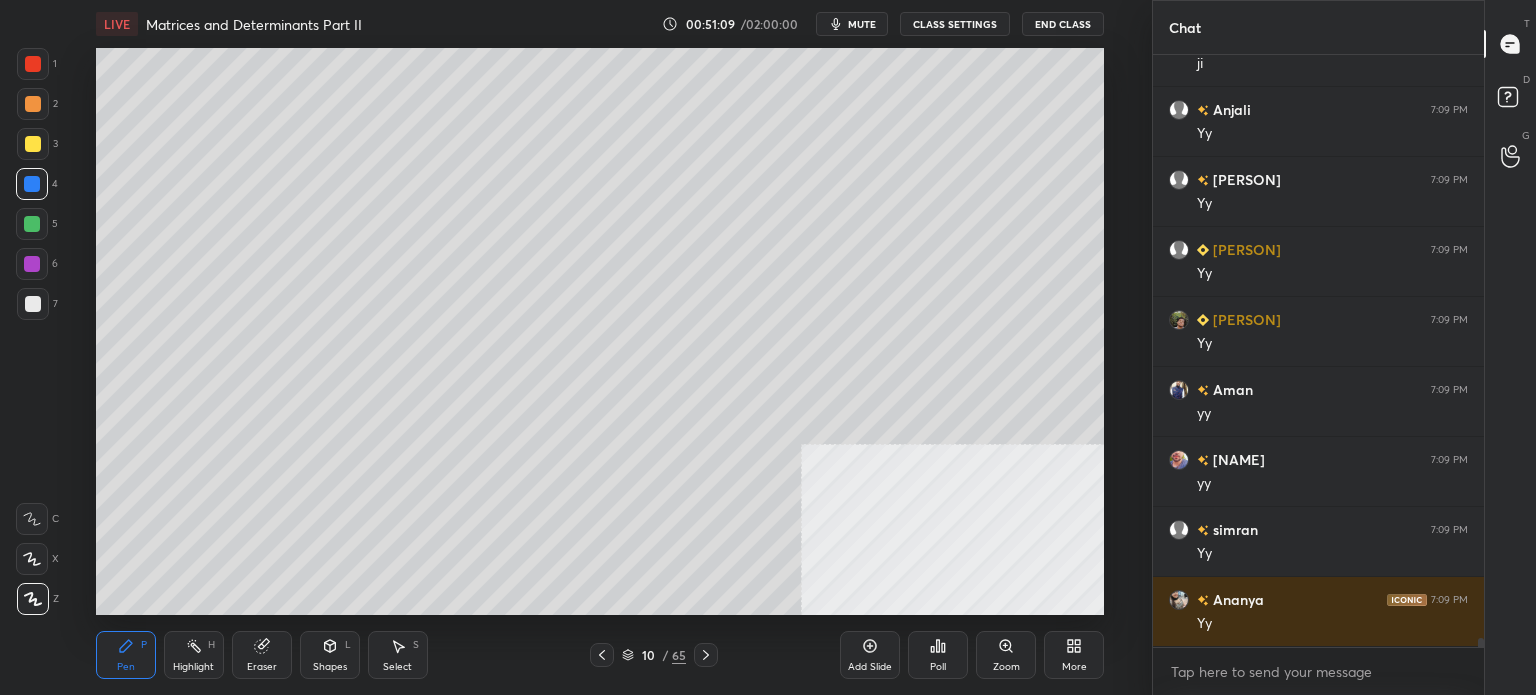 click at bounding box center [33, 144] 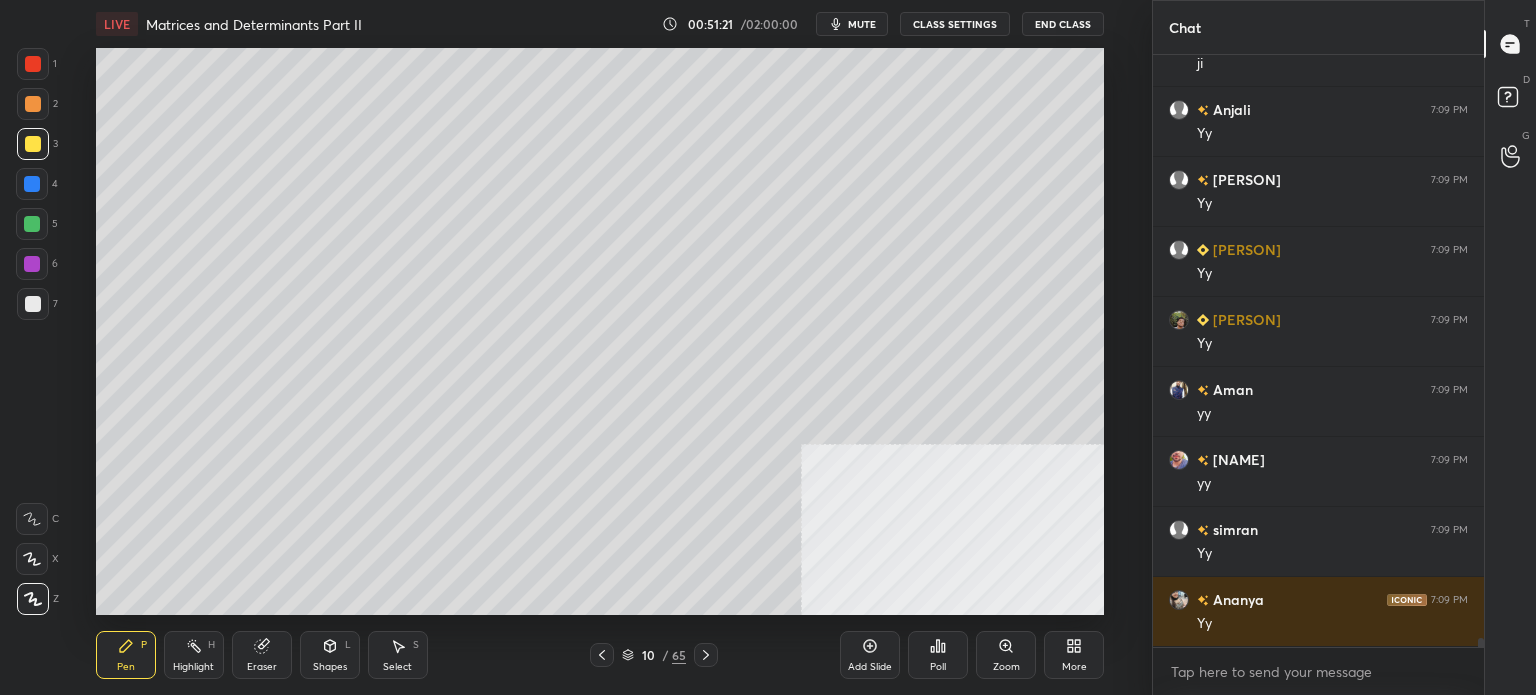 scroll, scrollTop: 38002, scrollLeft: 0, axis: vertical 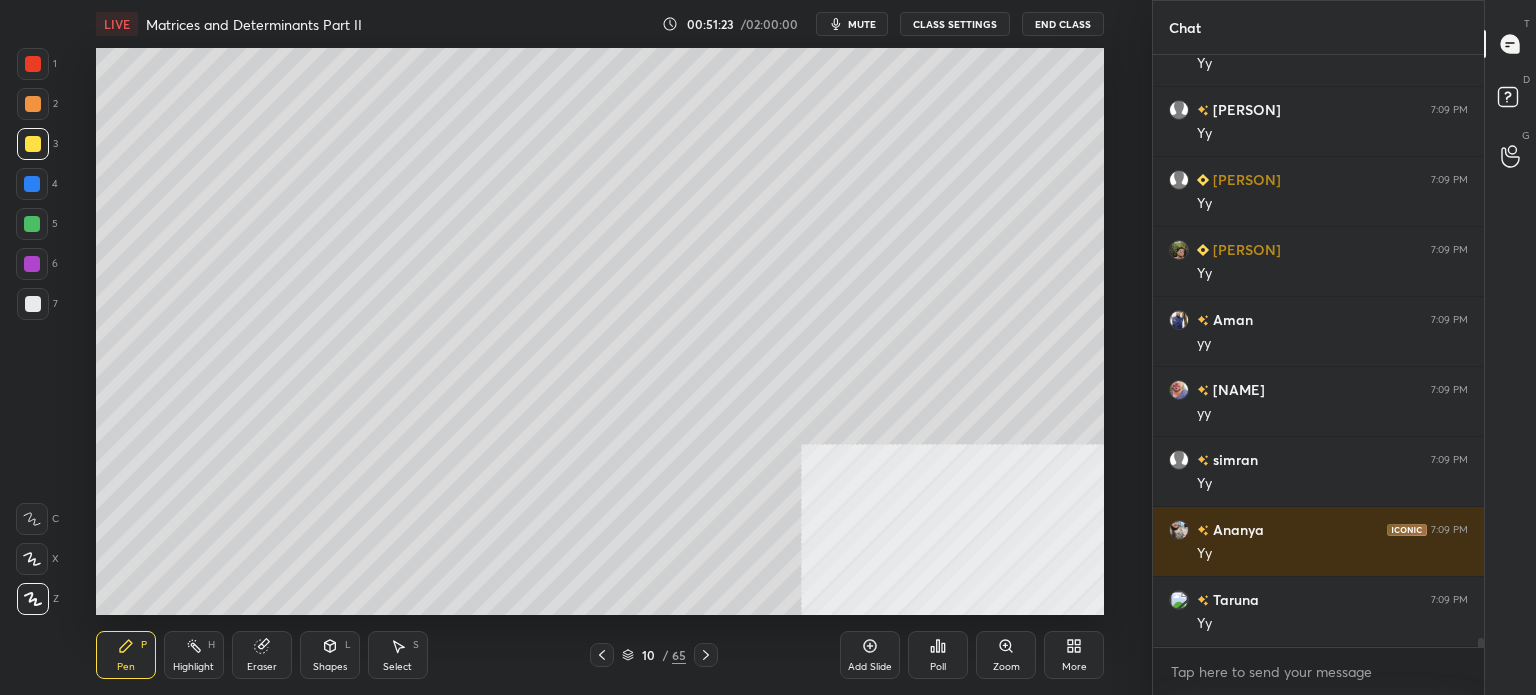 drag, startPoint x: 31, startPoint y: 303, endPoint x: 93, endPoint y: 288, distance: 63.788715 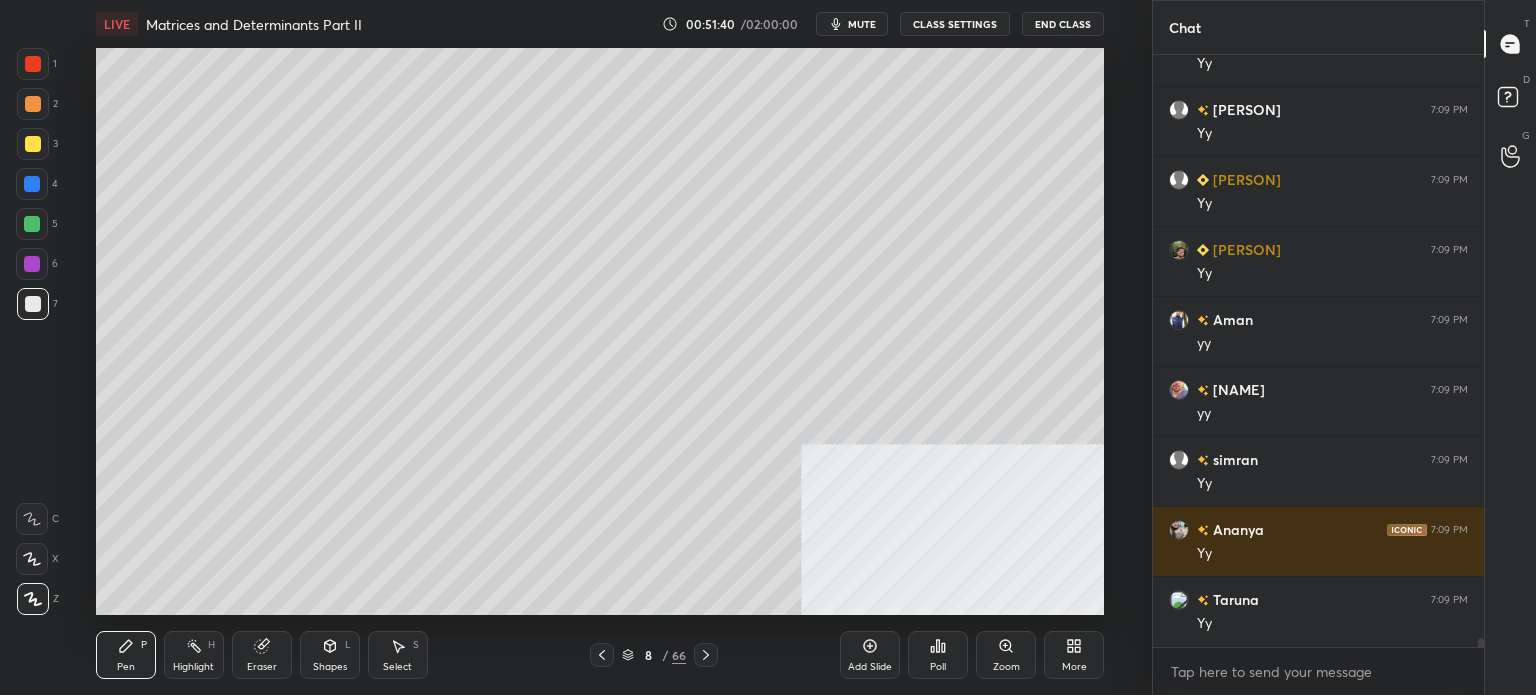 drag, startPoint x: 34, startPoint y: 191, endPoint x: 35, endPoint y: 217, distance: 26.019224 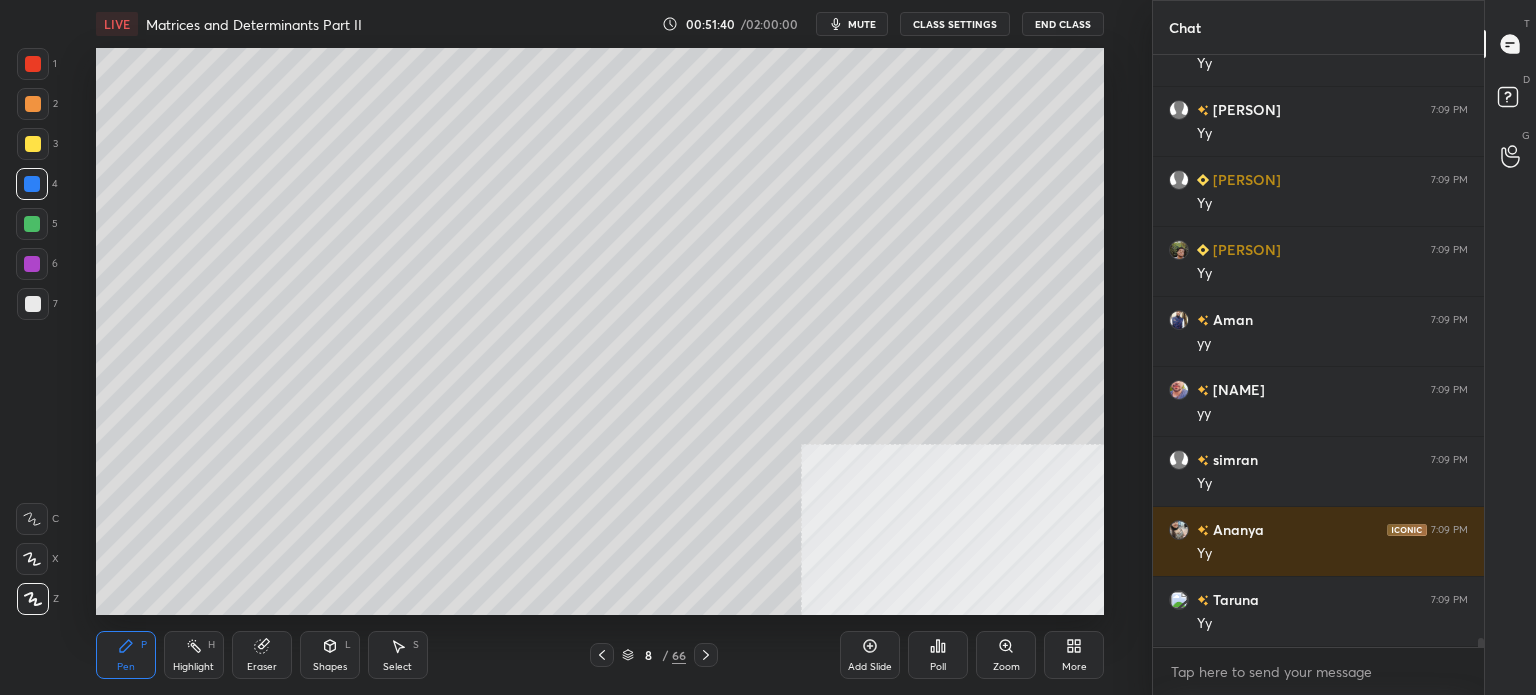 click at bounding box center [32, 224] 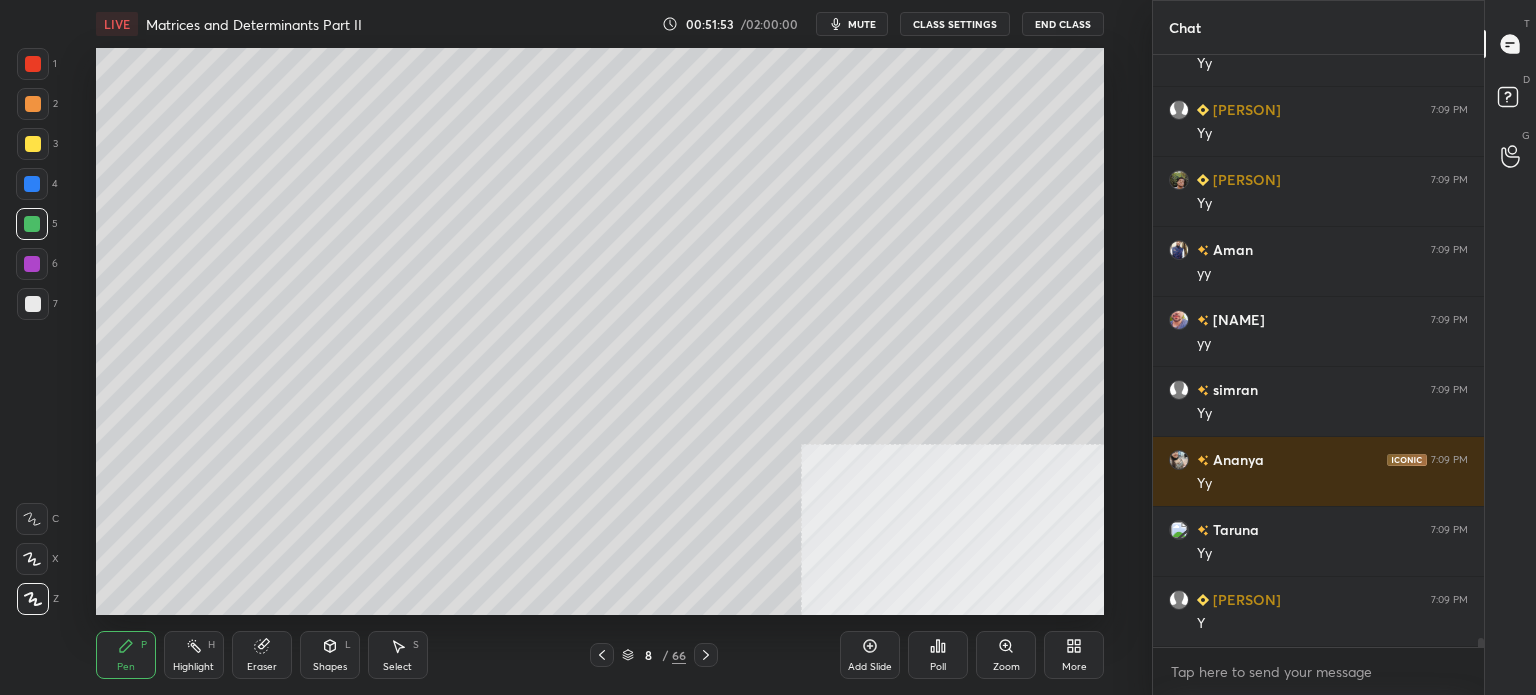 scroll, scrollTop: 38142, scrollLeft: 0, axis: vertical 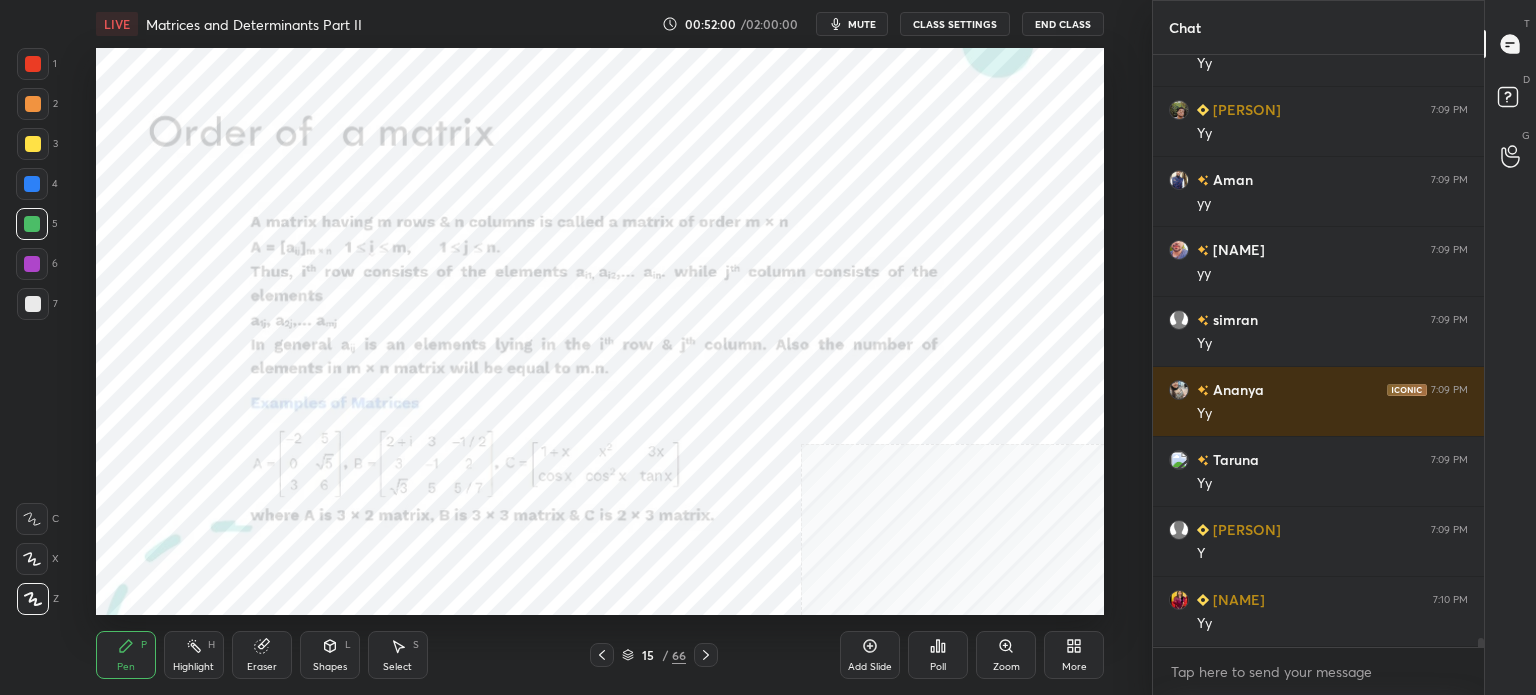 drag, startPoint x: 43, startPoint y: 70, endPoint x: 58, endPoint y: 155, distance: 86.313385 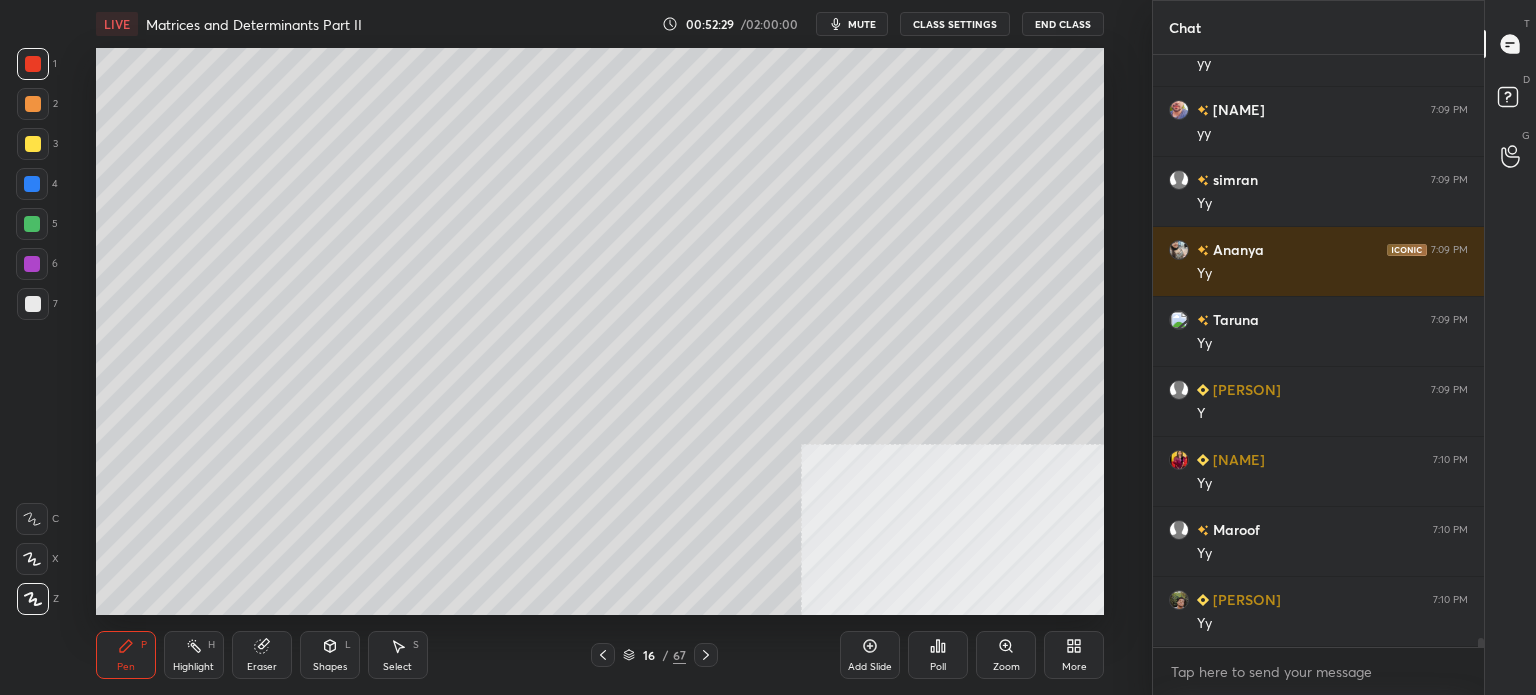 scroll, scrollTop: 38352, scrollLeft: 0, axis: vertical 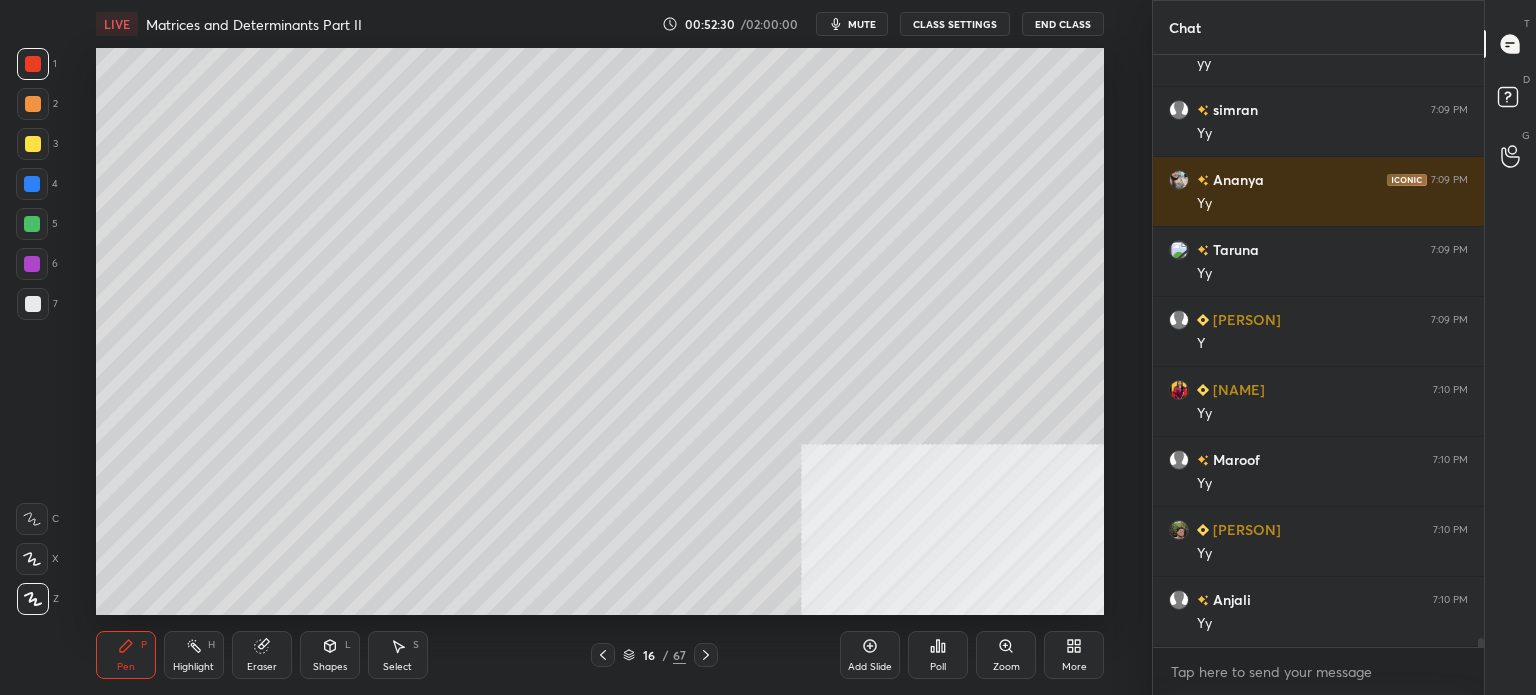 click at bounding box center (32, 184) 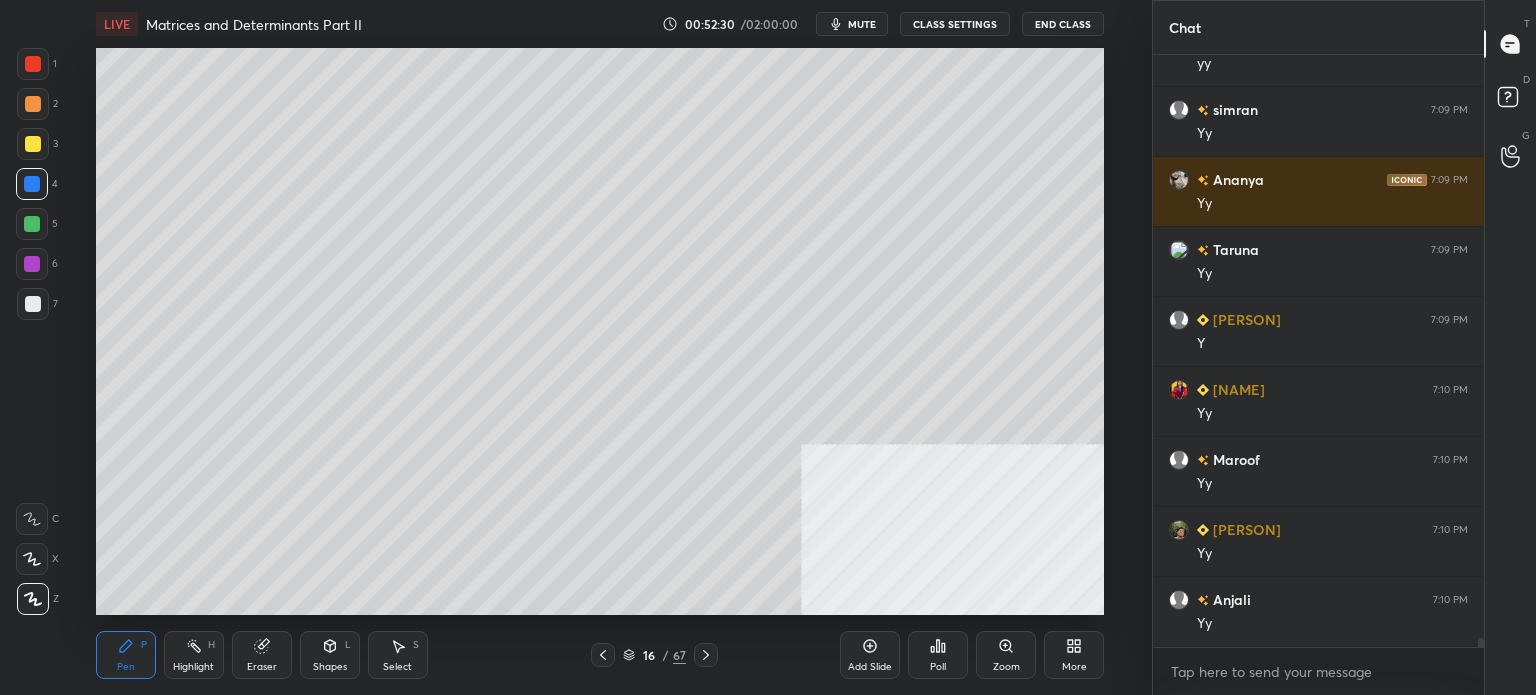 click at bounding box center (33, 304) 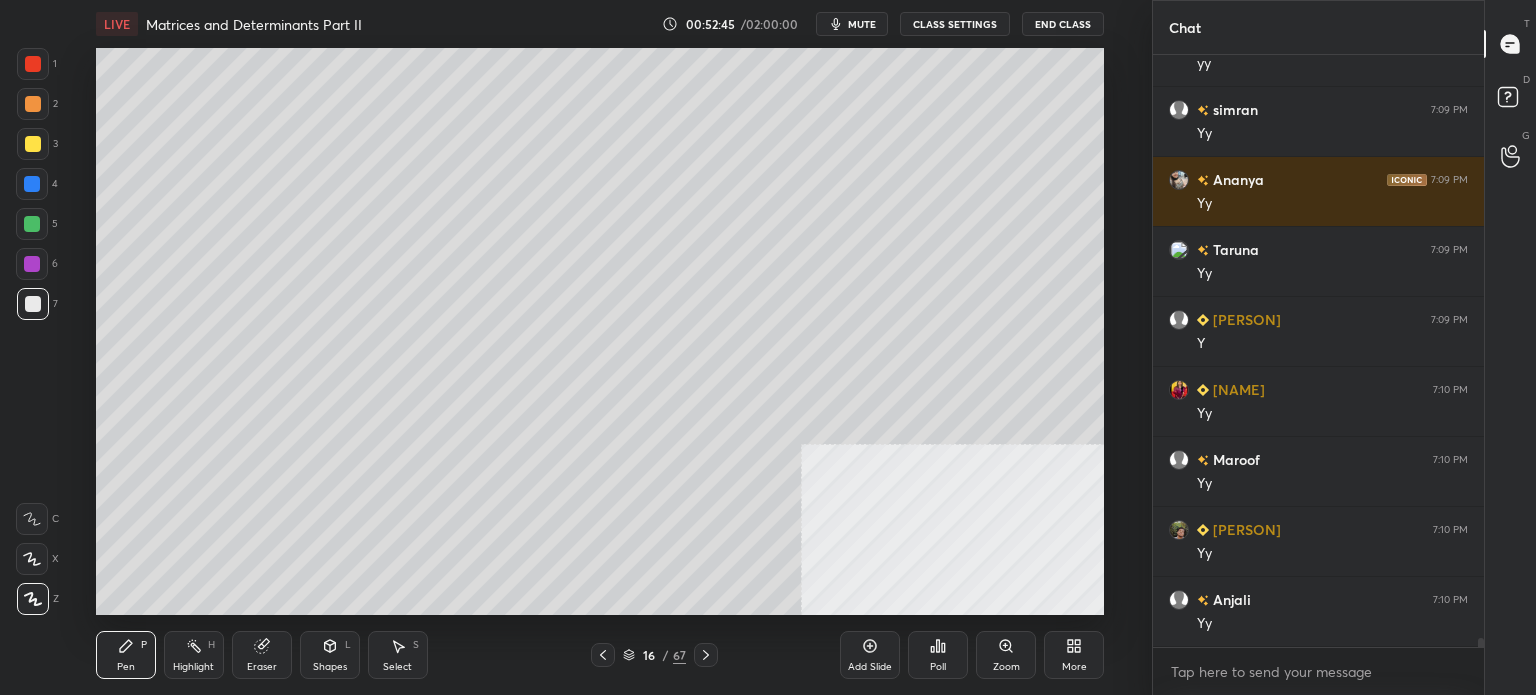 click on "Setting up your live class Poll for   secs No correct answer Start poll" at bounding box center (600, 331) 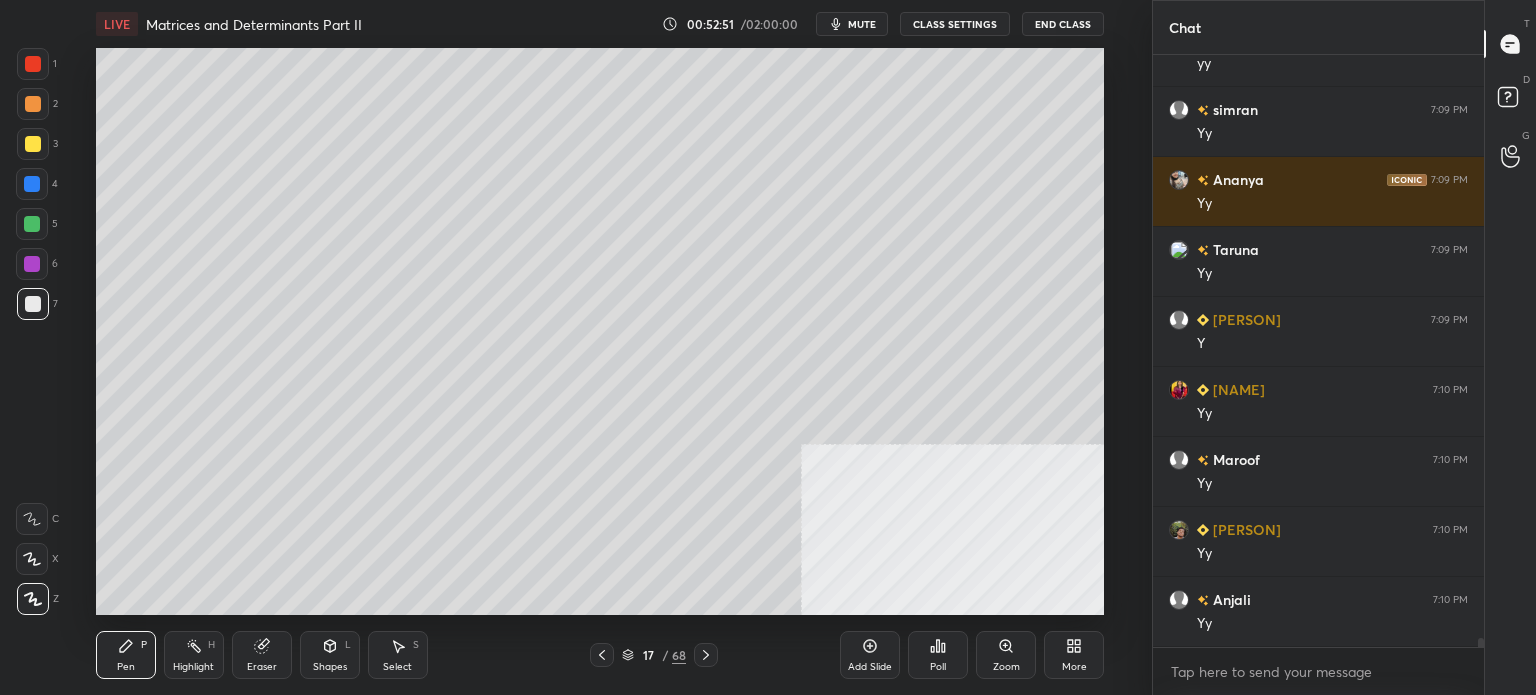 click on "3" at bounding box center (37, 148) 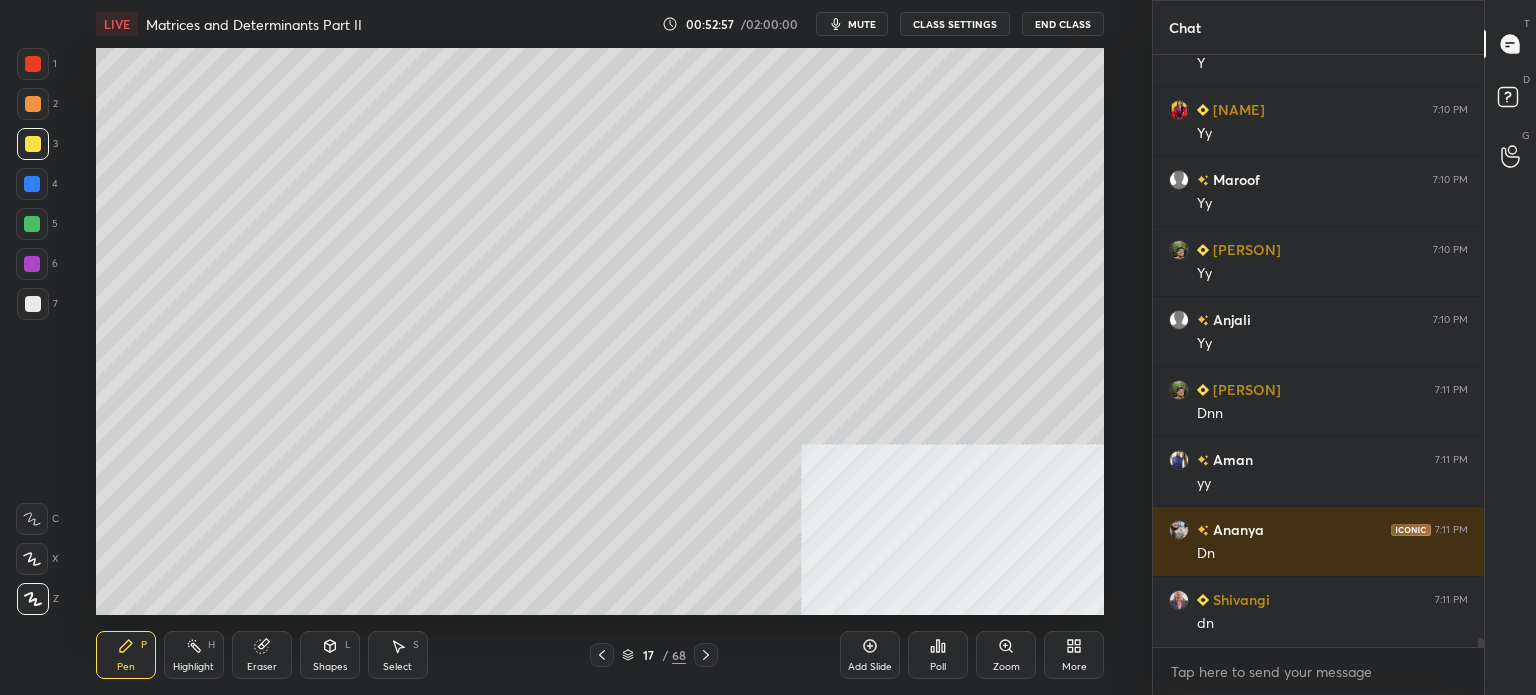 scroll, scrollTop: 38702, scrollLeft: 0, axis: vertical 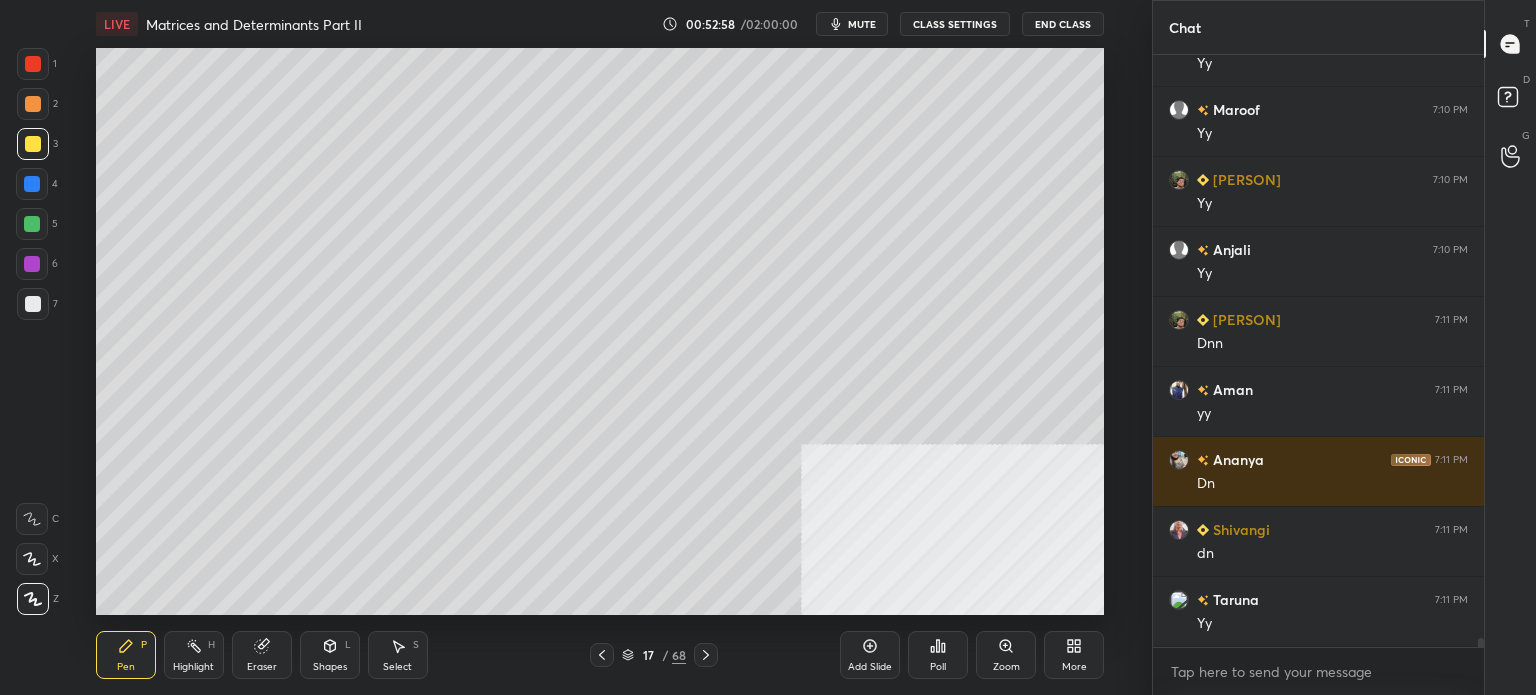 click on "mute" at bounding box center [862, 24] 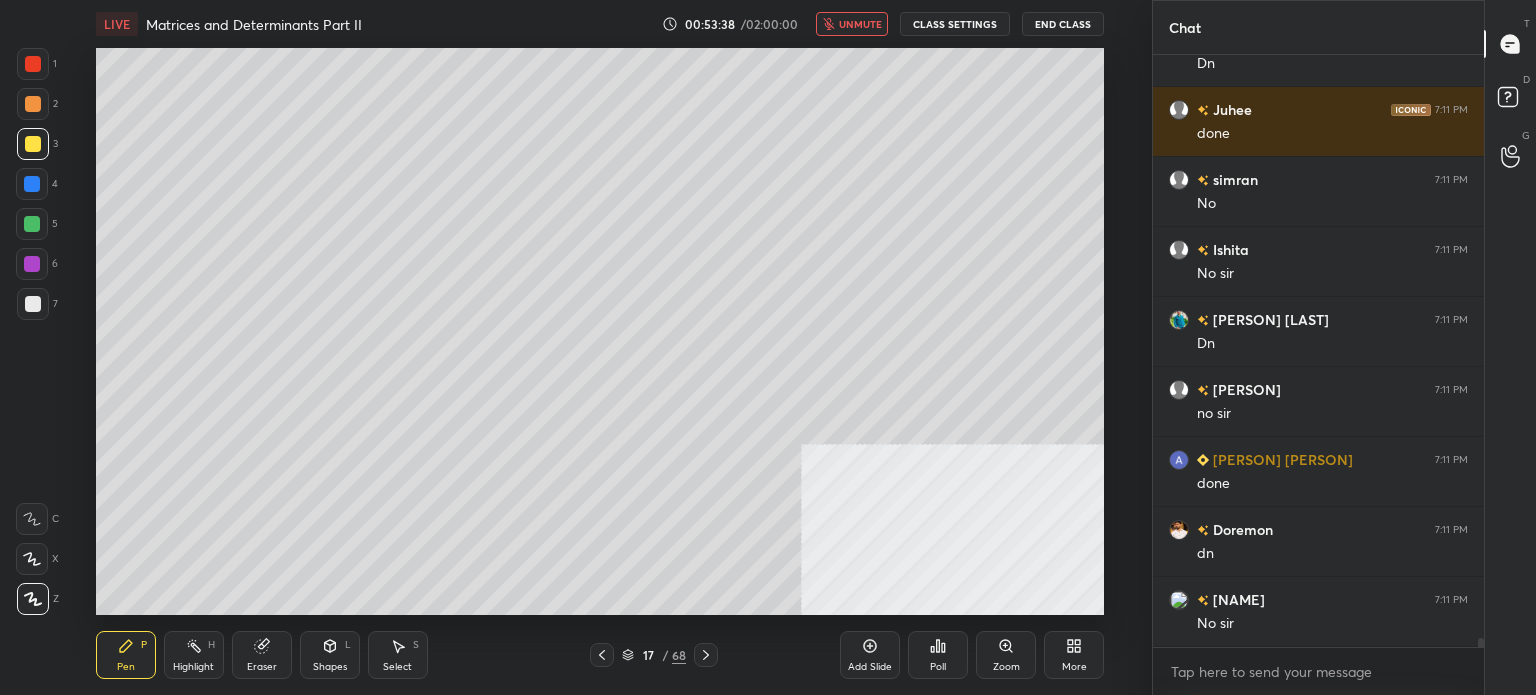 scroll, scrollTop: 40662, scrollLeft: 0, axis: vertical 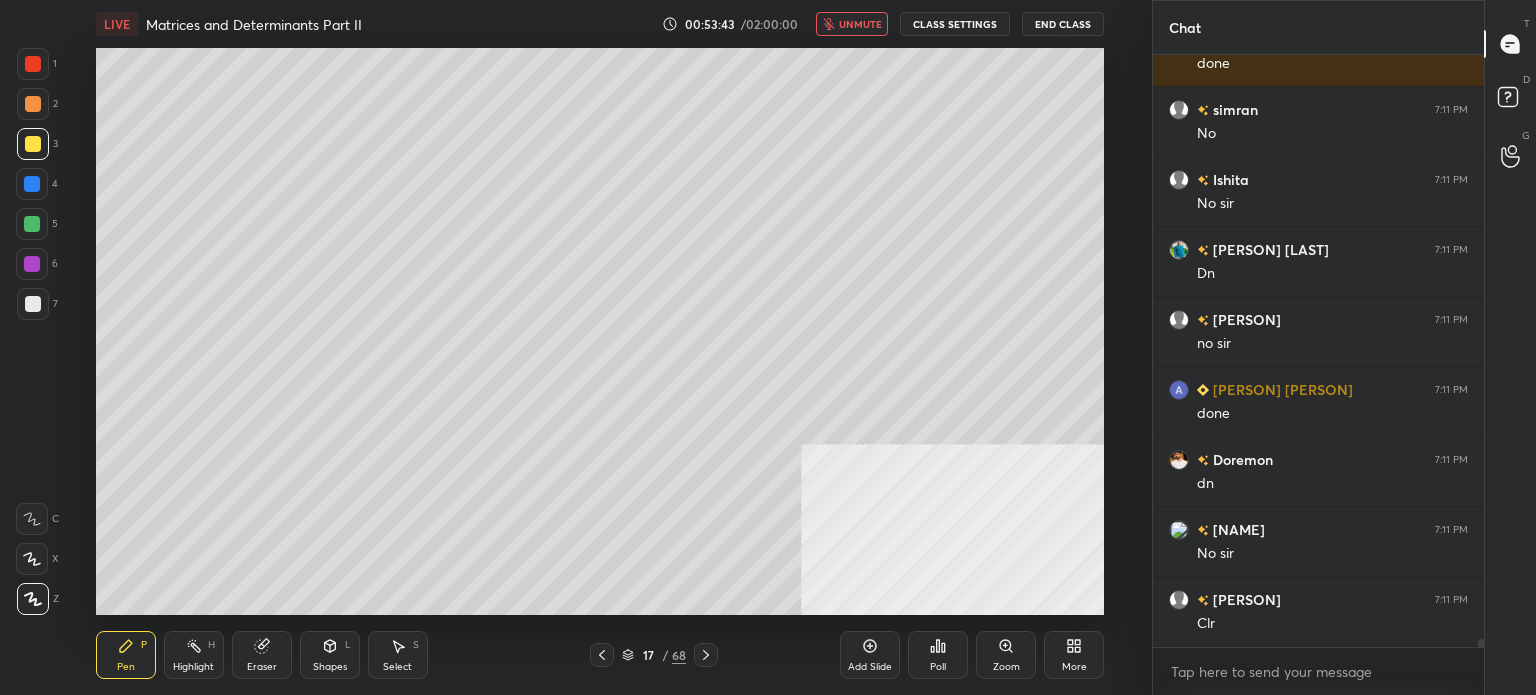 click on "unmute" at bounding box center (860, 24) 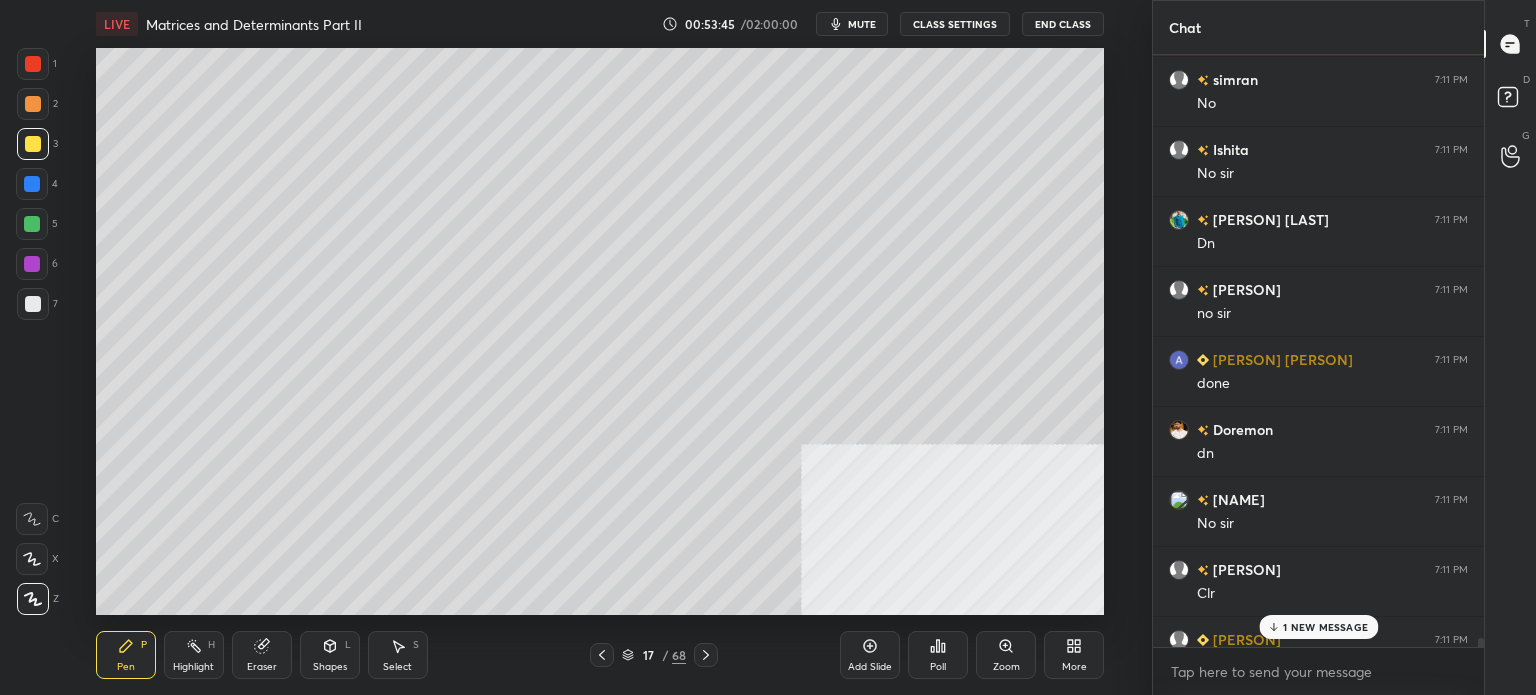 scroll, scrollTop: 40732, scrollLeft: 0, axis: vertical 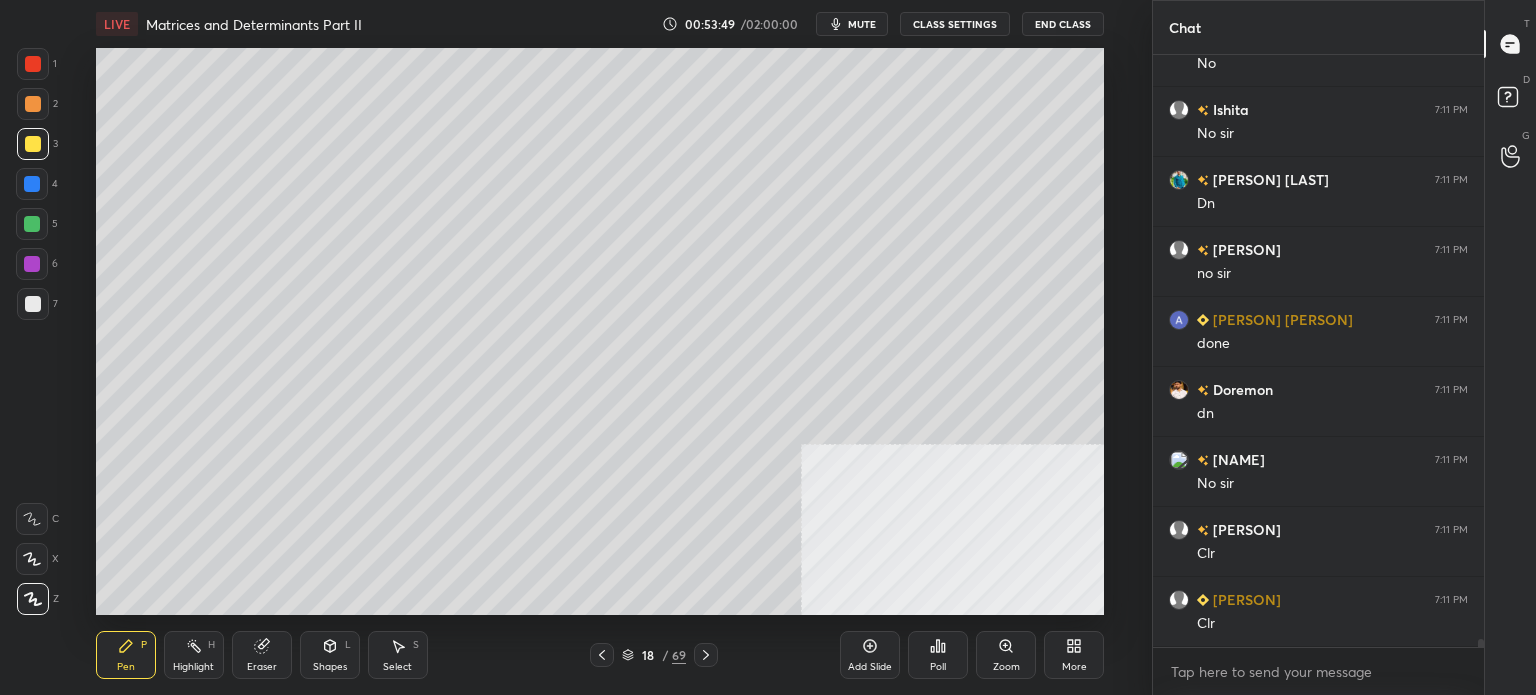 click at bounding box center (33, 104) 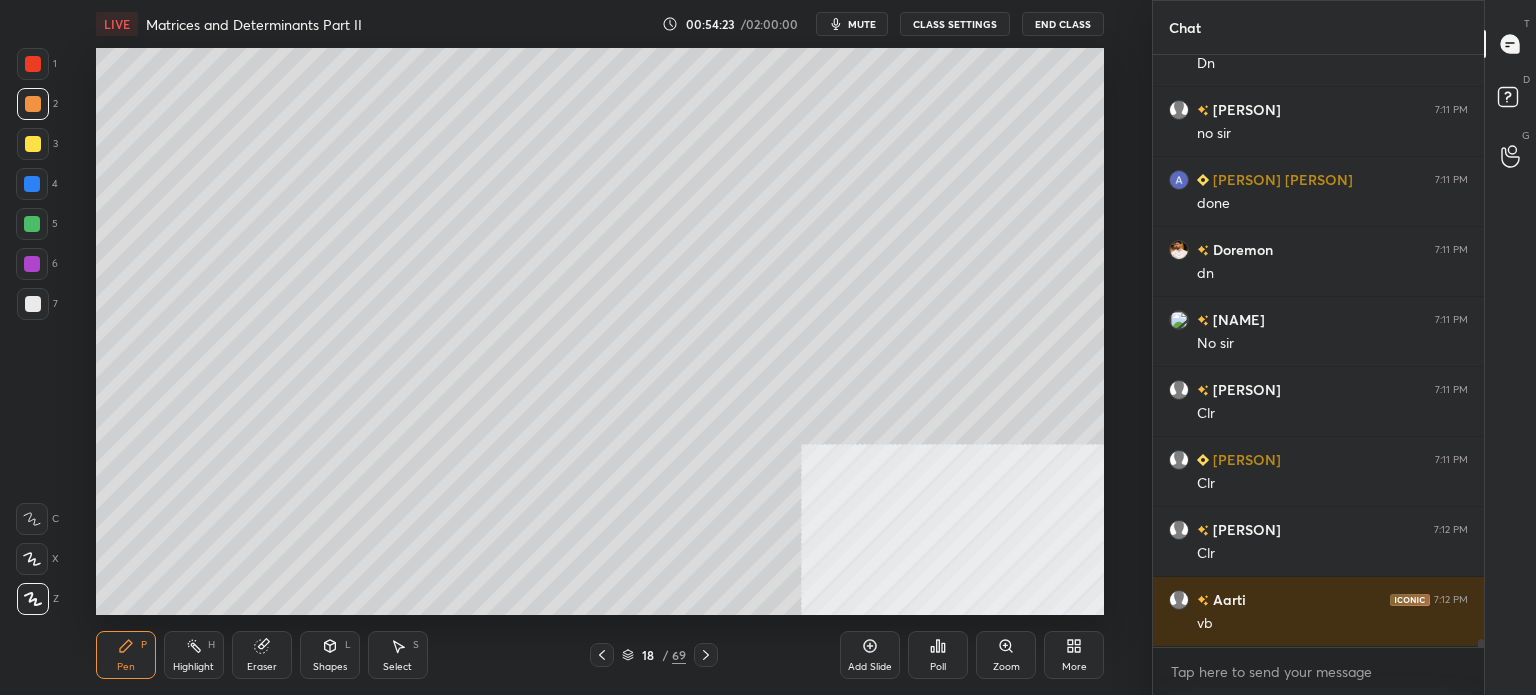 scroll, scrollTop: 40942, scrollLeft: 0, axis: vertical 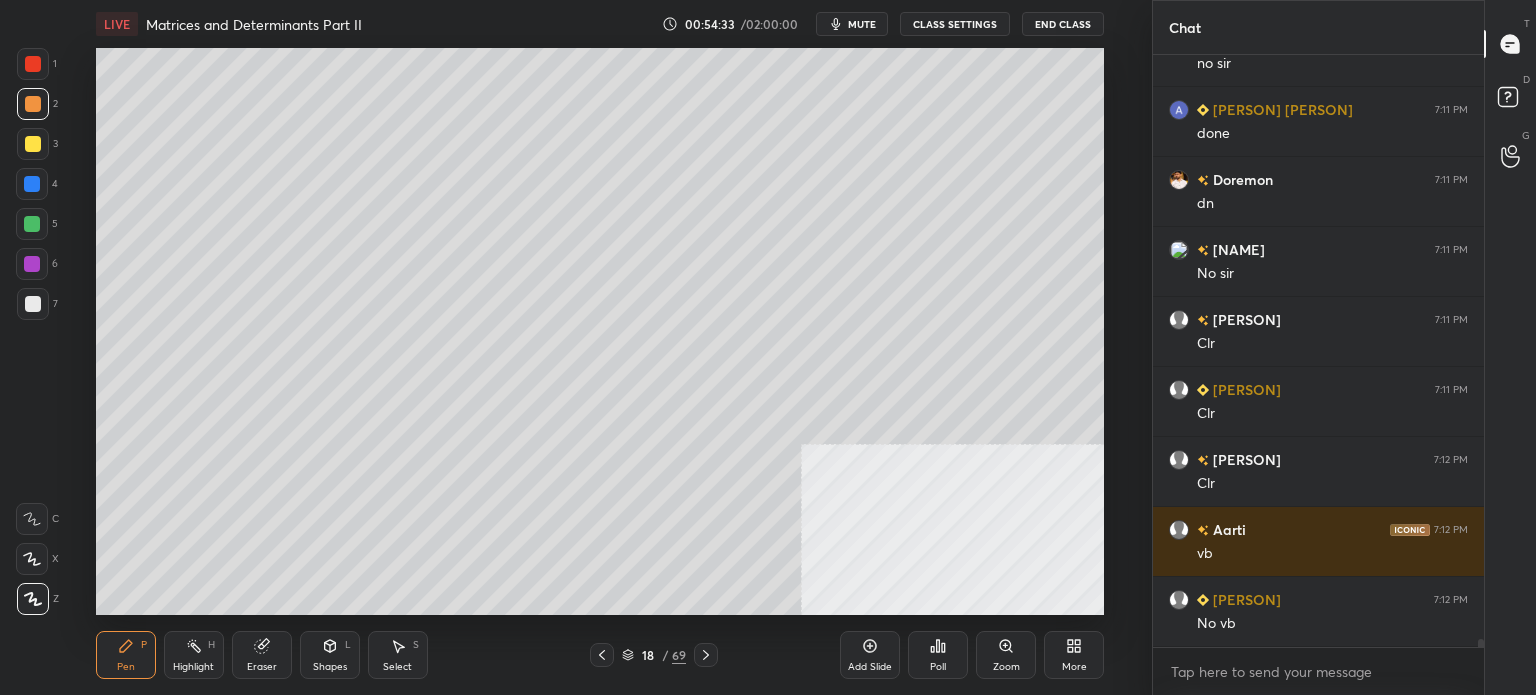click at bounding box center [33, 304] 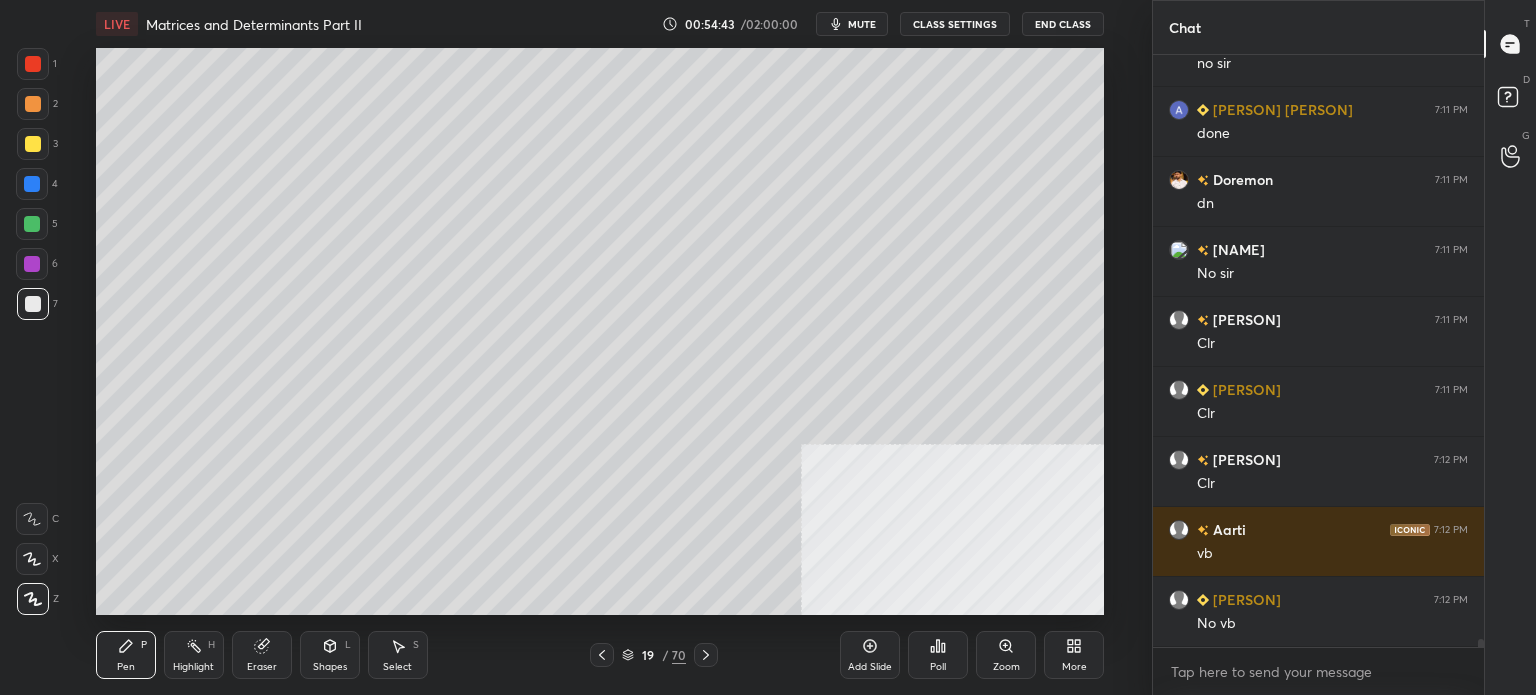 click at bounding box center (33, 104) 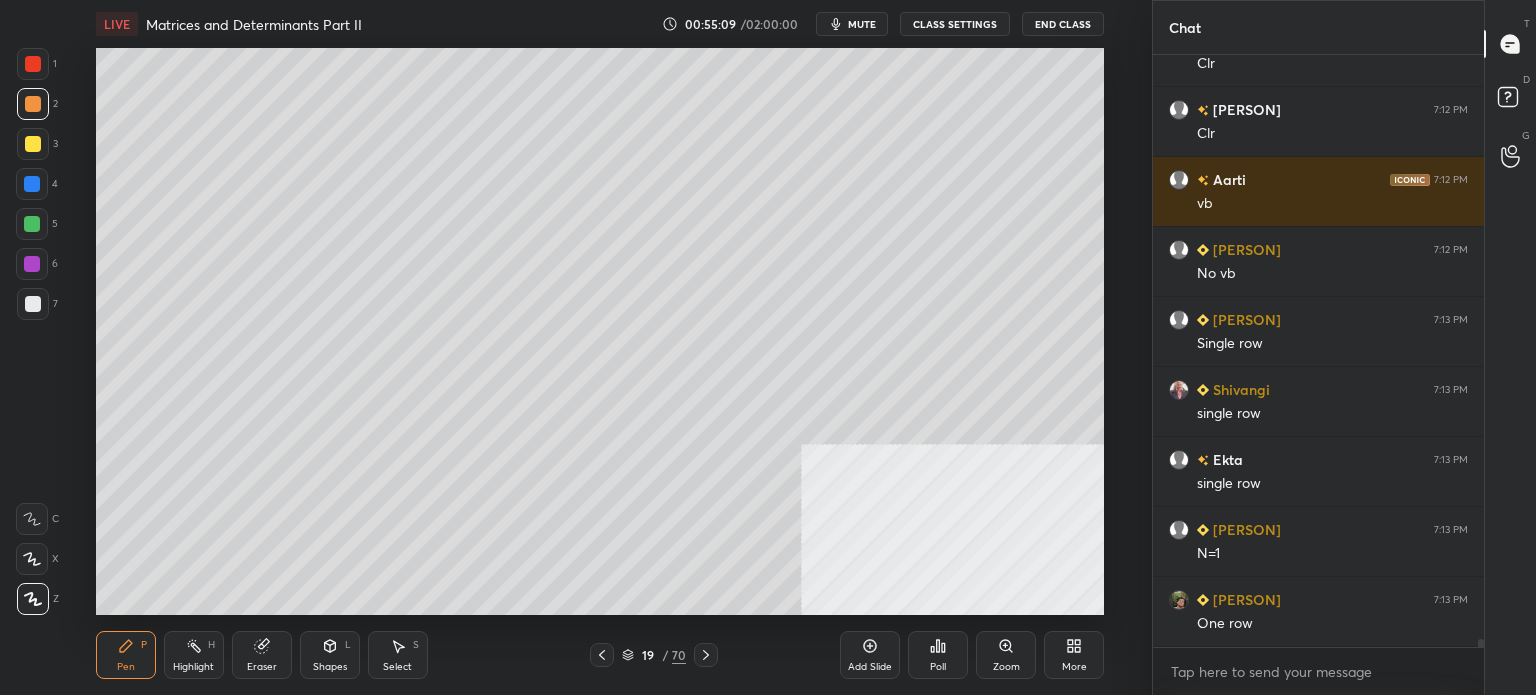 scroll, scrollTop: 41362, scrollLeft: 0, axis: vertical 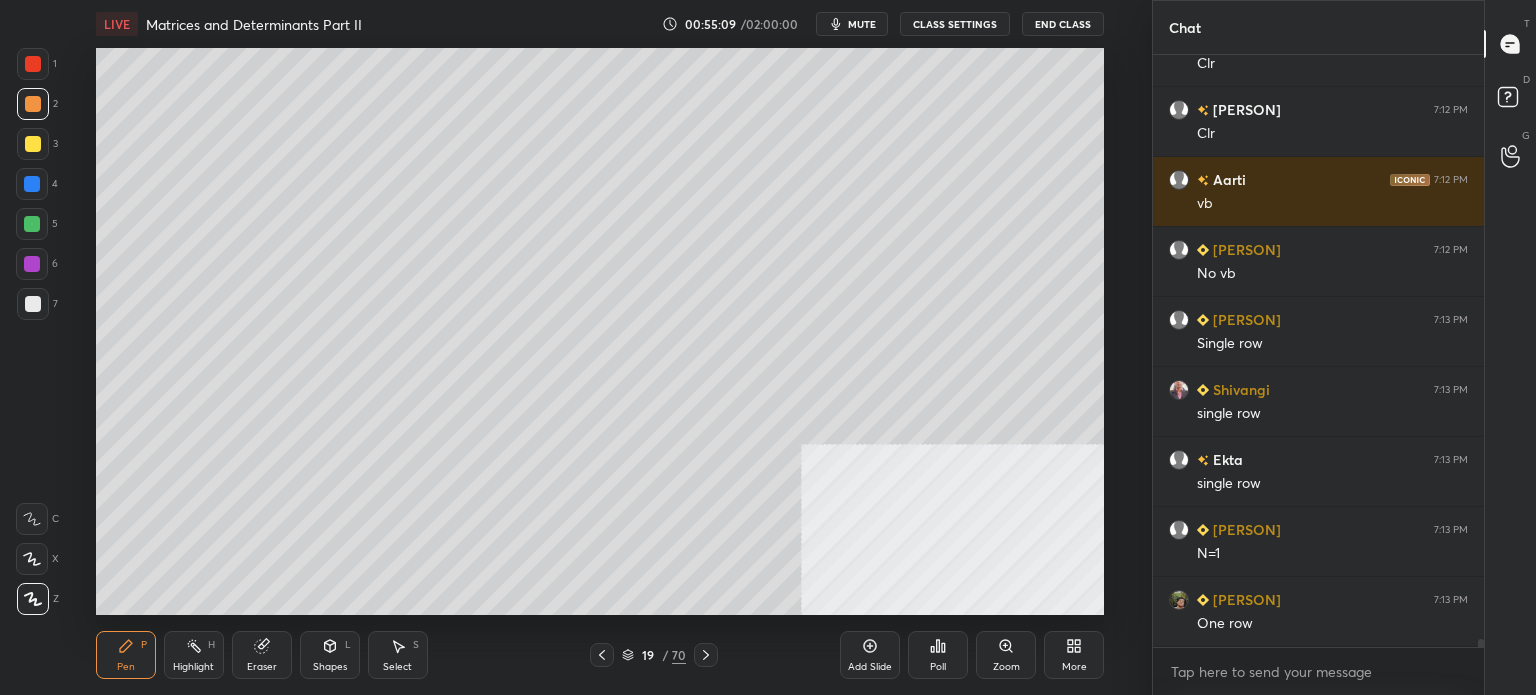 click on "mute" at bounding box center (862, 24) 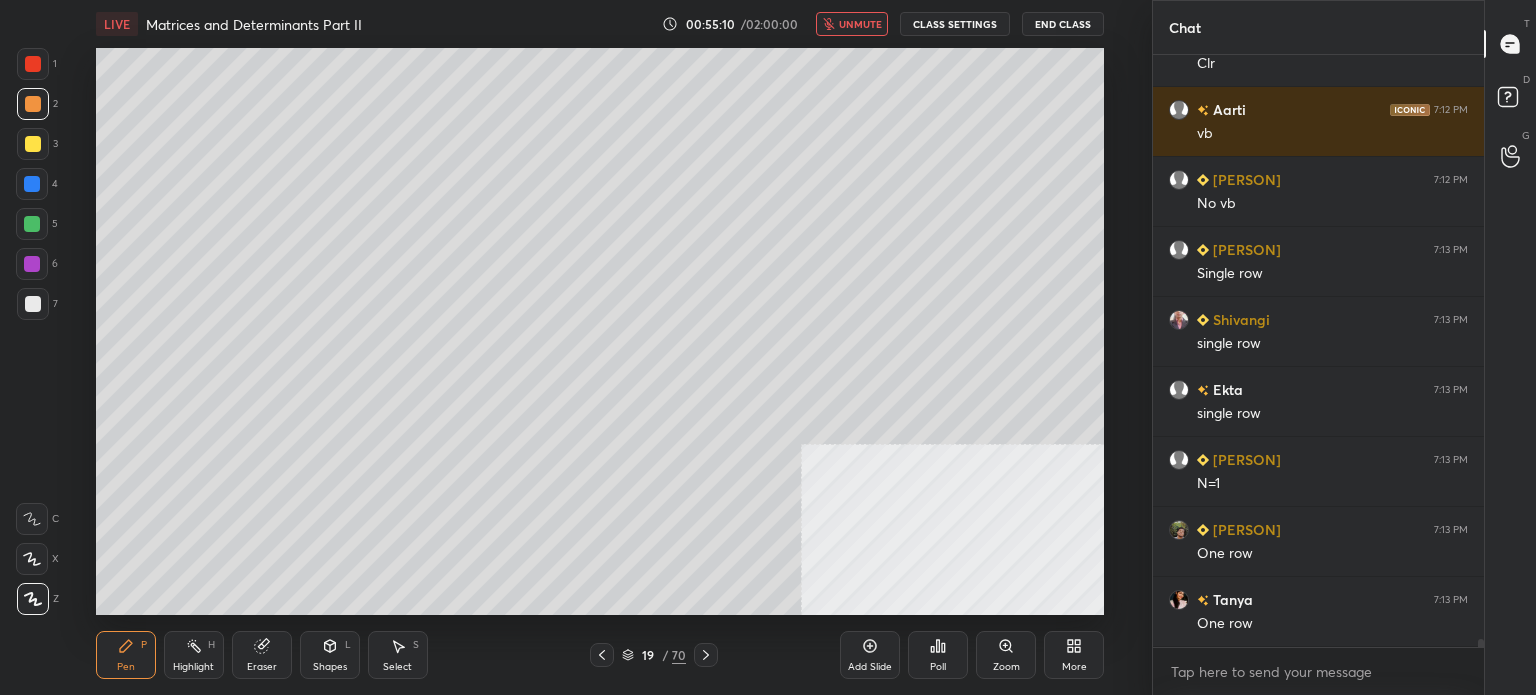 scroll, scrollTop: 41432, scrollLeft: 0, axis: vertical 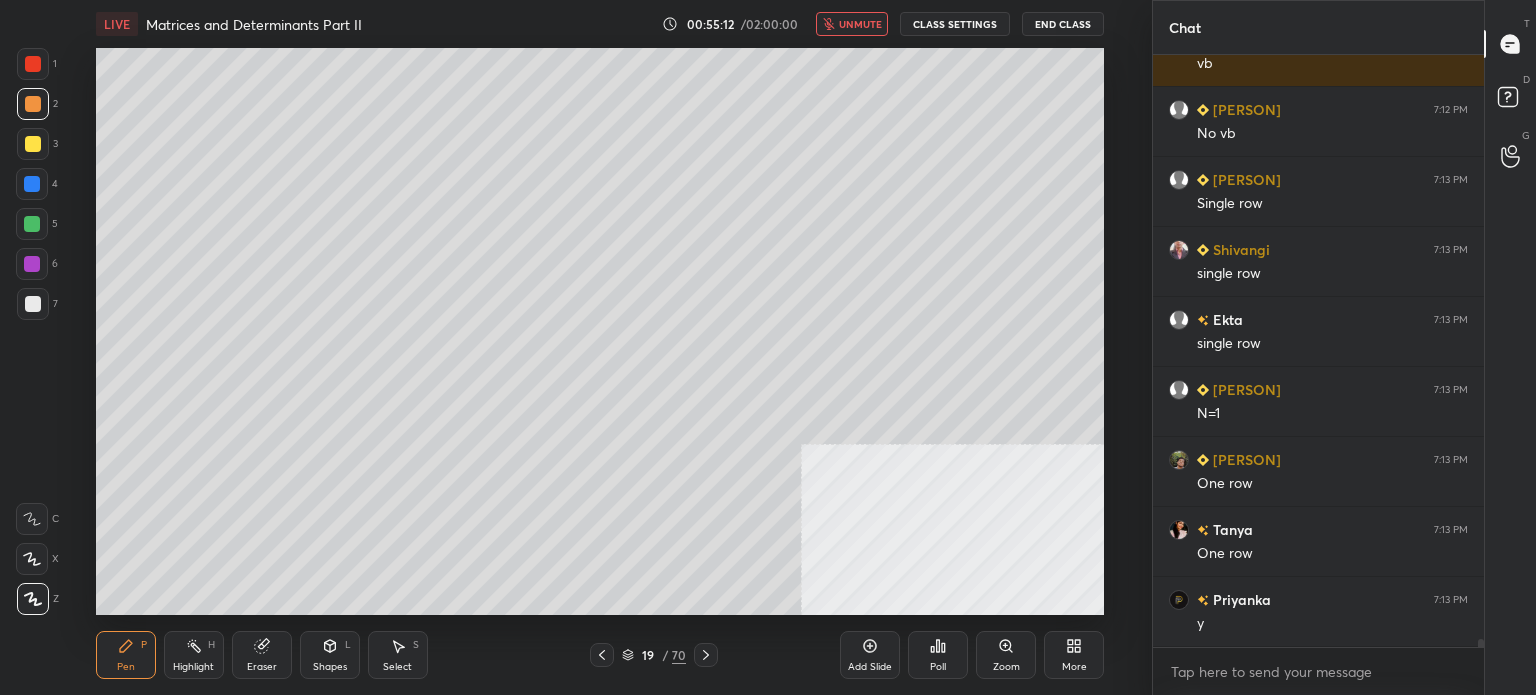 click on "unmute" at bounding box center [860, 24] 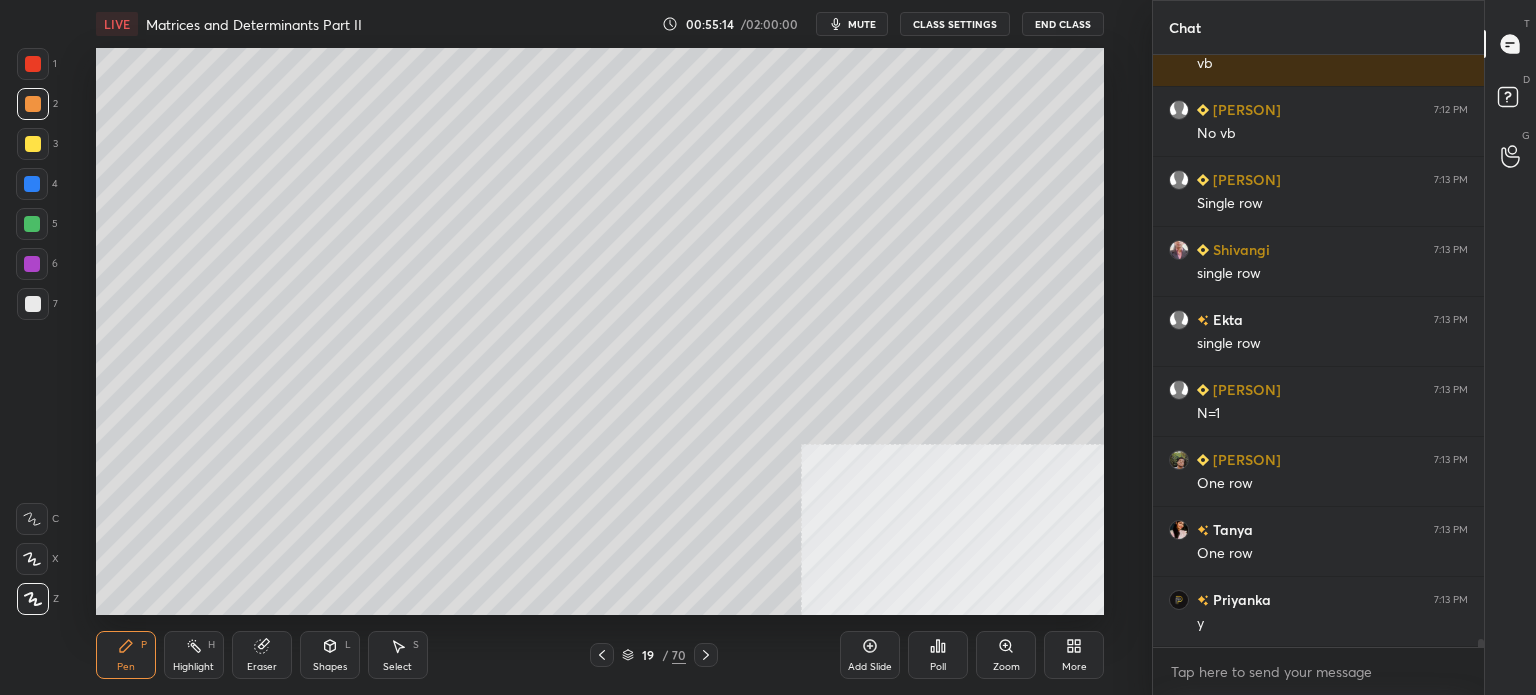 click on "mute" at bounding box center [862, 24] 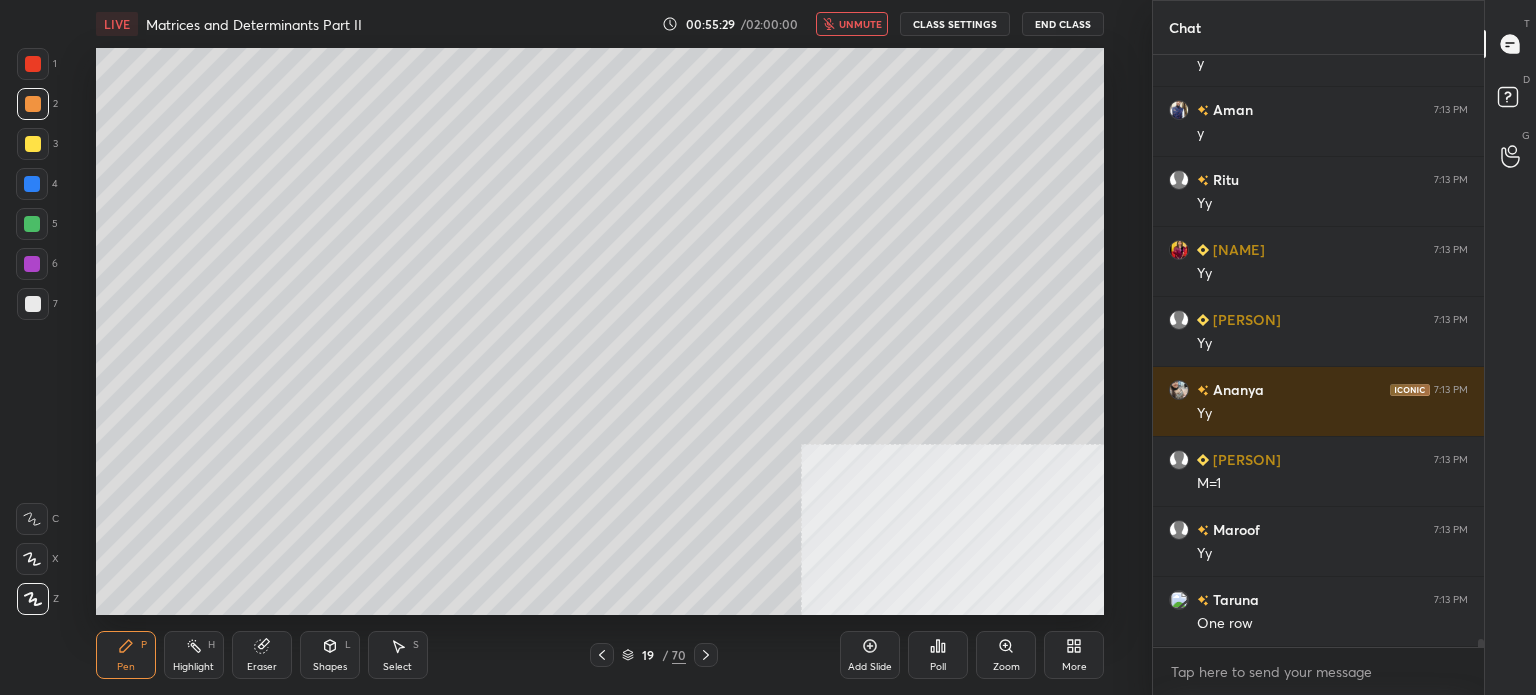 scroll, scrollTop: 42062, scrollLeft: 0, axis: vertical 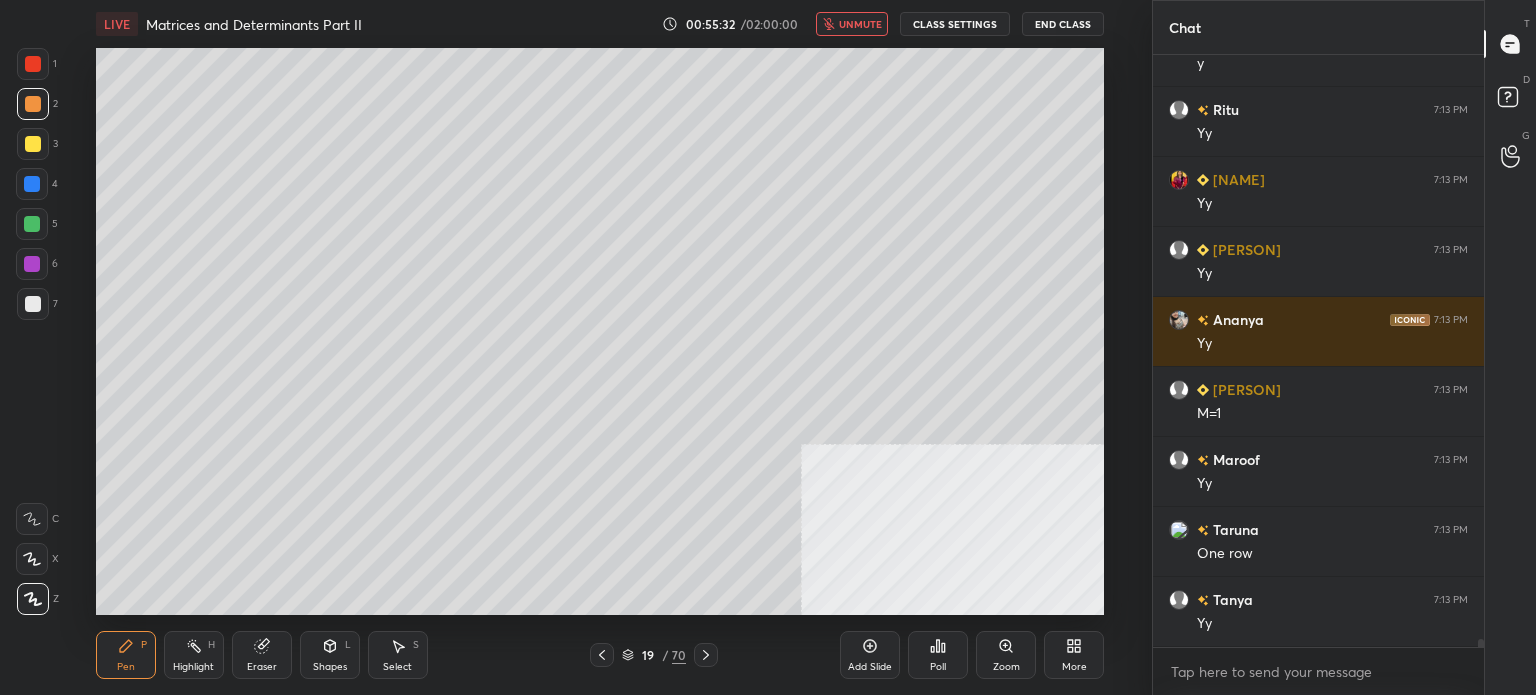 click on "unmute" at bounding box center (852, 24) 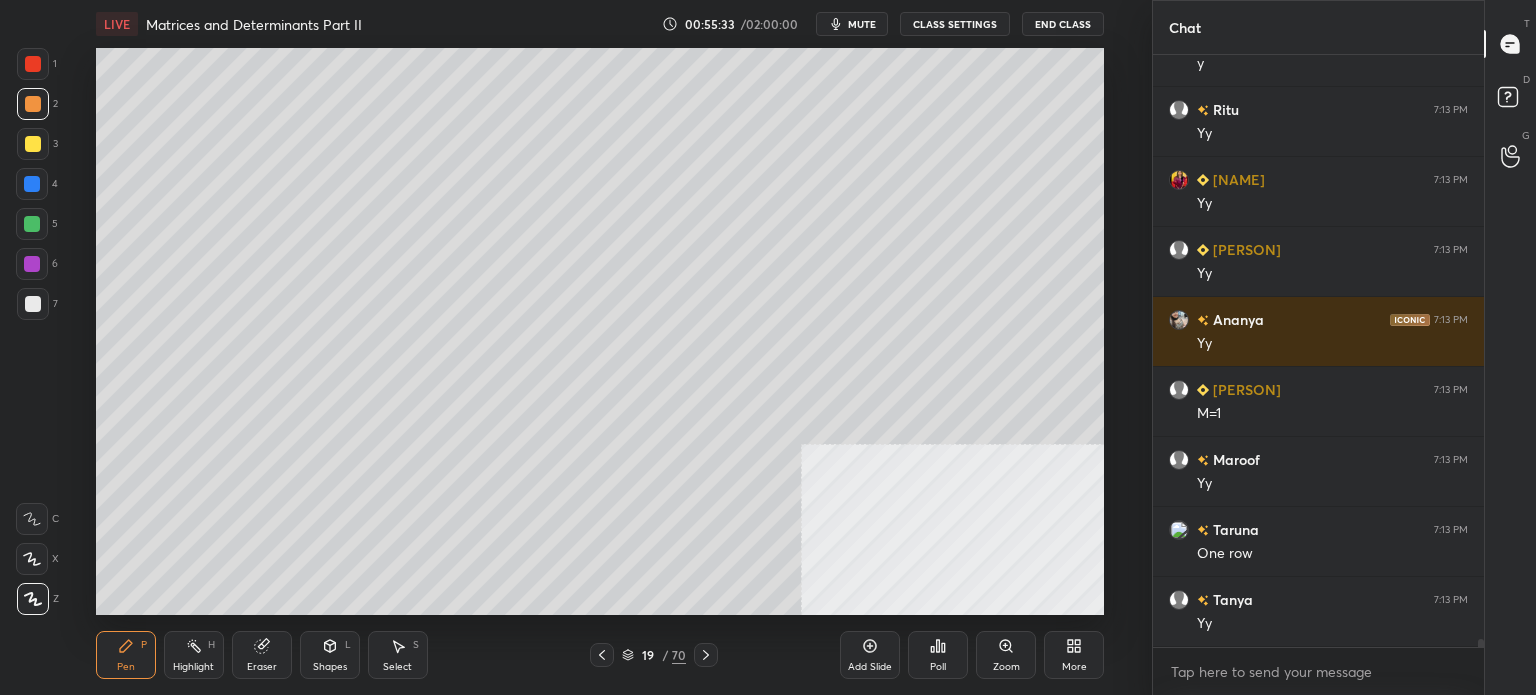 scroll, scrollTop: 42132, scrollLeft: 0, axis: vertical 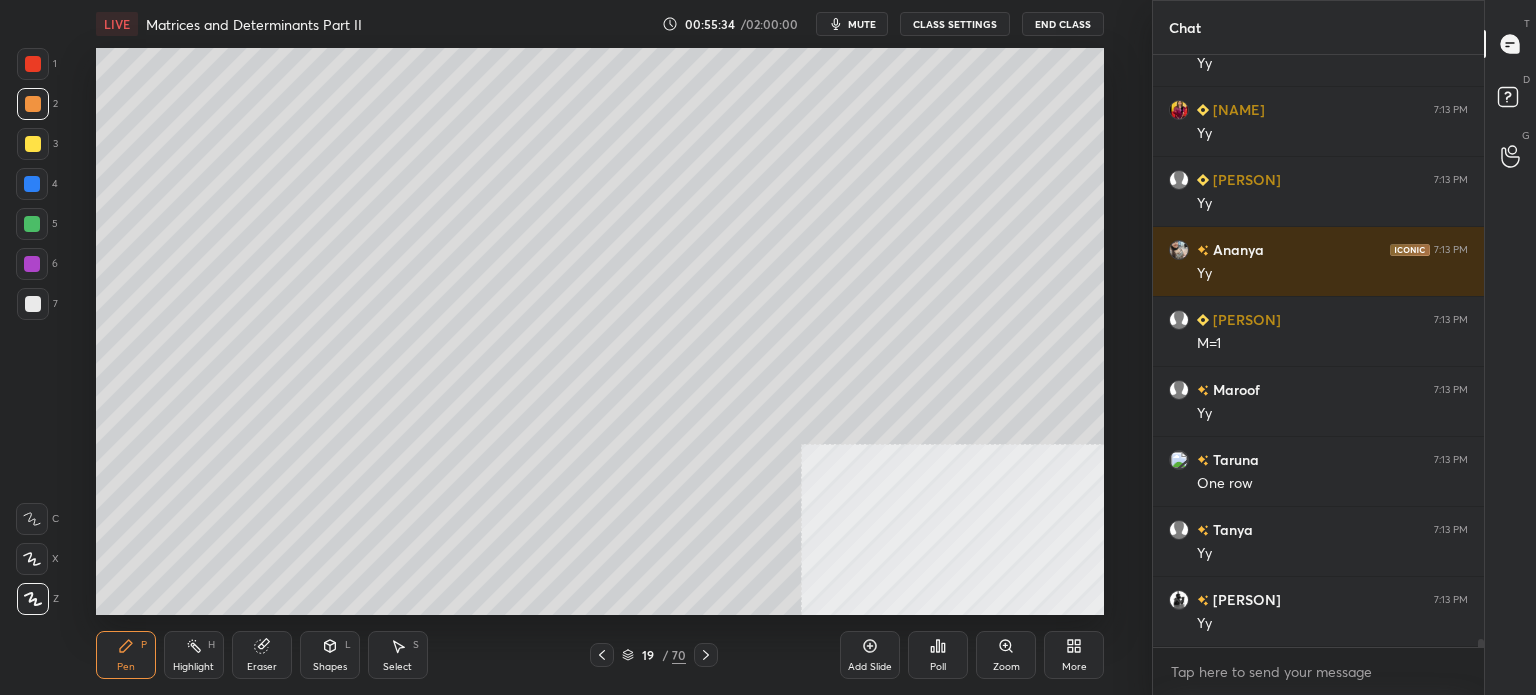 click on "1 2 3 4 5 6 7 C X Z C X Z E E Erase all   H H" at bounding box center [32, 331] 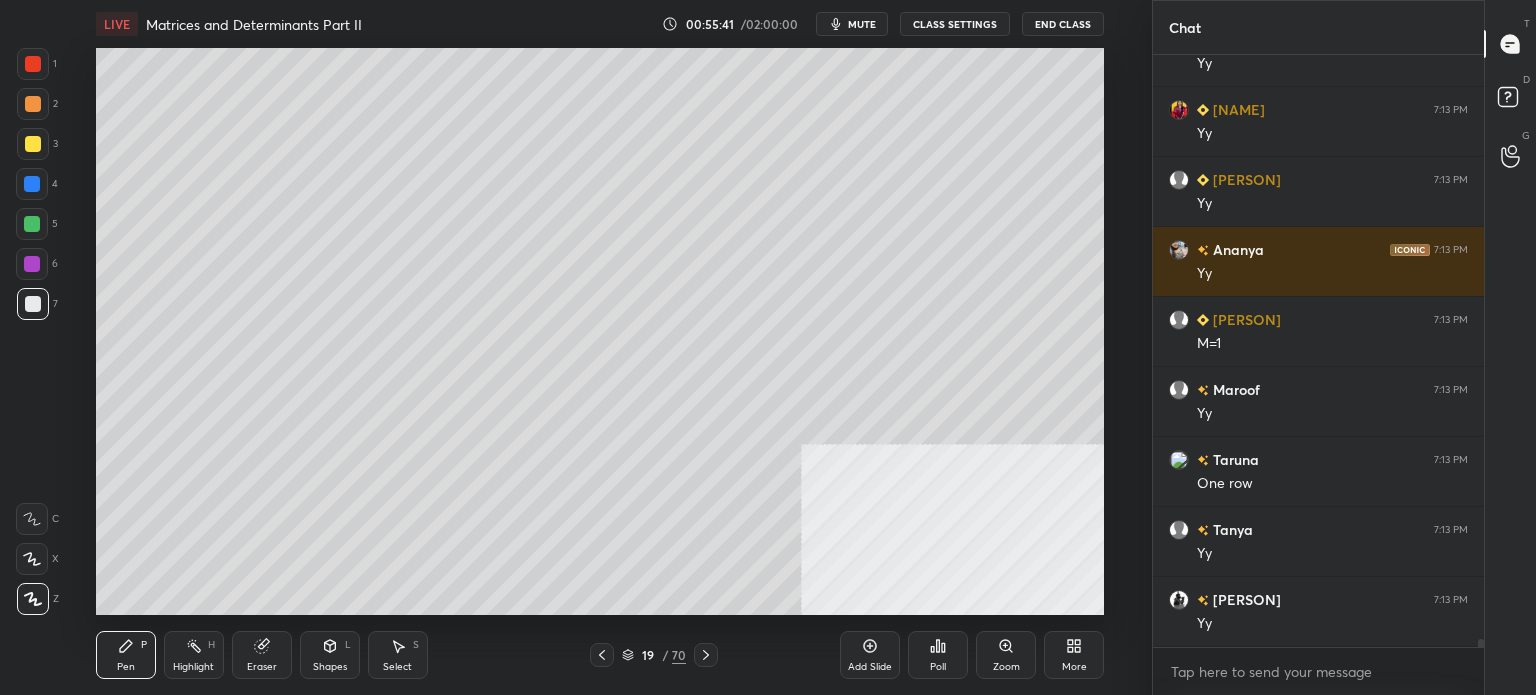 drag, startPoint x: 865, startPoint y: 23, endPoint x: 852, endPoint y: 39, distance: 20.615528 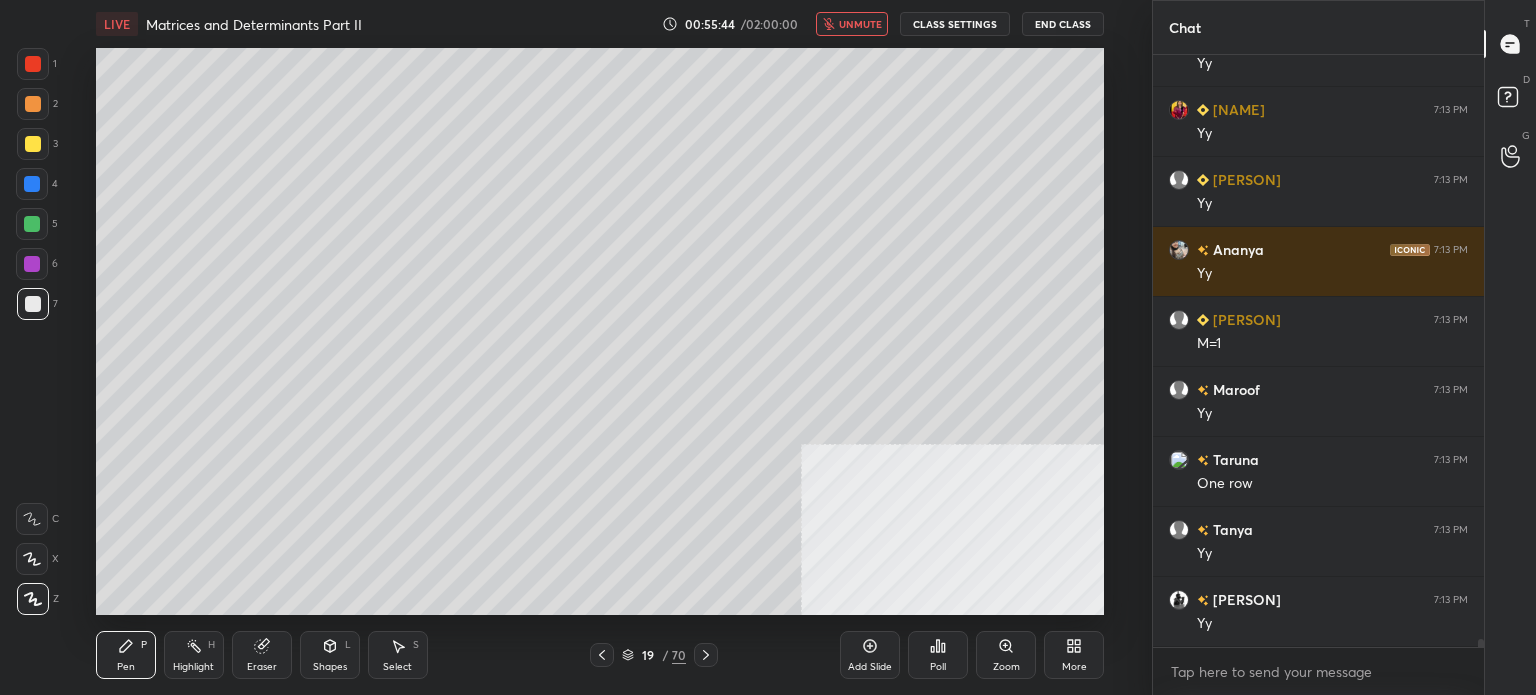 scroll, scrollTop: 42202, scrollLeft: 0, axis: vertical 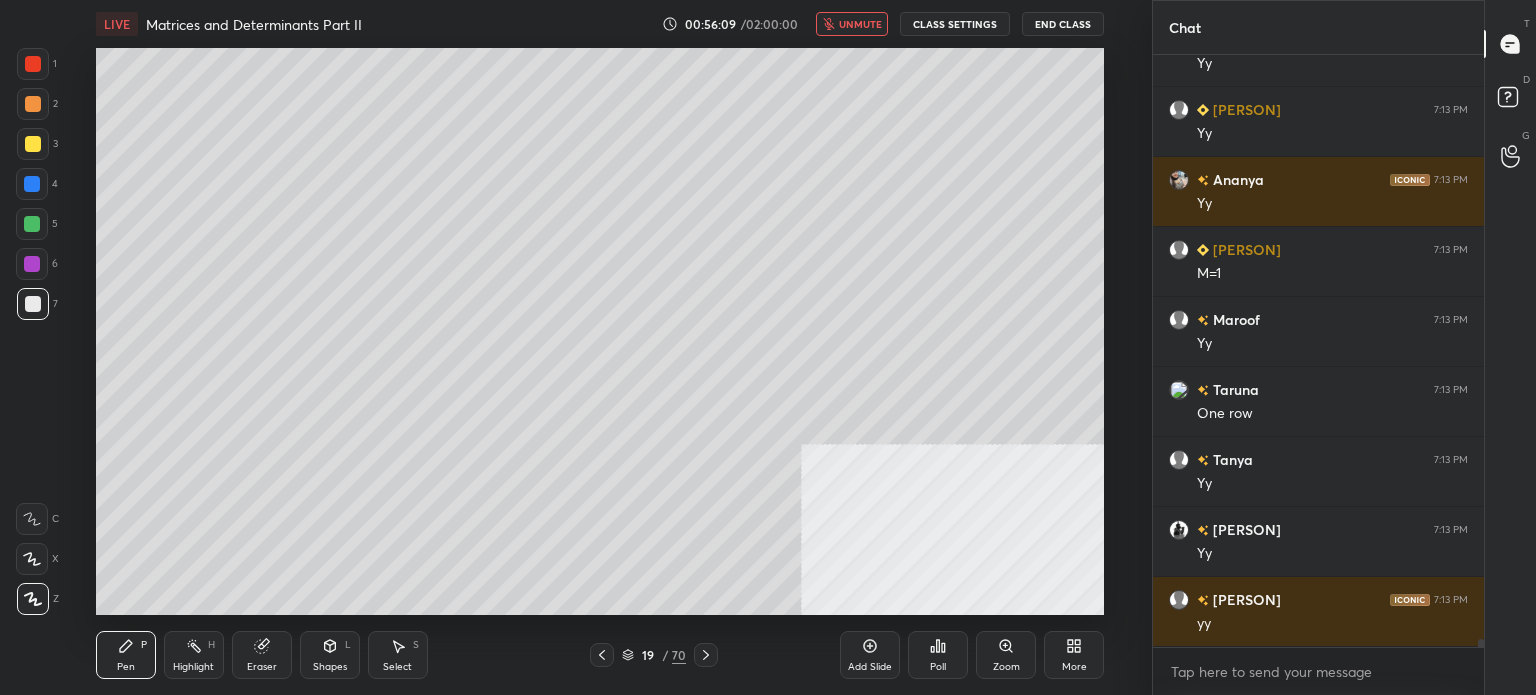 drag, startPoint x: 853, startPoint y: 31, endPoint x: 847, endPoint y: 43, distance: 13.416408 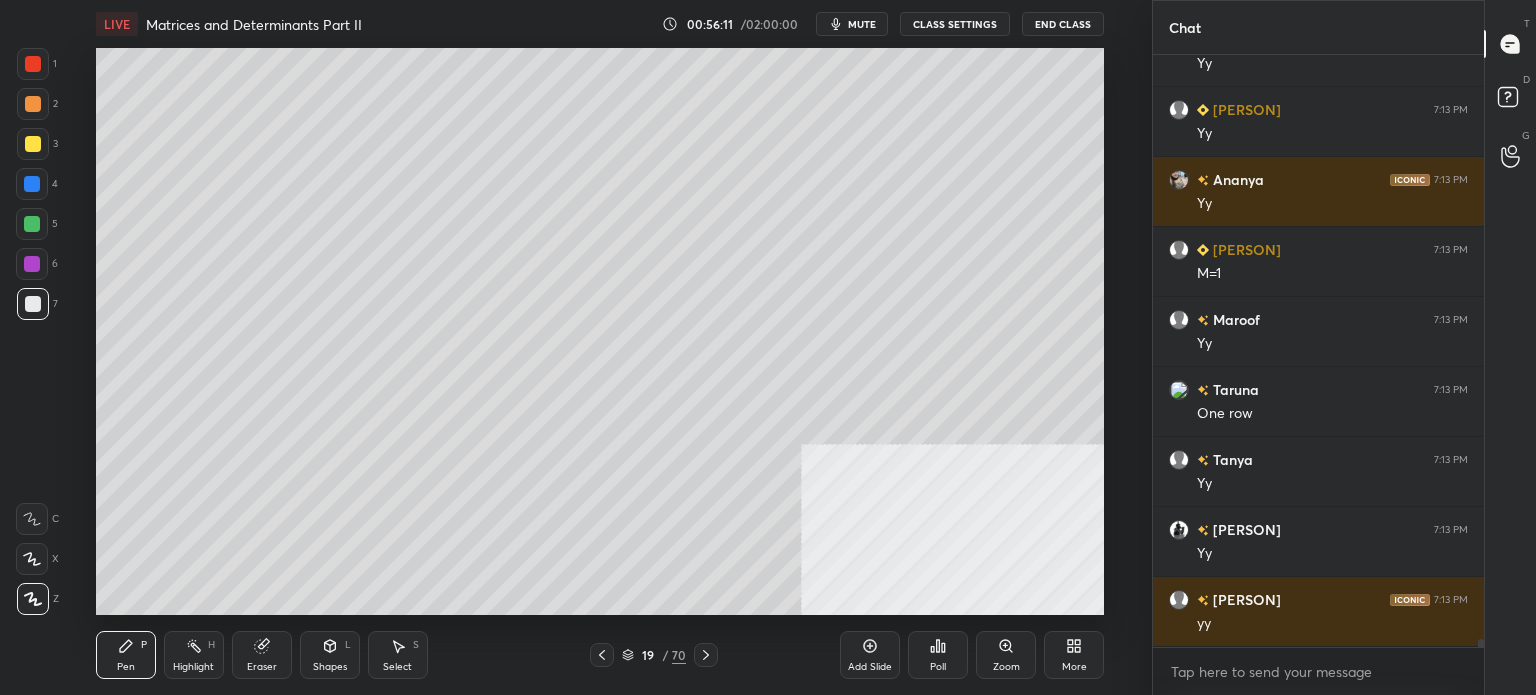 scroll, scrollTop: 42272, scrollLeft: 0, axis: vertical 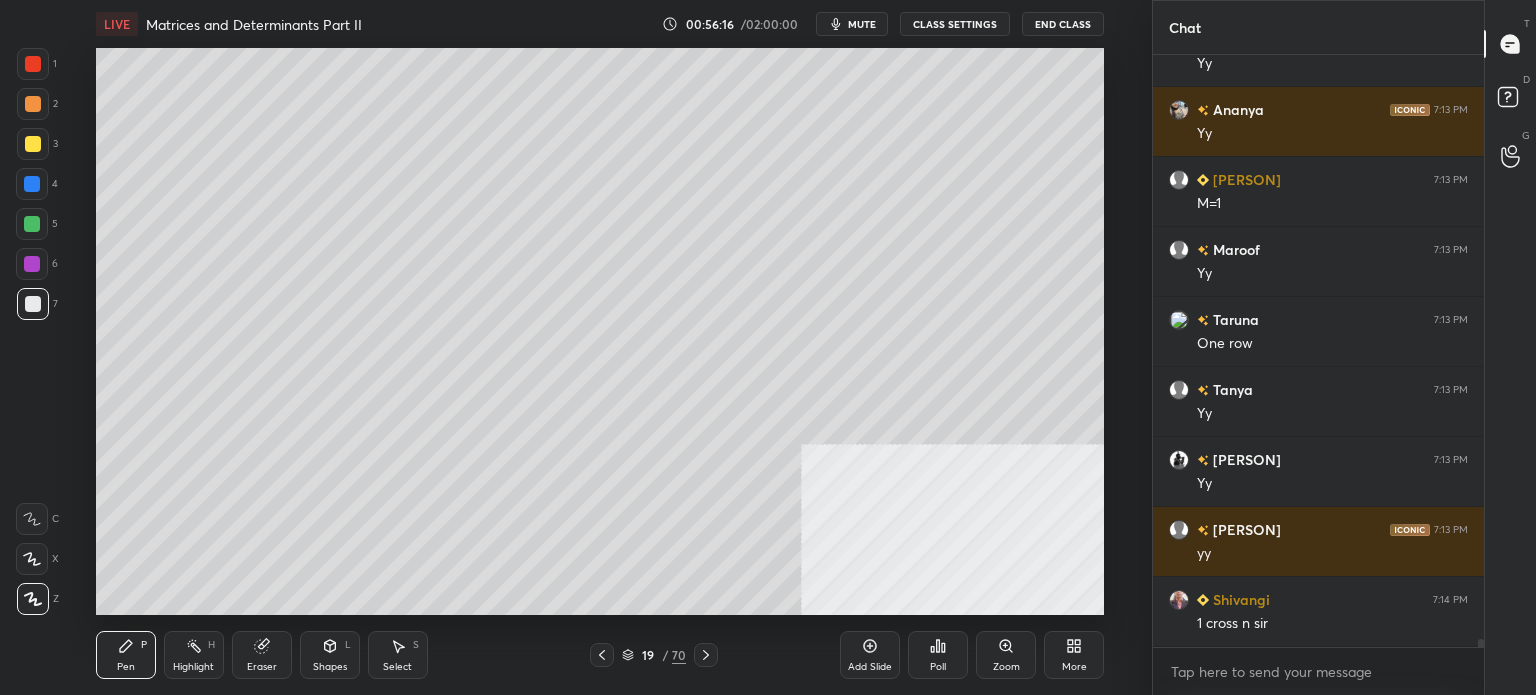click on "Eraser" at bounding box center [262, 667] 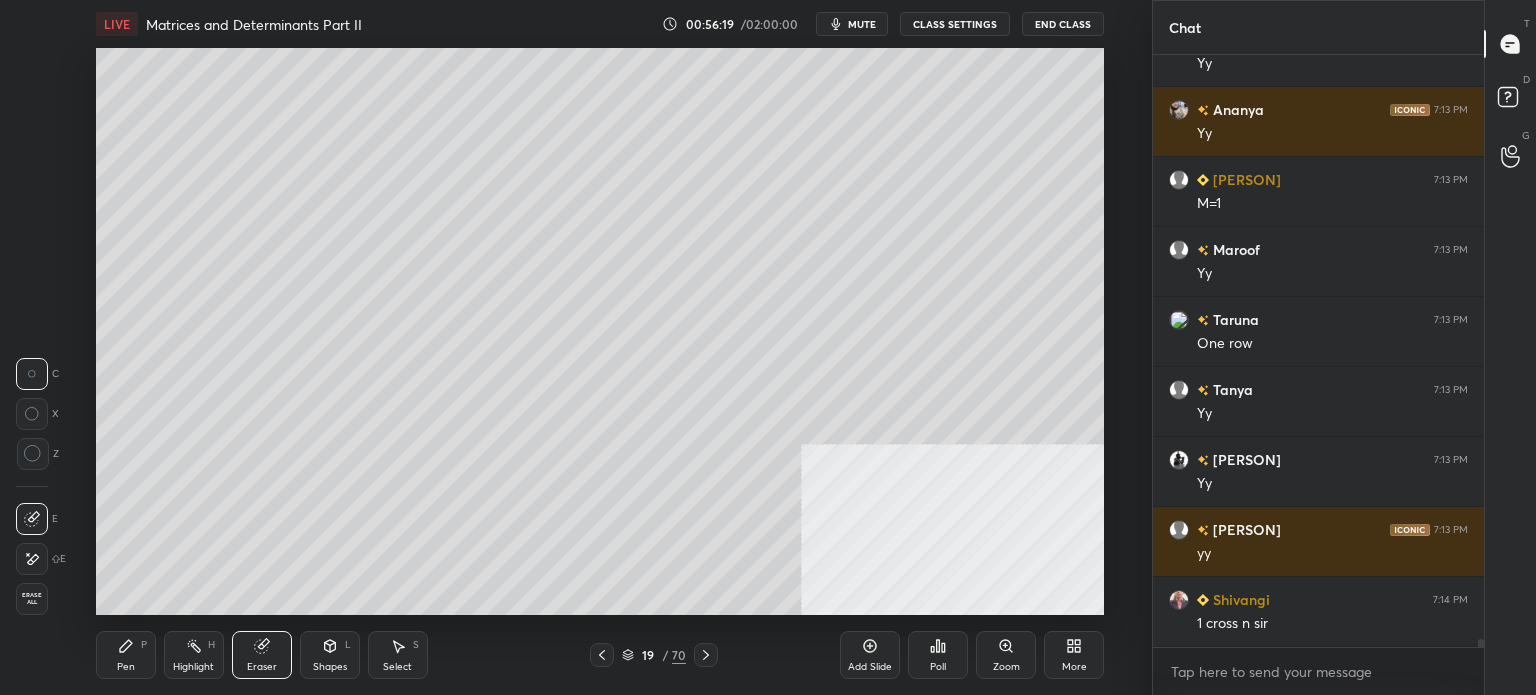 click on "Pen P" at bounding box center [126, 655] 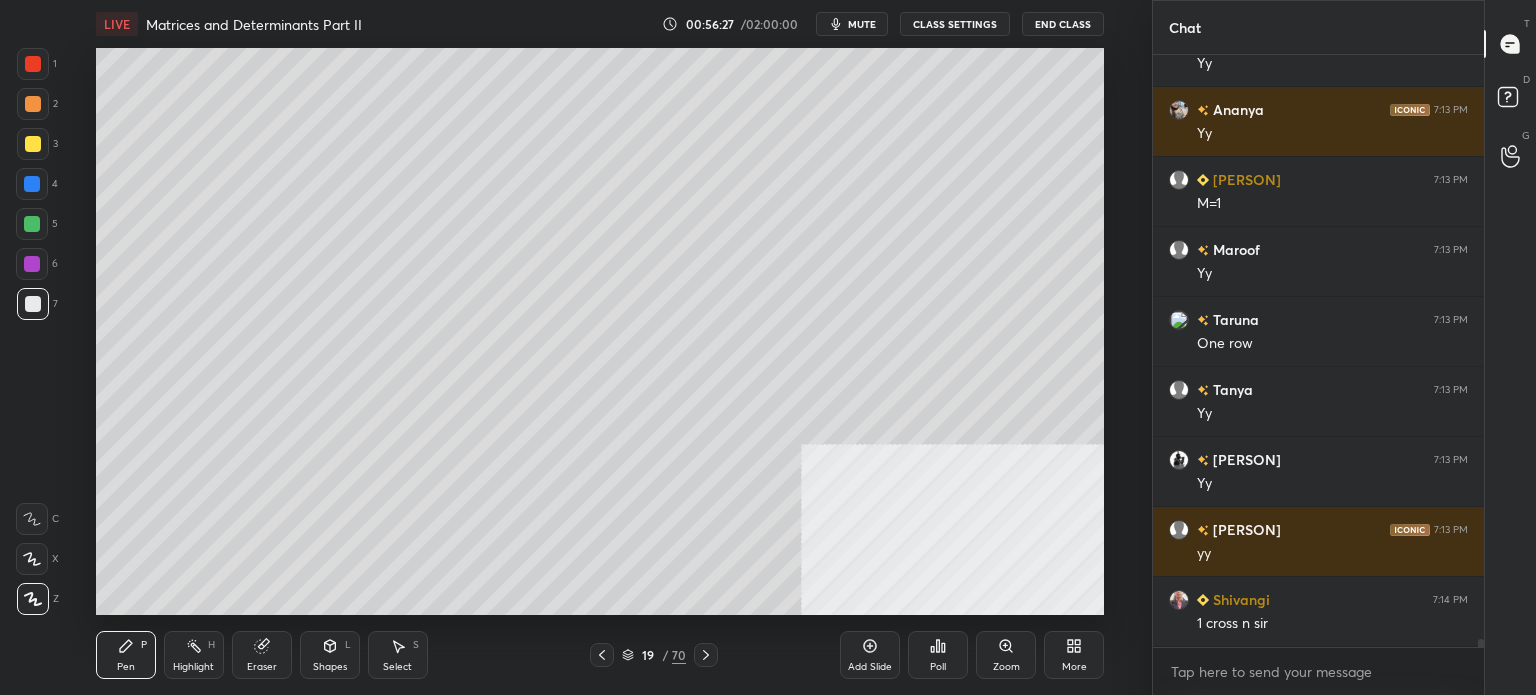 scroll, scrollTop: 42292, scrollLeft: 0, axis: vertical 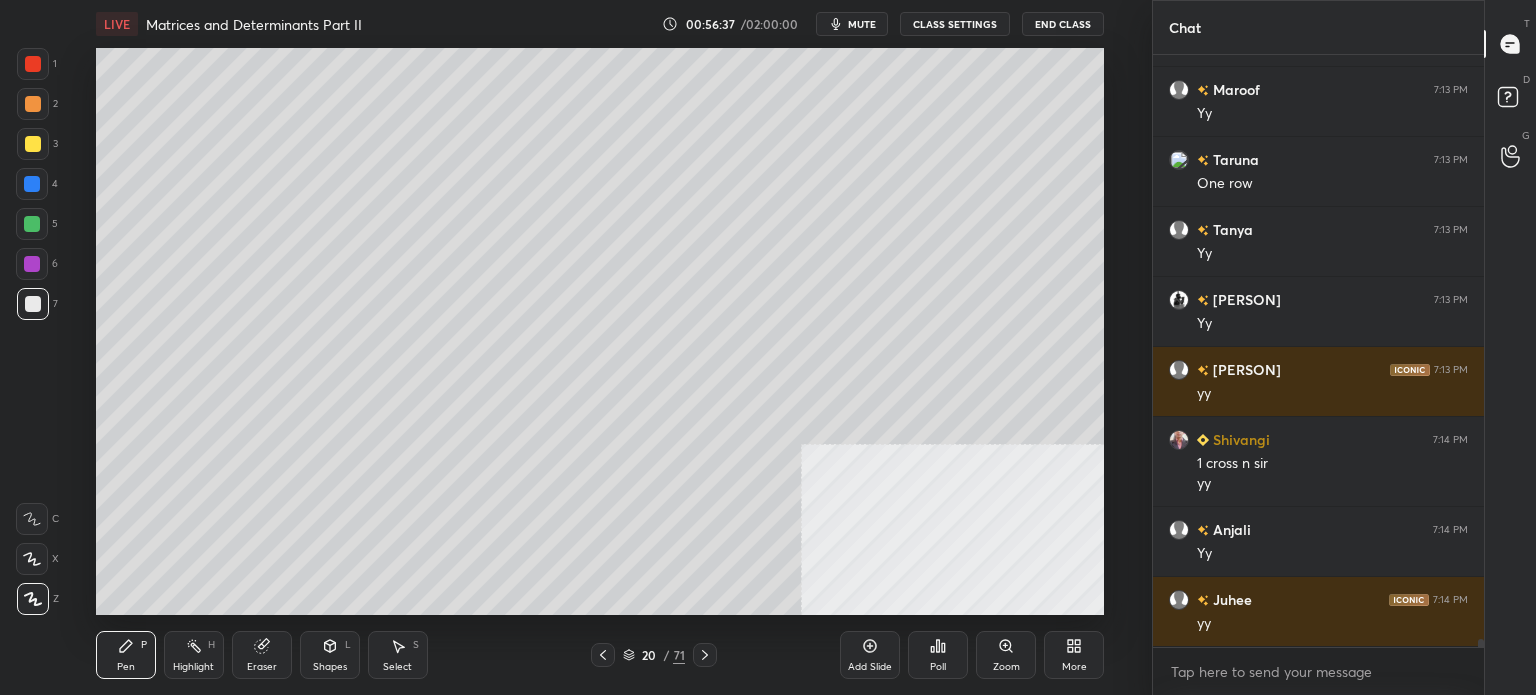 click at bounding box center (33, 144) 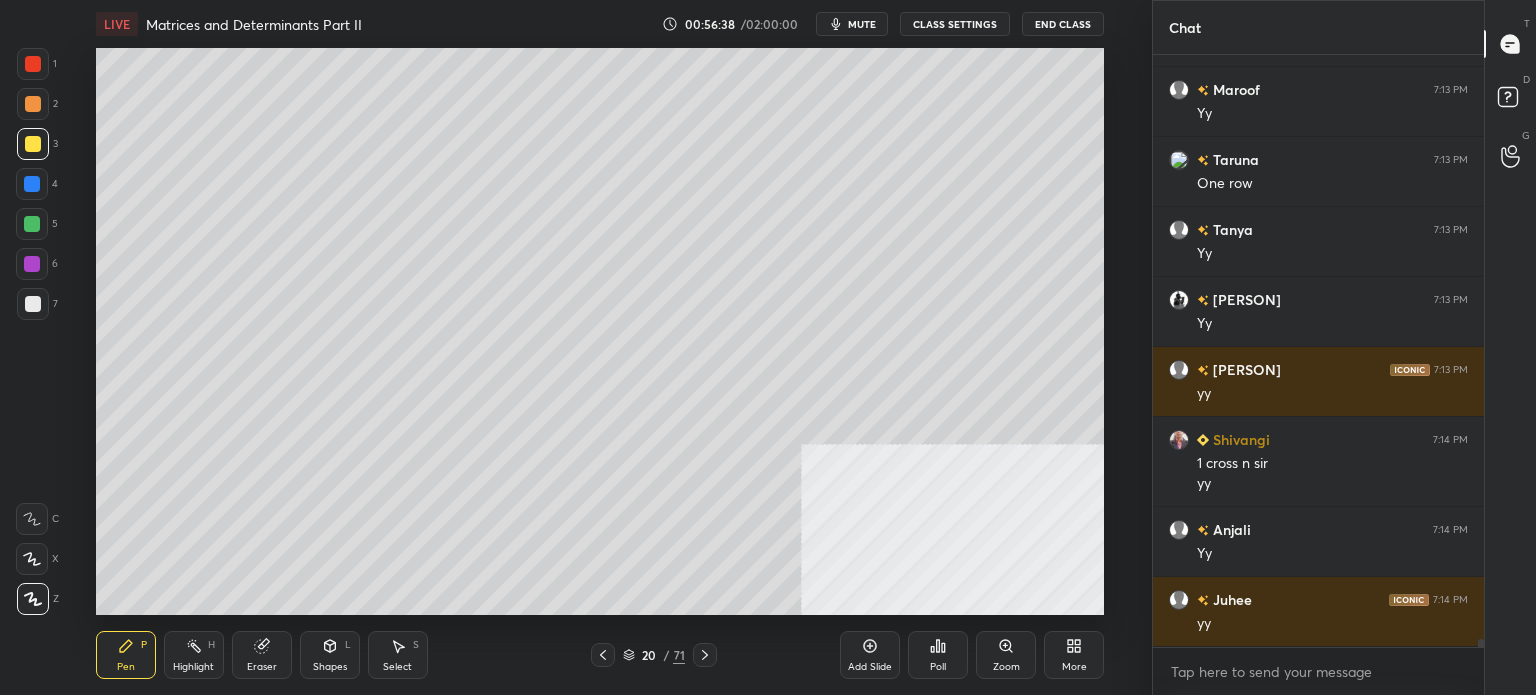 scroll, scrollTop: 42502, scrollLeft: 0, axis: vertical 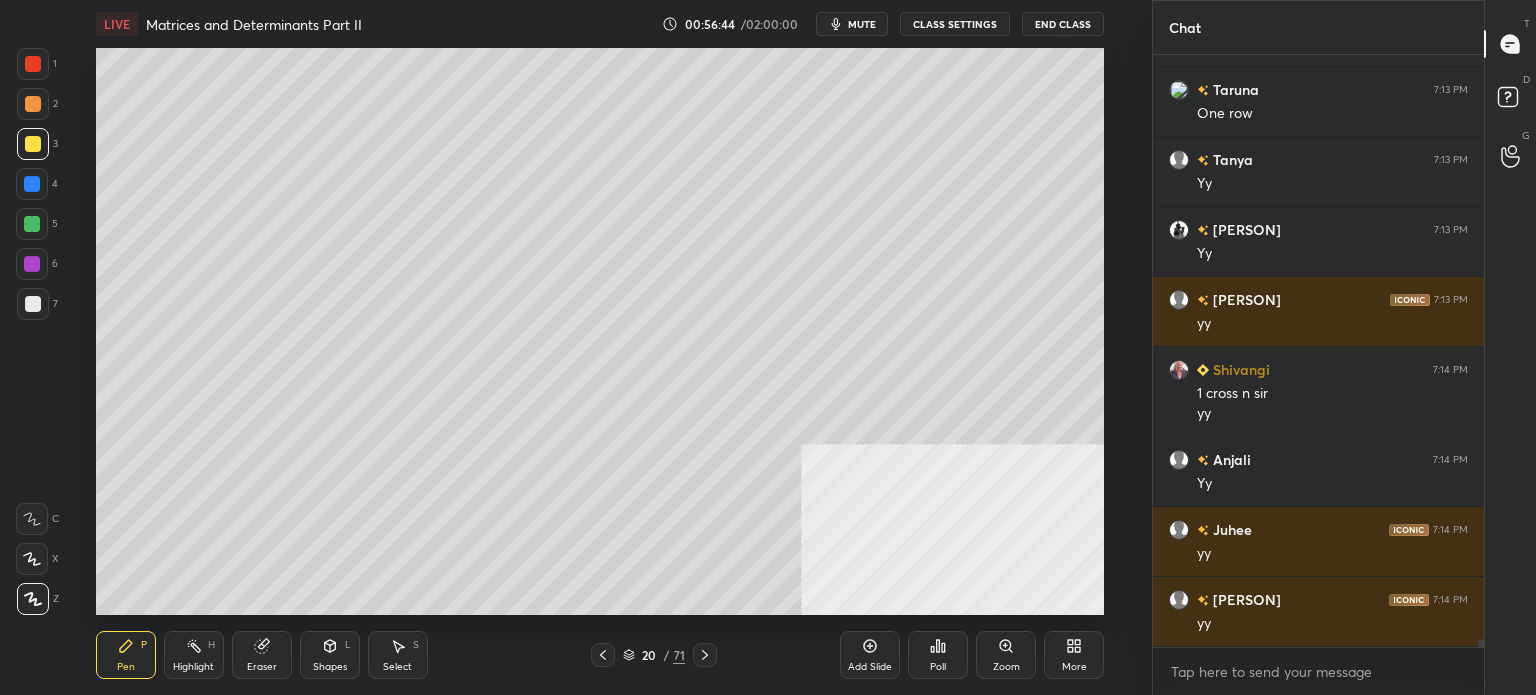 click on "mute" at bounding box center (852, 24) 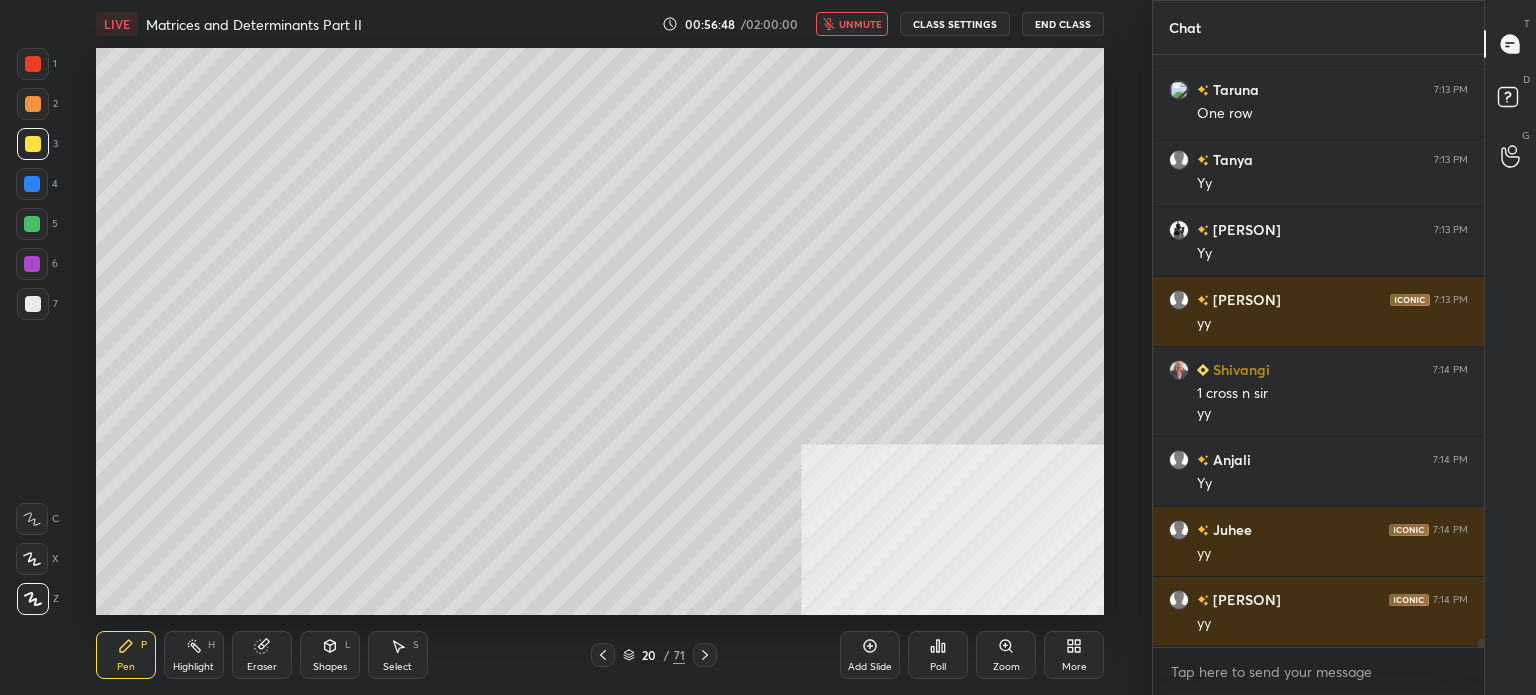 scroll, scrollTop: 42572, scrollLeft: 0, axis: vertical 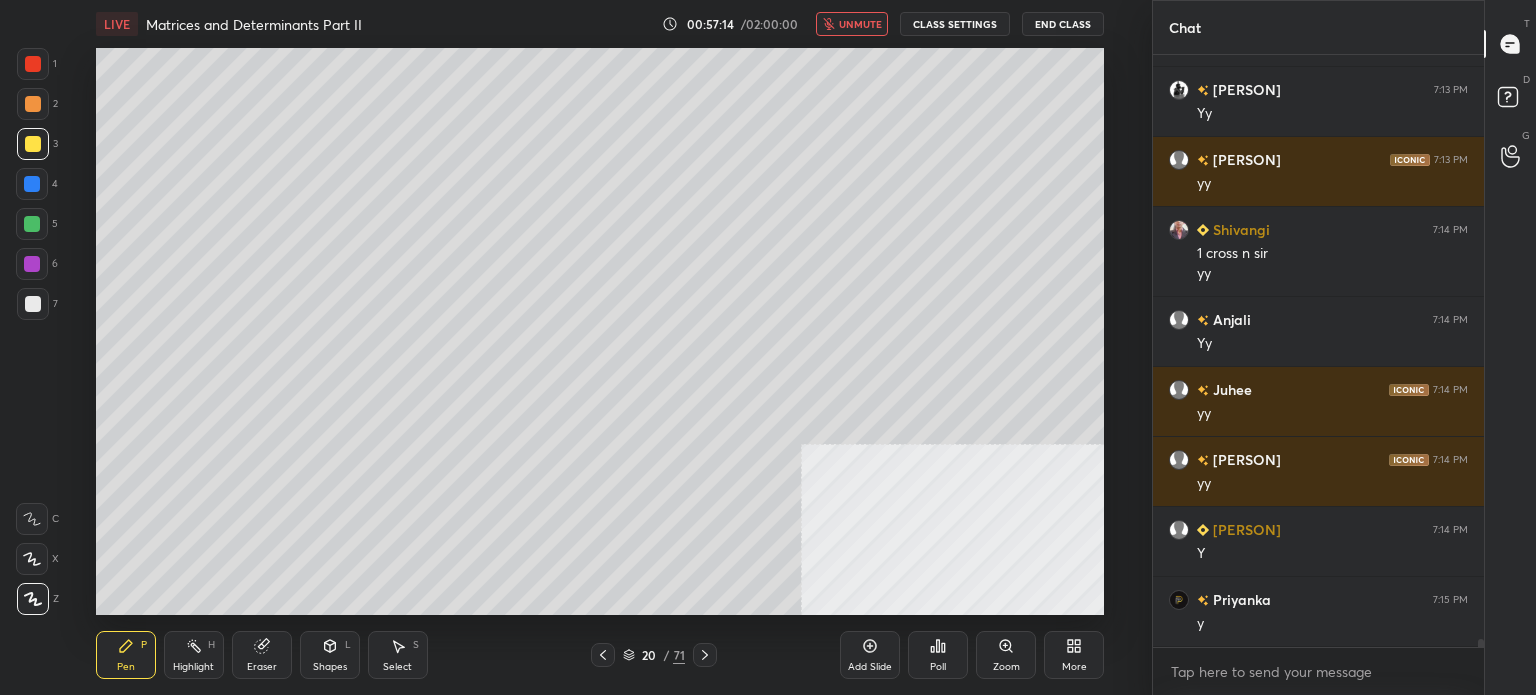 drag, startPoint x: 867, startPoint y: 26, endPoint x: 866, endPoint y: 41, distance: 15.033297 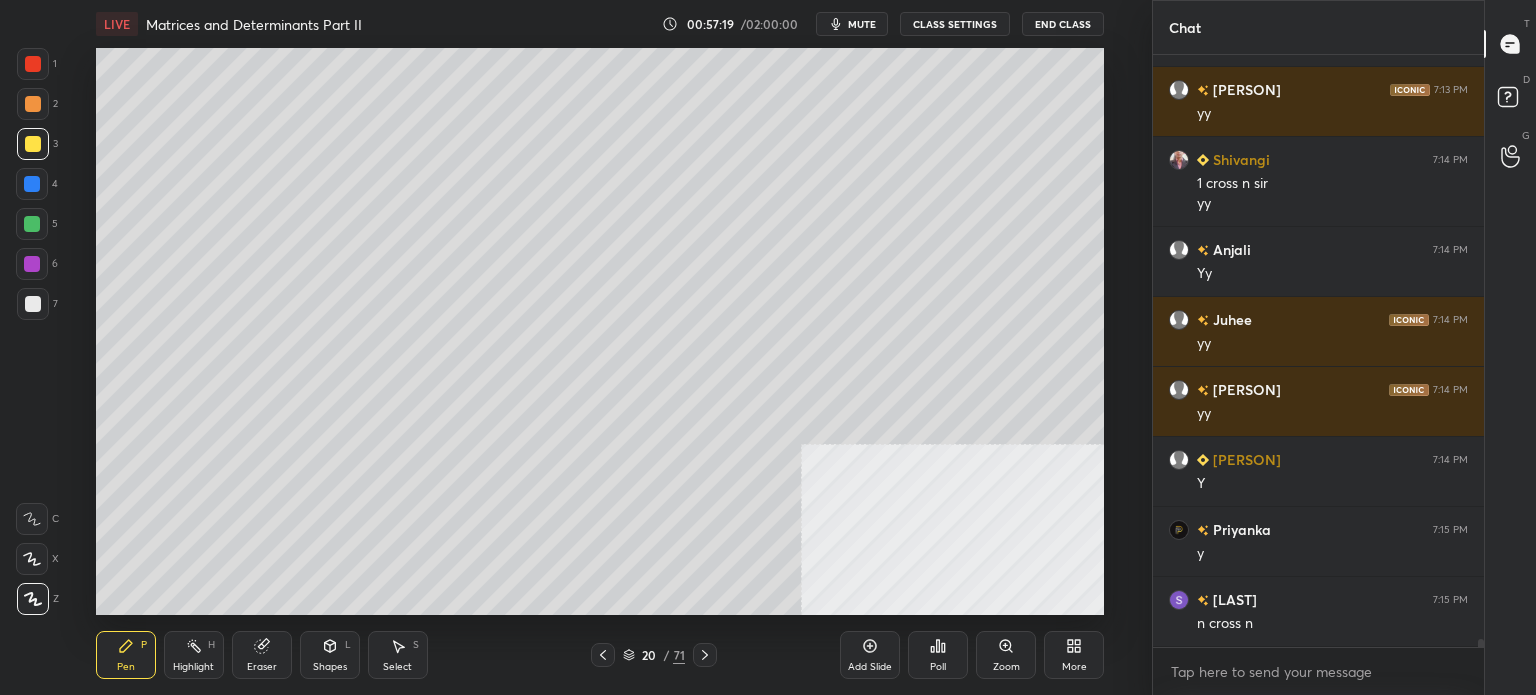 scroll, scrollTop: 42782, scrollLeft: 0, axis: vertical 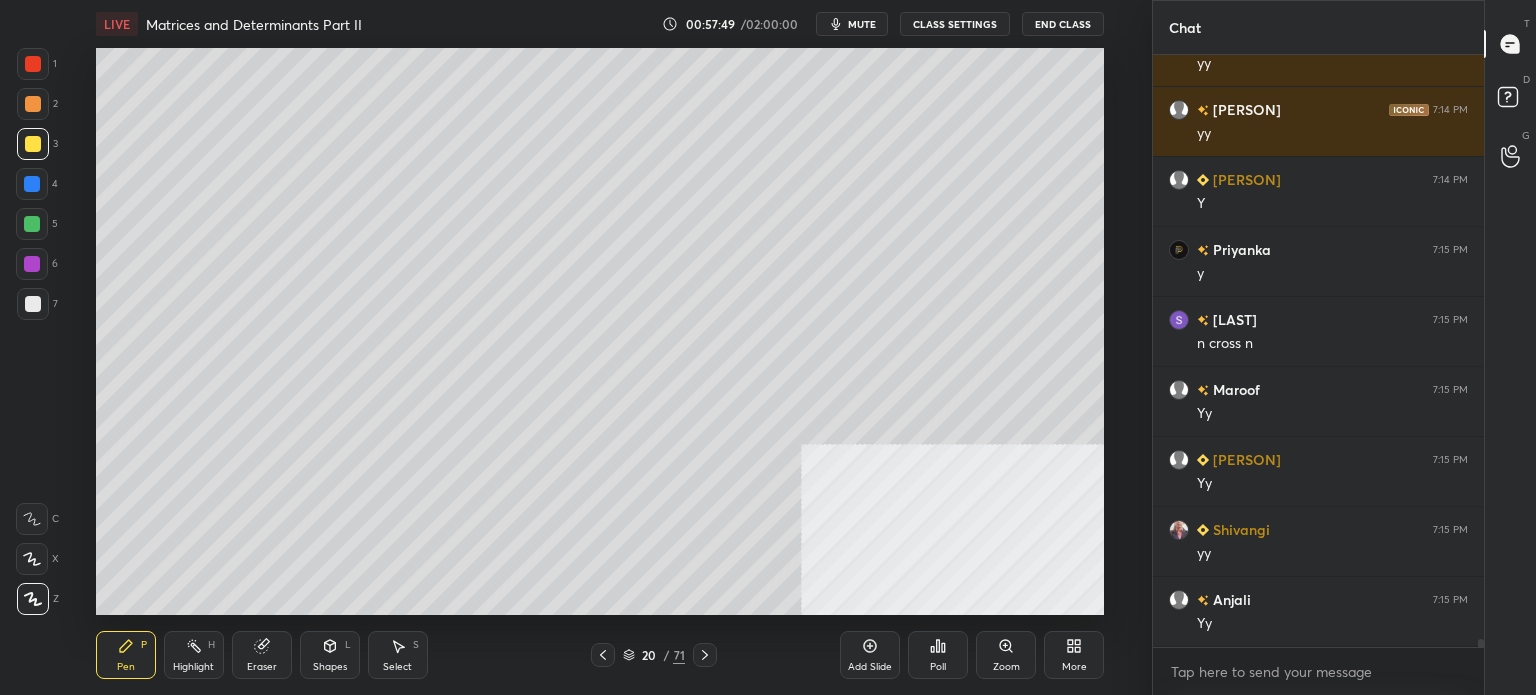 click on "mute" at bounding box center (862, 24) 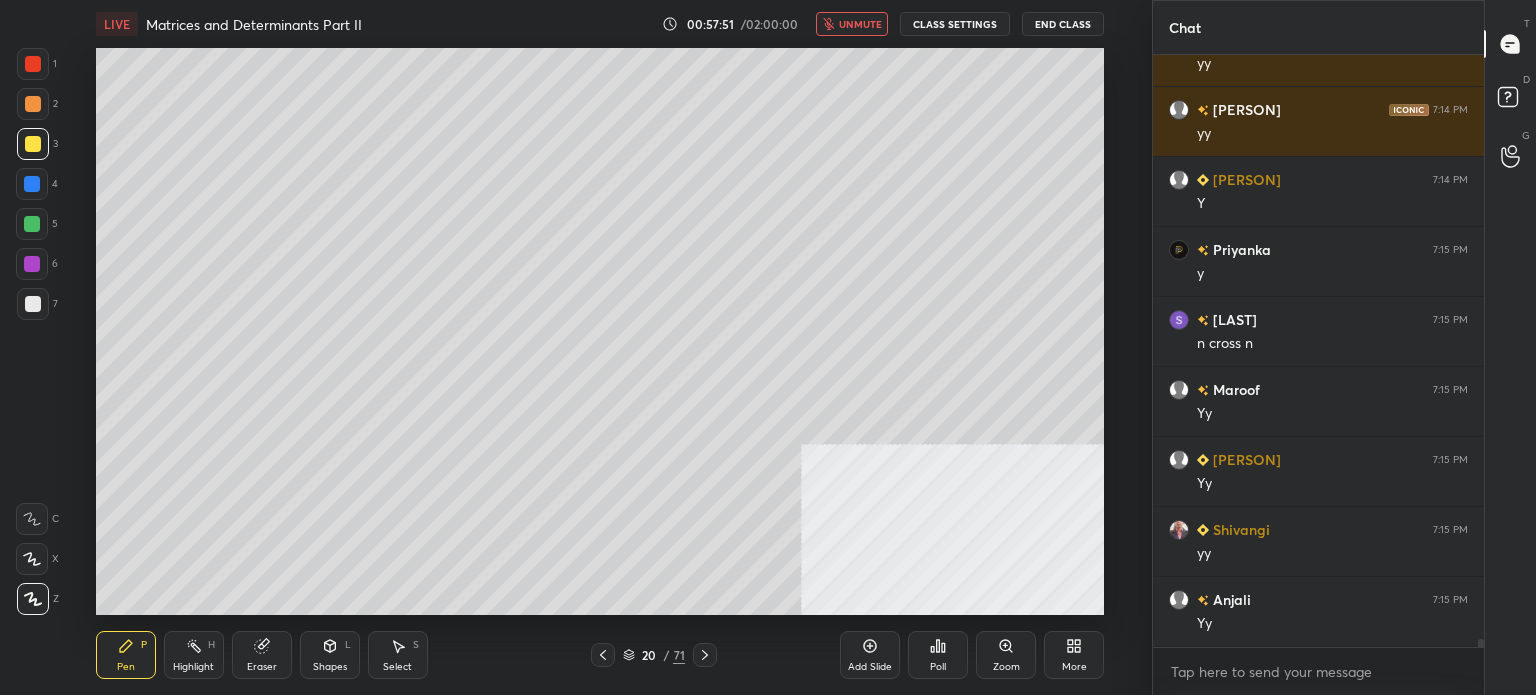 click on "unmute" at bounding box center [860, 24] 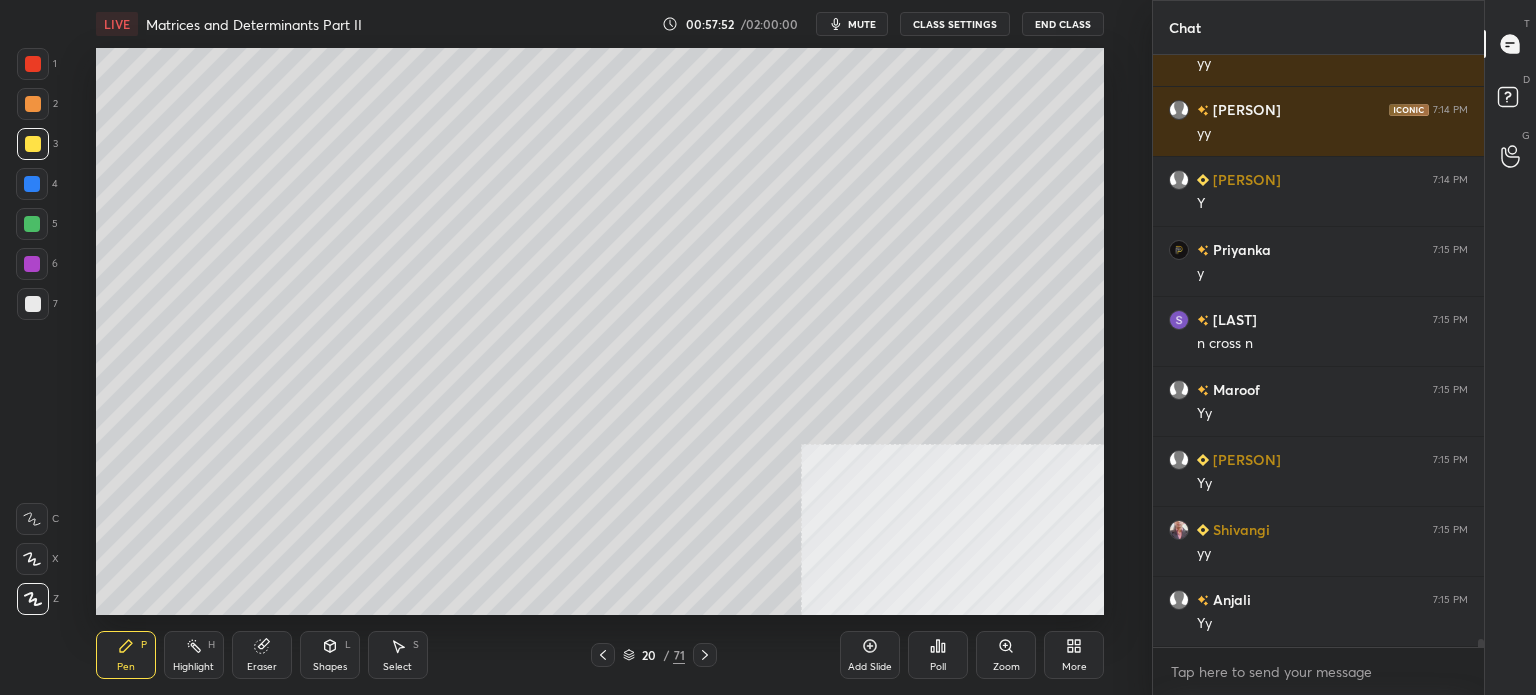 scroll, scrollTop: 43062, scrollLeft: 0, axis: vertical 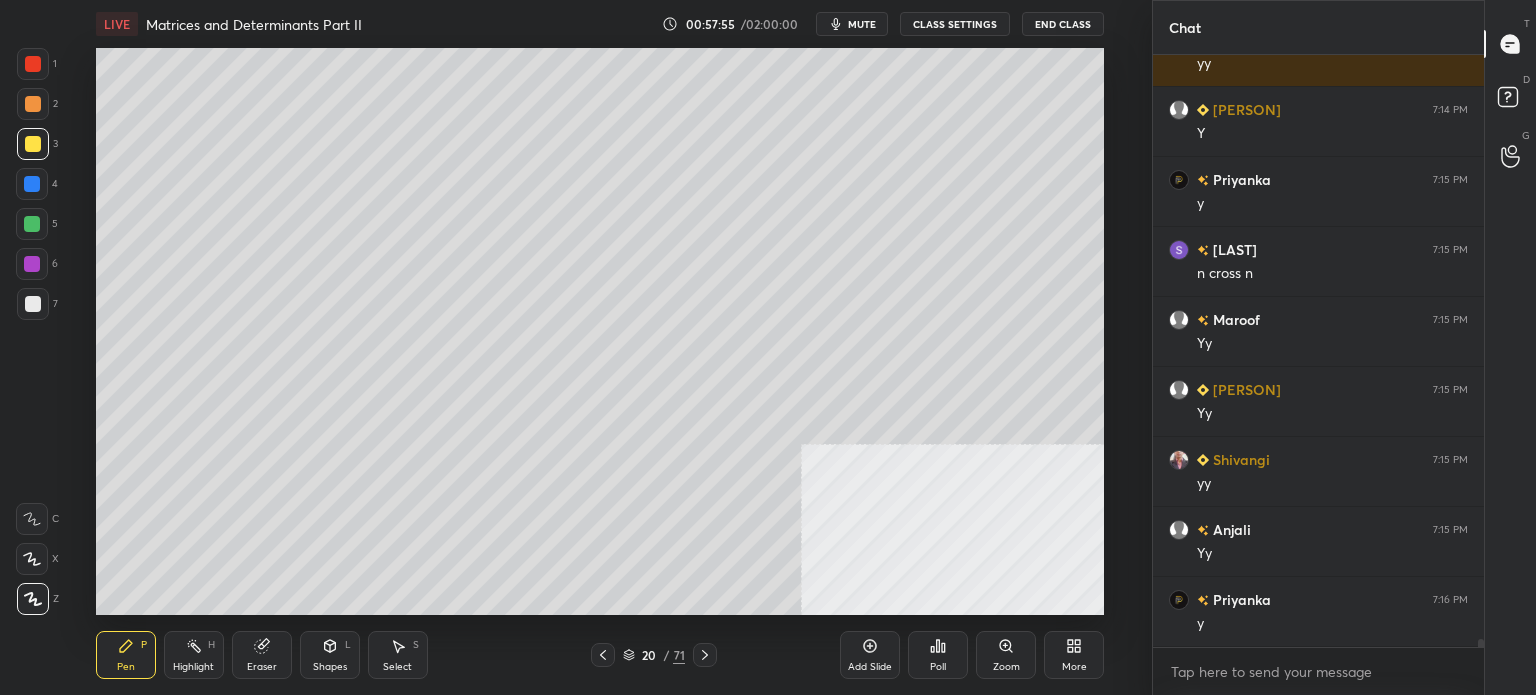 click on "mute" at bounding box center [862, 24] 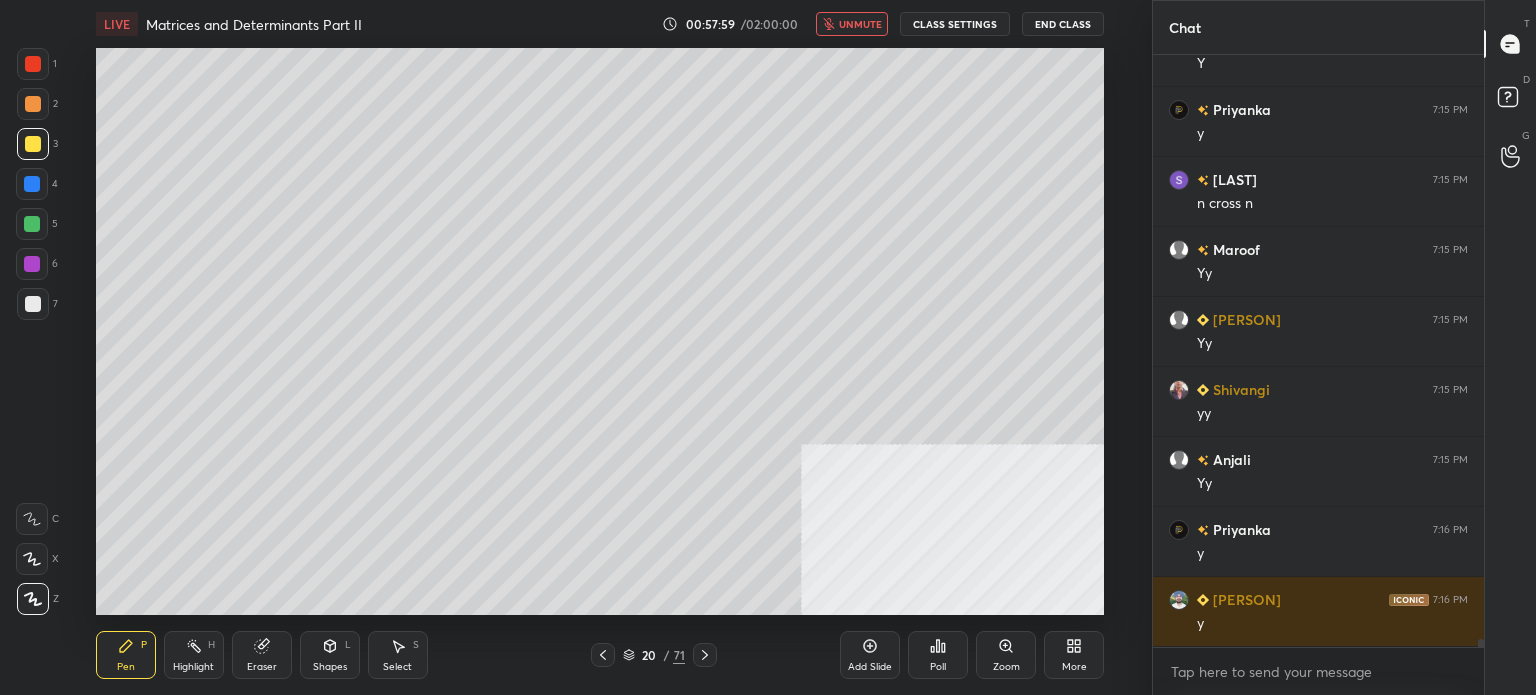 click on "unmute" at bounding box center (860, 24) 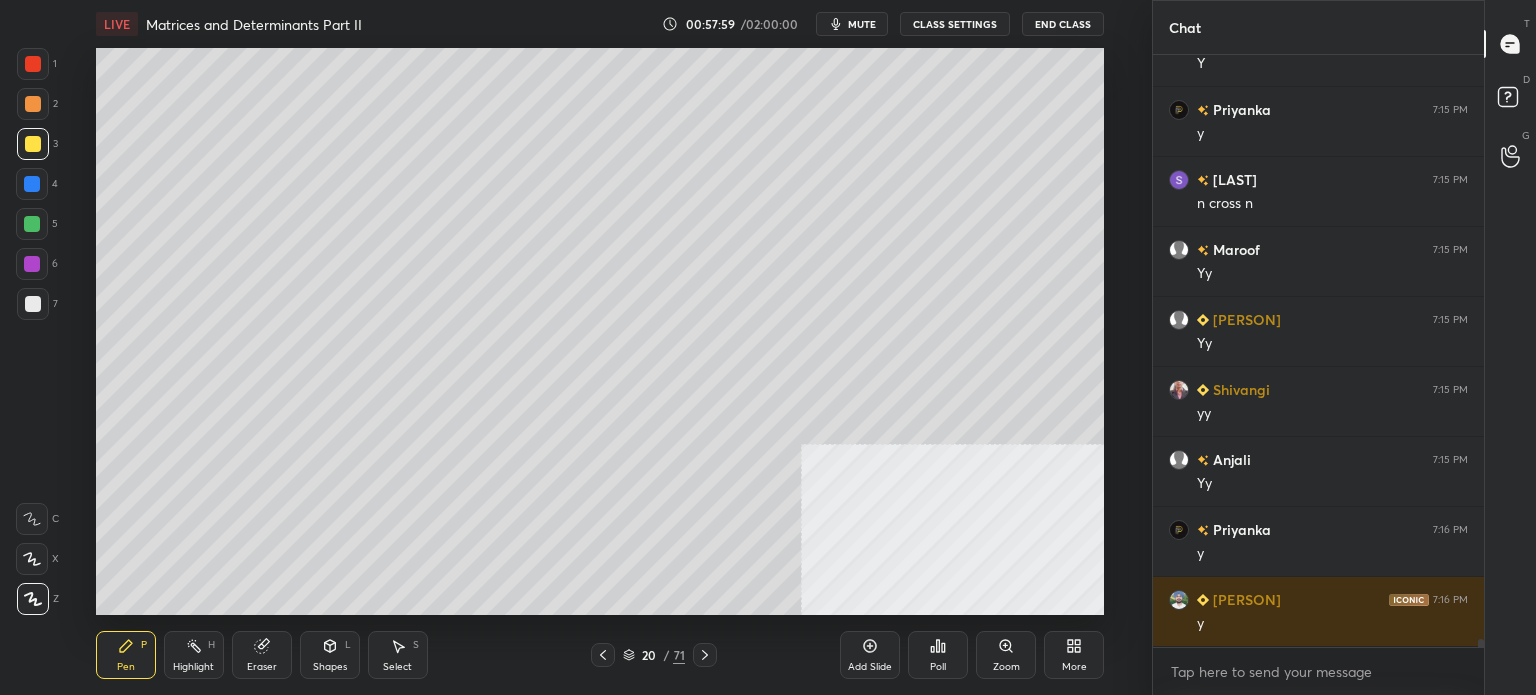 scroll, scrollTop: 43202, scrollLeft: 0, axis: vertical 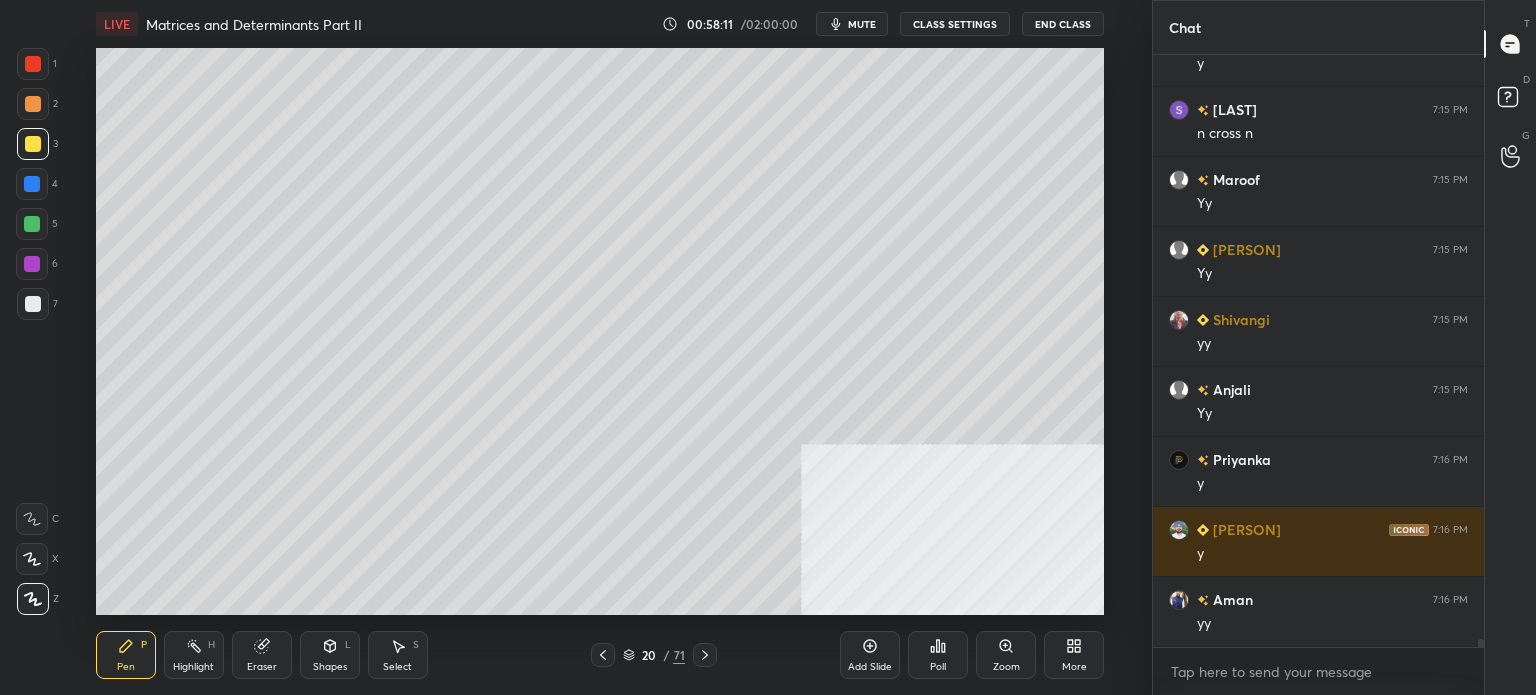 click on "mute" at bounding box center (862, 24) 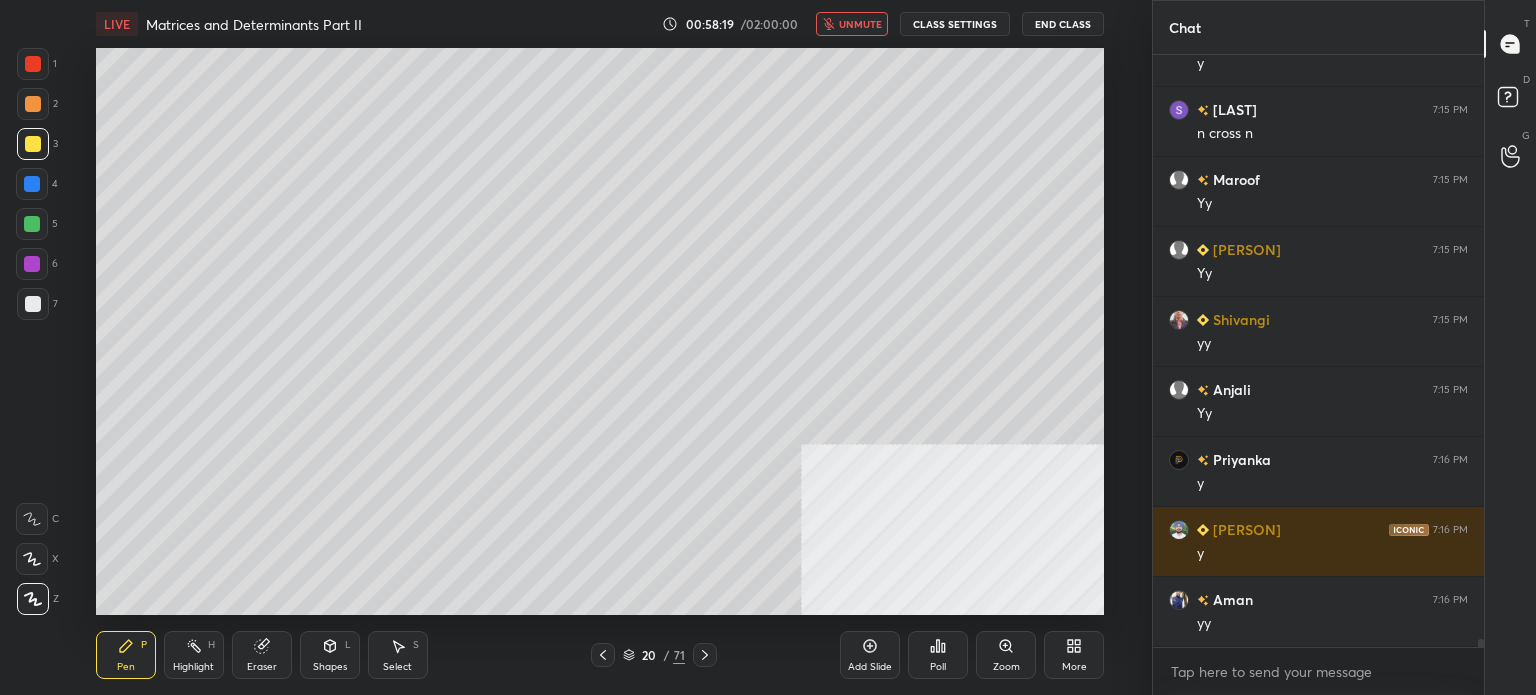 click on "unmute" at bounding box center (860, 24) 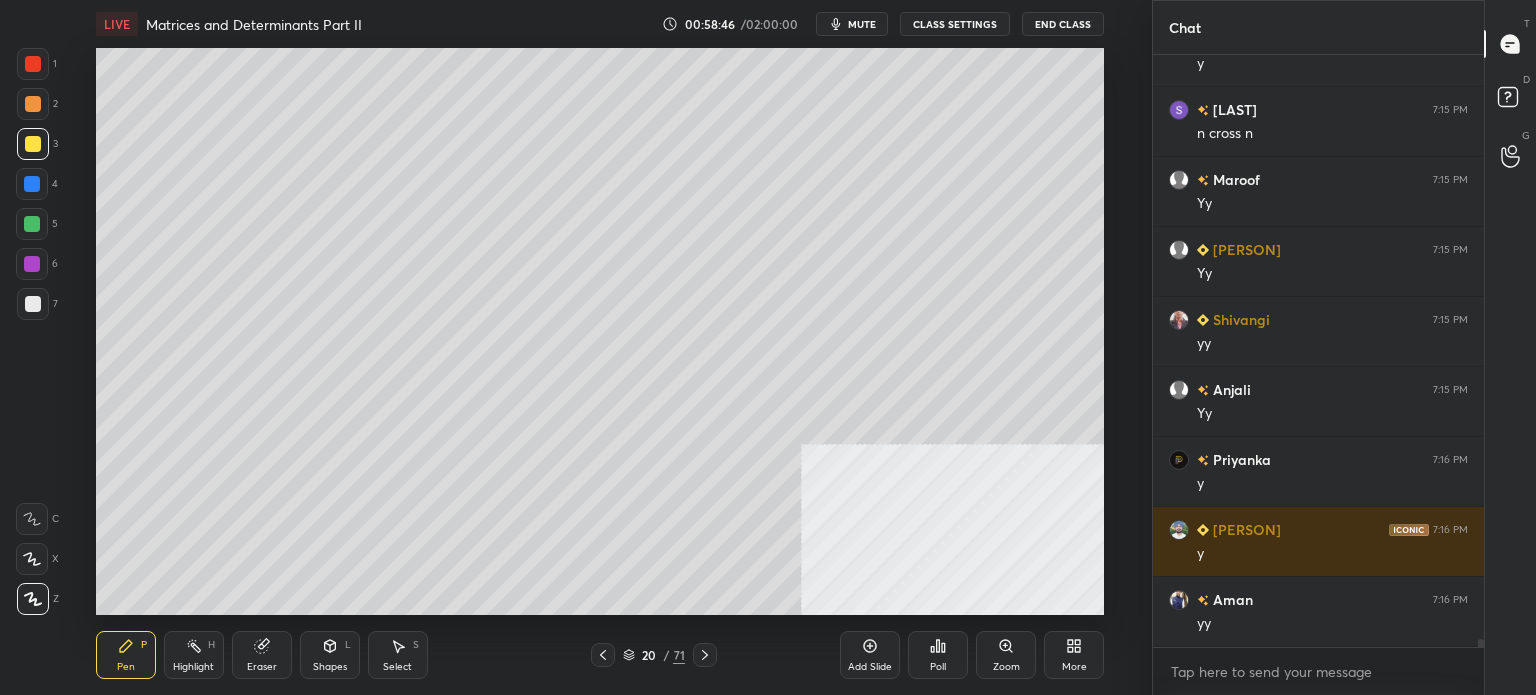scroll, scrollTop: 43272, scrollLeft: 0, axis: vertical 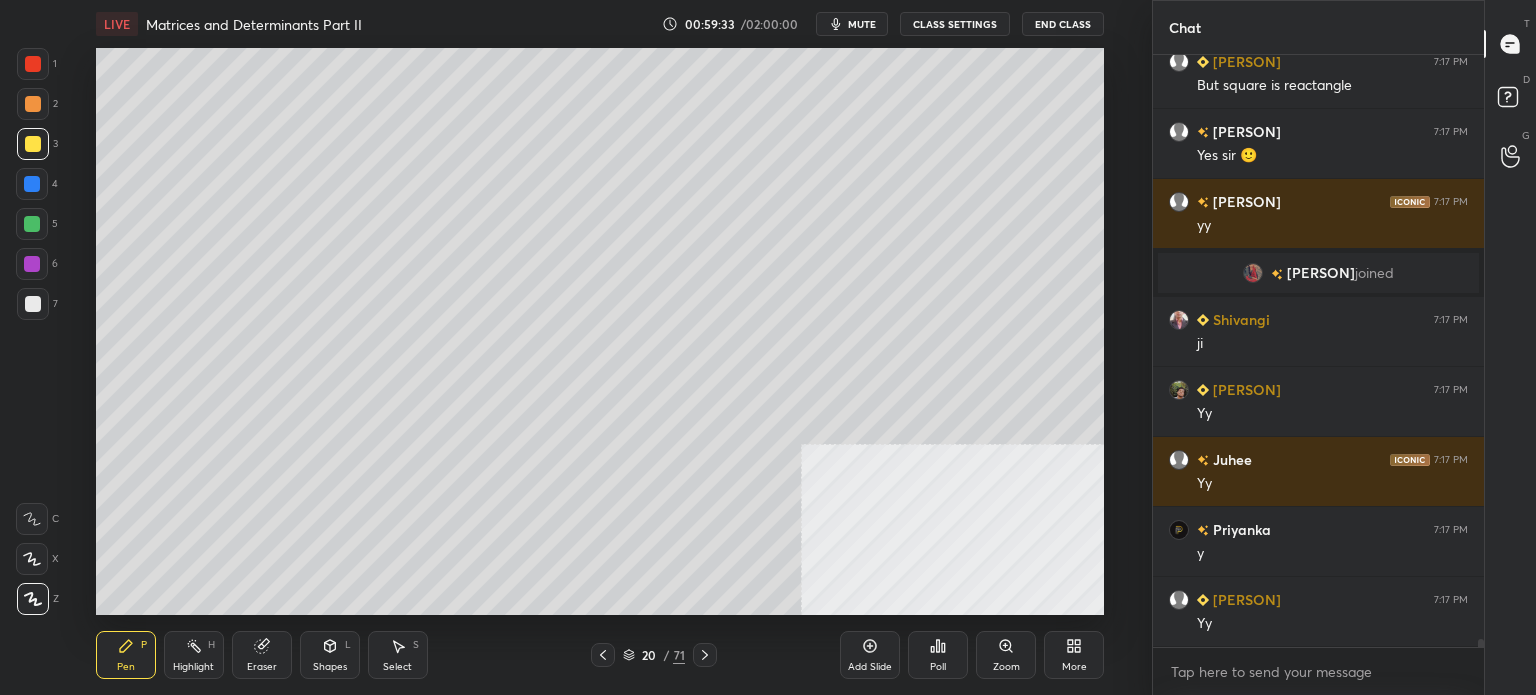 click on "joined" at bounding box center [1374, 273] 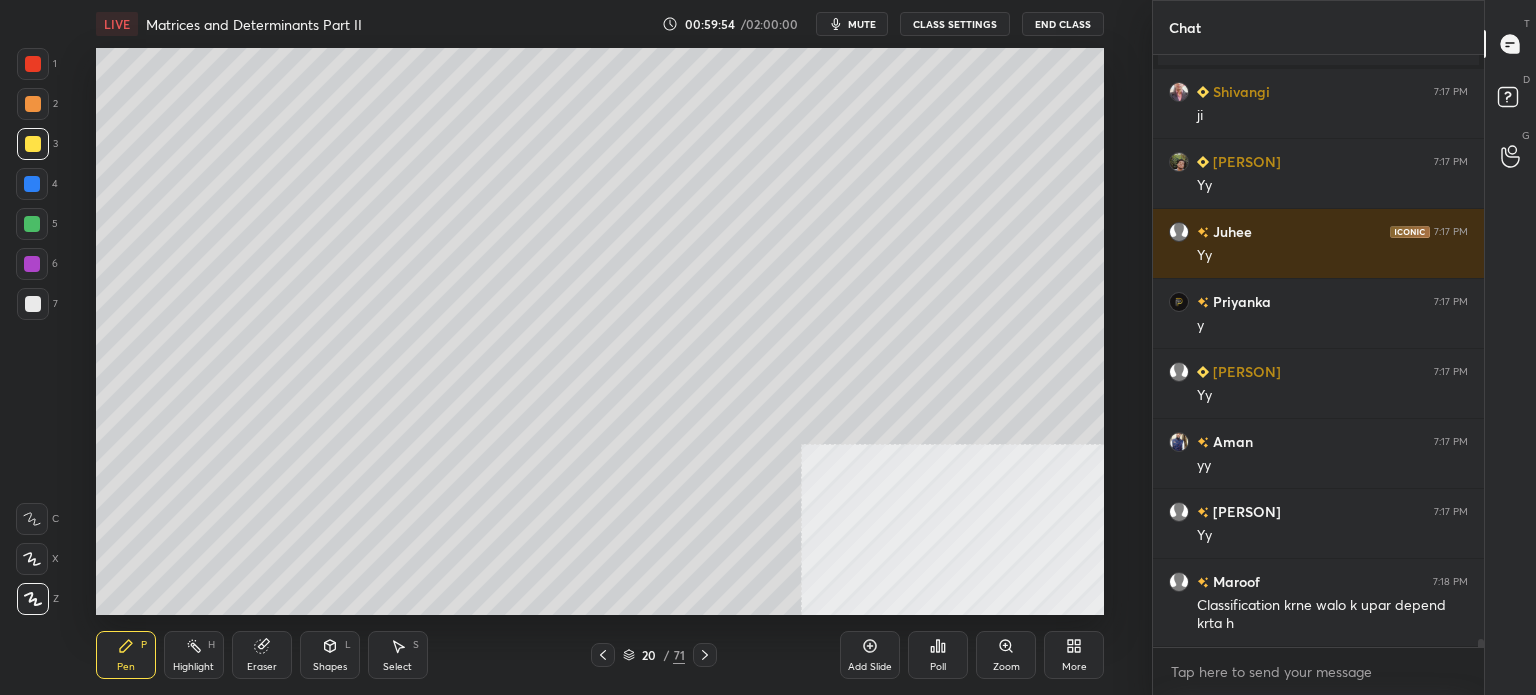 scroll, scrollTop: 42572, scrollLeft: 0, axis: vertical 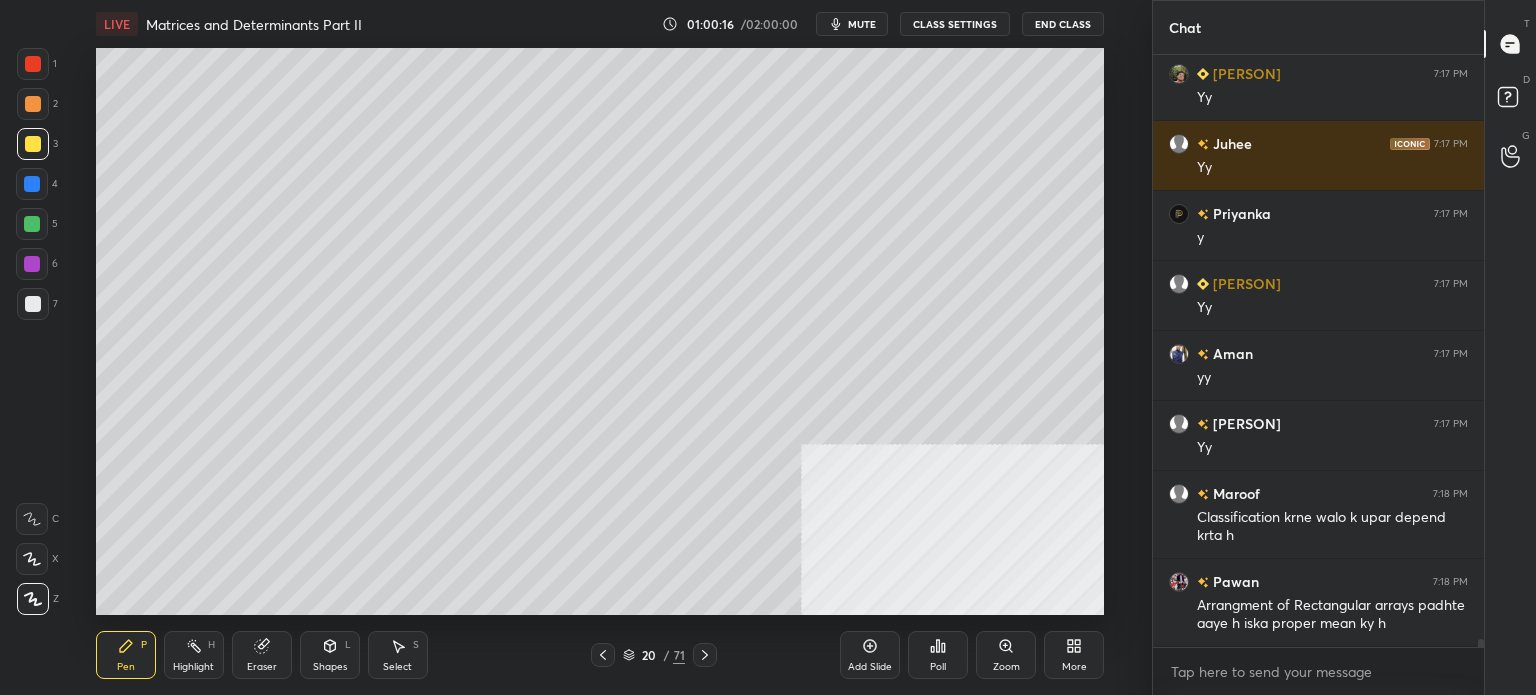 click on "Setting up your live class Poll for   secs No correct answer Start poll" at bounding box center [600, 331] 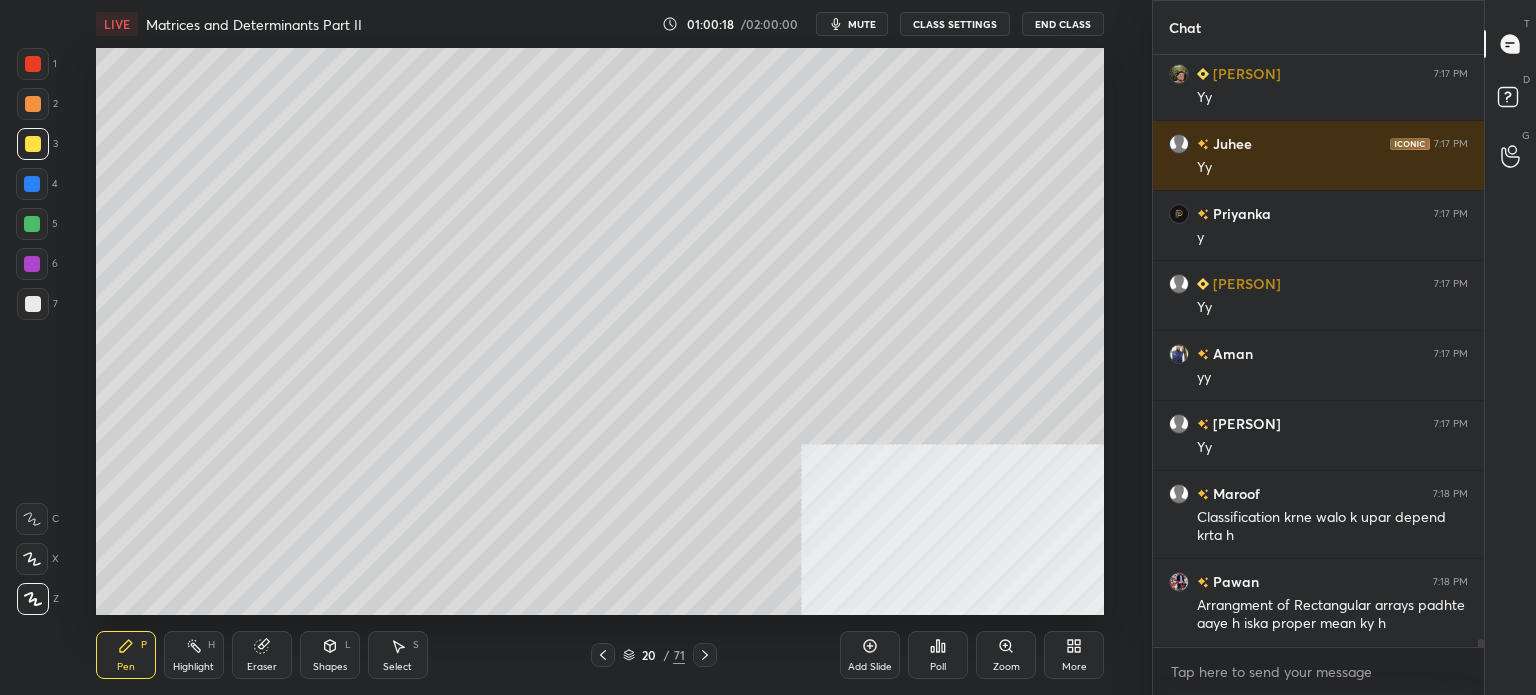 scroll, scrollTop: 42660, scrollLeft: 0, axis: vertical 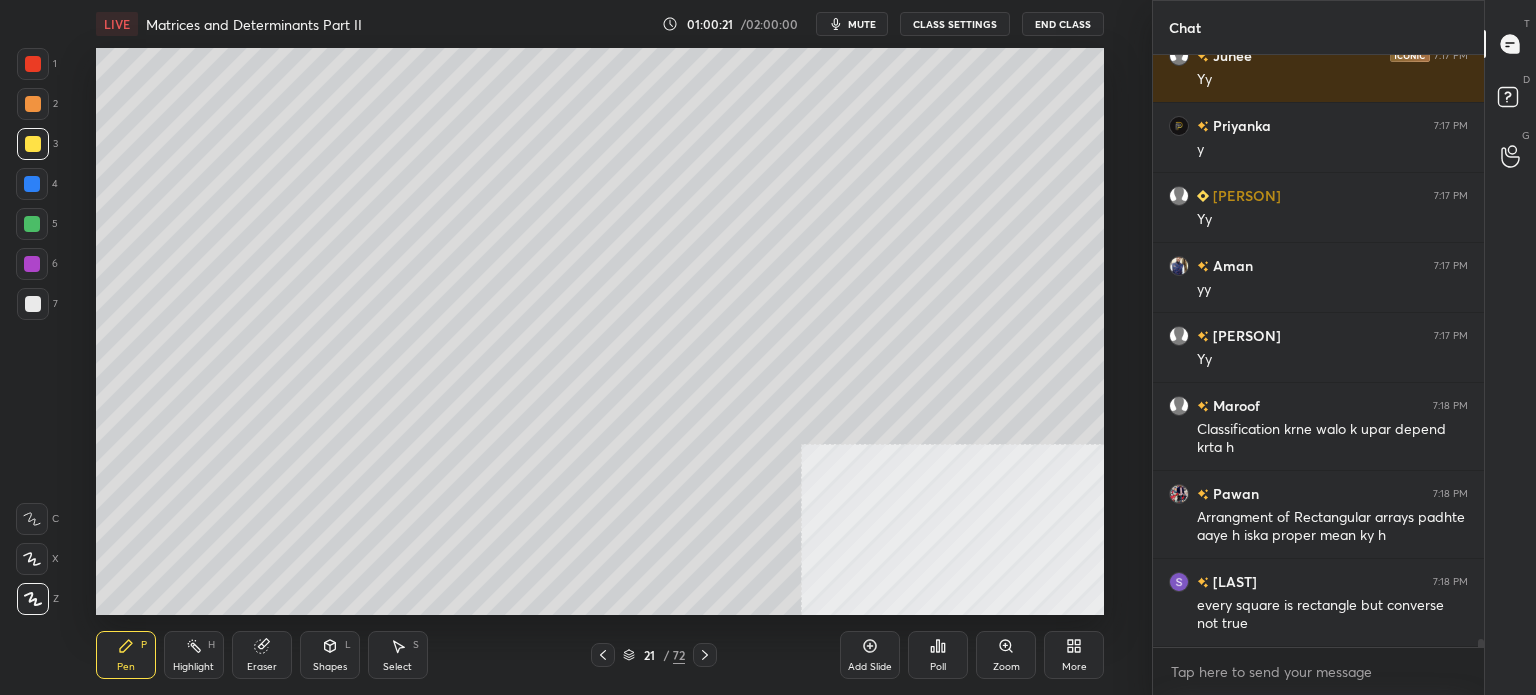 drag, startPoint x: 39, startPoint y: 111, endPoint x: 51, endPoint y: 108, distance: 12.369317 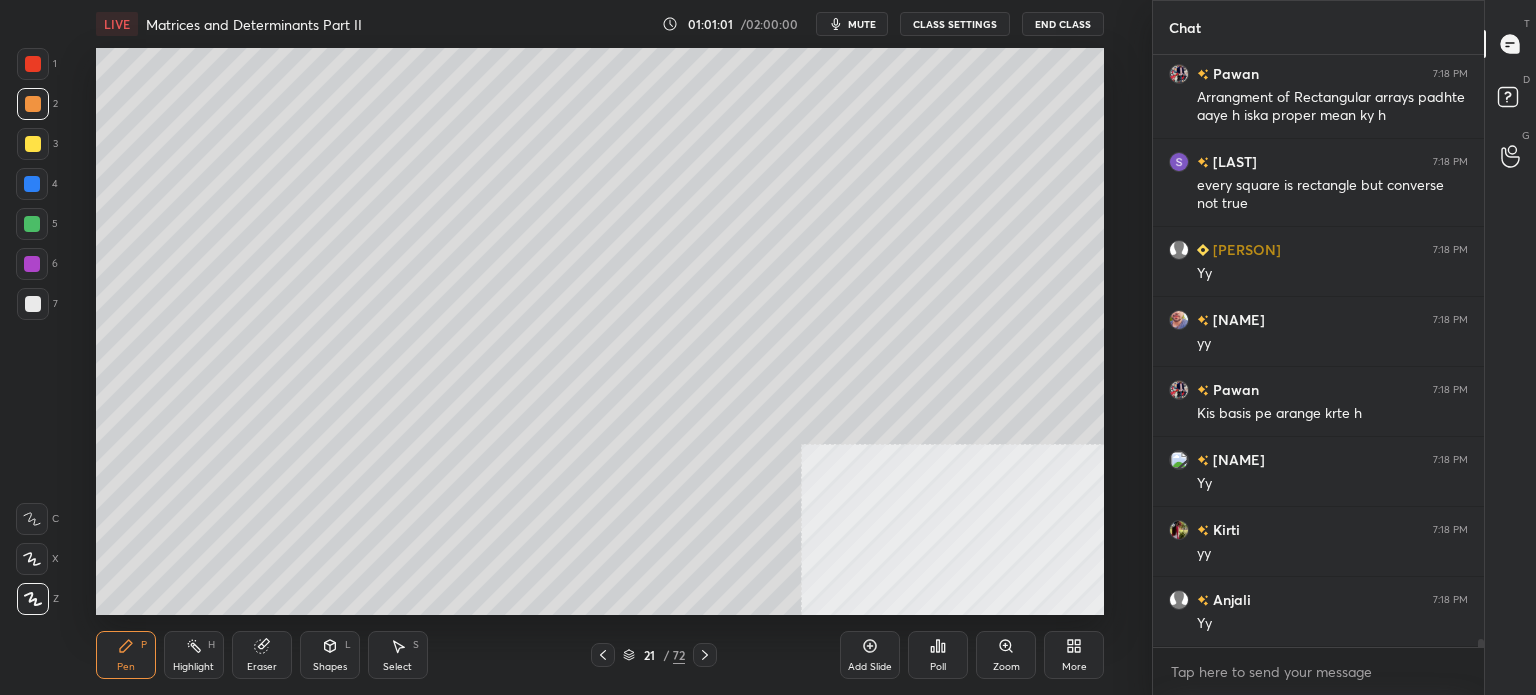 scroll, scrollTop: 43168, scrollLeft: 0, axis: vertical 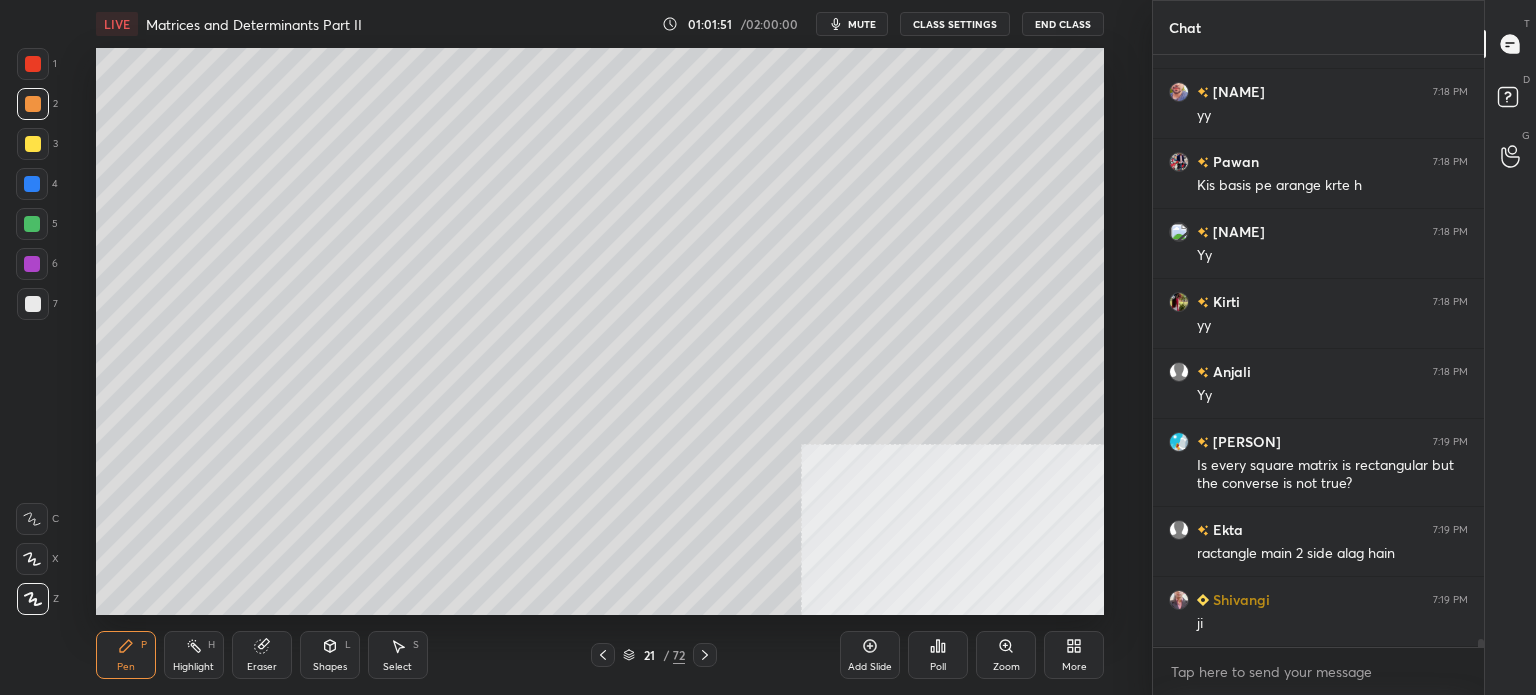 click on "Setting up your live class Poll for   secs No correct answer Start poll" at bounding box center (600, 331) 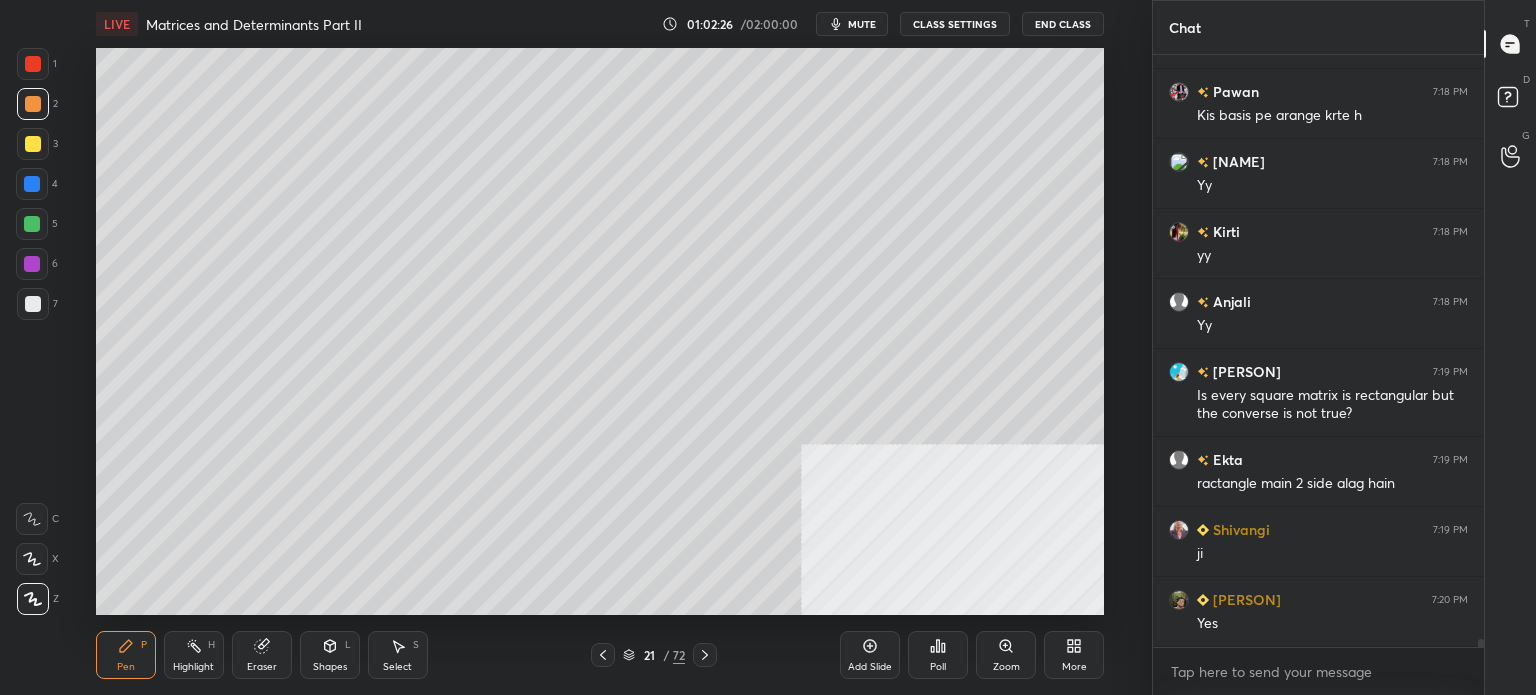 scroll, scrollTop: 43088, scrollLeft: 0, axis: vertical 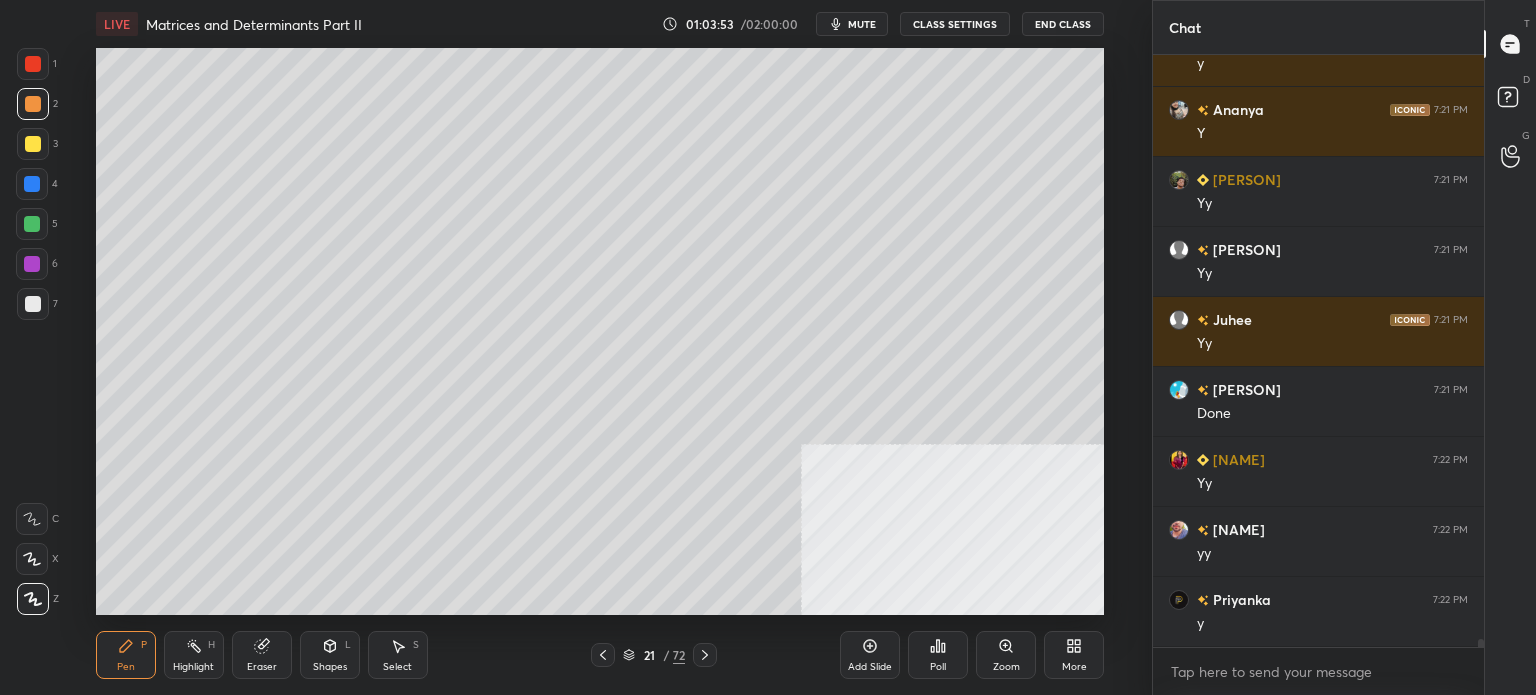 drag, startPoint x: 337, startPoint y: 654, endPoint x: 341, endPoint y: 639, distance: 15.524175 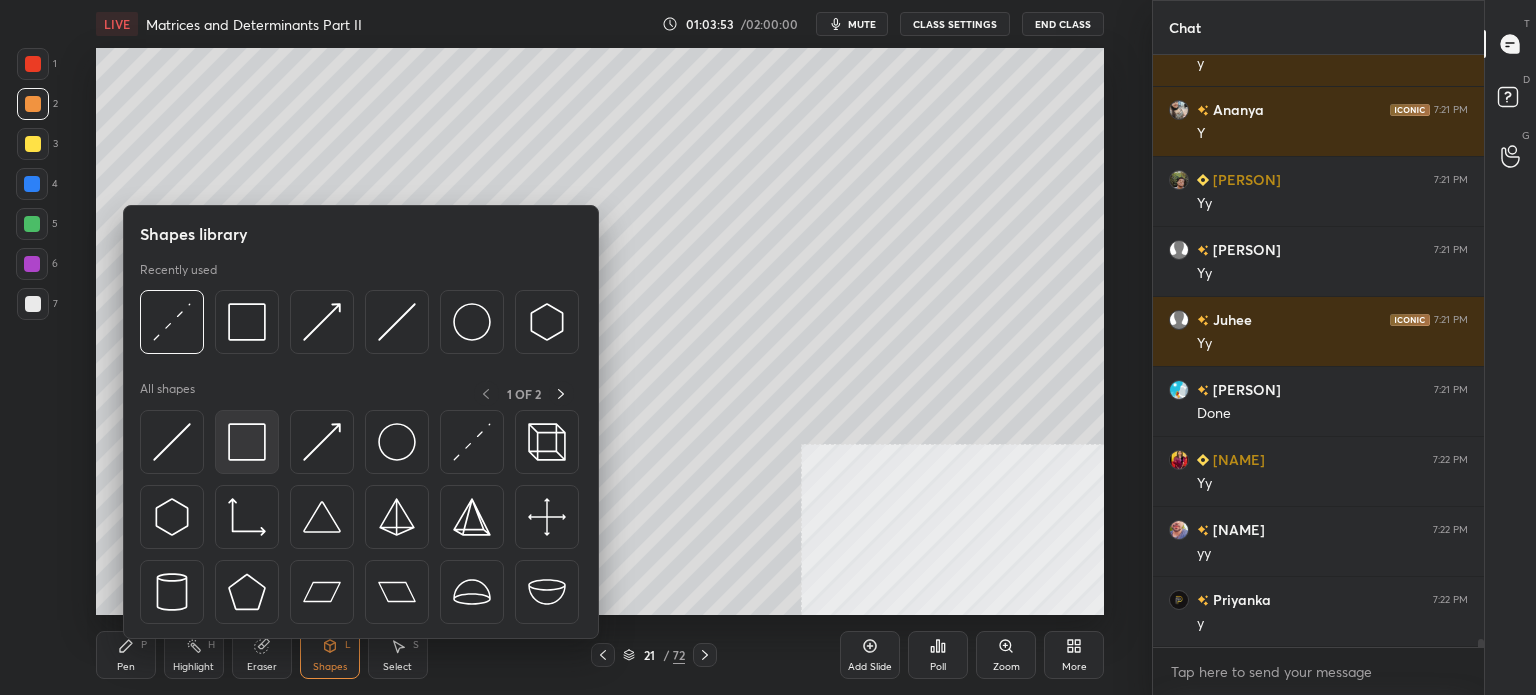 click at bounding box center (247, 442) 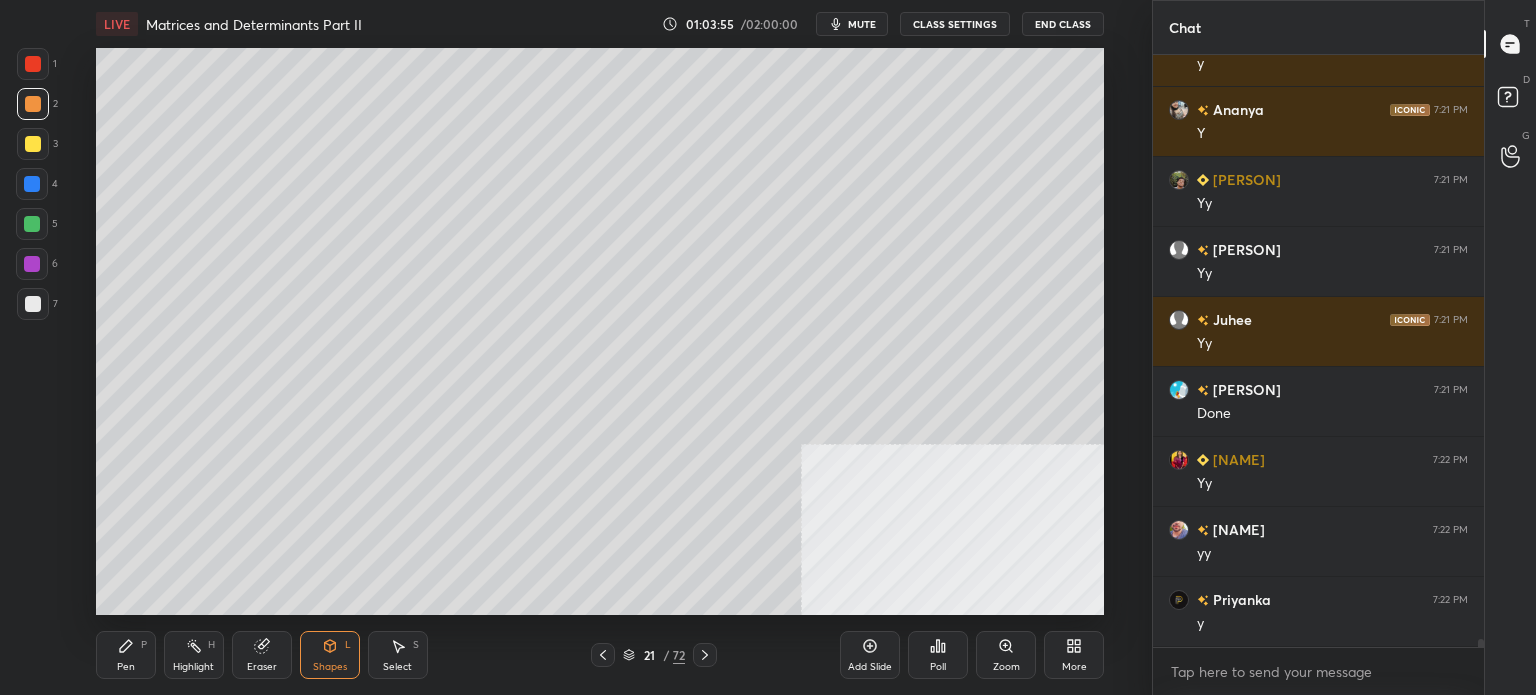 scroll, scrollTop: 45398, scrollLeft: 0, axis: vertical 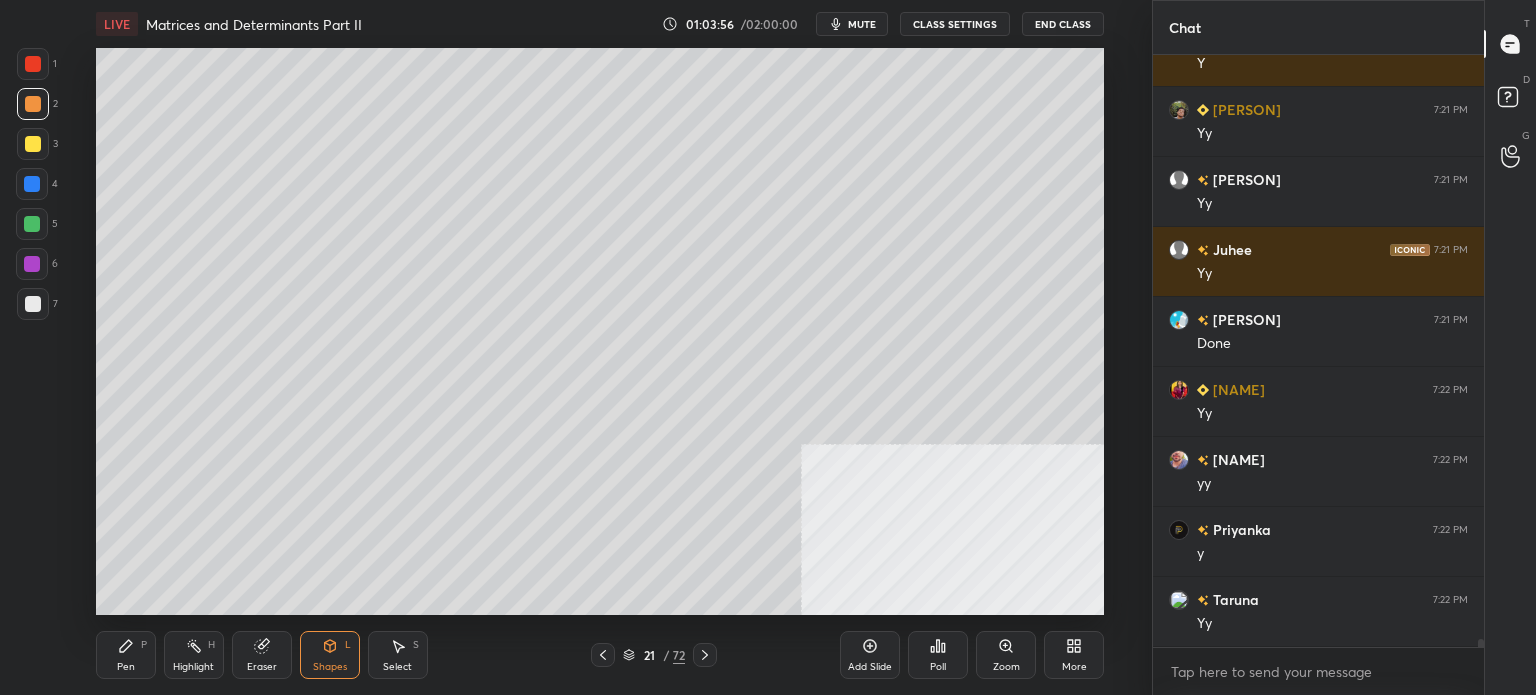 click on "Shapes" at bounding box center (330, 667) 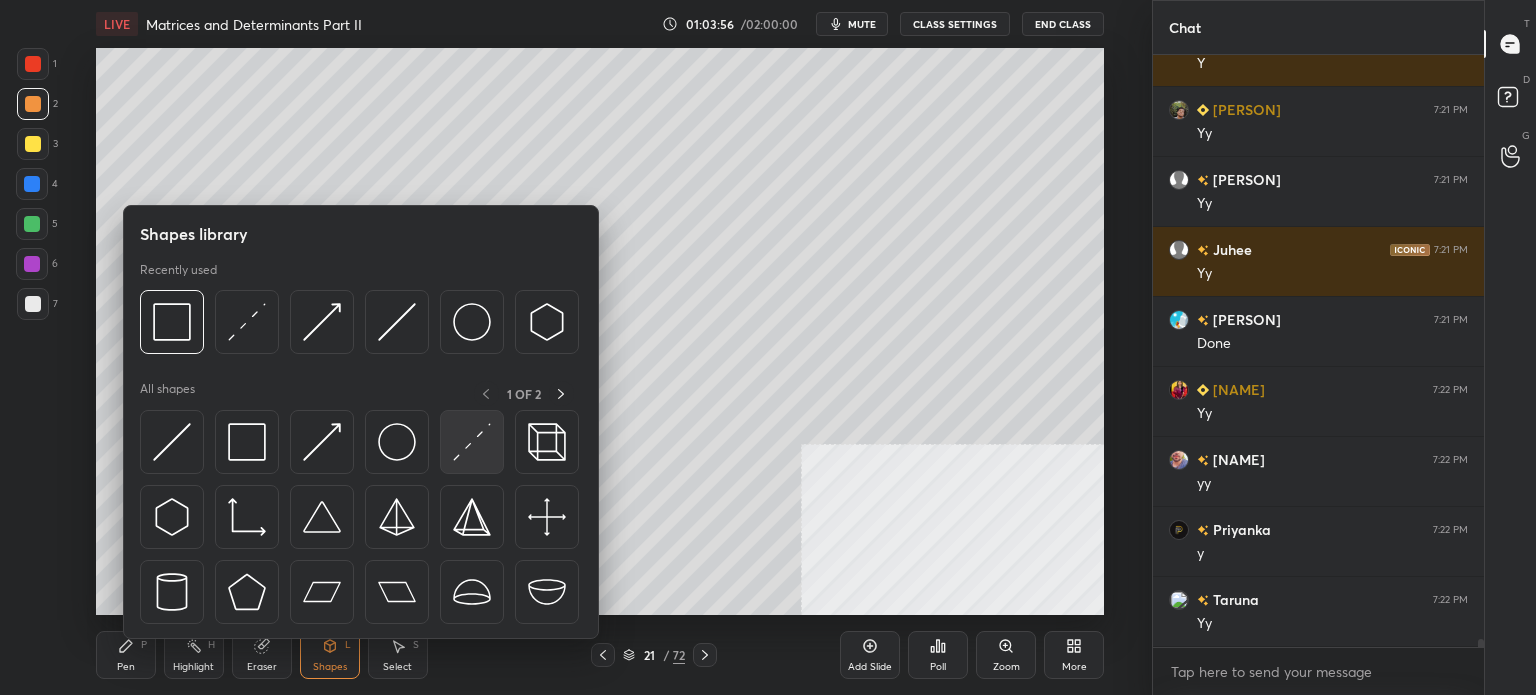 click at bounding box center (472, 442) 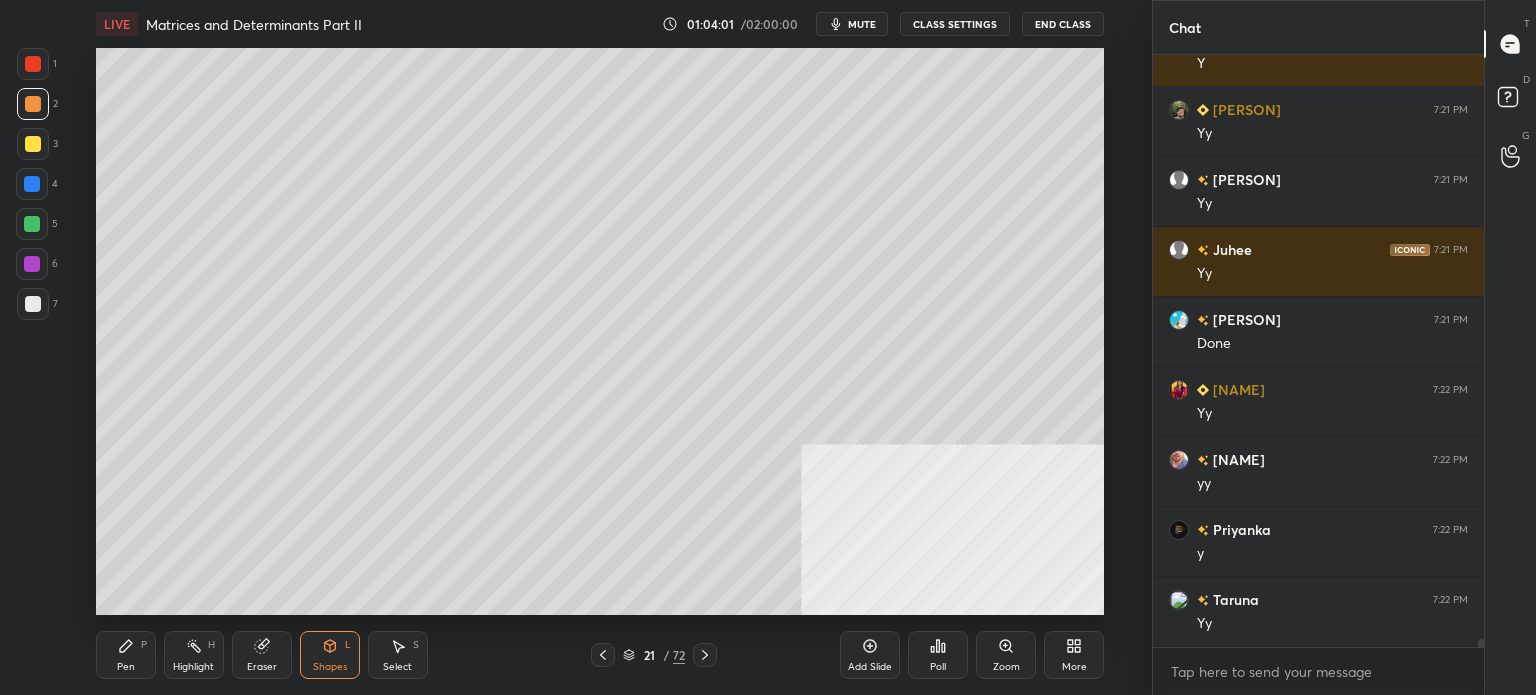 click at bounding box center [33, 304] 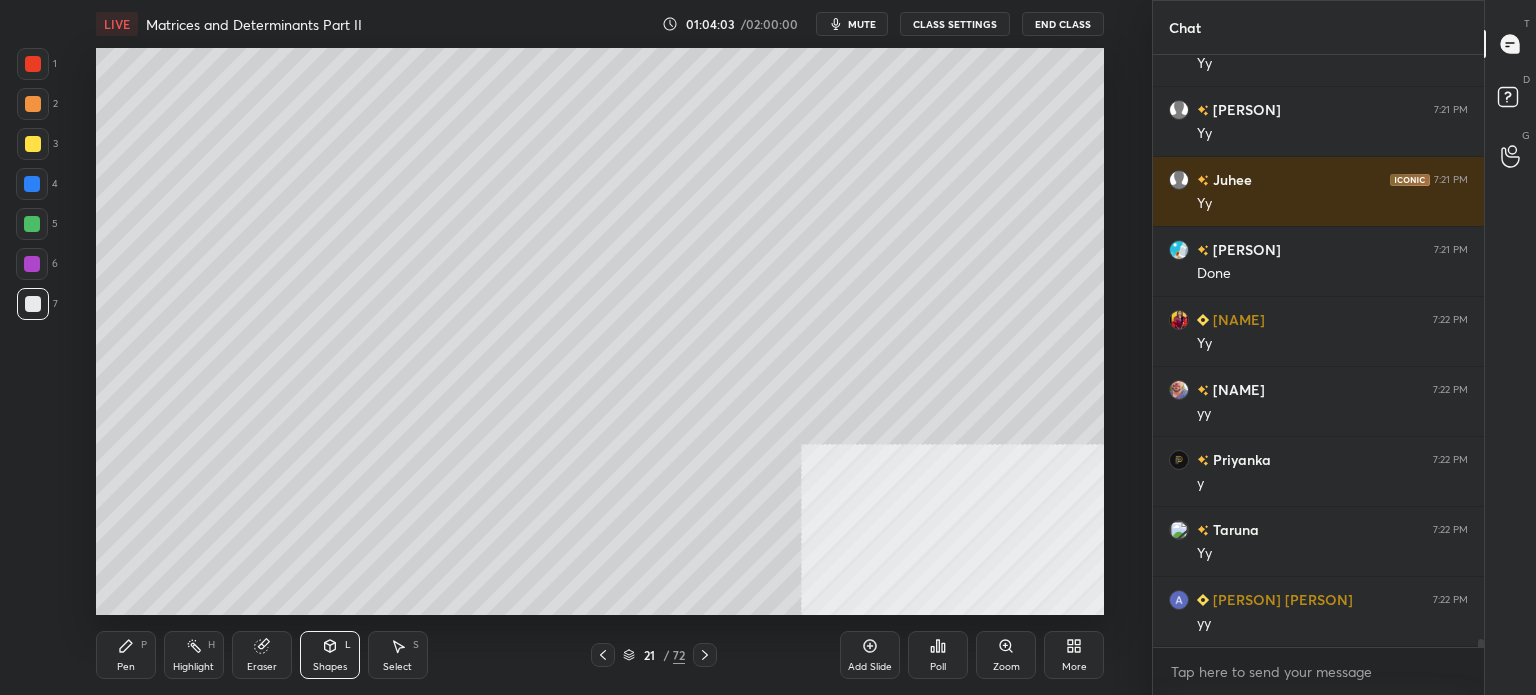 scroll, scrollTop: 45538, scrollLeft: 0, axis: vertical 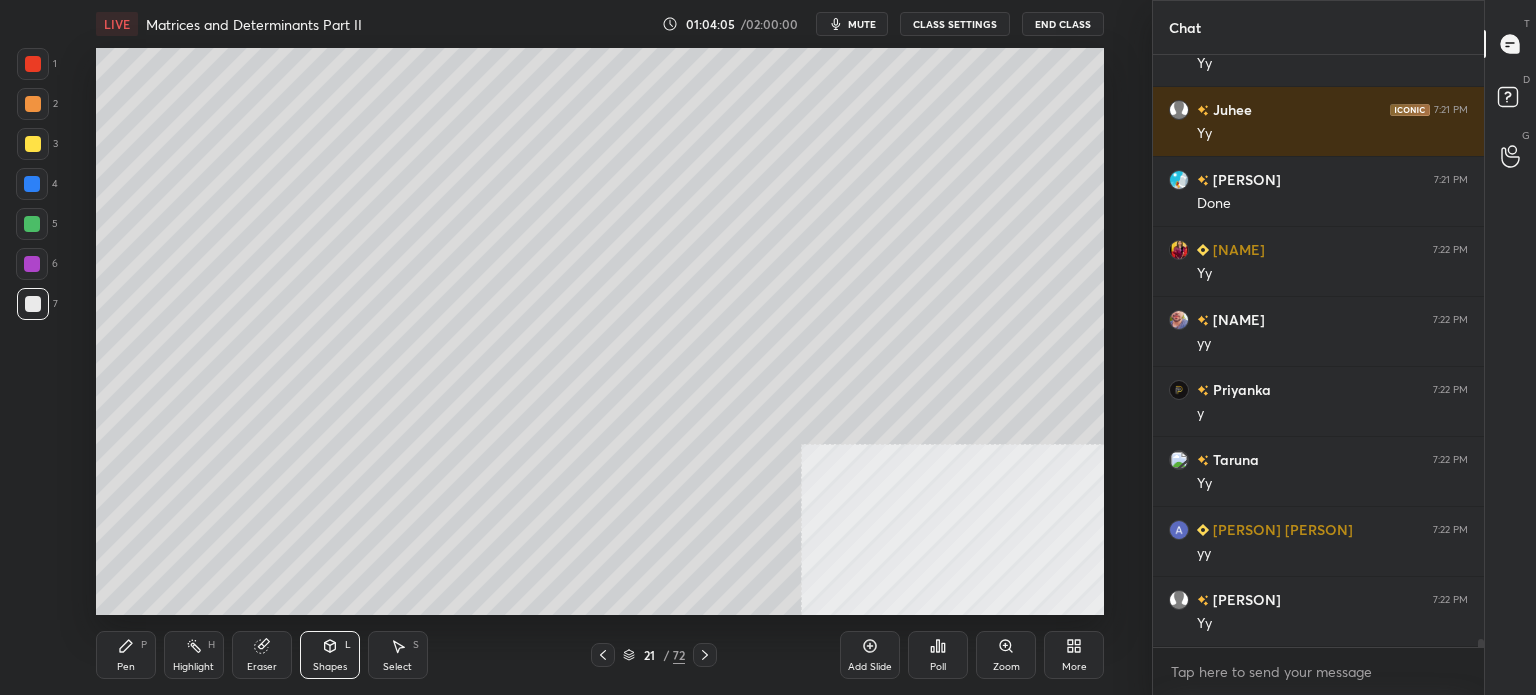 click on "Pen P" at bounding box center [126, 655] 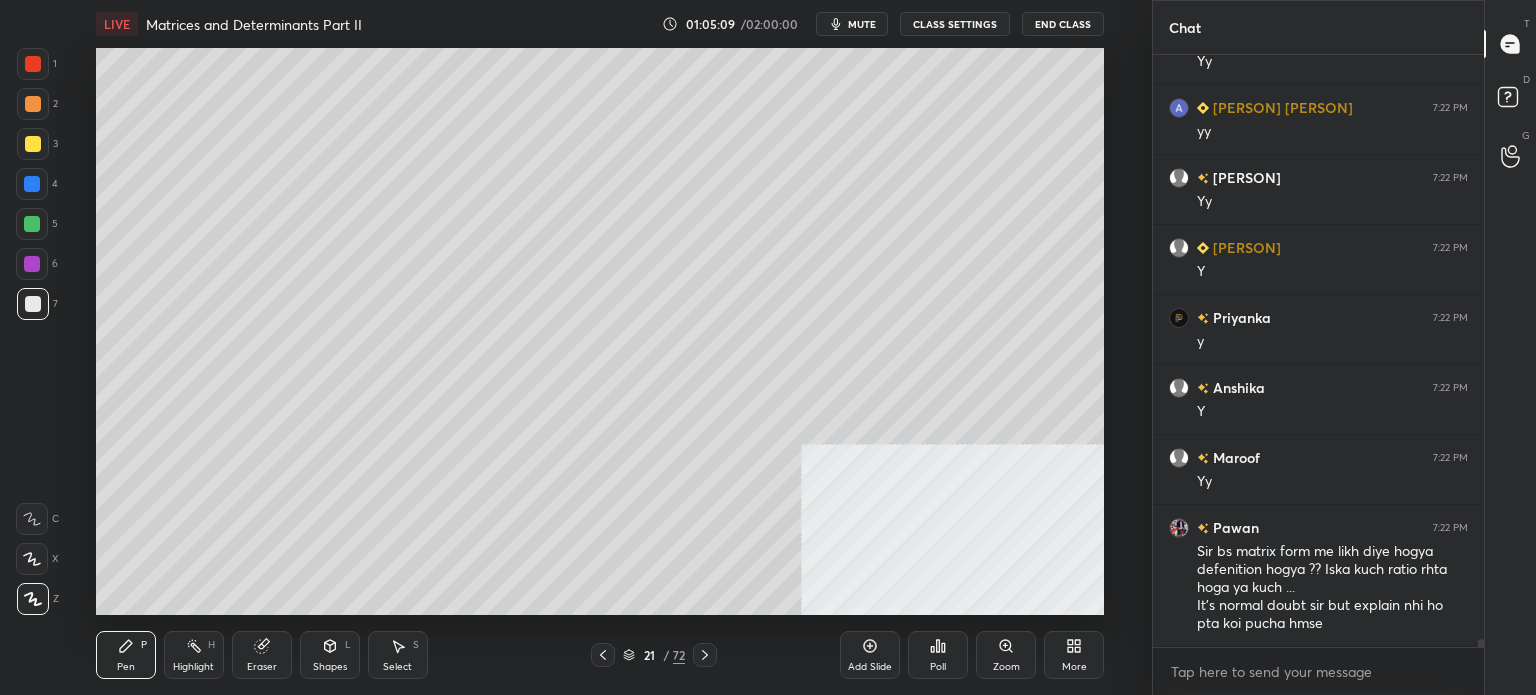 scroll, scrollTop: 46008, scrollLeft: 0, axis: vertical 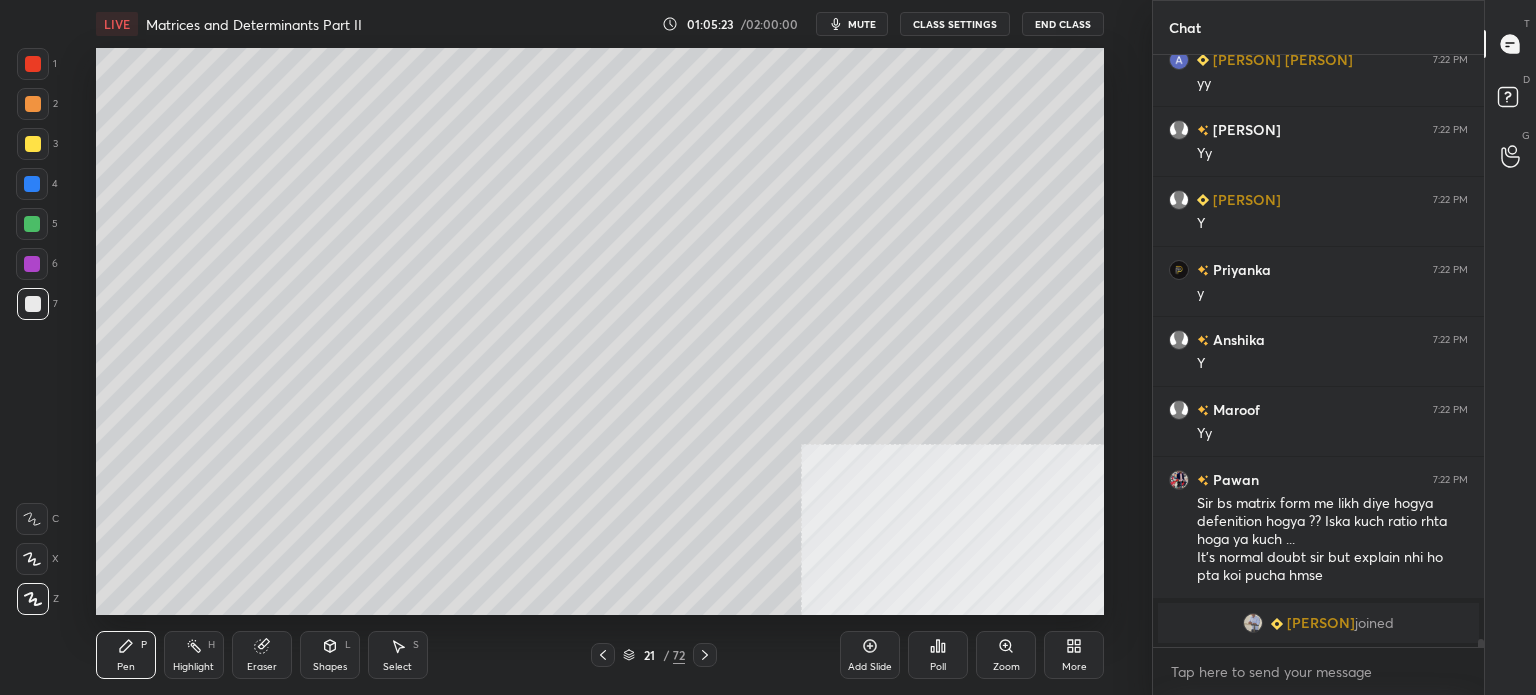 click 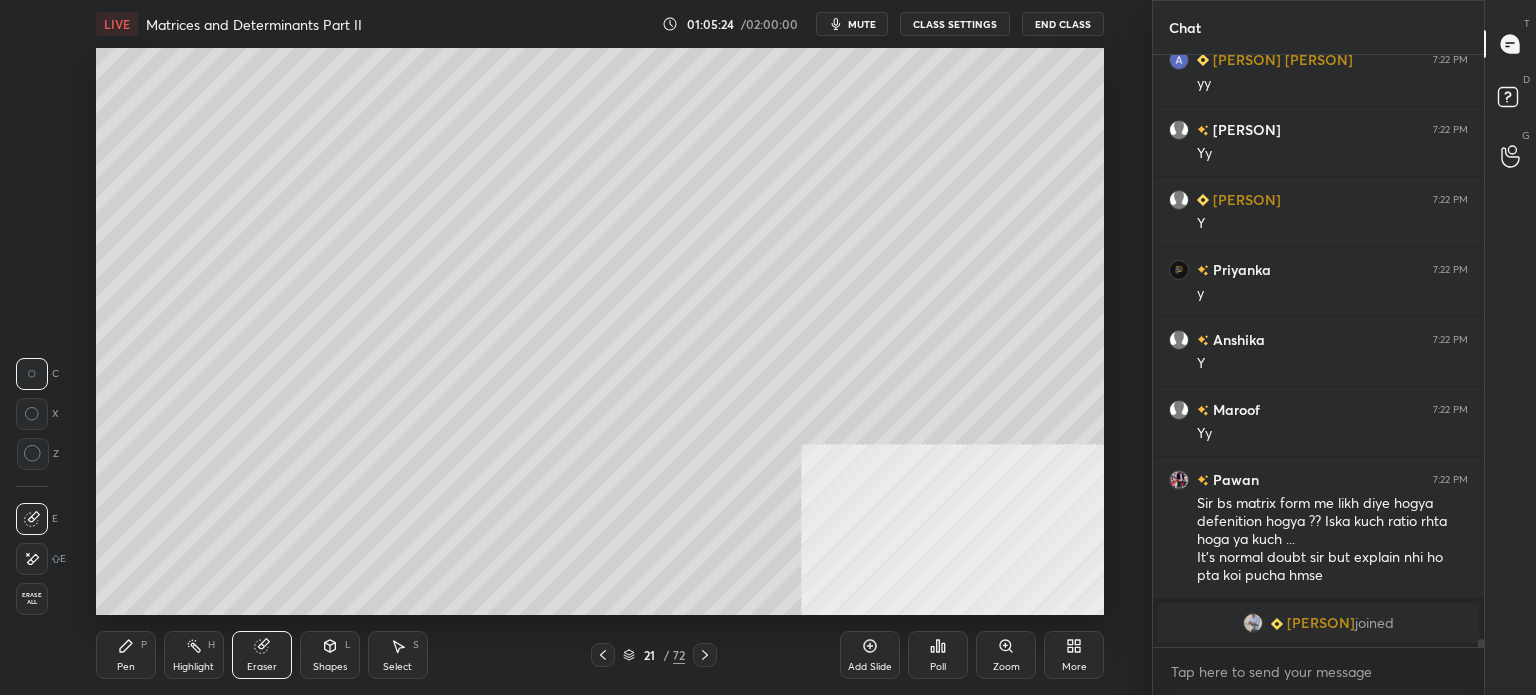 click at bounding box center [32, 414] 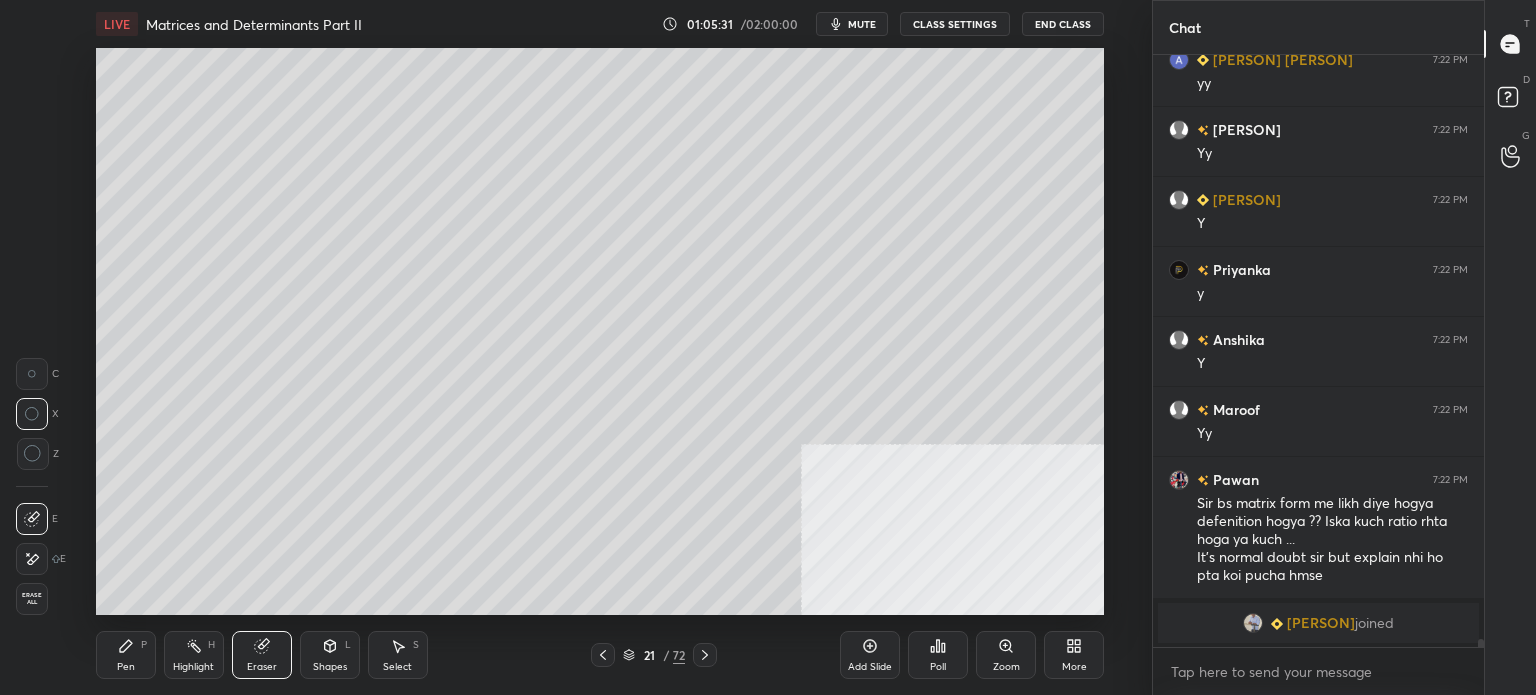 click on "Pen" at bounding box center (126, 667) 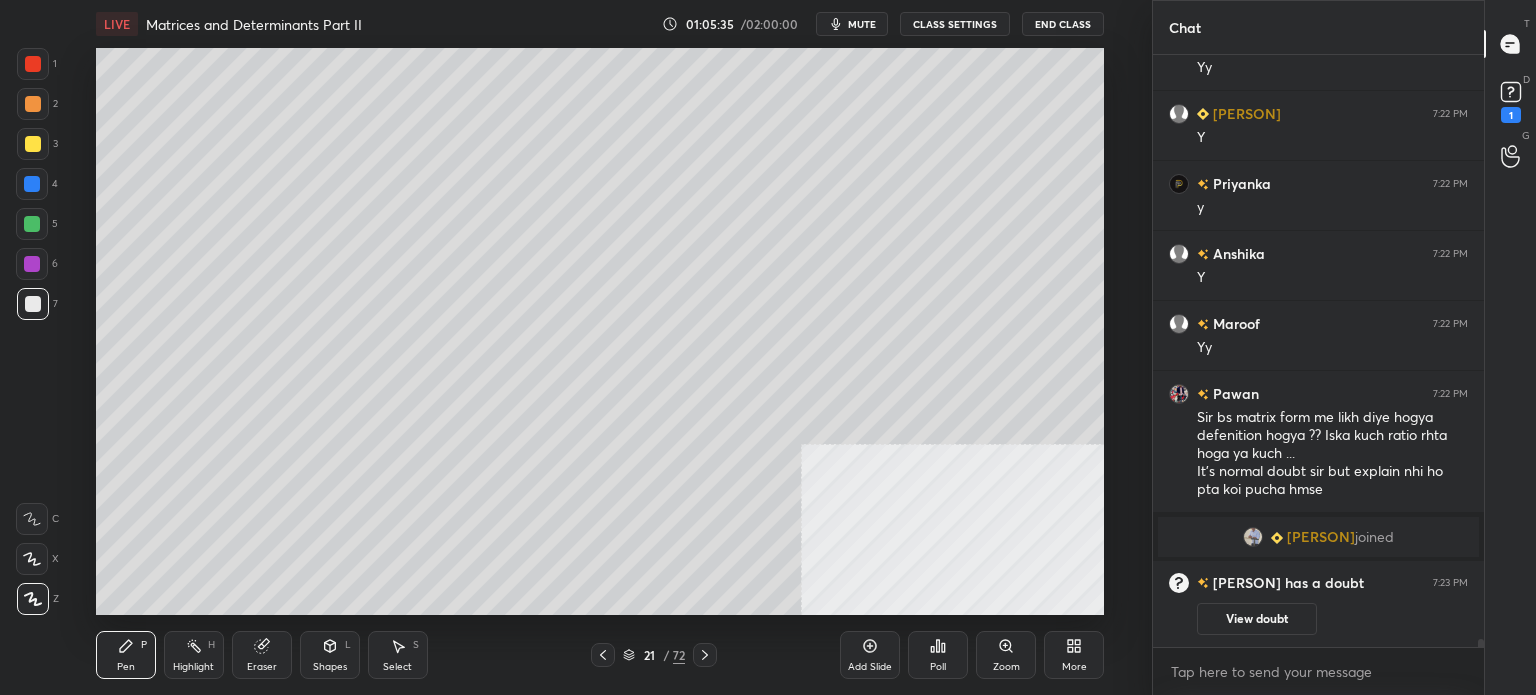 scroll, scrollTop: 45144, scrollLeft: 0, axis: vertical 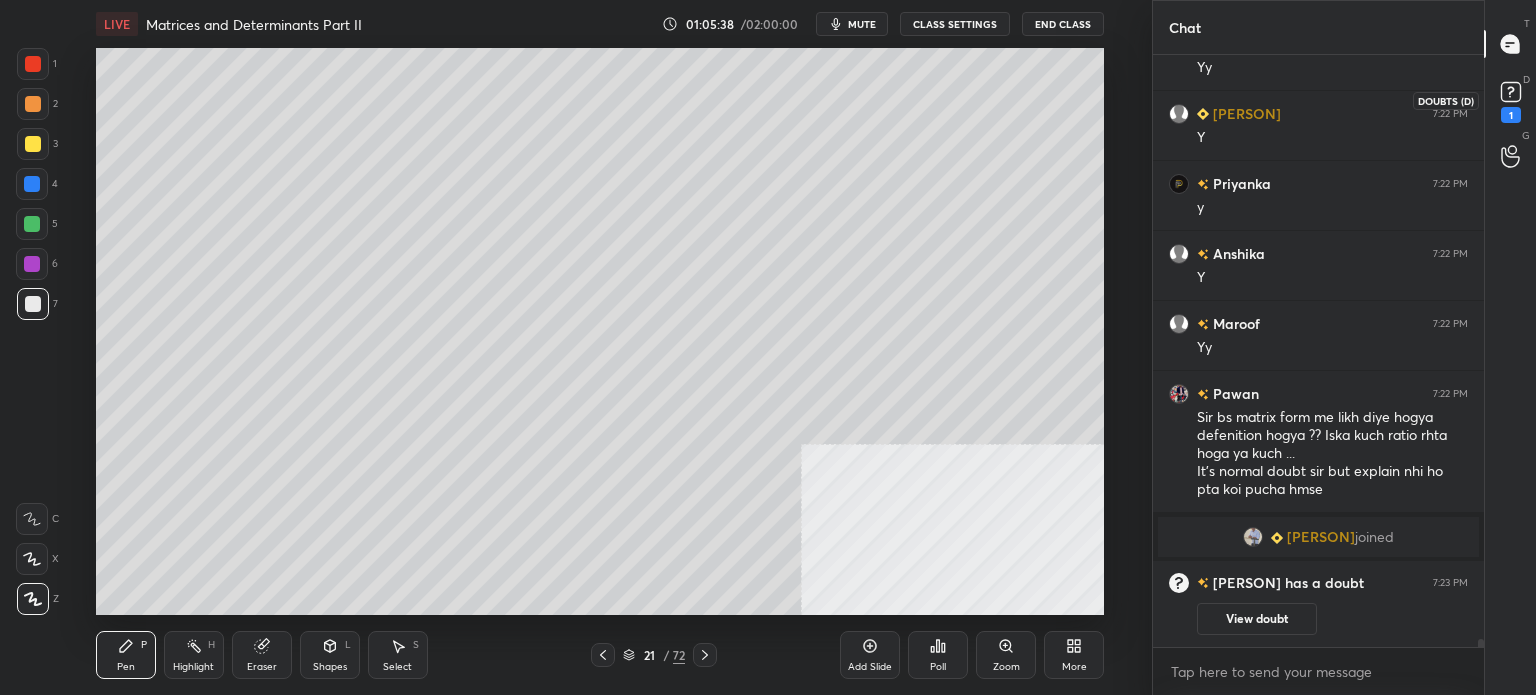 click 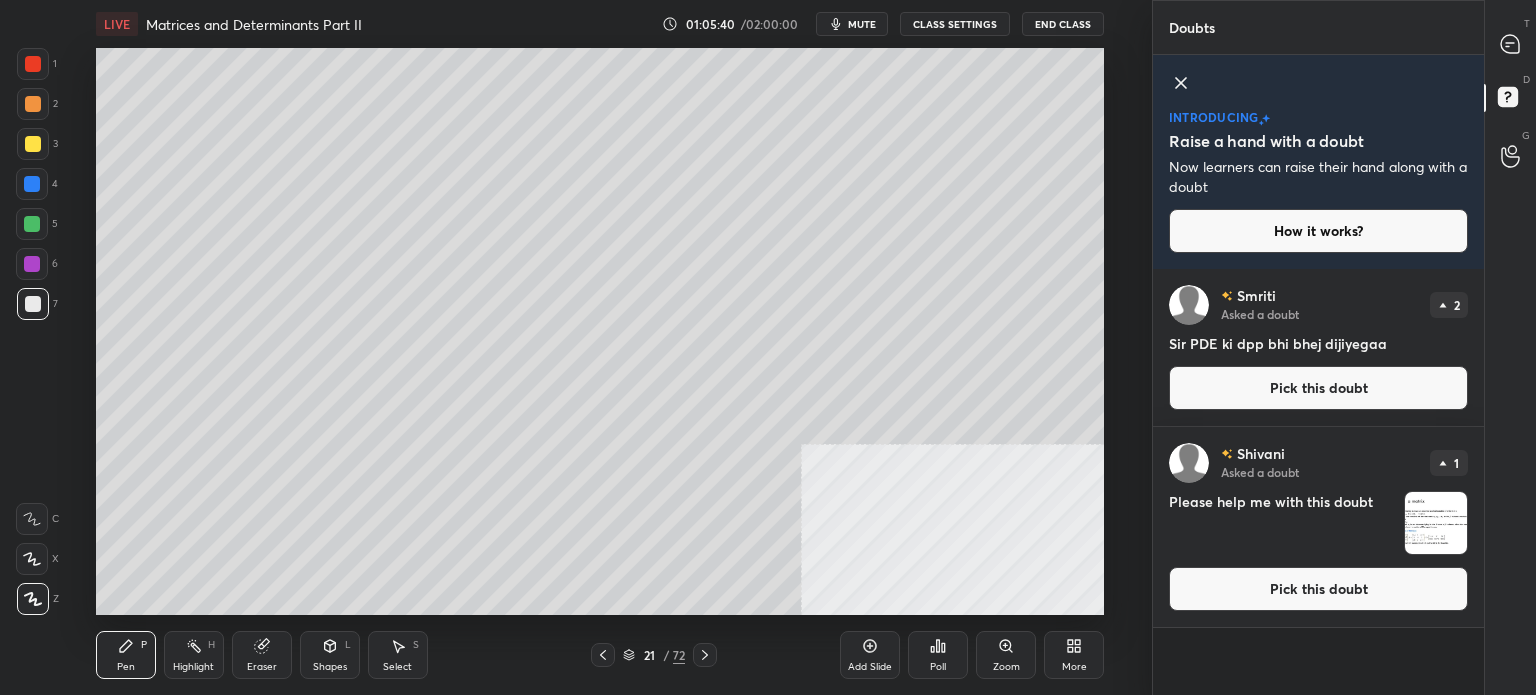 click on "Pick this doubt" at bounding box center (1318, 589) 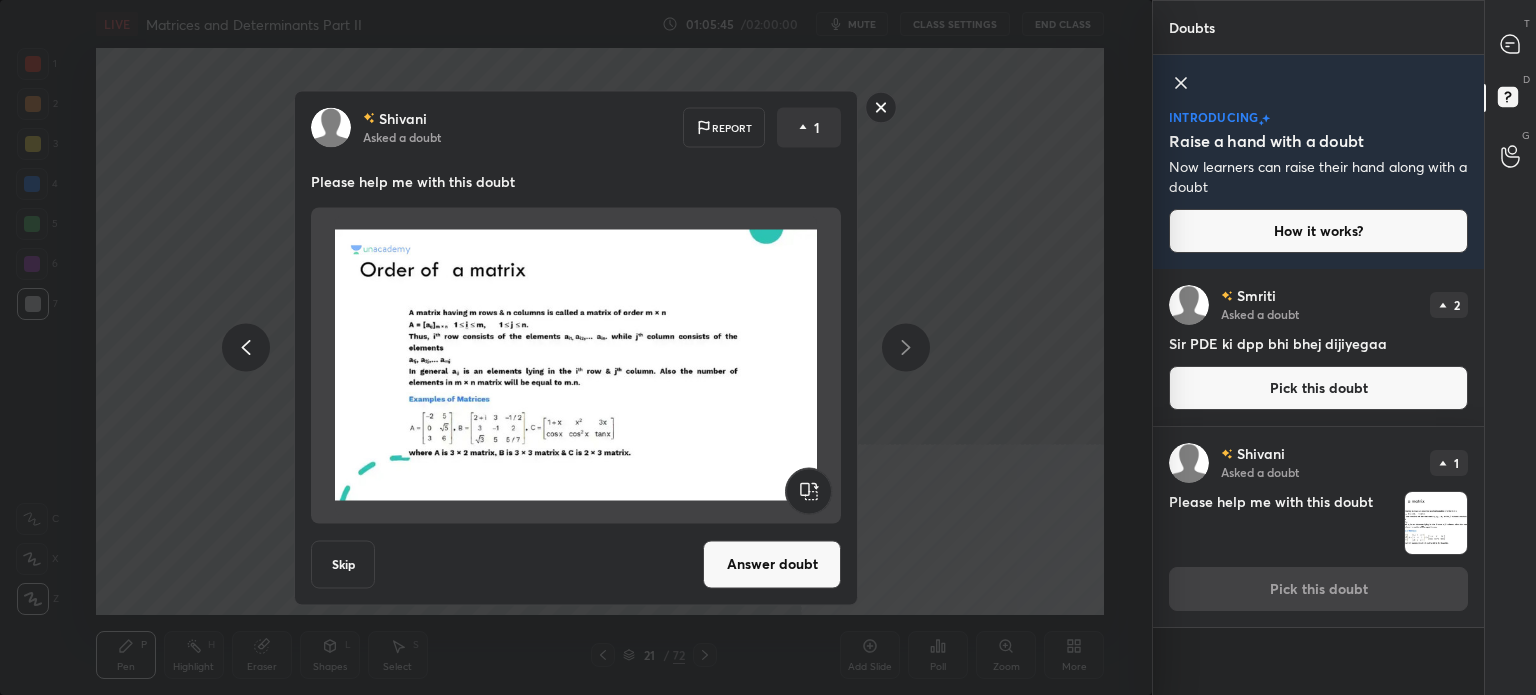 click 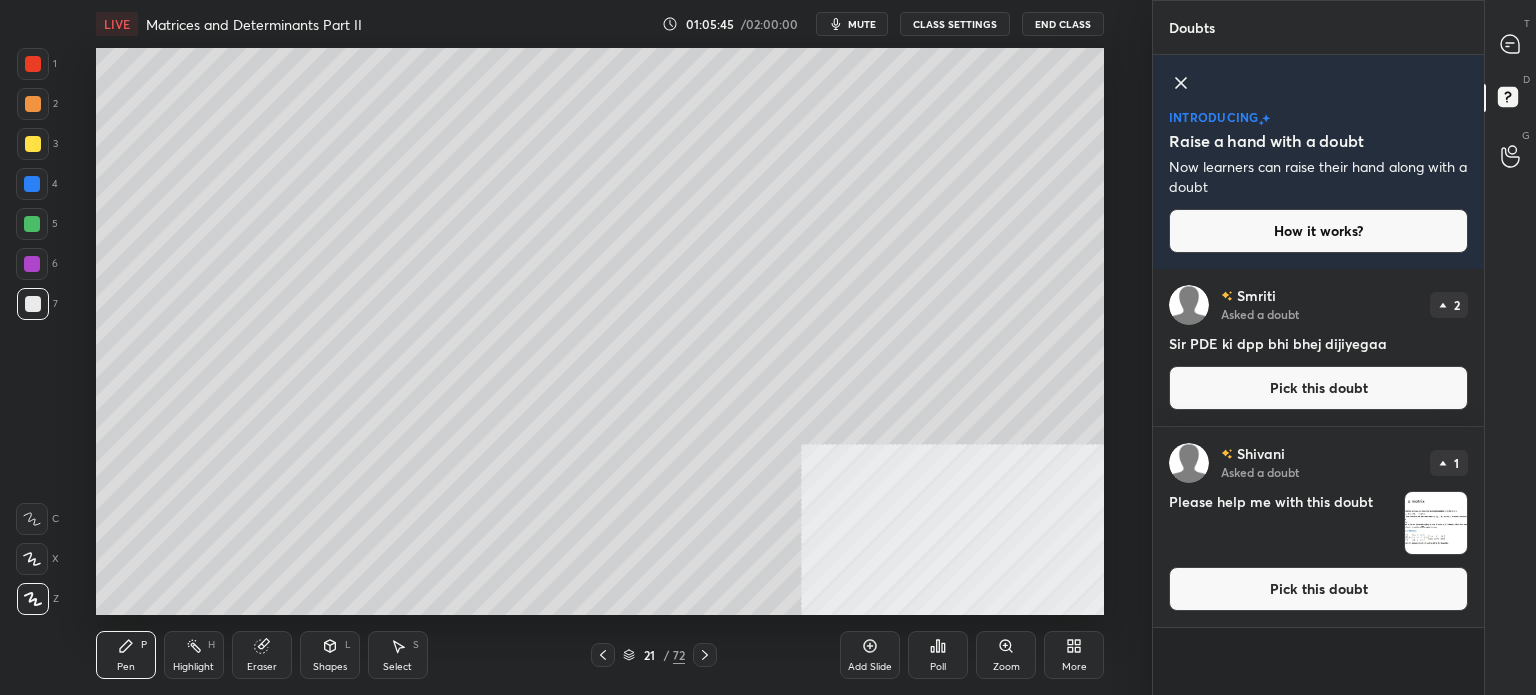 click on "T Messages (T)" at bounding box center [1510, 44] 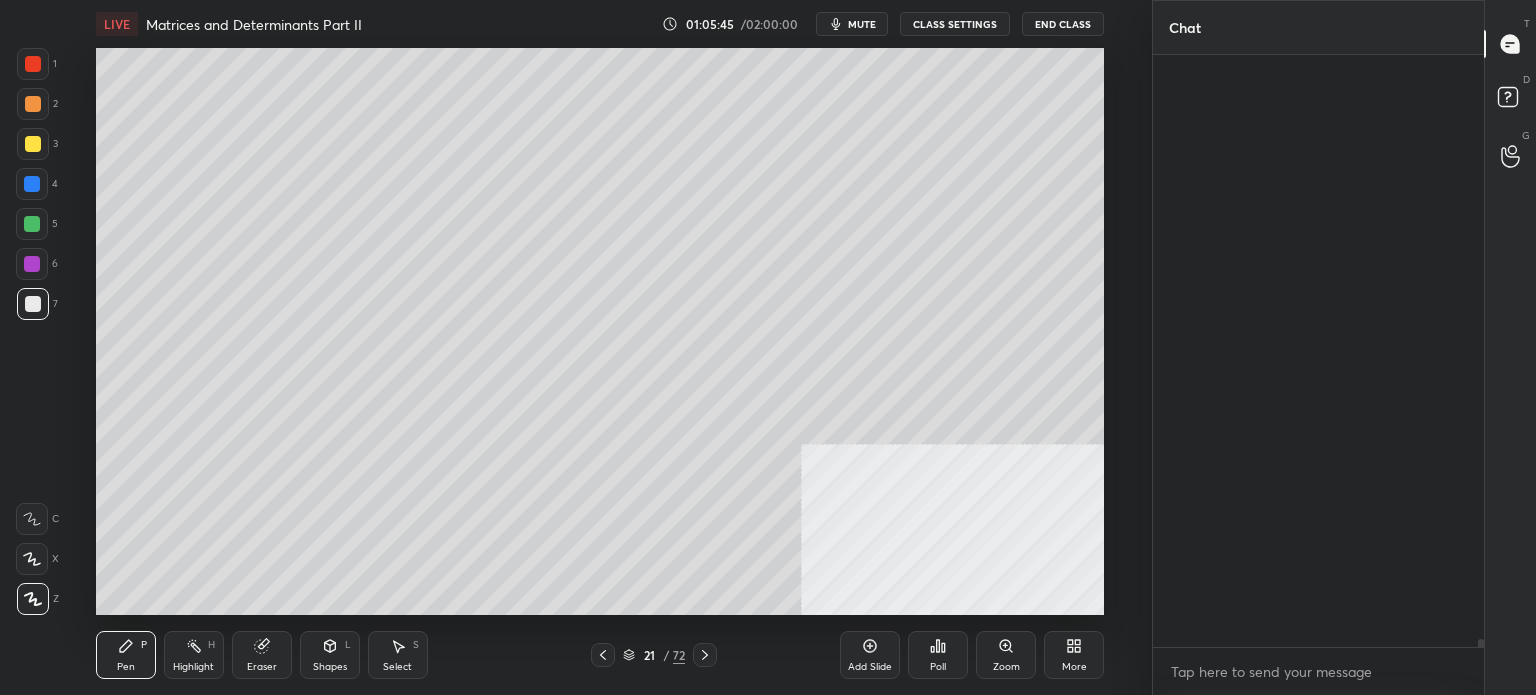 scroll, scrollTop: 45494, scrollLeft: 0, axis: vertical 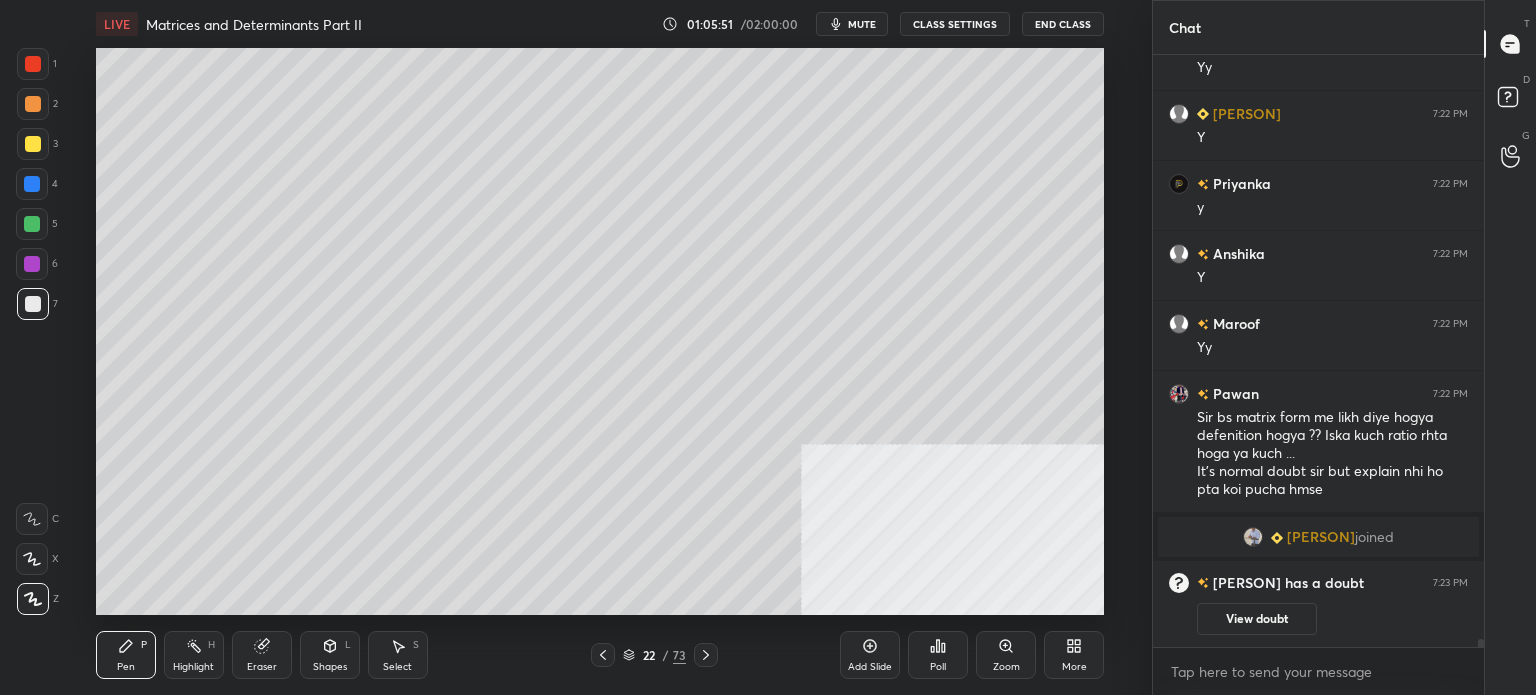 click at bounding box center (33, 144) 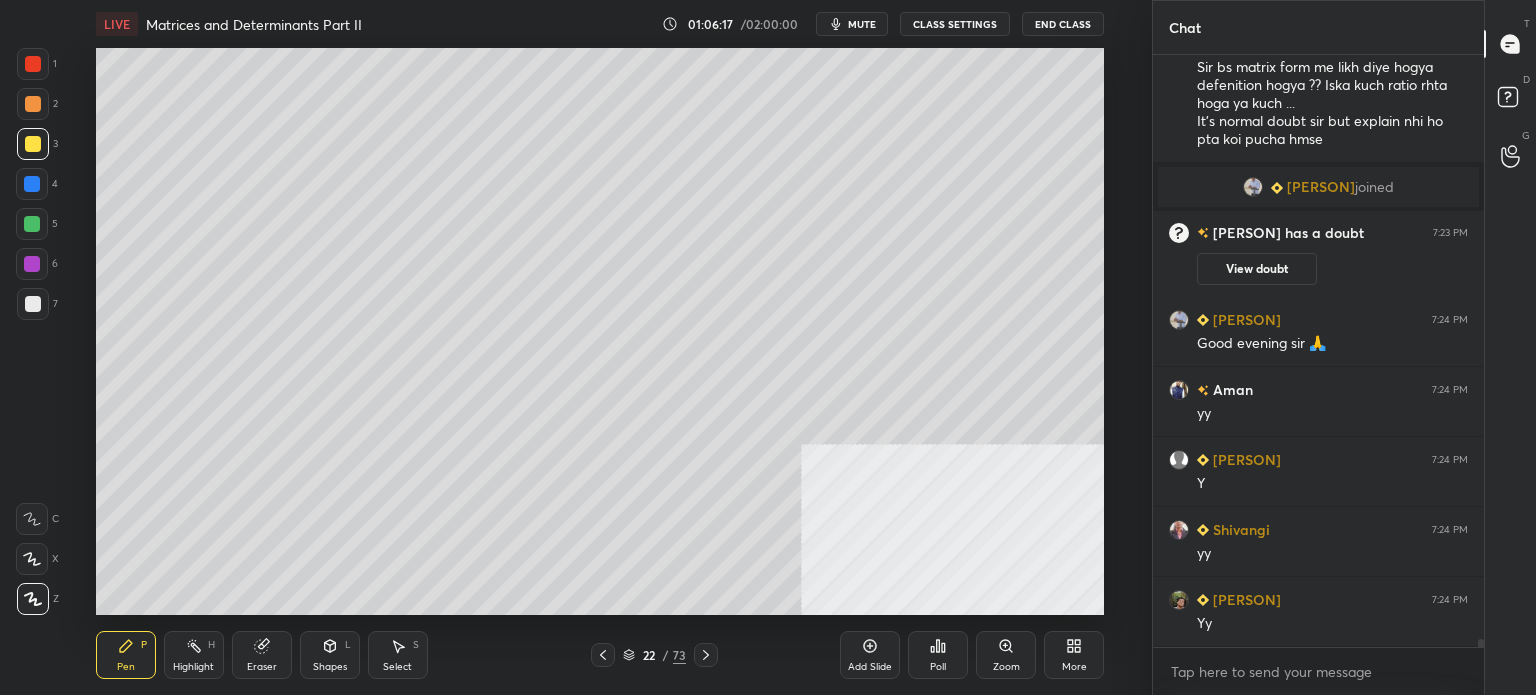 scroll, scrollTop: 45914, scrollLeft: 0, axis: vertical 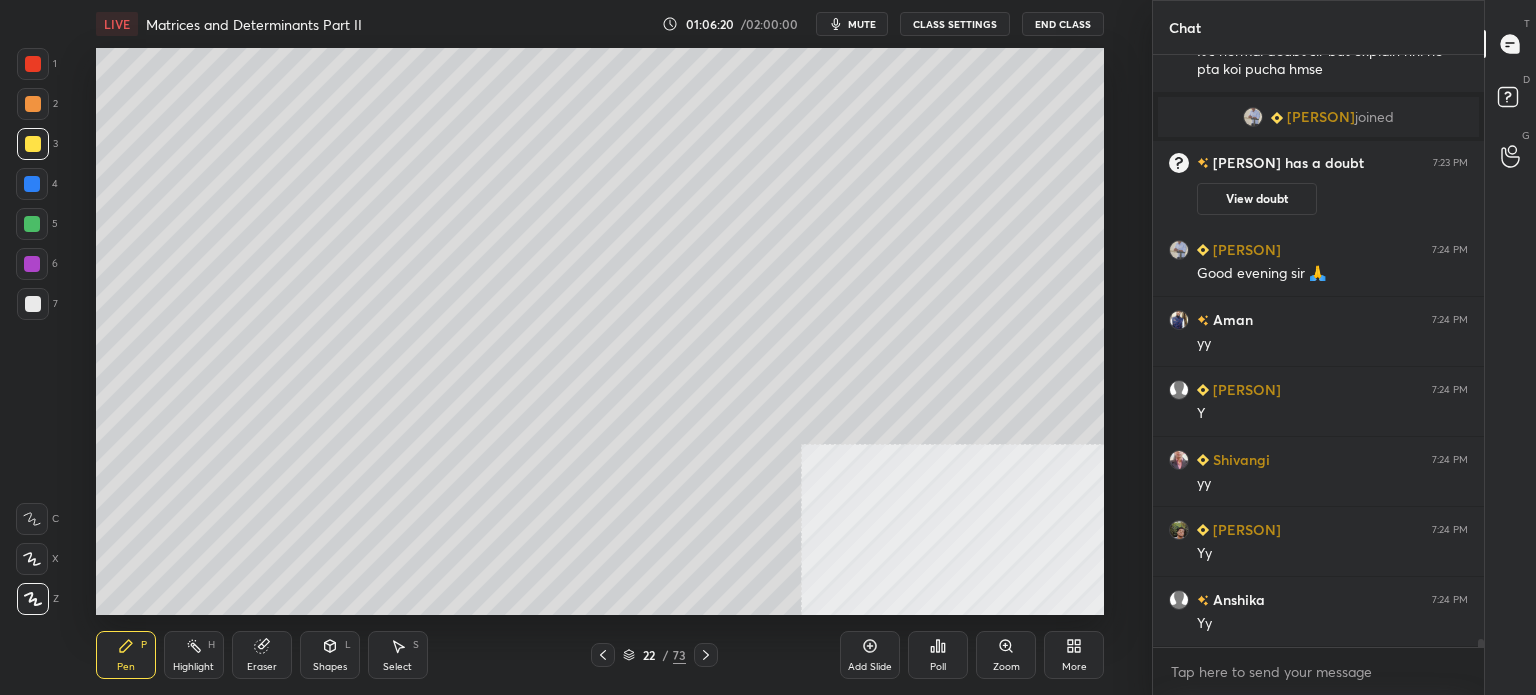 click 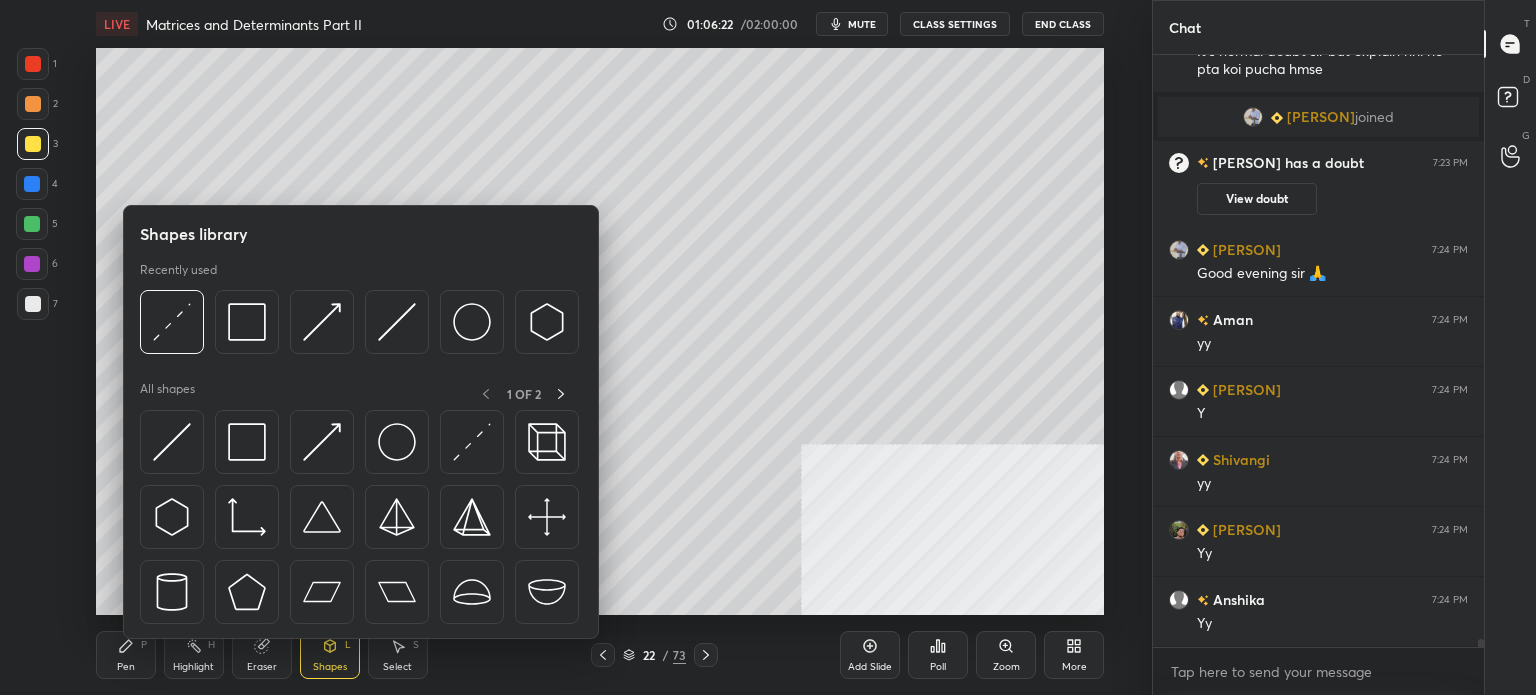 click on "Pen" at bounding box center [126, 667] 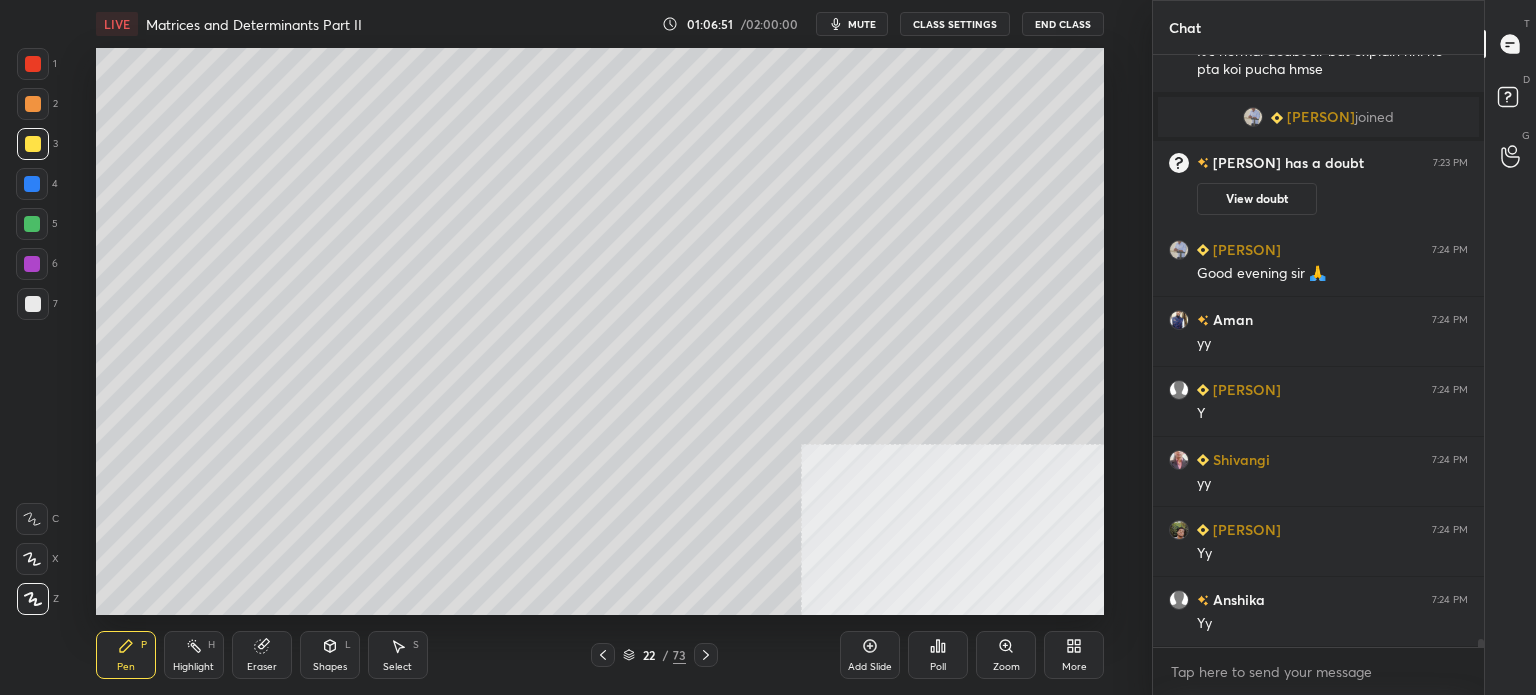click on "Shapes L" at bounding box center [330, 655] 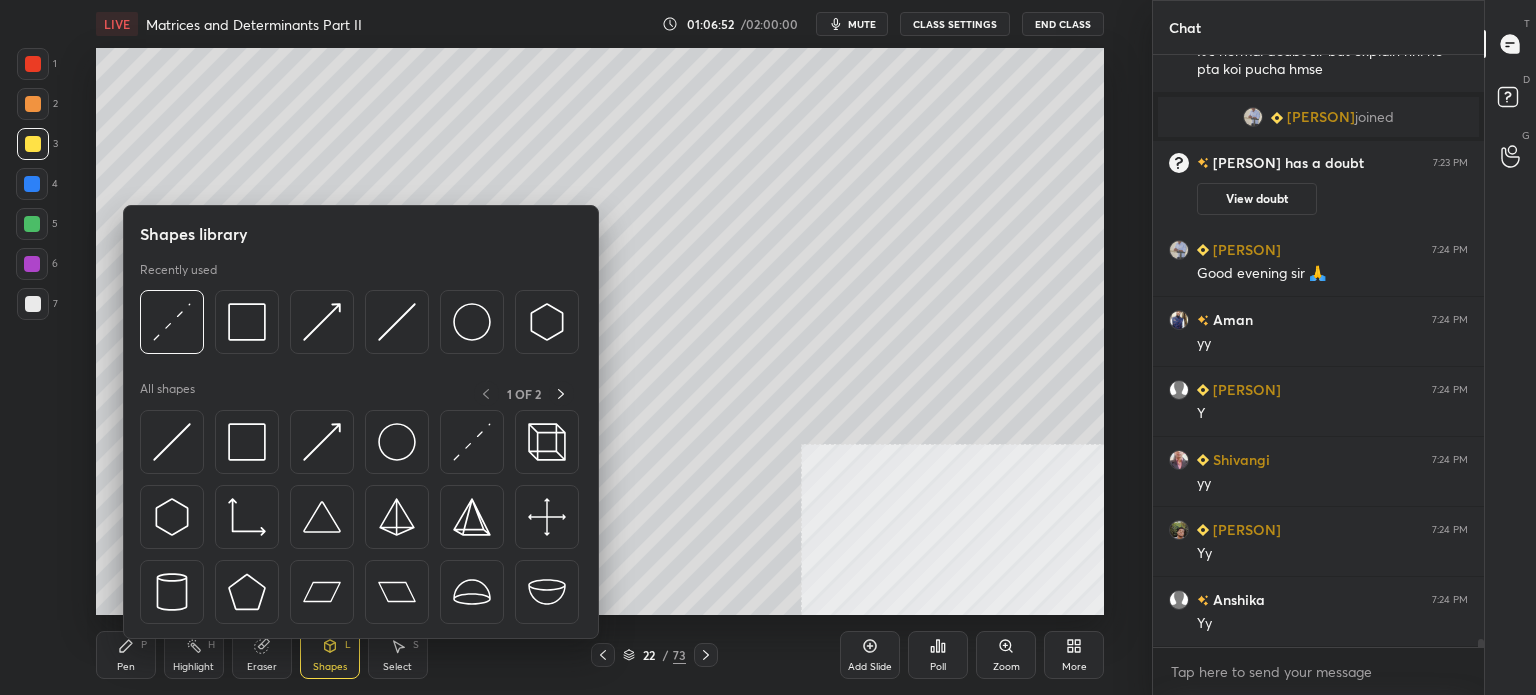 click at bounding box center (33, 304) 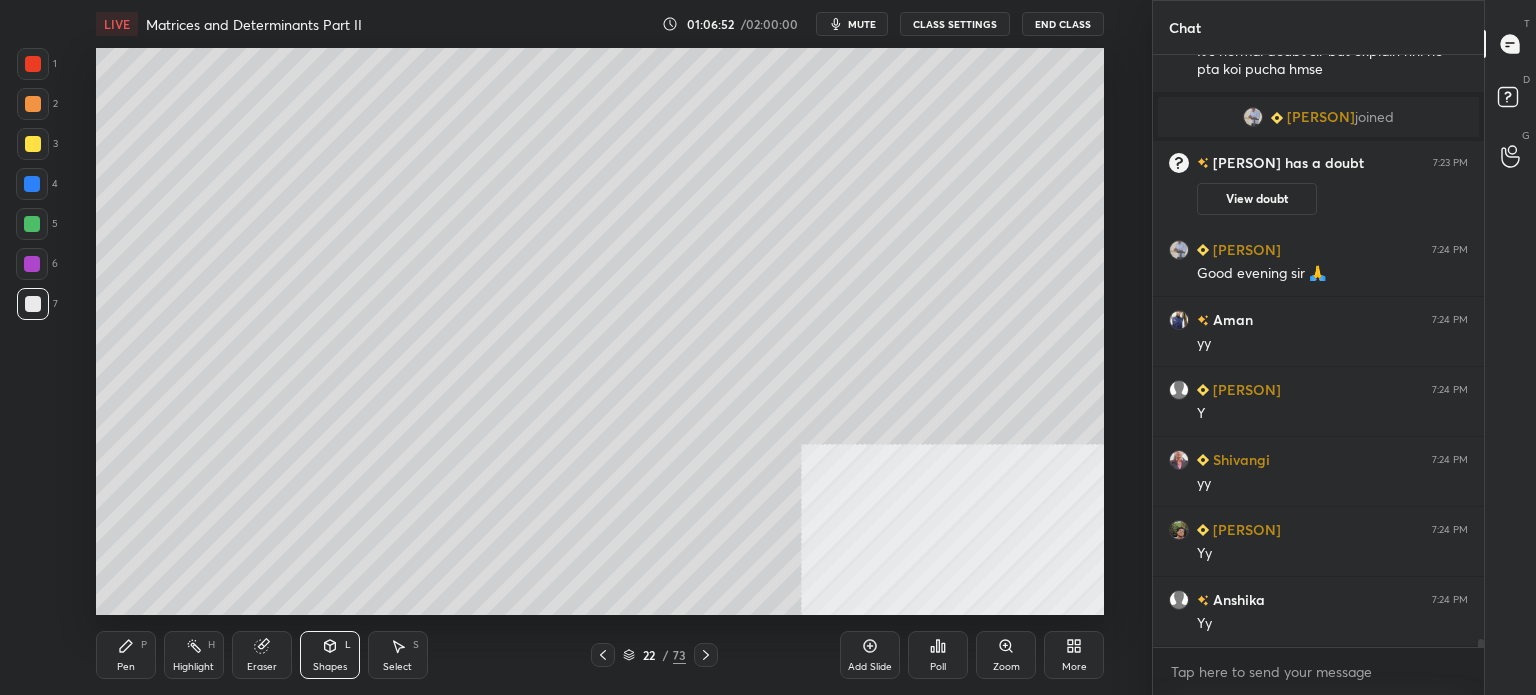 click on "Shapes L" at bounding box center [330, 655] 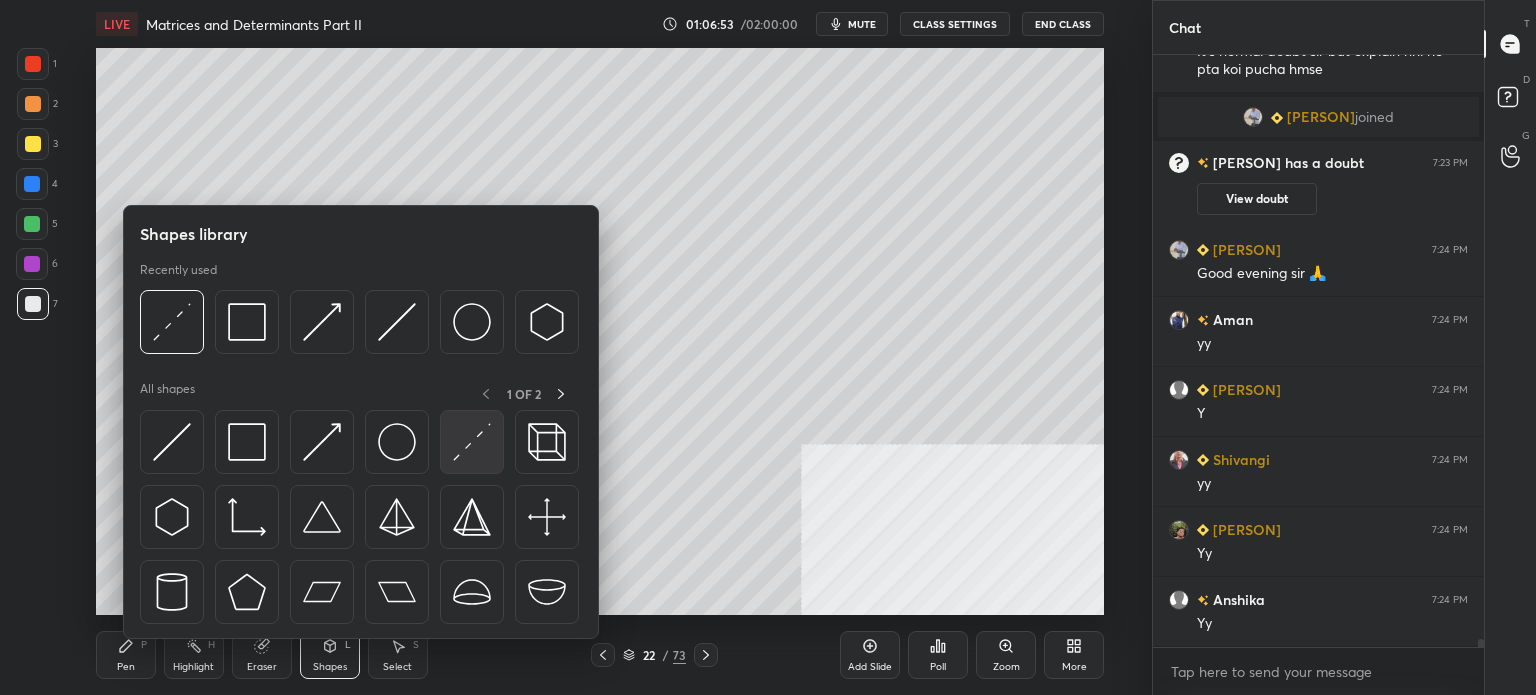 scroll, scrollTop: 45962, scrollLeft: 0, axis: vertical 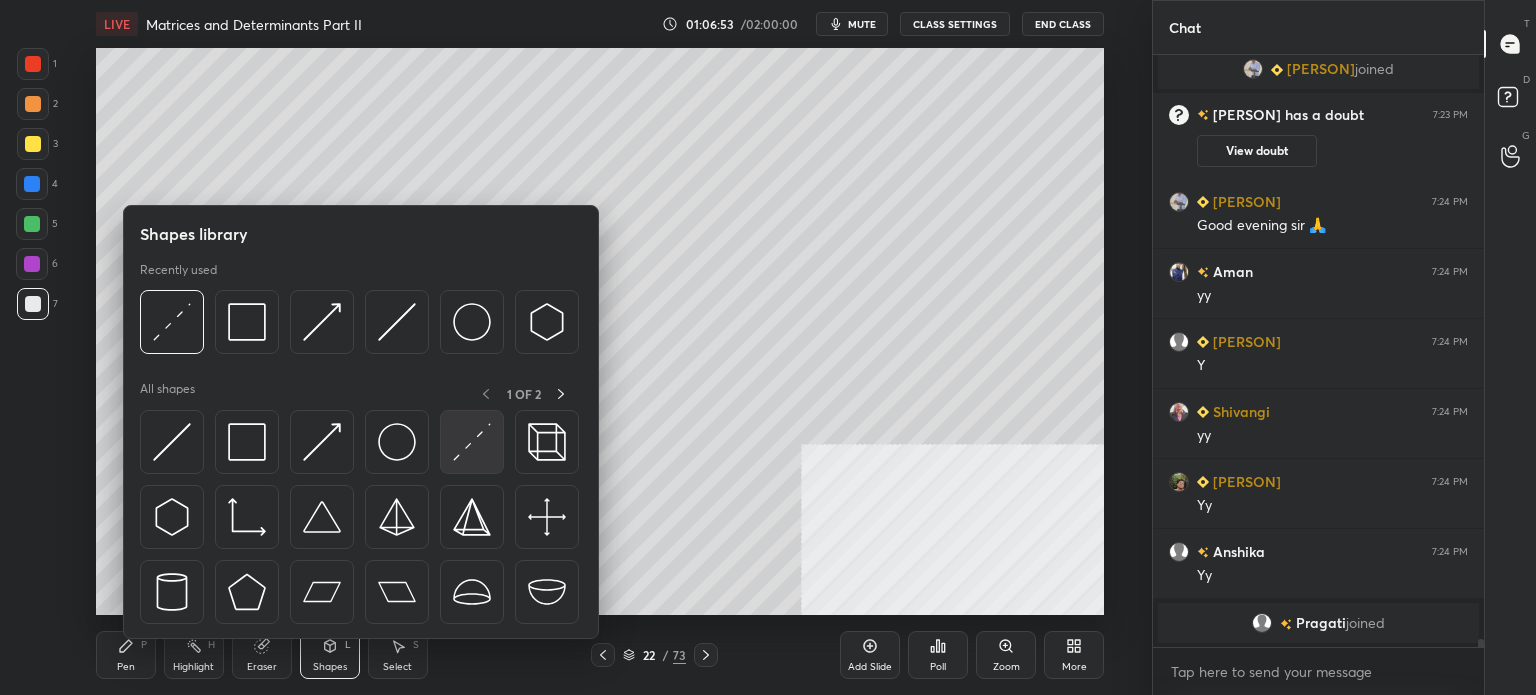click at bounding box center [472, 442] 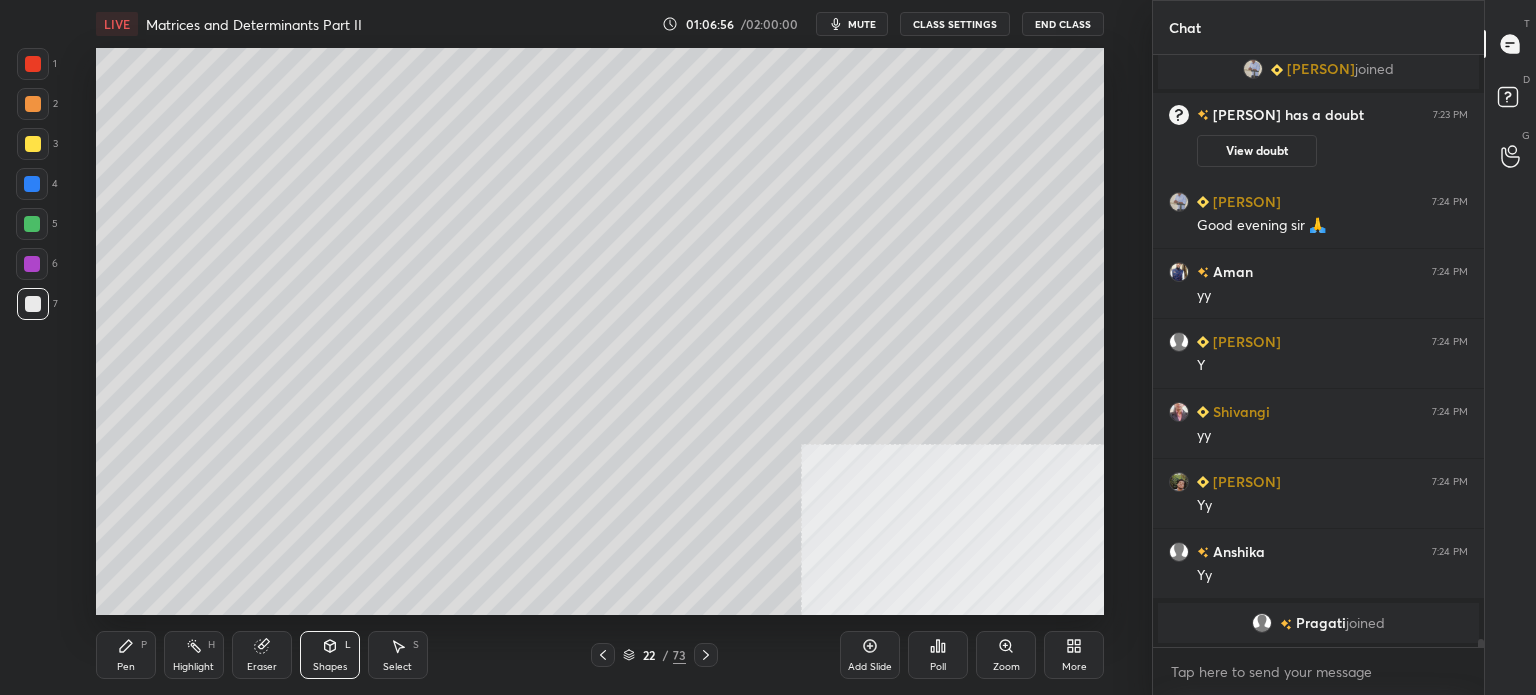 scroll, scrollTop: 45522, scrollLeft: 0, axis: vertical 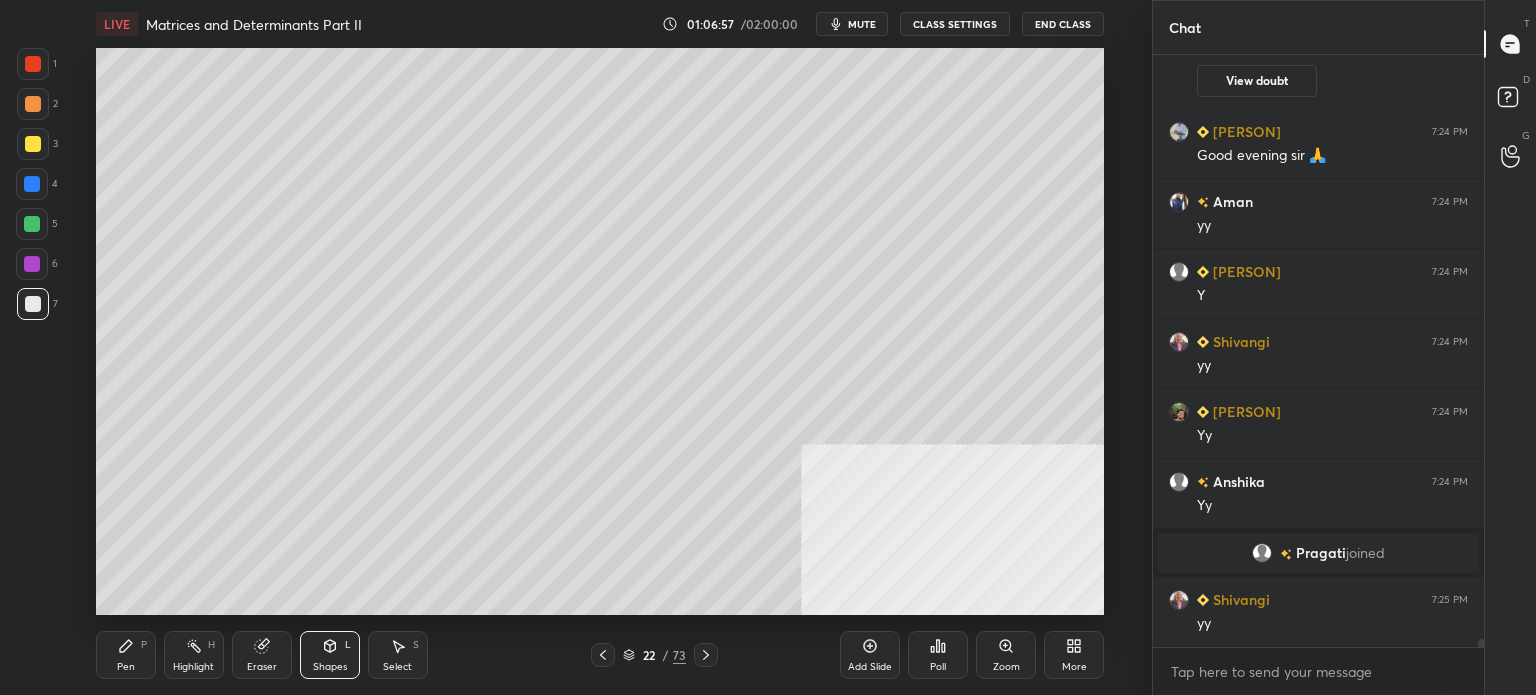 click on "Pen P" at bounding box center [126, 655] 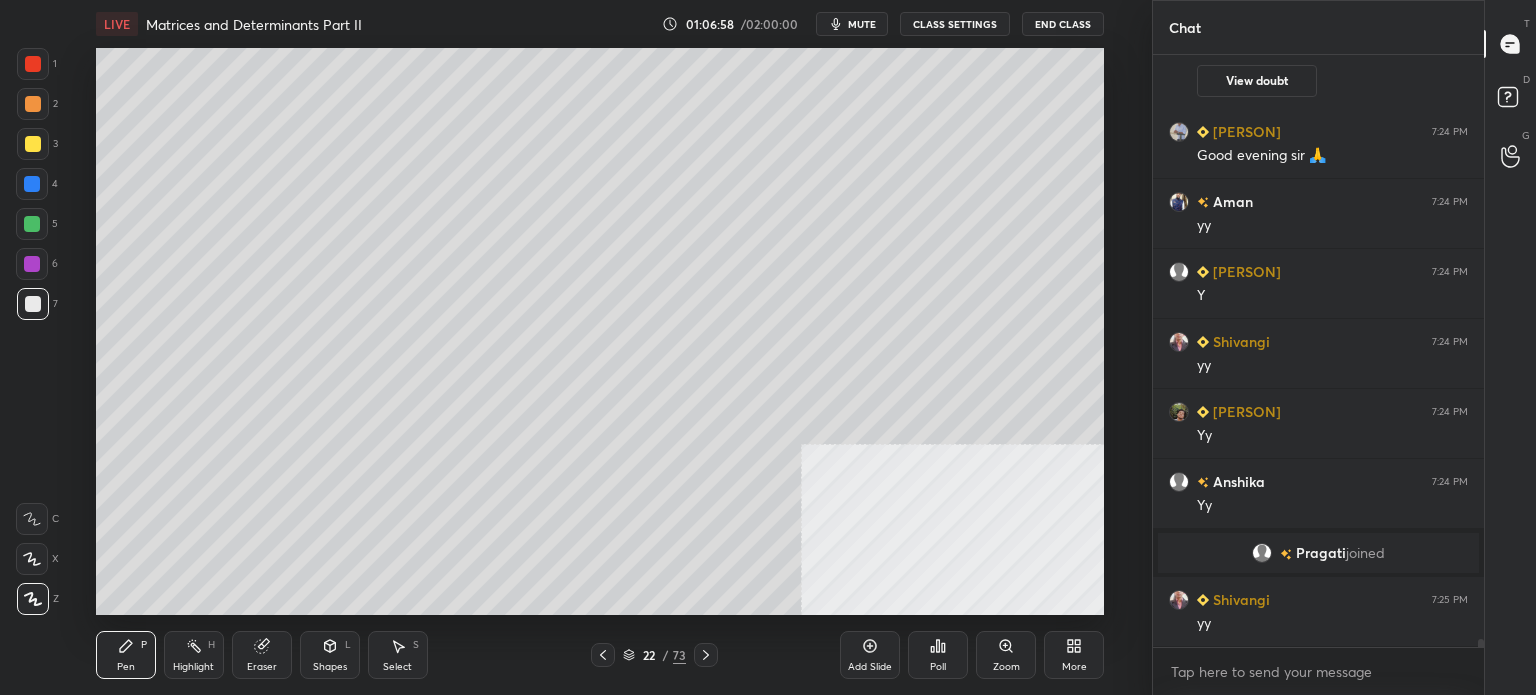 click at bounding box center [33, 304] 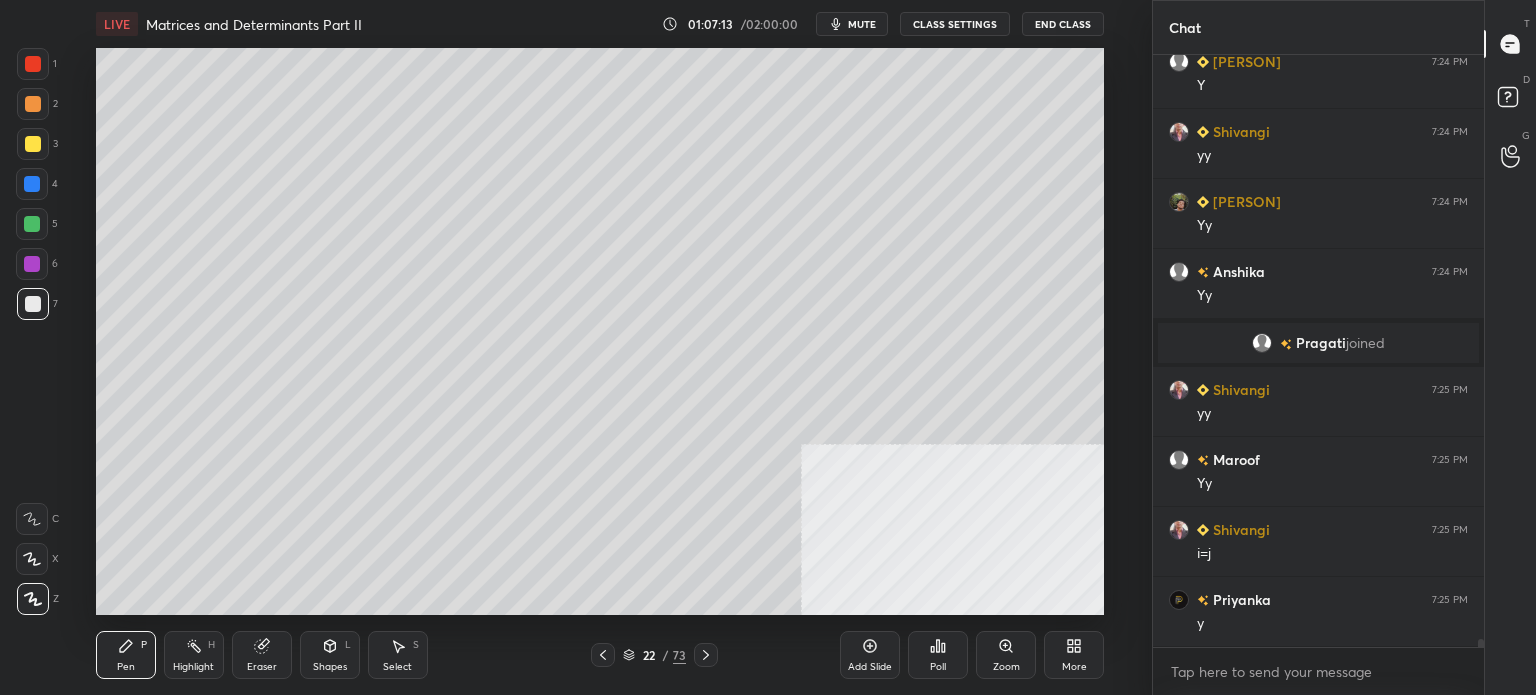 scroll, scrollTop: 45802, scrollLeft: 0, axis: vertical 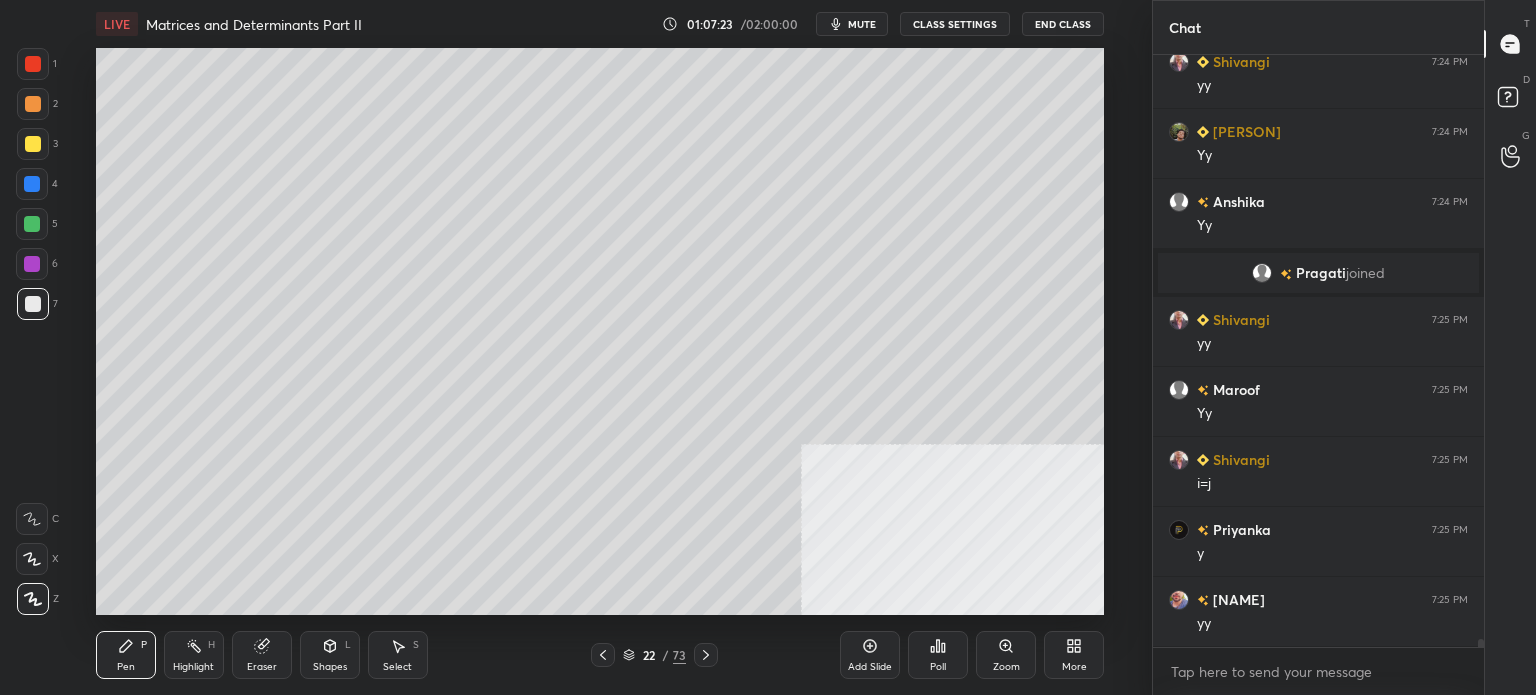 click at bounding box center [32, 264] 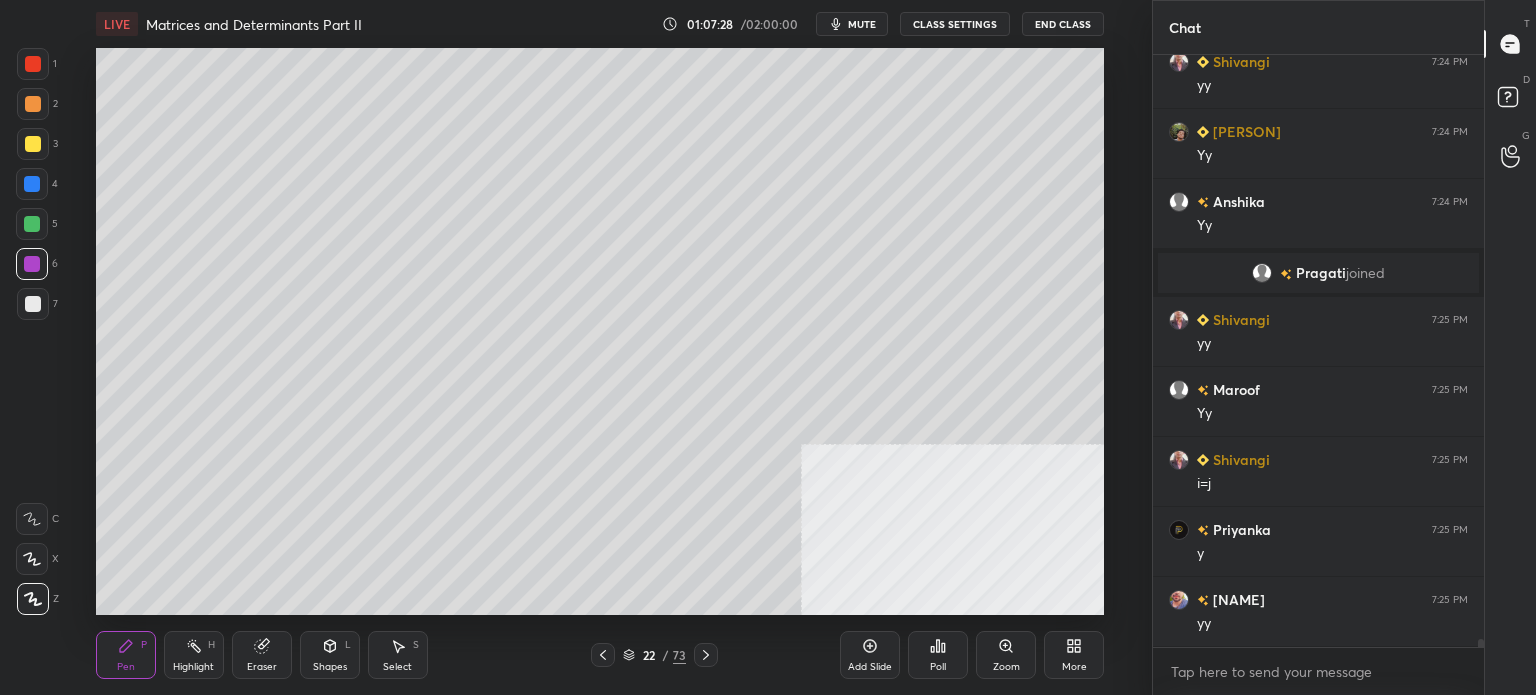 click on "Highlight H" at bounding box center [194, 655] 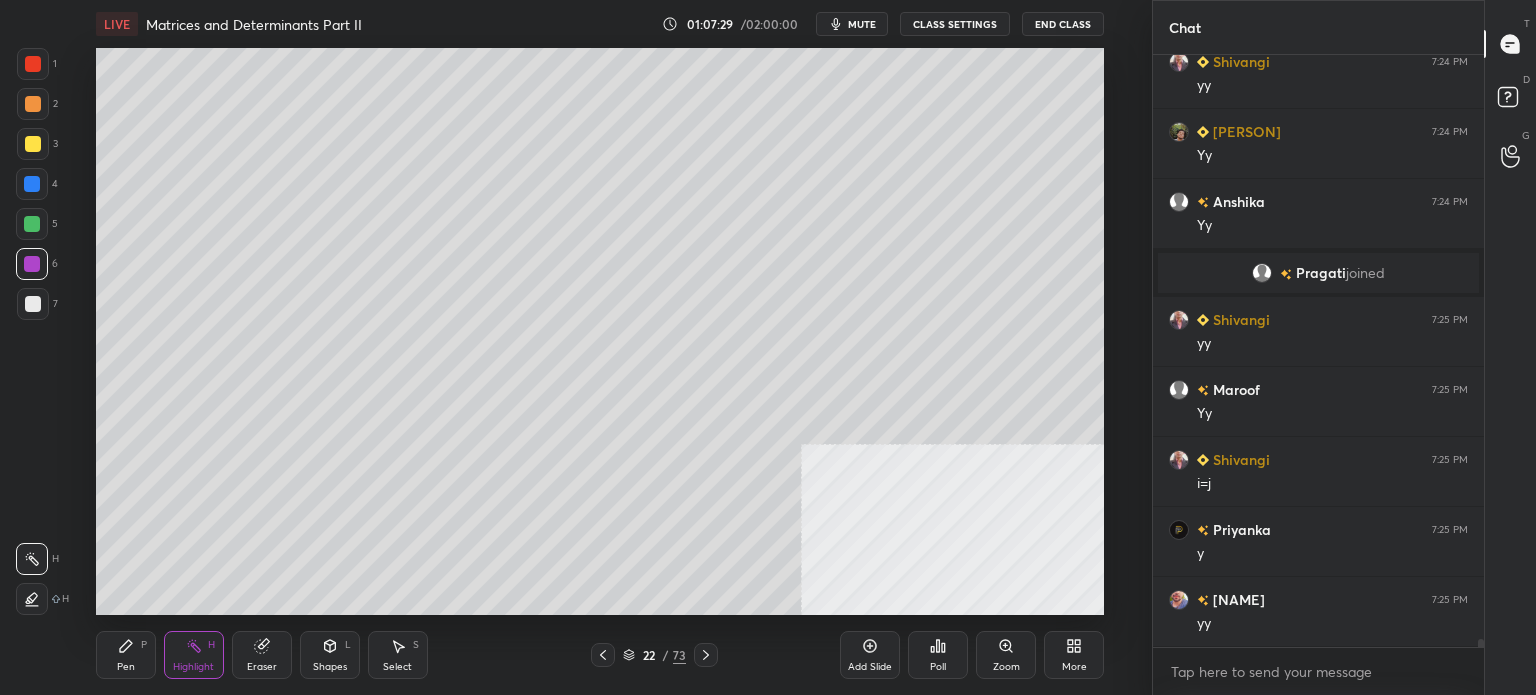 click at bounding box center (32, 599) 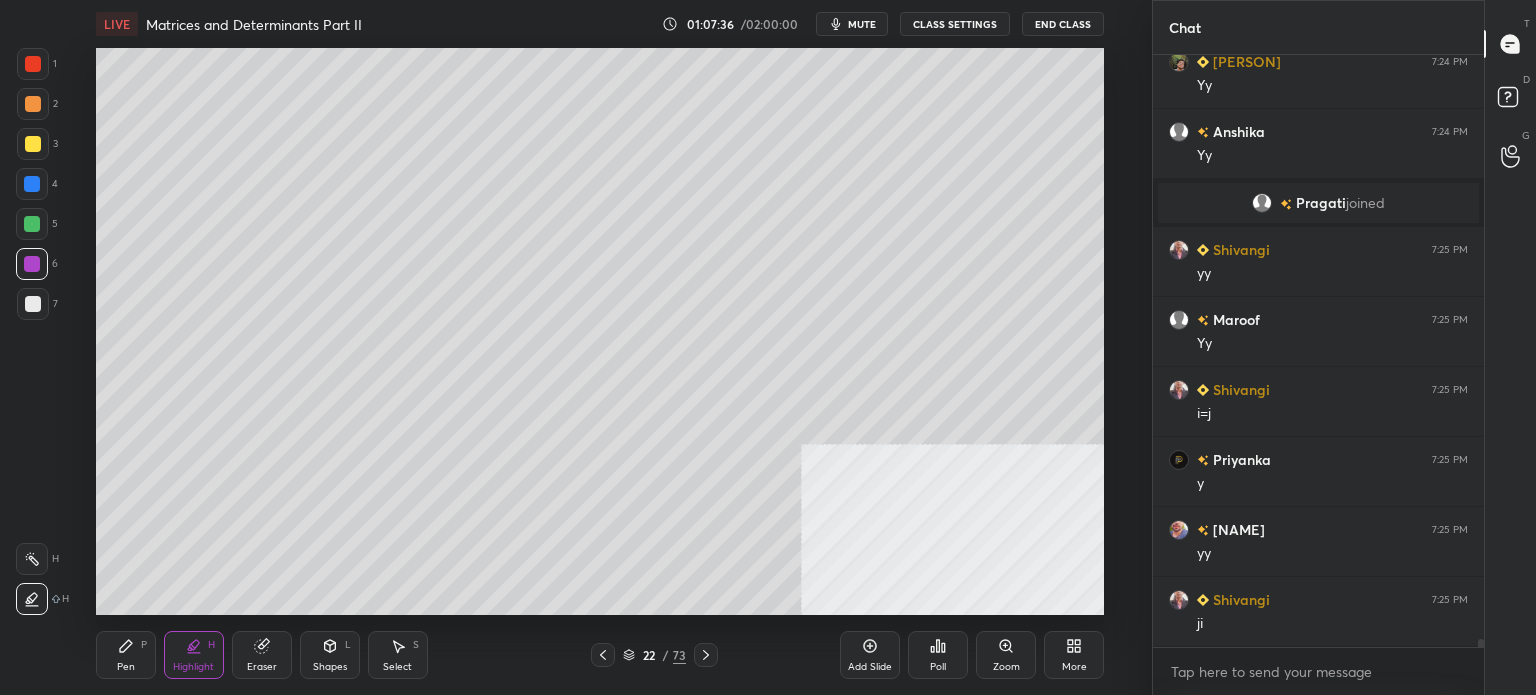 scroll, scrollTop: 45942, scrollLeft: 0, axis: vertical 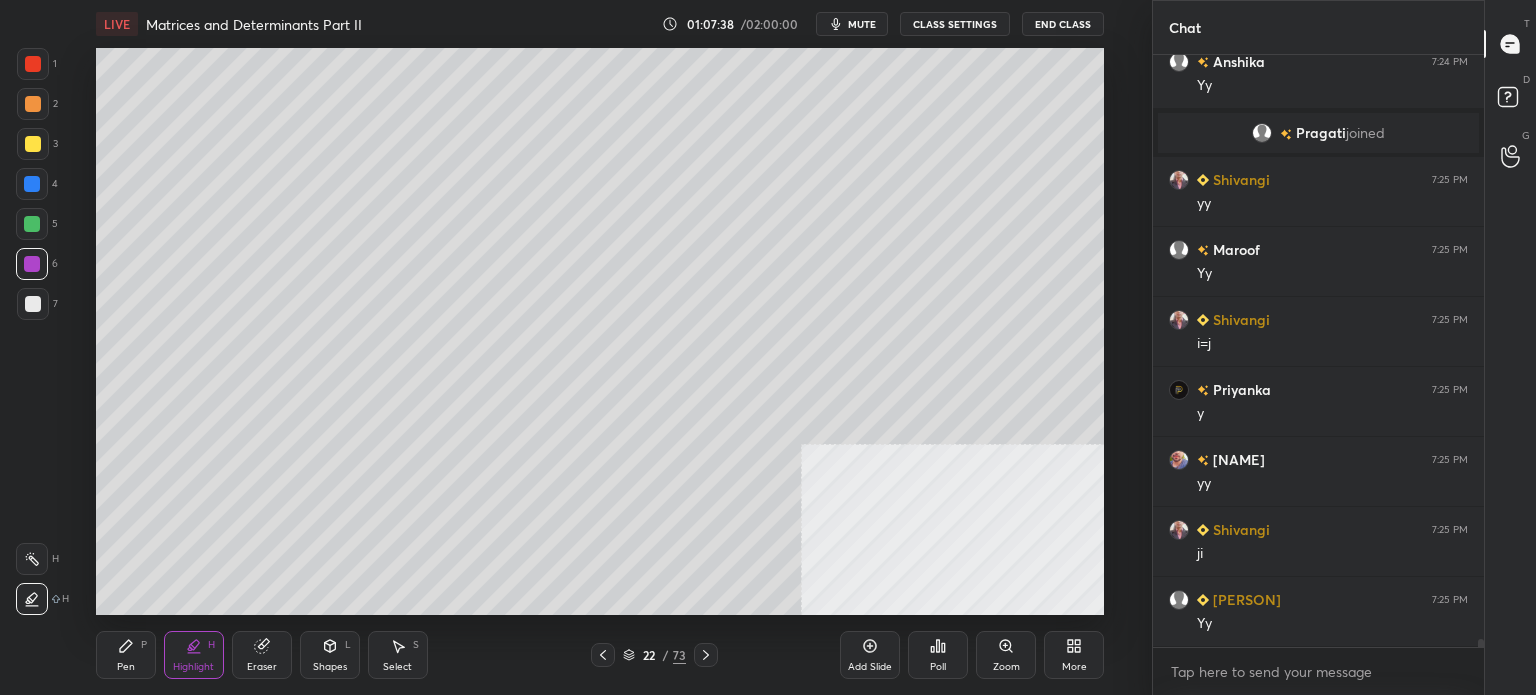 click 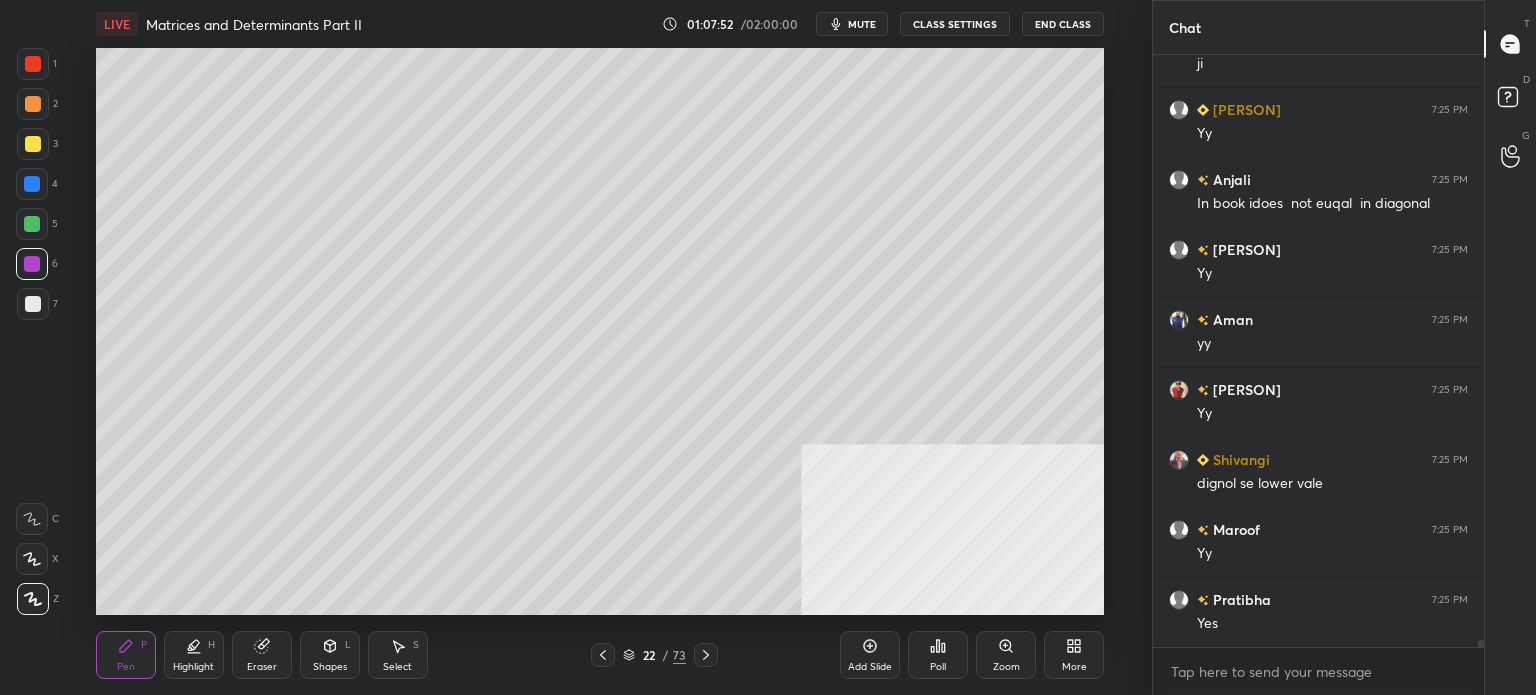 scroll, scrollTop: 46502, scrollLeft: 0, axis: vertical 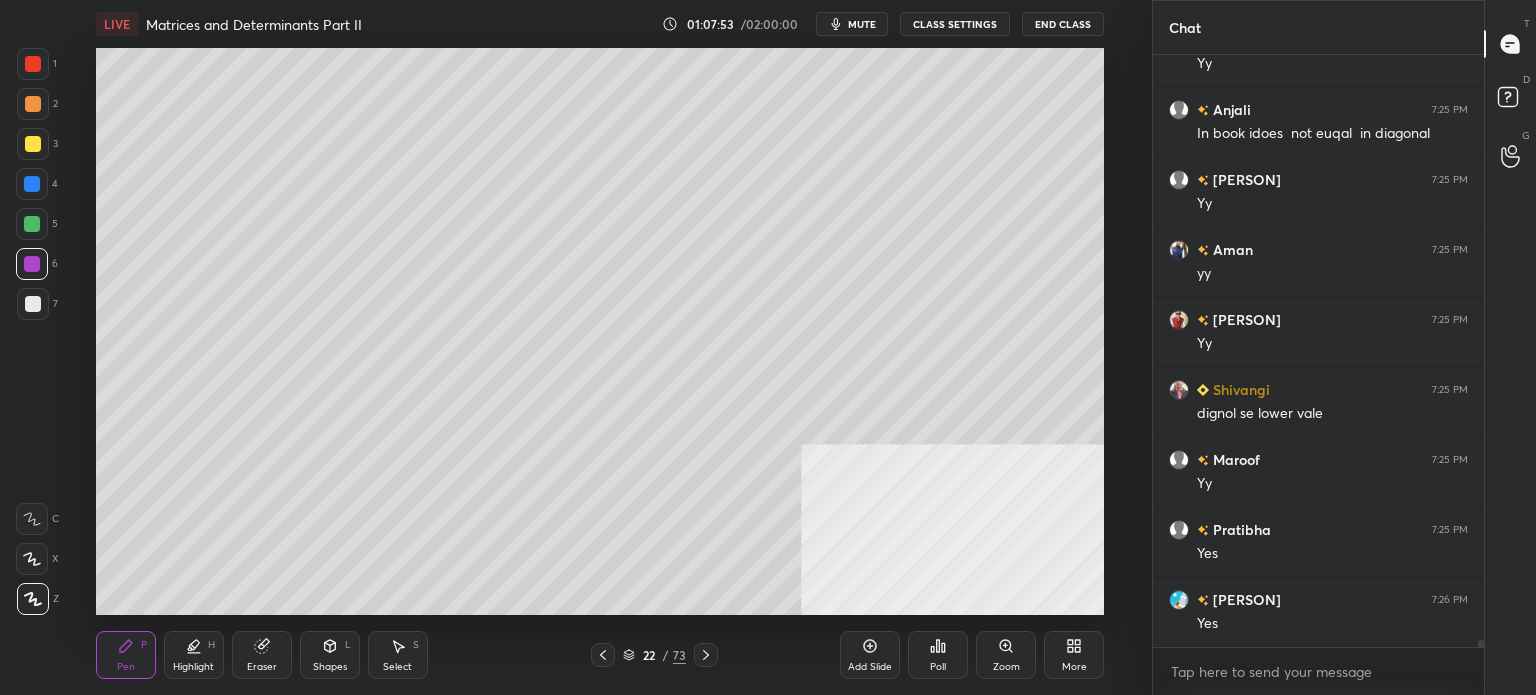 click at bounding box center [32, 224] 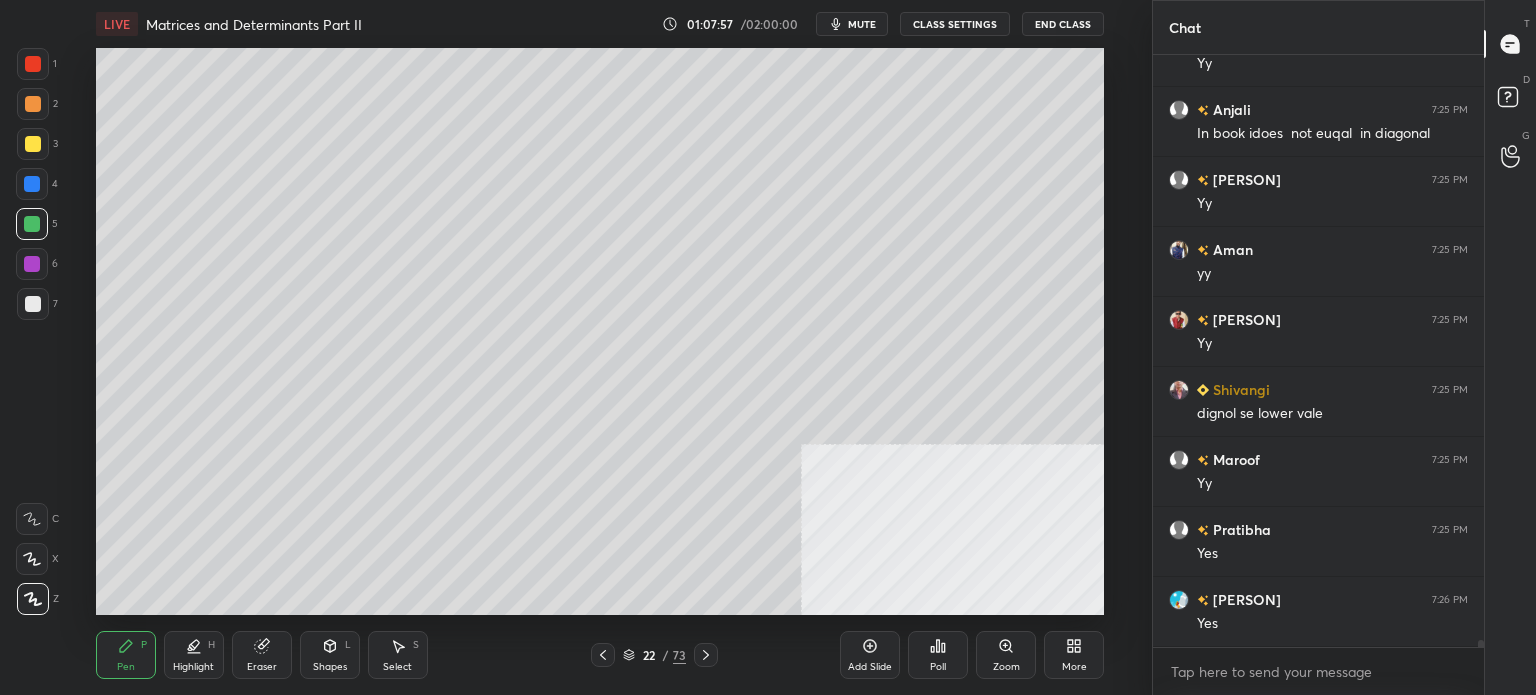 scroll, scrollTop: 46572, scrollLeft: 0, axis: vertical 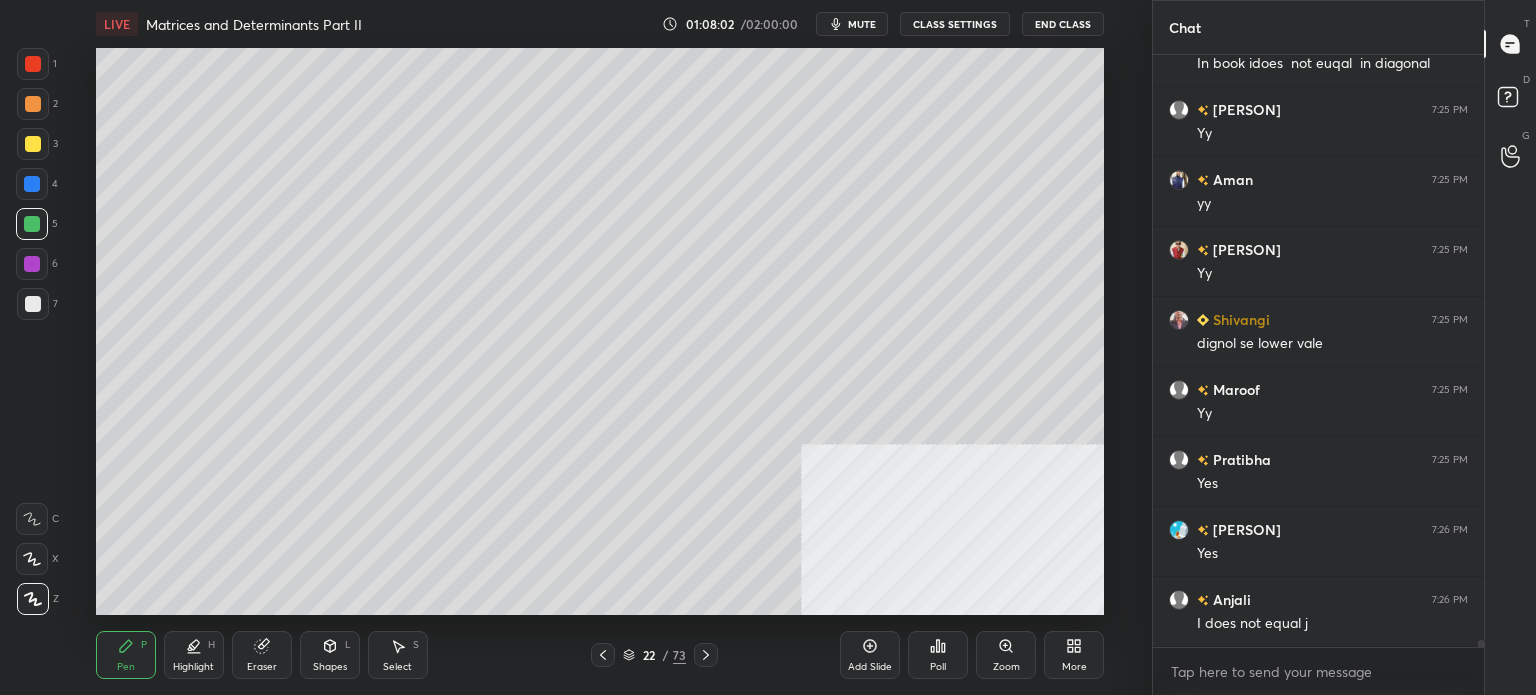drag, startPoint x: 262, startPoint y: 659, endPoint x: 284, endPoint y: 619, distance: 45.65085 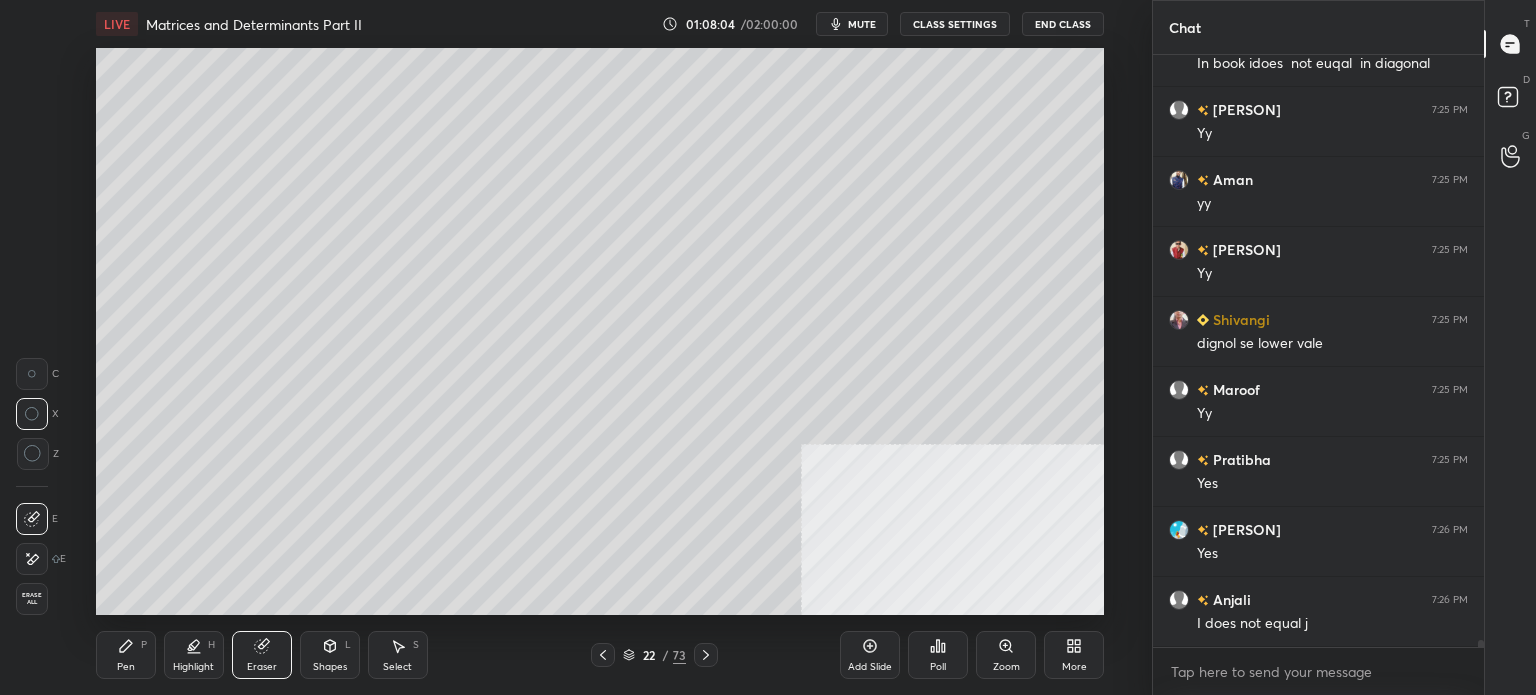 click on "Highlight" at bounding box center [193, 667] 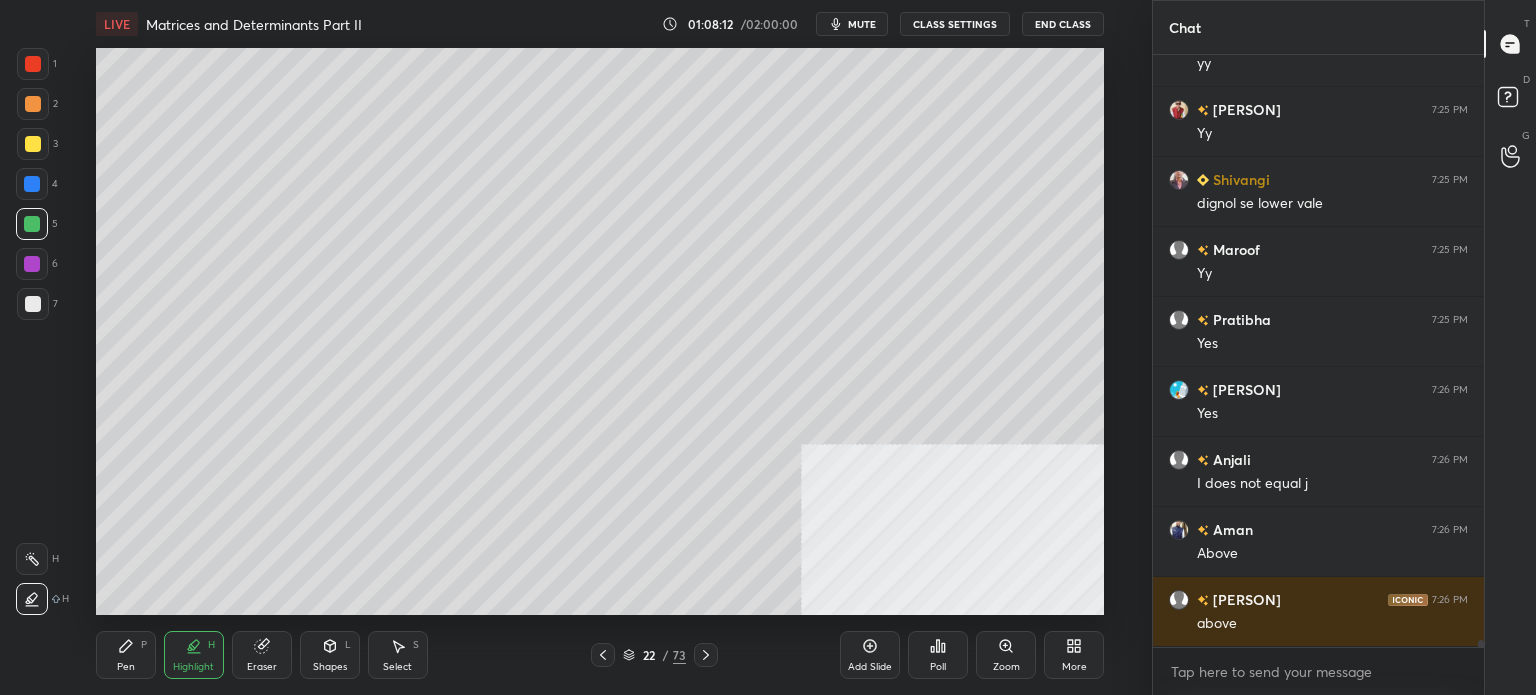 scroll, scrollTop: 46782, scrollLeft: 0, axis: vertical 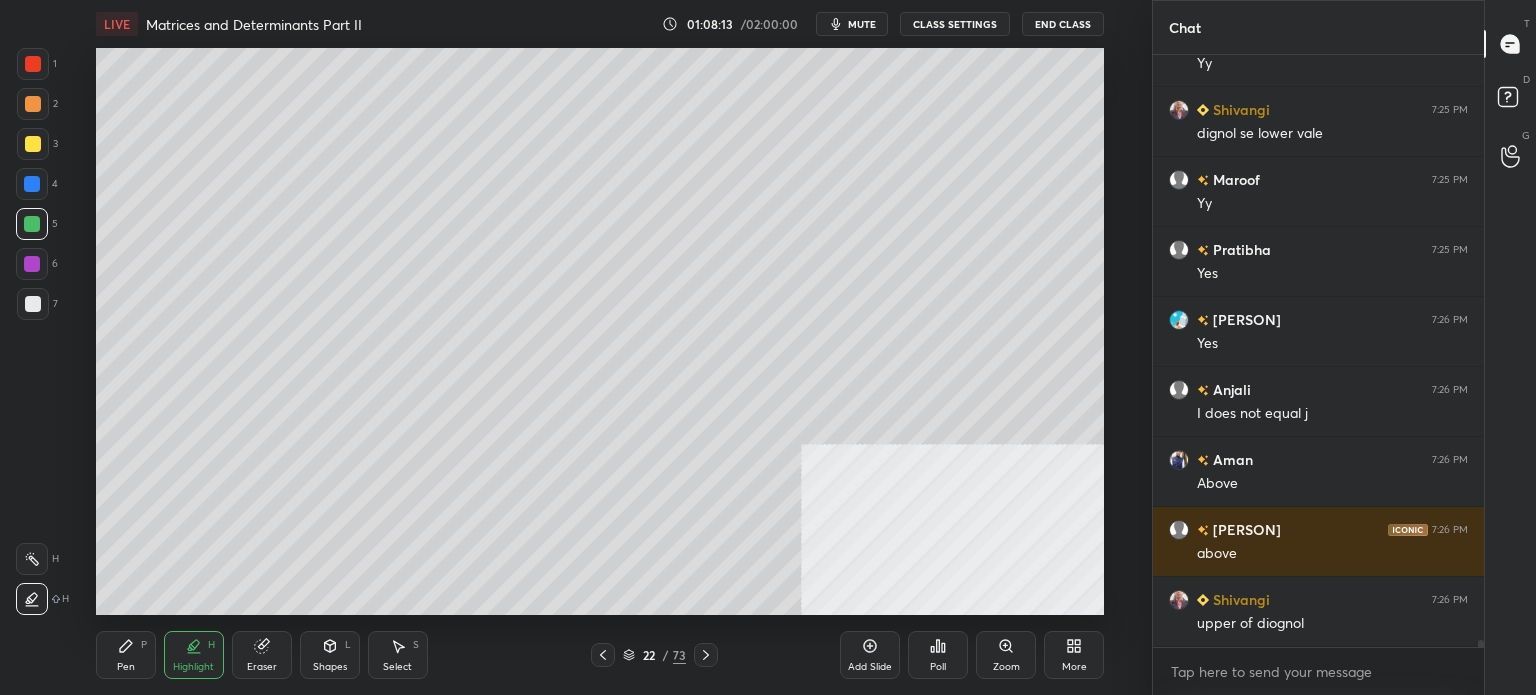 click on "Pen" at bounding box center [126, 667] 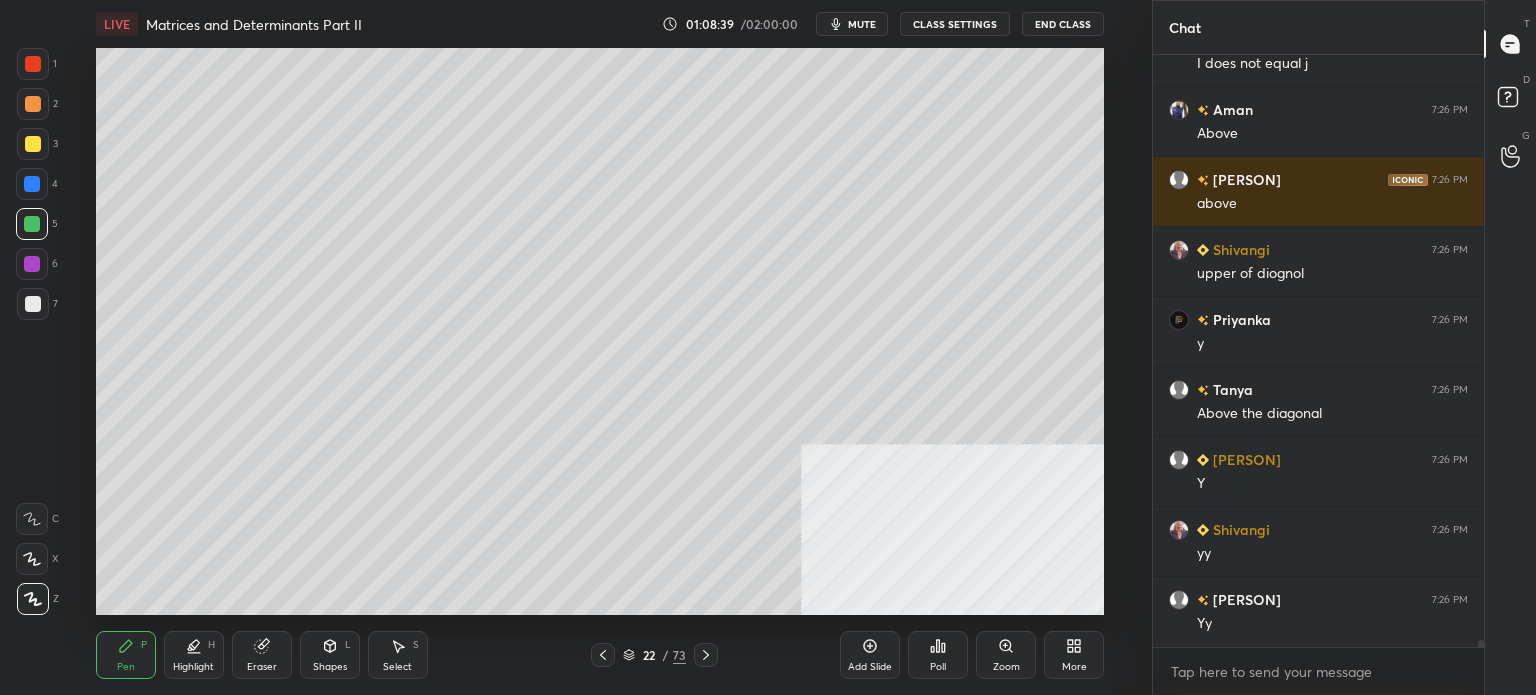 scroll, scrollTop: 47202, scrollLeft: 0, axis: vertical 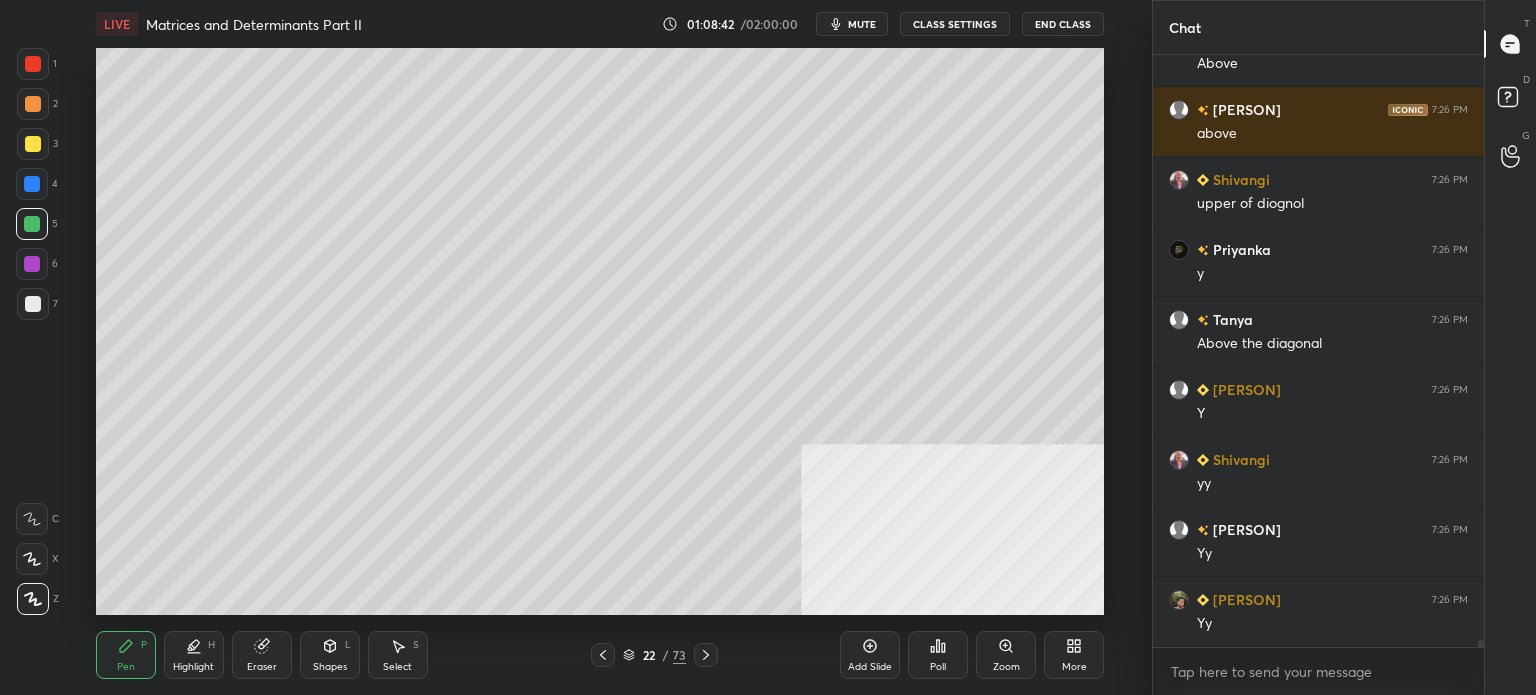 click at bounding box center [33, 304] 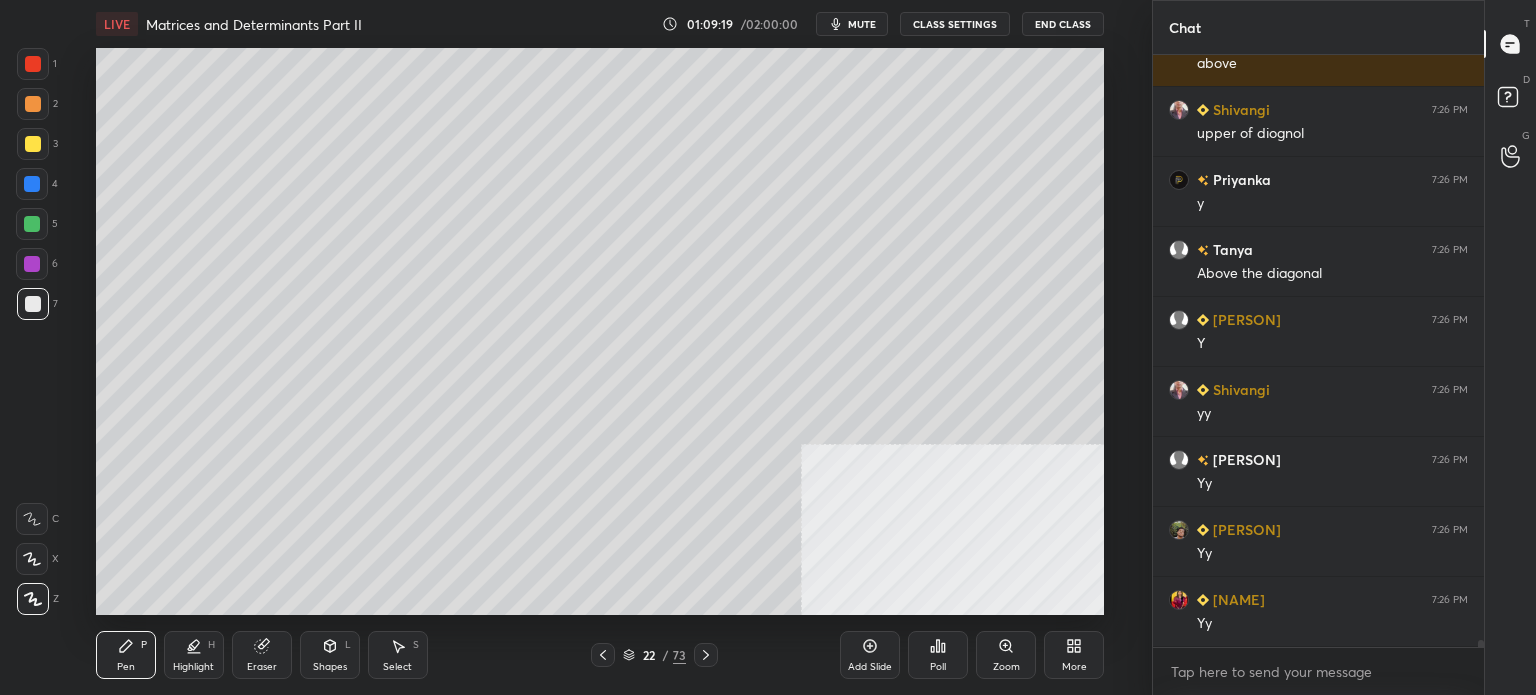 scroll, scrollTop: 47342, scrollLeft: 0, axis: vertical 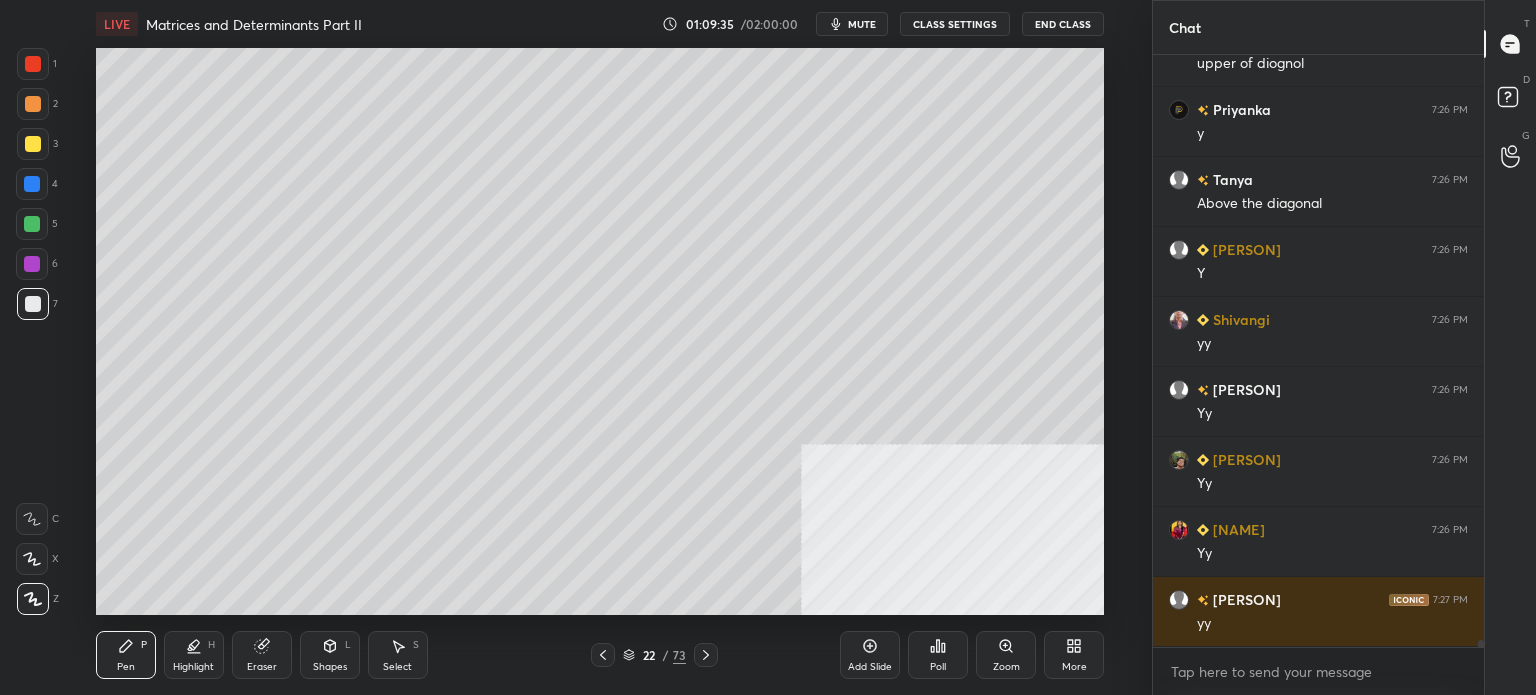 drag, startPoint x: 36, startPoint y: 147, endPoint x: 38, endPoint y: 167, distance: 20.09975 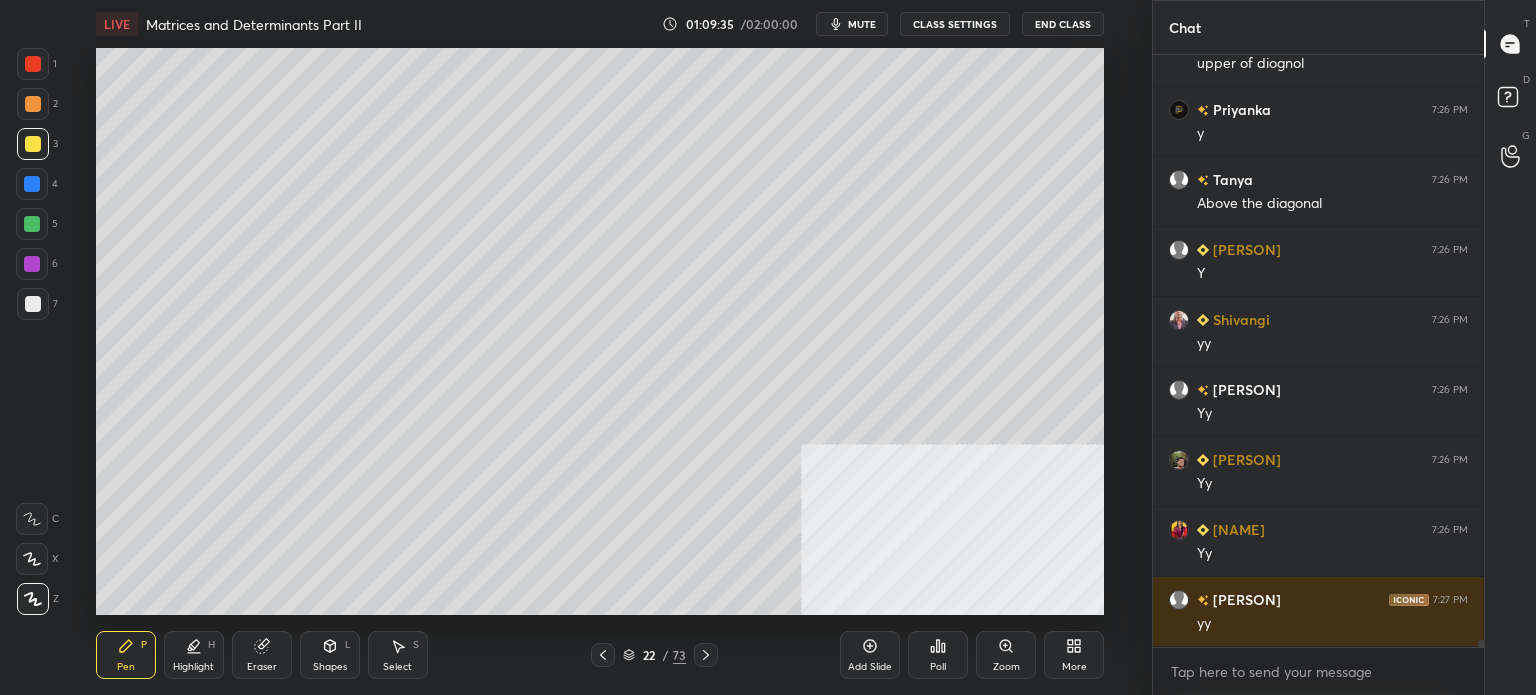 click on "Eraser" at bounding box center (262, 655) 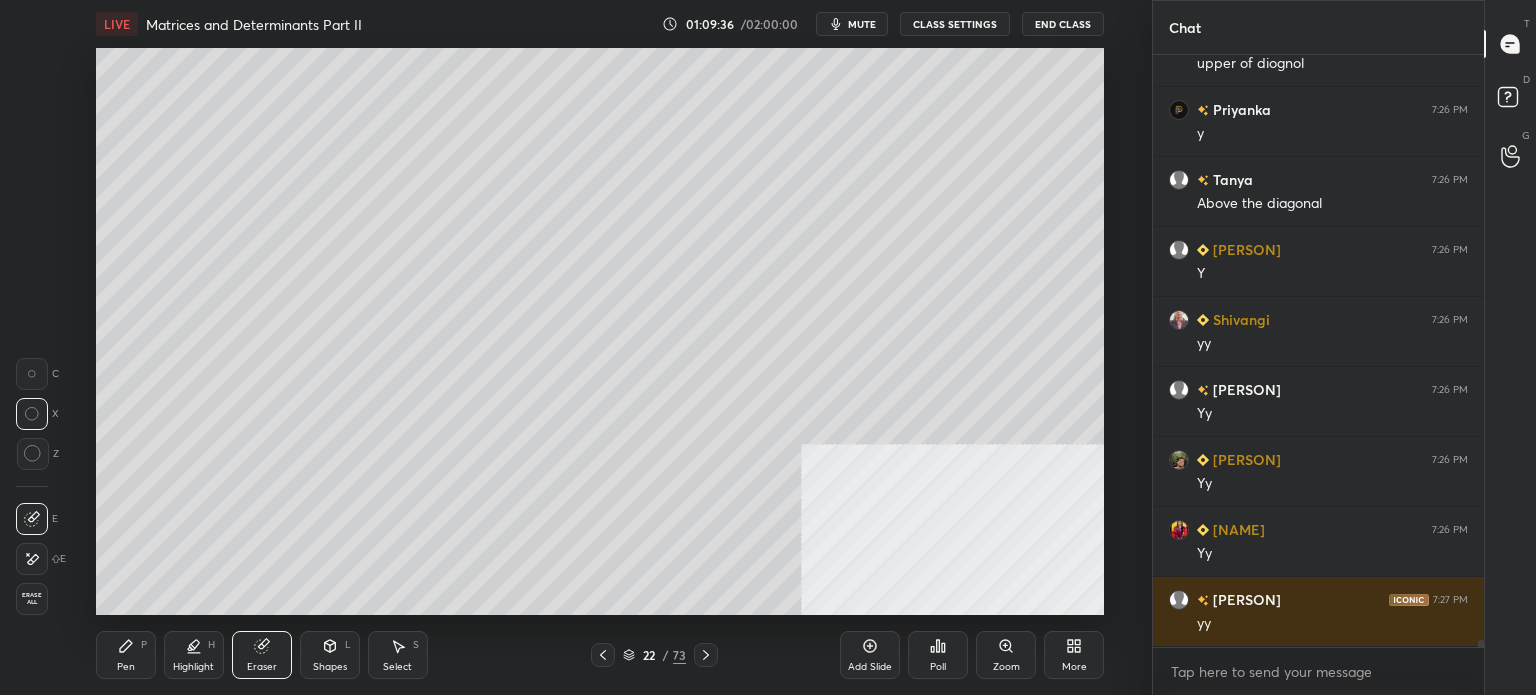 click on "Highlight H" at bounding box center (194, 655) 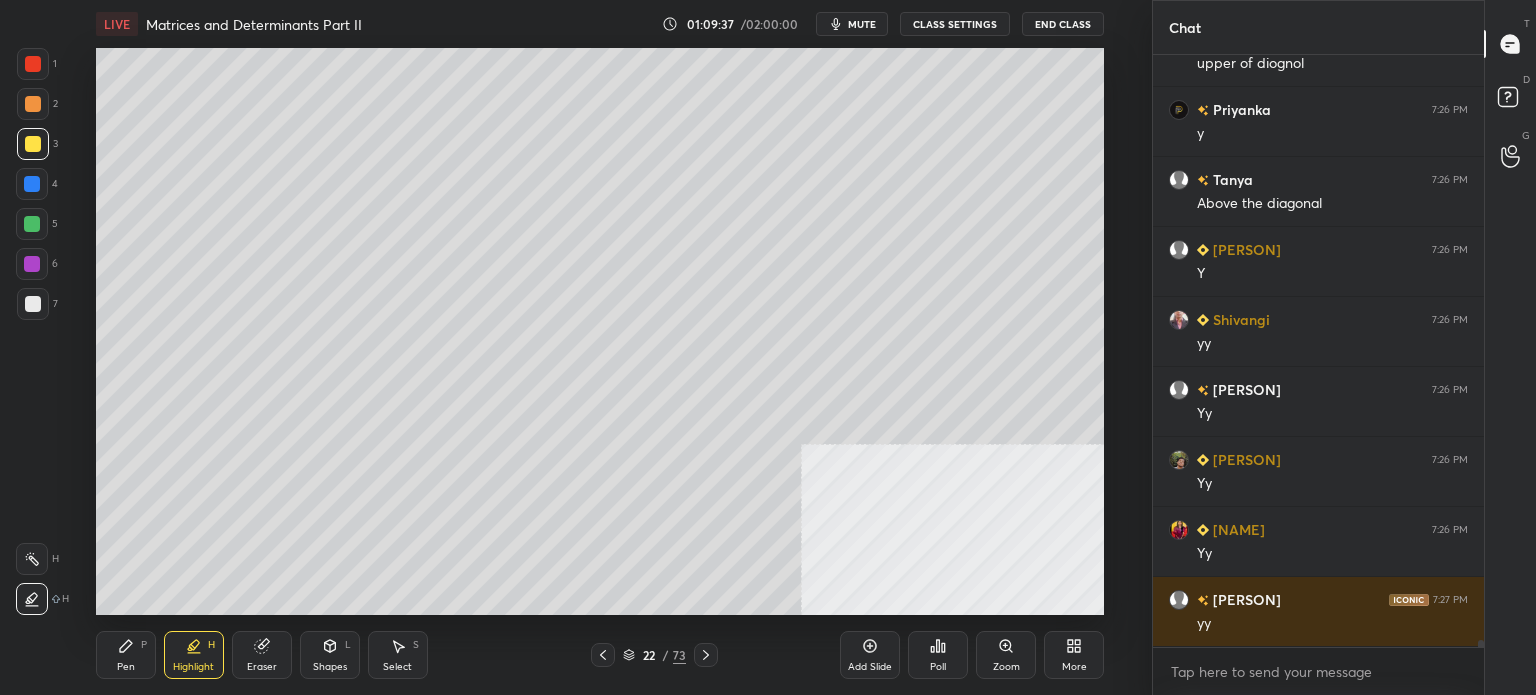 drag, startPoint x: 261, startPoint y: 657, endPoint x: 288, endPoint y: 635, distance: 34.828148 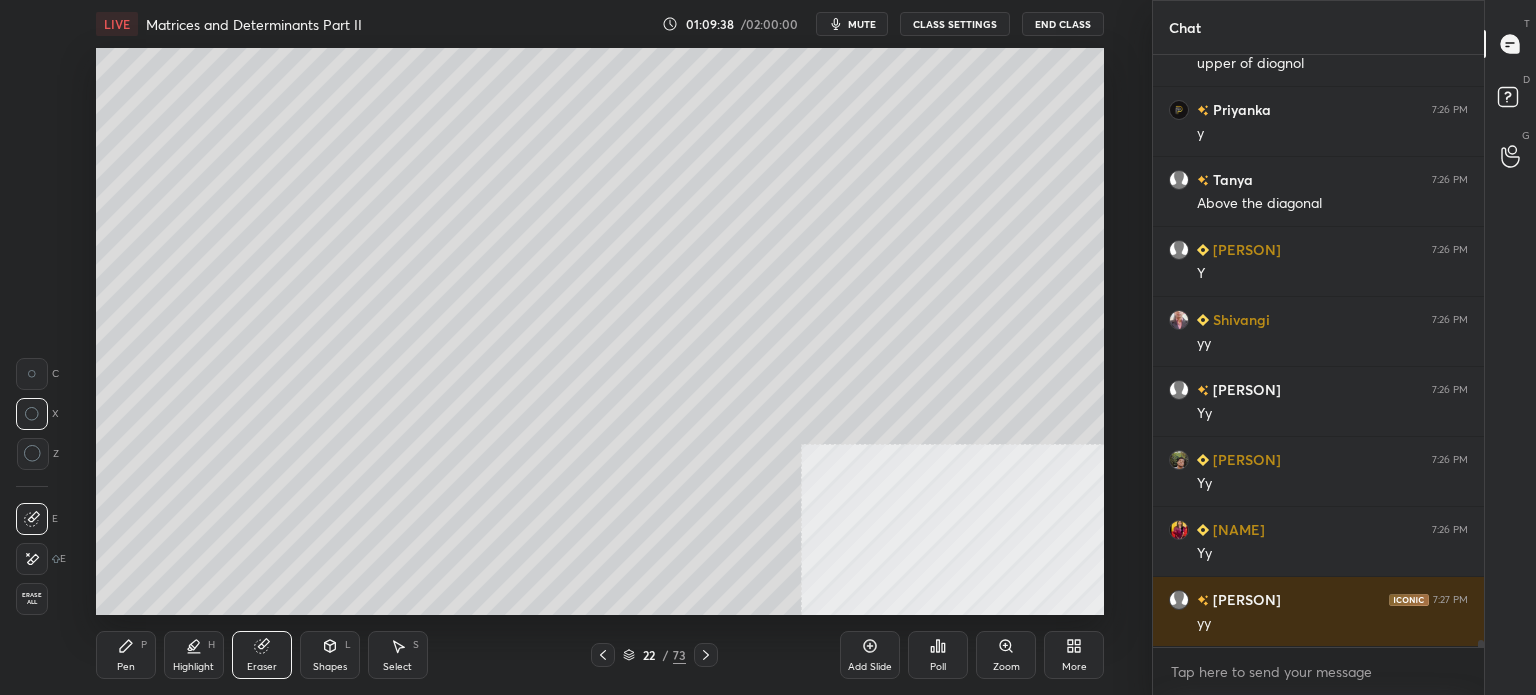 click 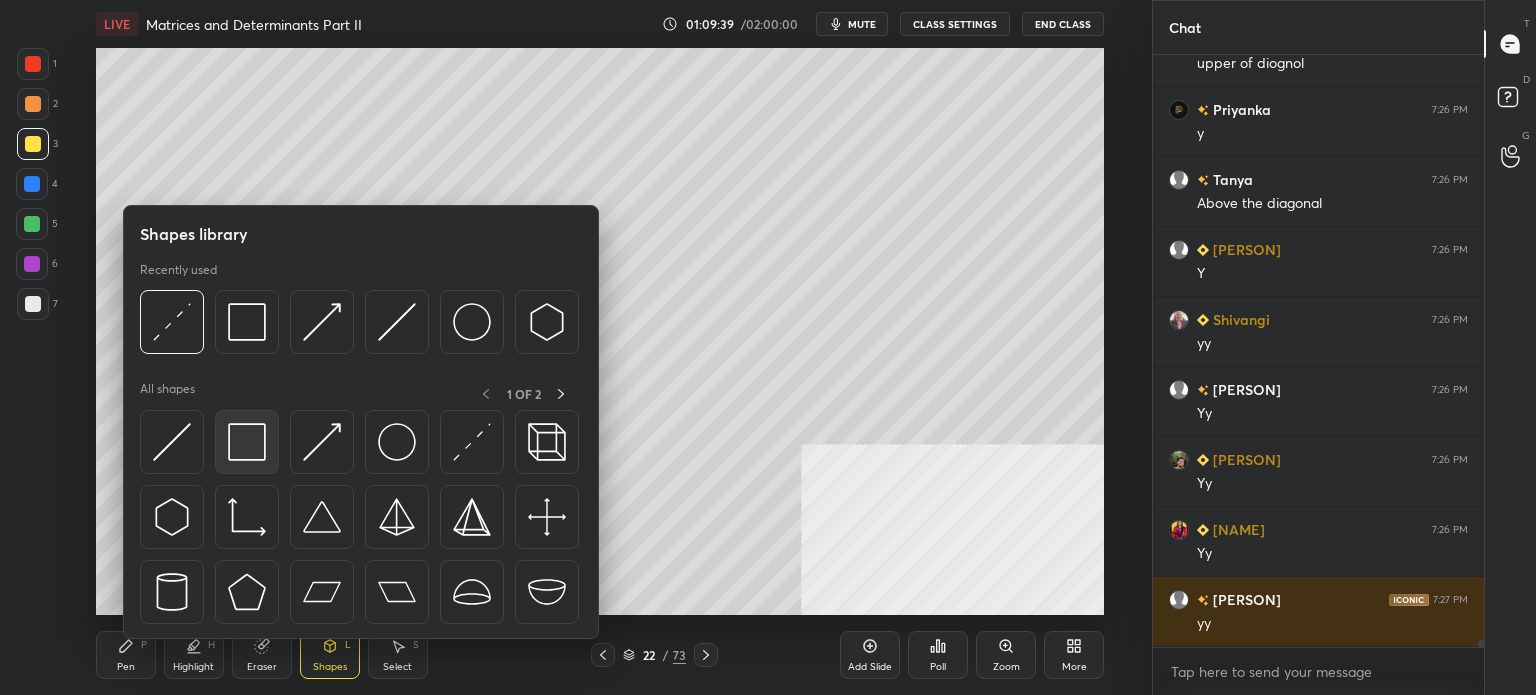 click at bounding box center [247, 442] 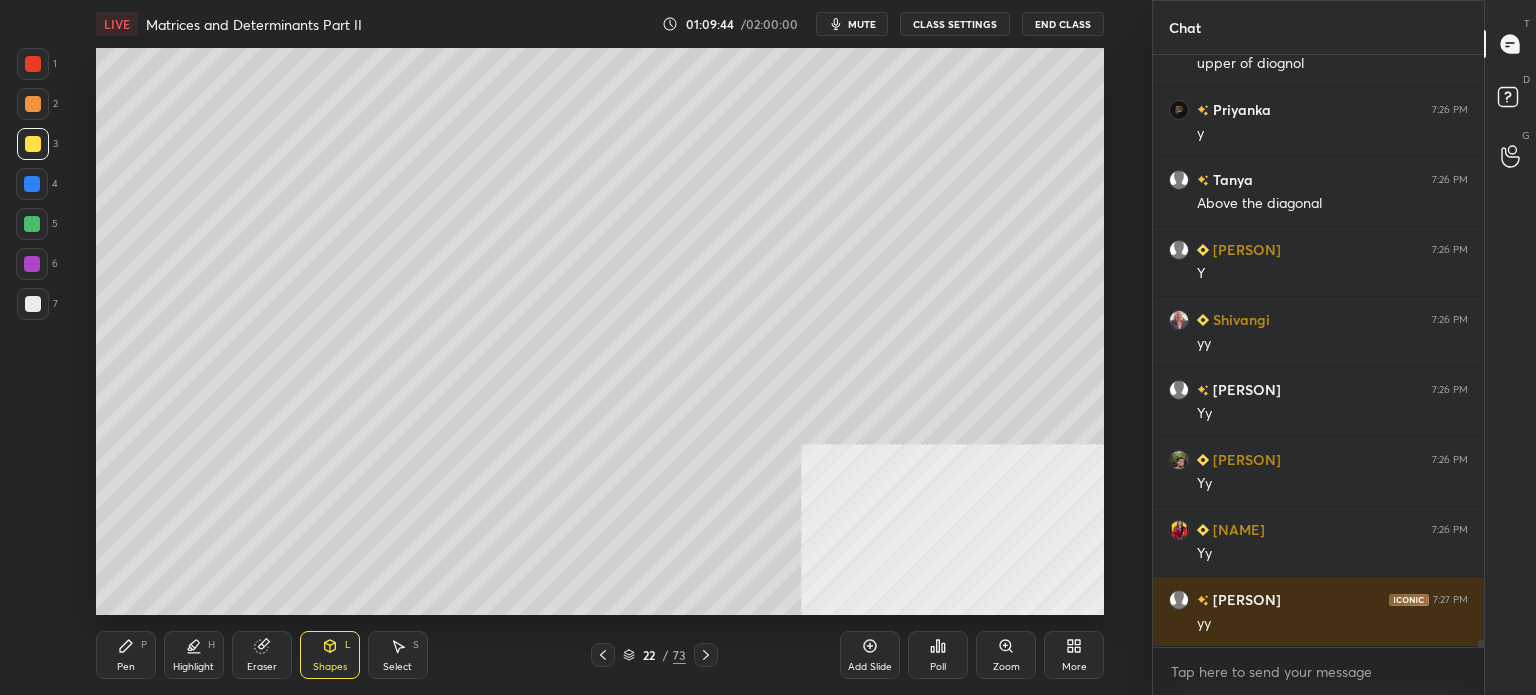 click at bounding box center (33, 304) 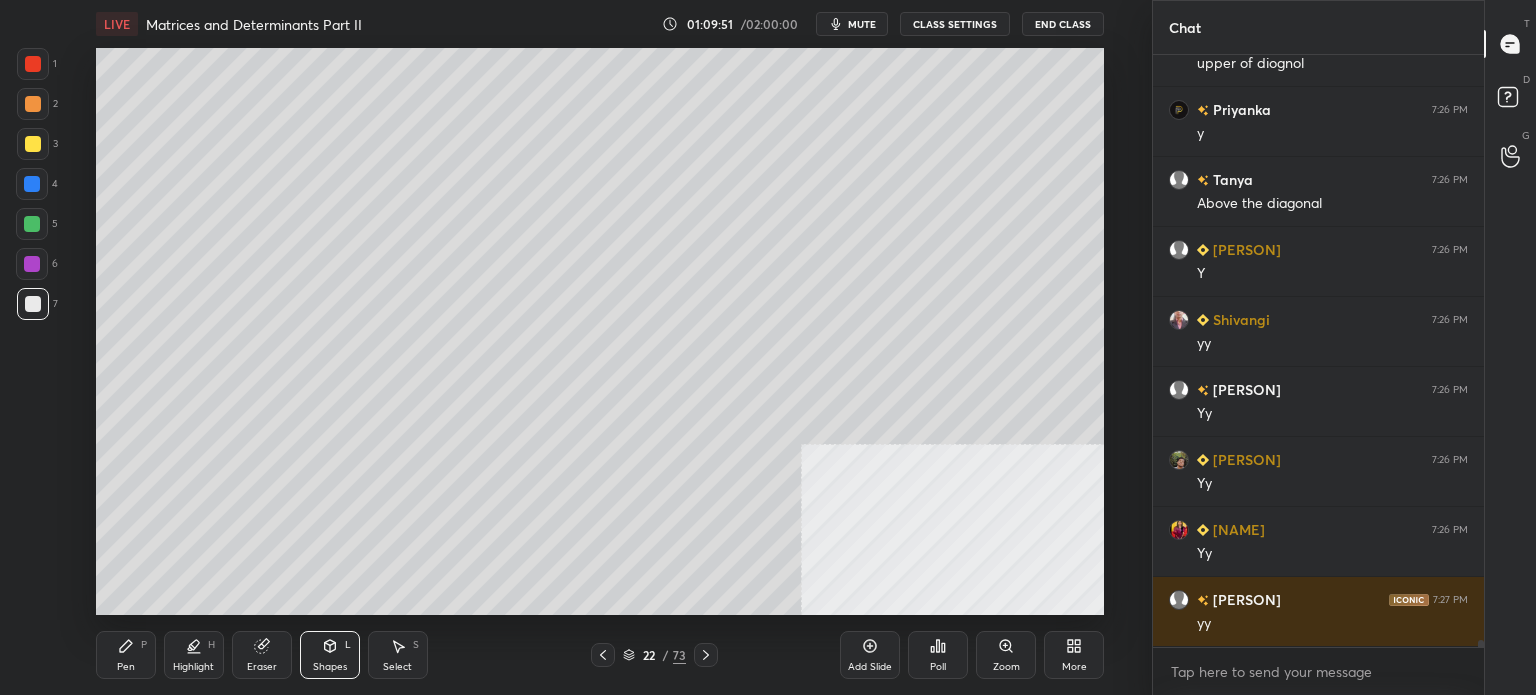 scroll, scrollTop: 47412, scrollLeft: 0, axis: vertical 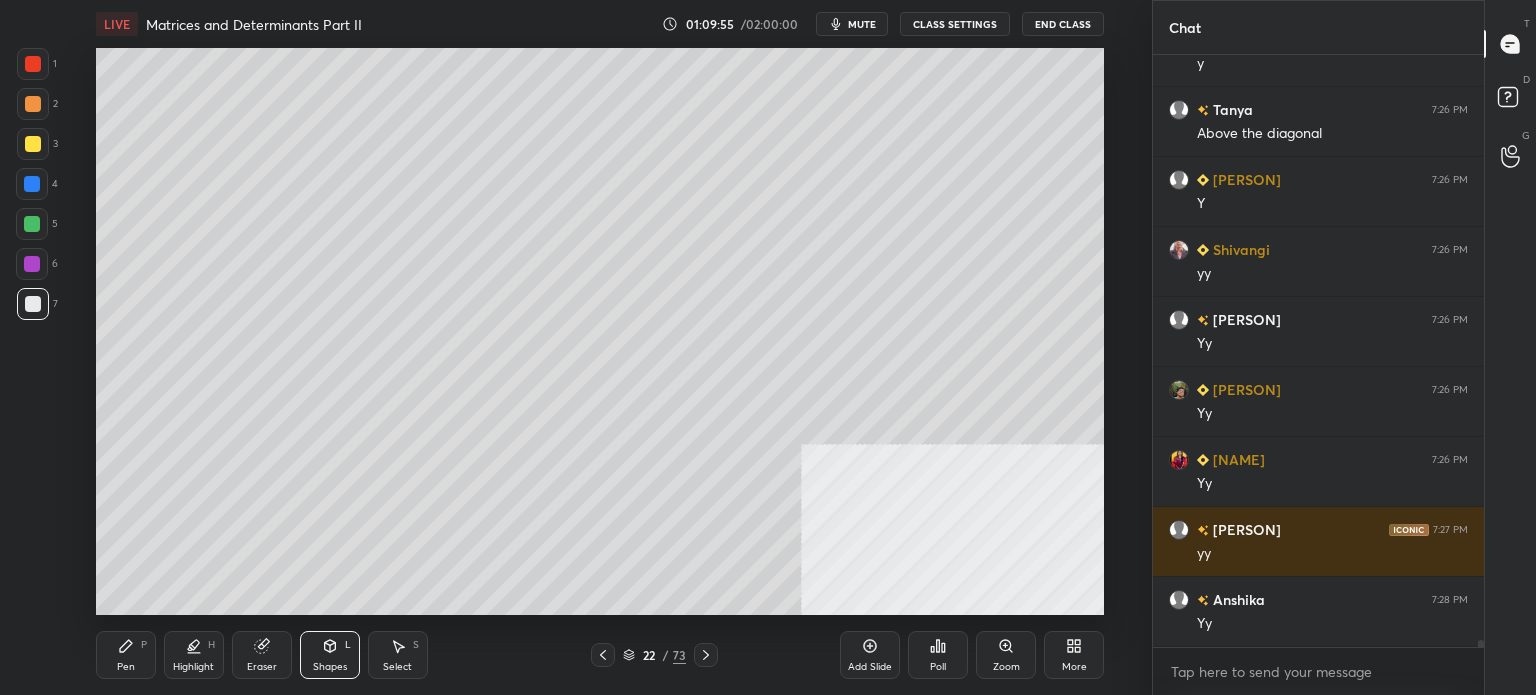 click on "Pen" at bounding box center (126, 667) 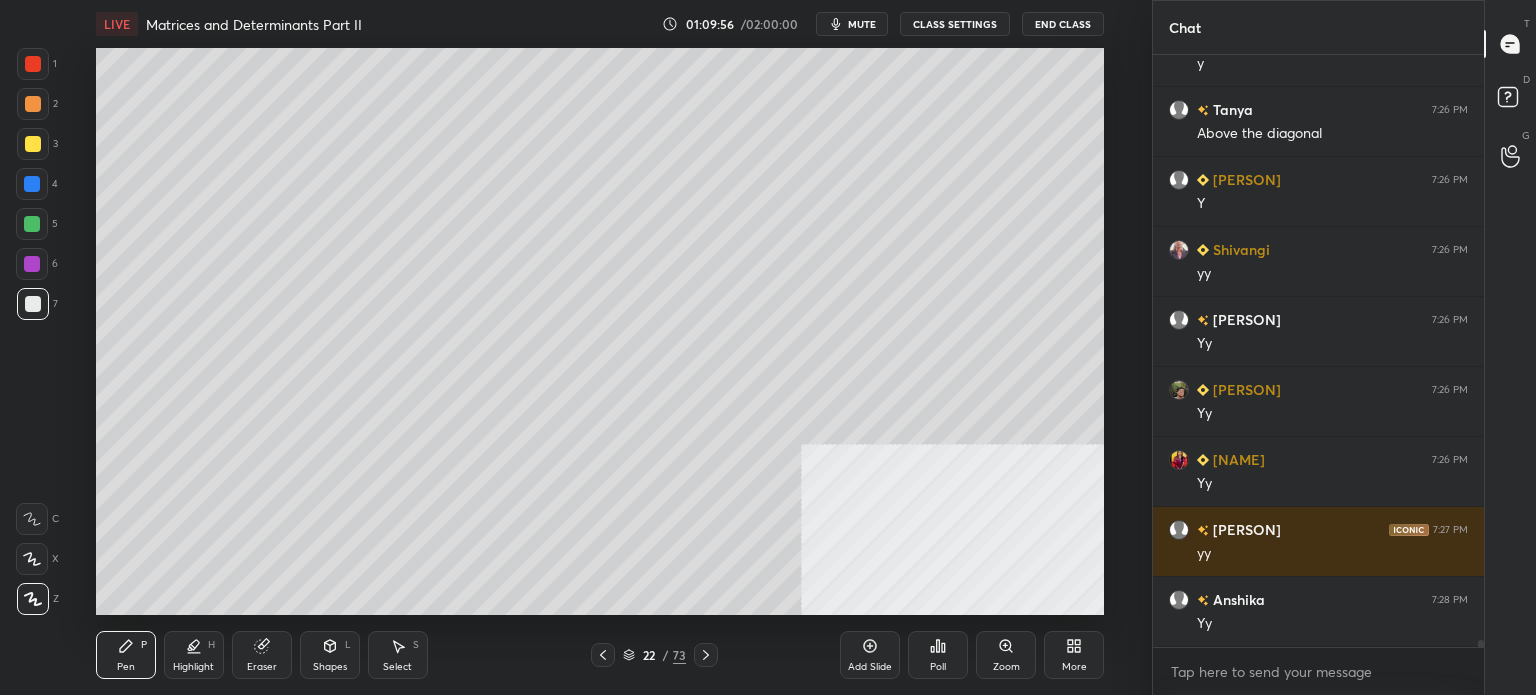 click at bounding box center [32, 264] 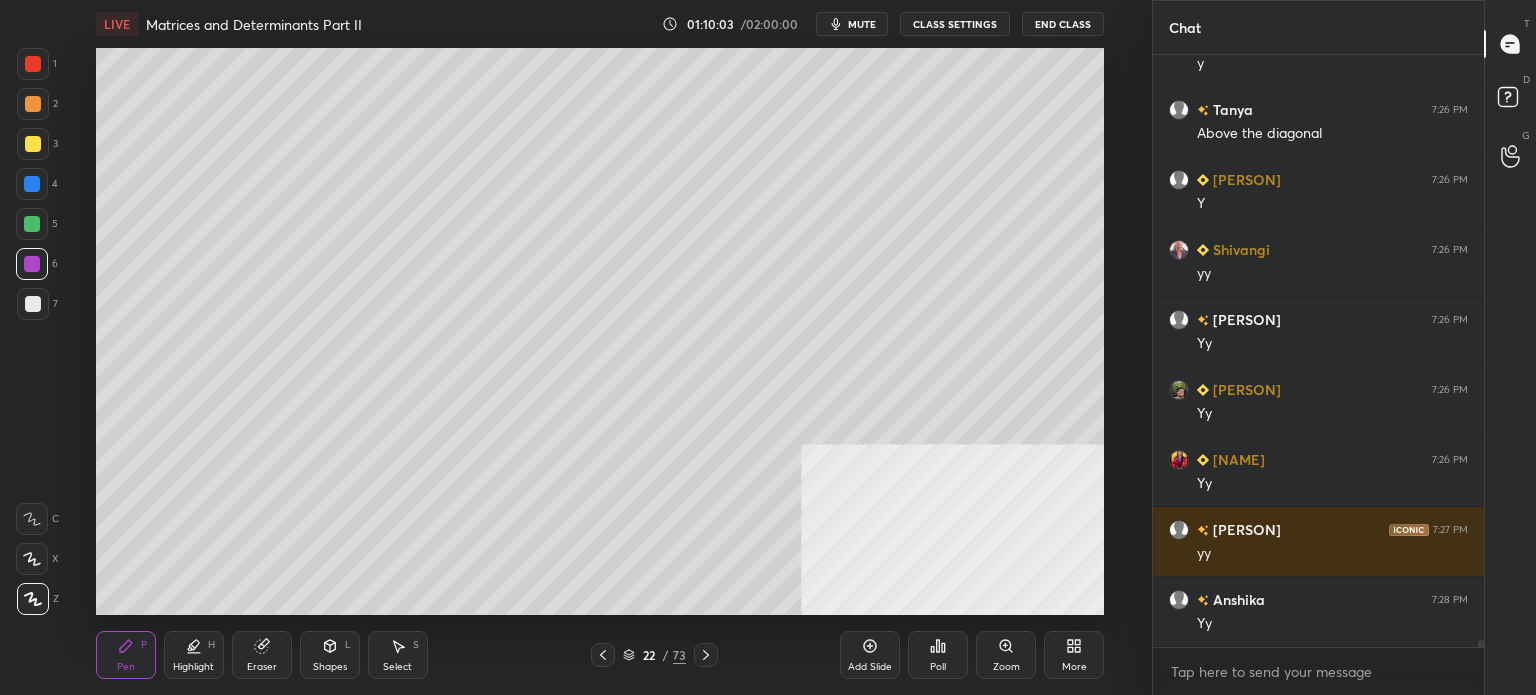 click on "1 2 3 4 5 6 7 C X Z C X Z E E Erase all   H H" at bounding box center [32, 331] 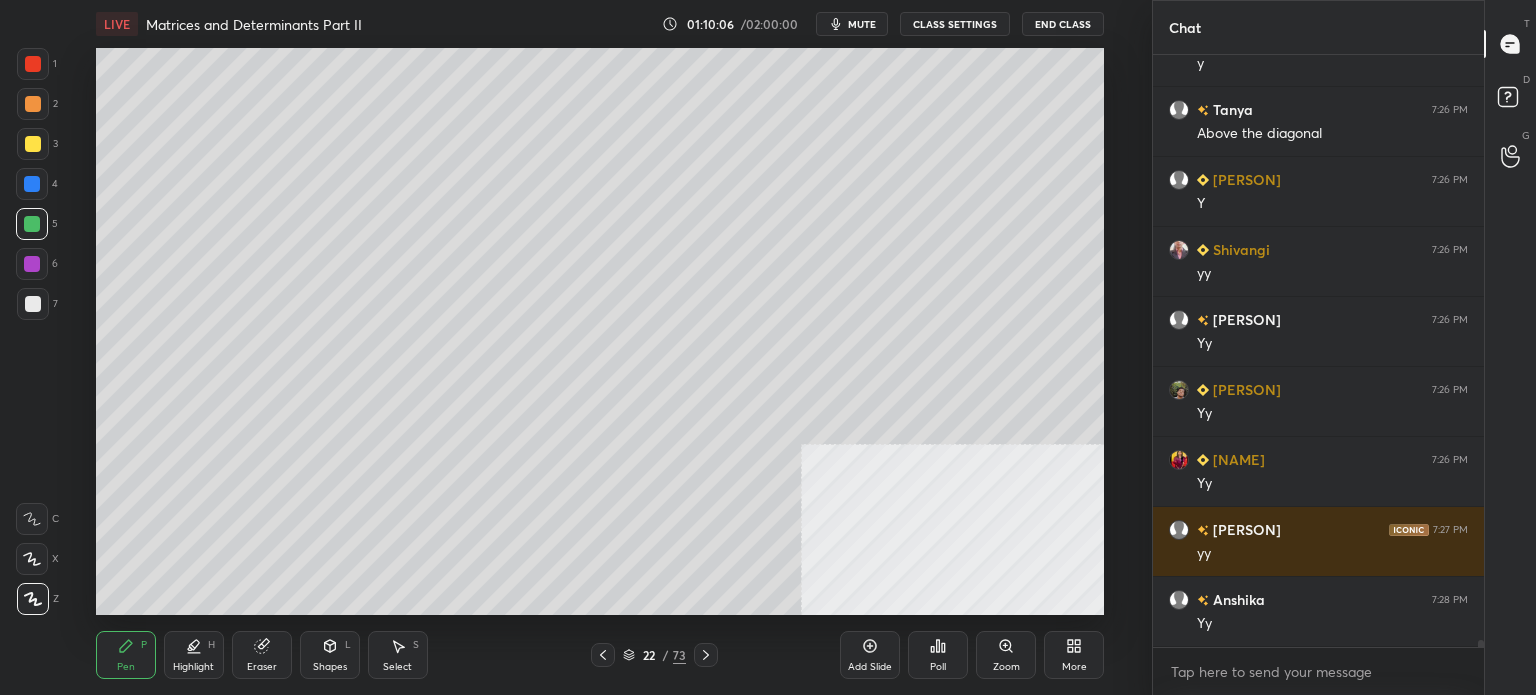 click on "Eraser" at bounding box center [262, 655] 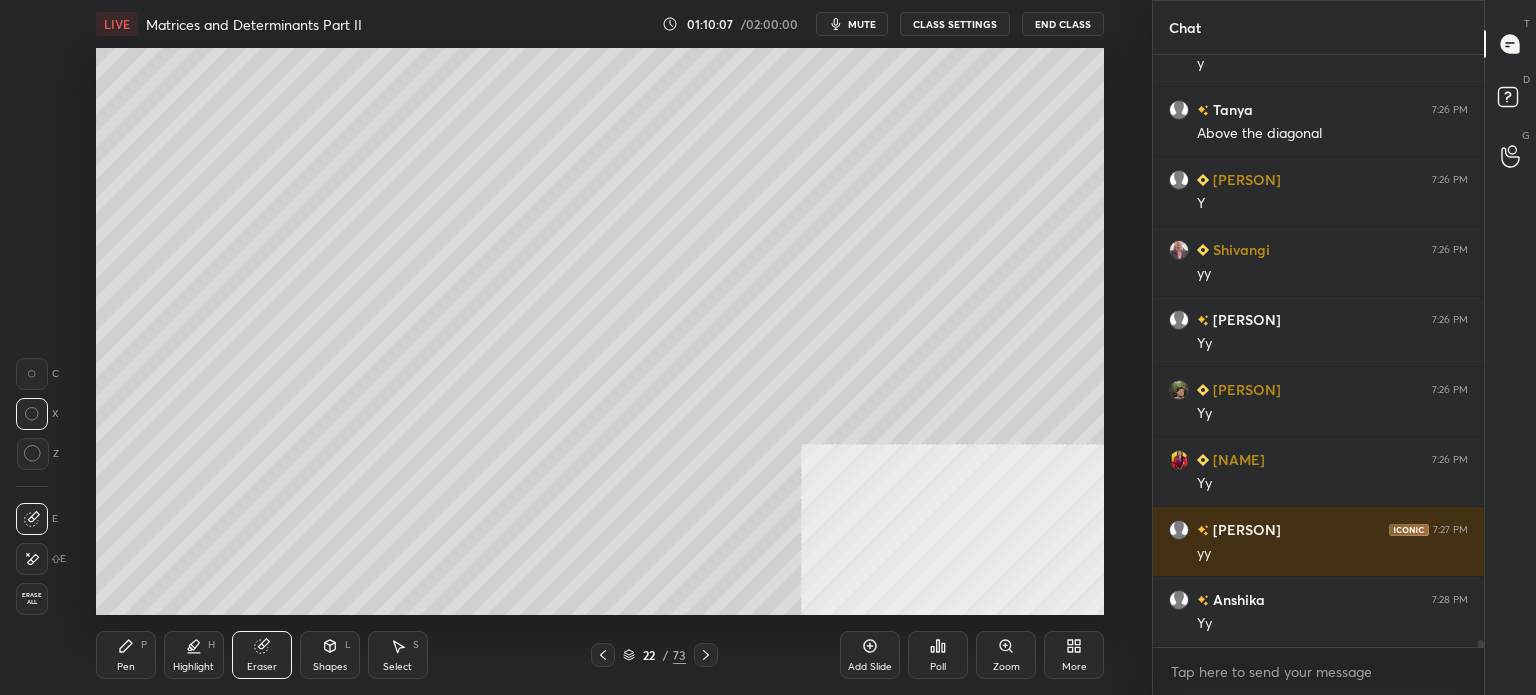 click on "Shapes" at bounding box center (330, 667) 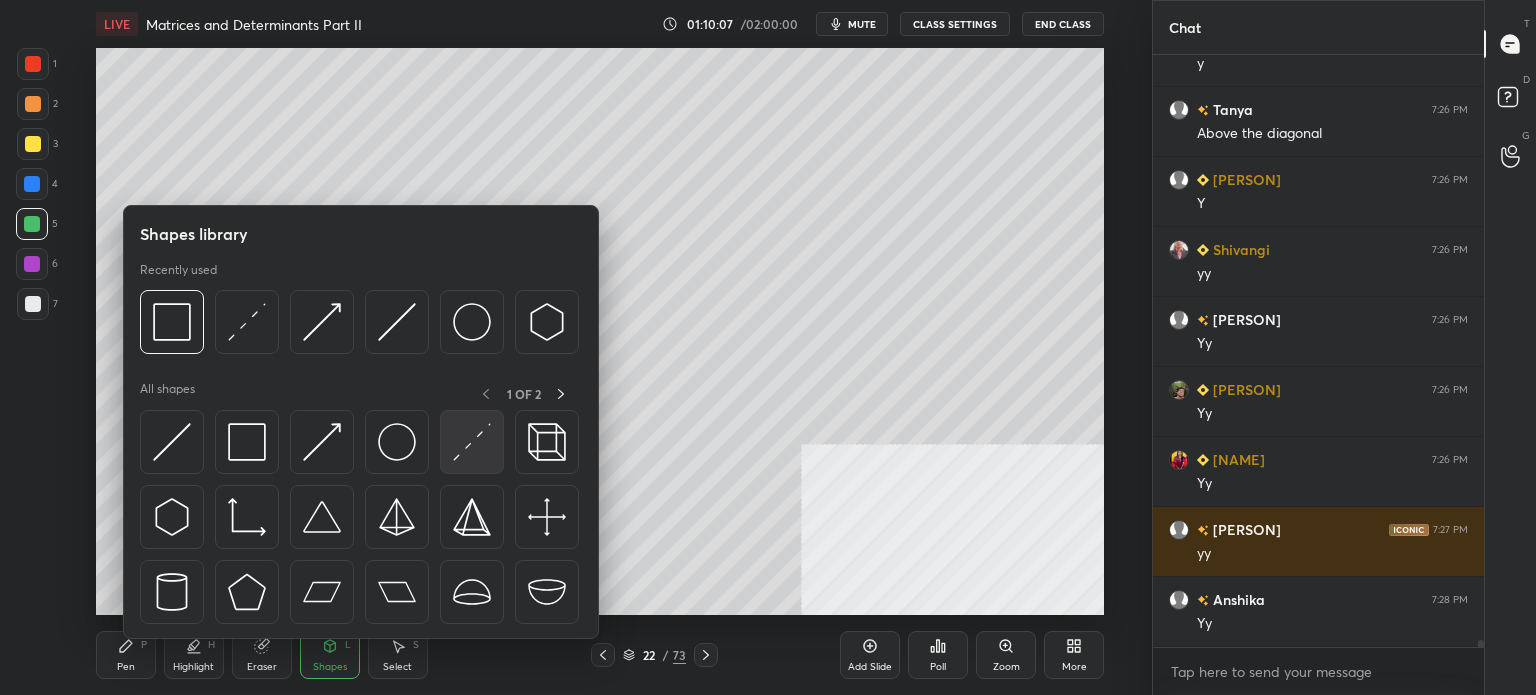 click at bounding box center (472, 442) 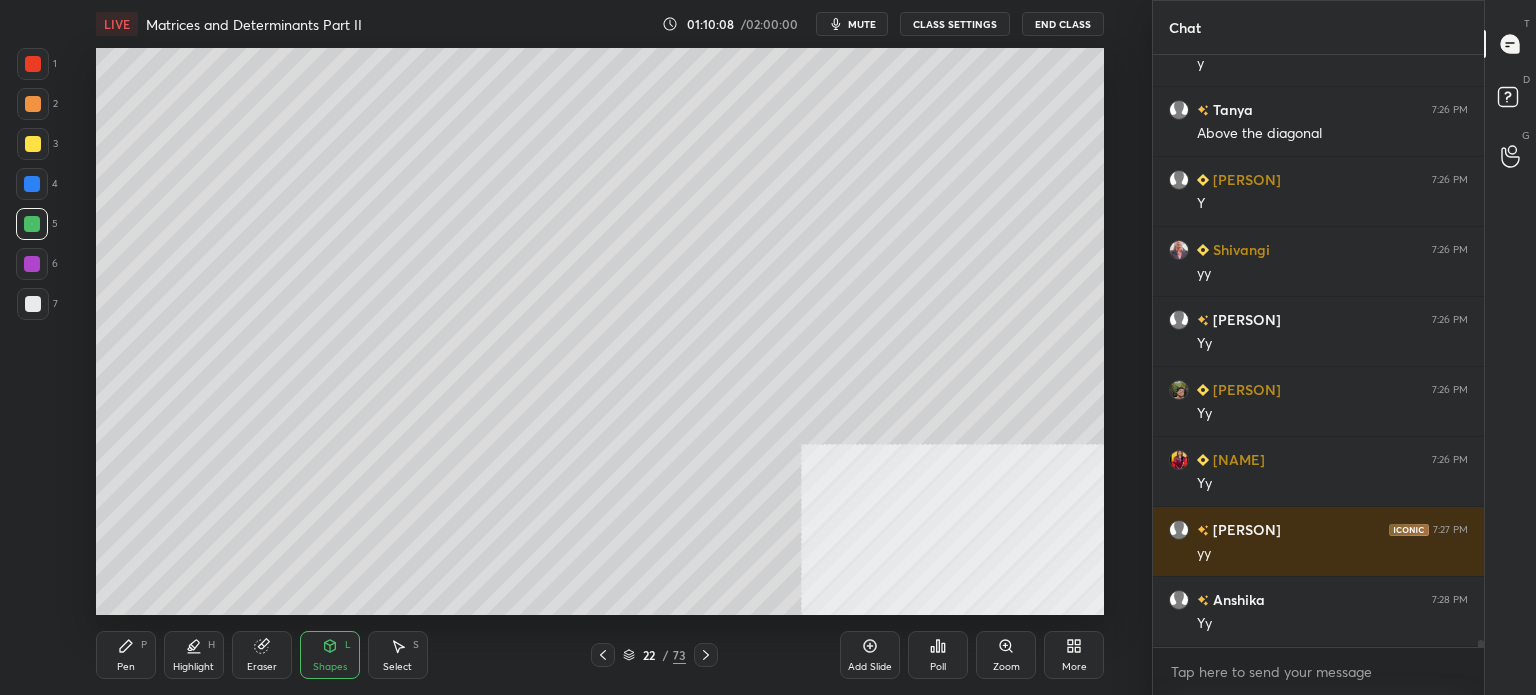 click at bounding box center (33, 304) 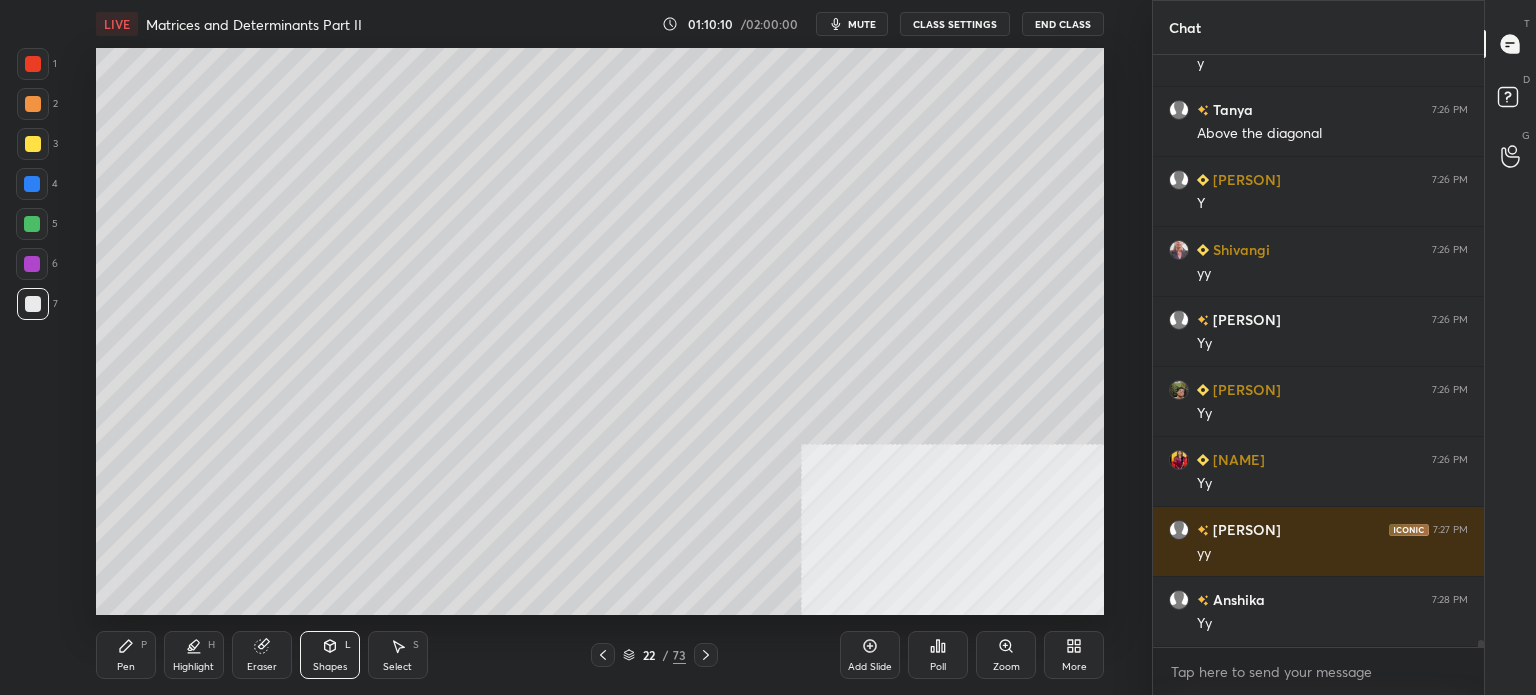 click on "Pen P" at bounding box center (126, 655) 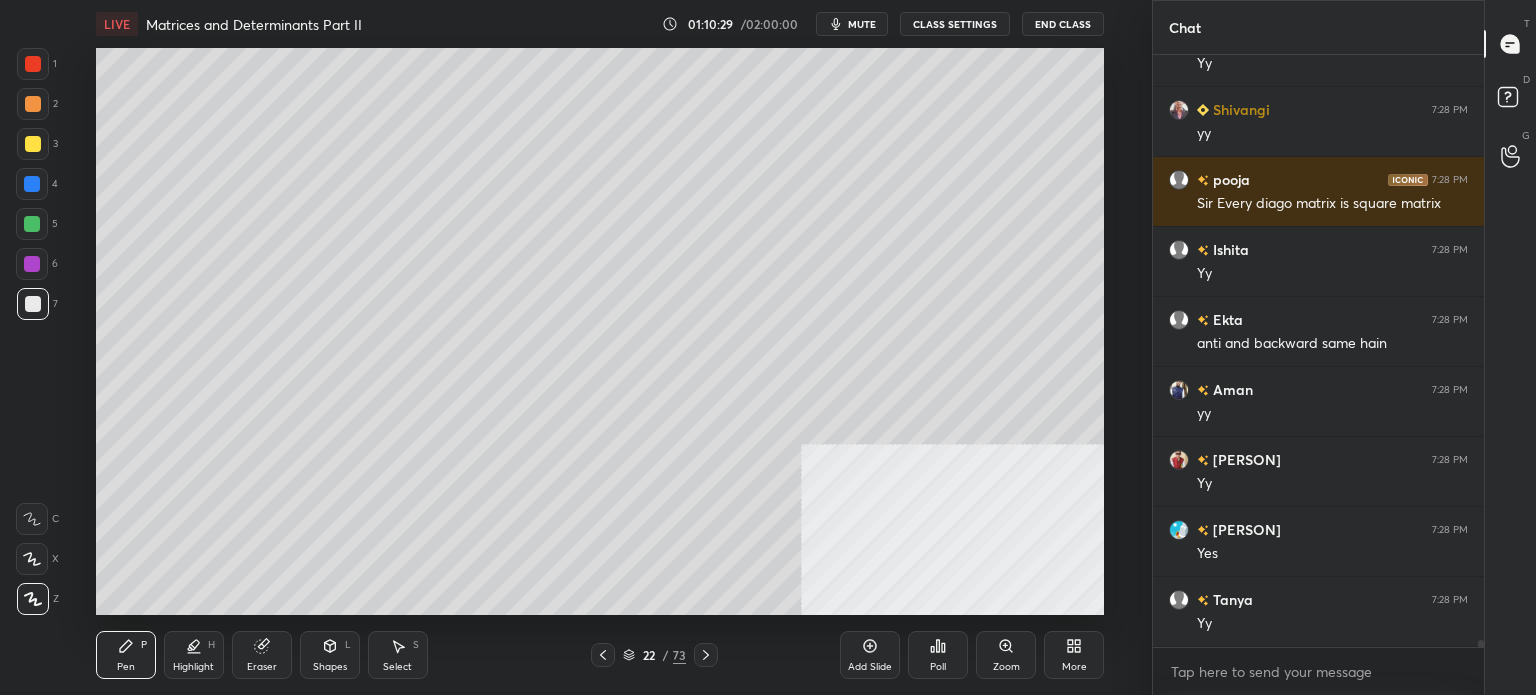 scroll, scrollTop: 48042, scrollLeft: 0, axis: vertical 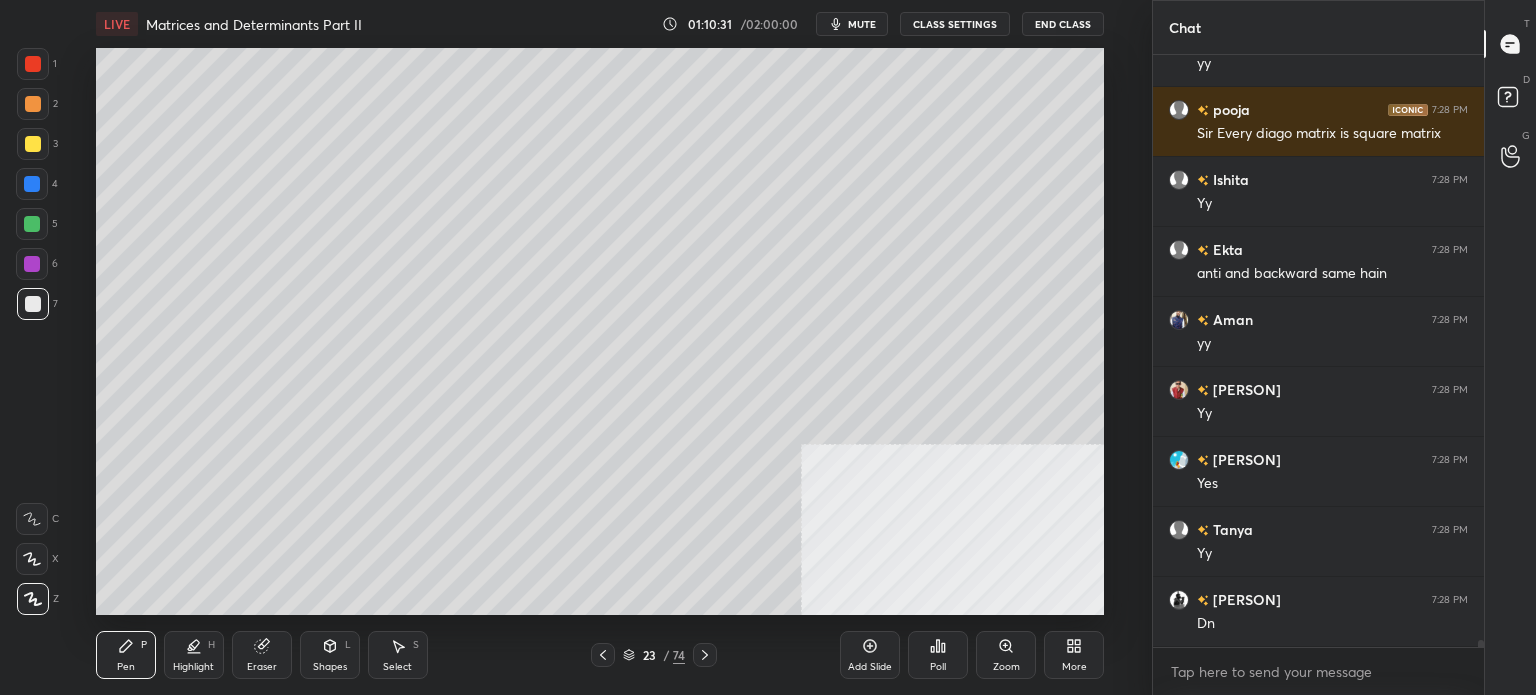 click at bounding box center [33, 144] 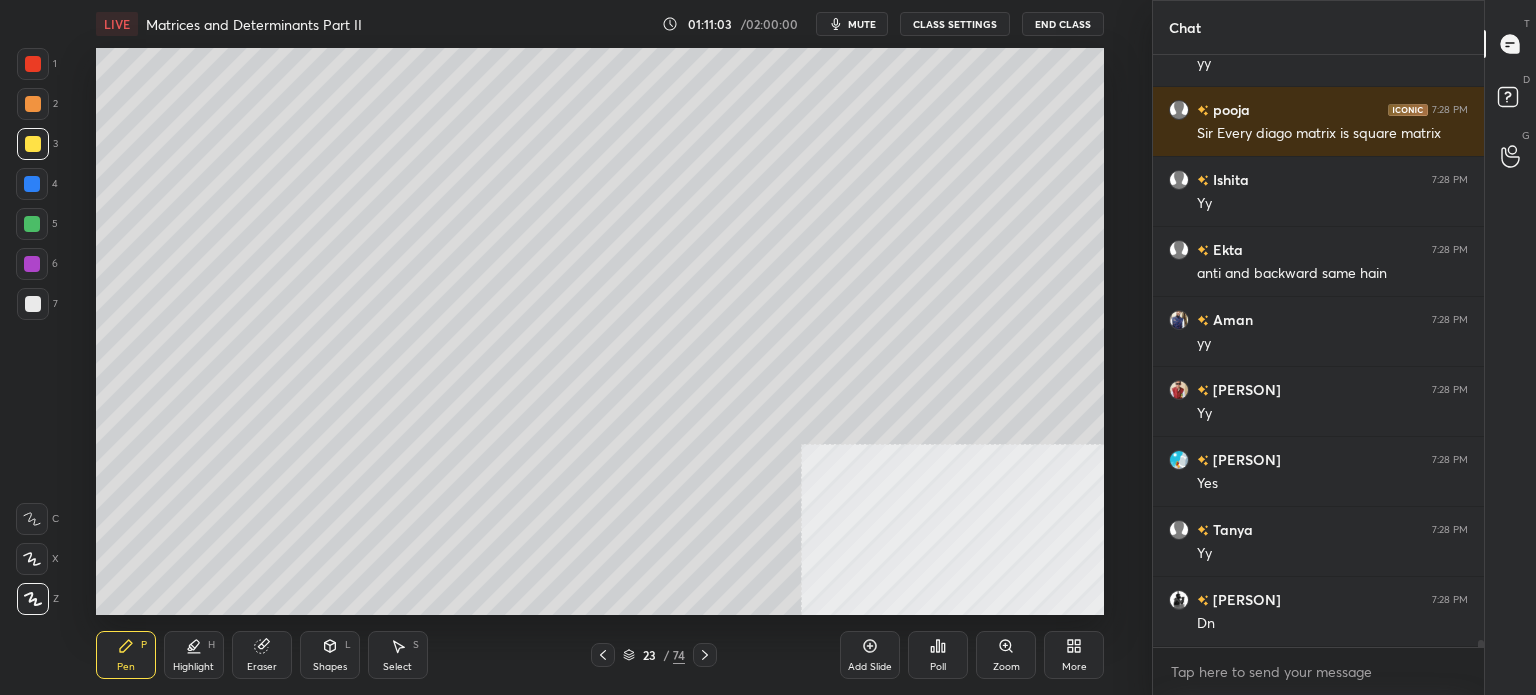 drag, startPoint x: 396, startPoint y: 663, endPoint x: 421, endPoint y: 624, distance: 46.32494 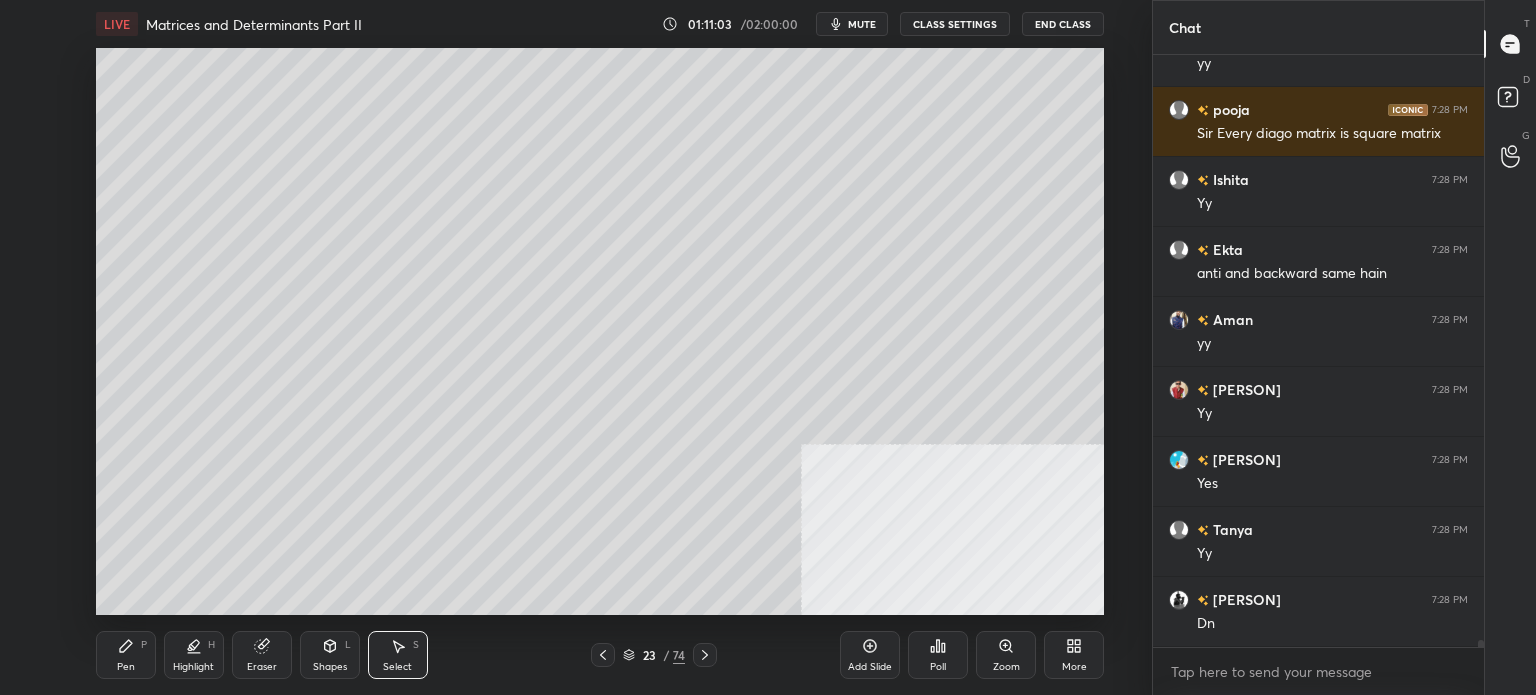 scroll, scrollTop: 48112, scrollLeft: 0, axis: vertical 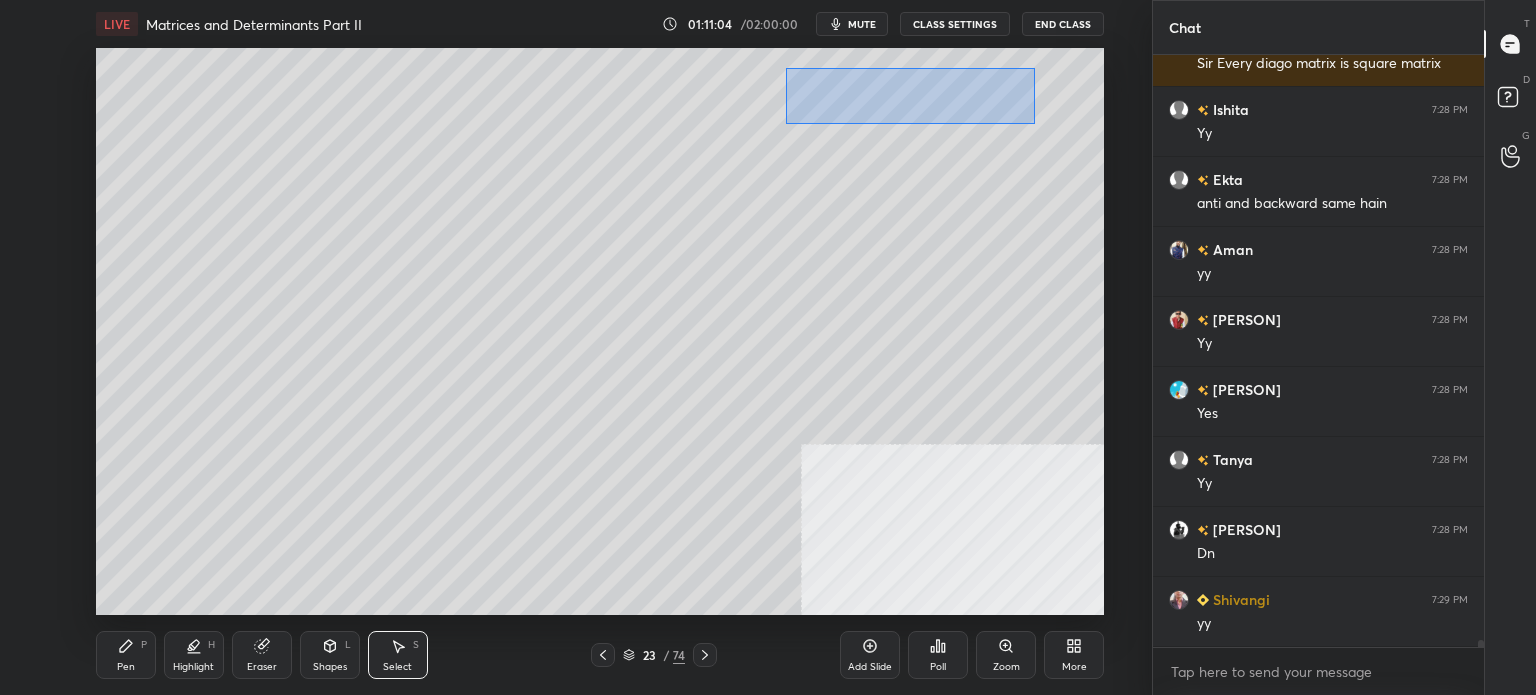 drag, startPoint x: 826, startPoint y: 88, endPoint x: 1036, endPoint y: 122, distance: 212.73457 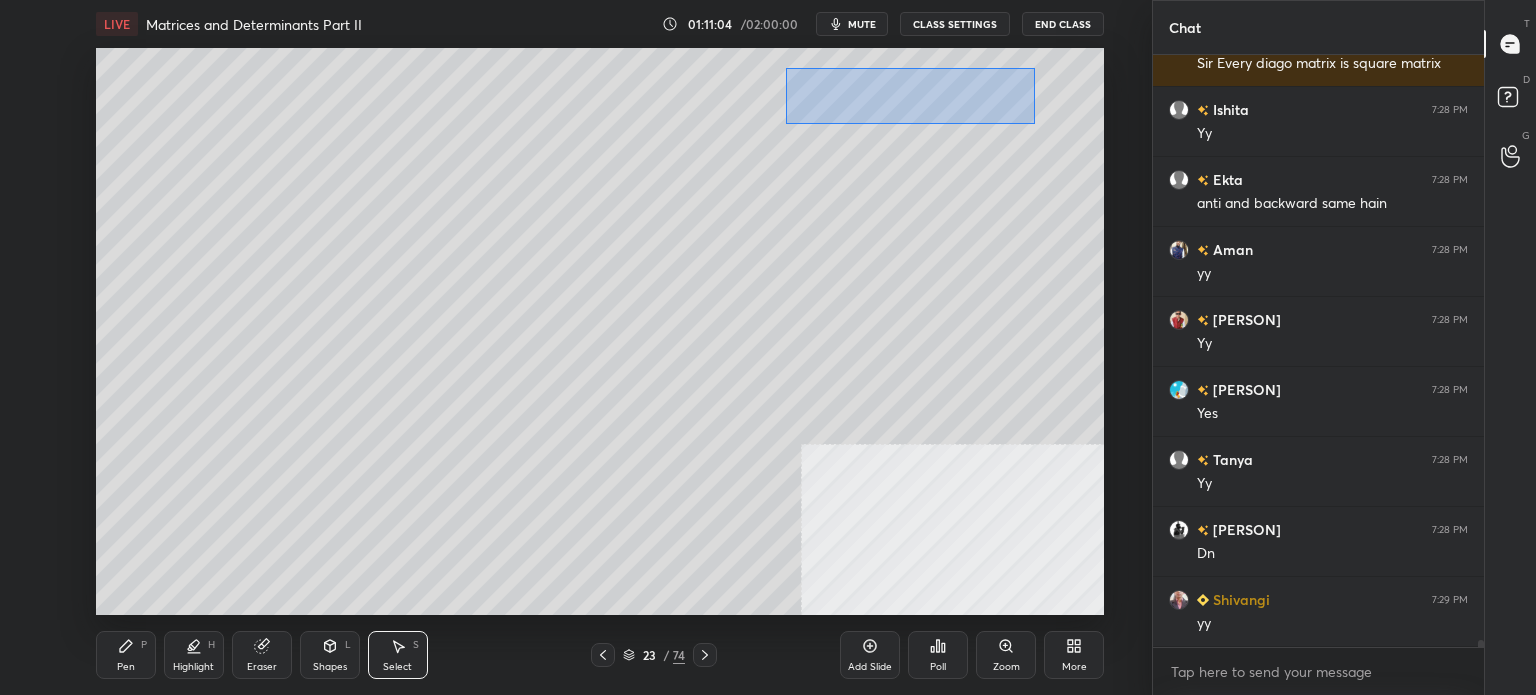 click on "0 ° Undo Copy Duplicate Duplicate to new slide Delete" at bounding box center [600, 331] 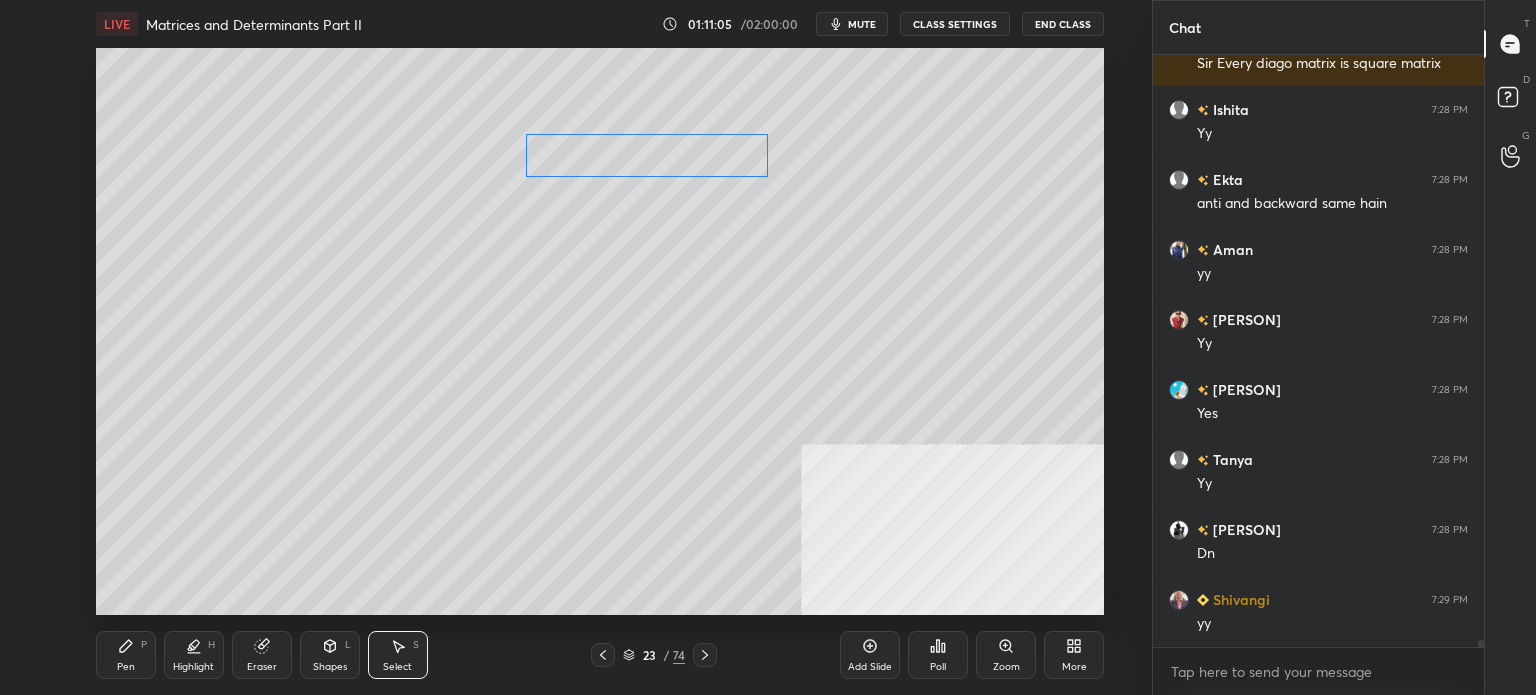 drag, startPoint x: 997, startPoint y: 109, endPoint x: 684, endPoint y: 230, distance: 335.57413 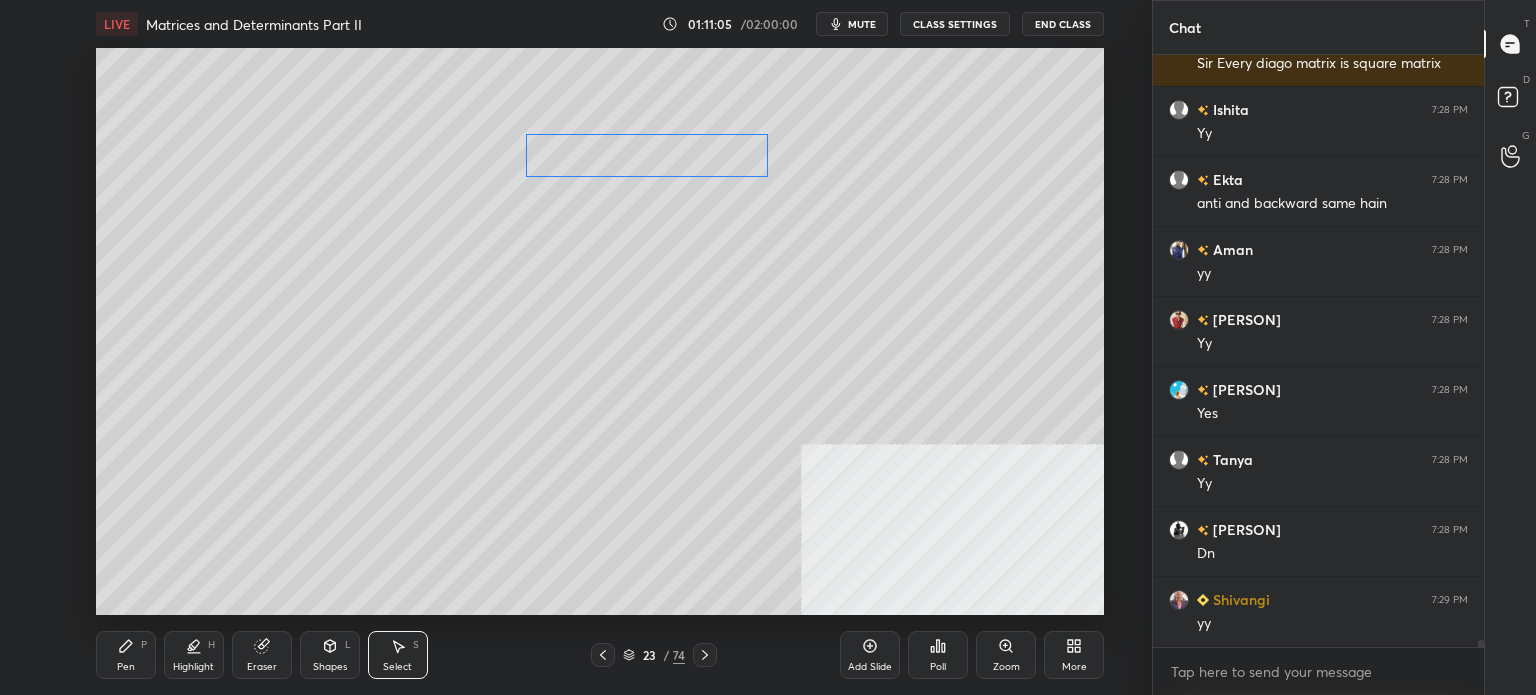 click on "0 ° Undo Copy Duplicate Duplicate to new slide Delete" at bounding box center [600, 331] 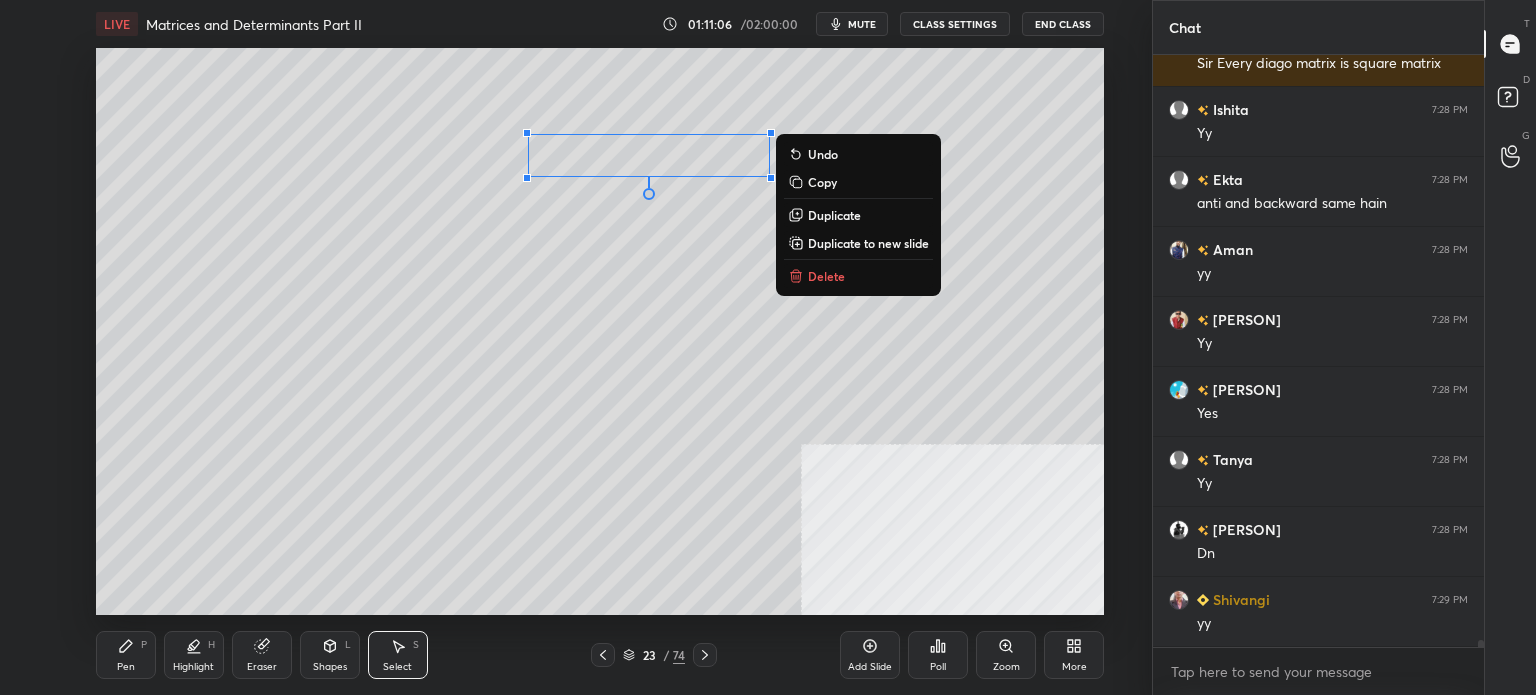 click on "Pen P" at bounding box center [126, 655] 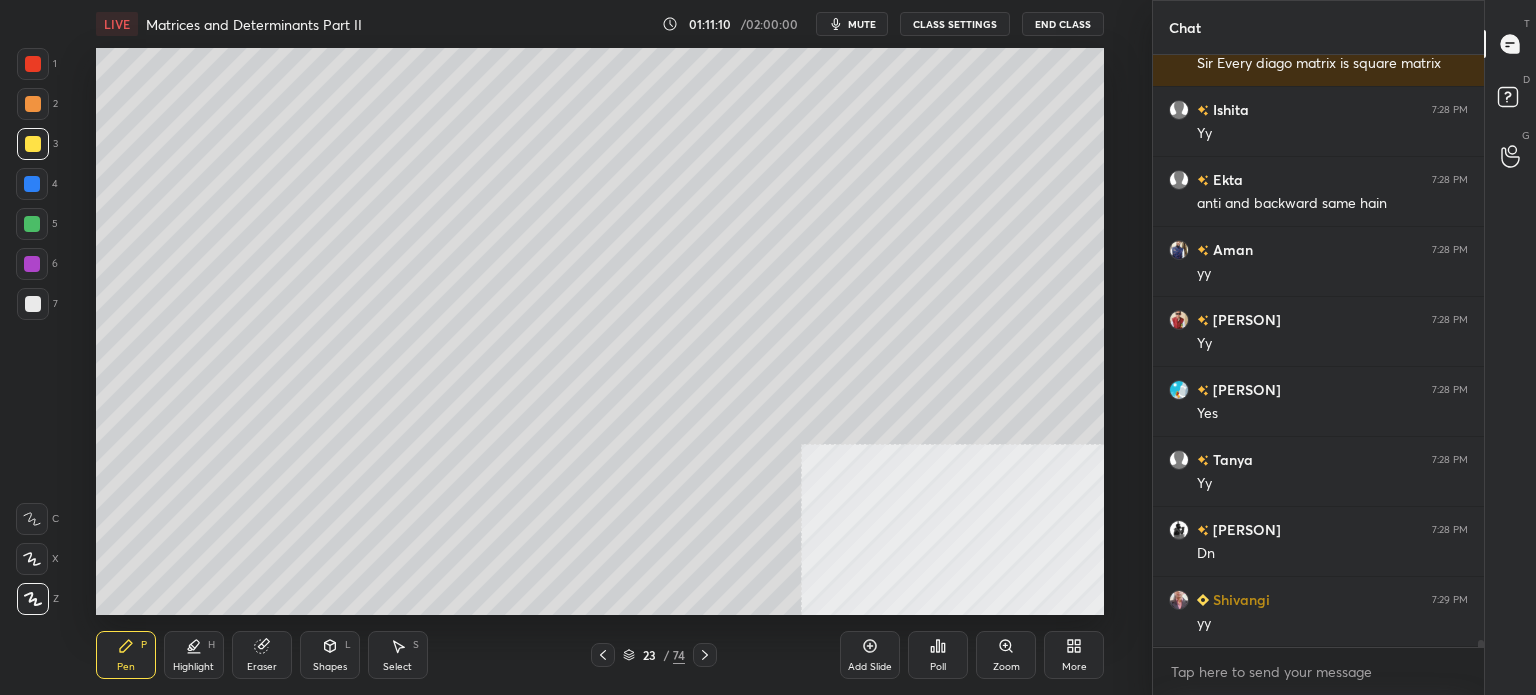 click on "Eraser" at bounding box center (262, 655) 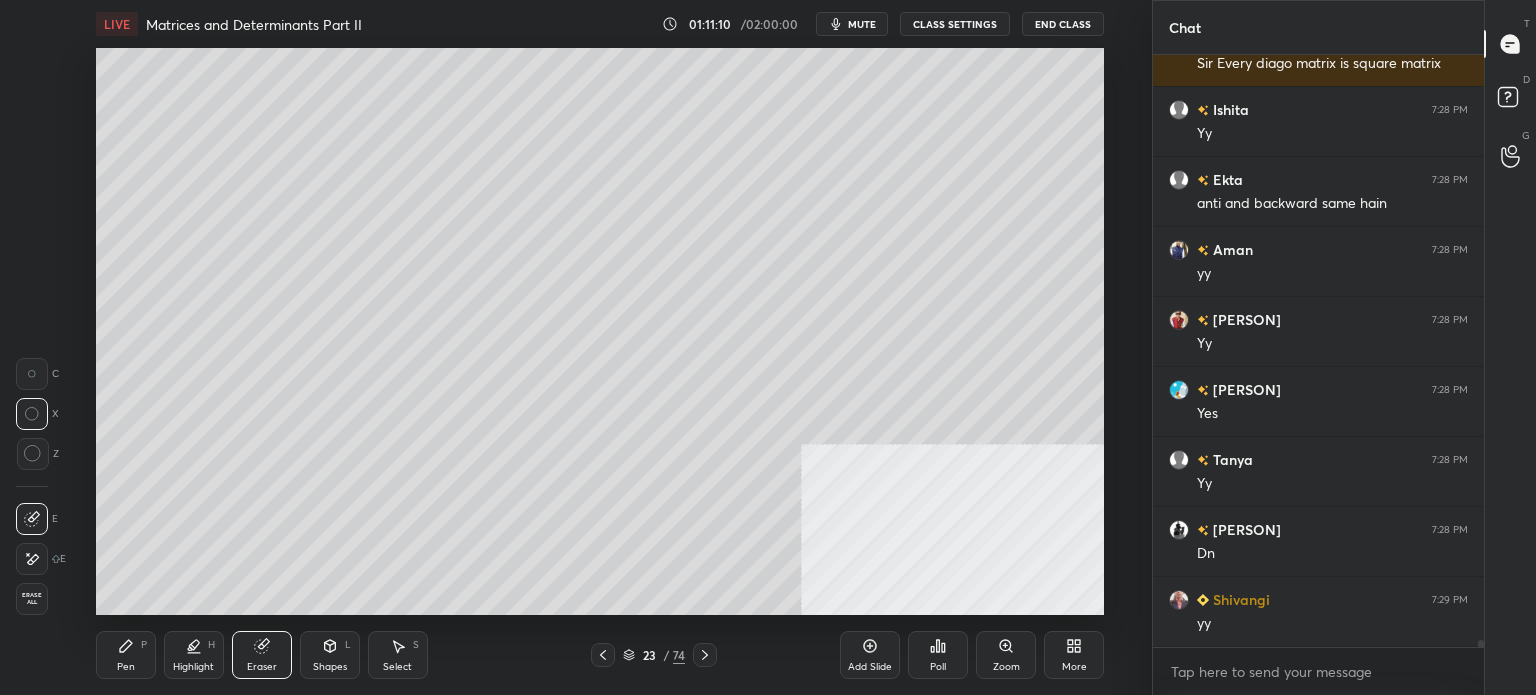 click on "Highlight H" at bounding box center [194, 655] 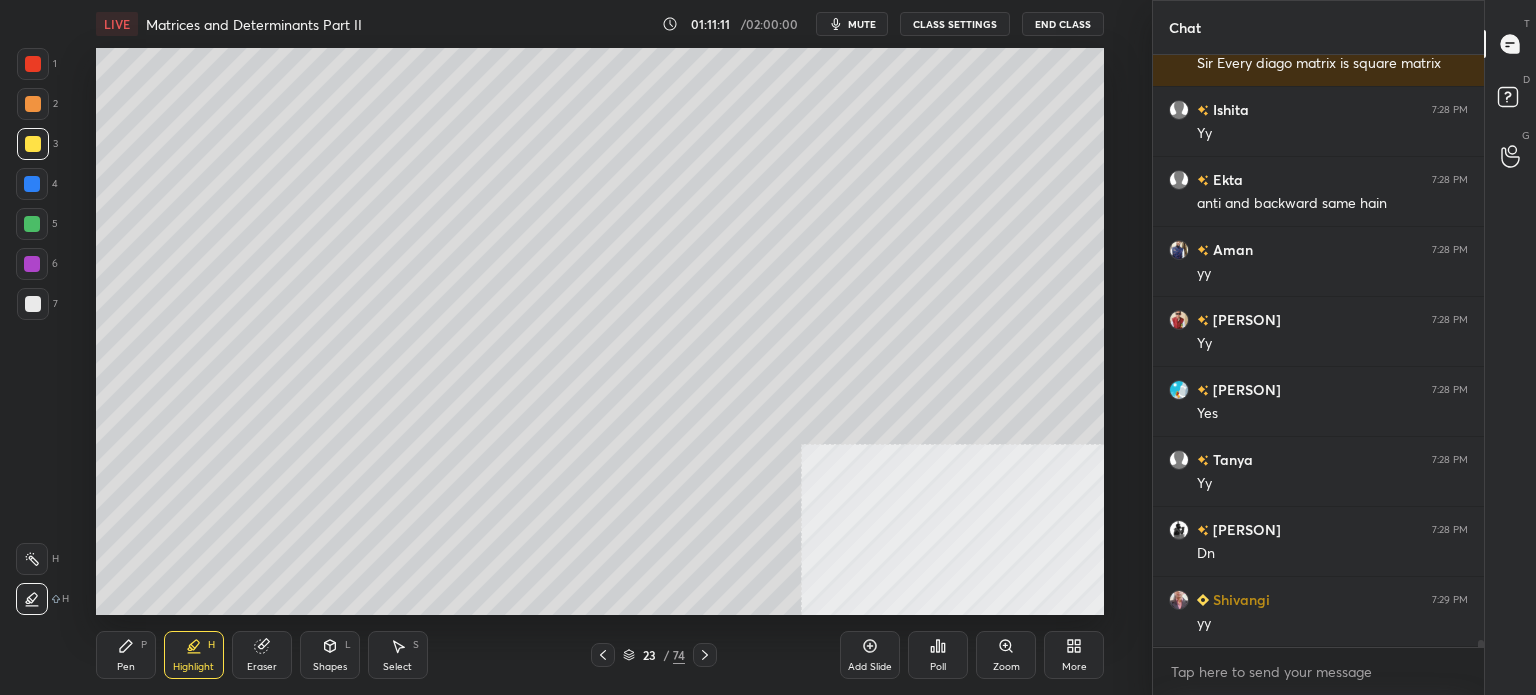 click at bounding box center [33, 304] 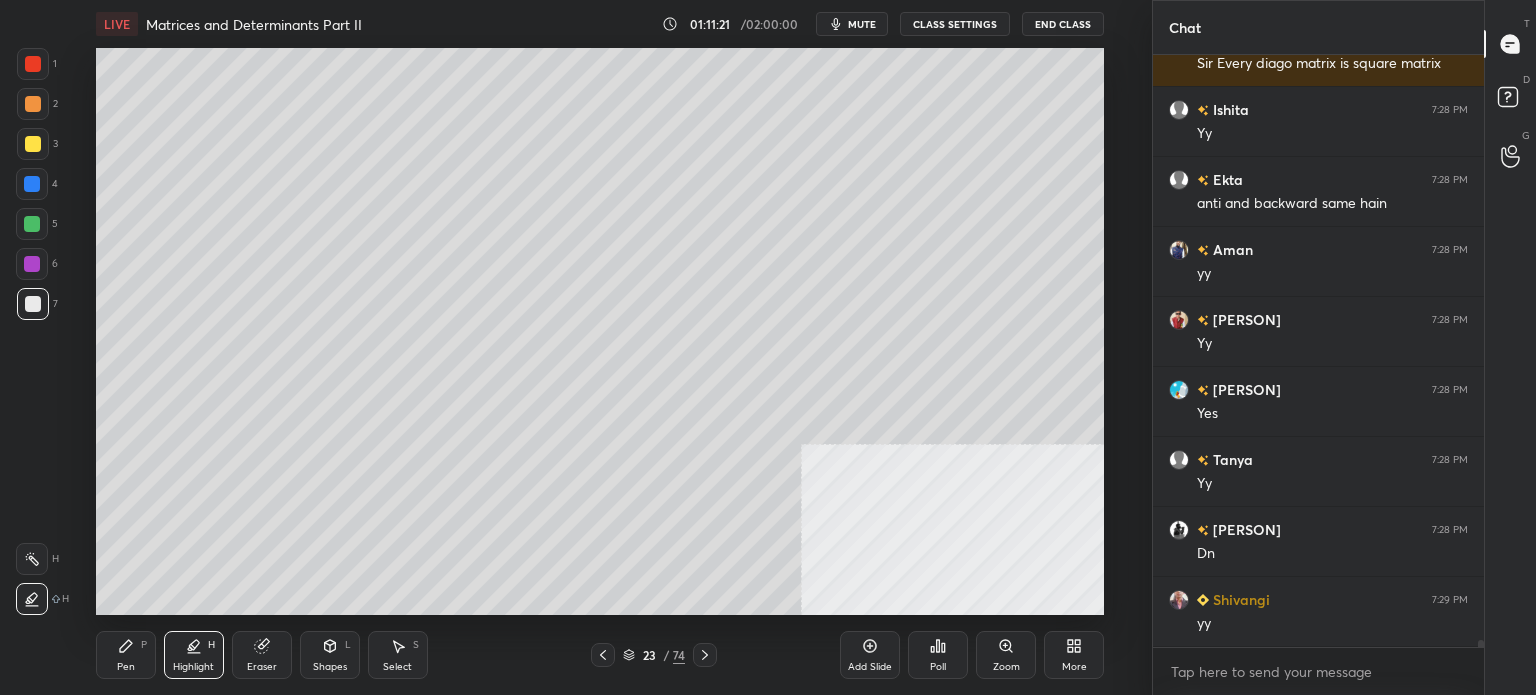 scroll, scrollTop: 48182, scrollLeft: 0, axis: vertical 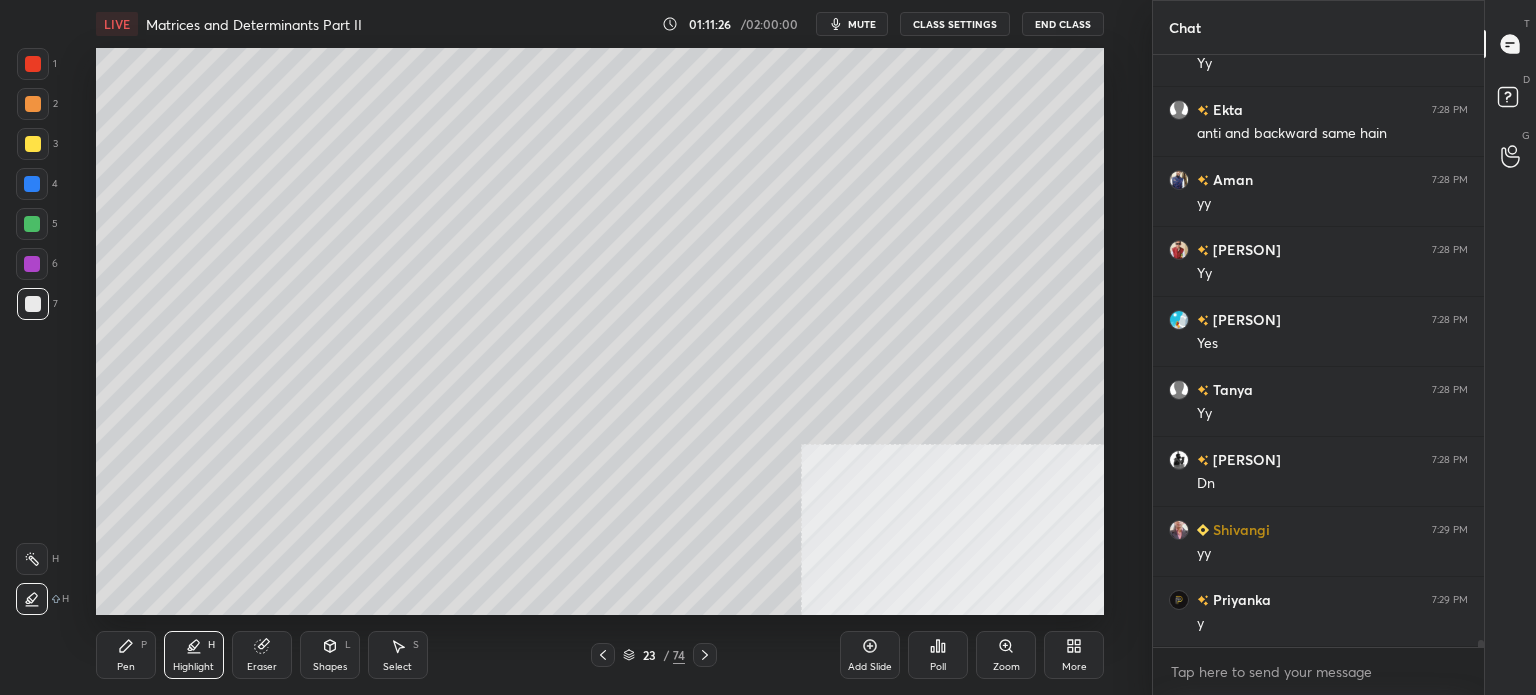 click on "Pen P" at bounding box center [126, 655] 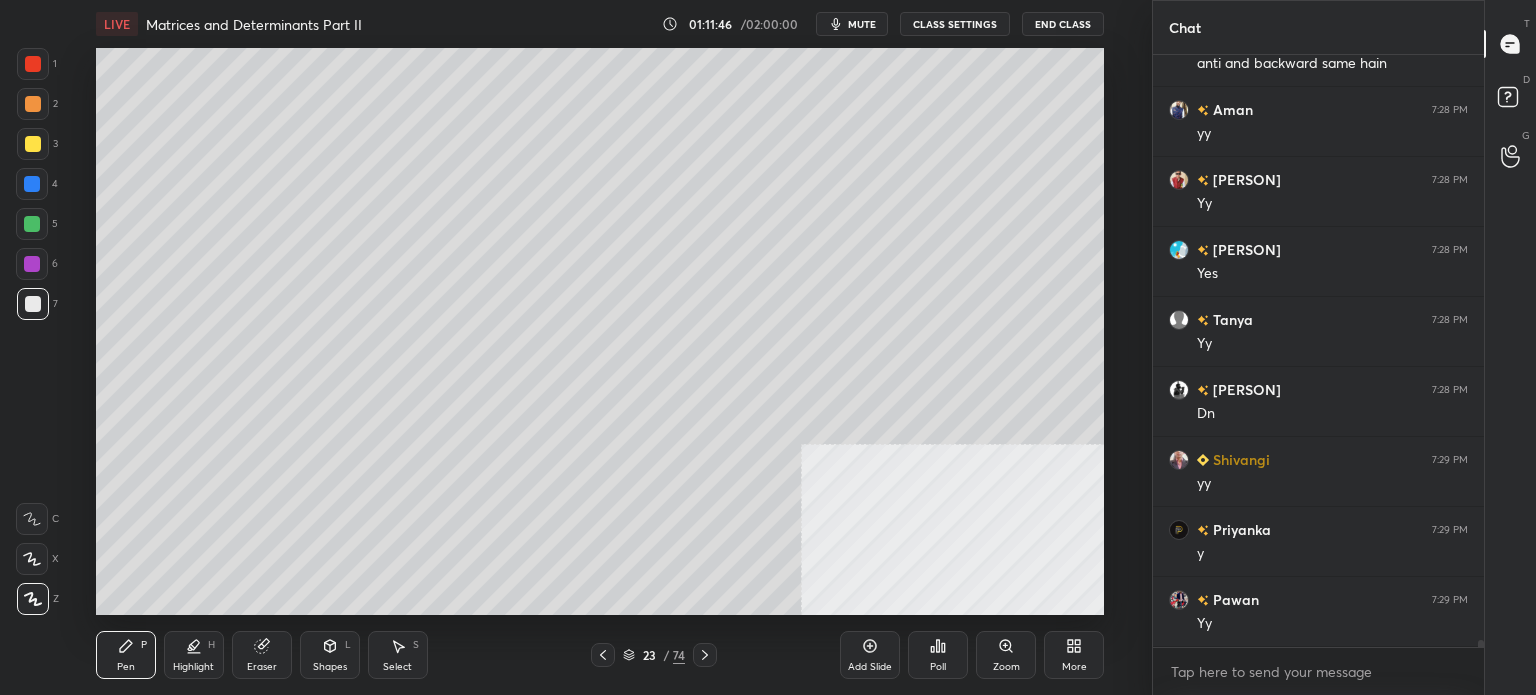 scroll, scrollTop: 48322, scrollLeft: 0, axis: vertical 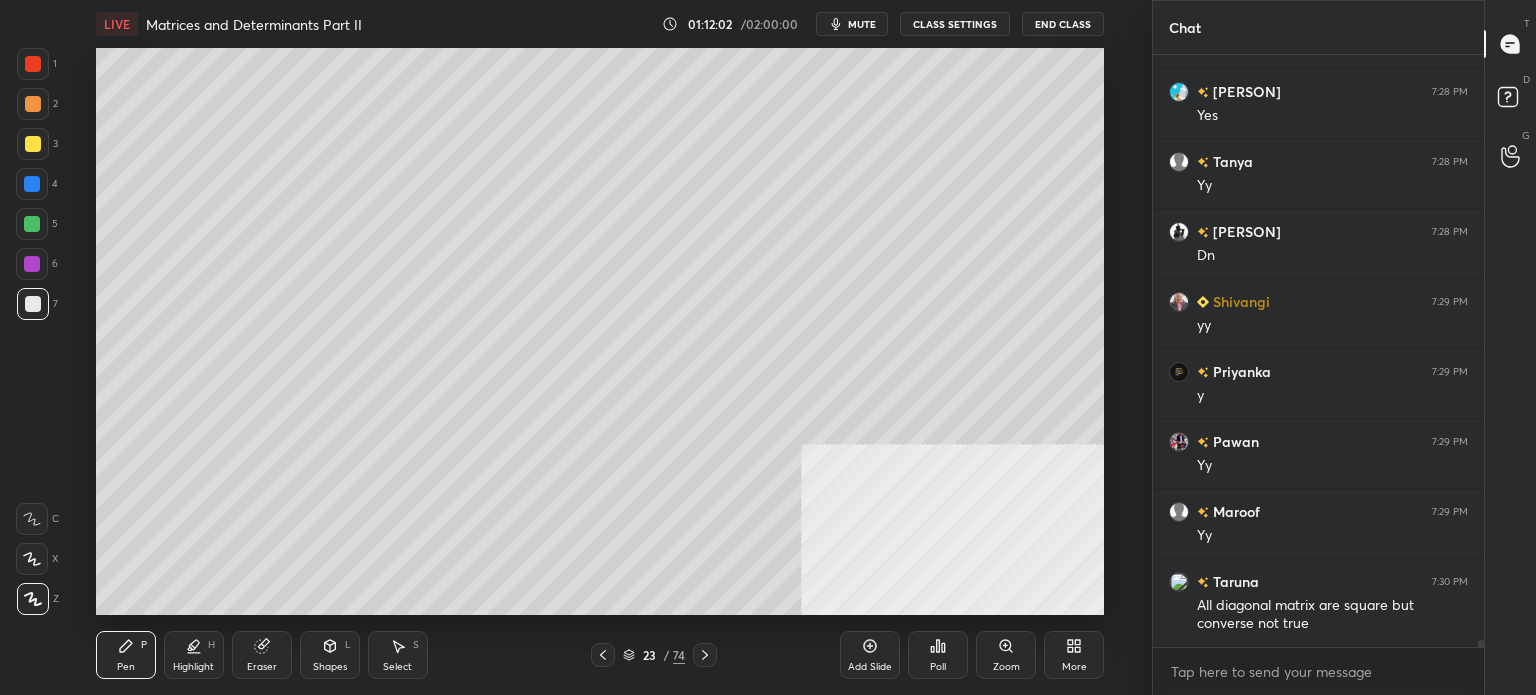 click on "Shapes" at bounding box center [330, 667] 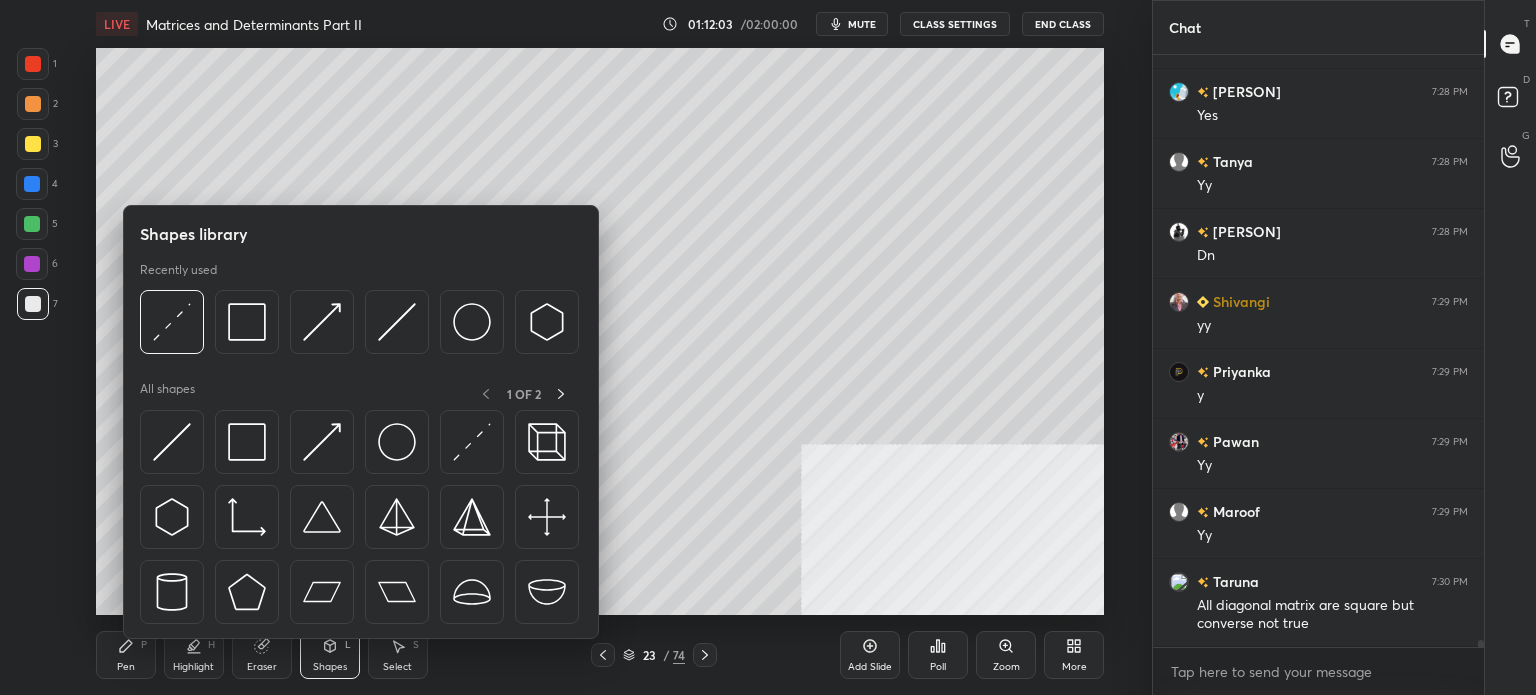 click 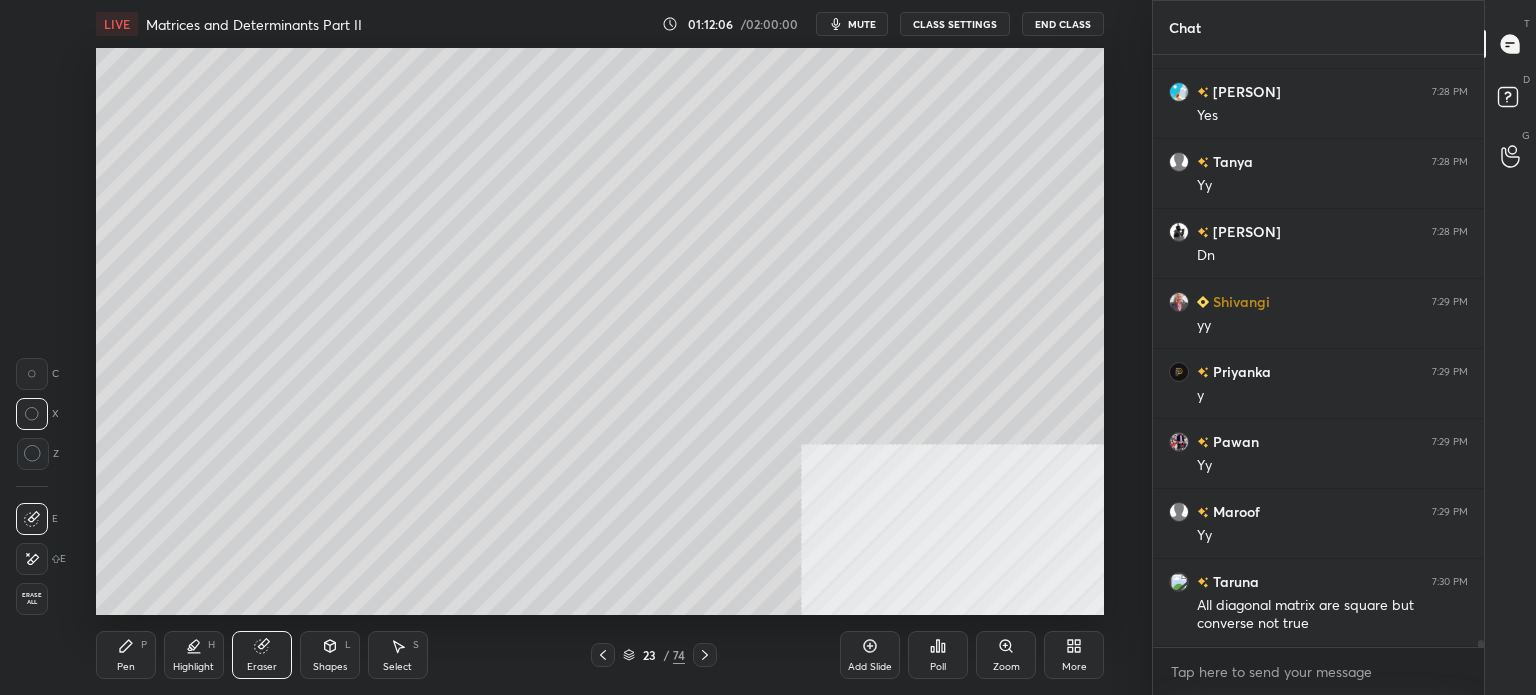 click on "Select S" at bounding box center (398, 655) 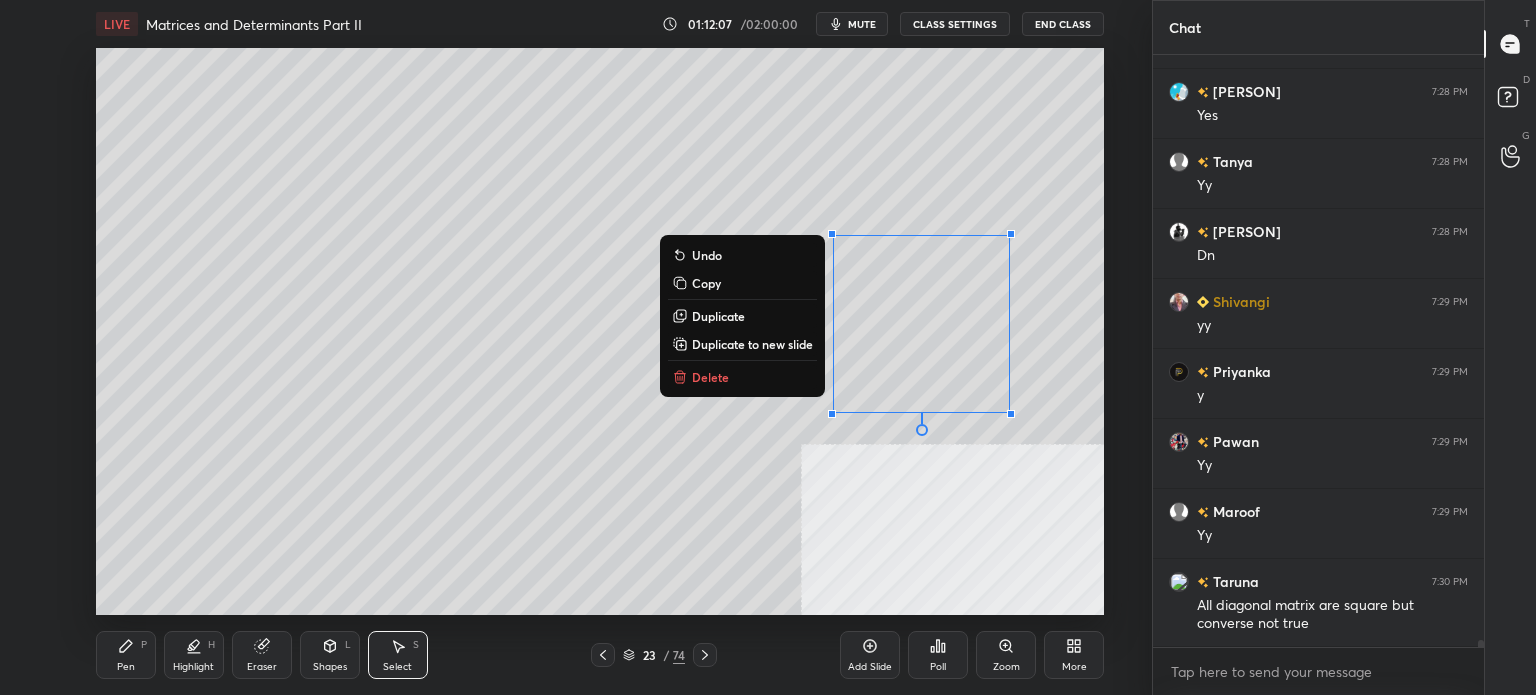 drag, startPoint x: 1028, startPoint y: 288, endPoint x: 1105, endPoint y: 315, distance: 81.596565 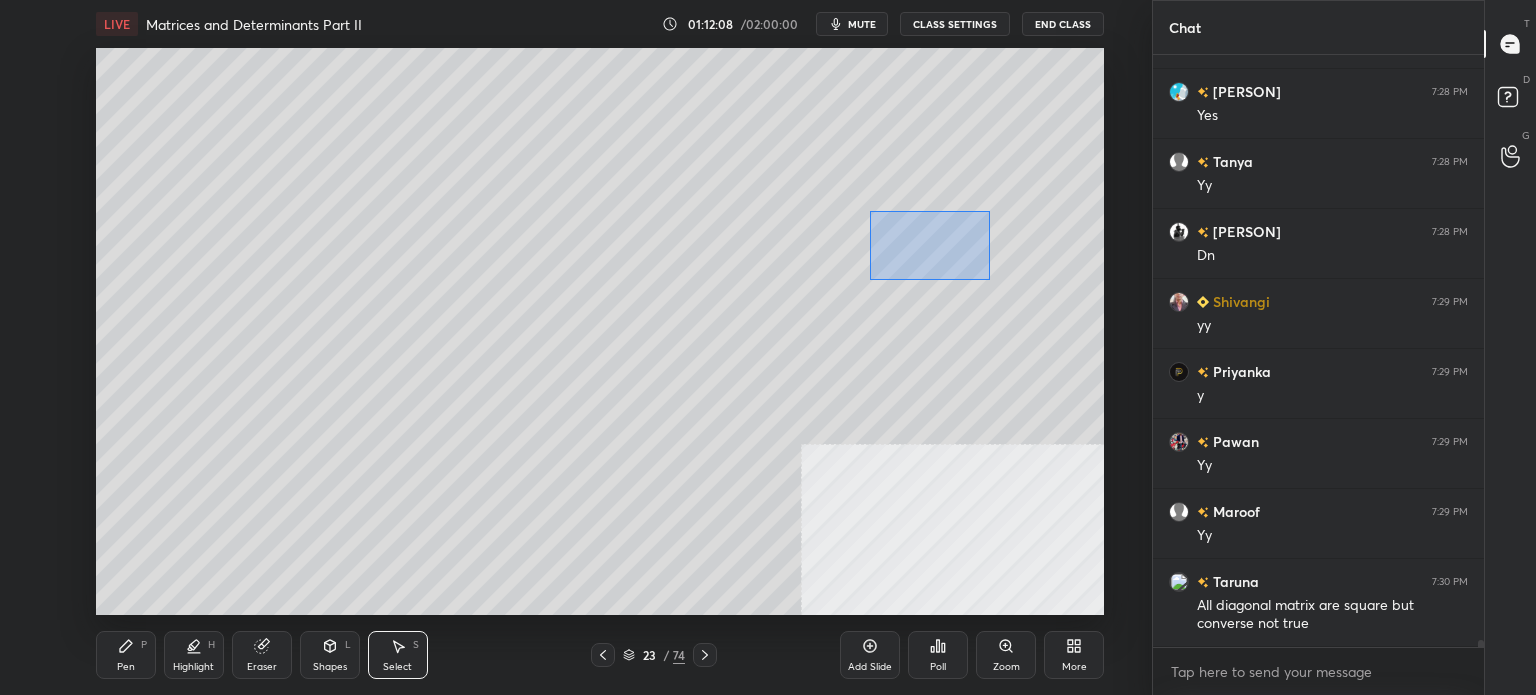 drag, startPoint x: 990, startPoint y: 279, endPoint x: 1060, endPoint y: 307, distance: 75.39231 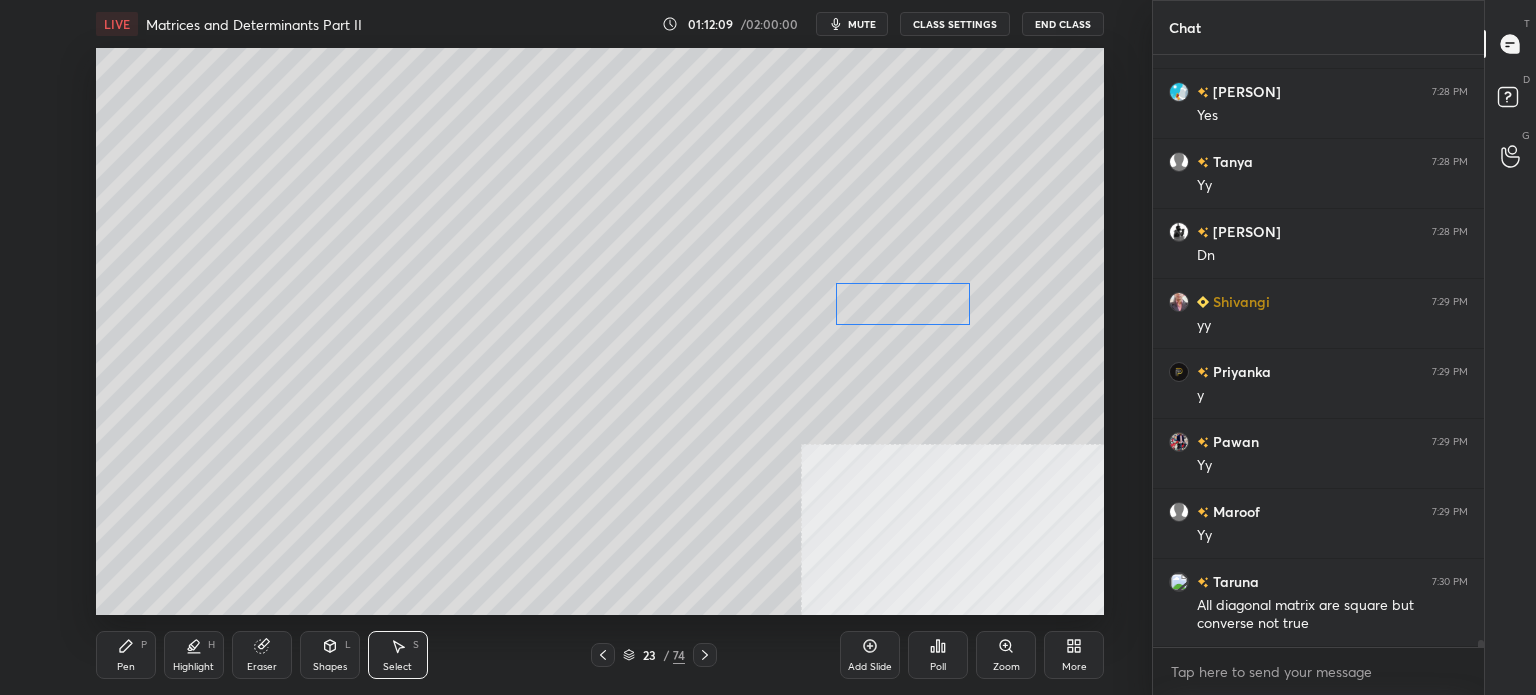 drag, startPoint x: 956, startPoint y: 314, endPoint x: 775, endPoint y: 359, distance: 186.51006 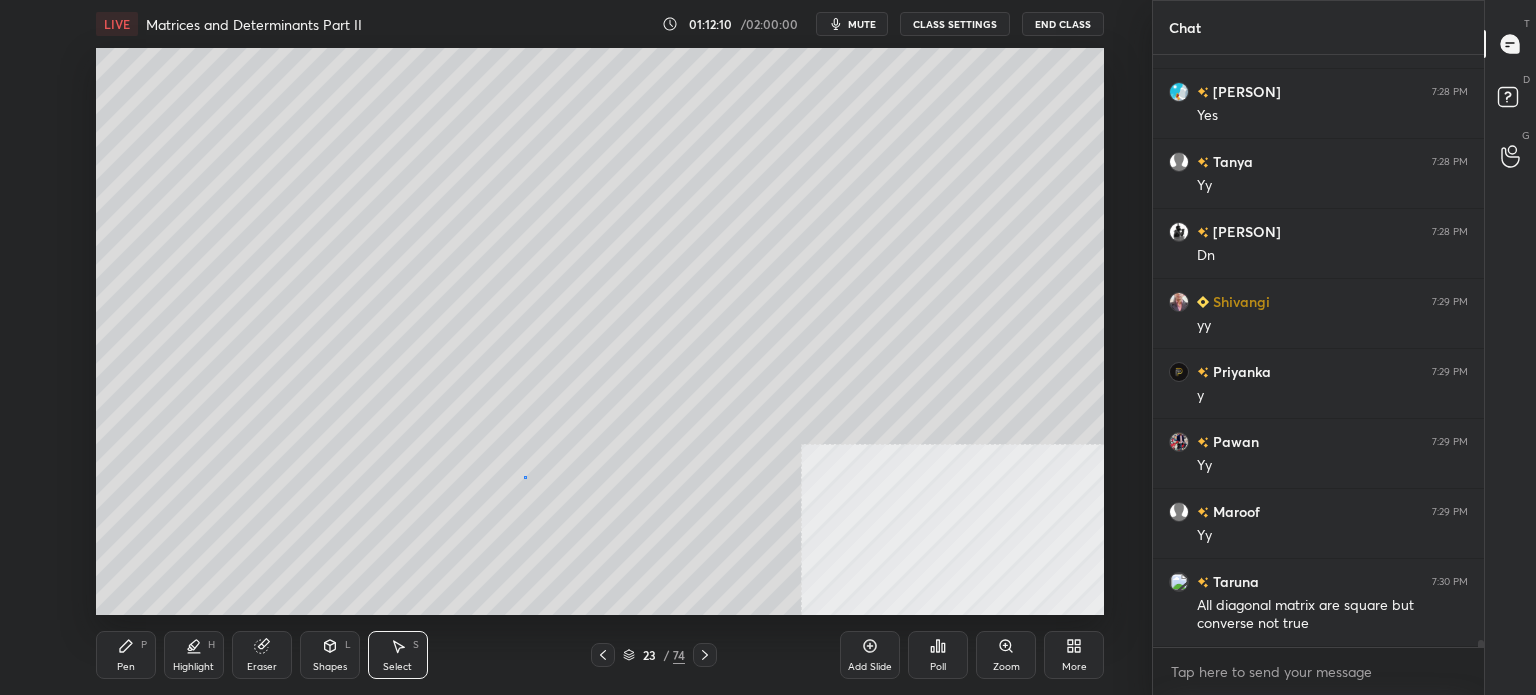 click on "0 ° Undo Copy Duplicate Duplicate to new slide Delete" at bounding box center [600, 331] 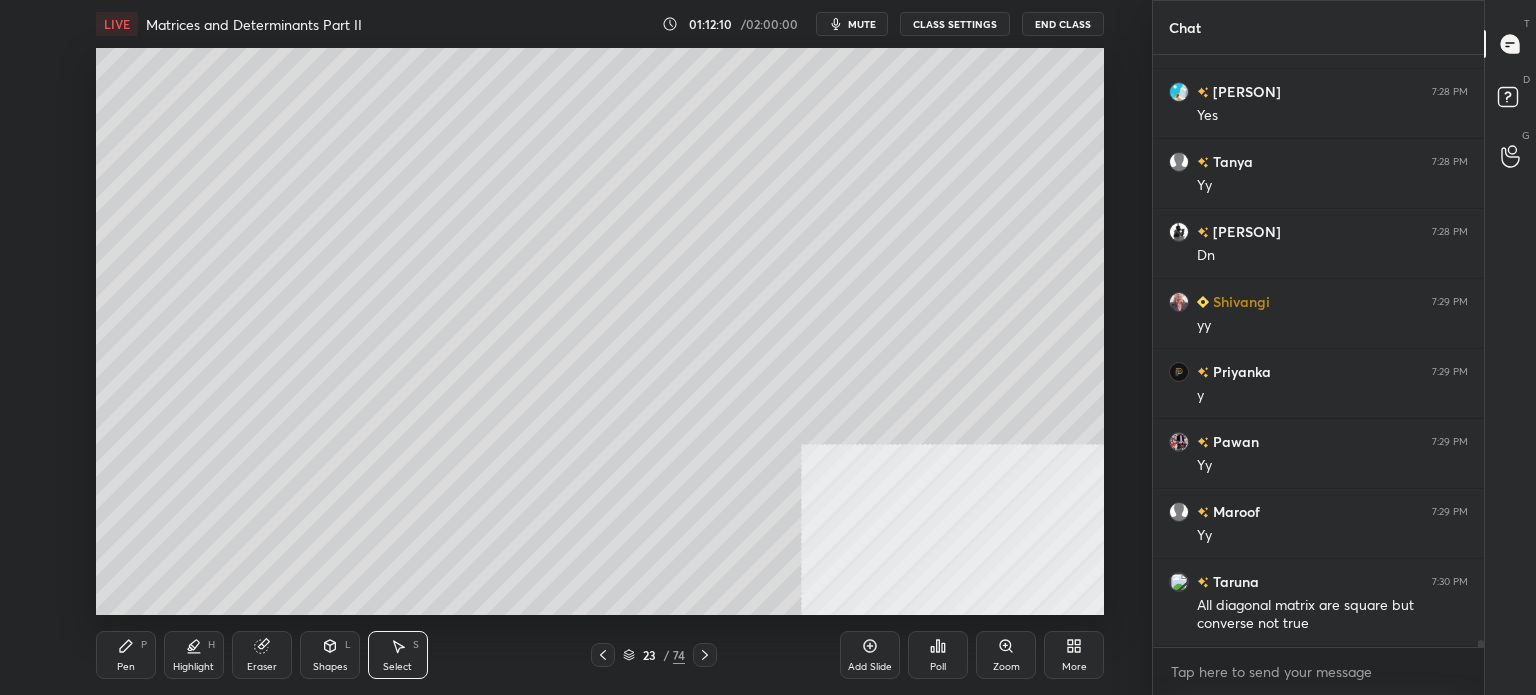 click on "Pen P" at bounding box center (126, 655) 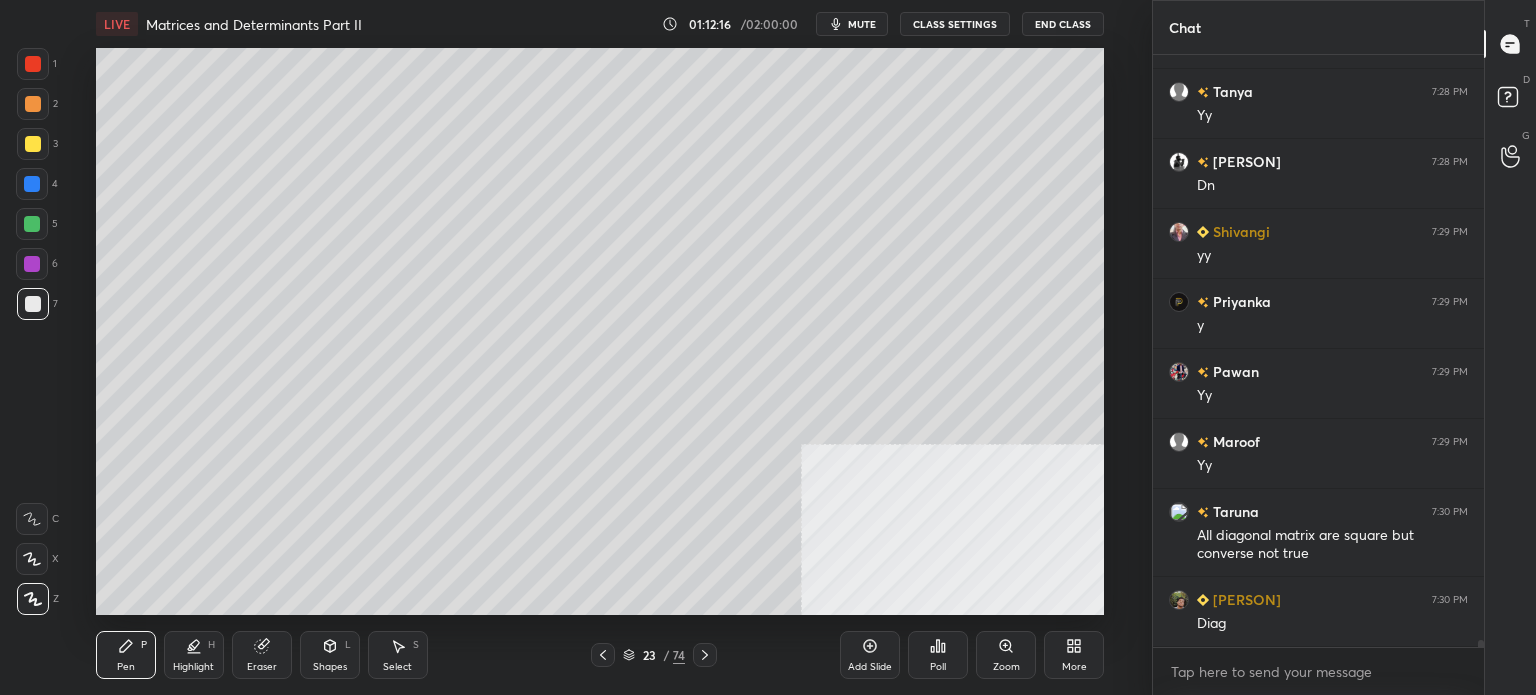 scroll, scrollTop: 48550, scrollLeft: 0, axis: vertical 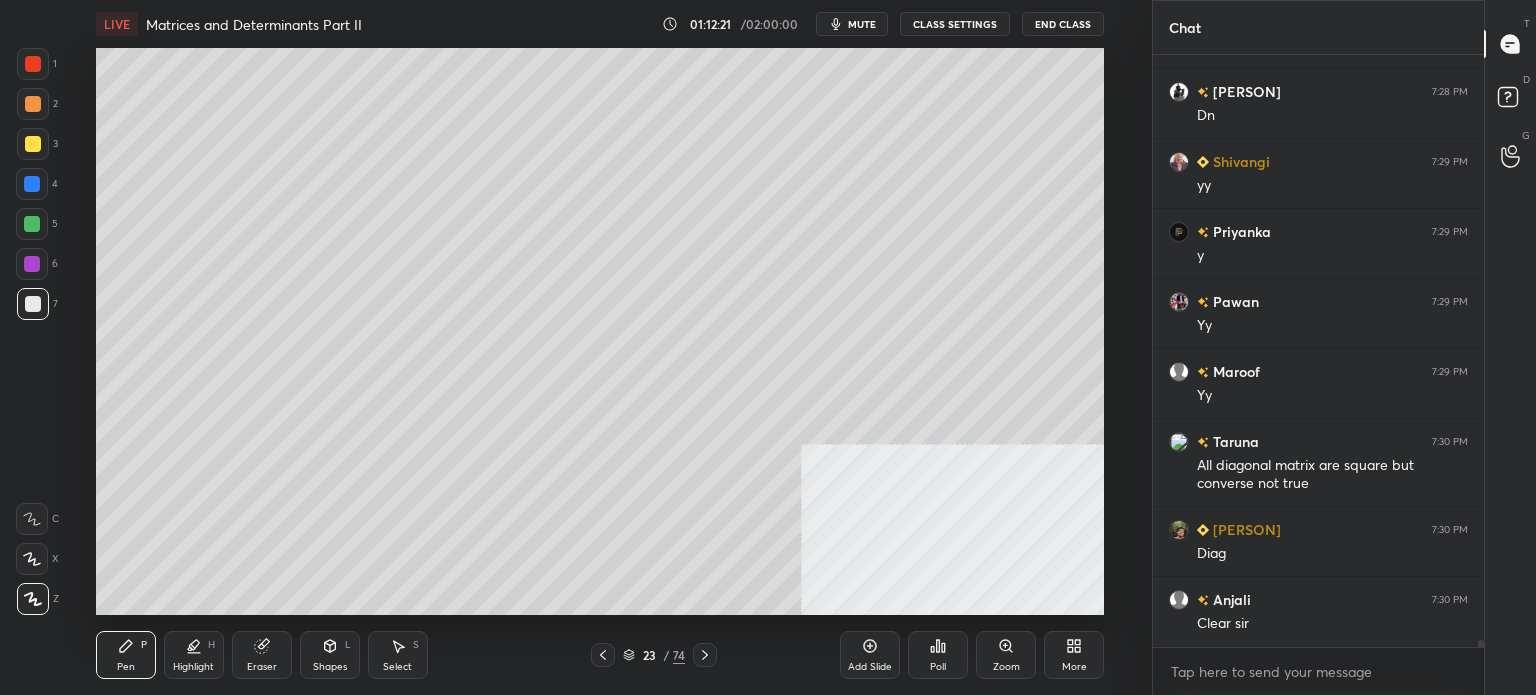 click on "Shapes" at bounding box center [330, 667] 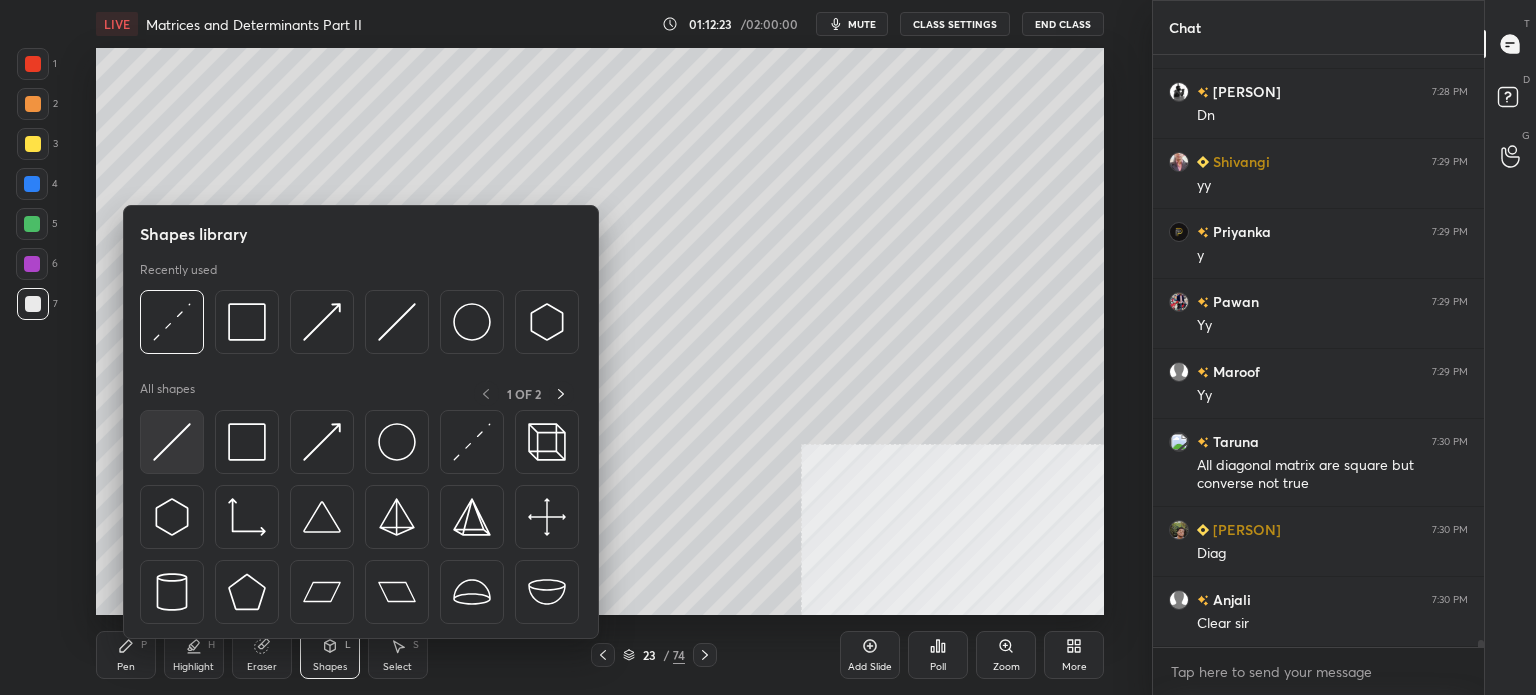 click at bounding box center [172, 442] 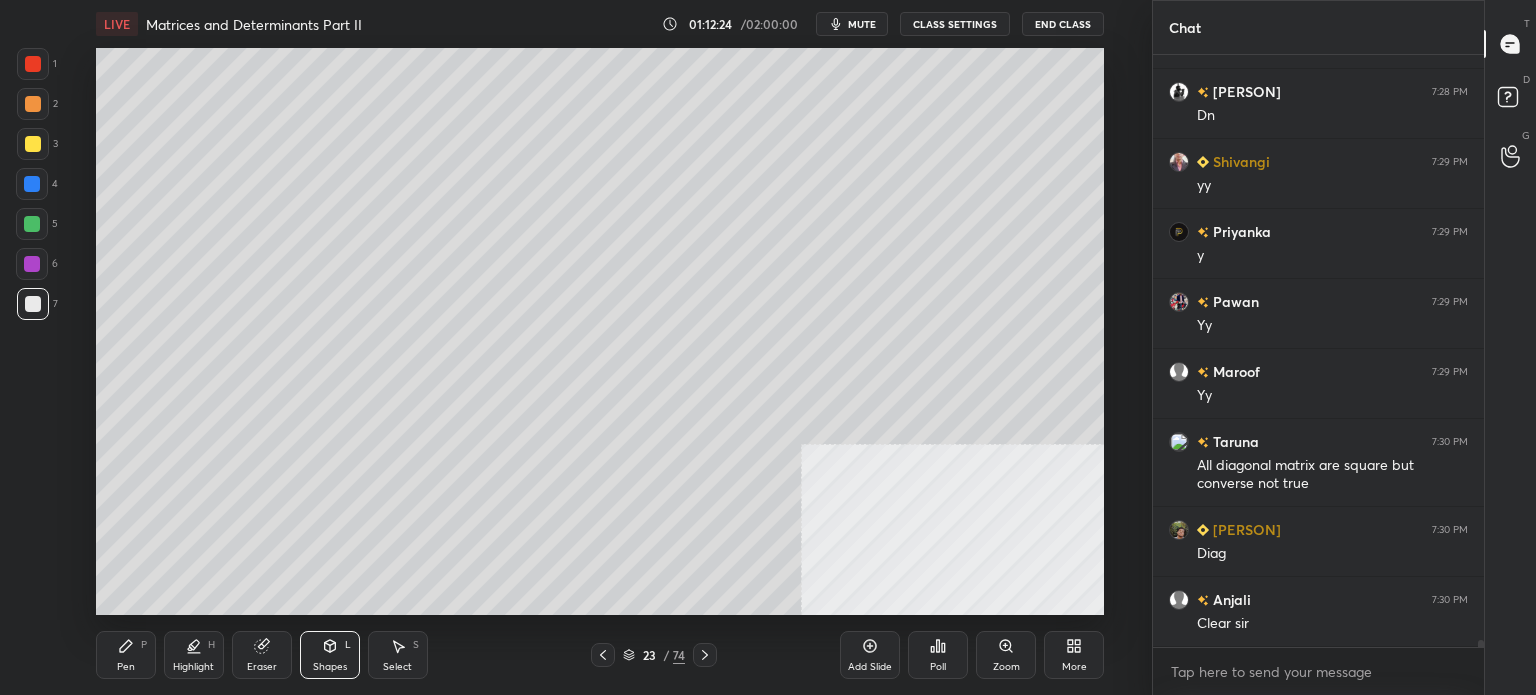 click at bounding box center (33, 144) 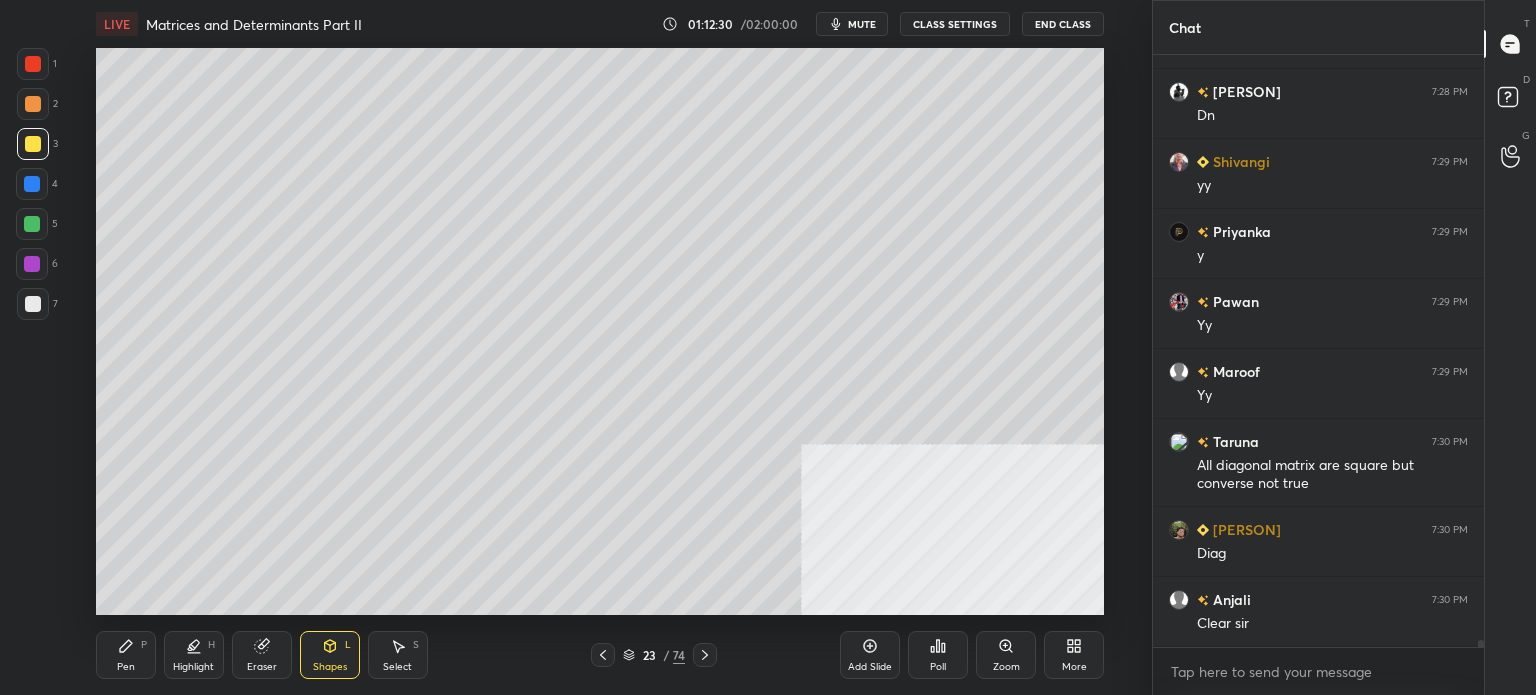 click on "Pen P" at bounding box center (126, 655) 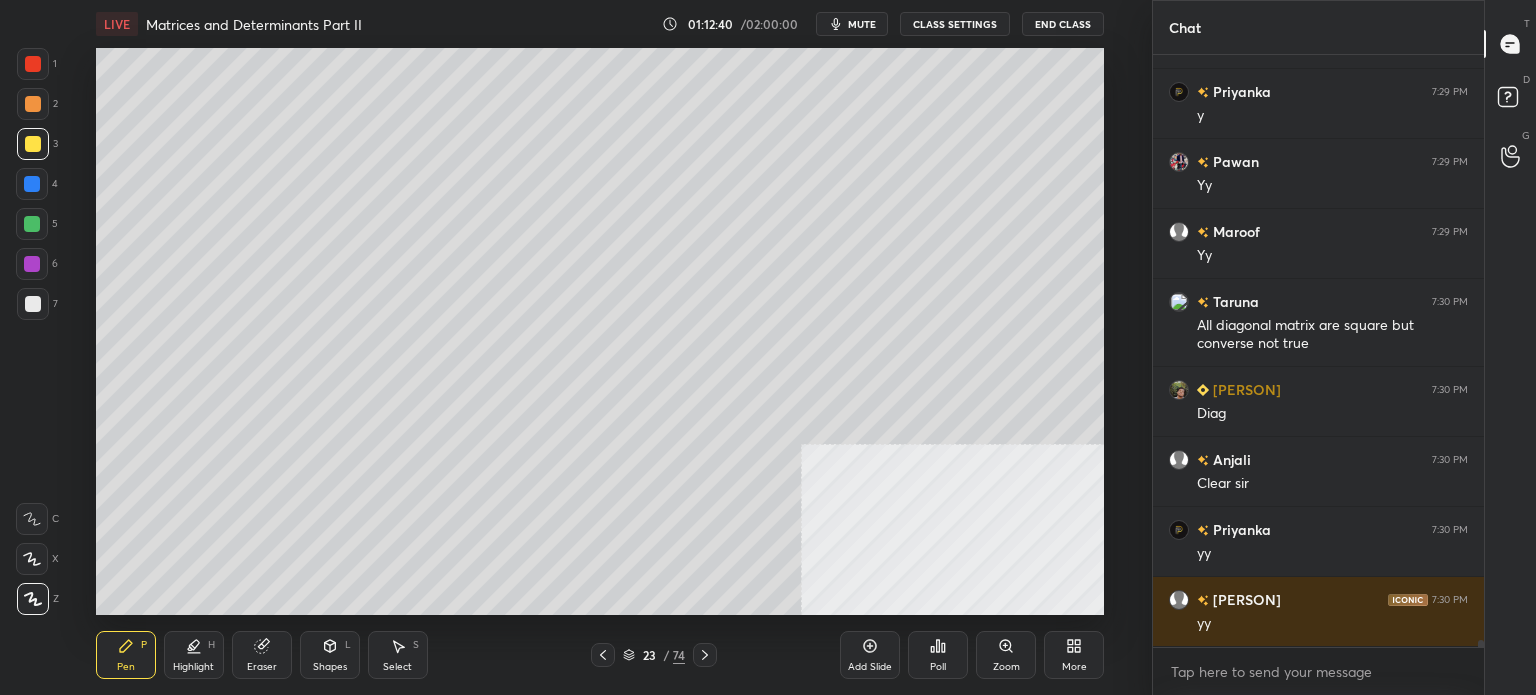 scroll, scrollTop: 48760, scrollLeft: 0, axis: vertical 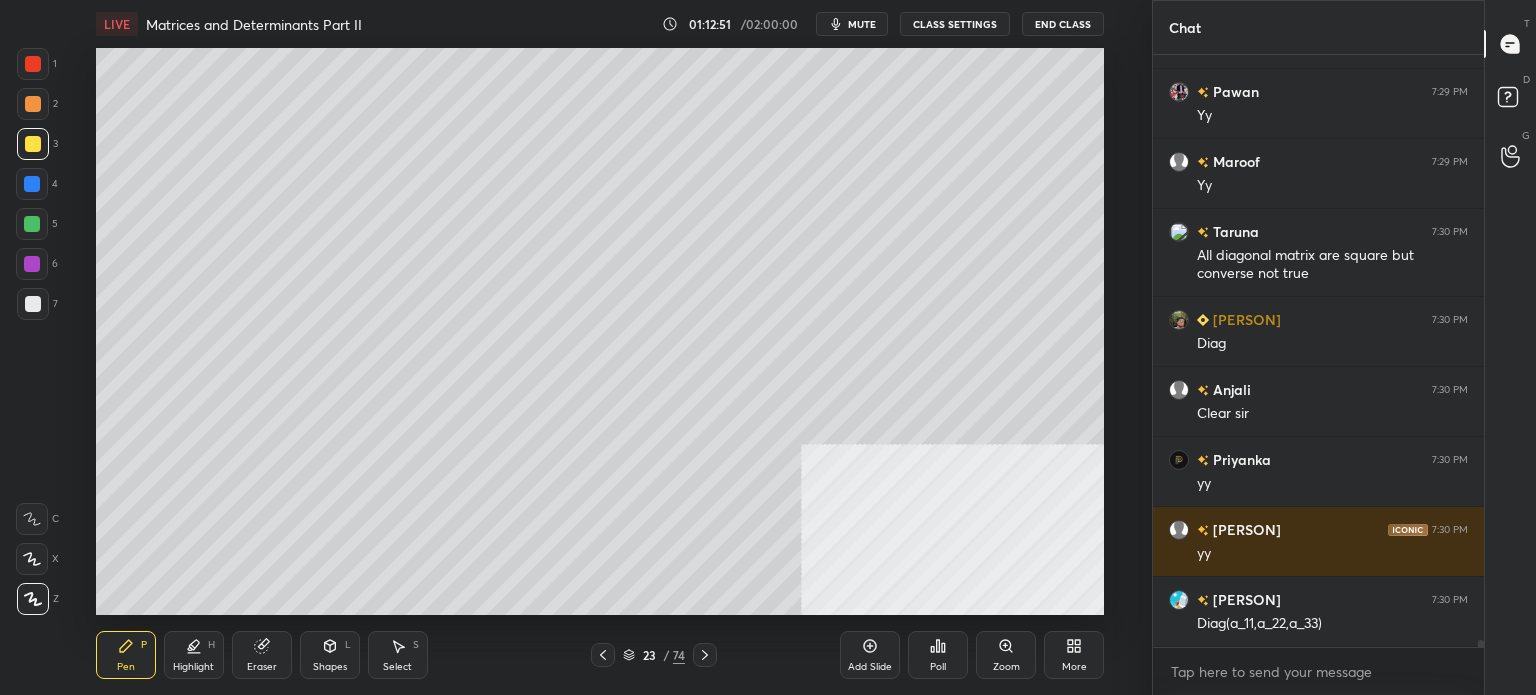 click at bounding box center (33, 304) 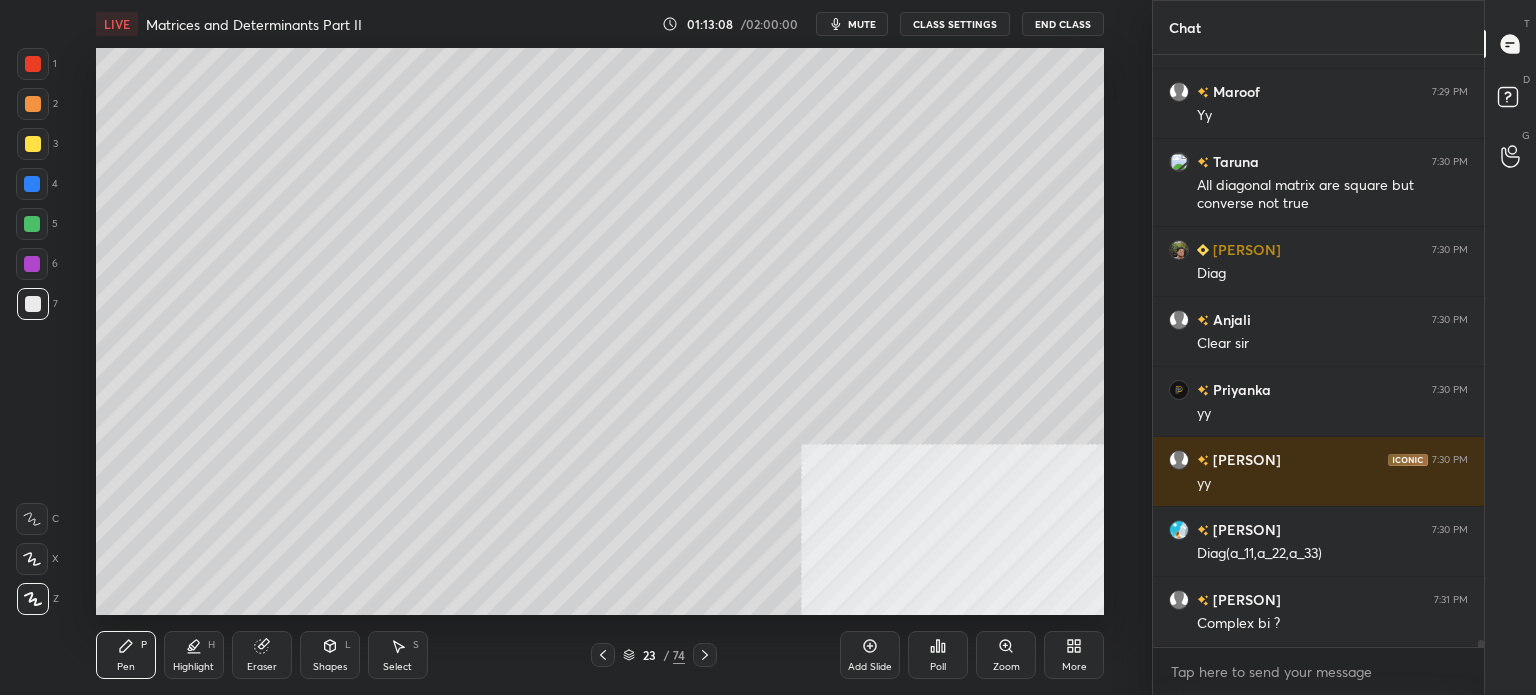scroll, scrollTop: 48918, scrollLeft: 0, axis: vertical 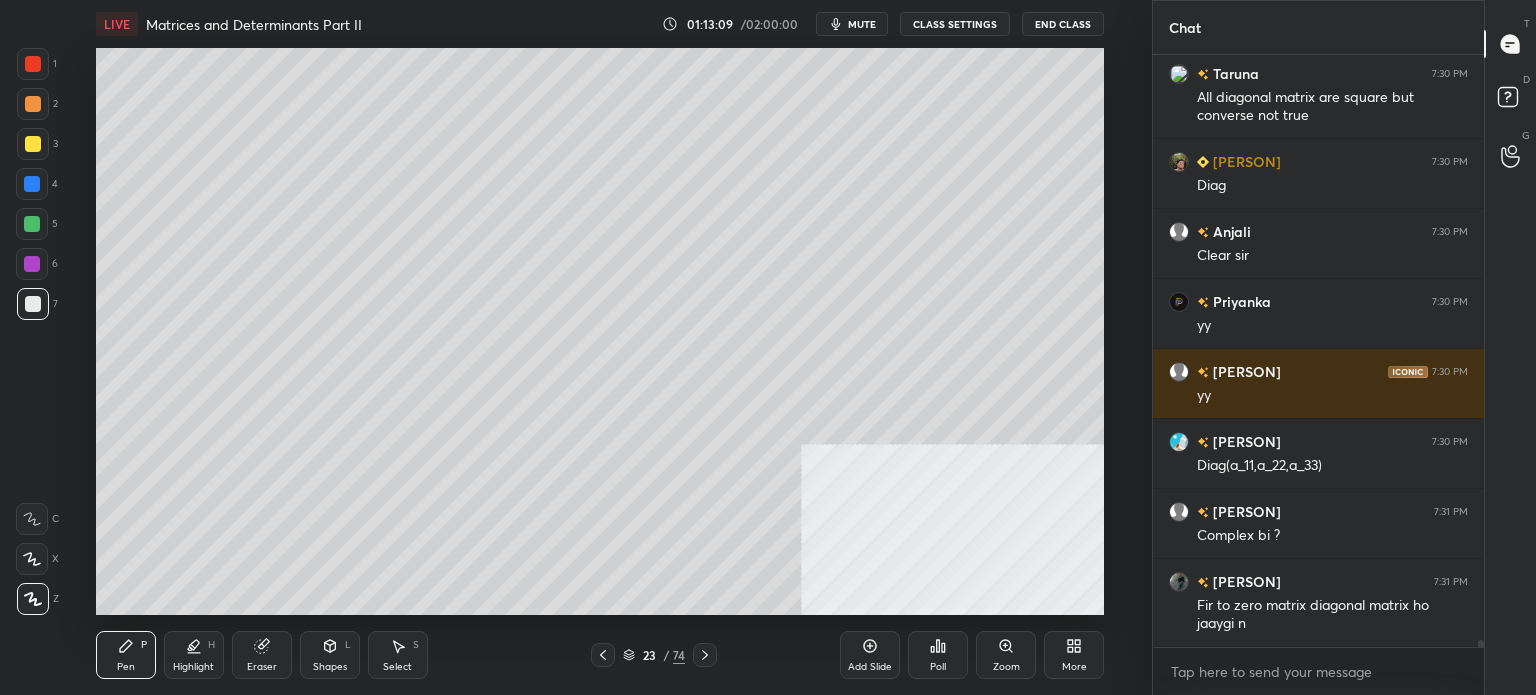 click on "More" at bounding box center [1074, 655] 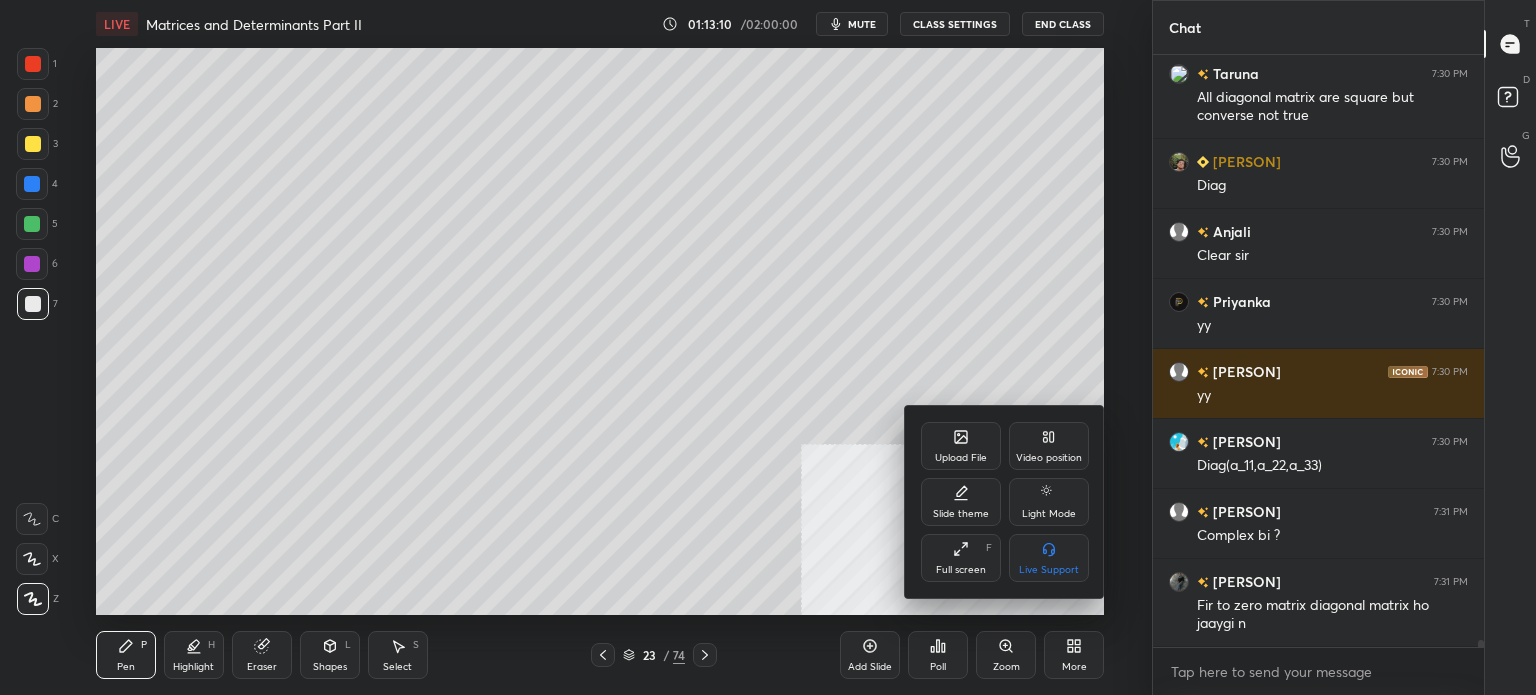 click on "Video position" at bounding box center [1049, 446] 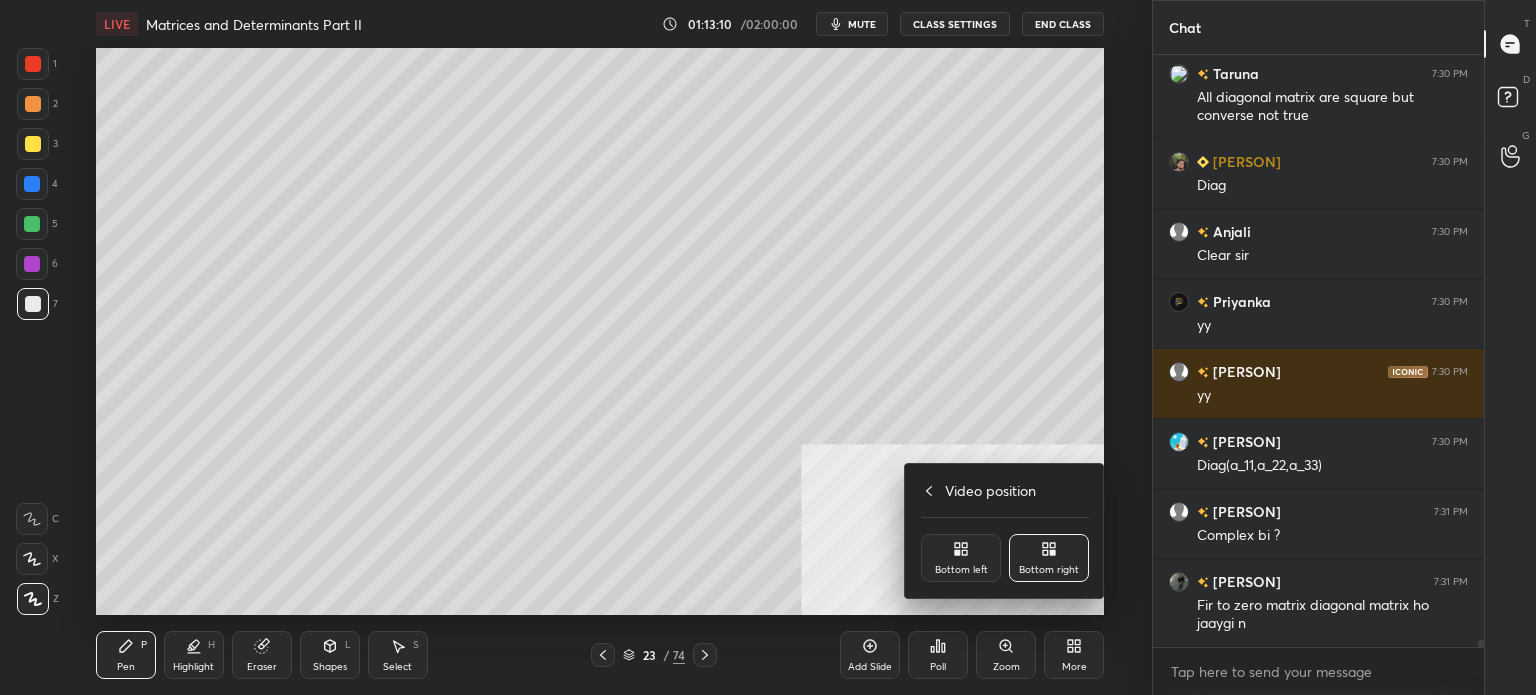 click on "Bottom left" at bounding box center [961, 570] 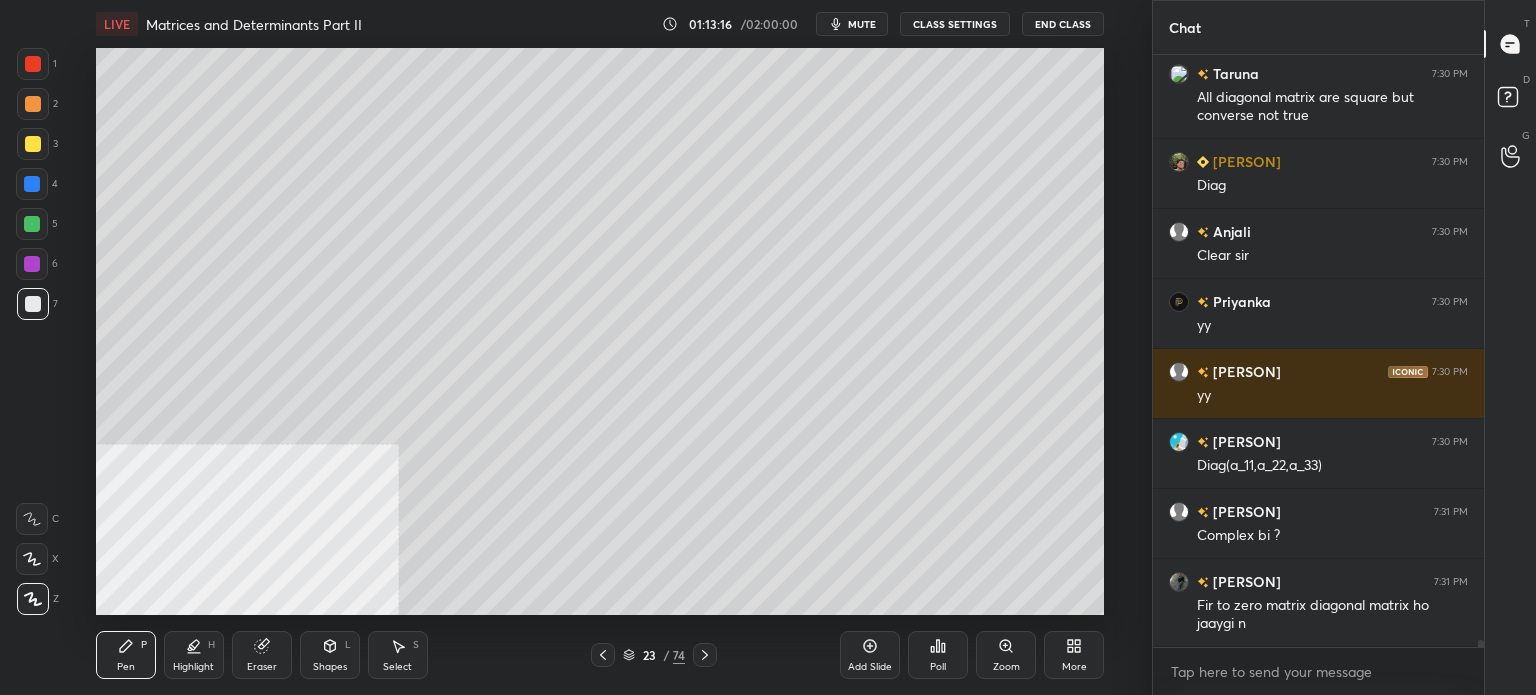 scroll, scrollTop: 48988, scrollLeft: 0, axis: vertical 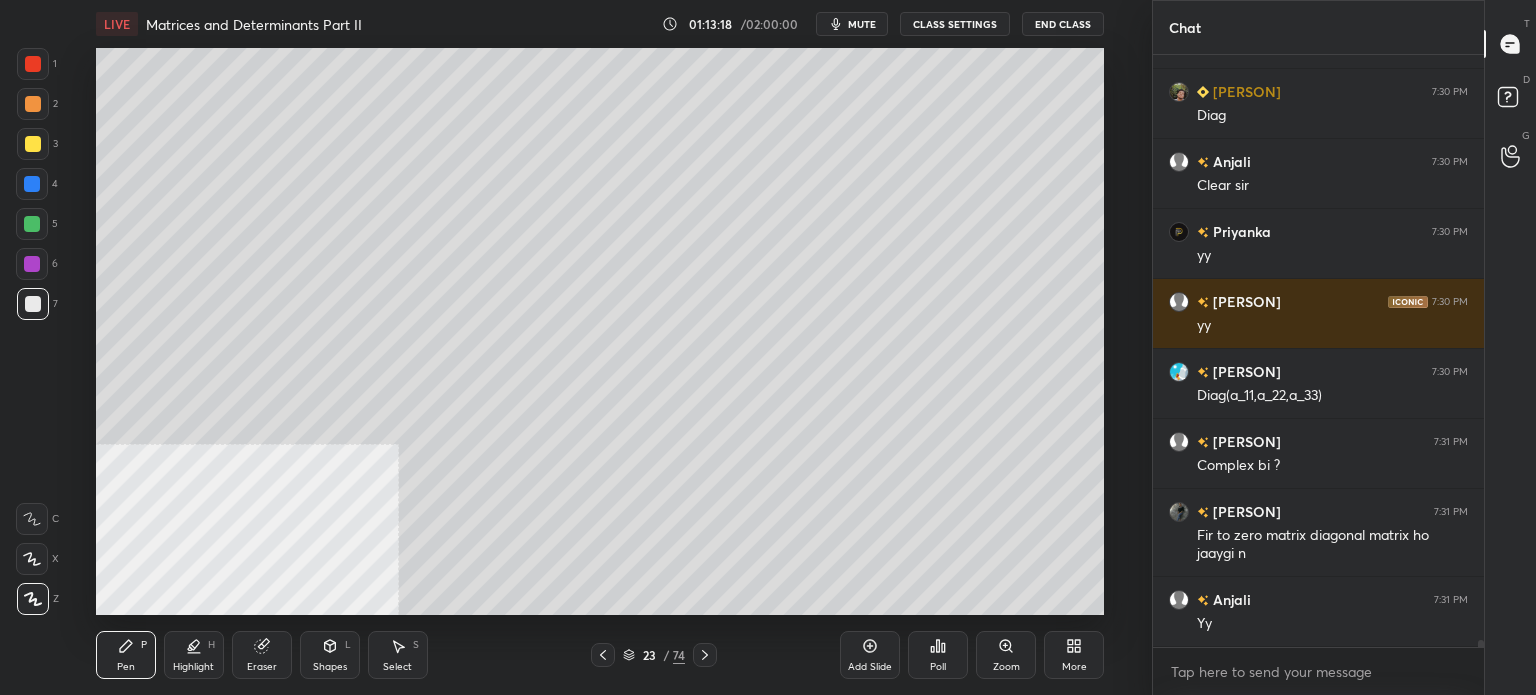 click on "More" at bounding box center [1074, 655] 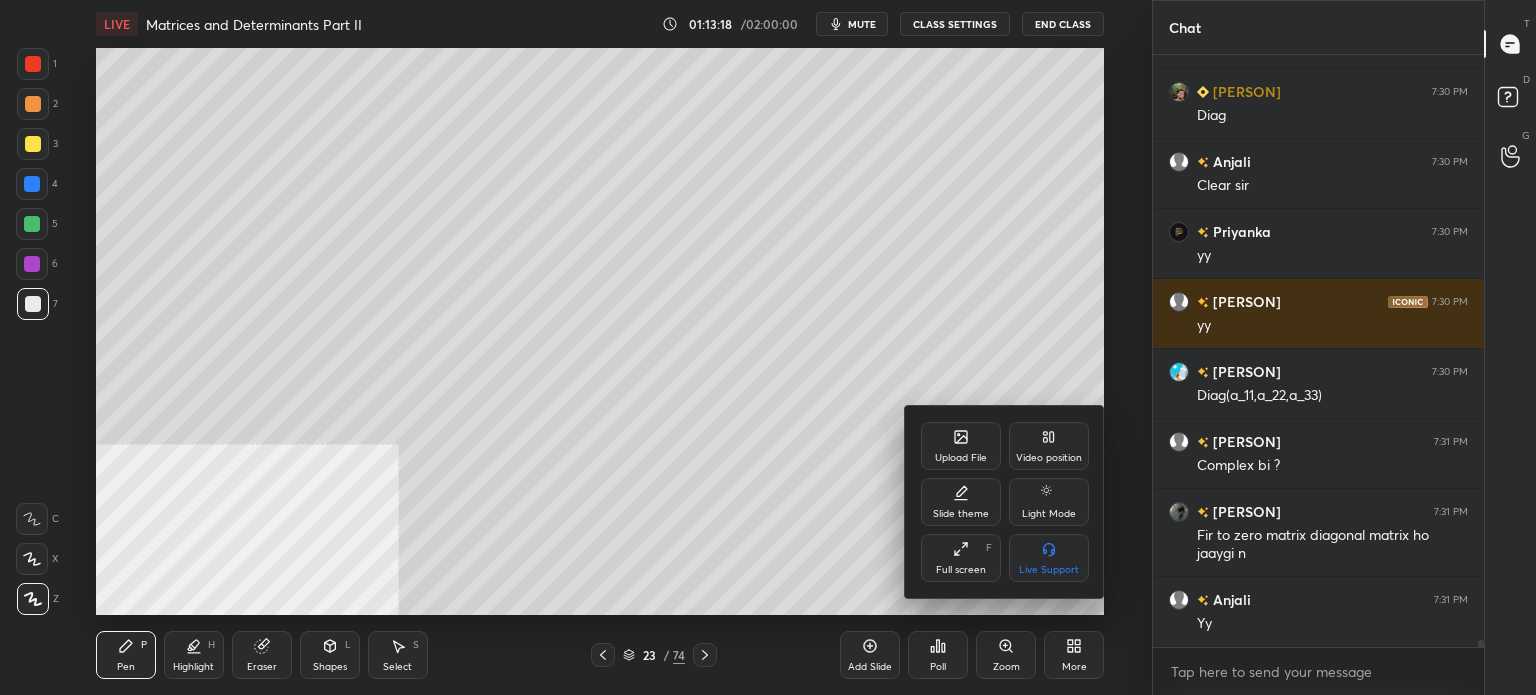 click on "Video position" at bounding box center [1049, 446] 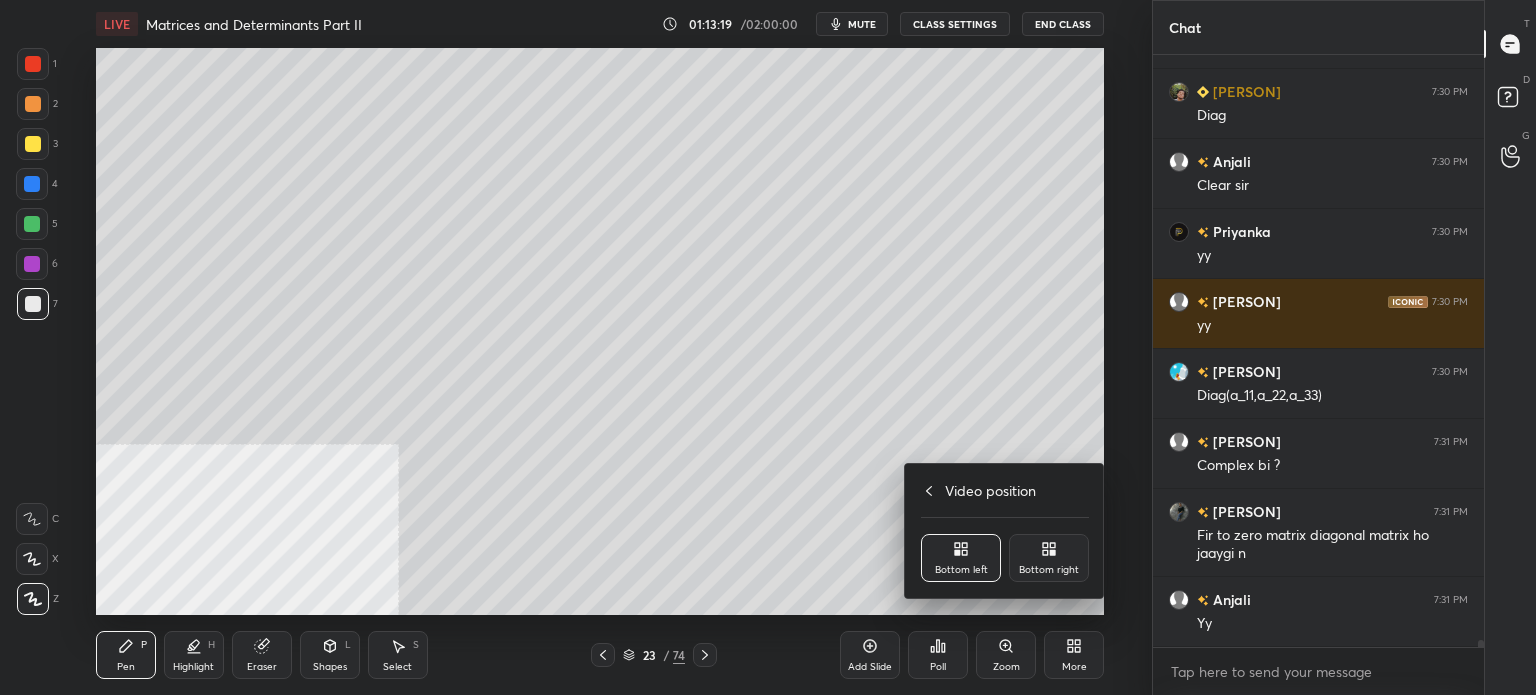 click on "Bottom right" at bounding box center (1049, 558) 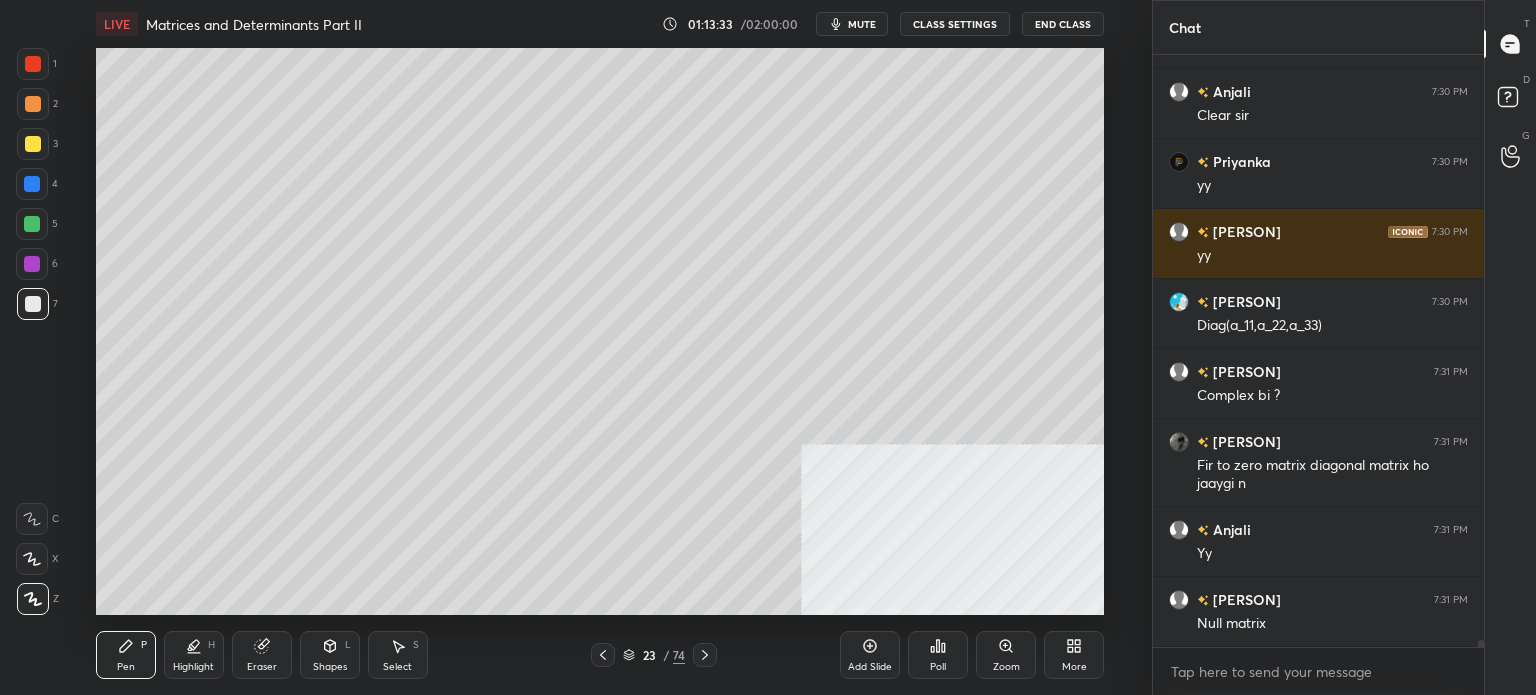 scroll, scrollTop: 49128, scrollLeft: 0, axis: vertical 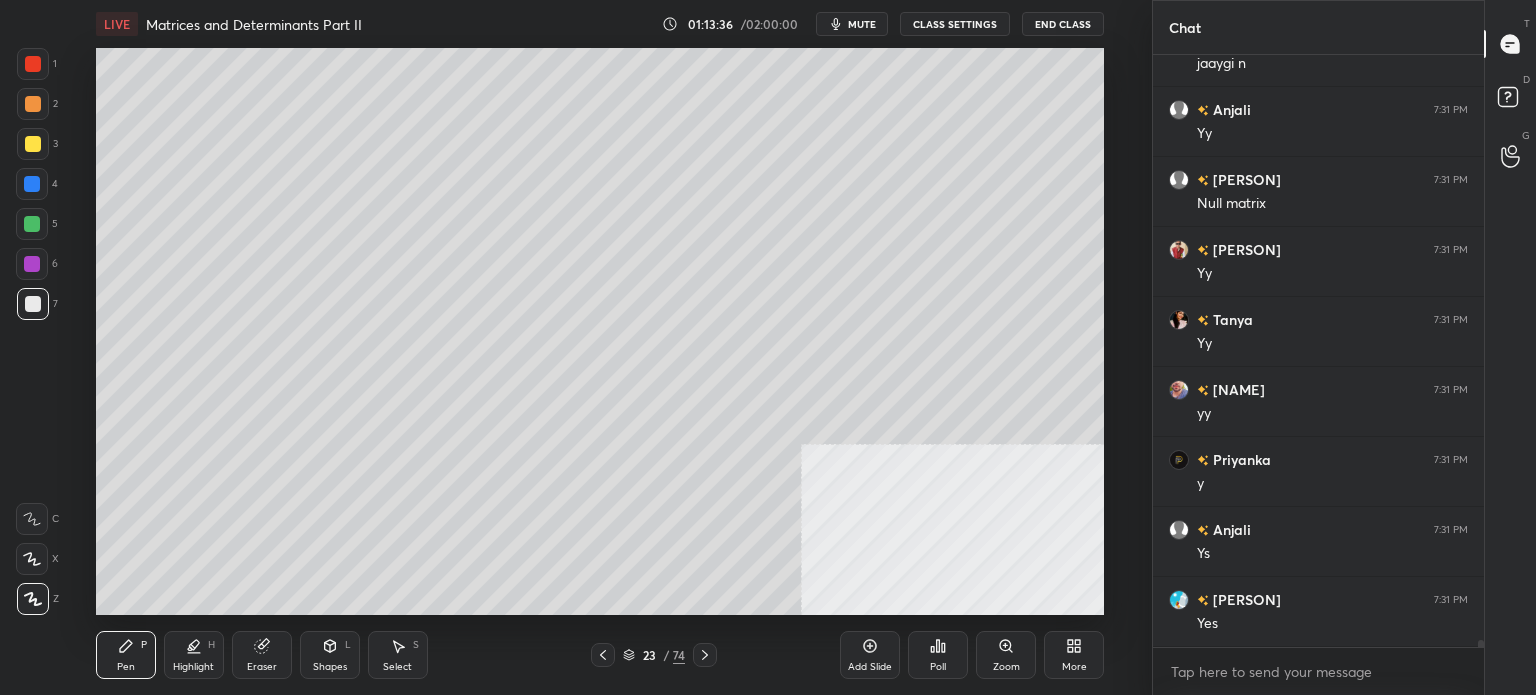 drag, startPoint x: 517, startPoint y: 675, endPoint x: 446, endPoint y: 655, distance: 73.76314 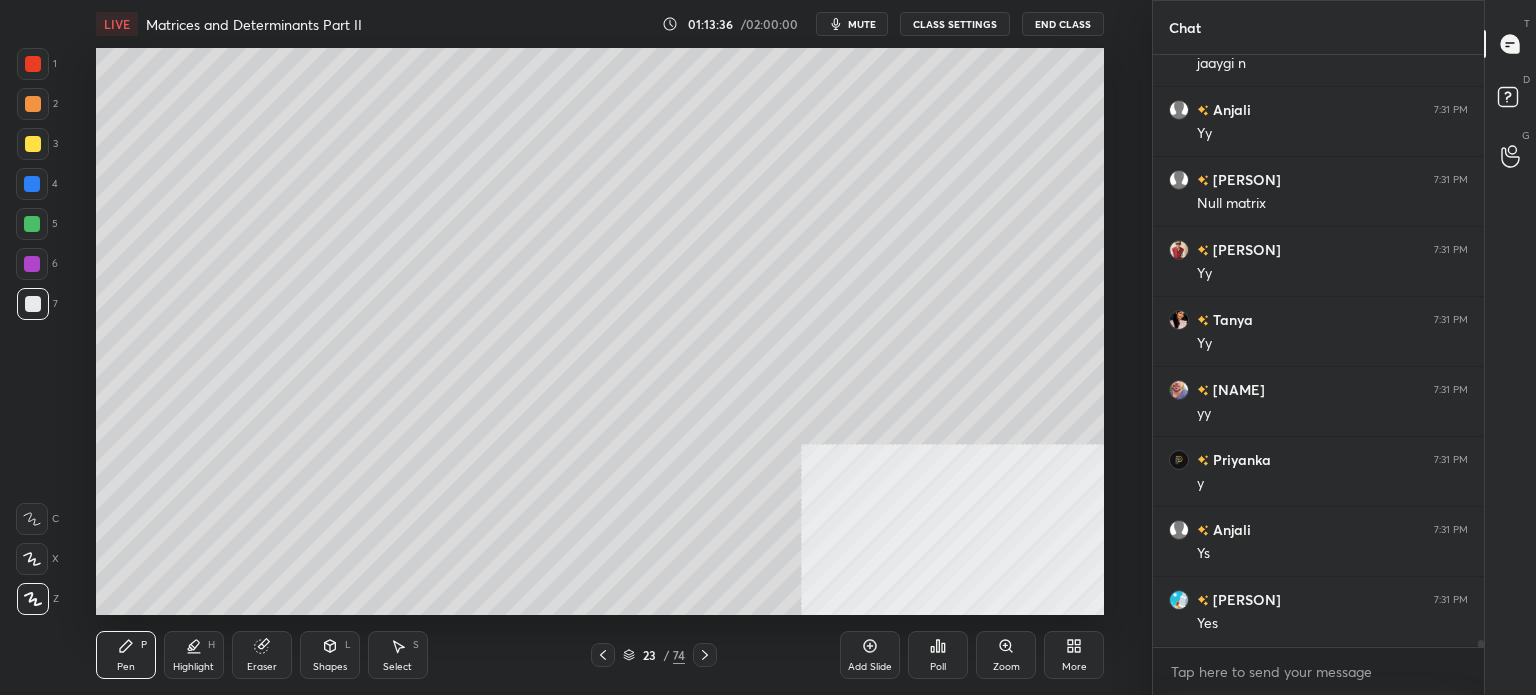 click on "Pen P Highlight H Eraser Shapes L Select S 23 / 74 Add Slide Poll Zoom More" at bounding box center (600, 655) 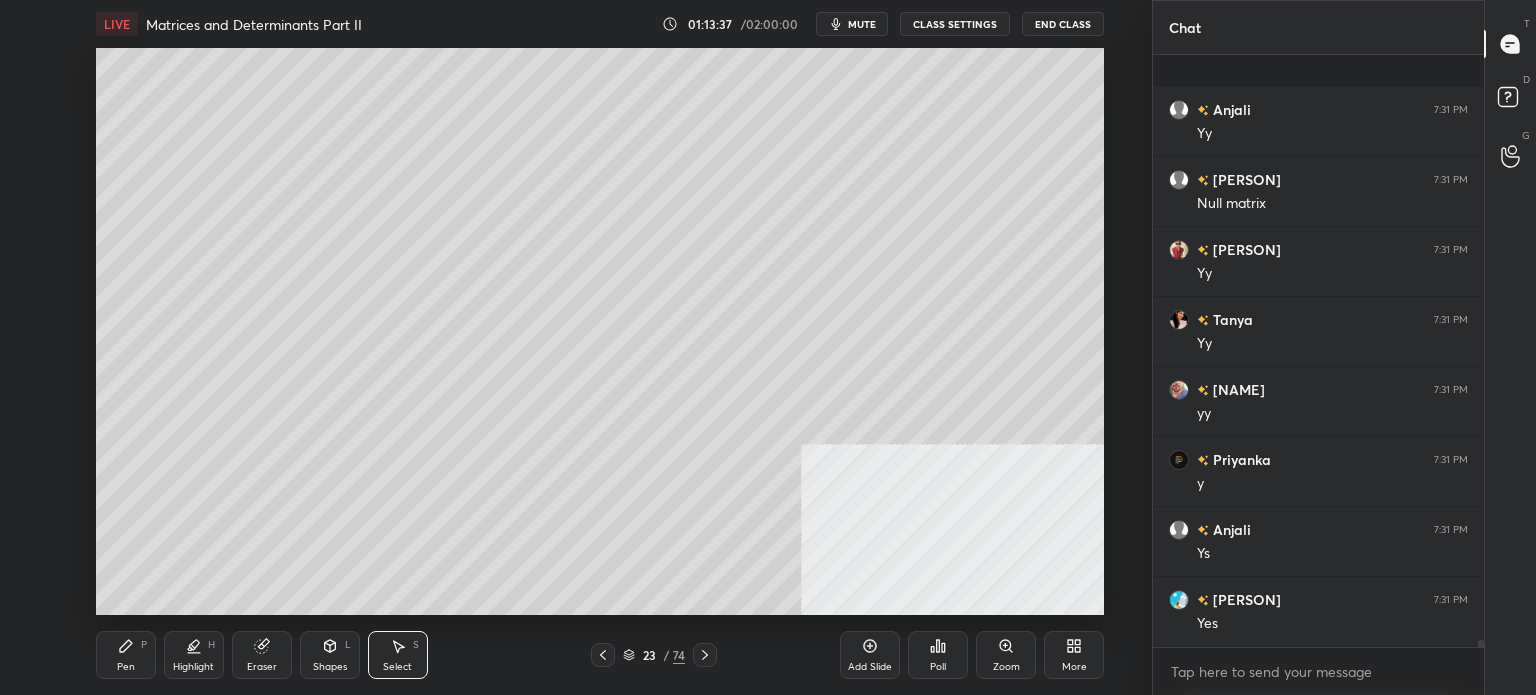 scroll, scrollTop: 49618, scrollLeft: 0, axis: vertical 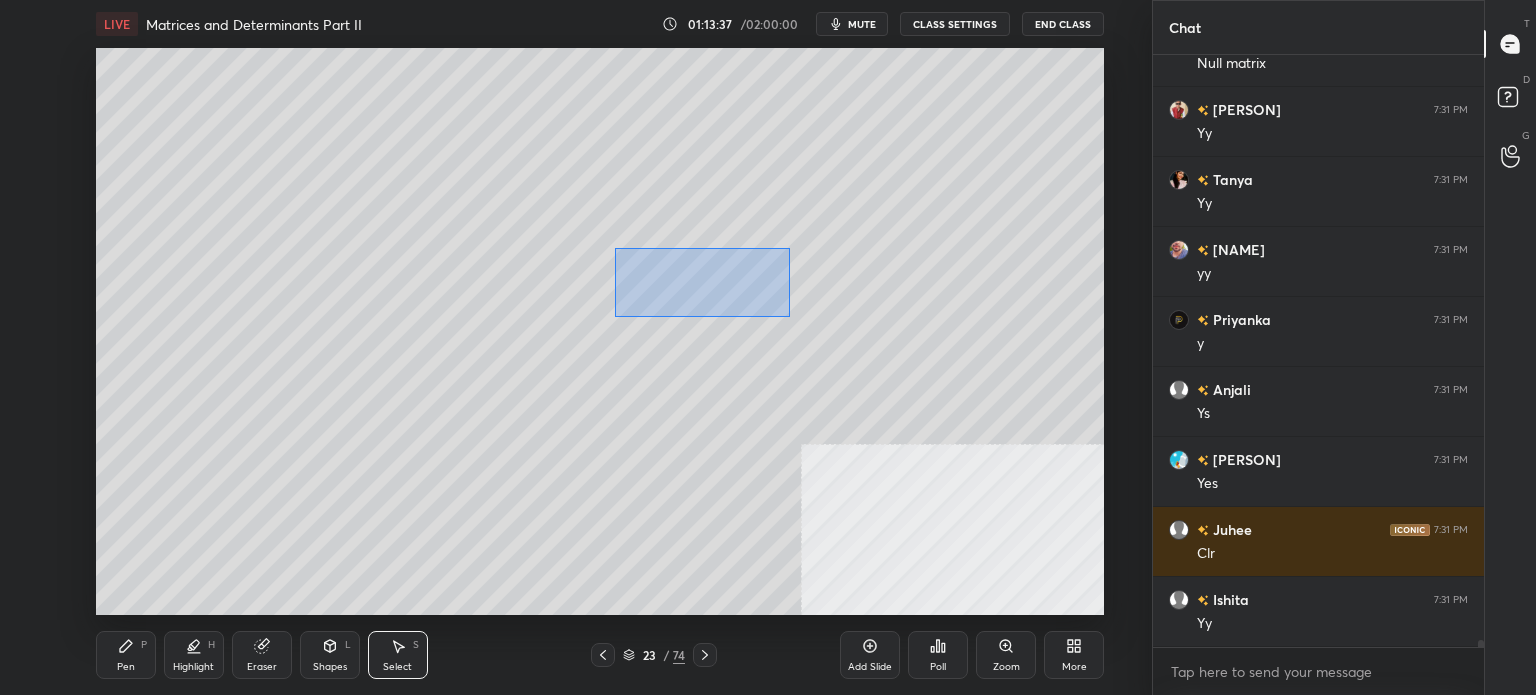 drag, startPoint x: 615, startPoint y: 247, endPoint x: 1039, endPoint y: 362, distance: 439.3188 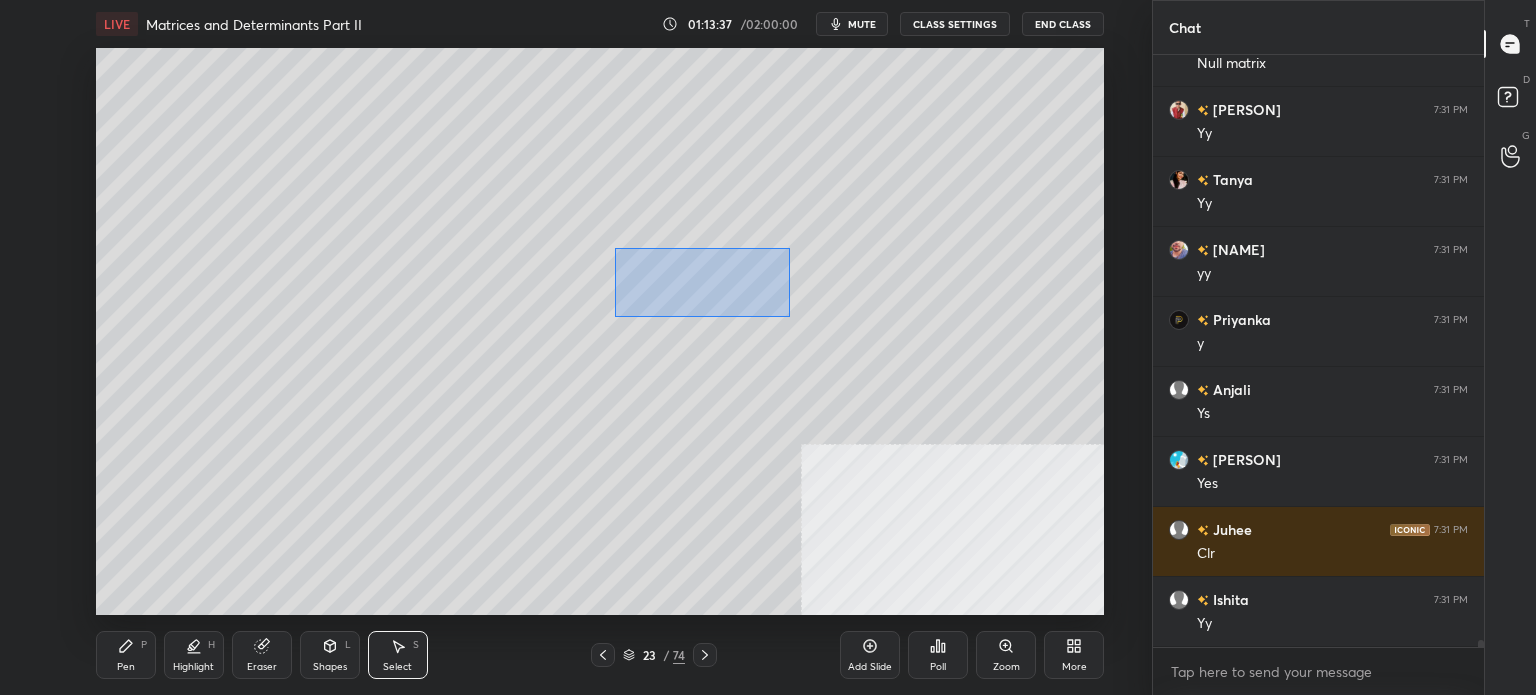 click on "0 ° Undo Copy Duplicate Duplicate to new slide Delete" at bounding box center (600, 331) 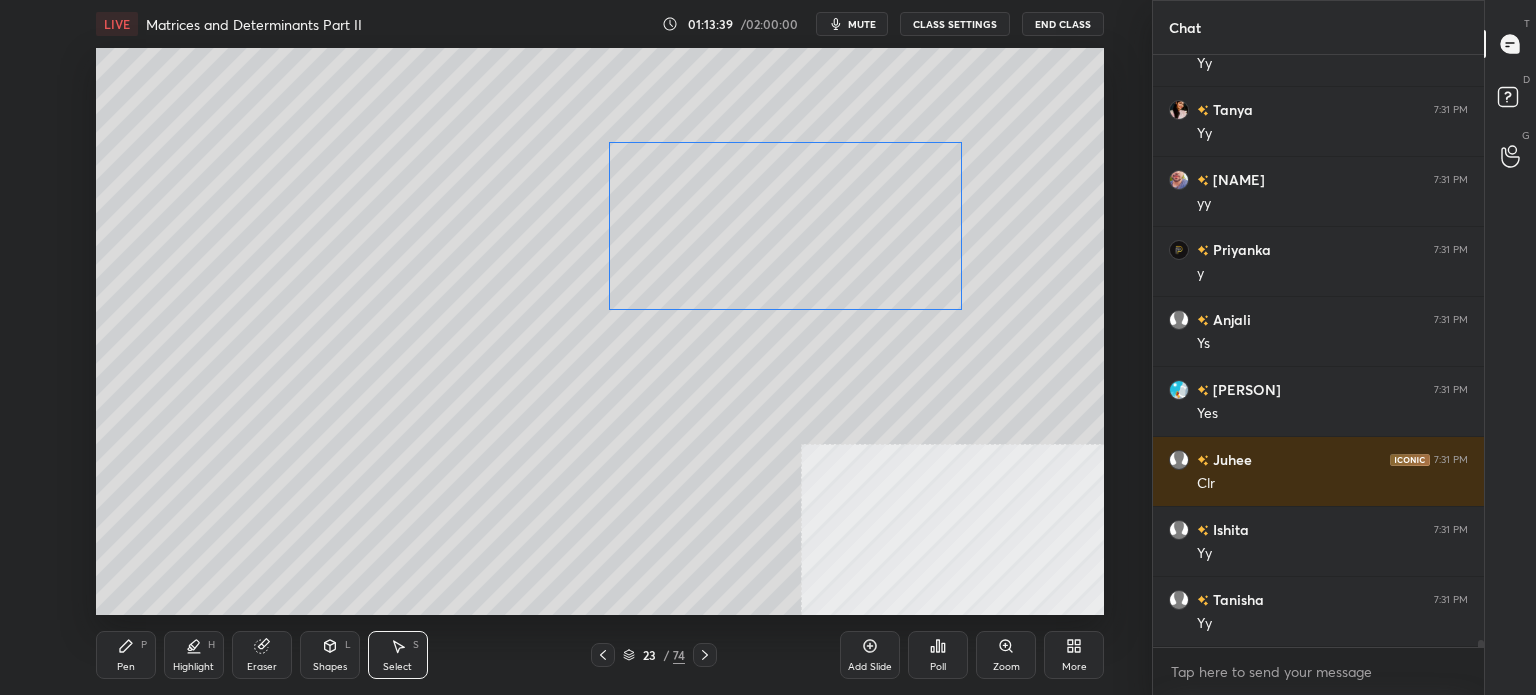 scroll, scrollTop: 49758, scrollLeft: 0, axis: vertical 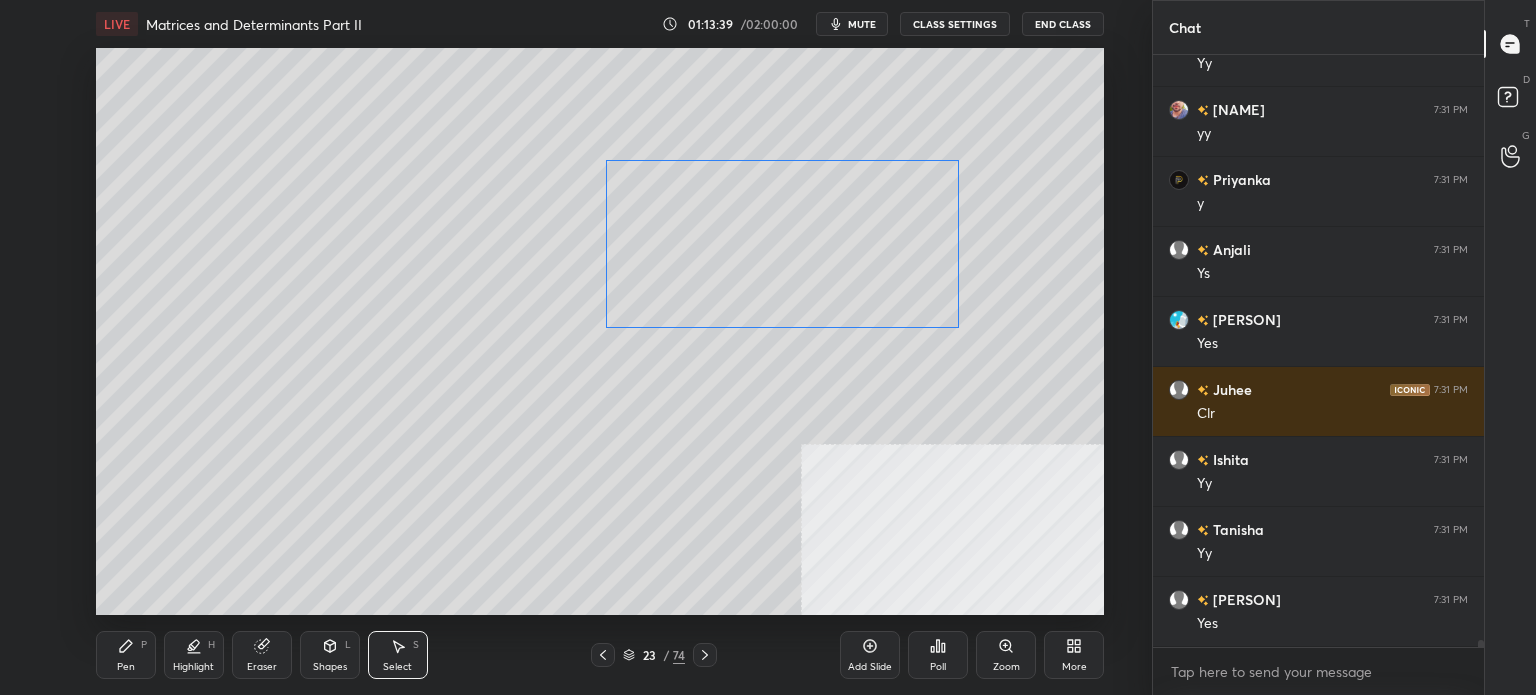 drag, startPoint x: 933, startPoint y: 283, endPoint x: 914, endPoint y: 236, distance: 50.695168 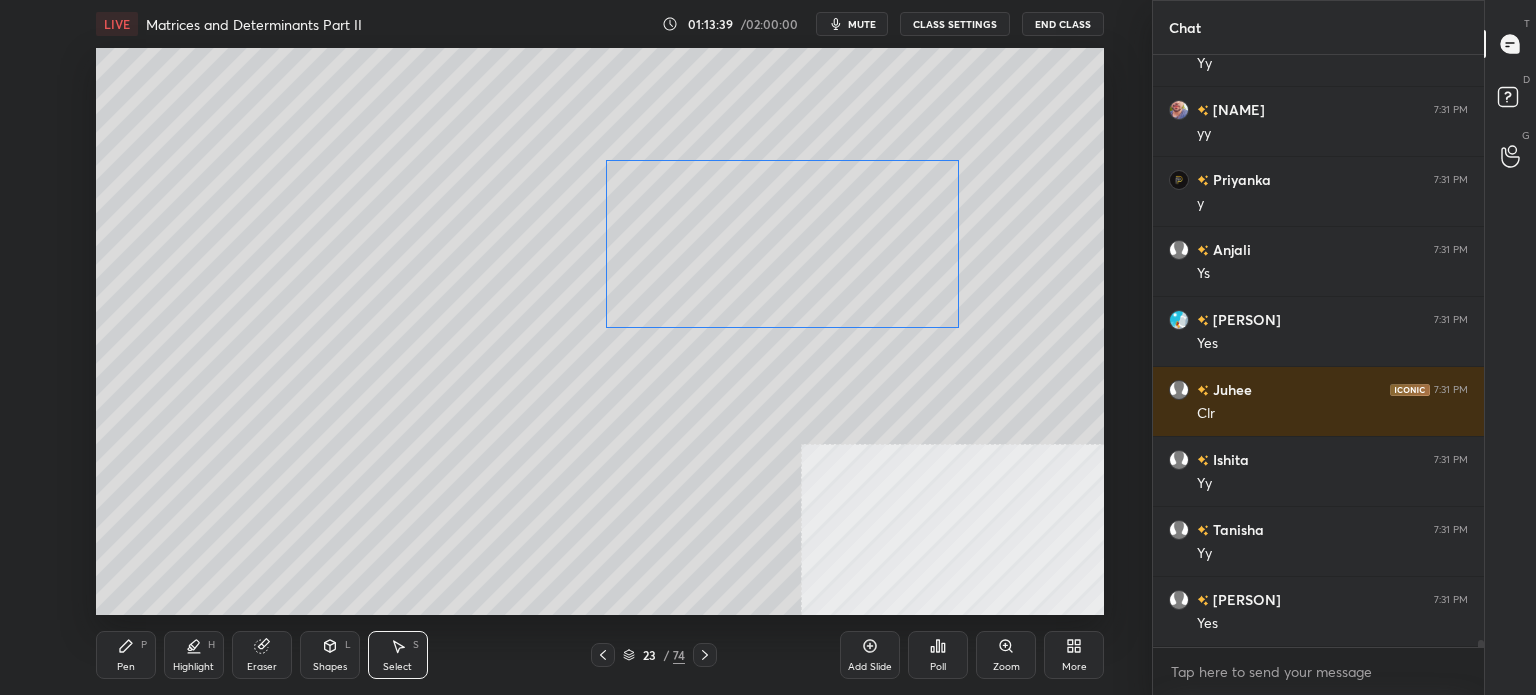 click on "0 ° Undo Copy Duplicate Duplicate to new slide Delete" at bounding box center (600, 331) 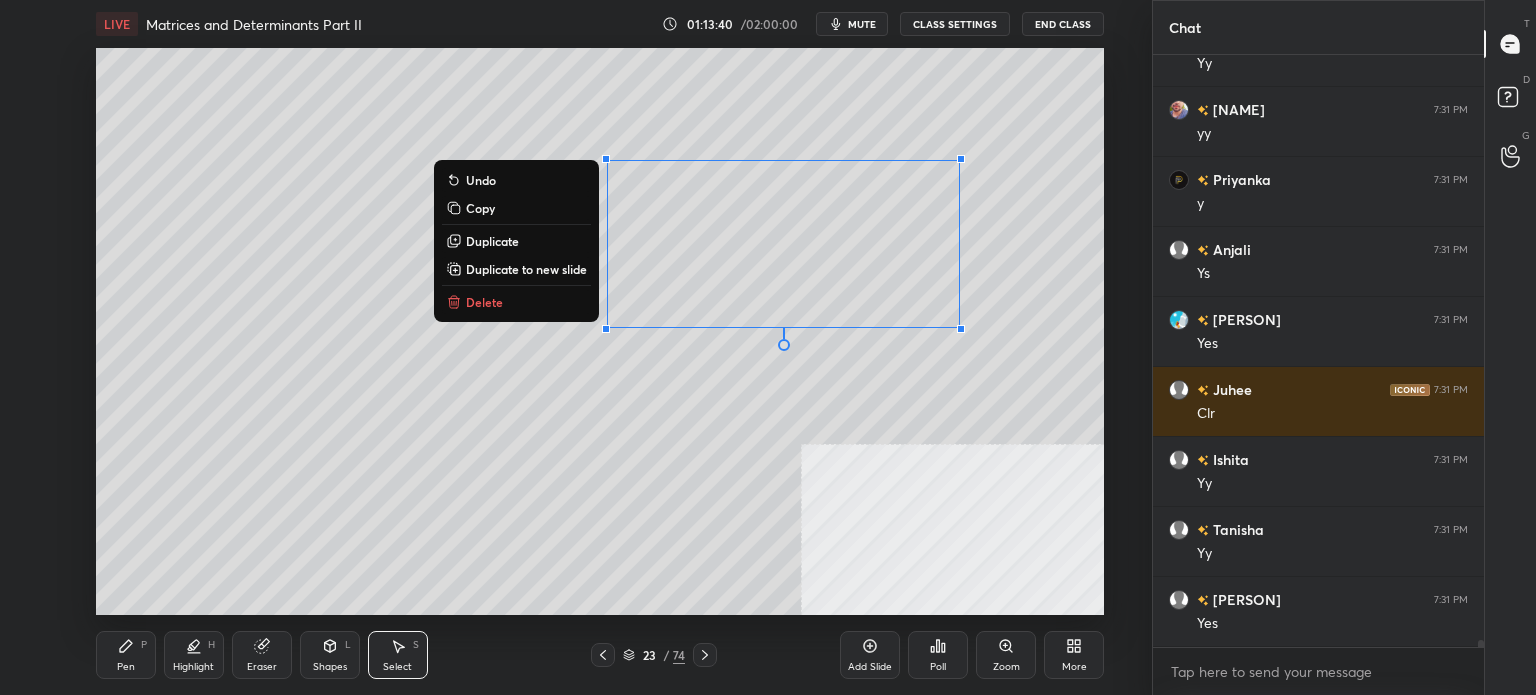 click on "Pen P" at bounding box center (126, 655) 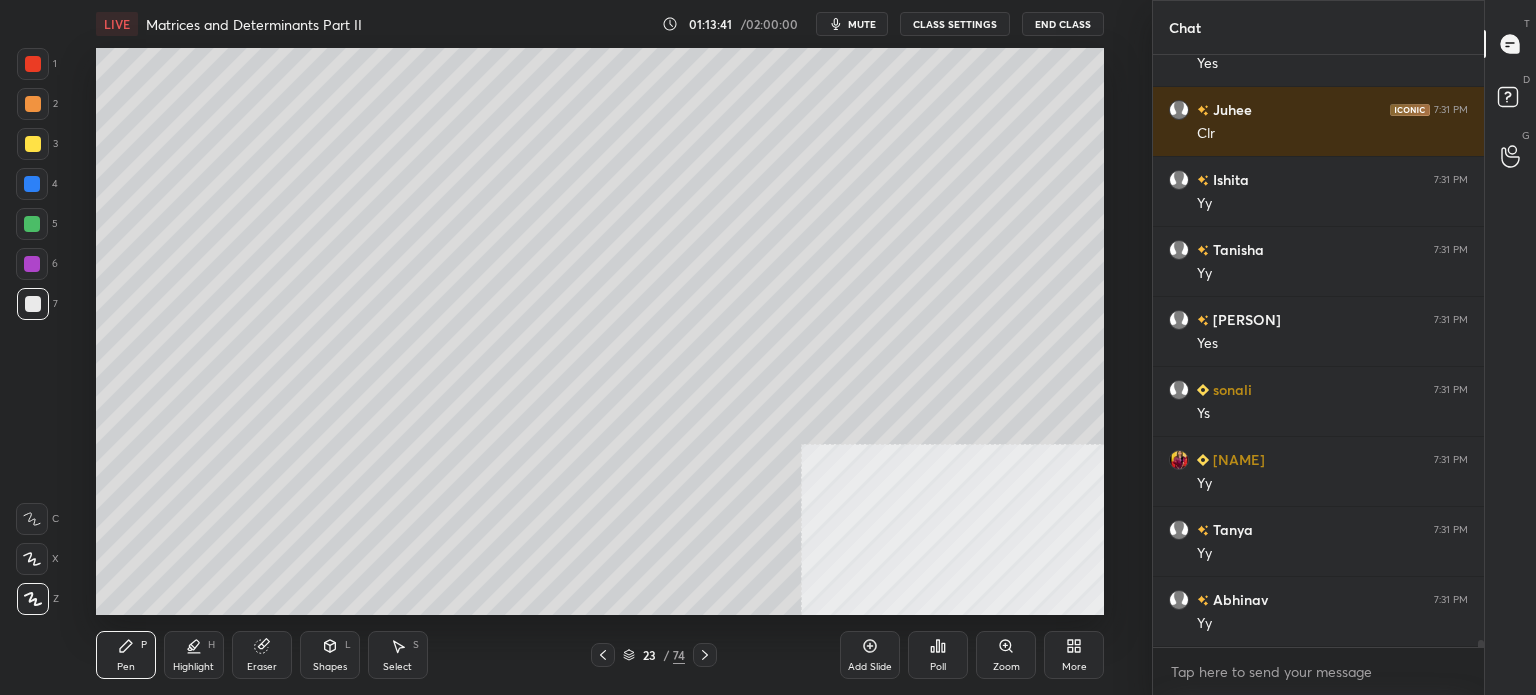 click at bounding box center [32, 264] 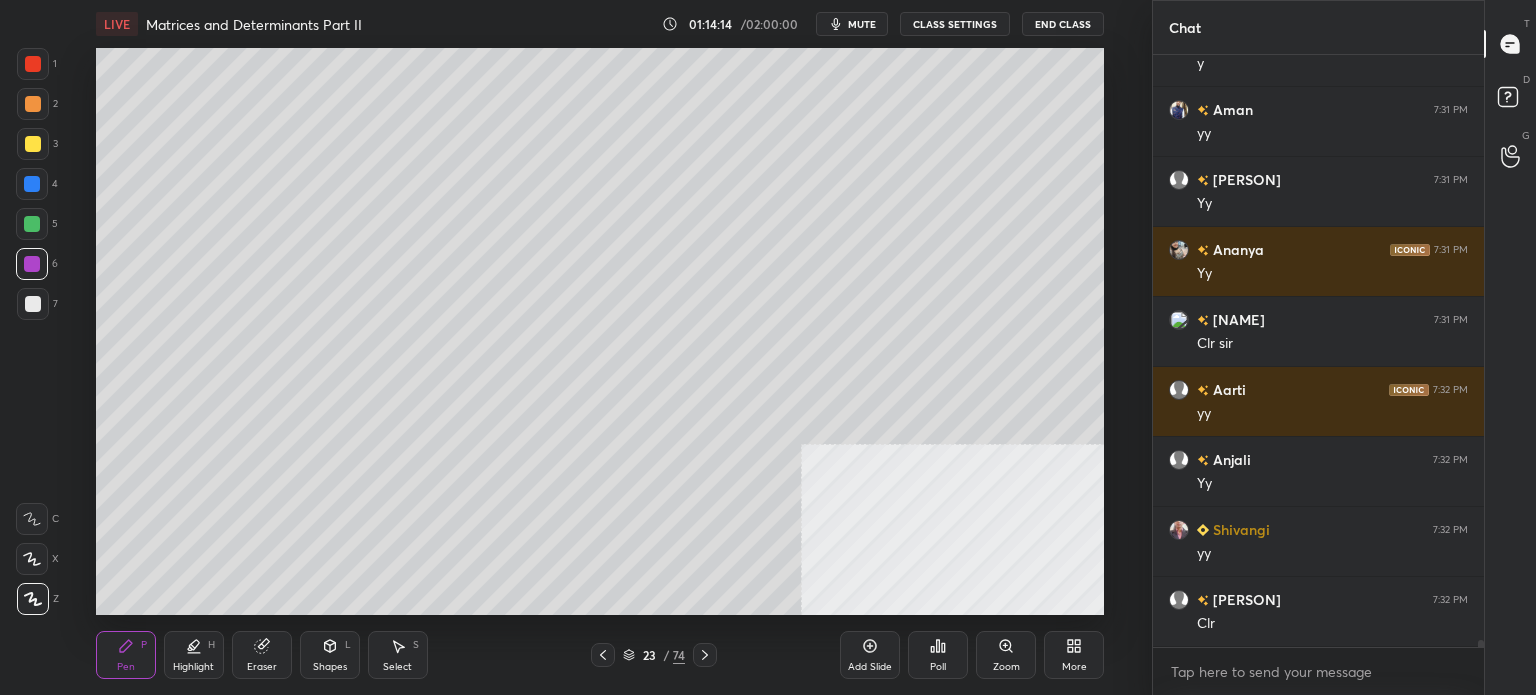 scroll, scrollTop: 50808, scrollLeft: 0, axis: vertical 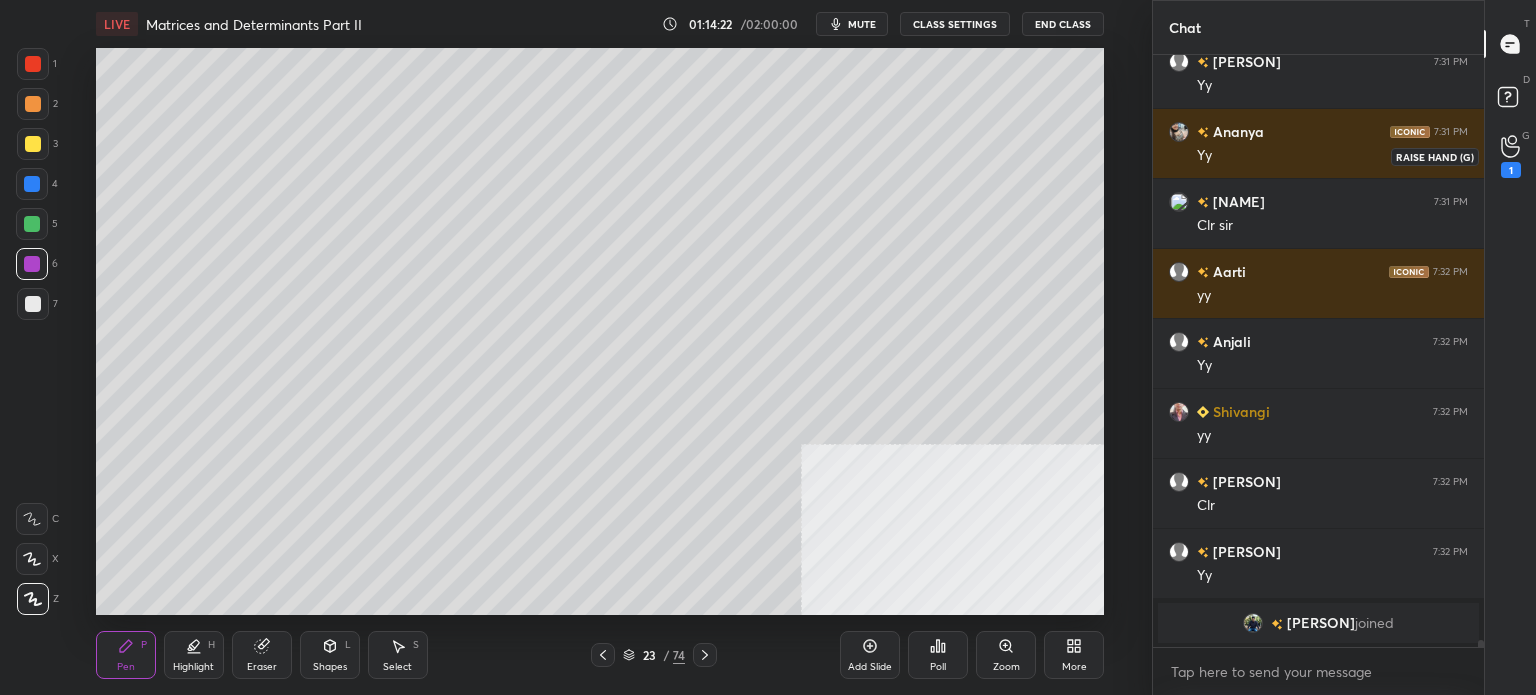 click on "1" at bounding box center [1511, 156] 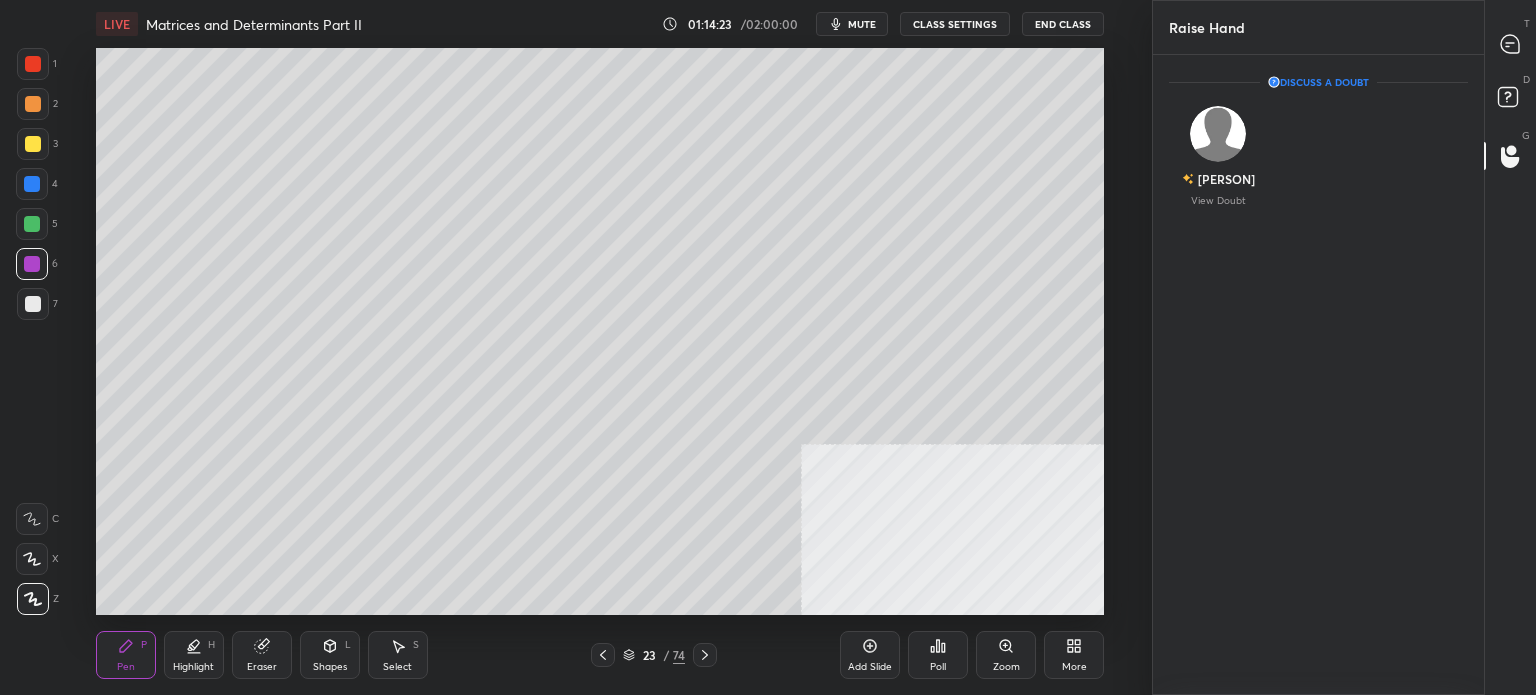 click at bounding box center (1511, 44) 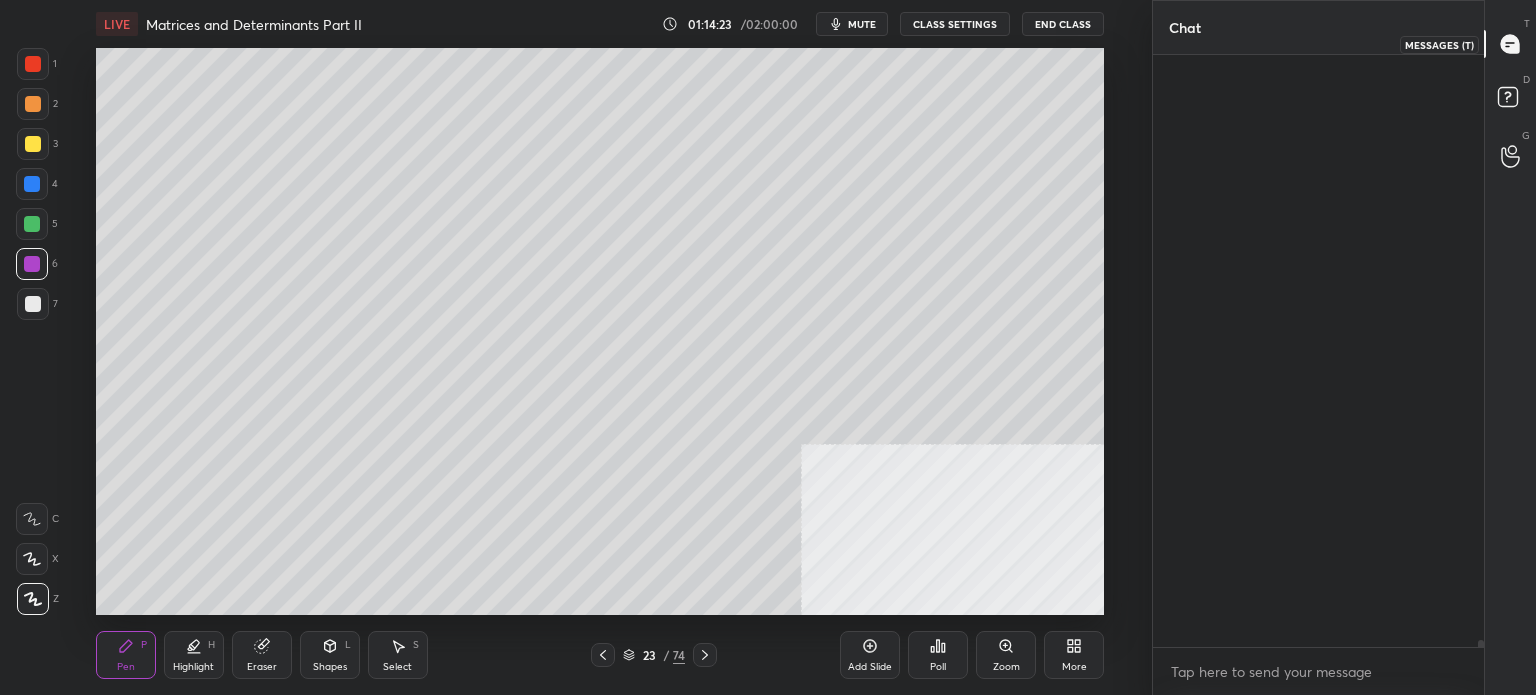scroll, scrollTop: 49626, scrollLeft: 0, axis: vertical 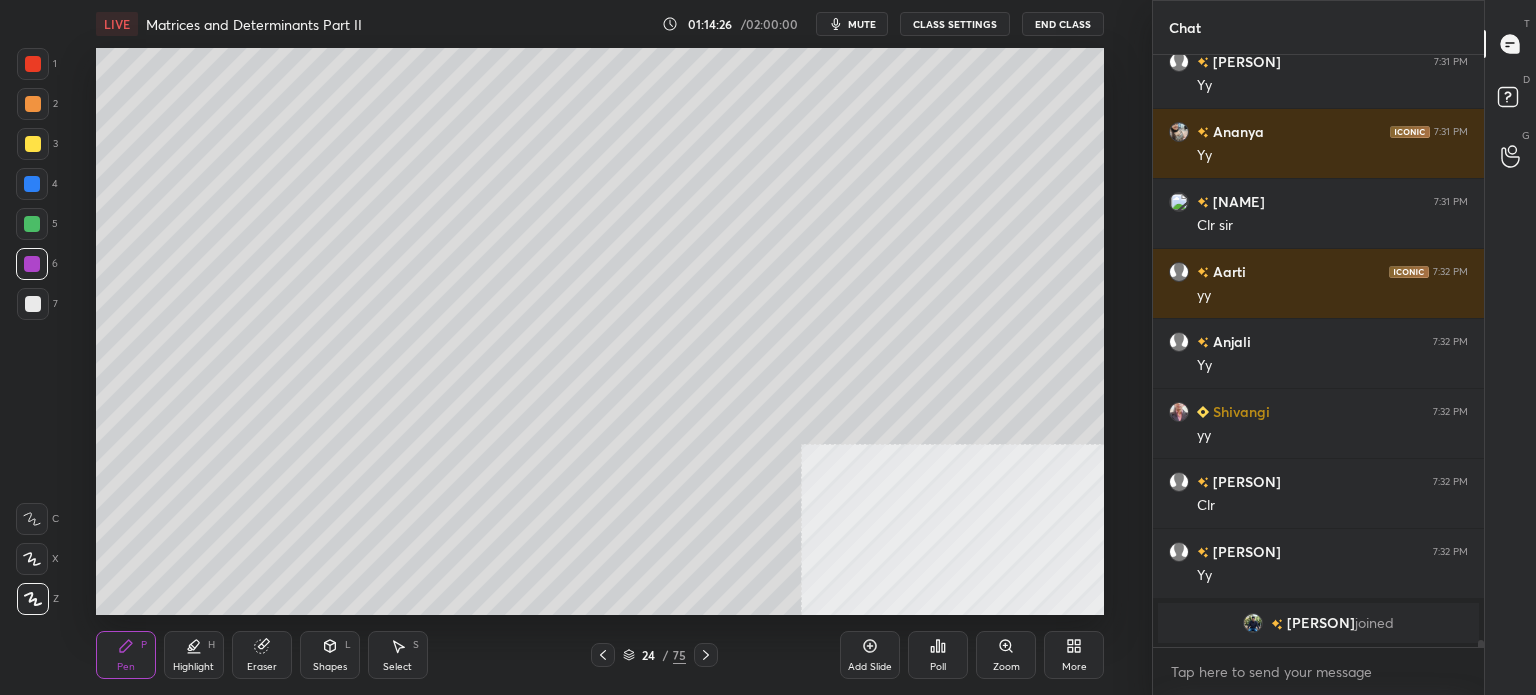 drag, startPoint x: 40, startPoint y: 144, endPoint x: 76, endPoint y: 143, distance: 36.013885 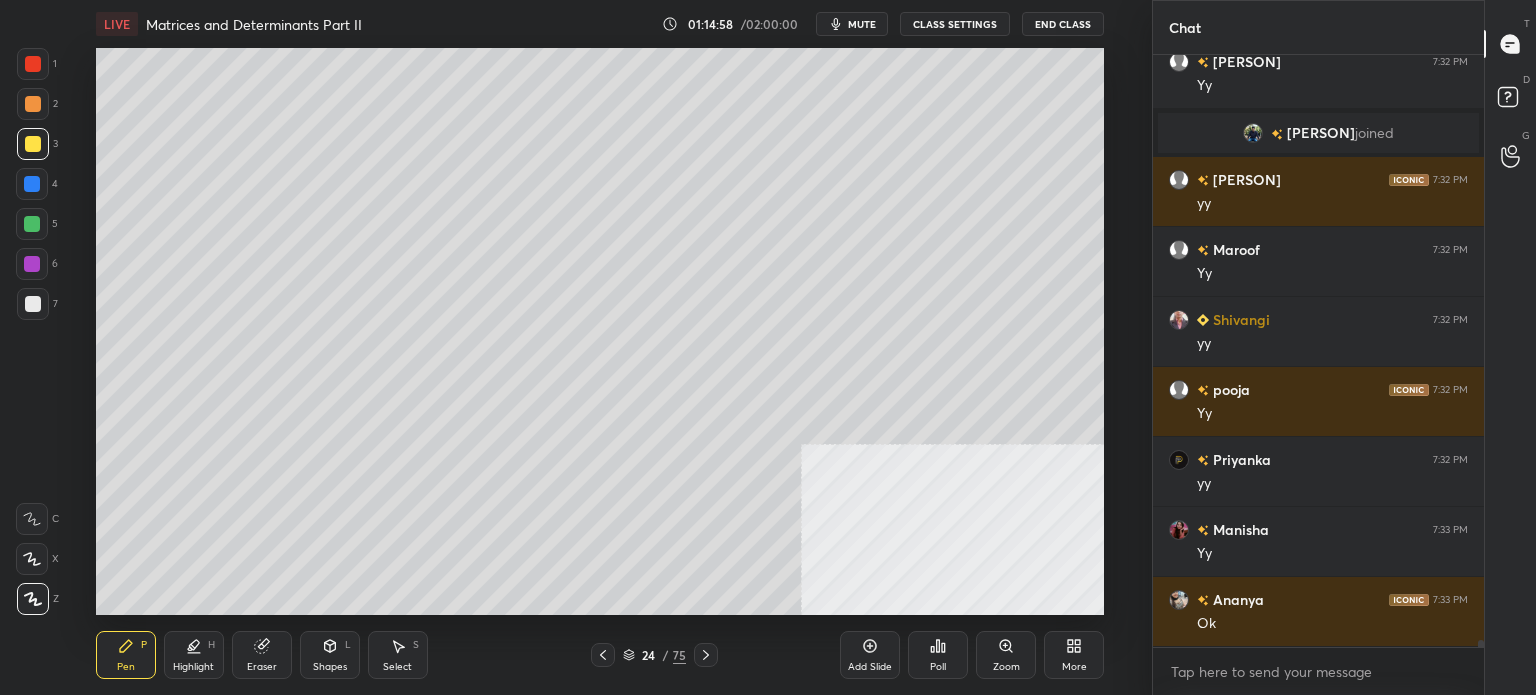 scroll, scrollTop: 50186, scrollLeft: 0, axis: vertical 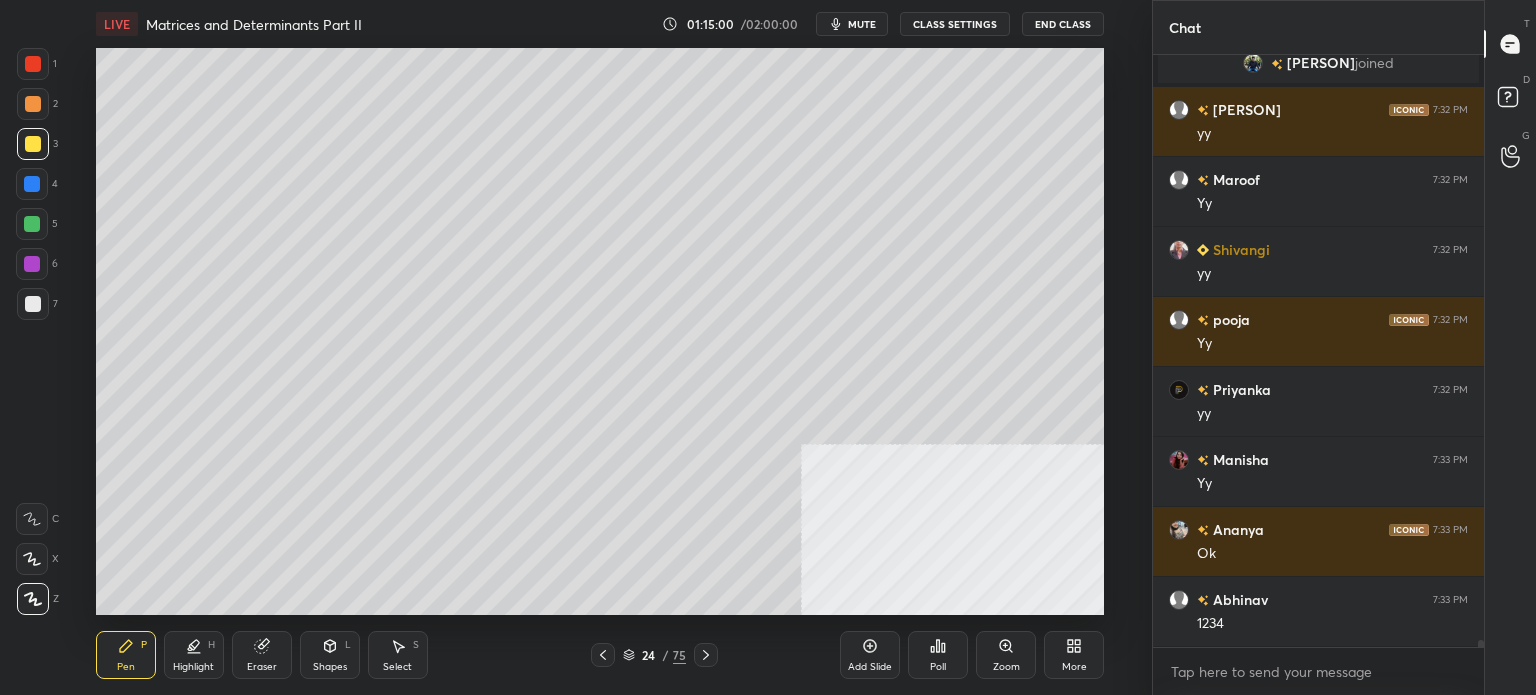 click at bounding box center [33, 304] 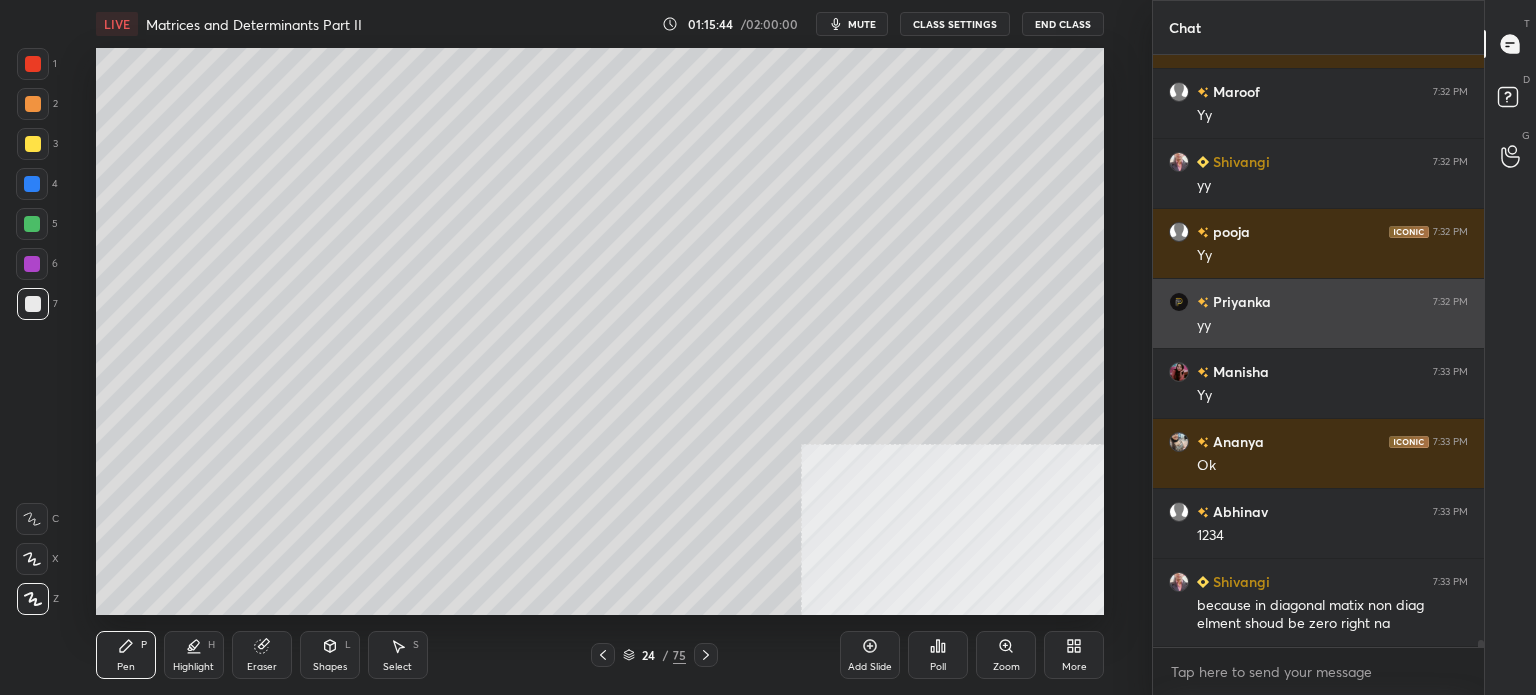 scroll, scrollTop: 50344, scrollLeft: 0, axis: vertical 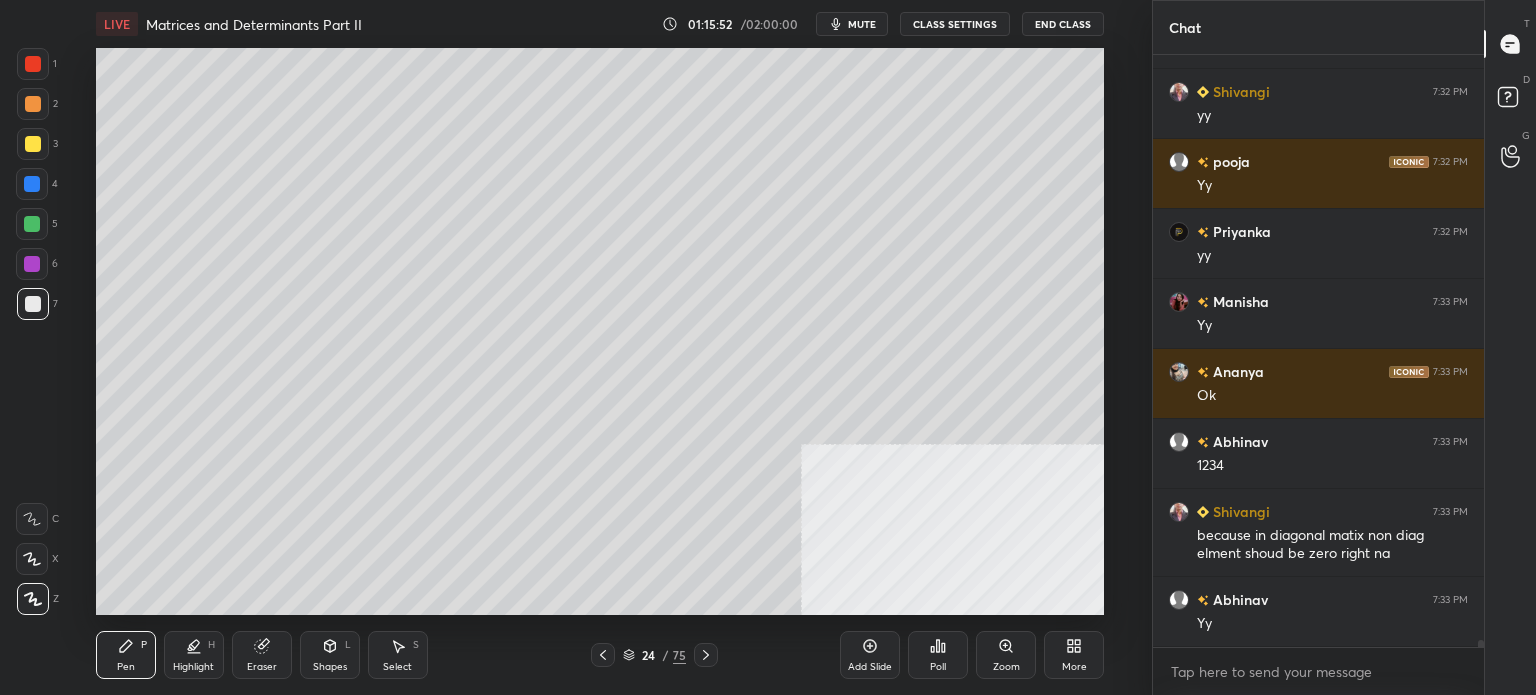 click at bounding box center (32, 264) 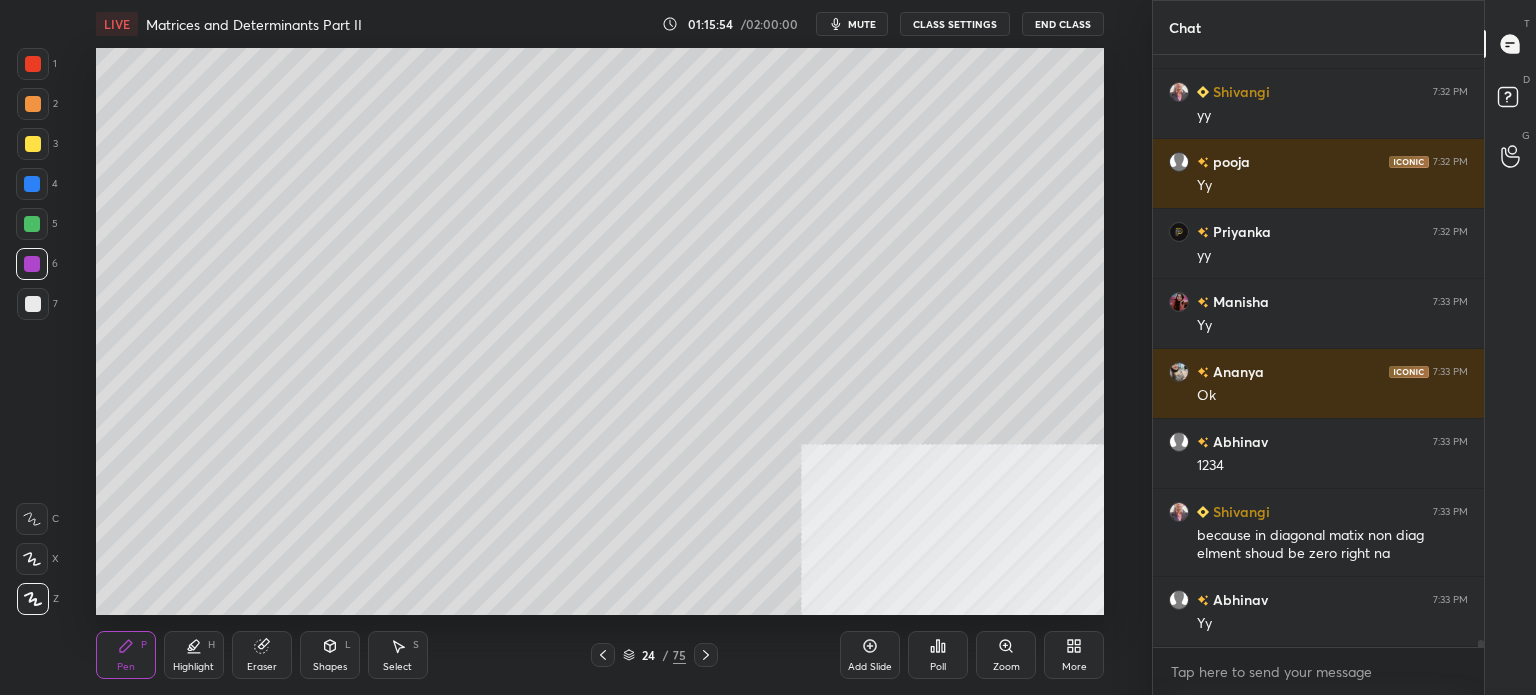 click on "Highlight H" at bounding box center (194, 655) 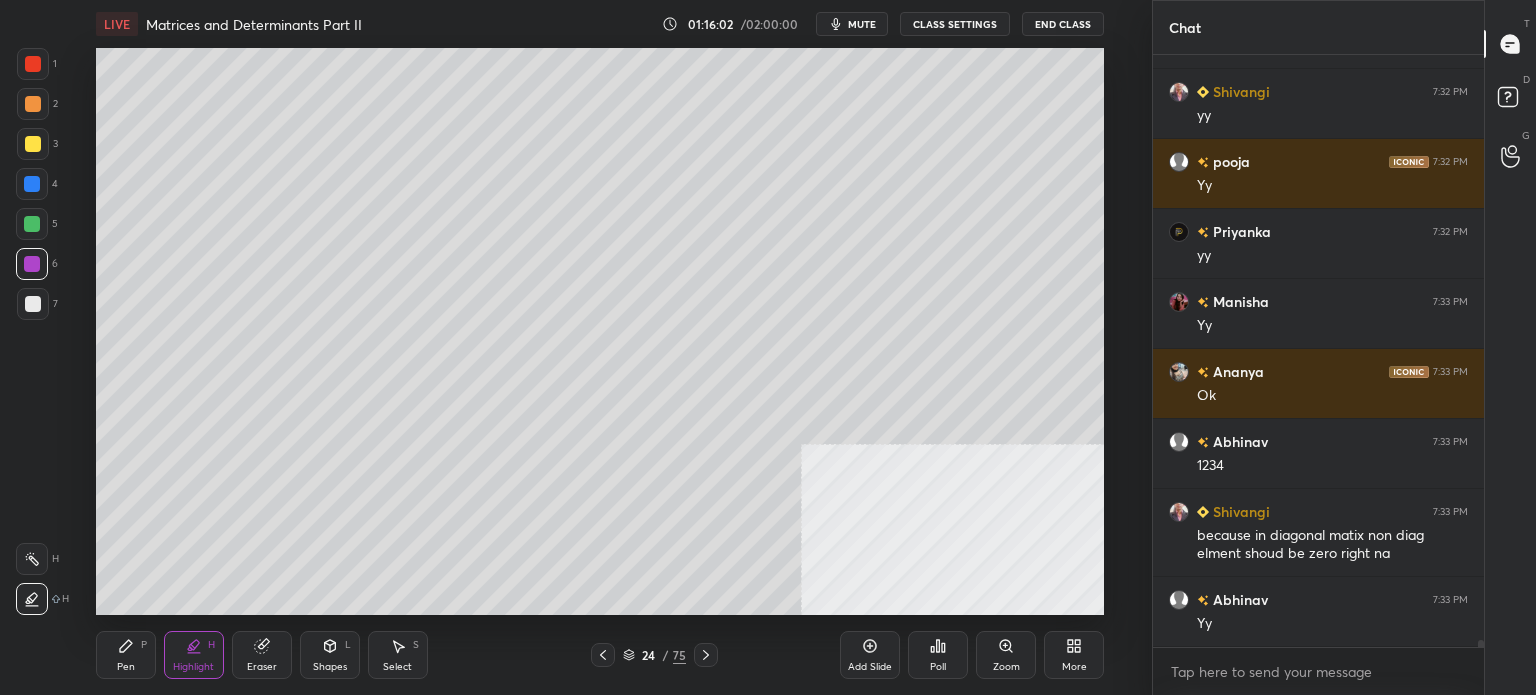 scroll, scrollTop: 50414, scrollLeft: 0, axis: vertical 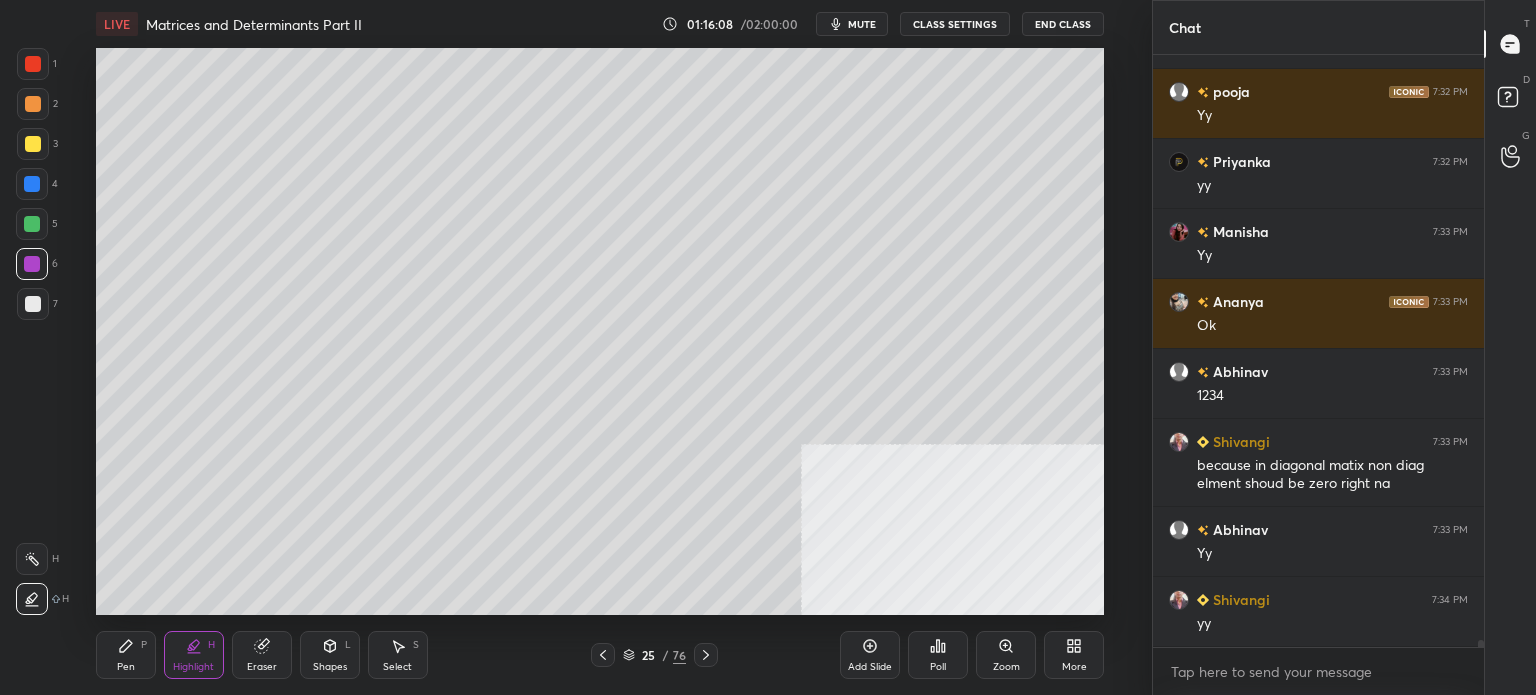 click at bounding box center [33, 144] 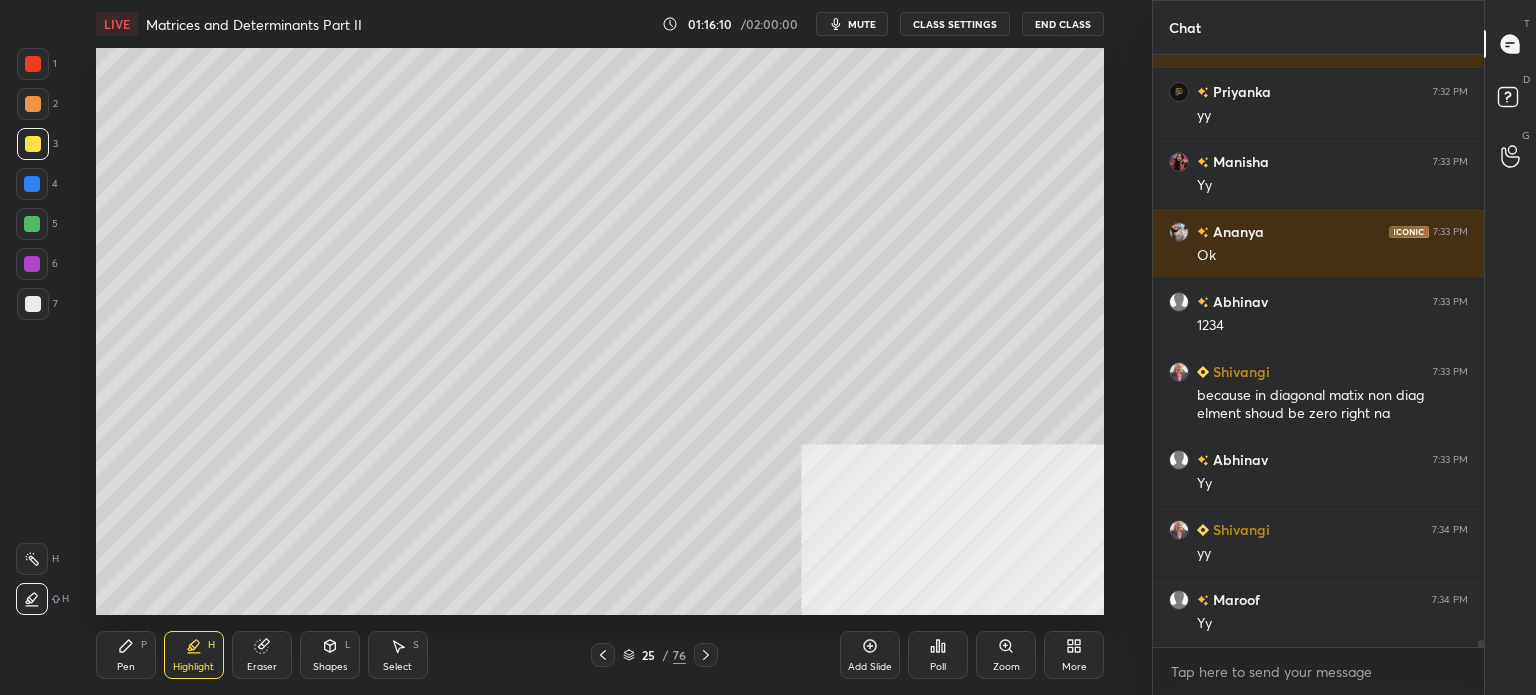 click at bounding box center (32, 559) 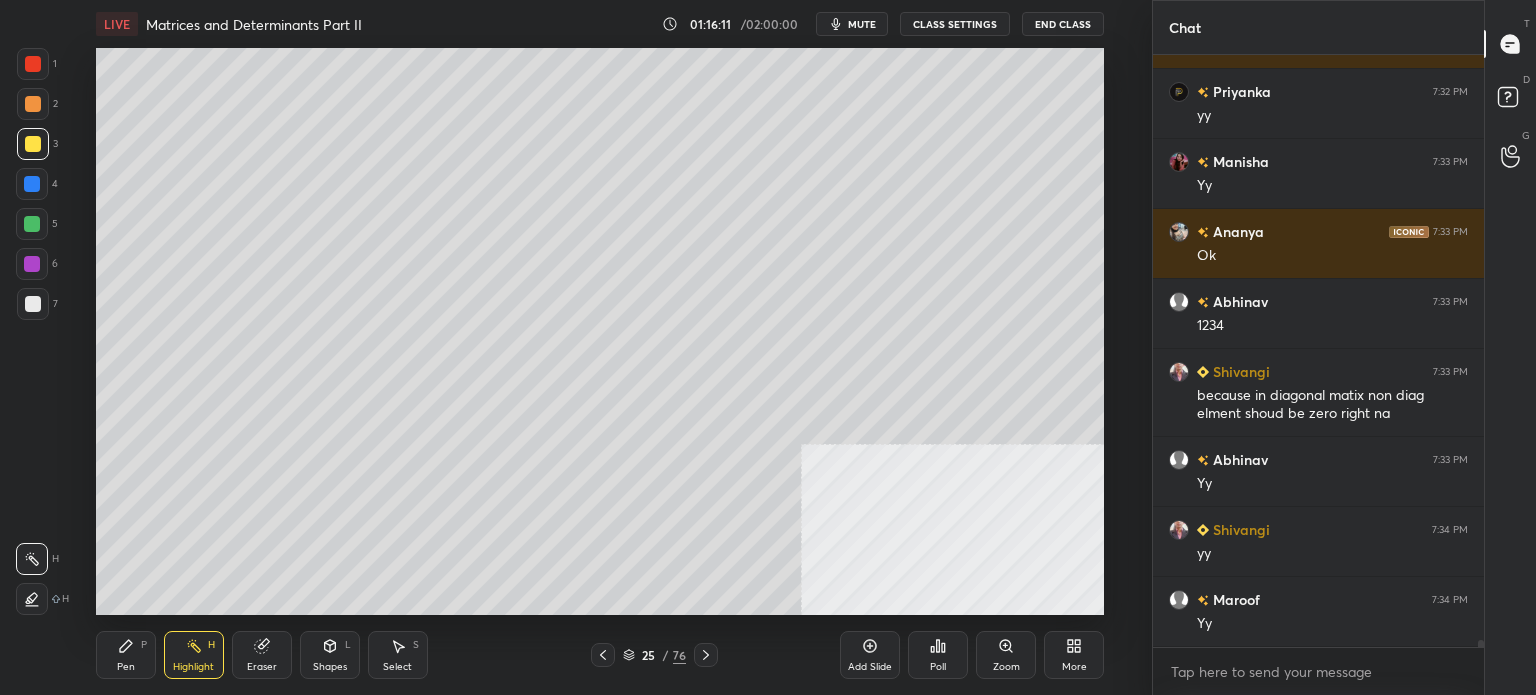 scroll, scrollTop: 50554, scrollLeft: 0, axis: vertical 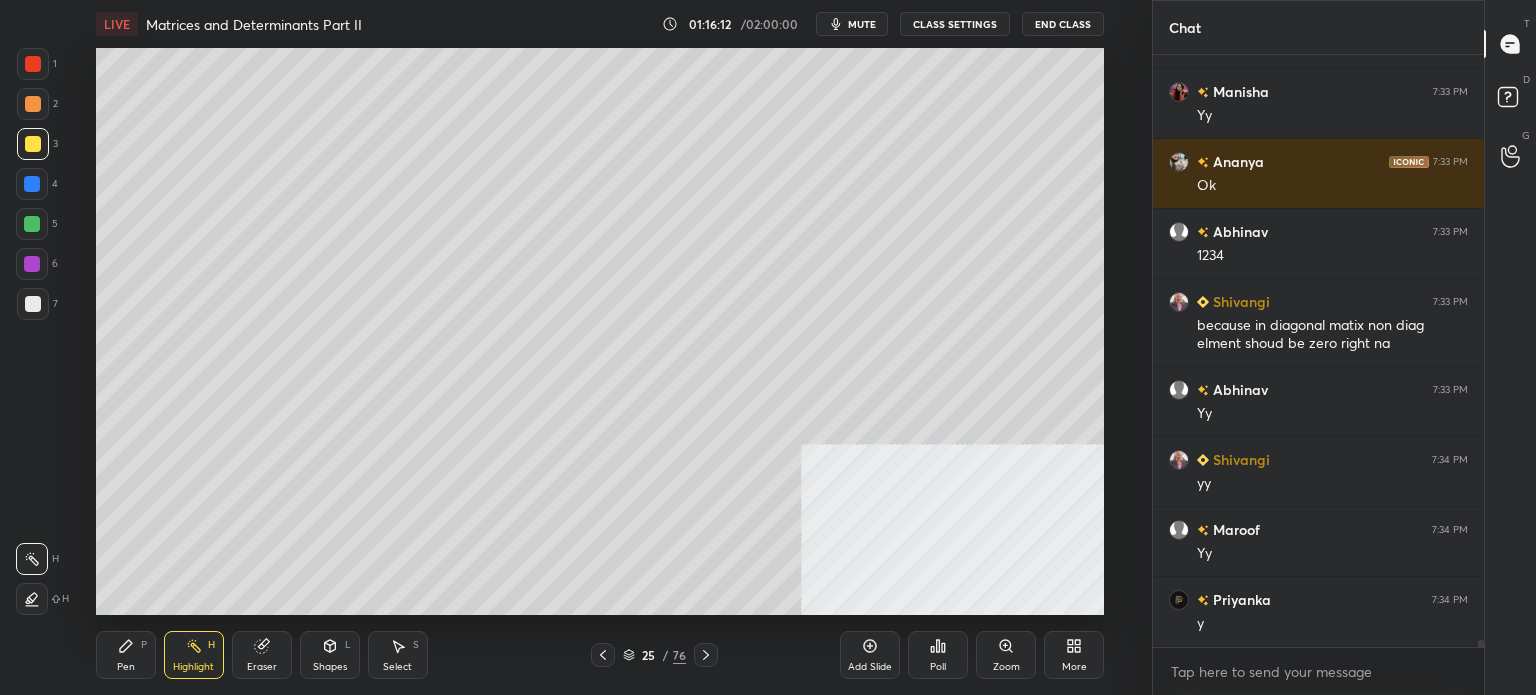 click at bounding box center [32, 599] 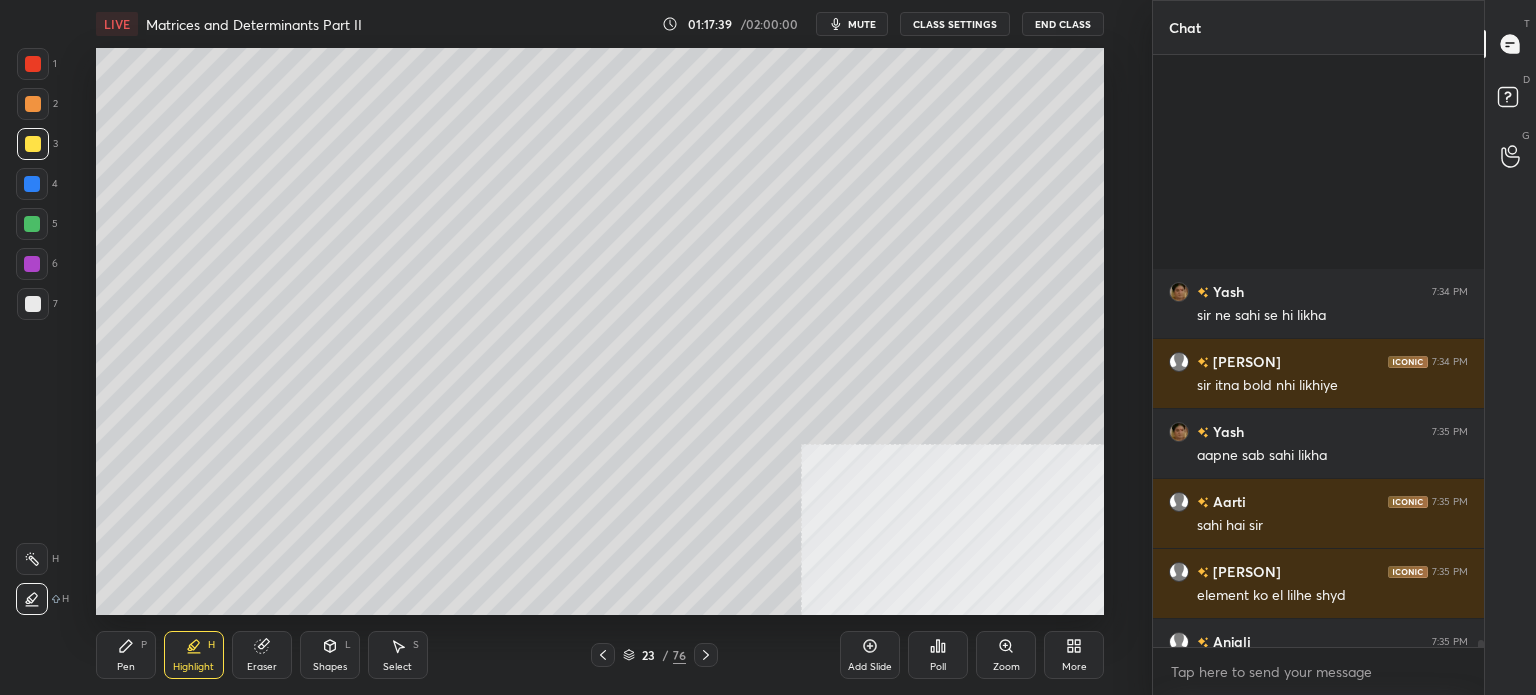 scroll, scrollTop: 51394, scrollLeft: 0, axis: vertical 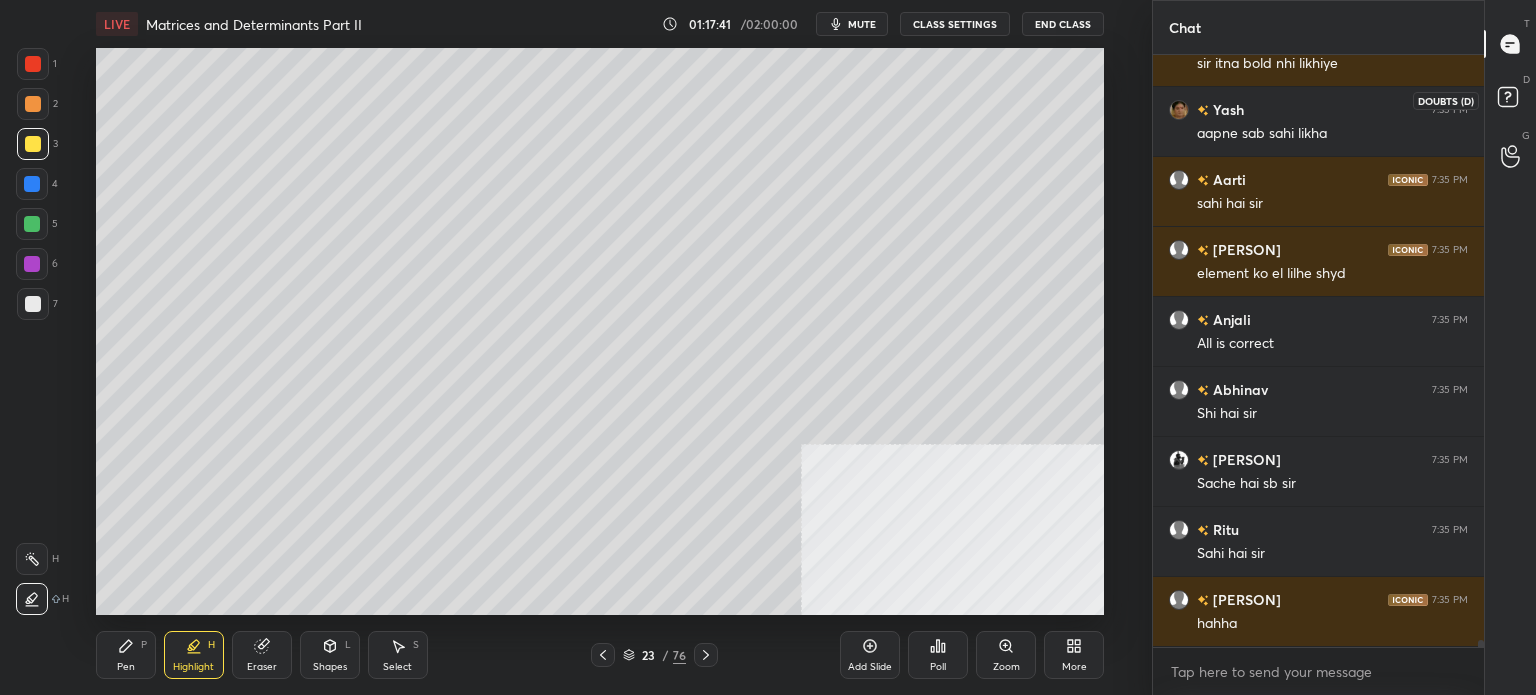 click 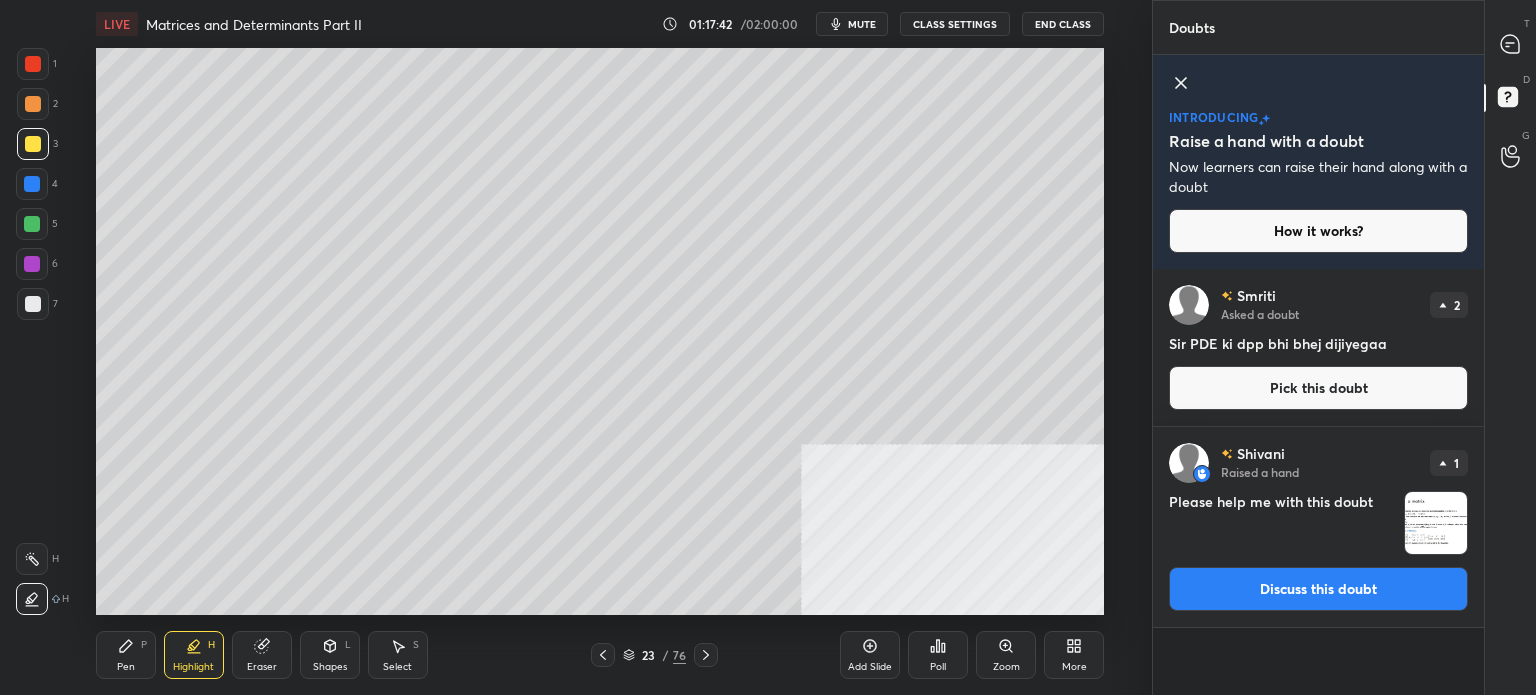 click on "Discuss this doubt" at bounding box center (1318, 589) 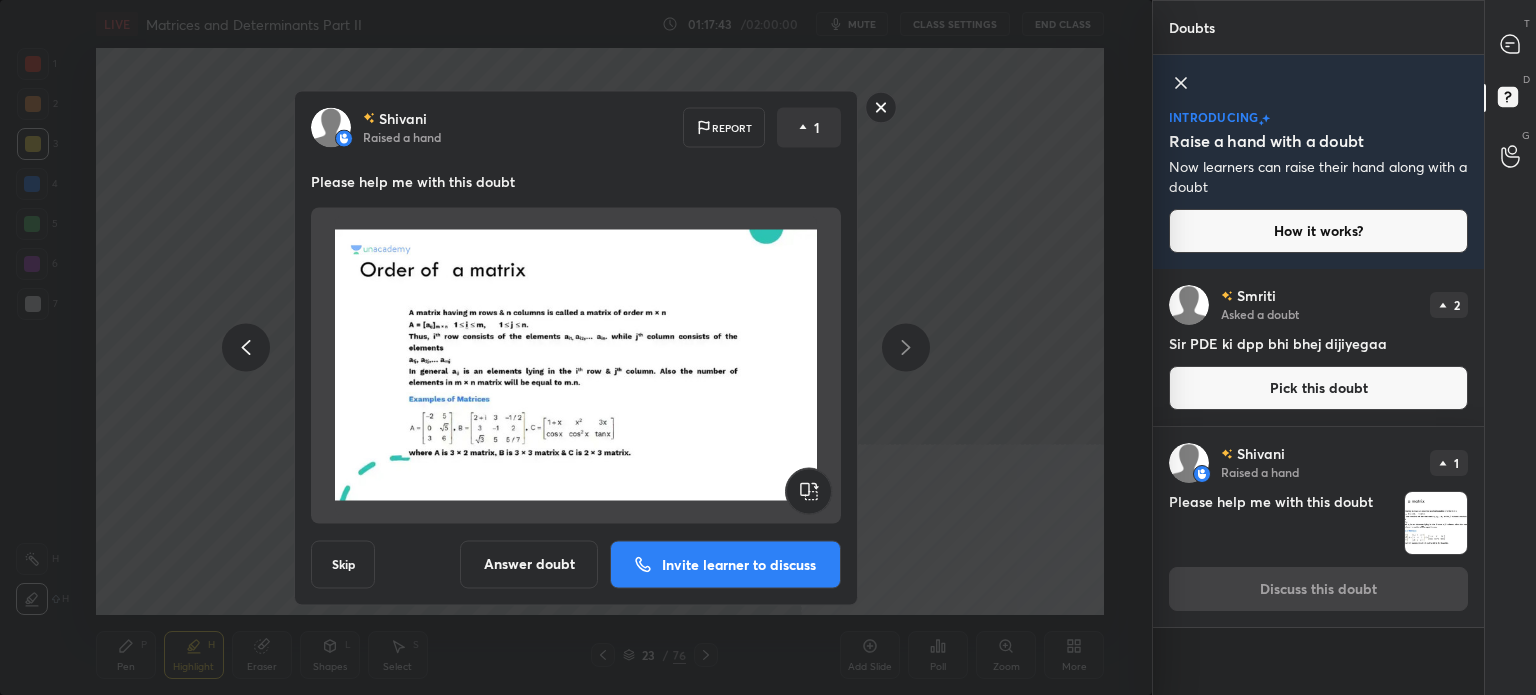 click on "Invite learner to discuss" at bounding box center (739, 564) 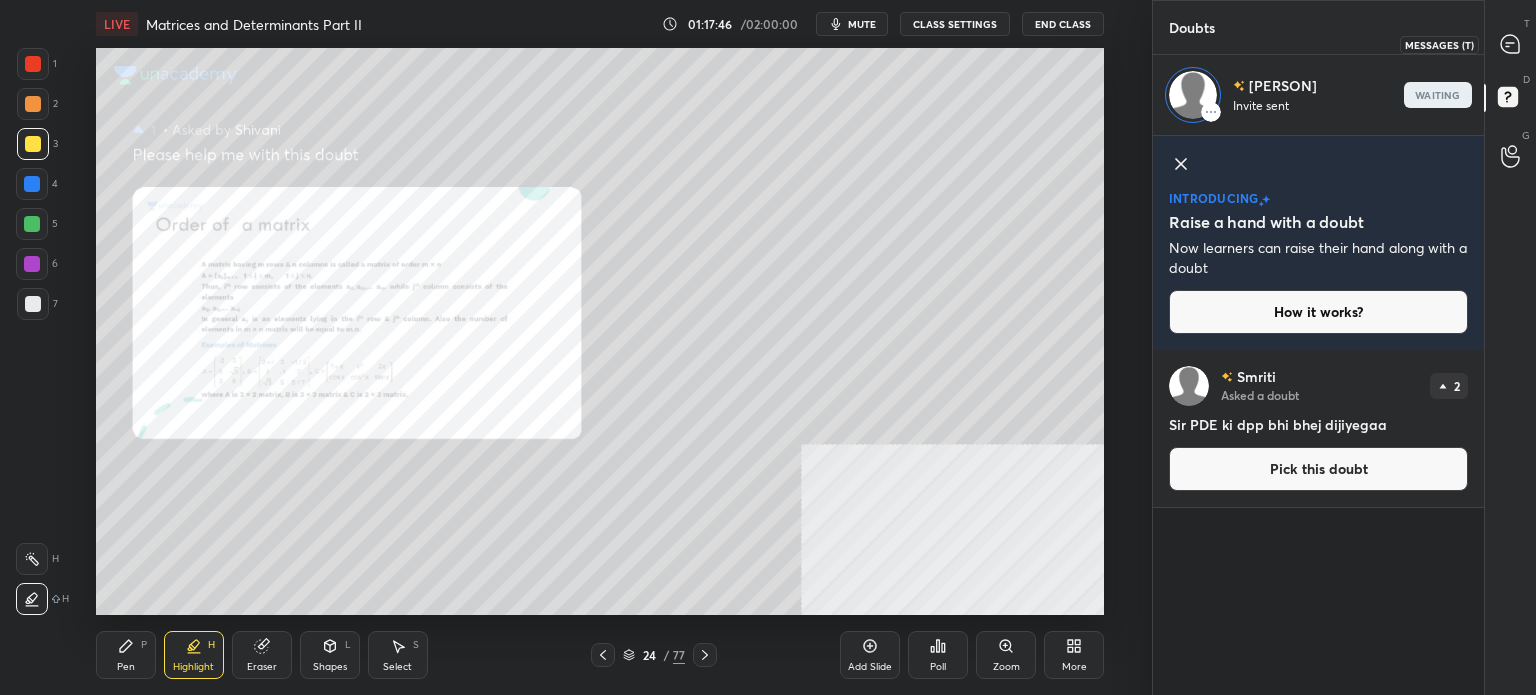 click at bounding box center [1511, 44] 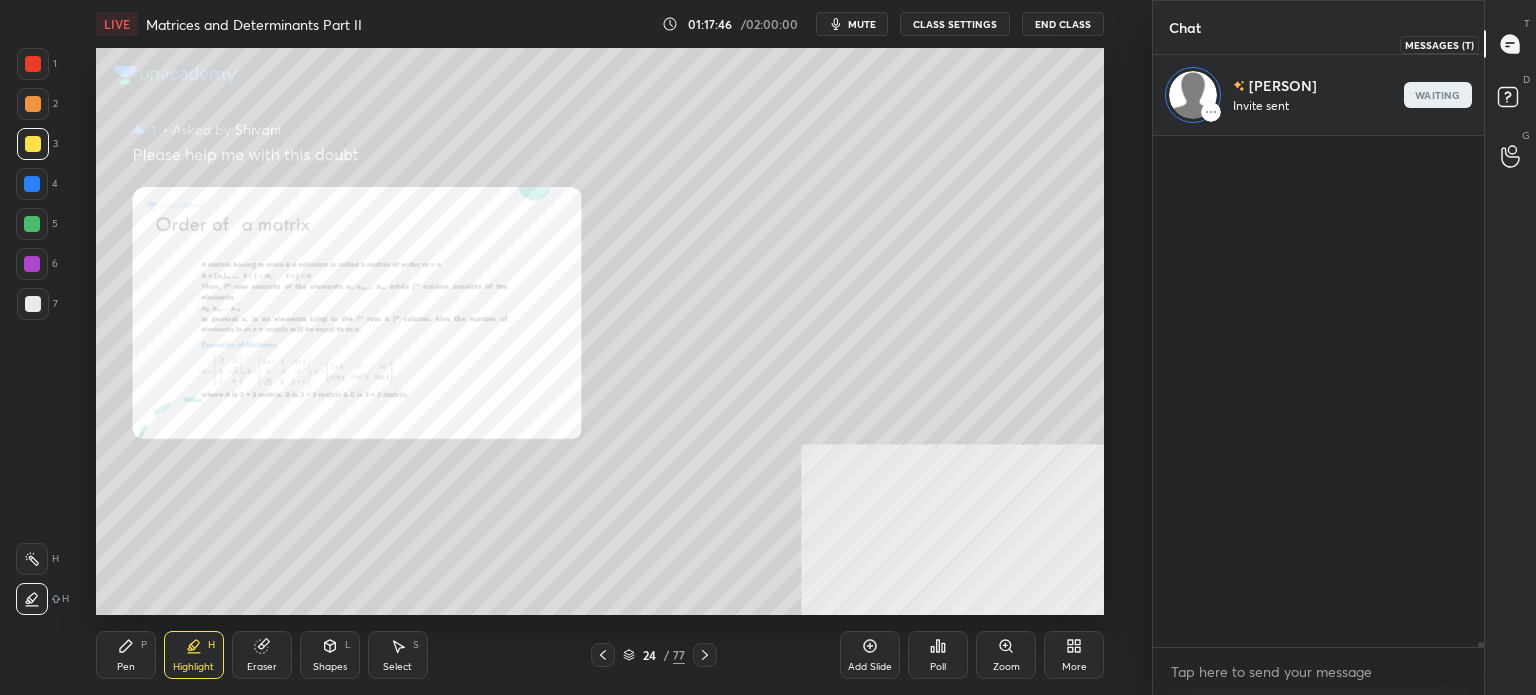 scroll, scrollTop: 51514, scrollLeft: 0, axis: vertical 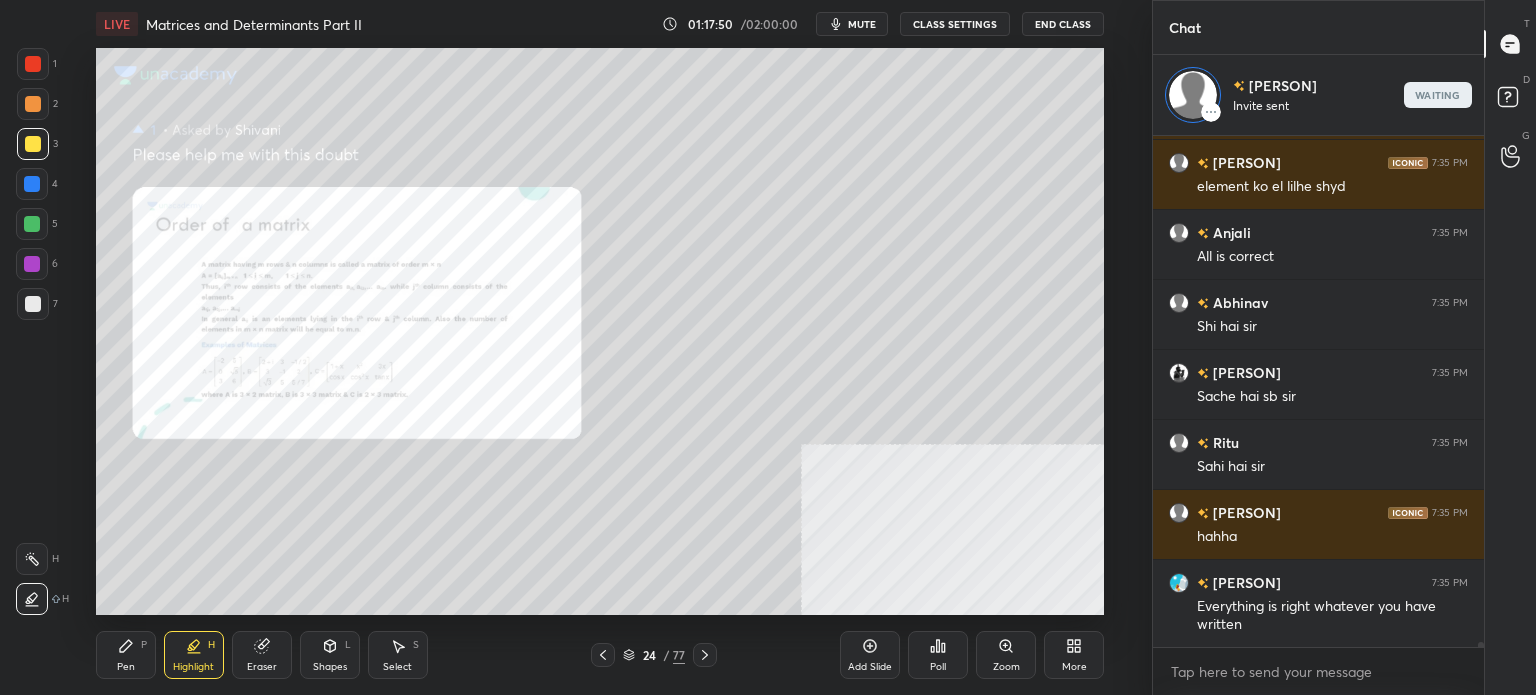 click on "Zoom" at bounding box center [1006, 655] 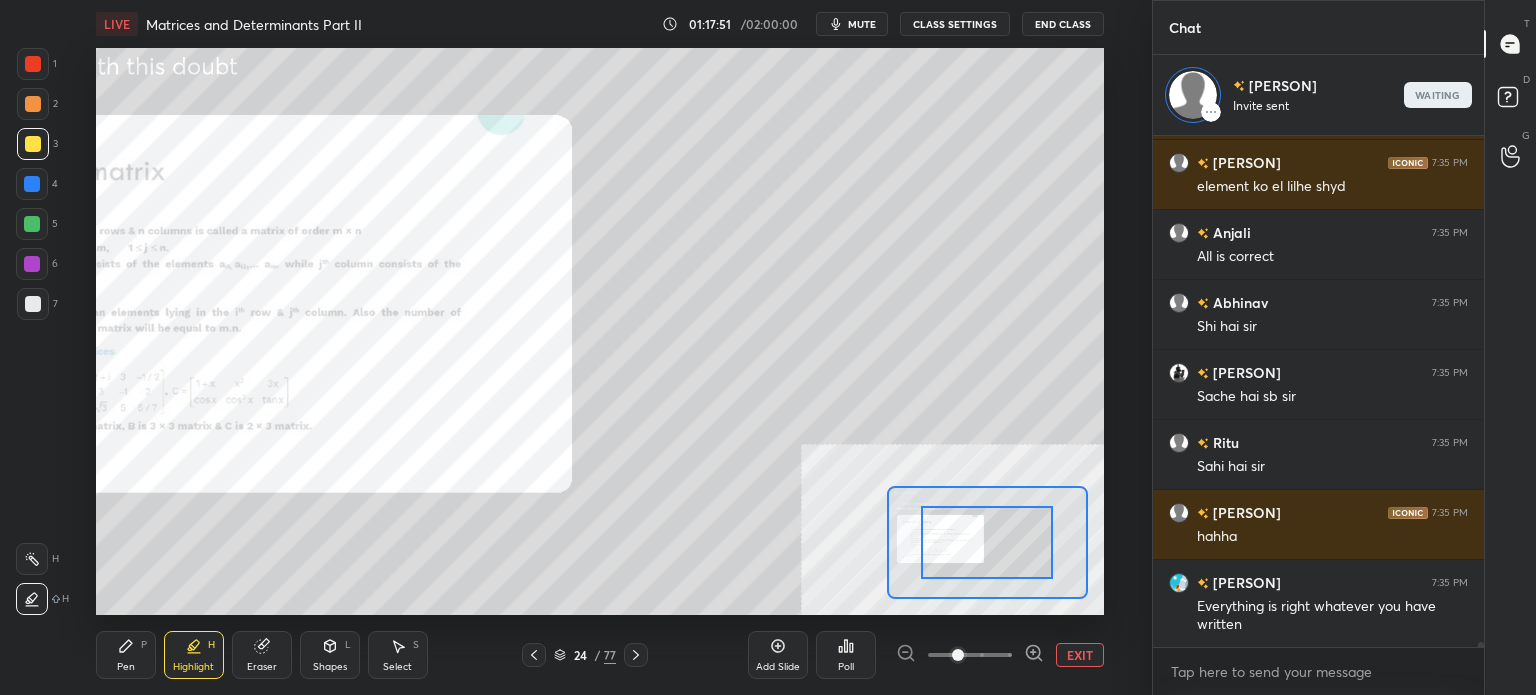 scroll, scrollTop: 5, scrollLeft: 6, axis: both 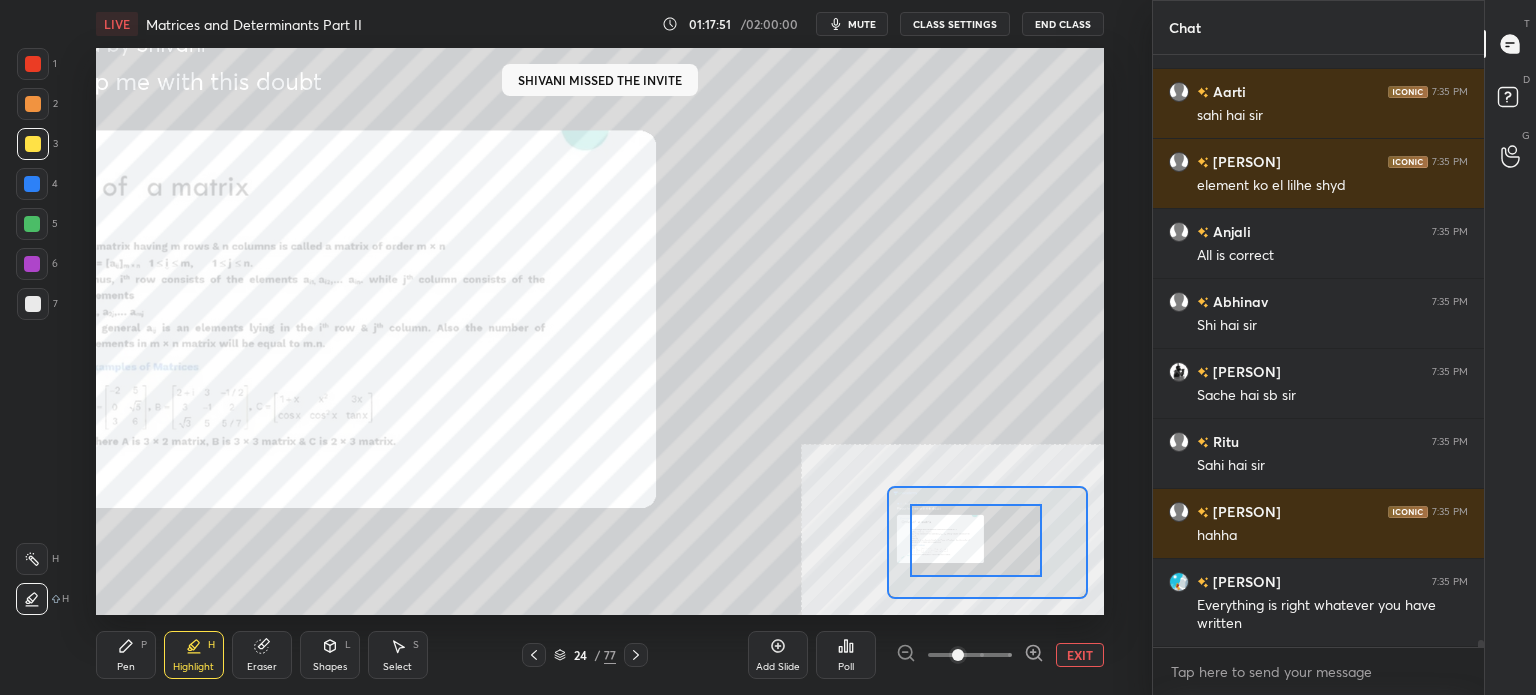 drag, startPoint x: 982, startPoint y: 543, endPoint x: 922, endPoint y: 530, distance: 61.39218 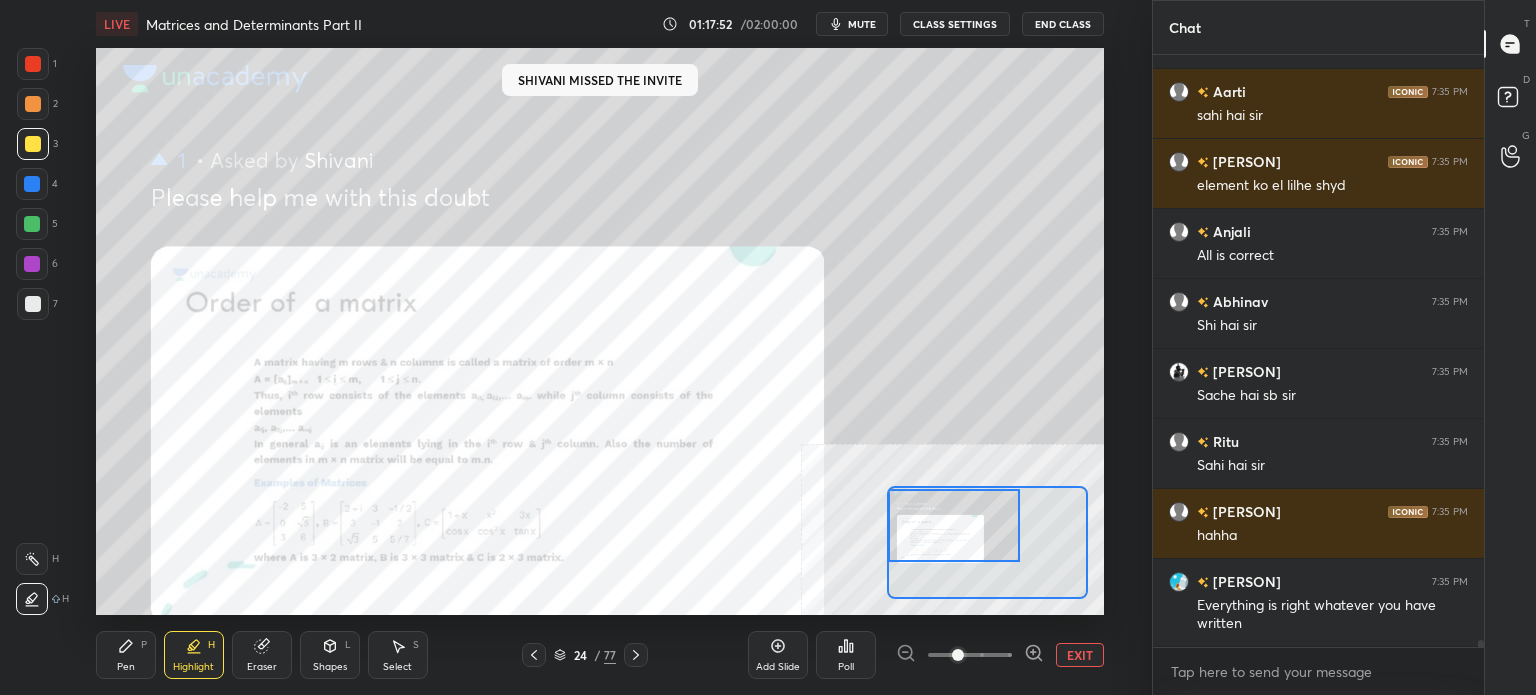 click at bounding box center (970, 655) 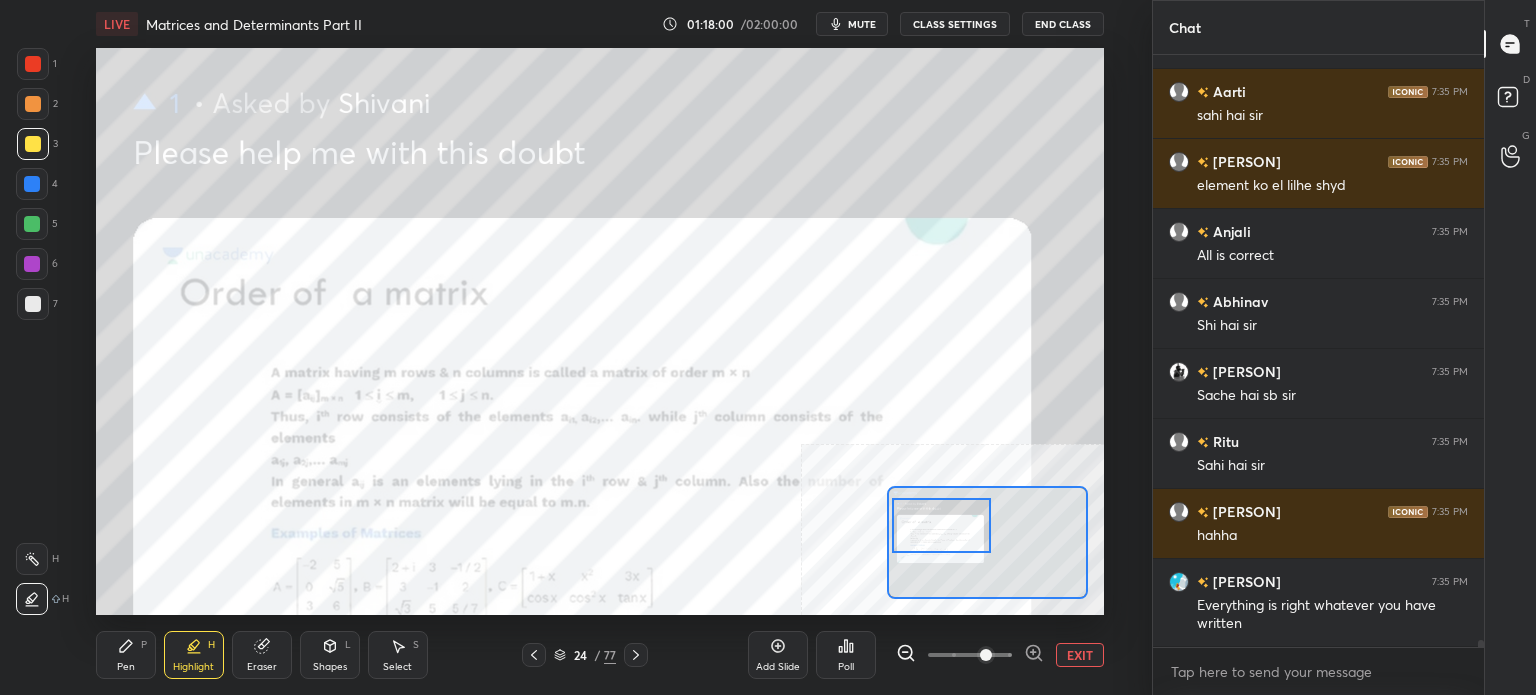 scroll, scrollTop: 51504, scrollLeft: 0, axis: vertical 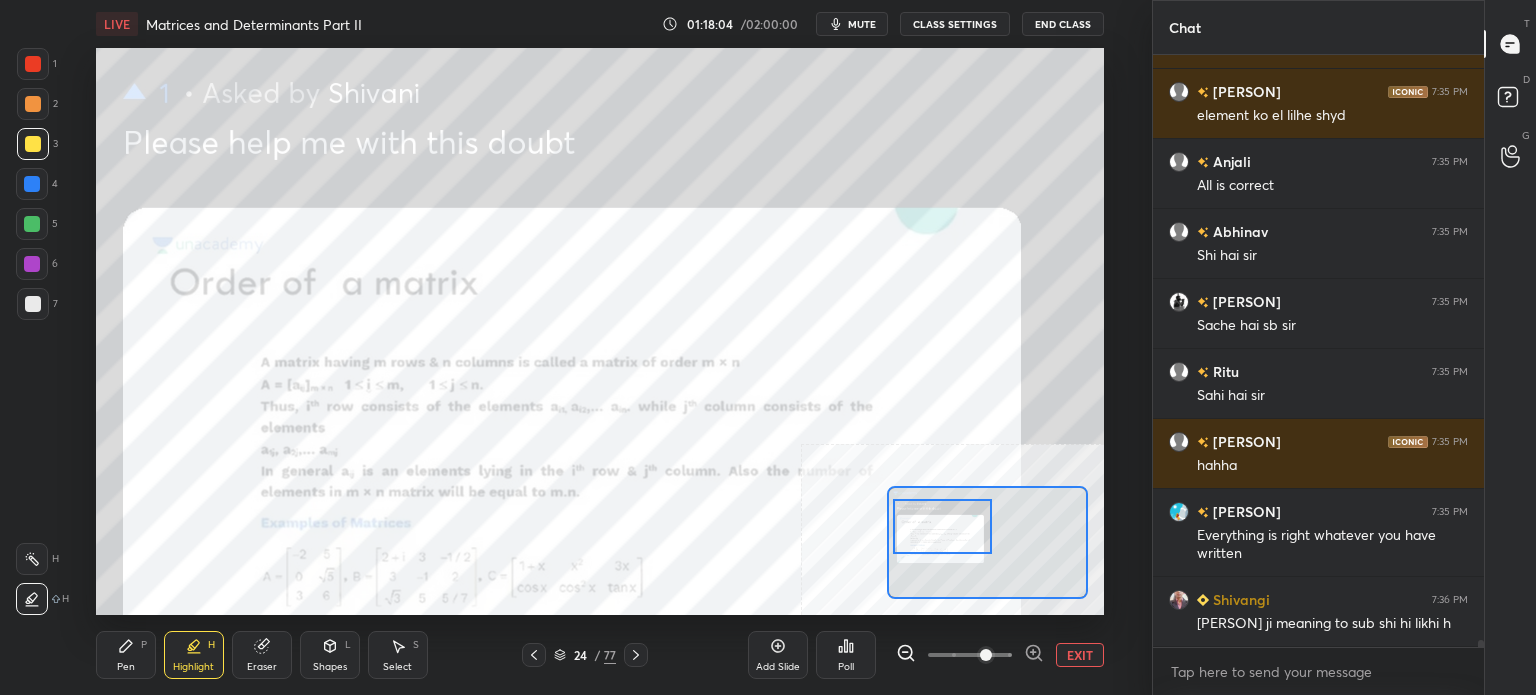 drag, startPoint x: 952, startPoint y: 542, endPoint x: 940, endPoint y: 543, distance: 12.0415945 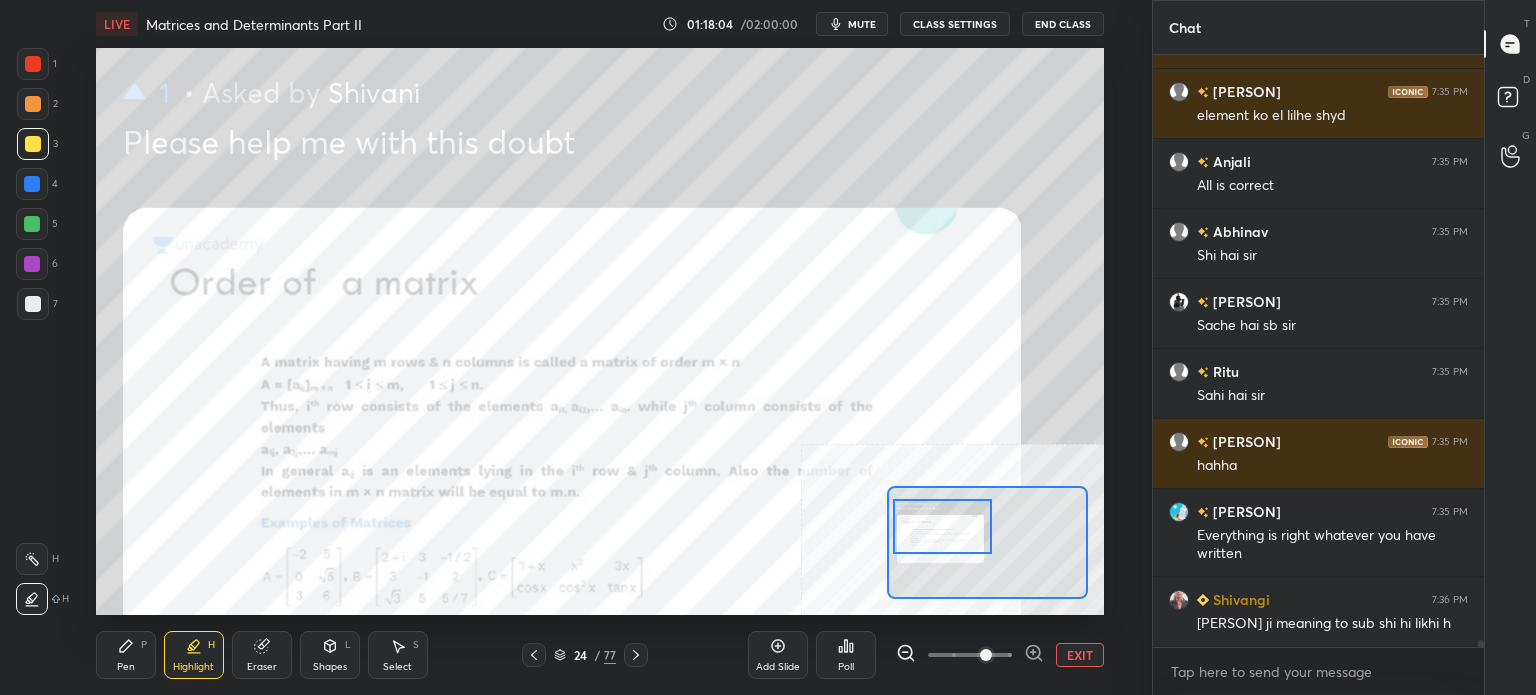 click at bounding box center [942, 526] 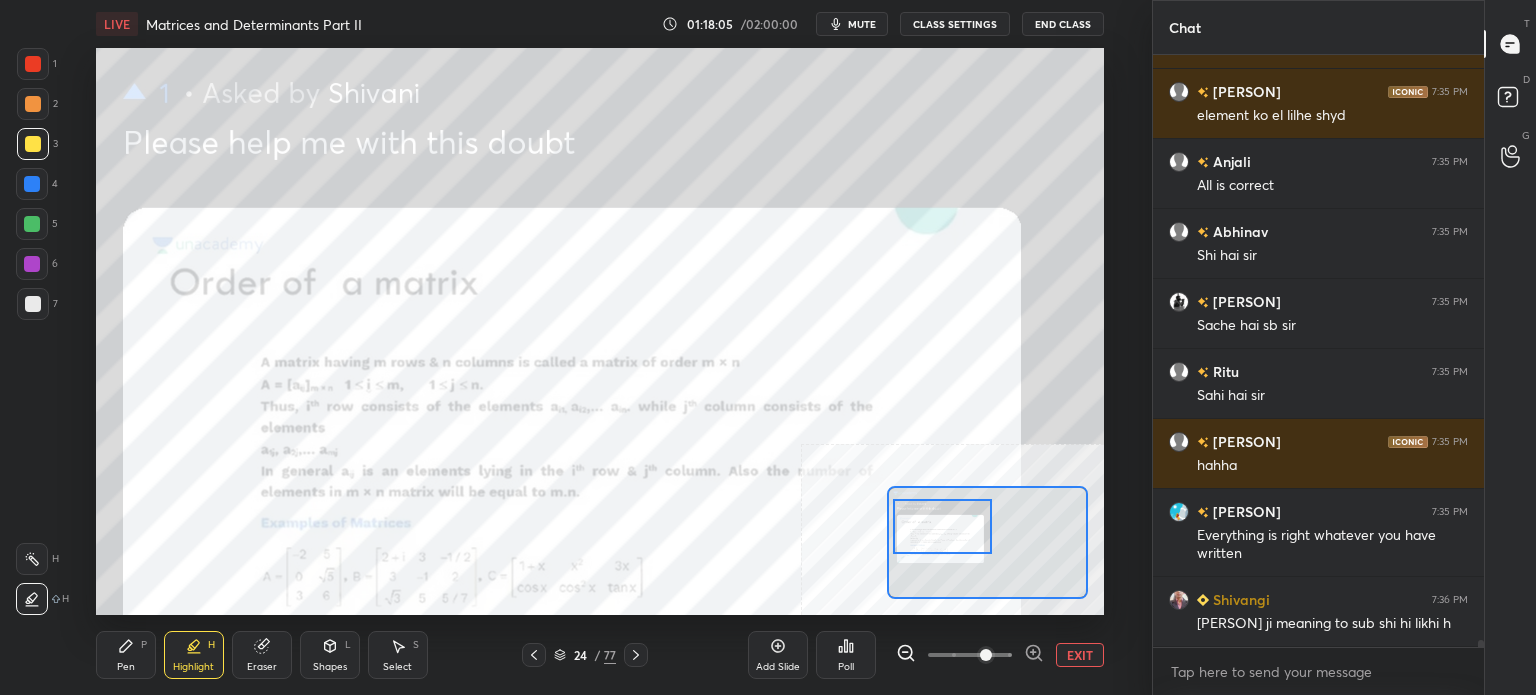 click on "EXIT" at bounding box center (1080, 655) 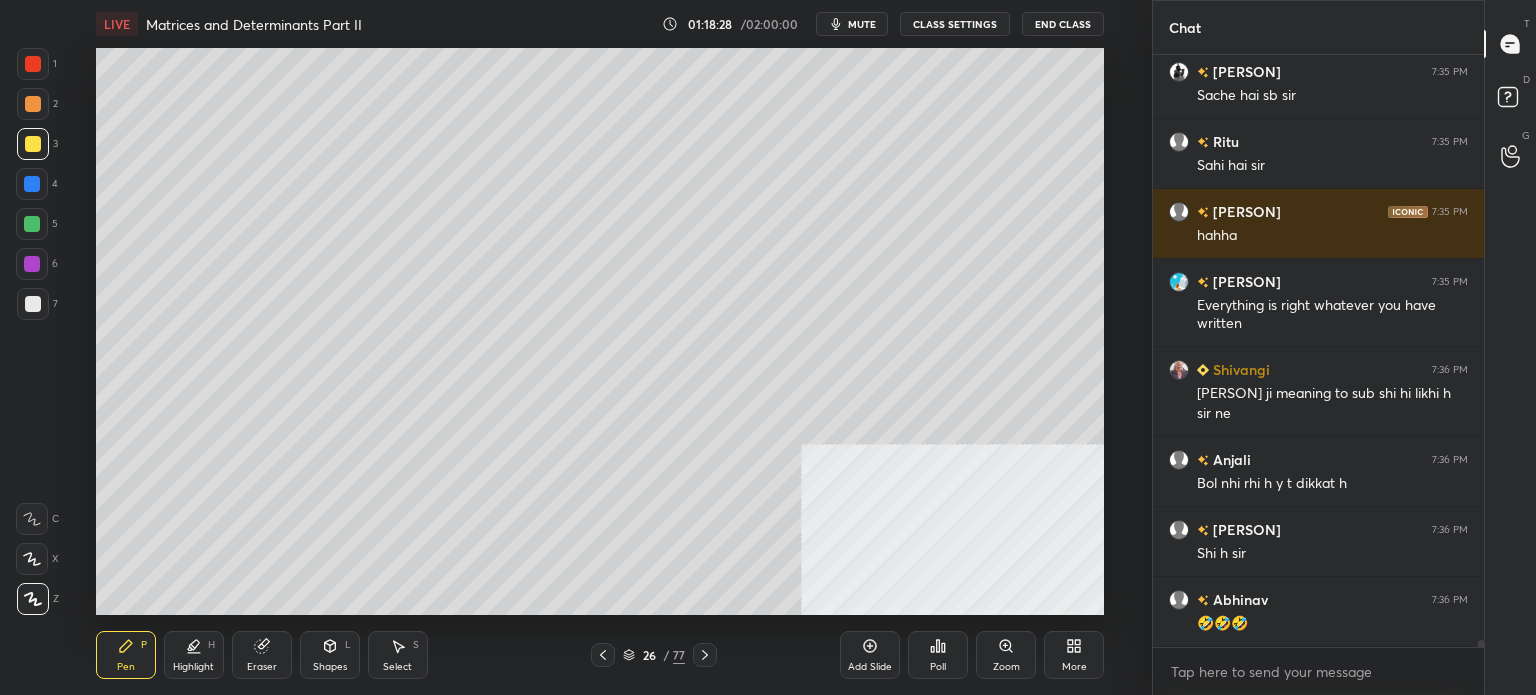 scroll, scrollTop: 51822, scrollLeft: 0, axis: vertical 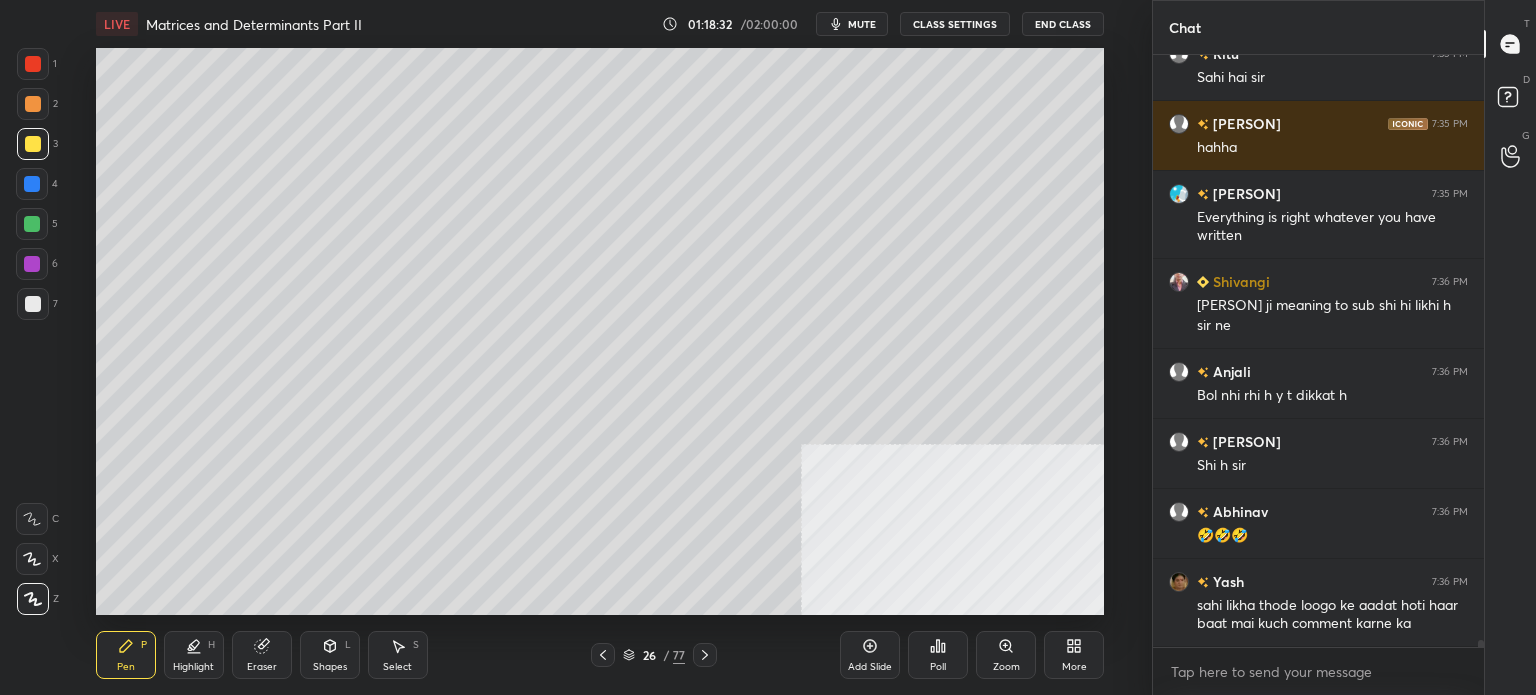 click at bounding box center (33, 304) 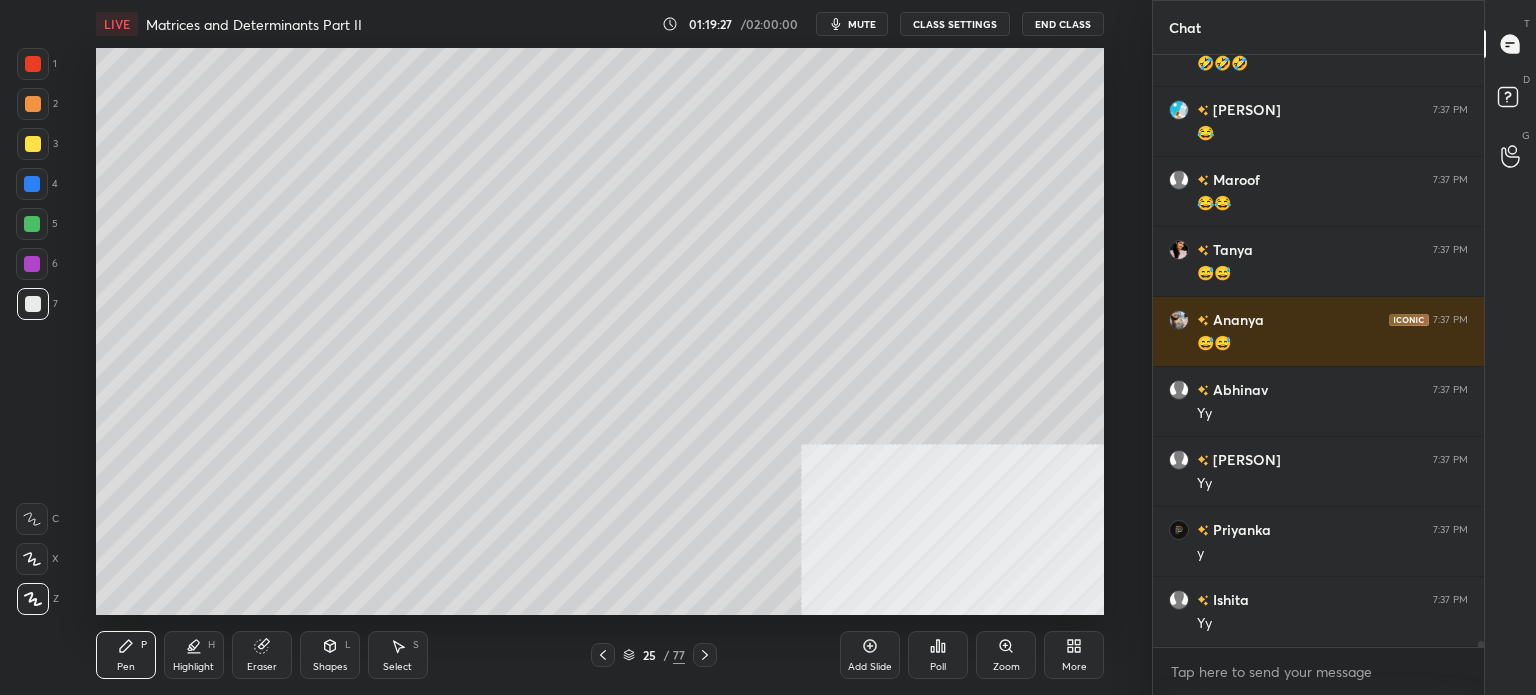 scroll, scrollTop: 53432, scrollLeft: 0, axis: vertical 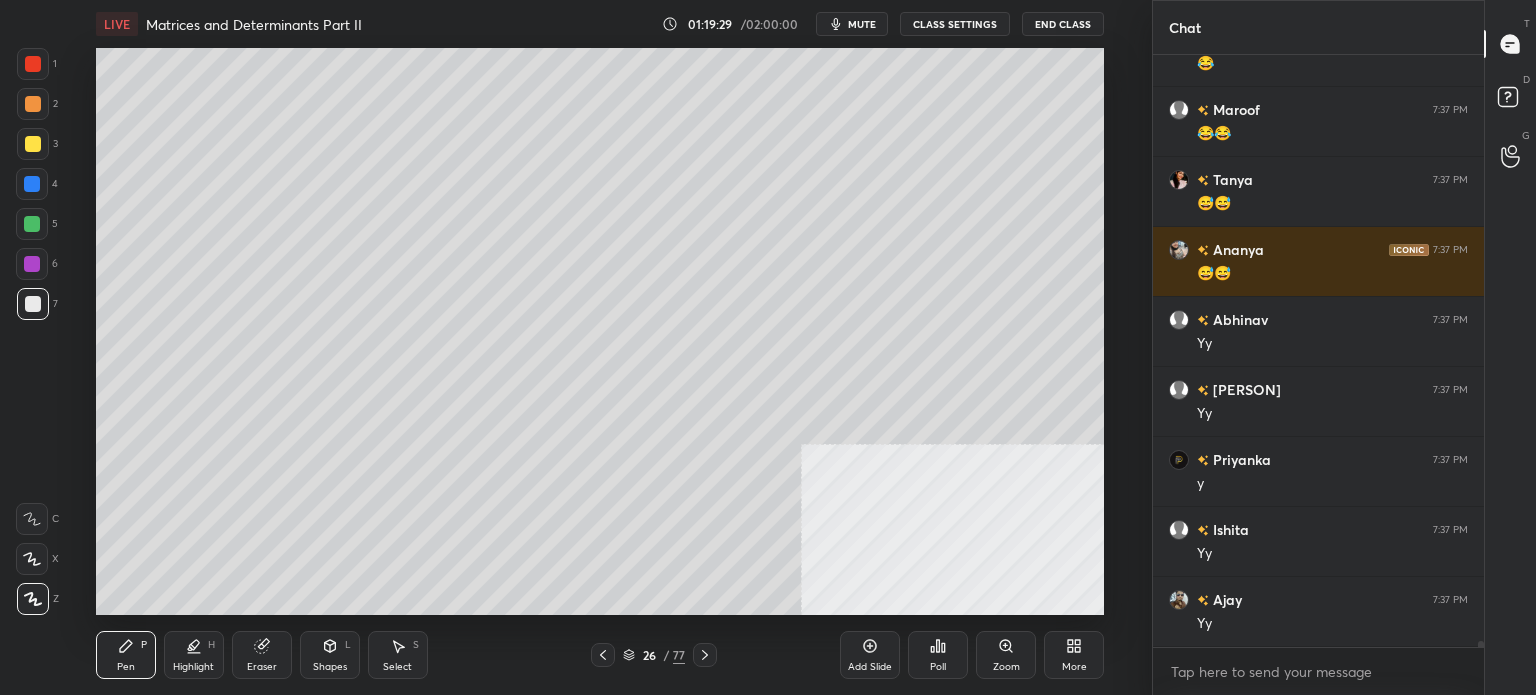 click at bounding box center [33, 144] 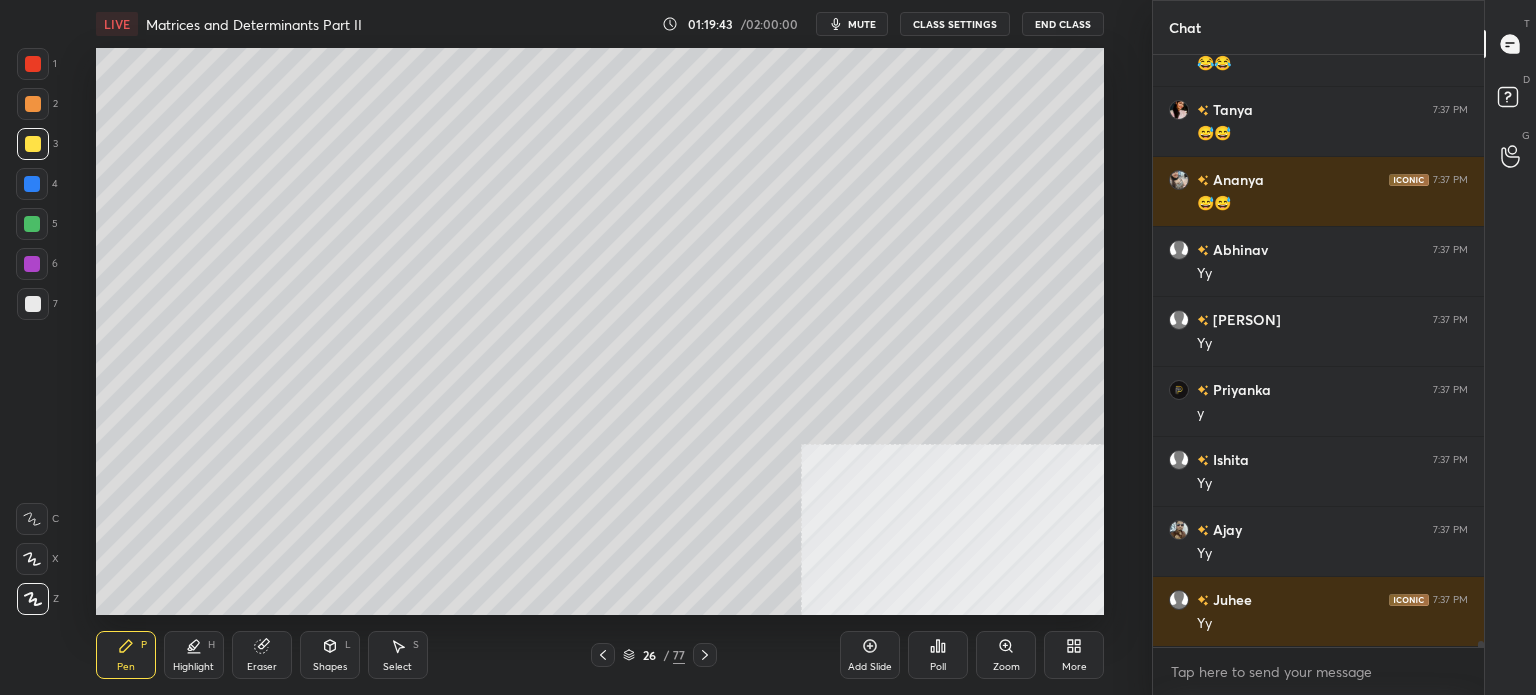 scroll, scrollTop: 53572, scrollLeft: 0, axis: vertical 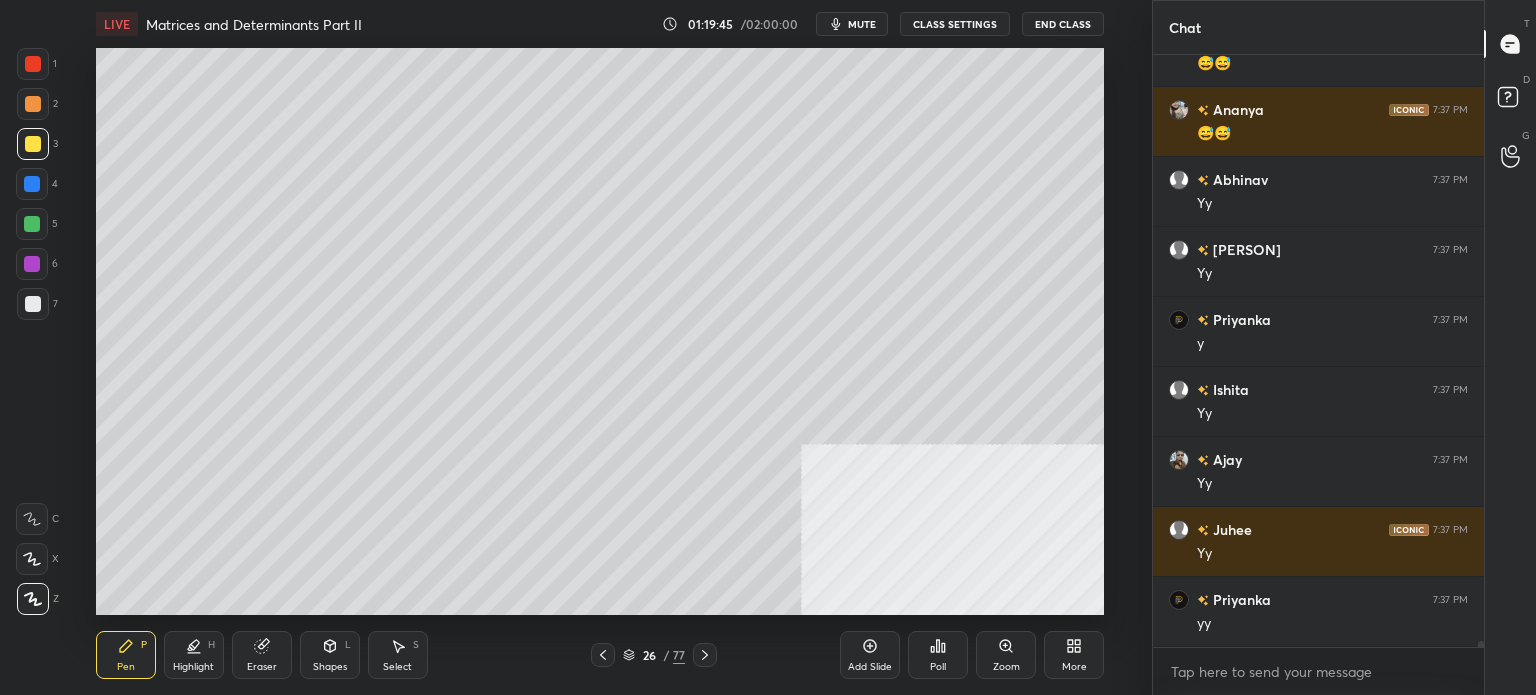 click on "Select" at bounding box center (397, 667) 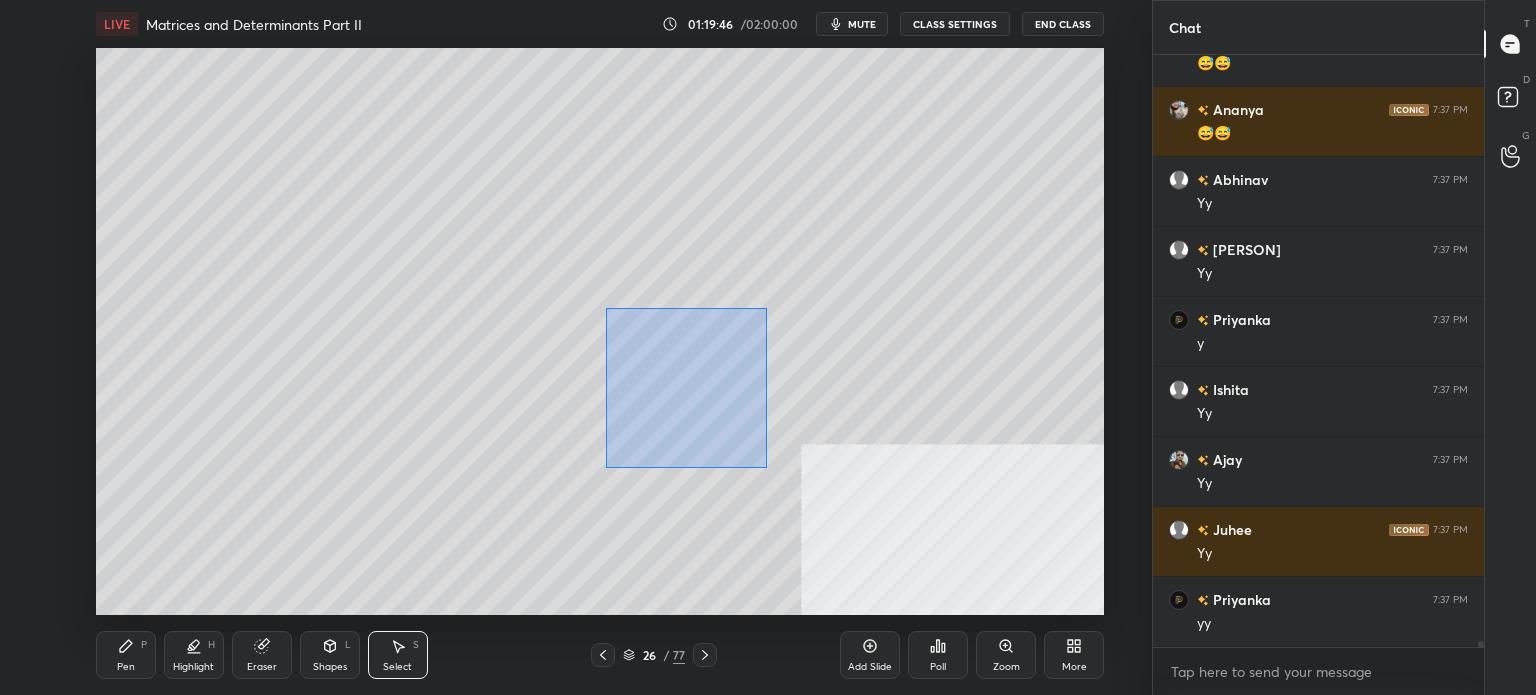 drag, startPoint x: 736, startPoint y: 443, endPoint x: 922, endPoint y: 605, distance: 246.65765 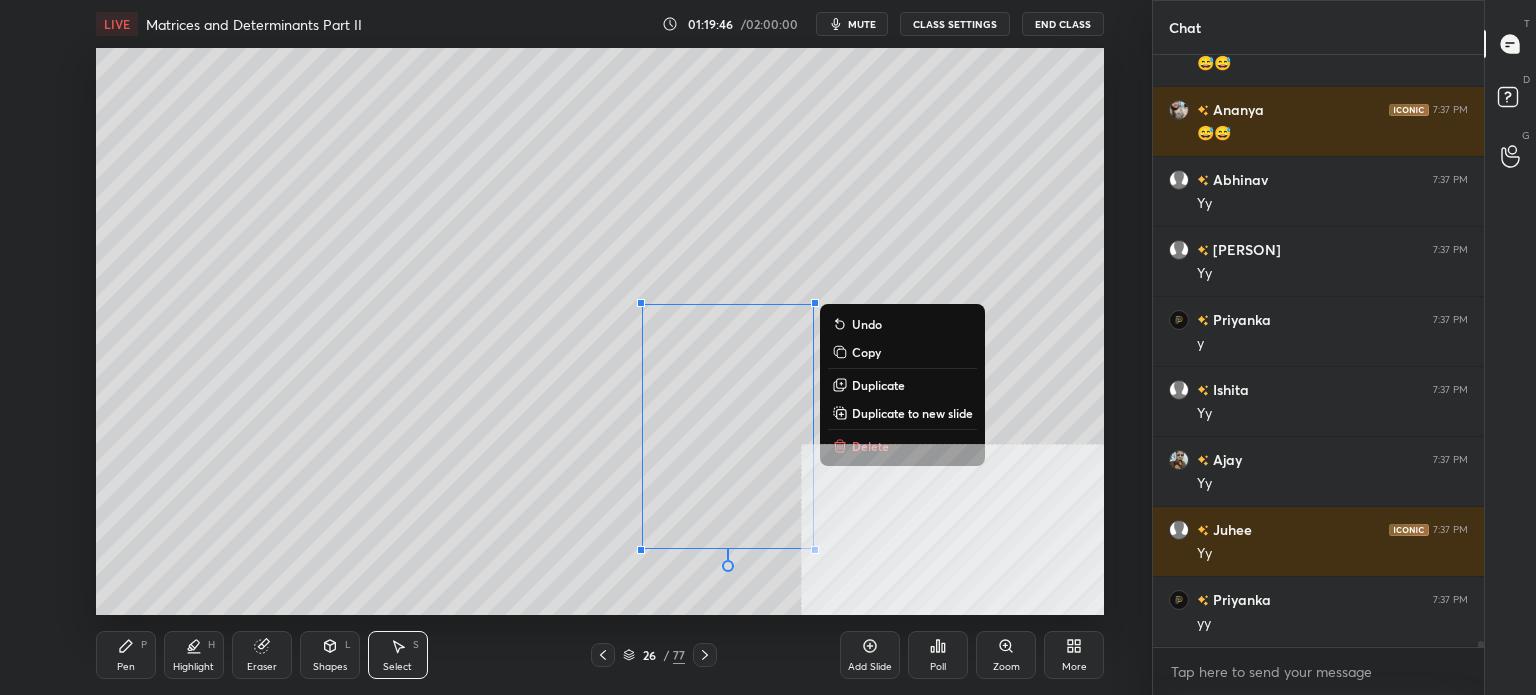 drag, startPoint x: 755, startPoint y: 458, endPoint x: 790, endPoint y: 465, distance: 35.69314 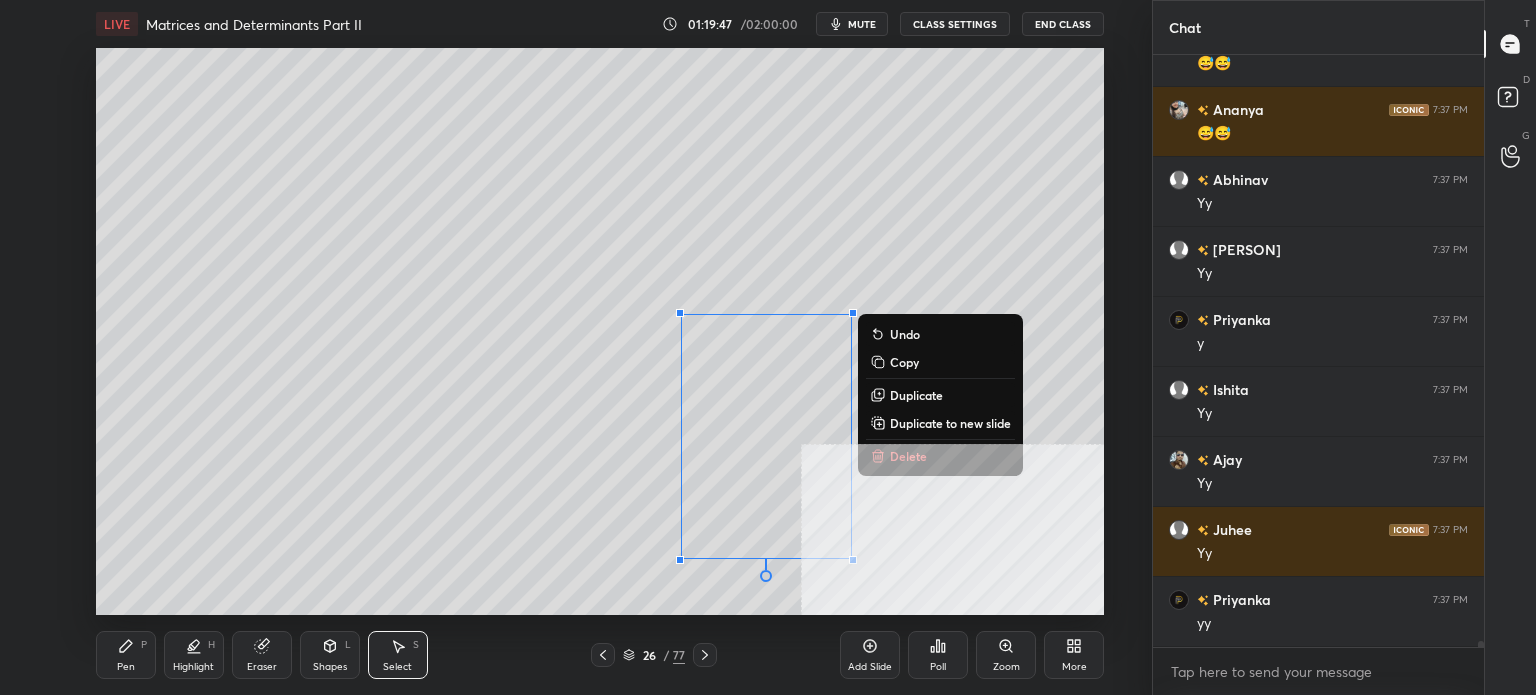 click on "Copy" at bounding box center [940, 362] 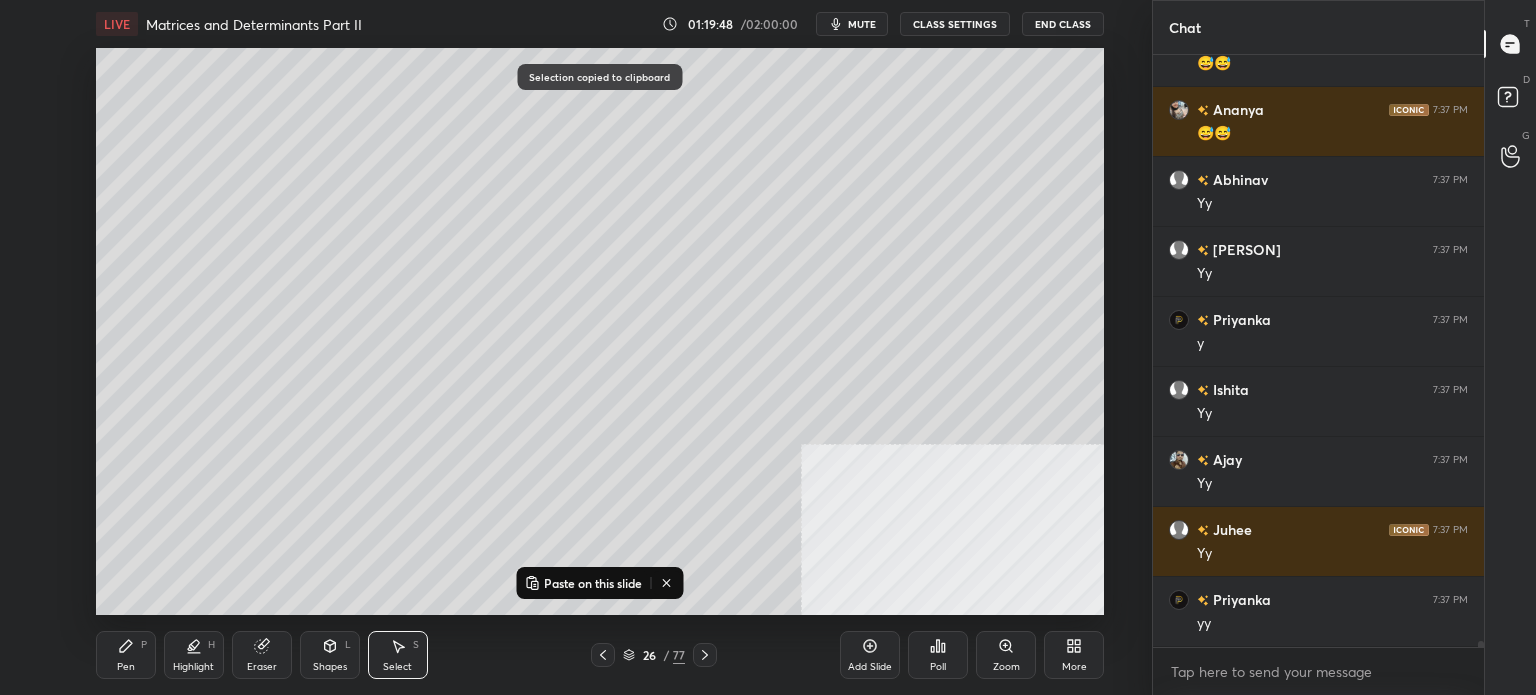 click on "Pen" at bounding box center [126, 667] 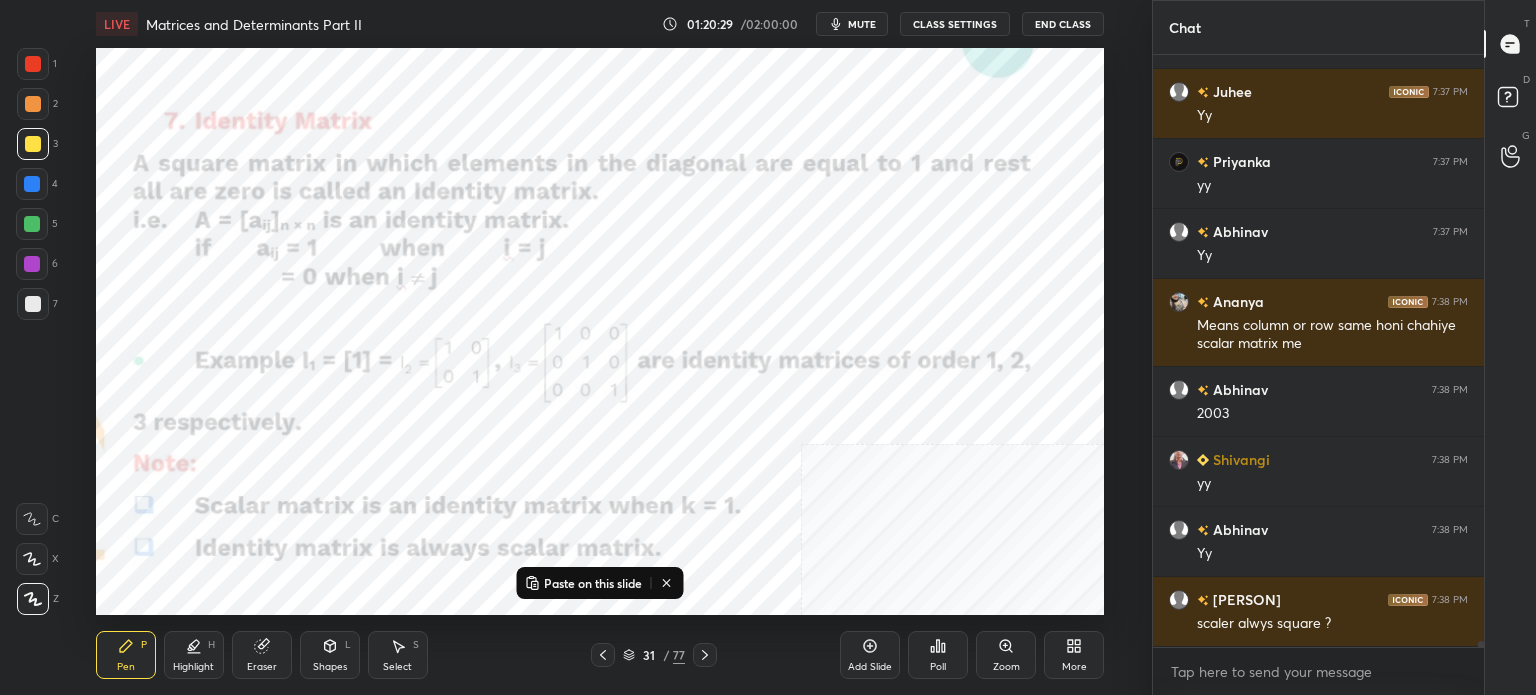 scroll, scrollTop: 54080, scrollLeft: 0, axis: vertical 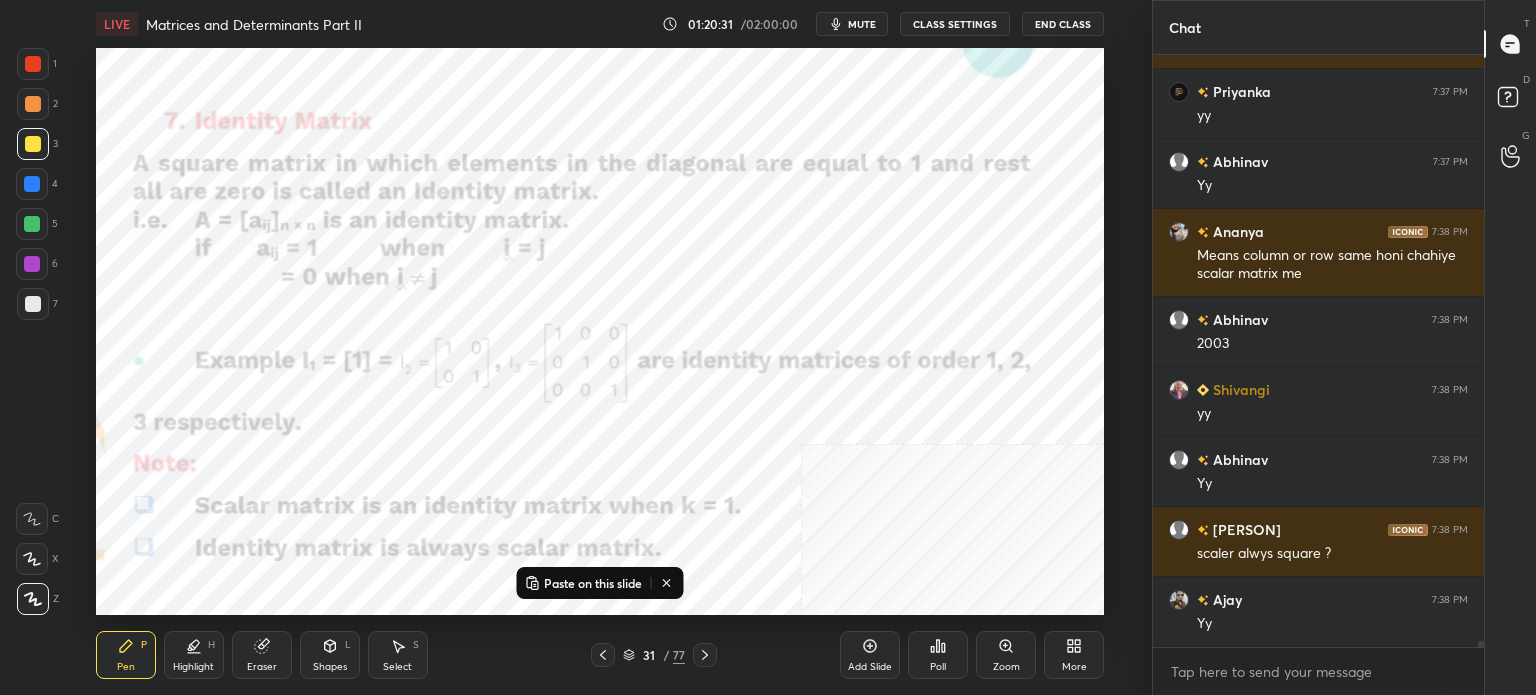 click at bounding box center [33, 64] 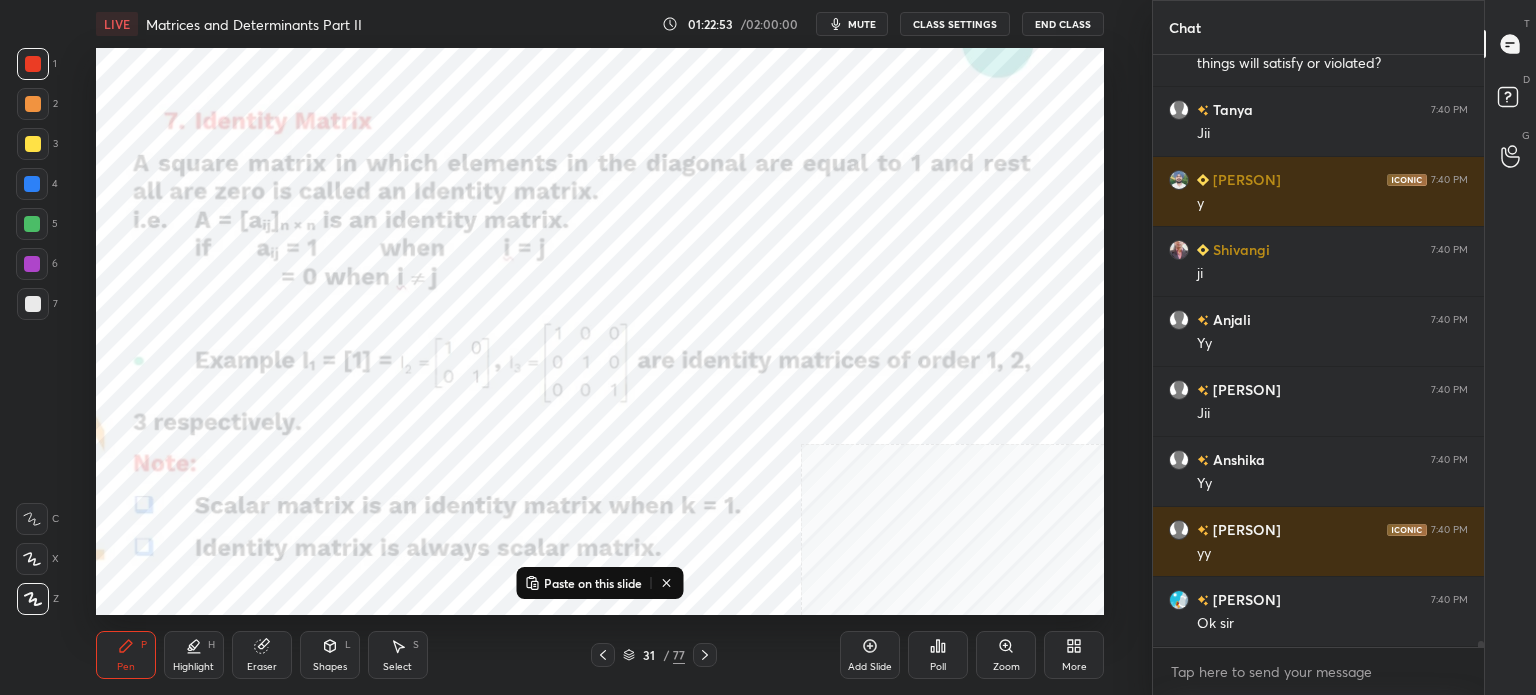 scroll, scrollTop: 53542, scrollLeft: 0, axis: vertical 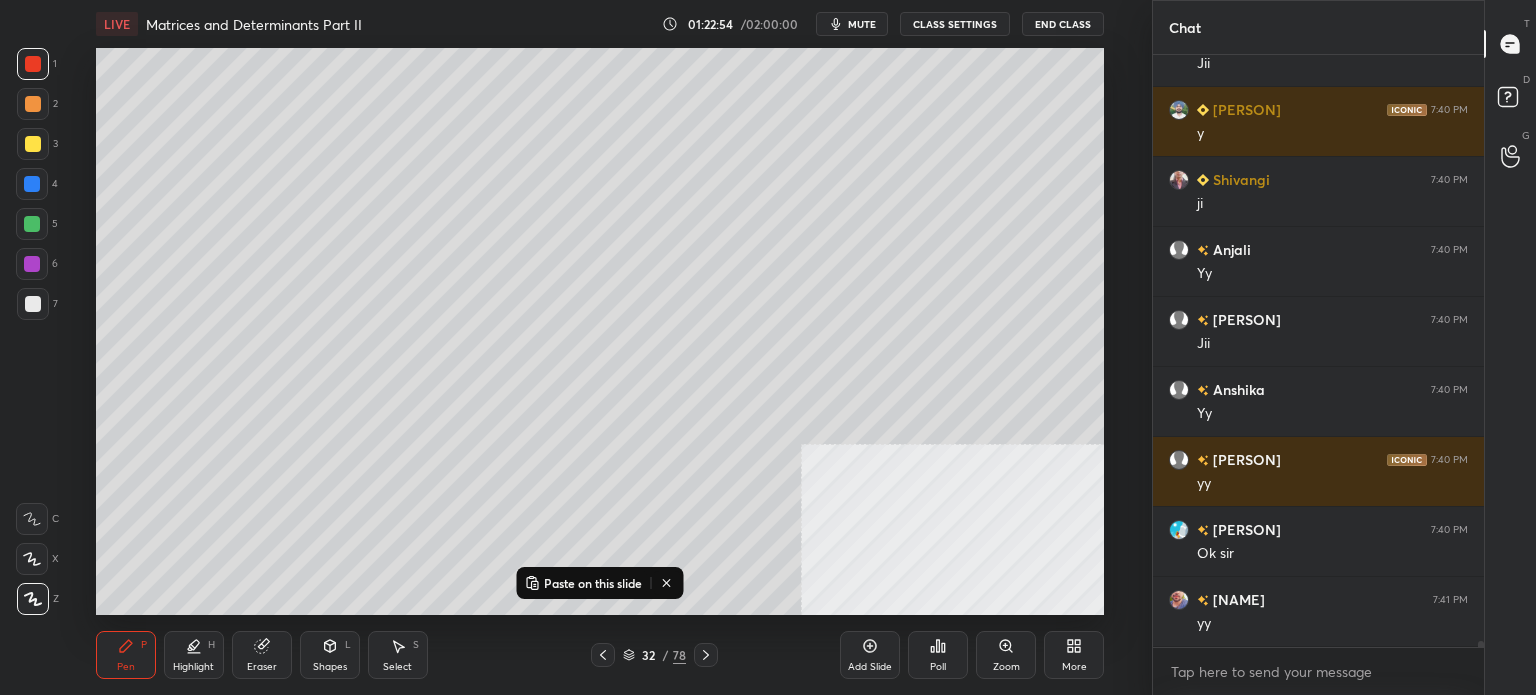 click at bounding box center (33, 144) 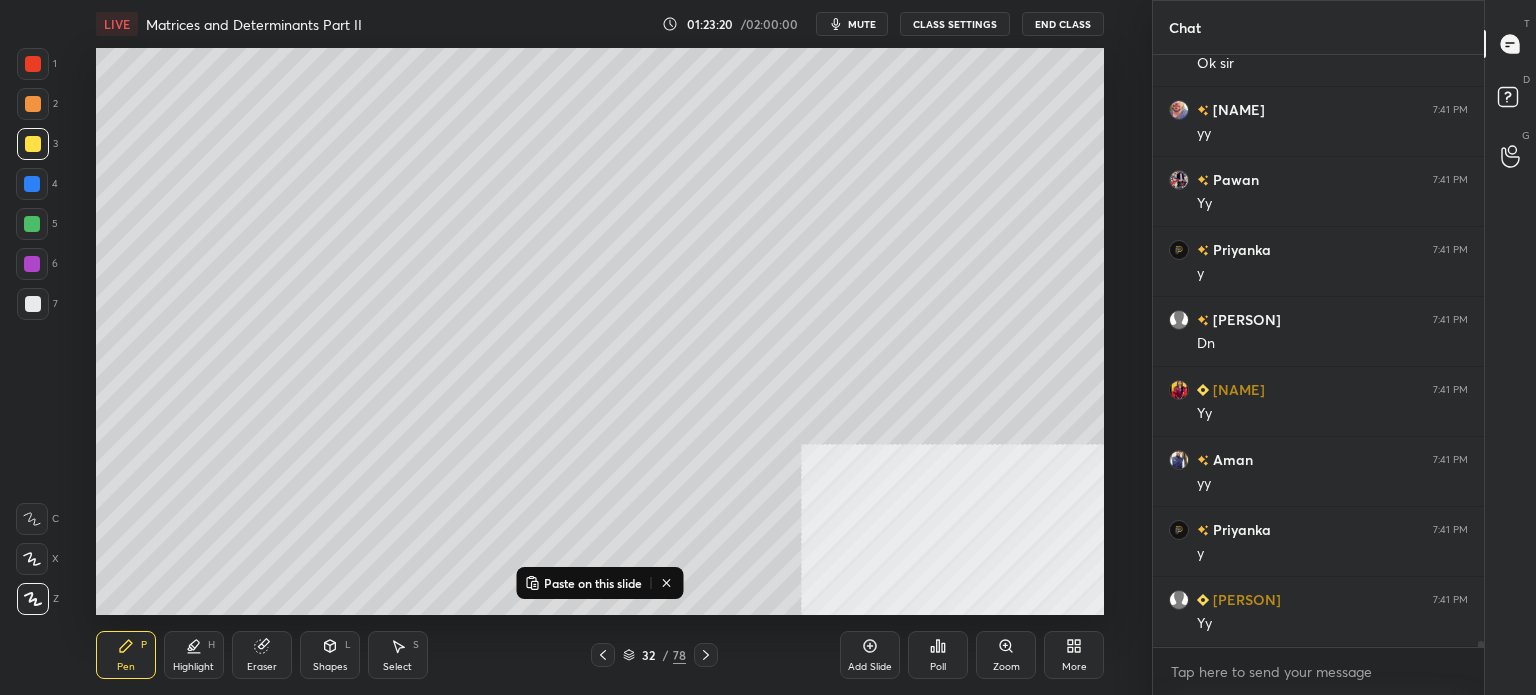 scroll, scrollTop: 54102, scrollLeft: 0, axis: vertical 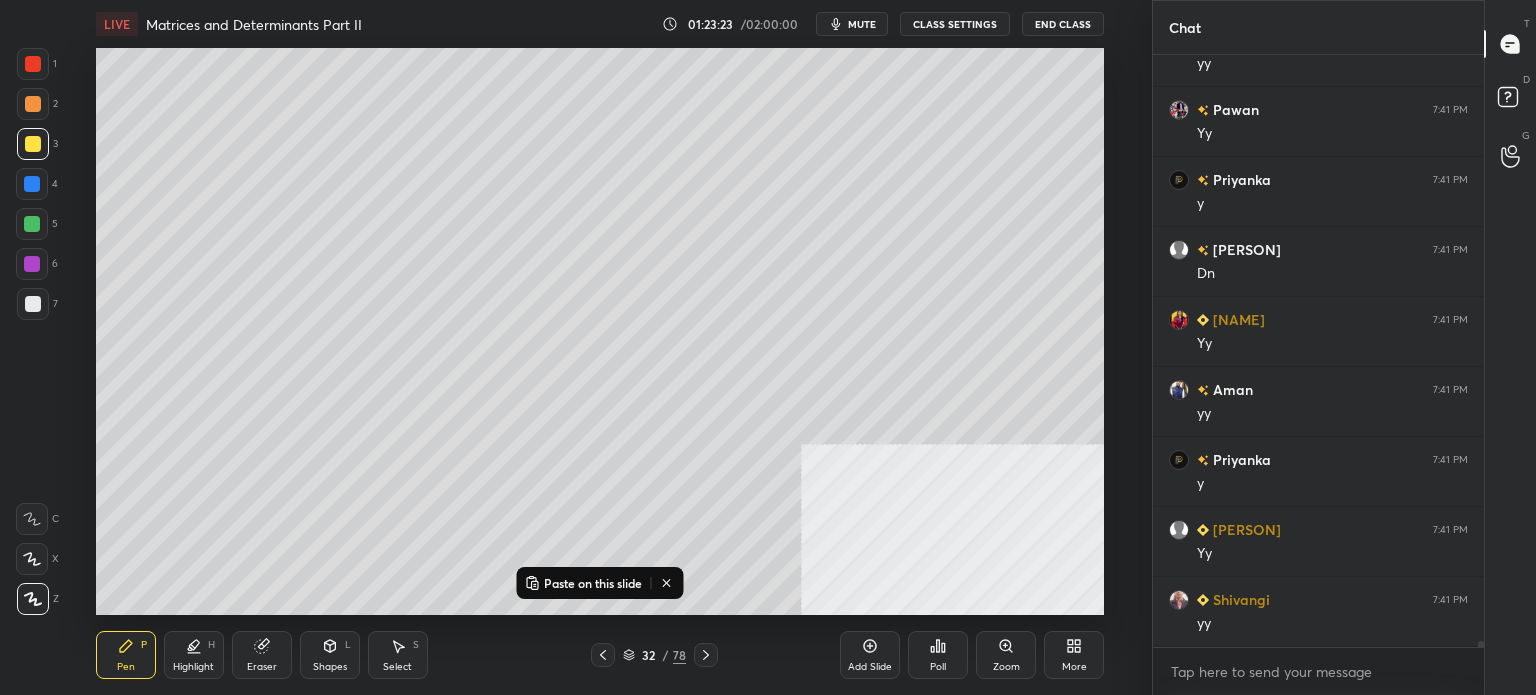 click at bounding box center [33, 304] 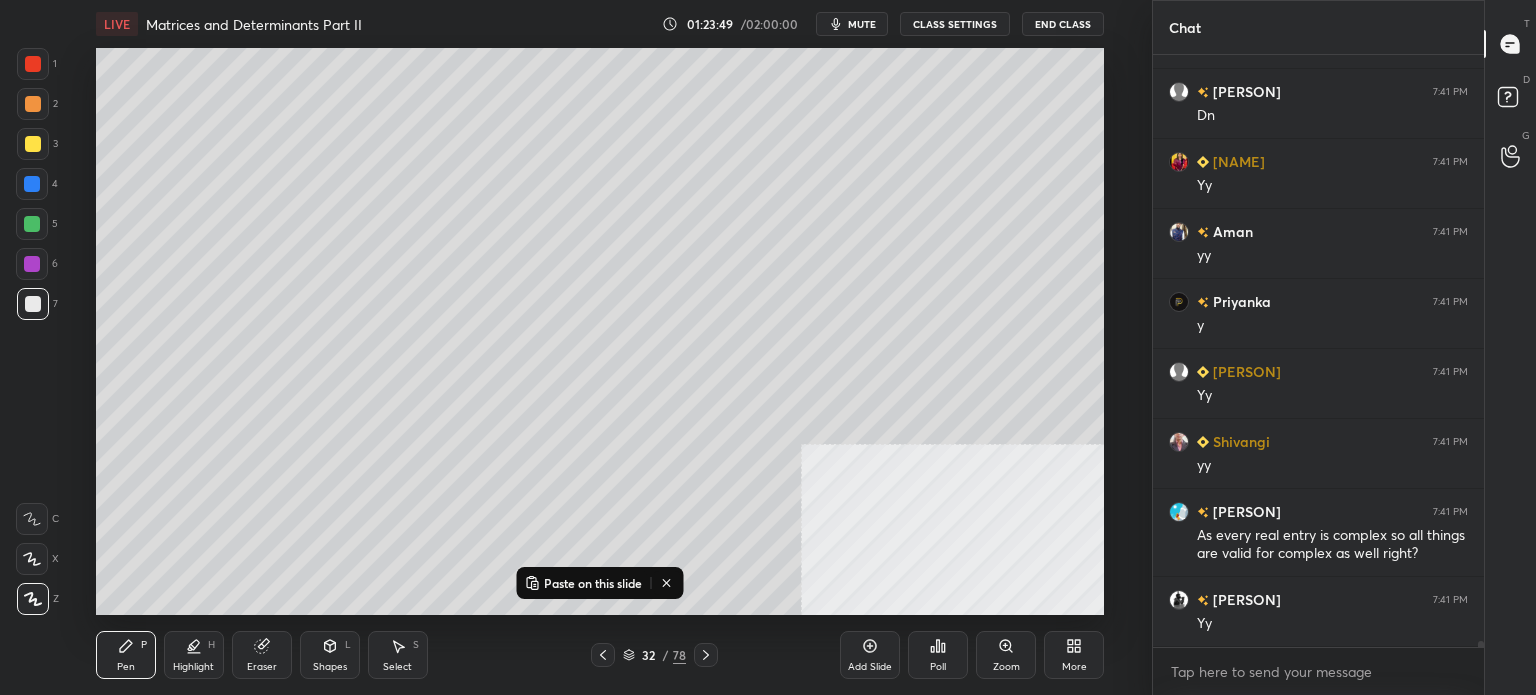 scroll, scrollTop: 54330, scrollLeft: 0, axis: vertical 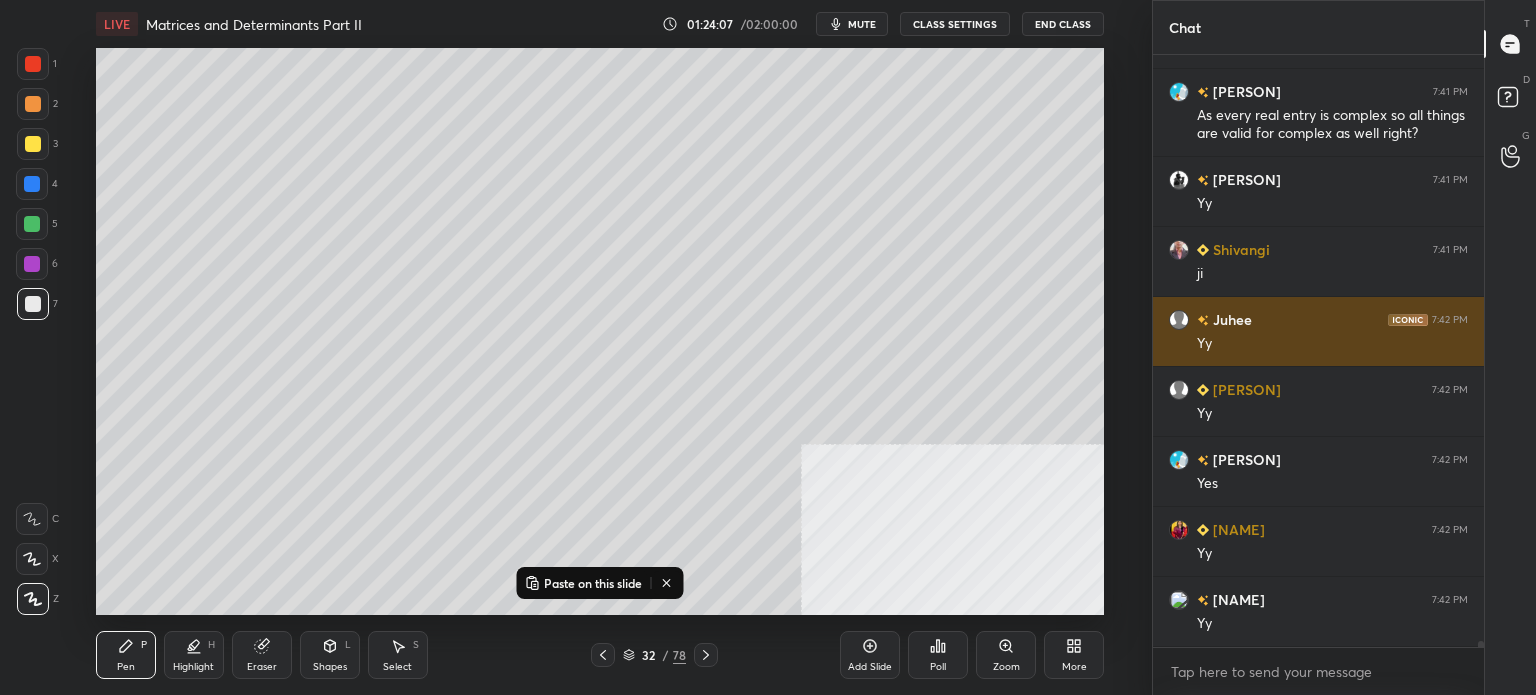 click at bounding box center (1179, 320) 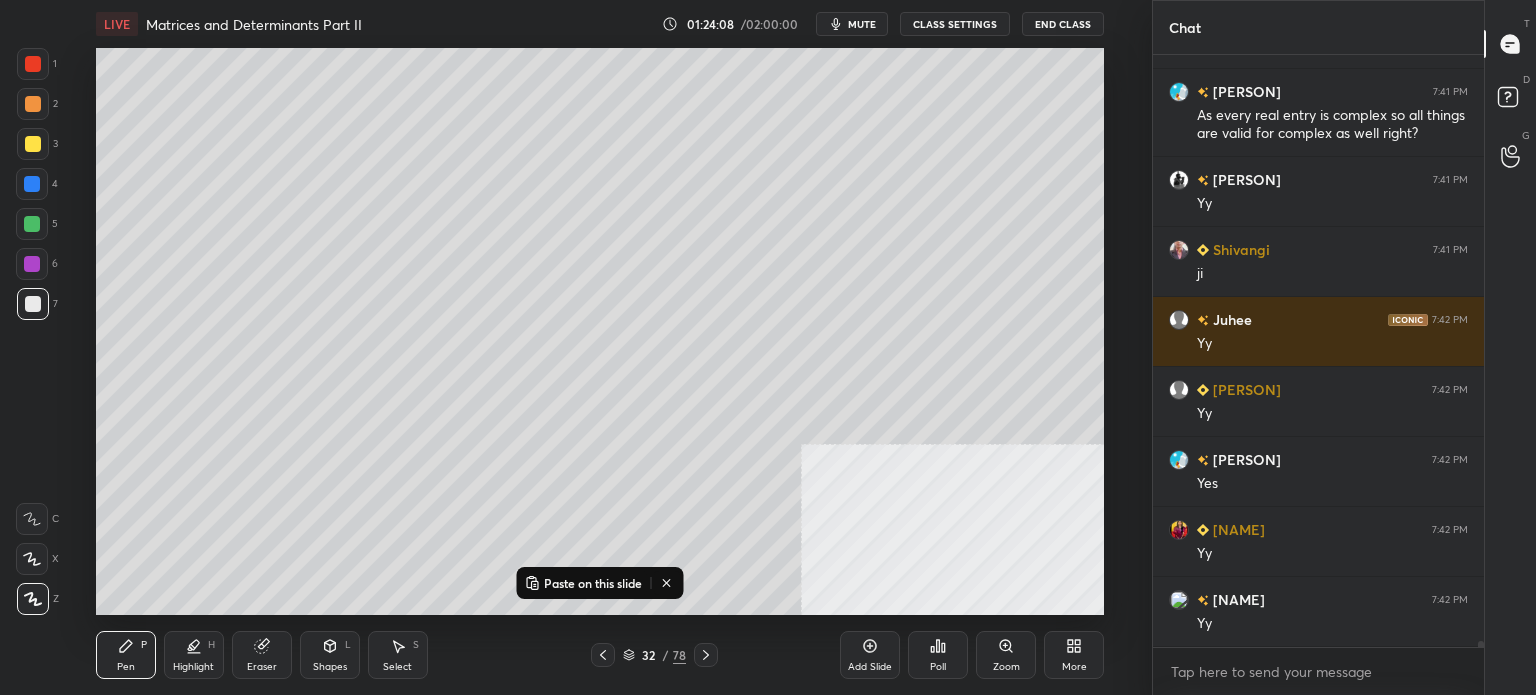 scroll, scrollTop: 54750, scrollLeft: 0, axis: vertical 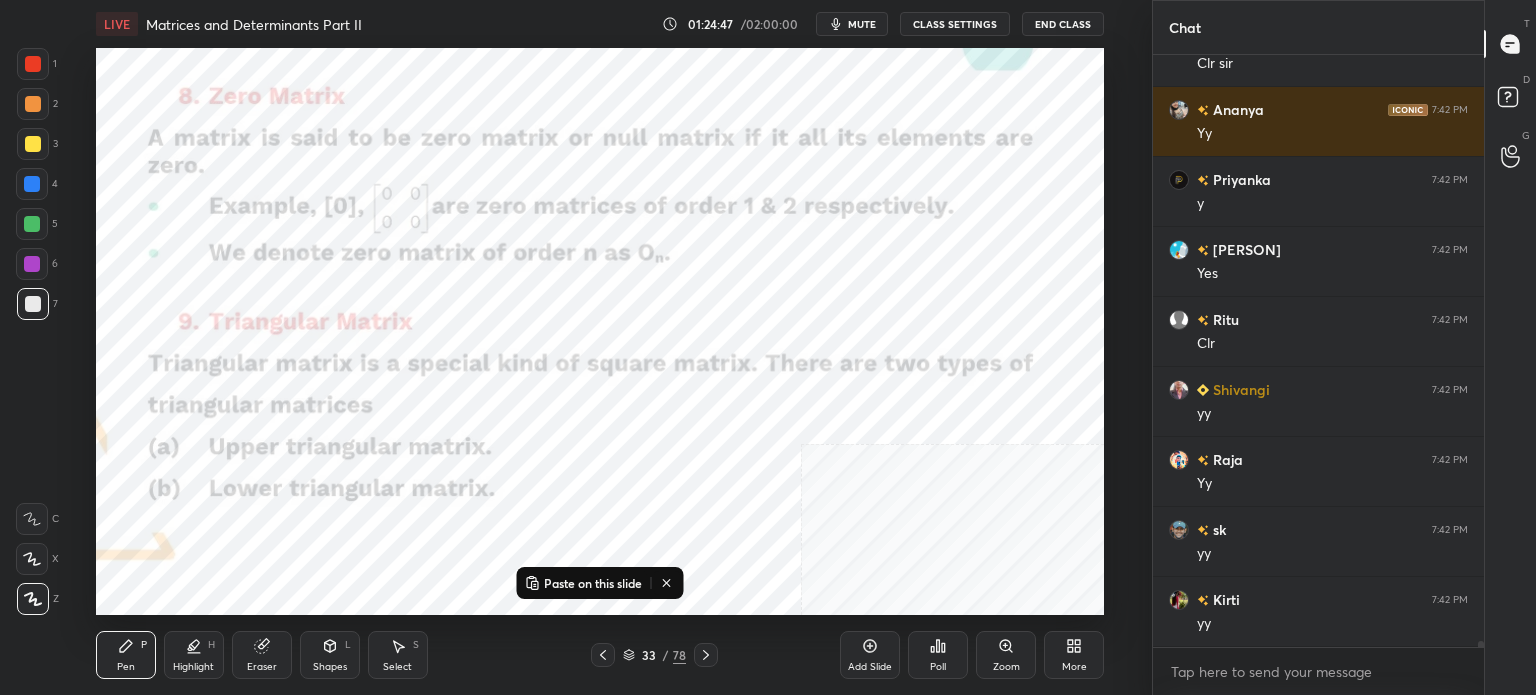 click at bounding box center (33, 64) 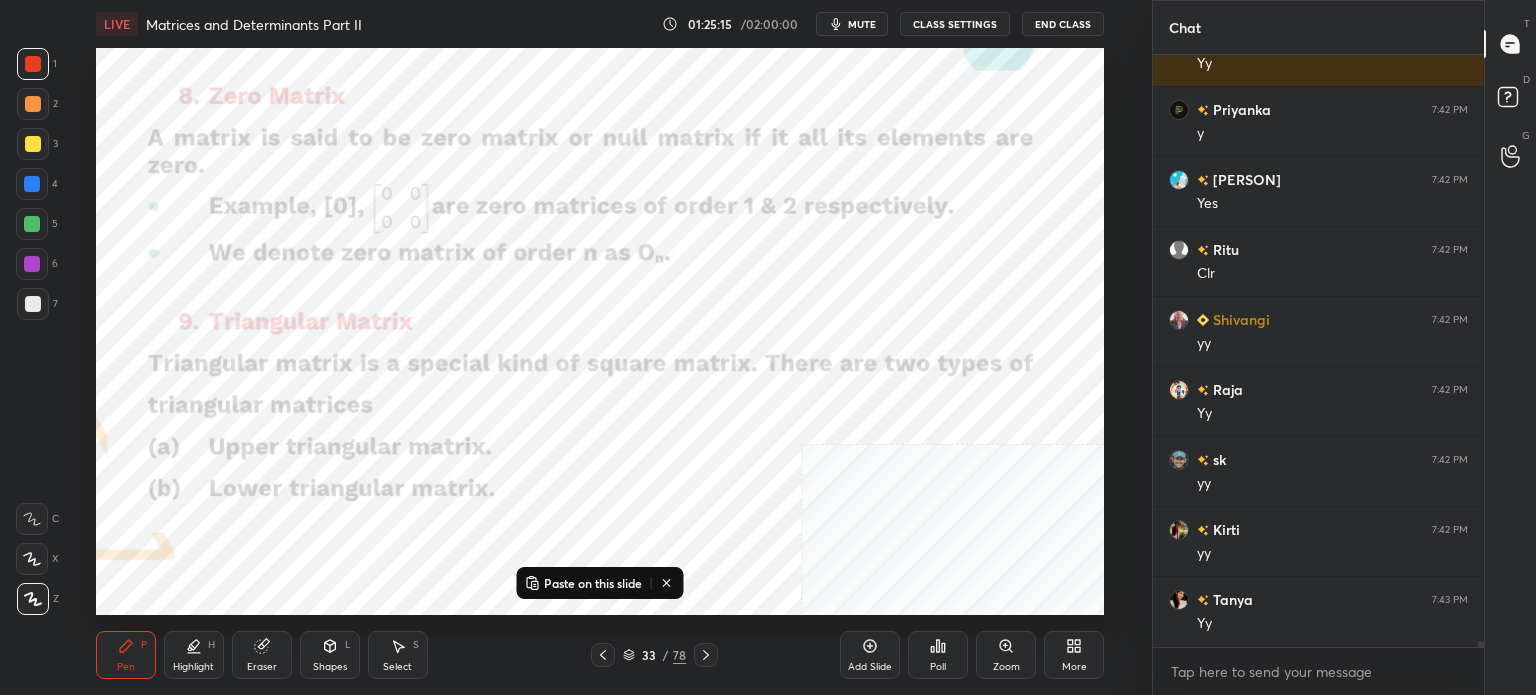 scroll, scrollTop: 55068, scrollLeft: 0, axis: vertical 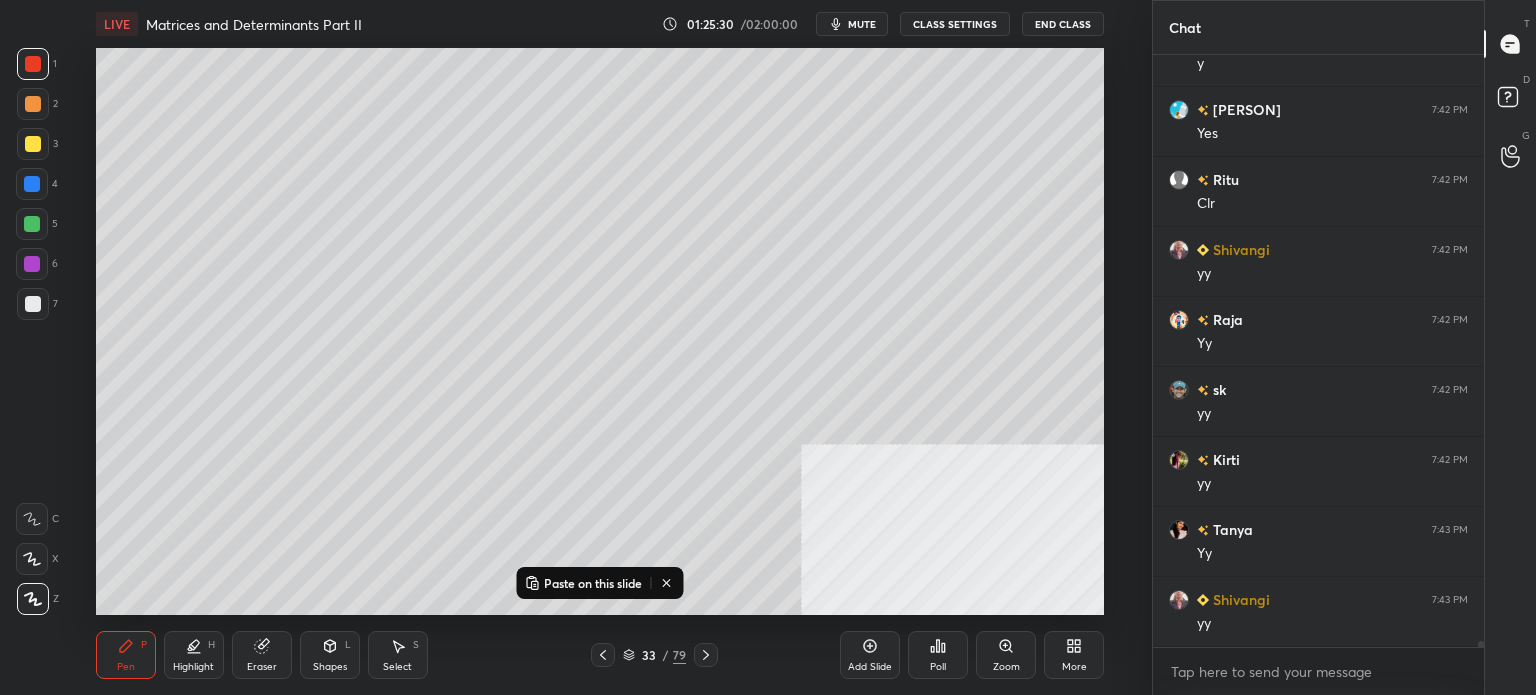 click at bounding box center (33, 144) 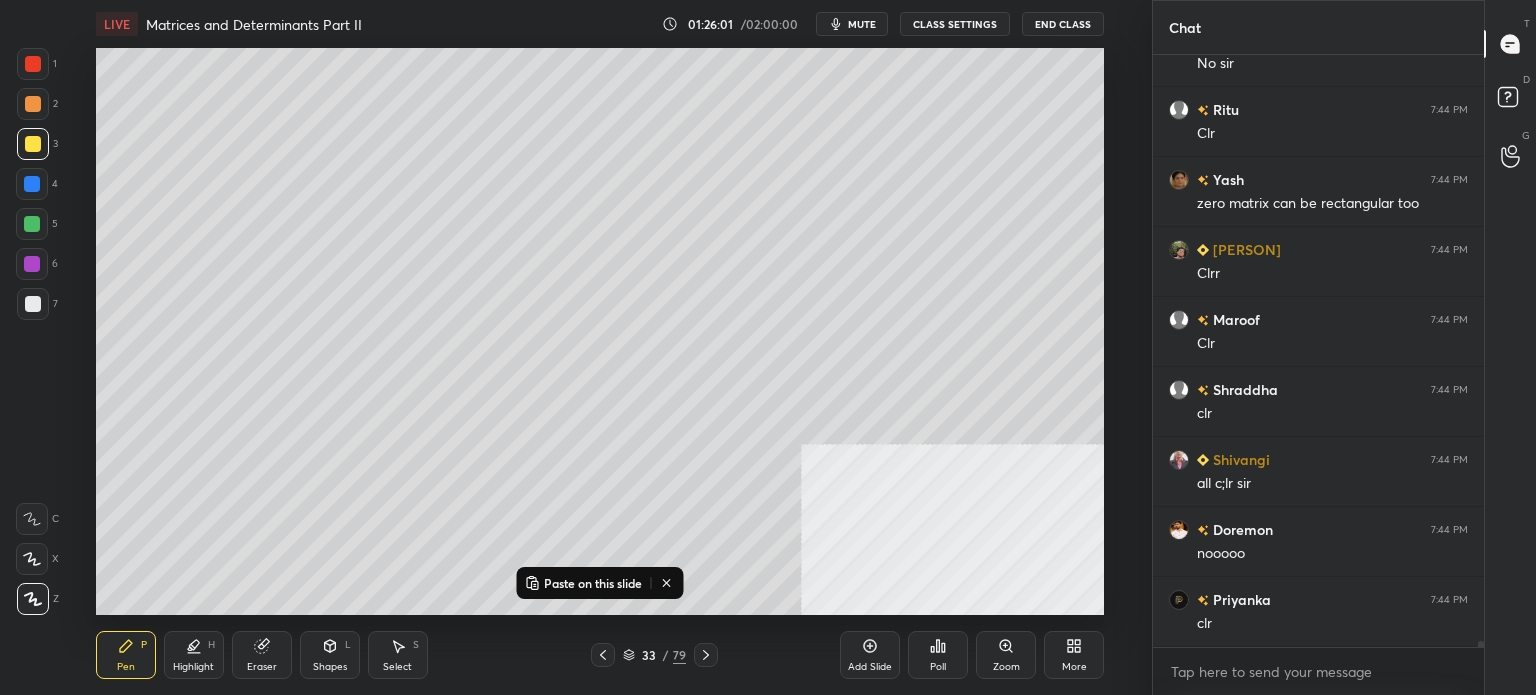 scroll, scrollTop: 56748, scrollLeft: 0, axis: vertical 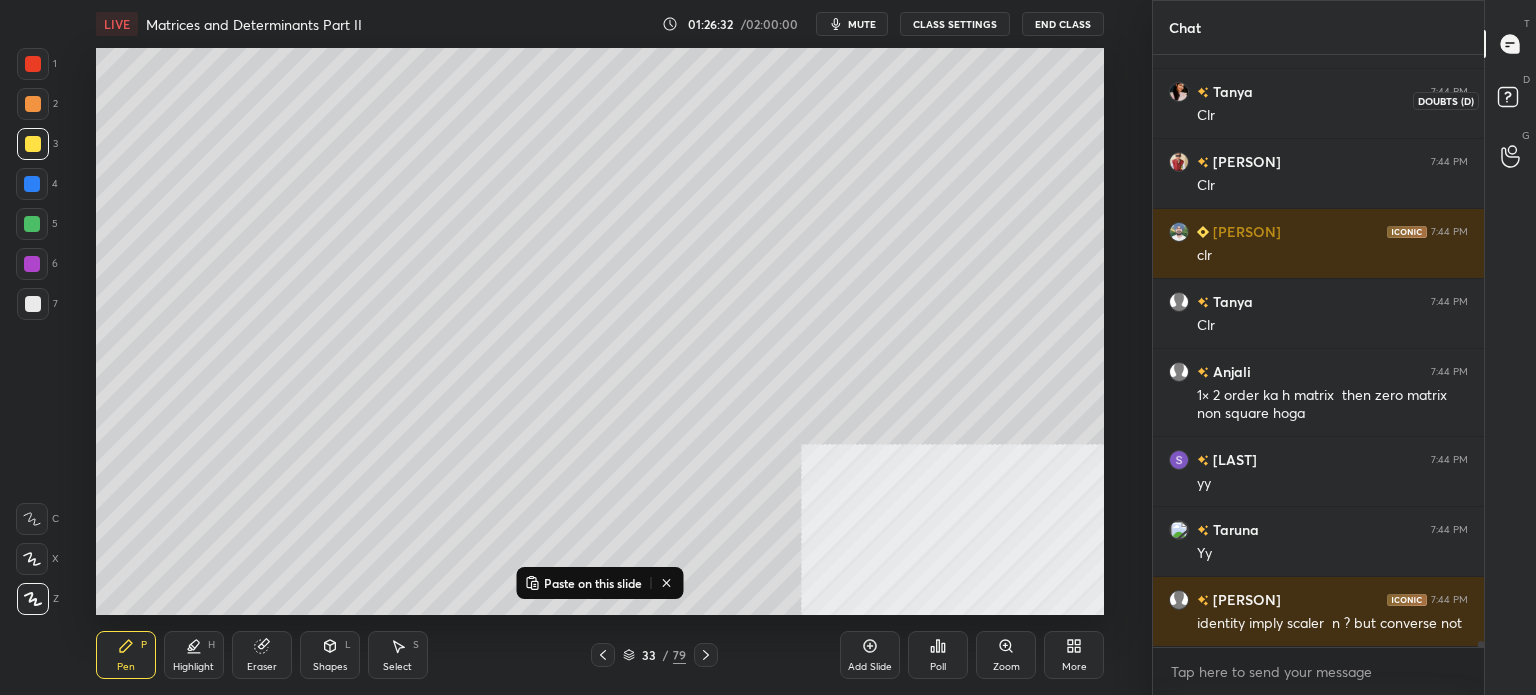 click 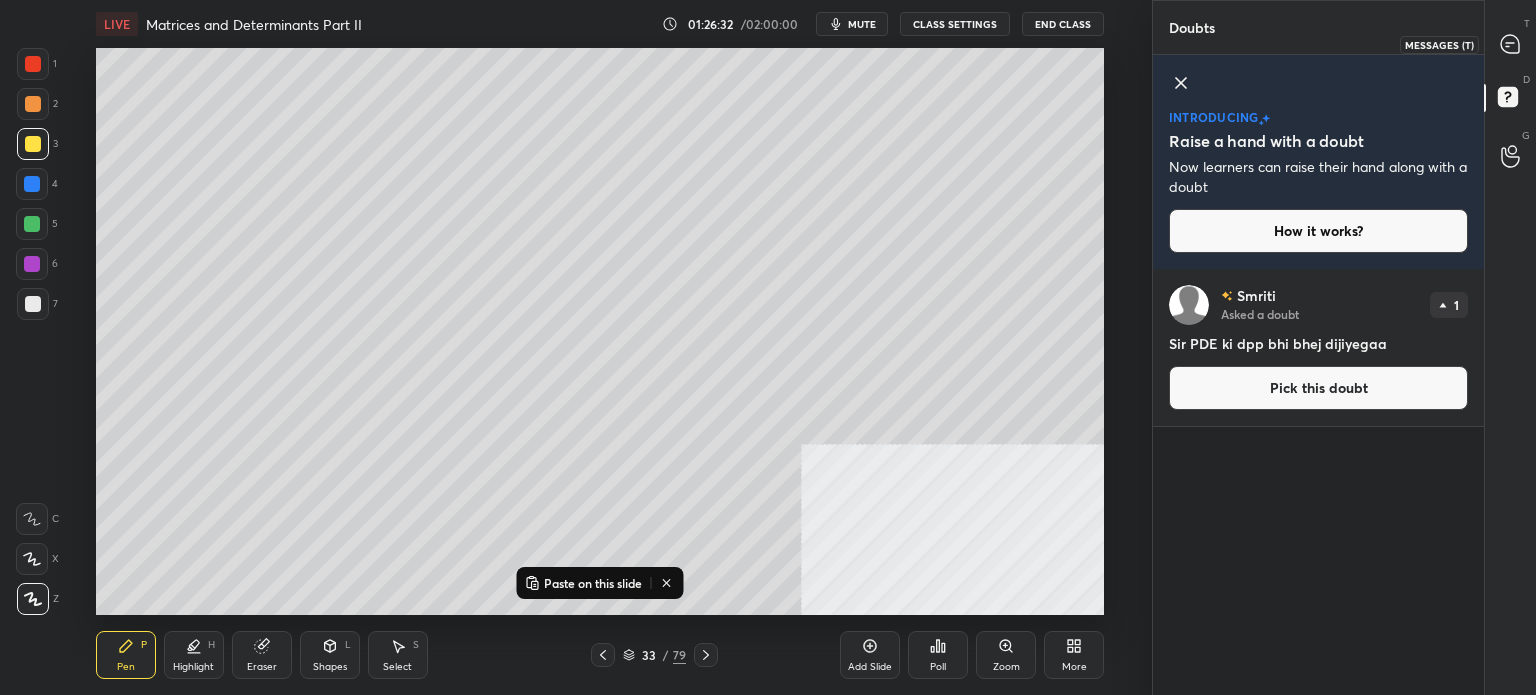 click 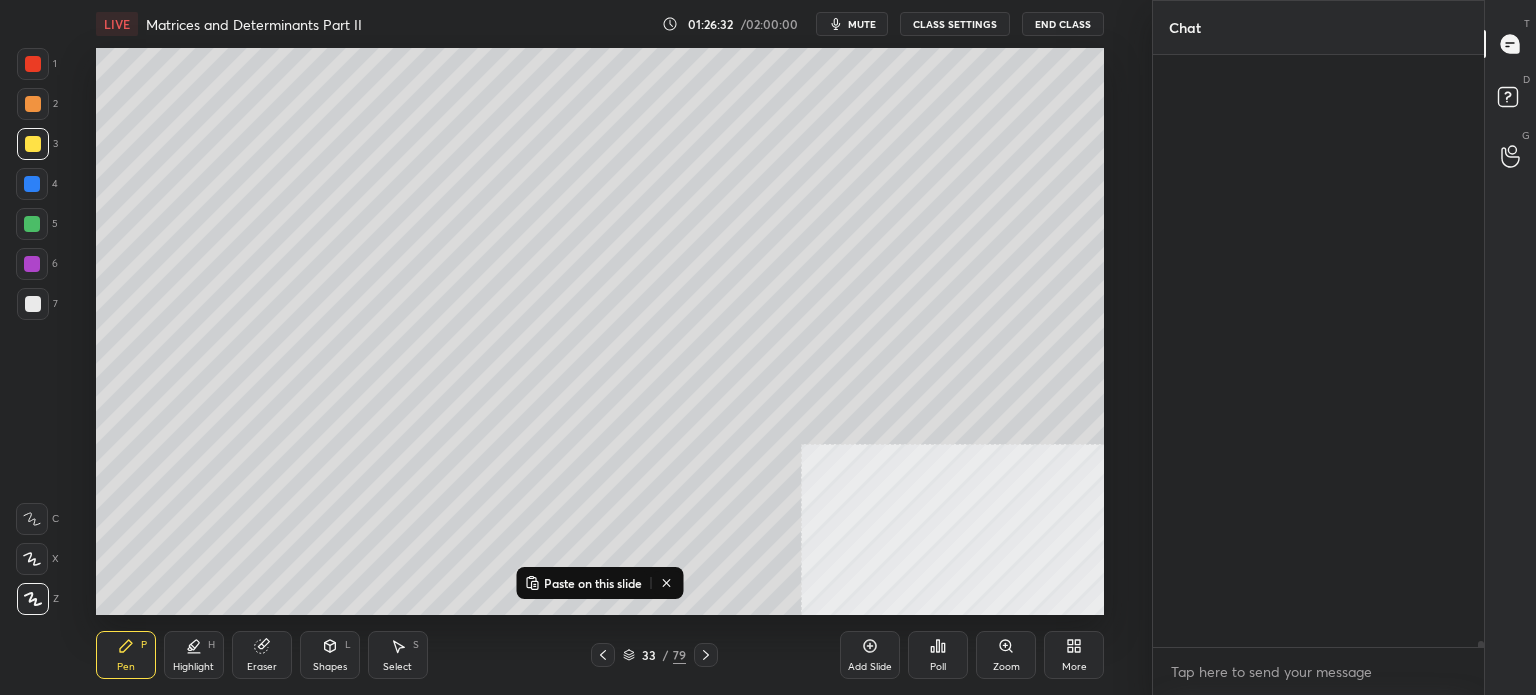 scroll, scrollTop: 57816, scrollLeft: 0, axis: vertical 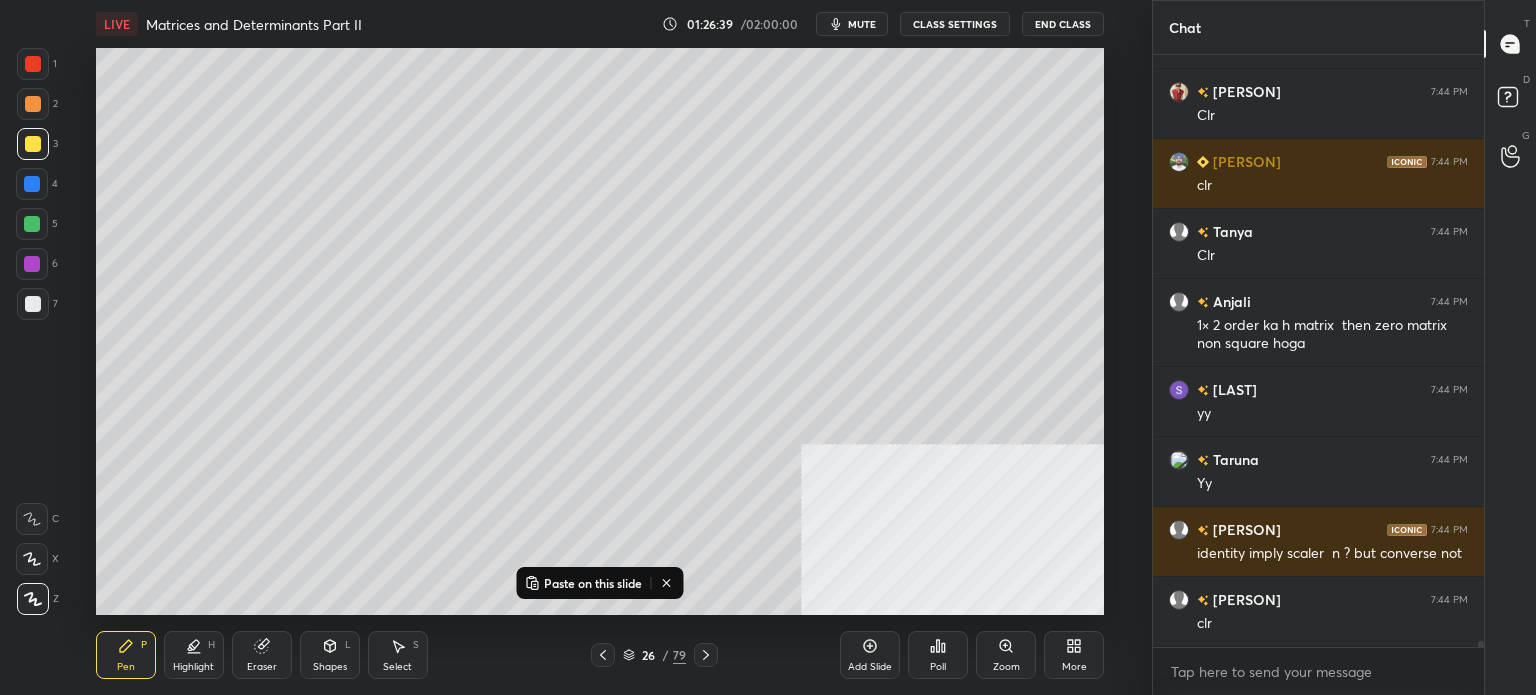 click on "S" at bounding box center [416, 645] 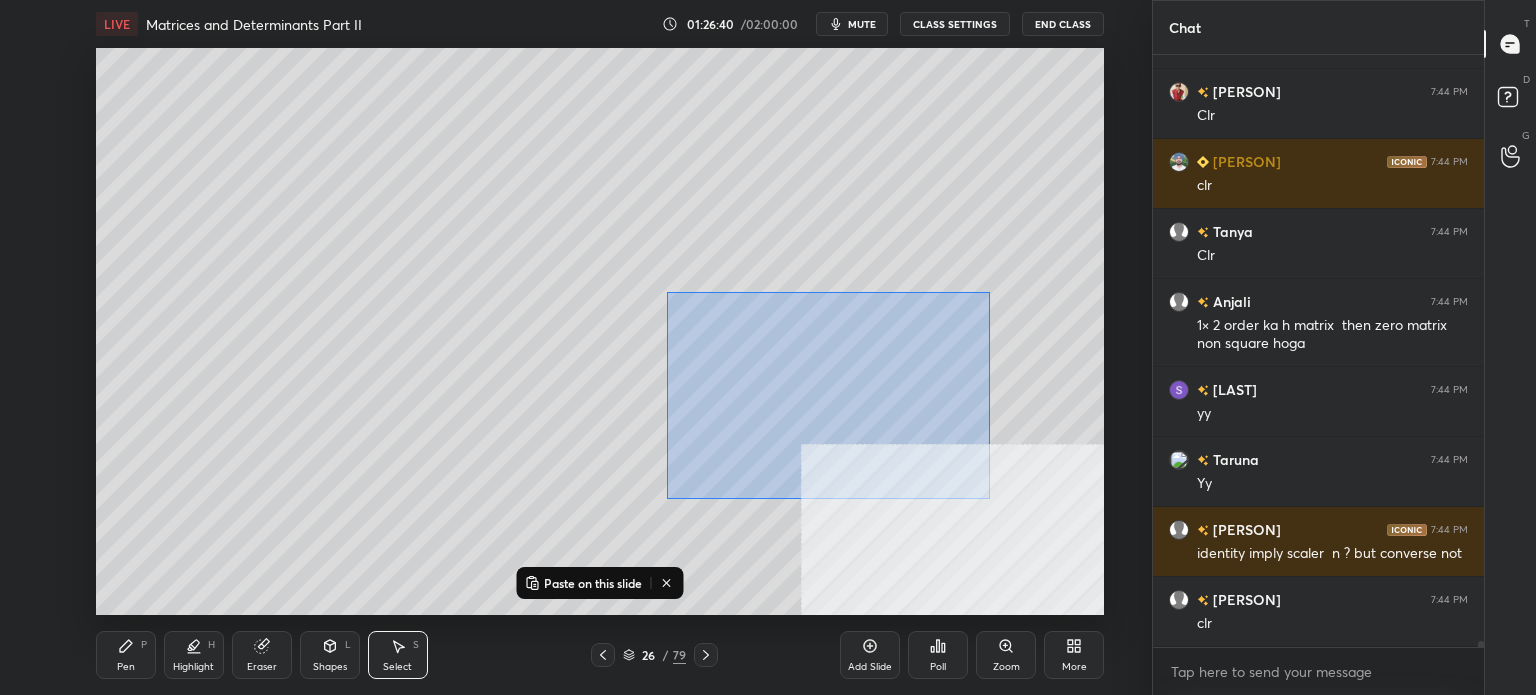 drag, startPoint x: 667, startPoint y: 291, endPoint x: 1016, endPoint y: 511, distance: 412.55423 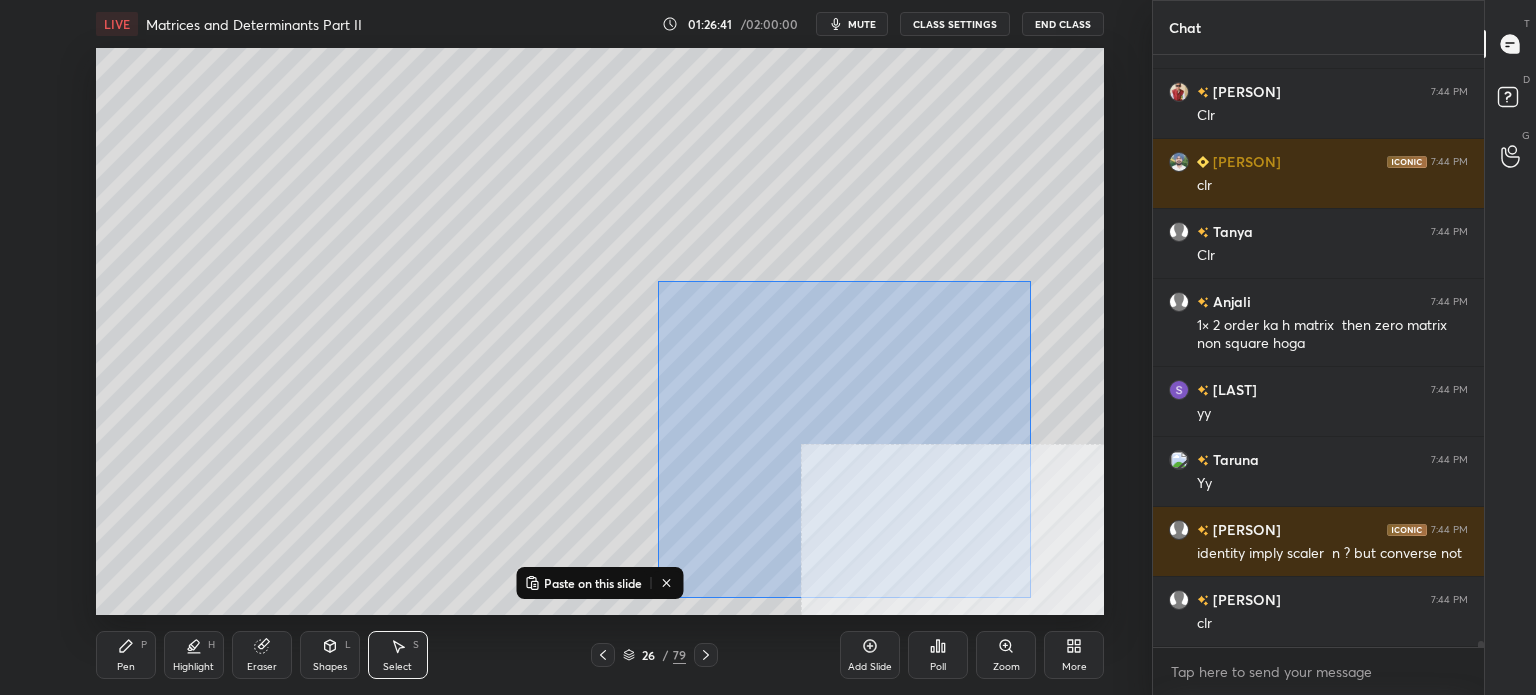 drag, startPoint x: 686, startPoint y: 314, endPoint x: 1028, endPoint y: 580, distance: 433.26666 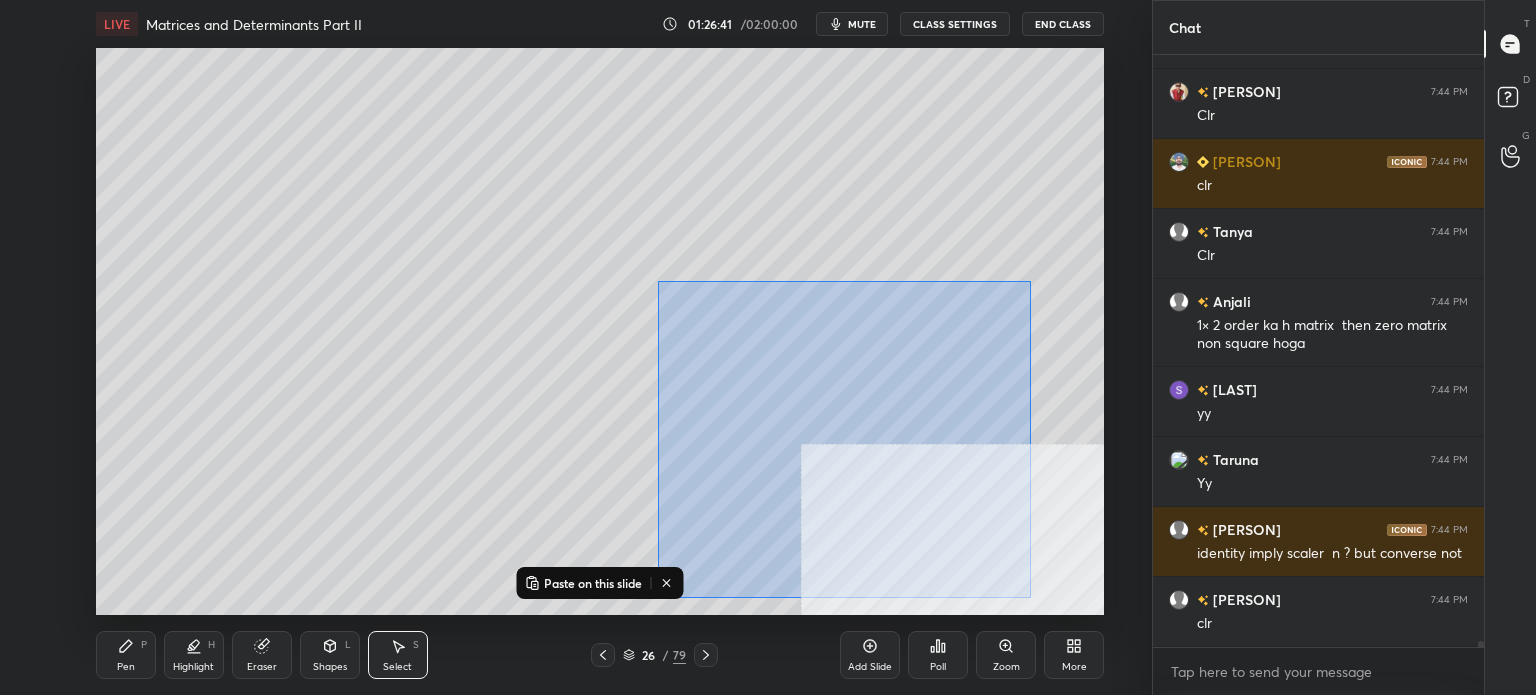 click on "0 ° Undo Copy Paste here Duplicate Duplicate to new slide Delete" at bounding box center (600, 331) 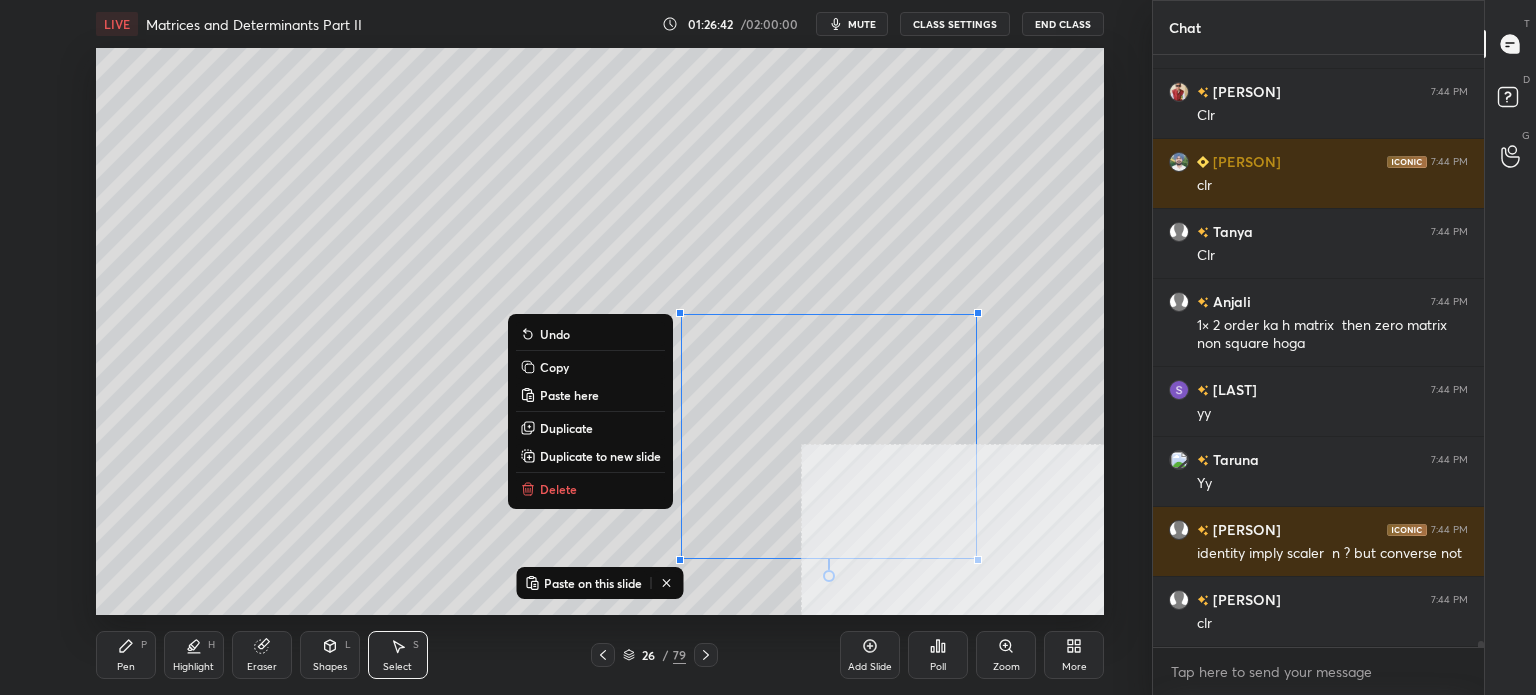 click on "Copy" at bounding box center [554, 367] 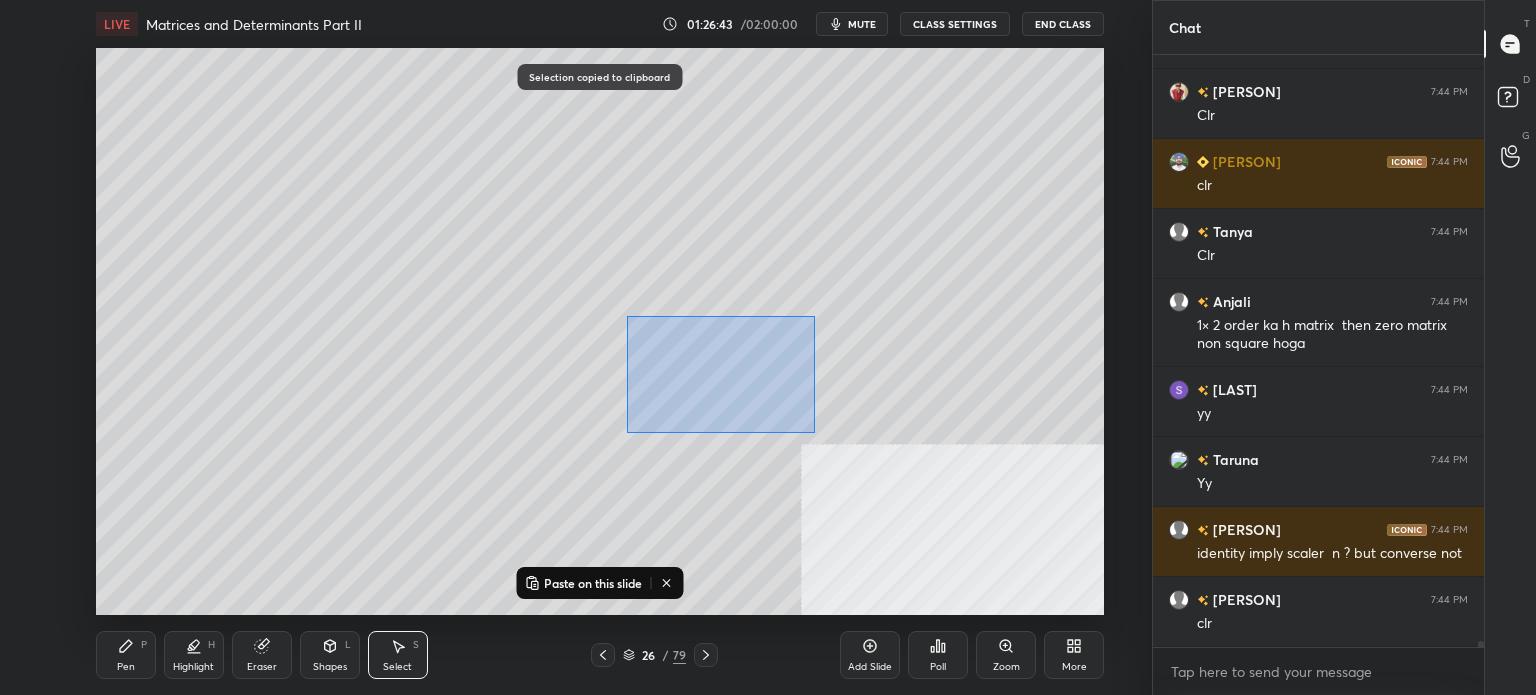drag, startPoint x: 664, startPoint y: 333, endPoint x: 1062, endPoint y: 570, distance: 463.22025 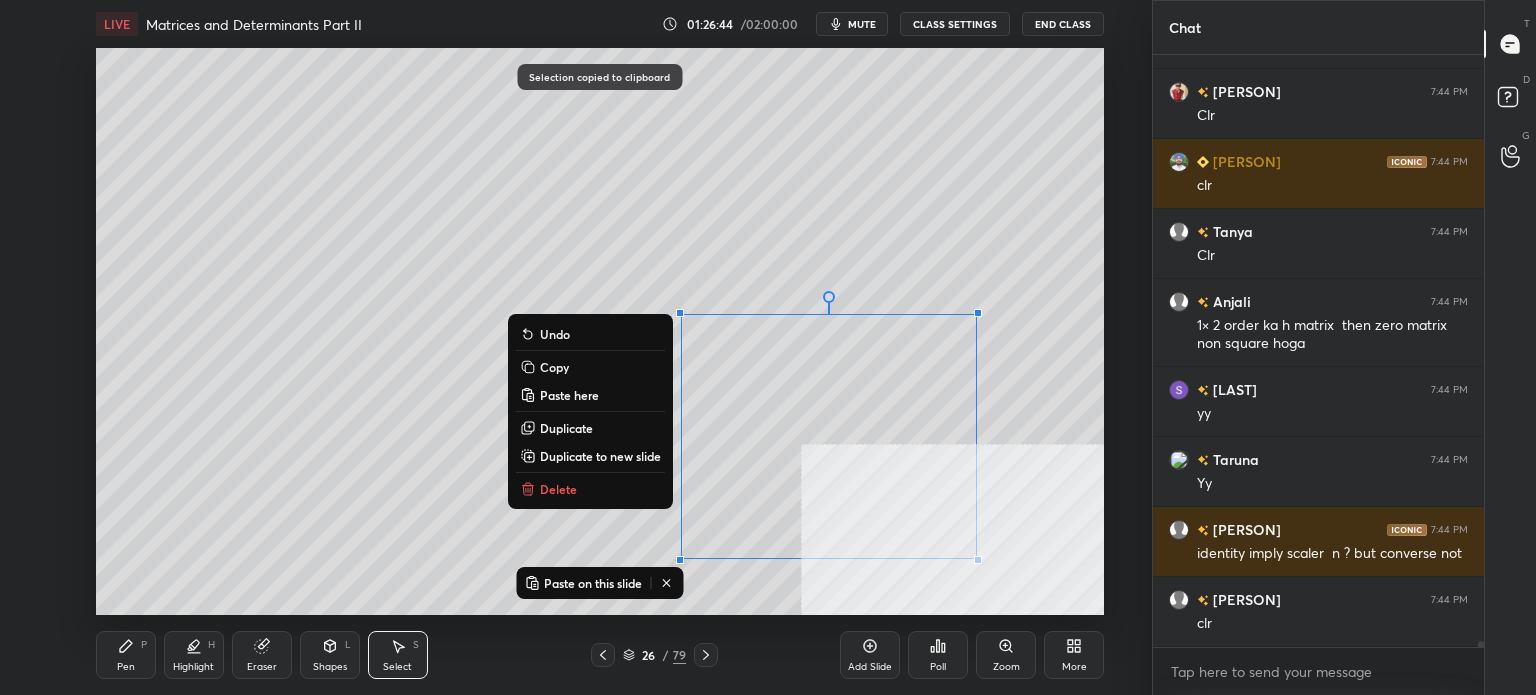 click on "Duplicate to new slide" at bounding box center (600, 456) 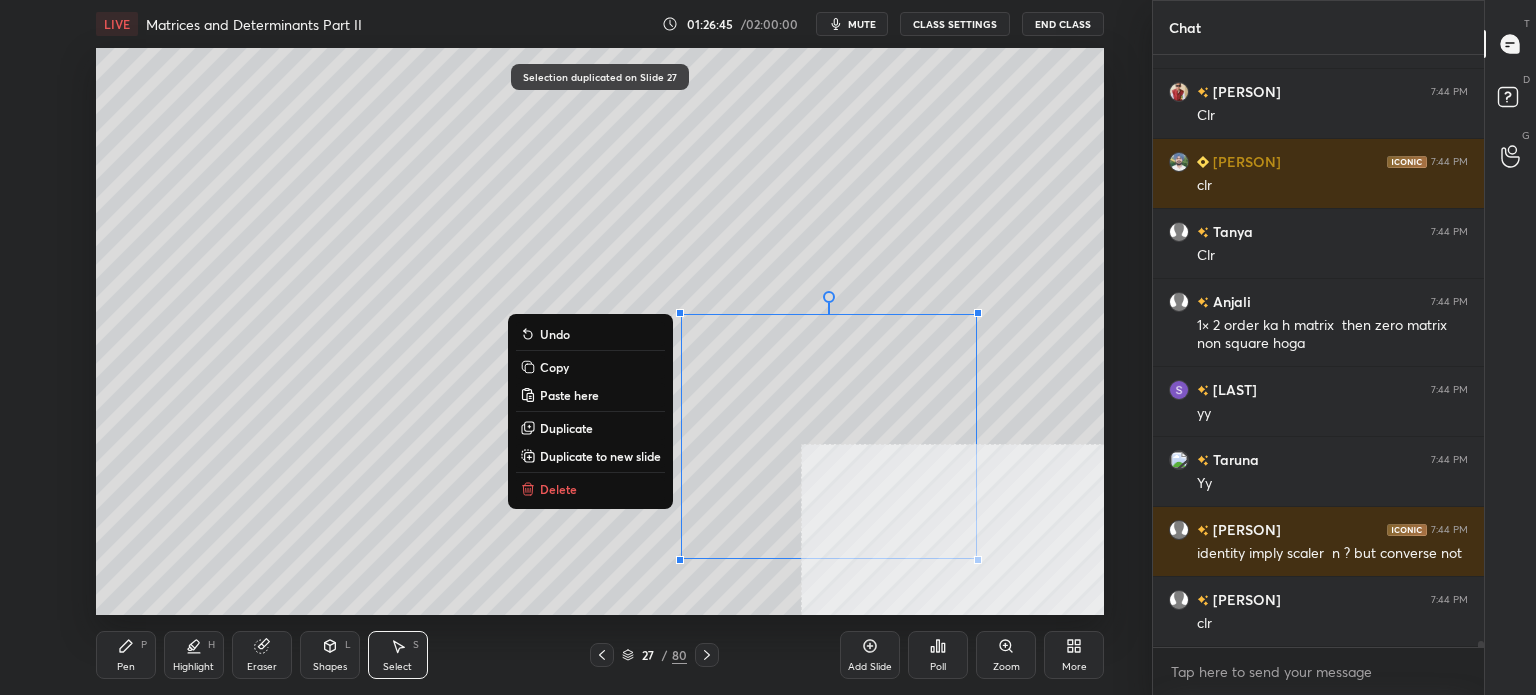 drag, startPoint x: 600, startPoint y: 294, endPoint x: 984, endPoint y: 552, distance: 462.62296 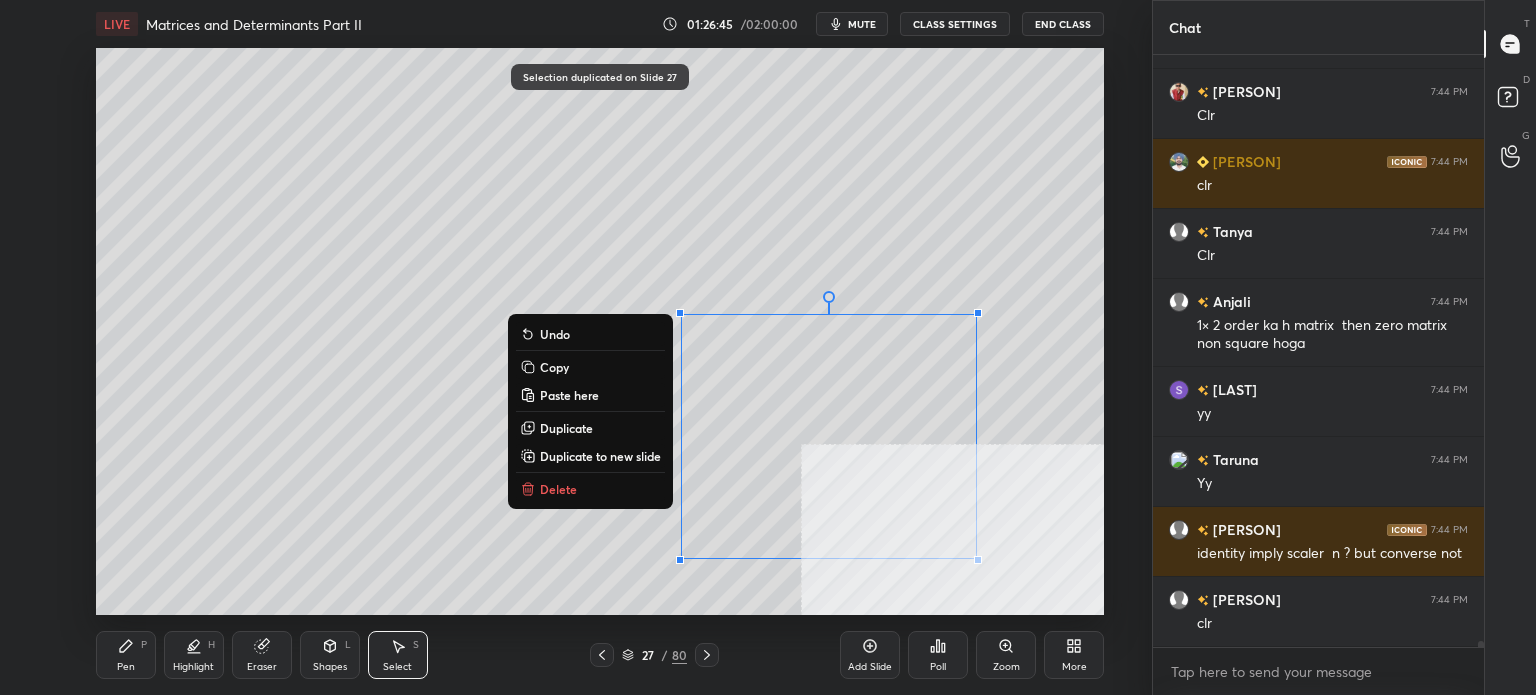 click on "LIVE Matrices and Determinants Part II 01:26:45 /  02:00:00 mute CLASS SETTINGS End Class 0 ° Undo Copy Paste here Duplicate Duplicate to new slide Delete Selection duplicated on Slide 27 Setting up your live class Poll for   secs No correct answer Start poll Back Matrices and Determinants Part II • L1 of "Comprehensive Linear Algebra Dec 25: Theory, Applications, and Problem-solving" Ravi Mittal Pen P Highlight H Eraser Shapes L Select S 27 / 80 Add Slide Poll Zoom More" at bounding box center [600, 347] 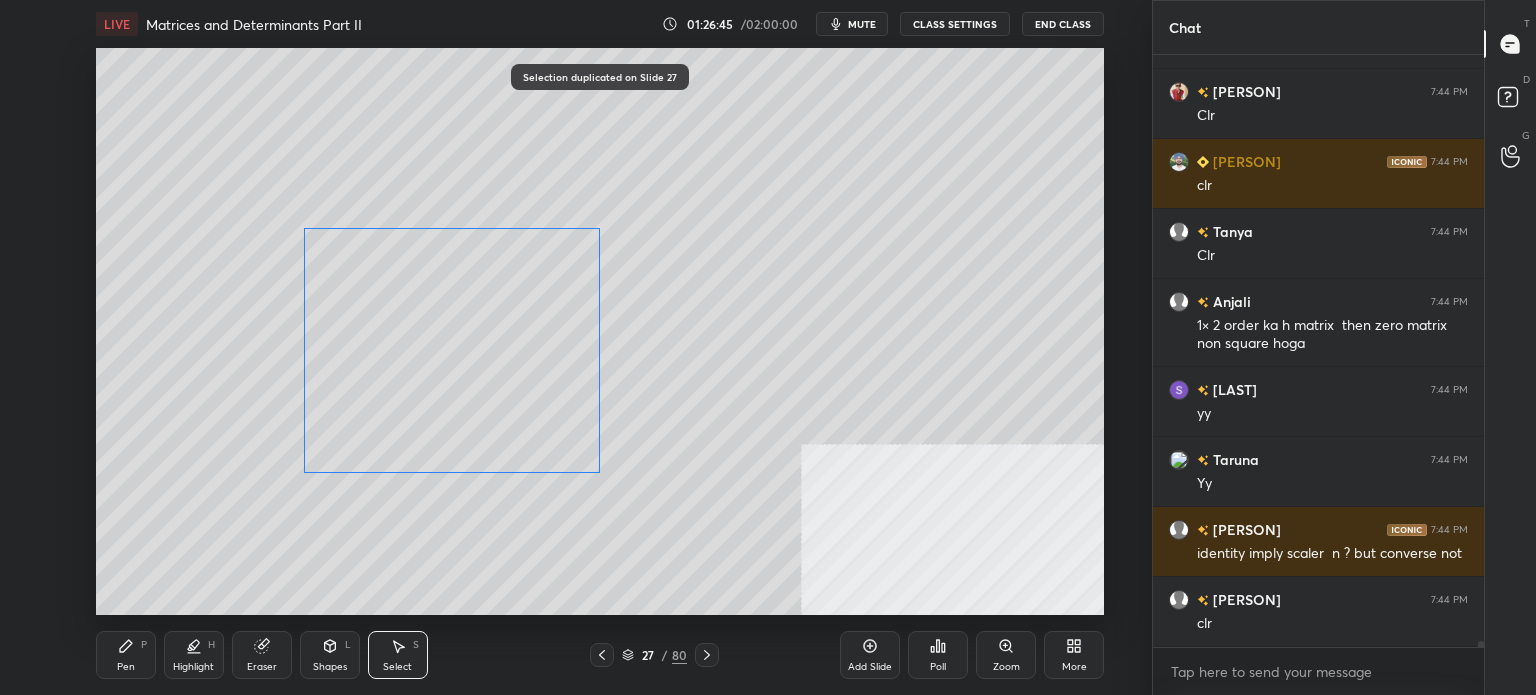 drag, startPoint x: 747, startPoint y: 443, endPoint x: 334, endPoint y: 489, distance: 415.55383 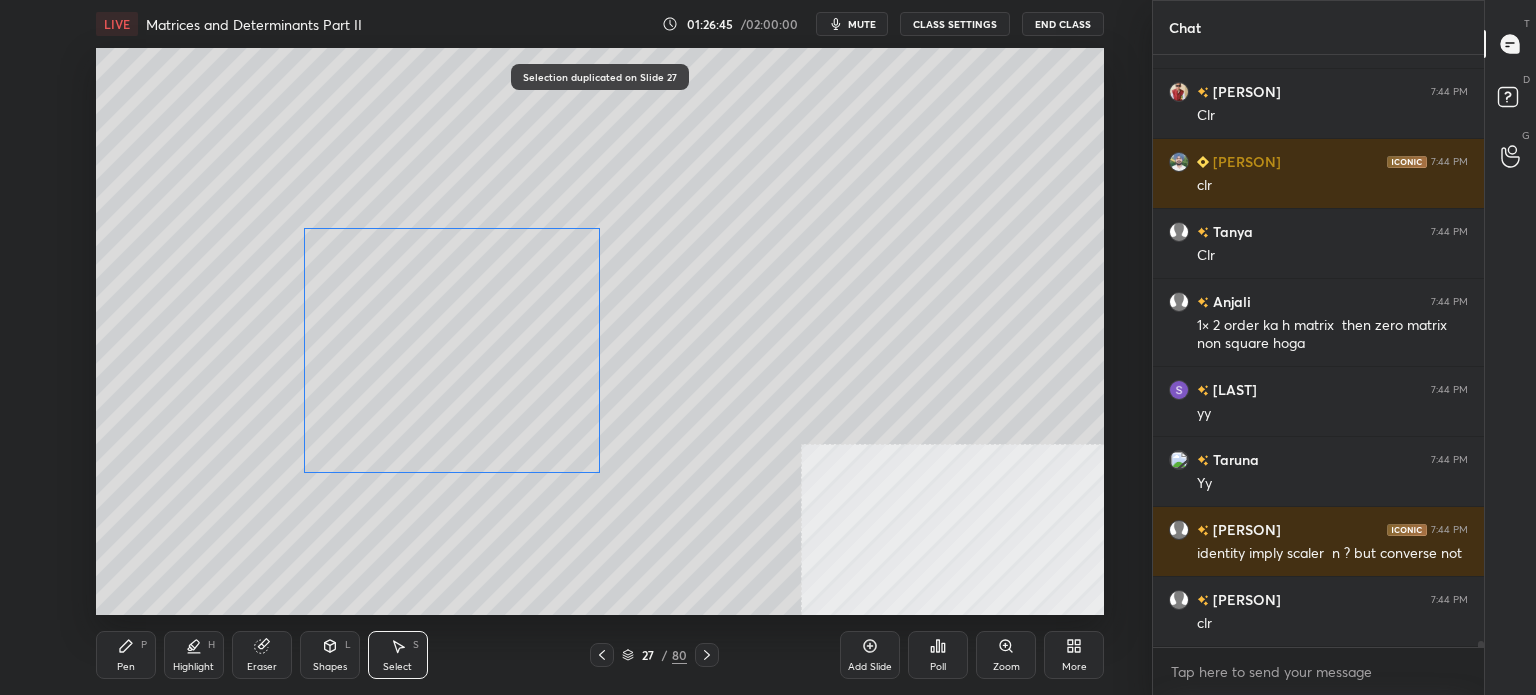 click on "0 ° Undo Copy Paste here Duplicate Duplicate to new slide Delete" at bounding box center [600, 331] 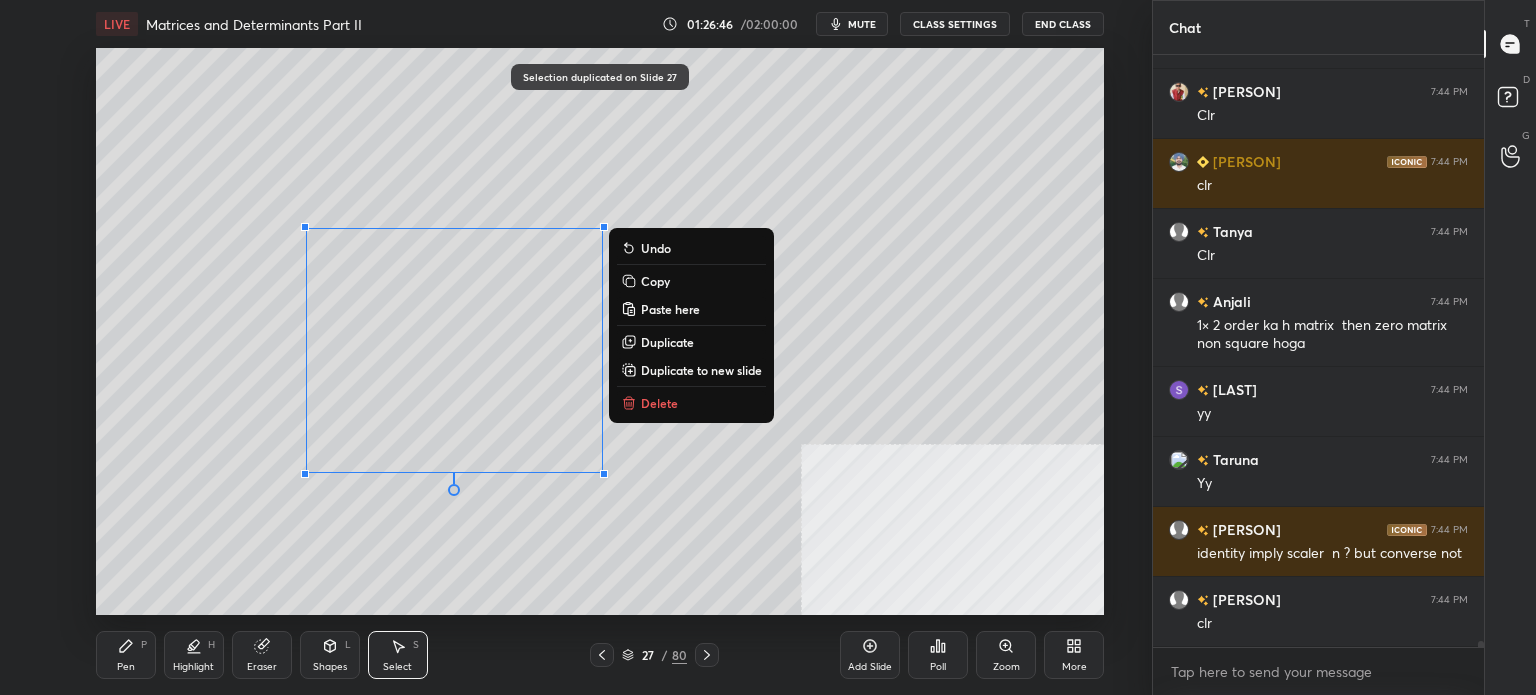 click on "Pen" at bounding box center (126, 667) 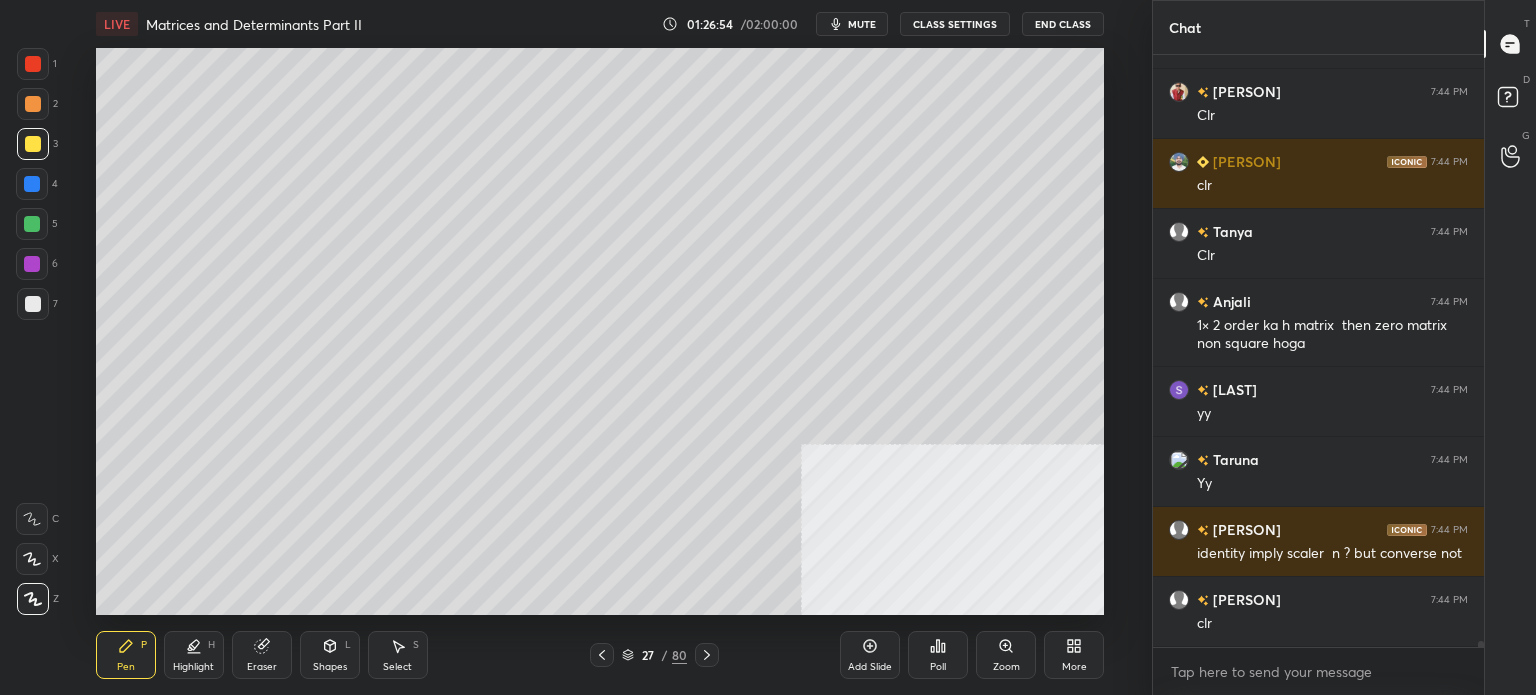 scroll, scrollTop: 57956, scrollLeft: 0, axis: vertical 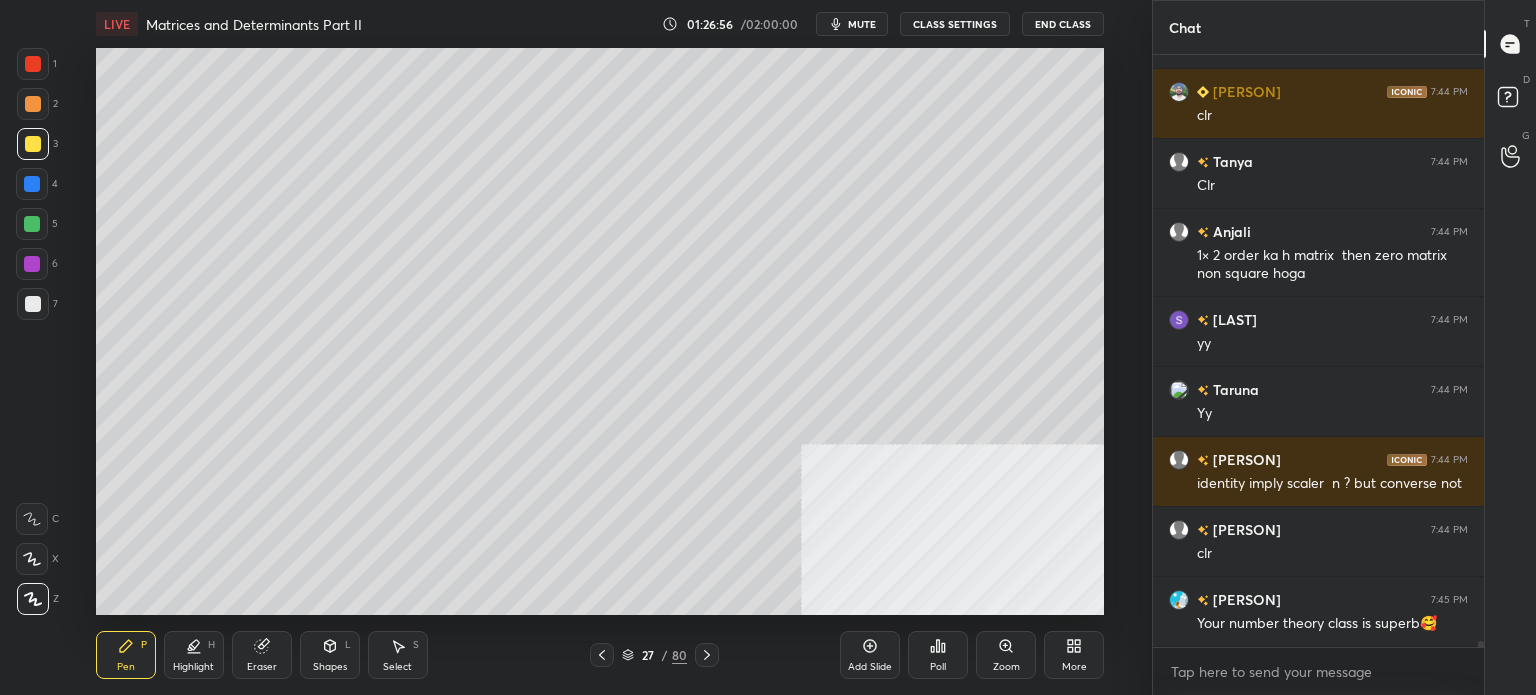 drag, startPoint x: 416, startPoint y: 657, endPoint x: 411, endPoint y: 640, distance: 17.720045 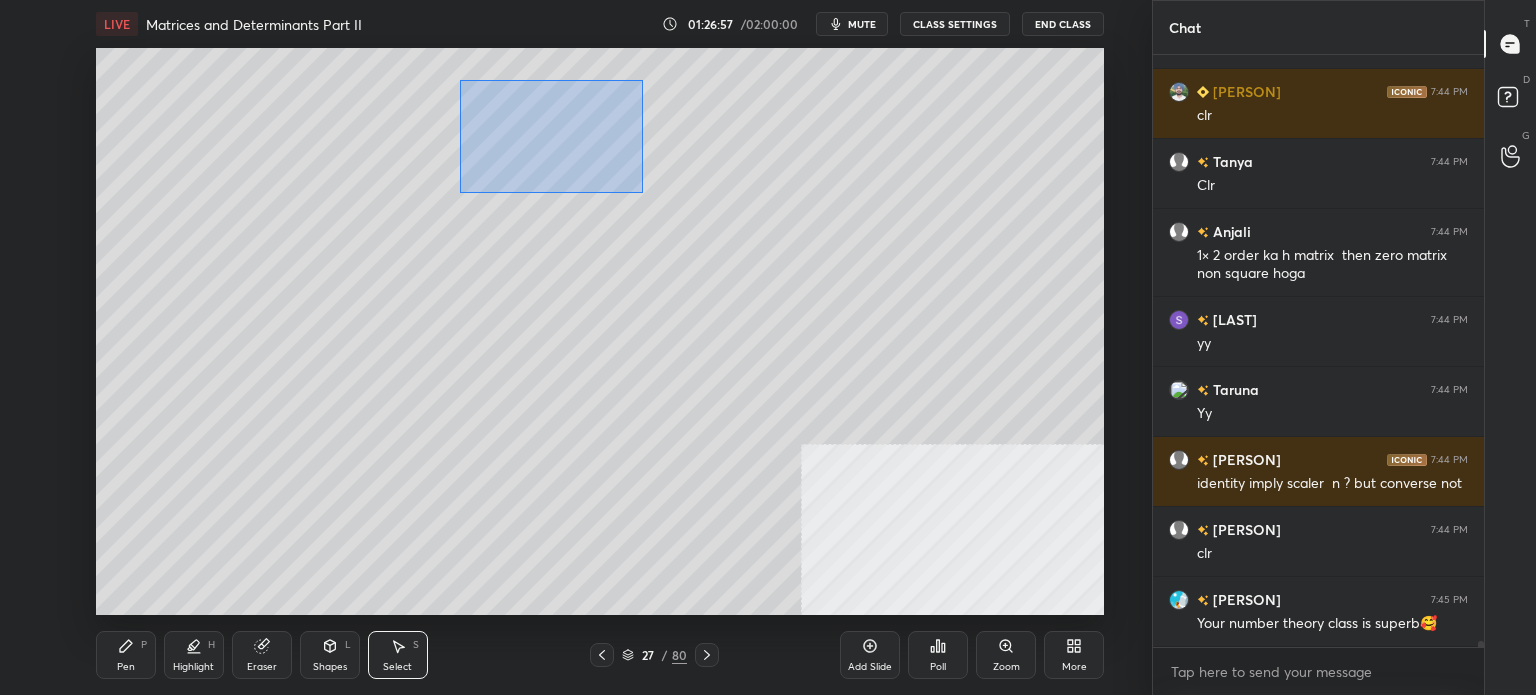 drag, startPoint x: 460, startPoint y: 81, endPoint x: 564, endPoint y: 148, distance: 123.71338 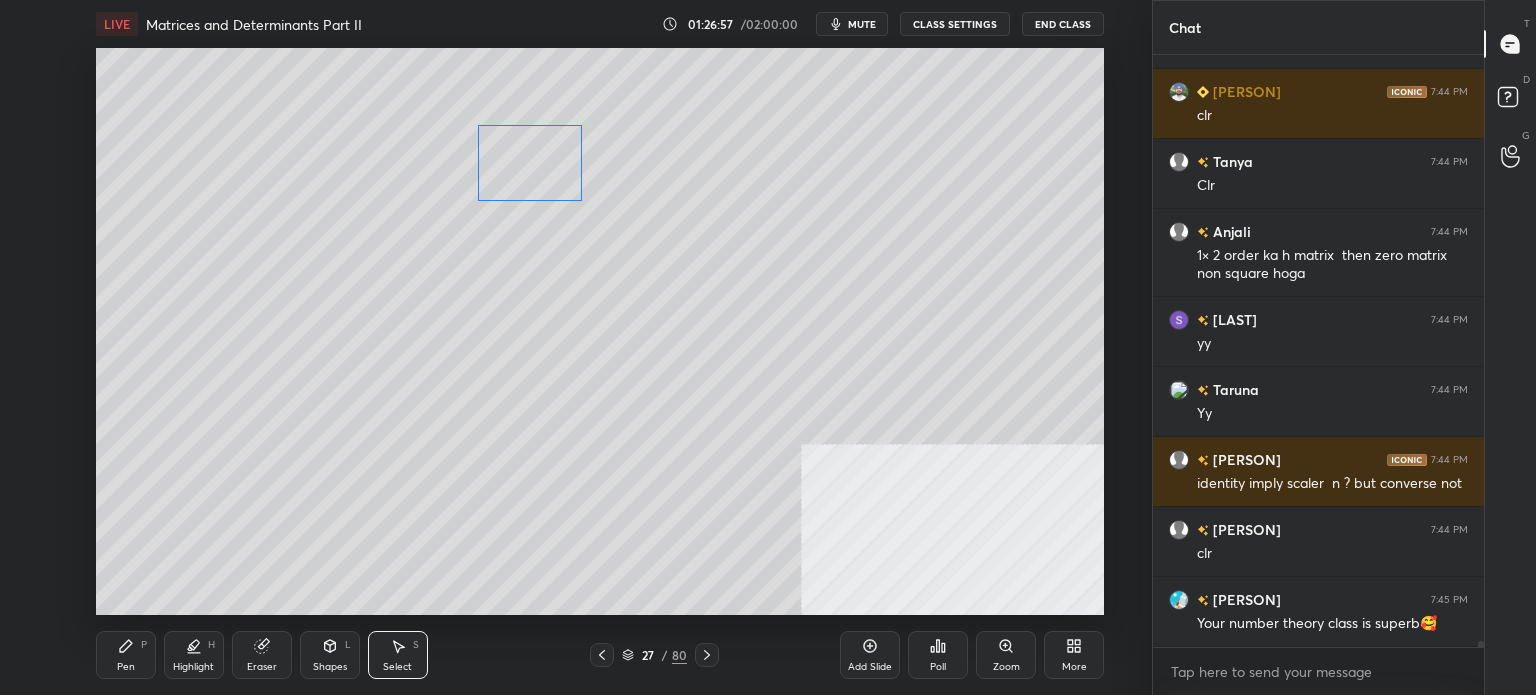 drag, startPoint x: 561, startPoint y: 145, endPoint x: 572, endPoint y: 183, distance: 39.56008 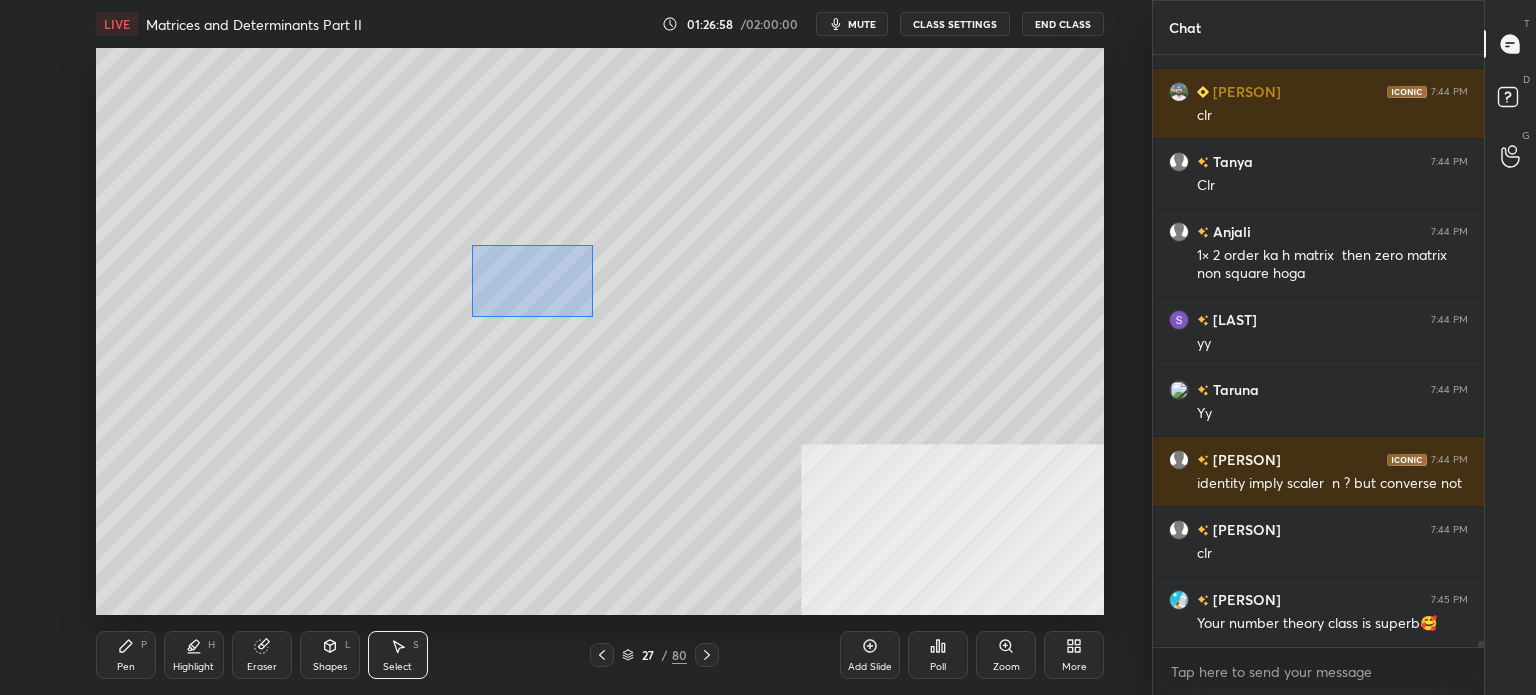 drag, startPoint x: 516, startPoint y: 271, endPoint x: 560, endPoint y: 307, distance: 56.85068 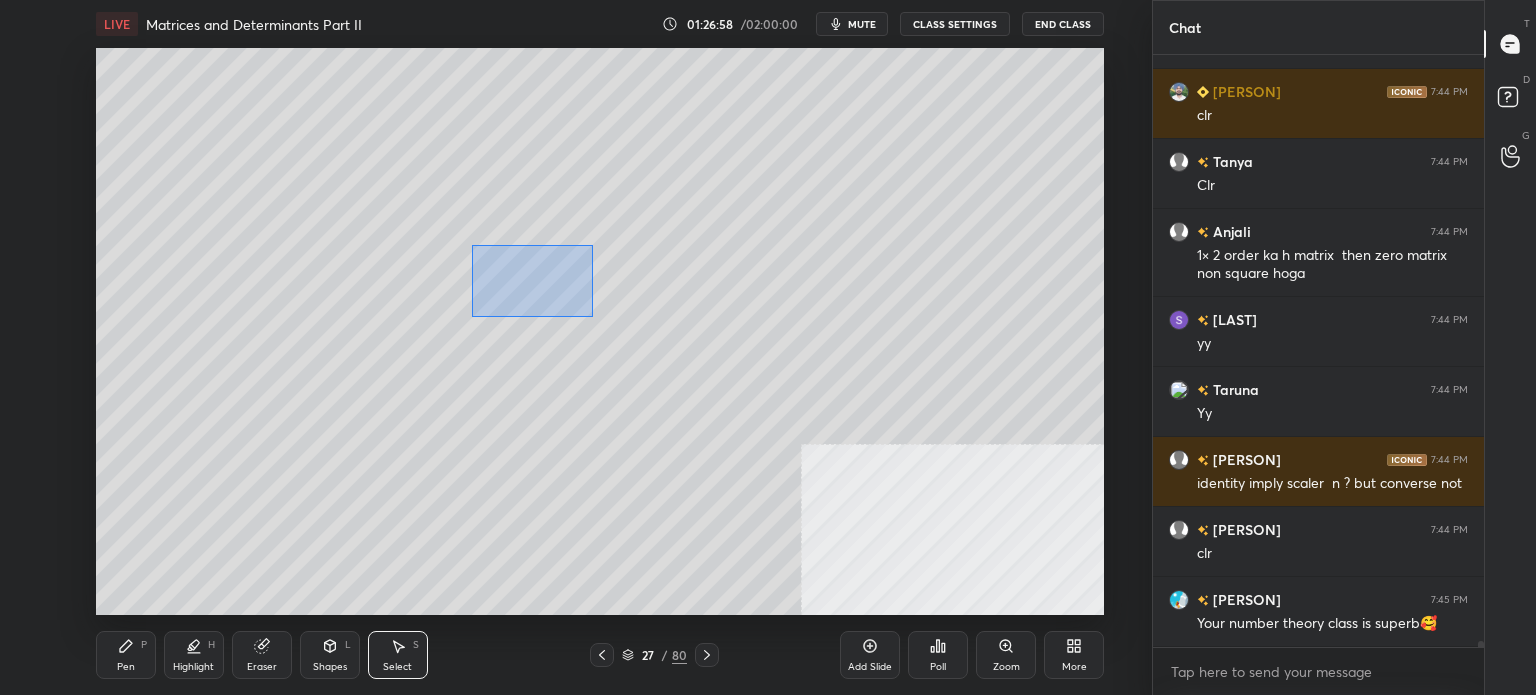 click on "0 ° Undo Copy Paste here Duplicate Duplicate to new slide Delete" at bounding box center [600, 331] 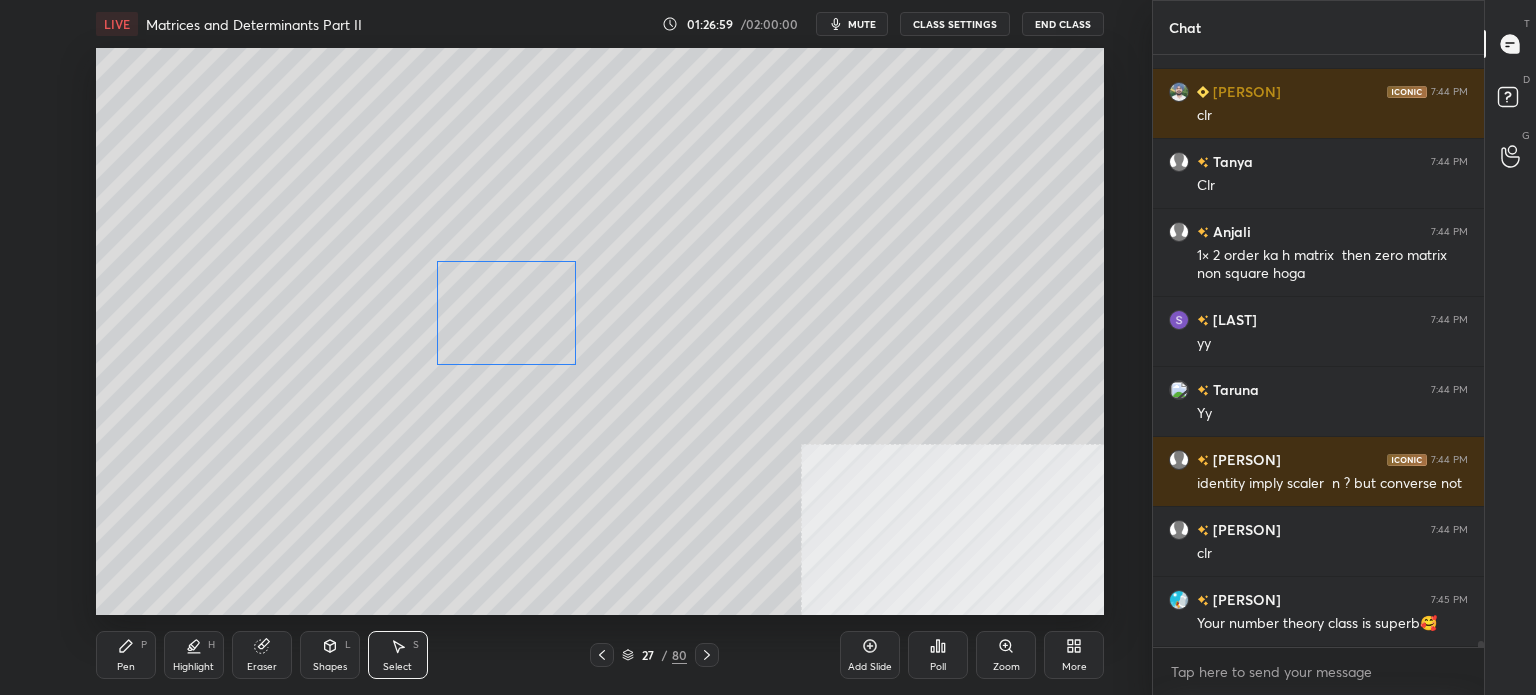 drag, startPoint x: 547, startPoint y: 288, endPoint x: 544, endPoint y: 312, distance: 24.186773 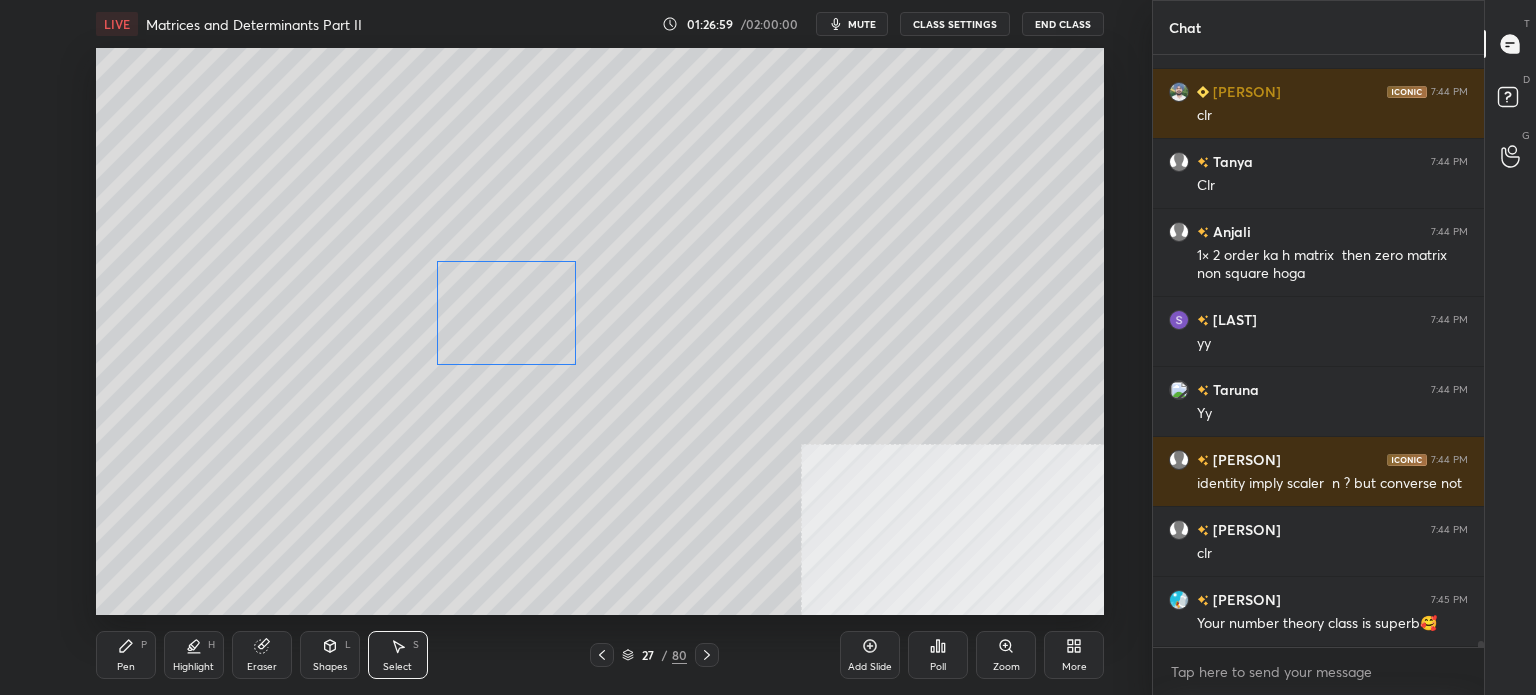 click on "0 ° Undo Copy Paste here Duplicate Duplicate to new slide Delete" at bounding box center [600, 331] 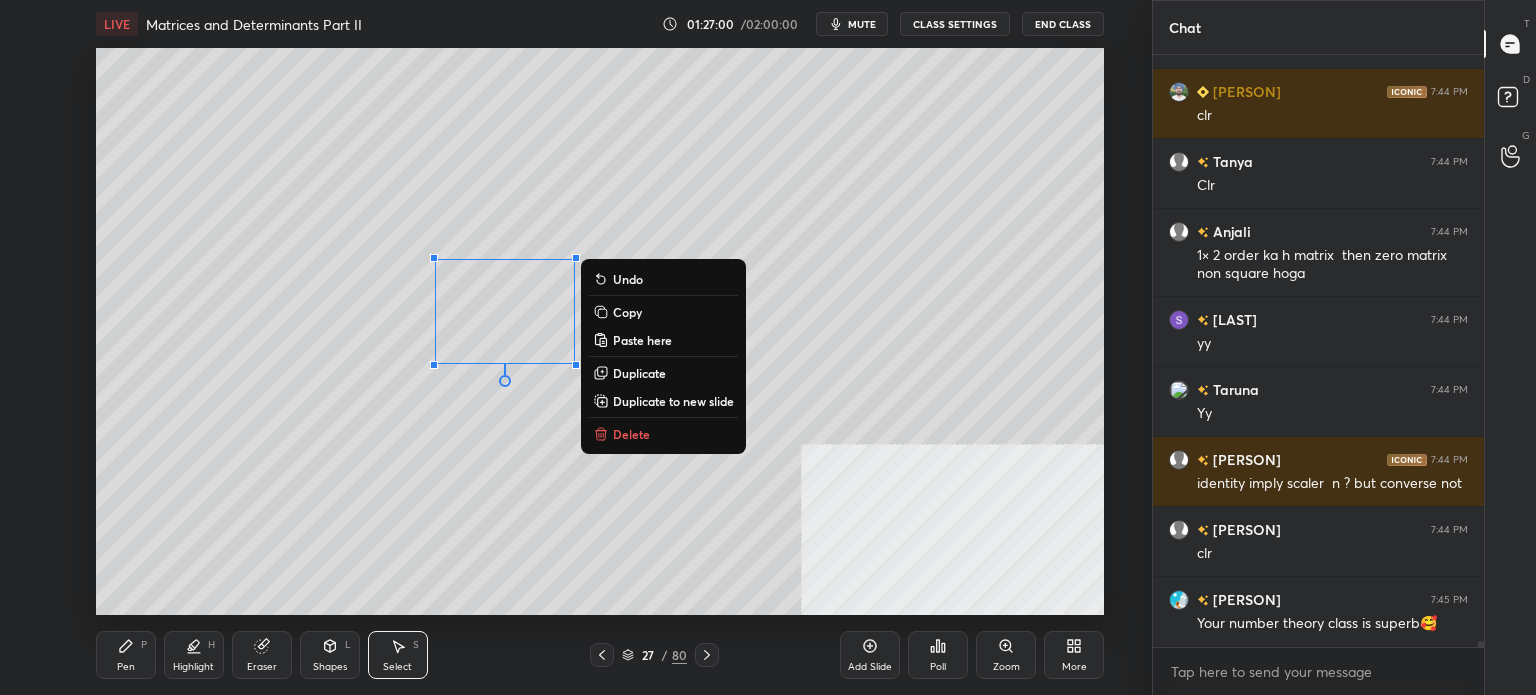 drag, startPoint x: 596, startPoint y: 532, endPoint x: 572, endPoint y: 436, distance: 98.95454 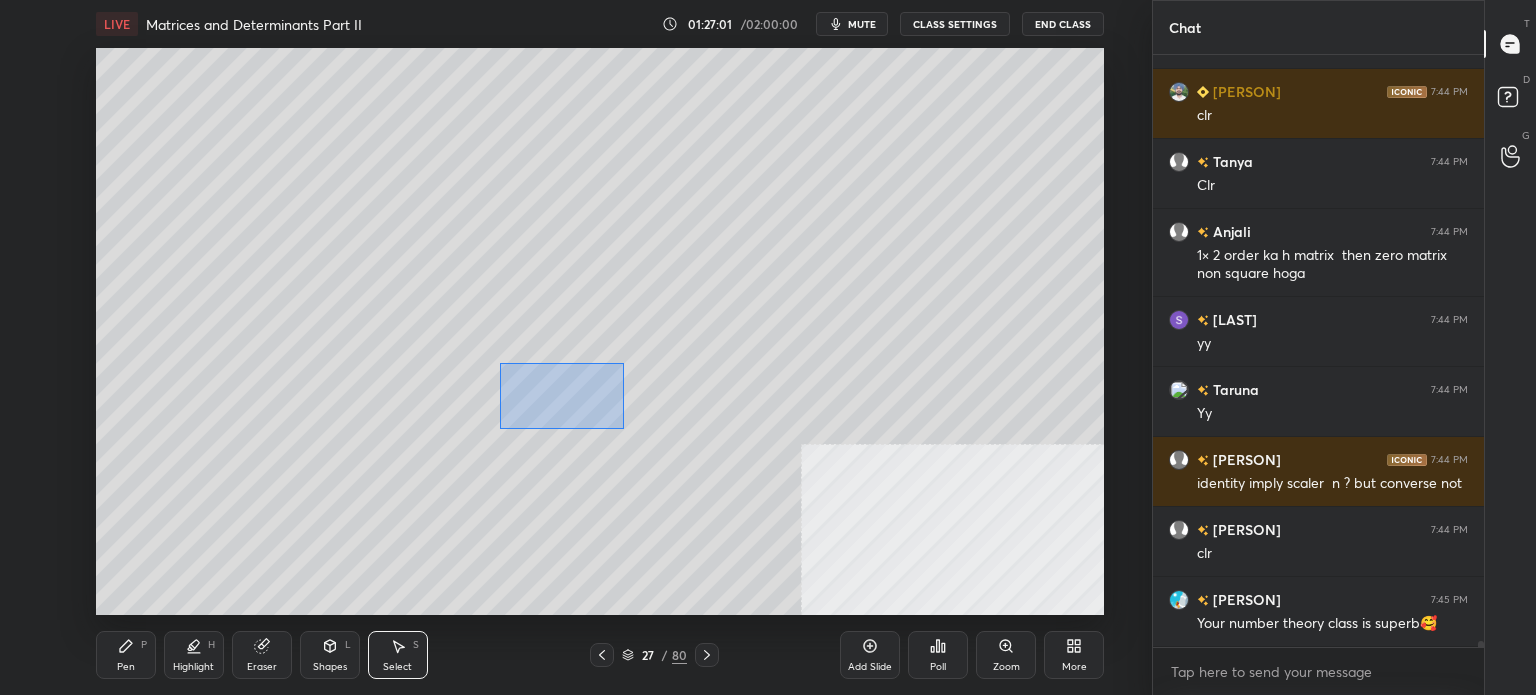 drag, startPoint x: 560, startPoint y: 387, endPoint x: 621, endPoint y: 427, distance: 72.94518 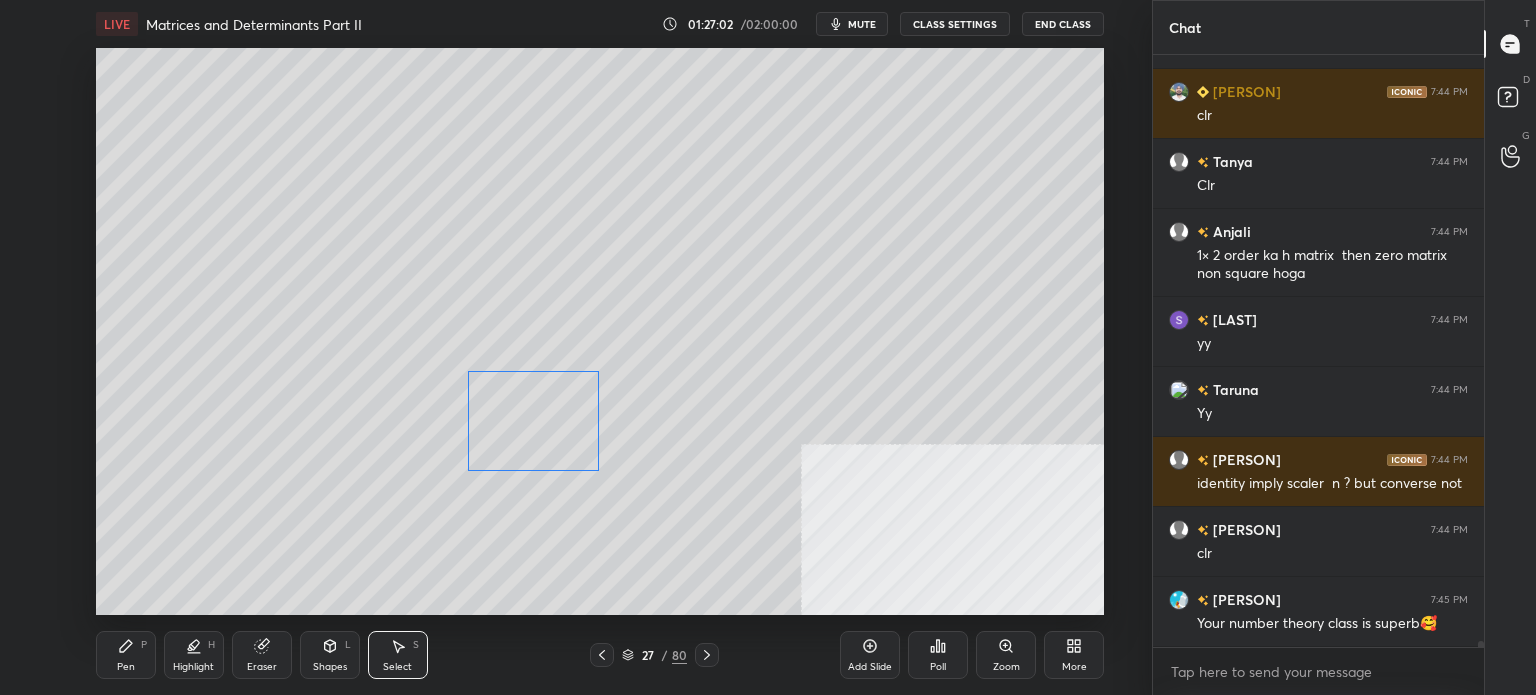 drag, startPoint x: 576, startPoint y: 404, endPoint x: 552, endPoint y: 459, distance: 60.00833 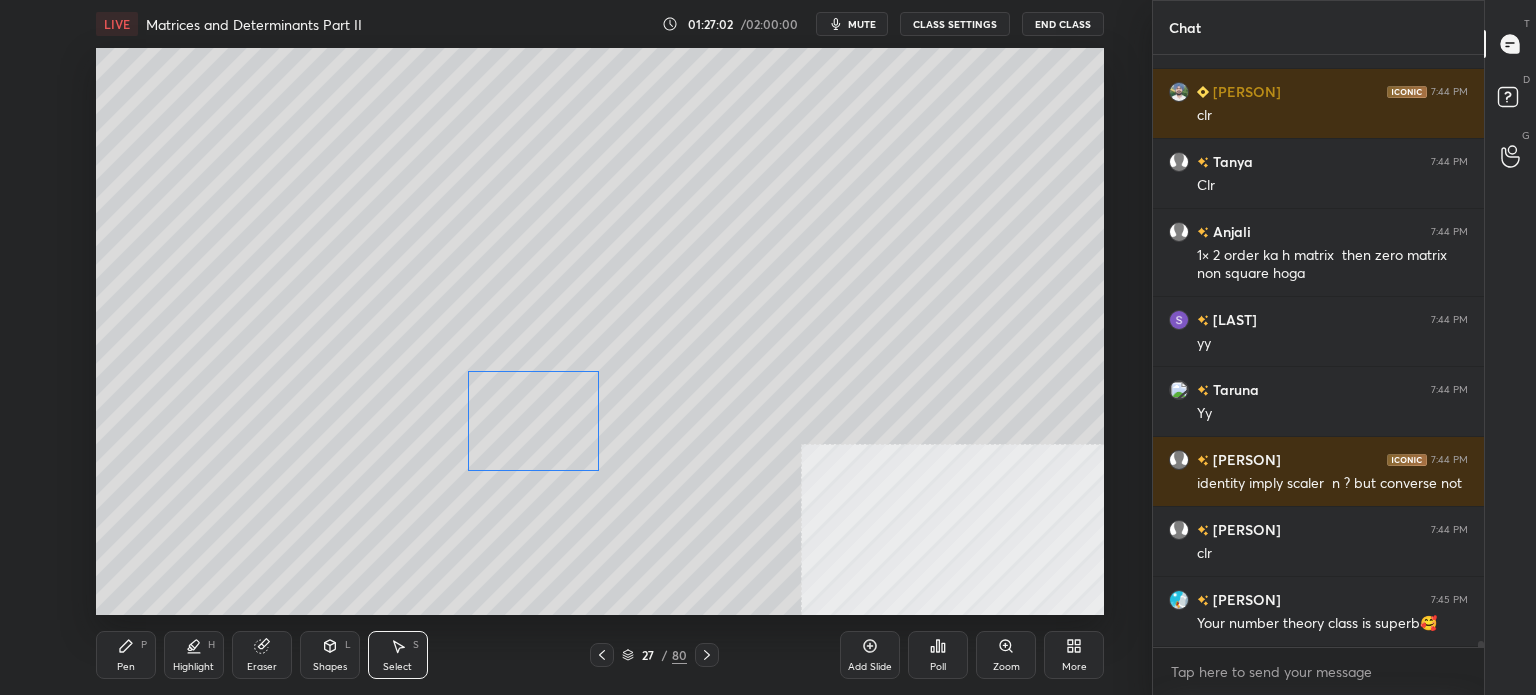 click on "0 ° Undo Copy Paste here Duplicate Duplicate to new slide Delete" at bounding box center [600, 331] 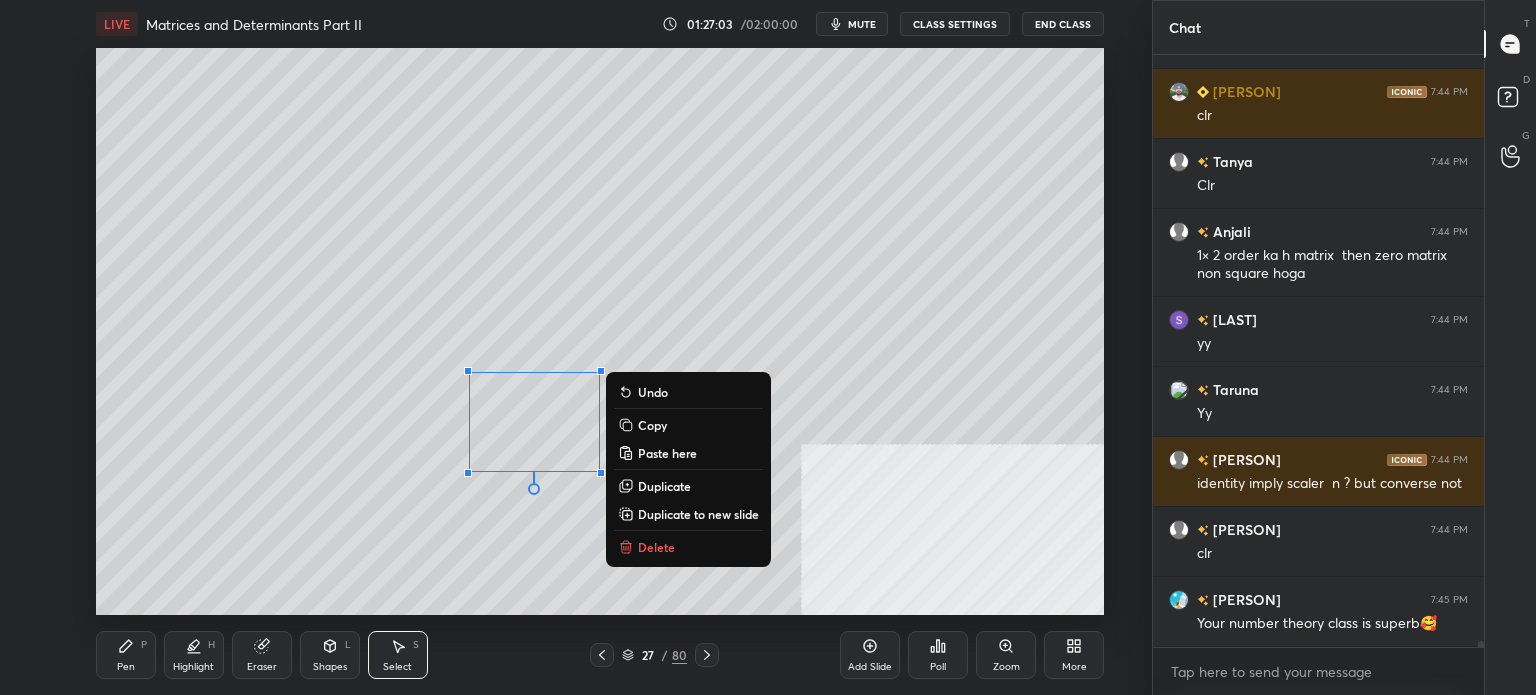click on "0 ° Undo Copy Paste here Duplicate Duplicate to new slide Delete" at bounding box center [600, 331] 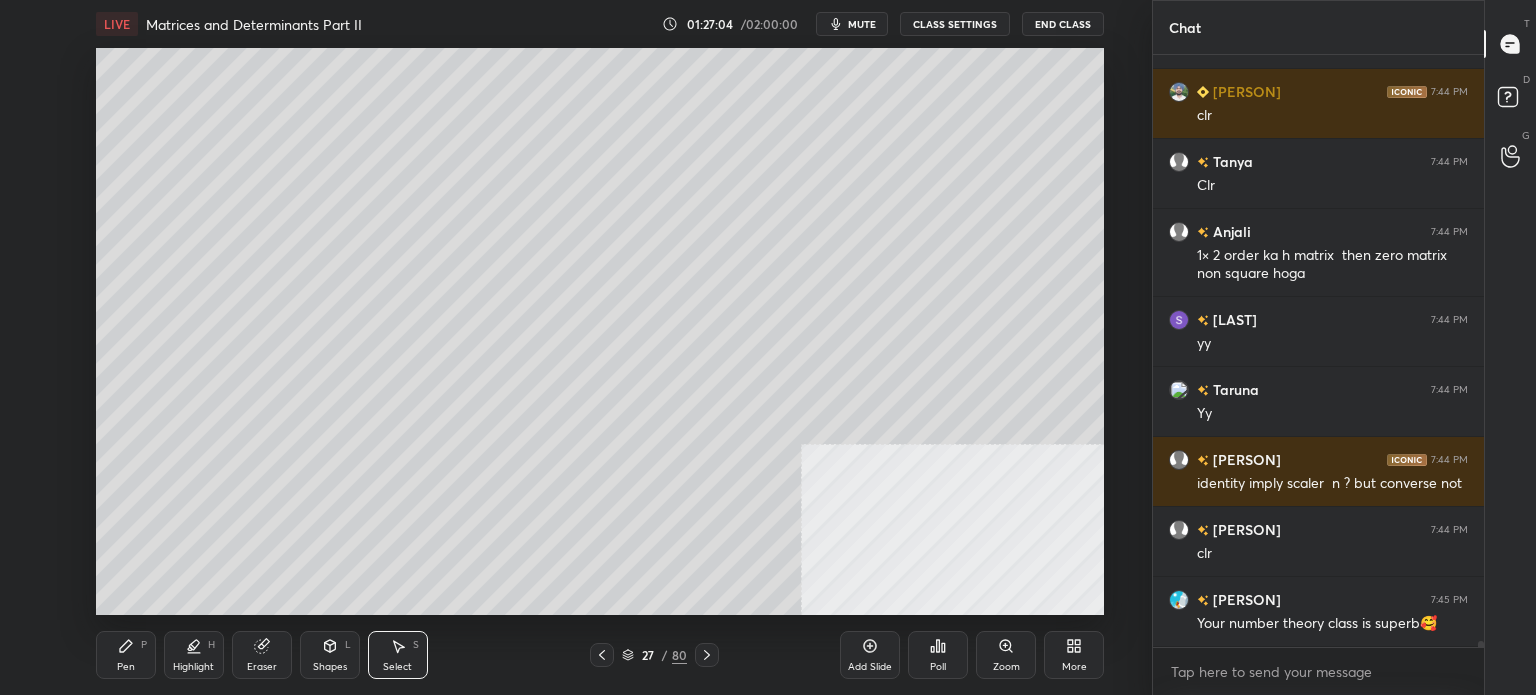 click on "Pen" at bounding box center (126, 667) 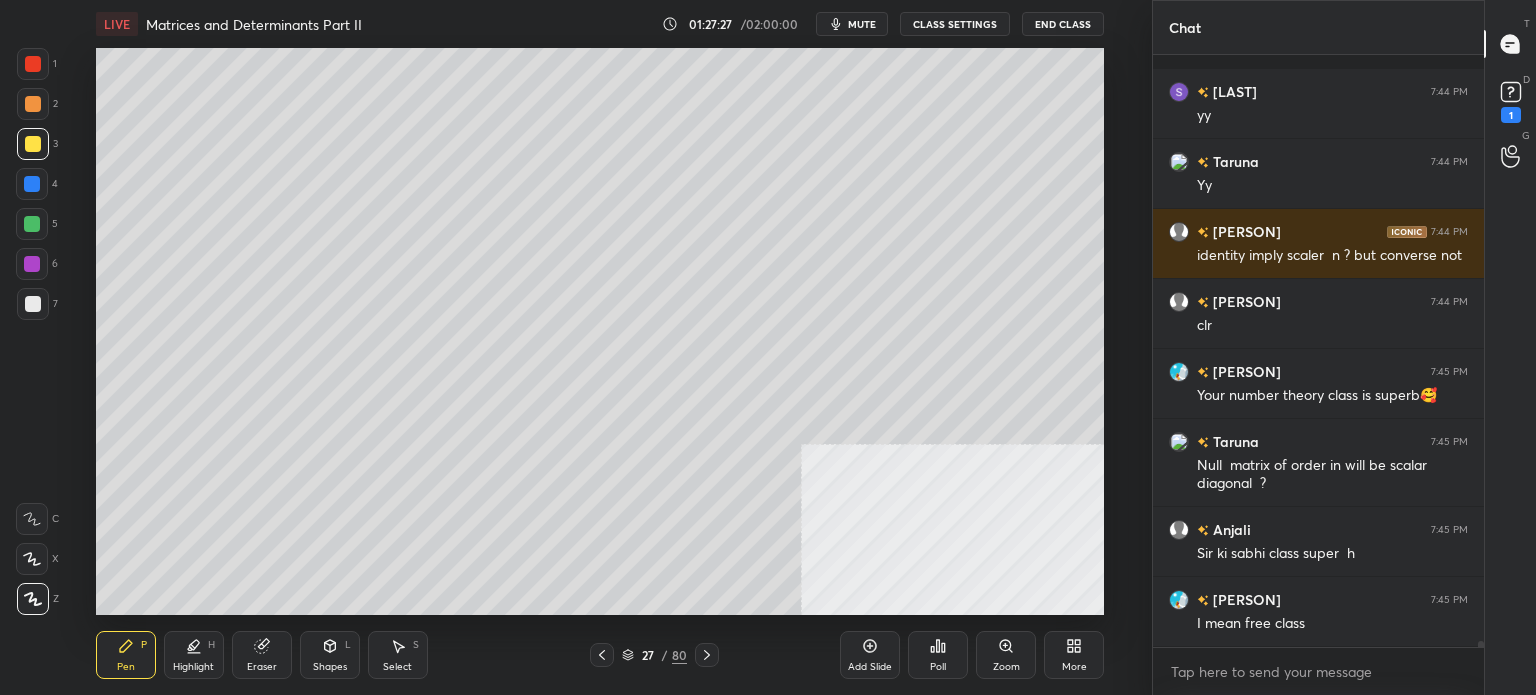 scroll, scrollTop: 58270, scrollLeft: 0, axis: vertical 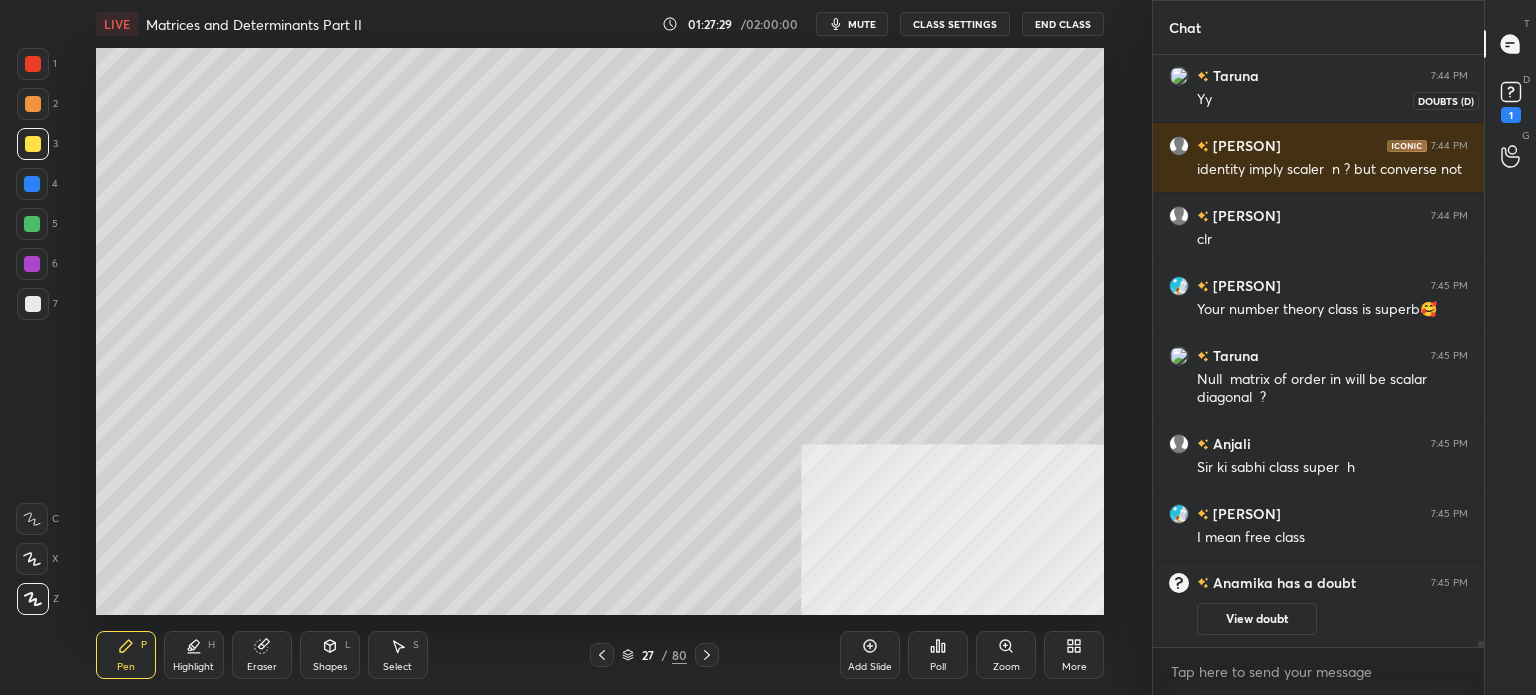 click on "1" at bounding box center (1511, 115) 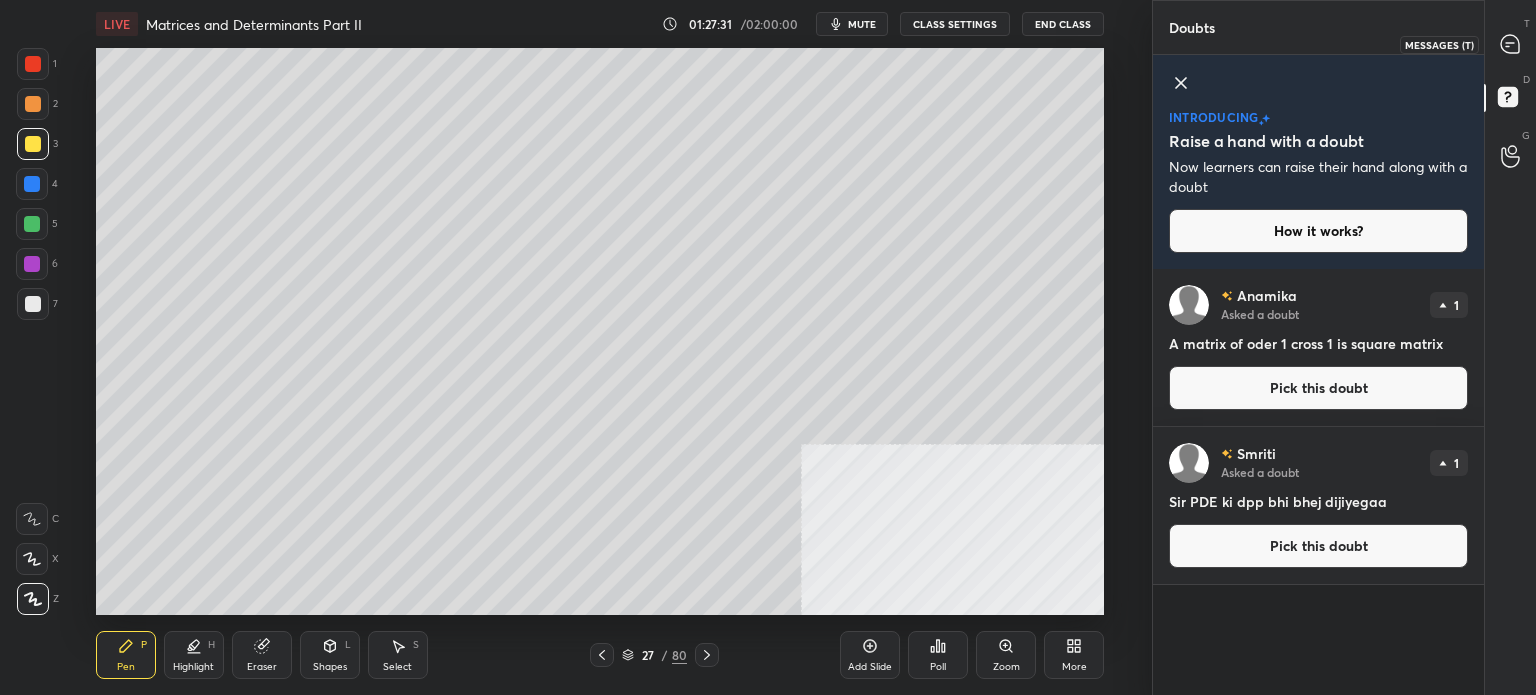 click at bounding box center [1511, 44] 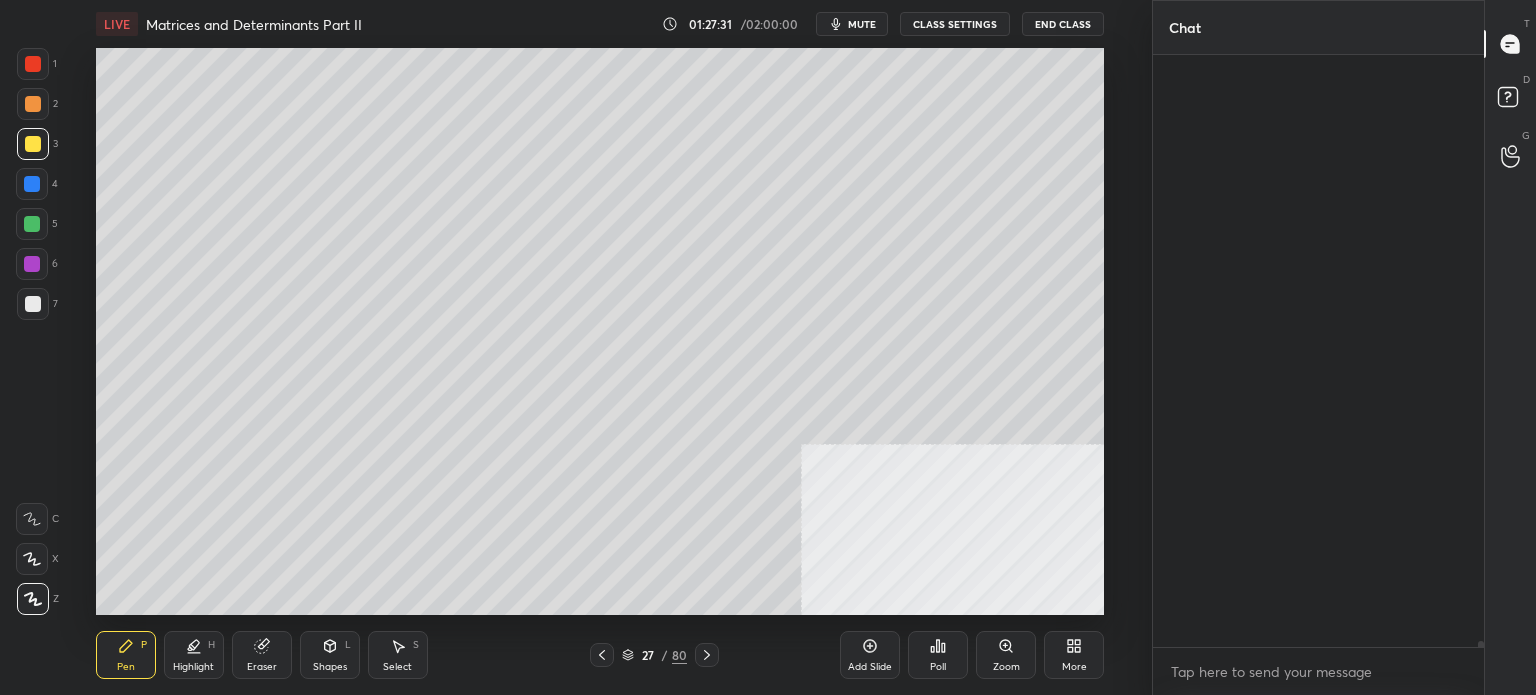 scroll, scrollTop: 57330, scrollLeft: 0, axis: vertical 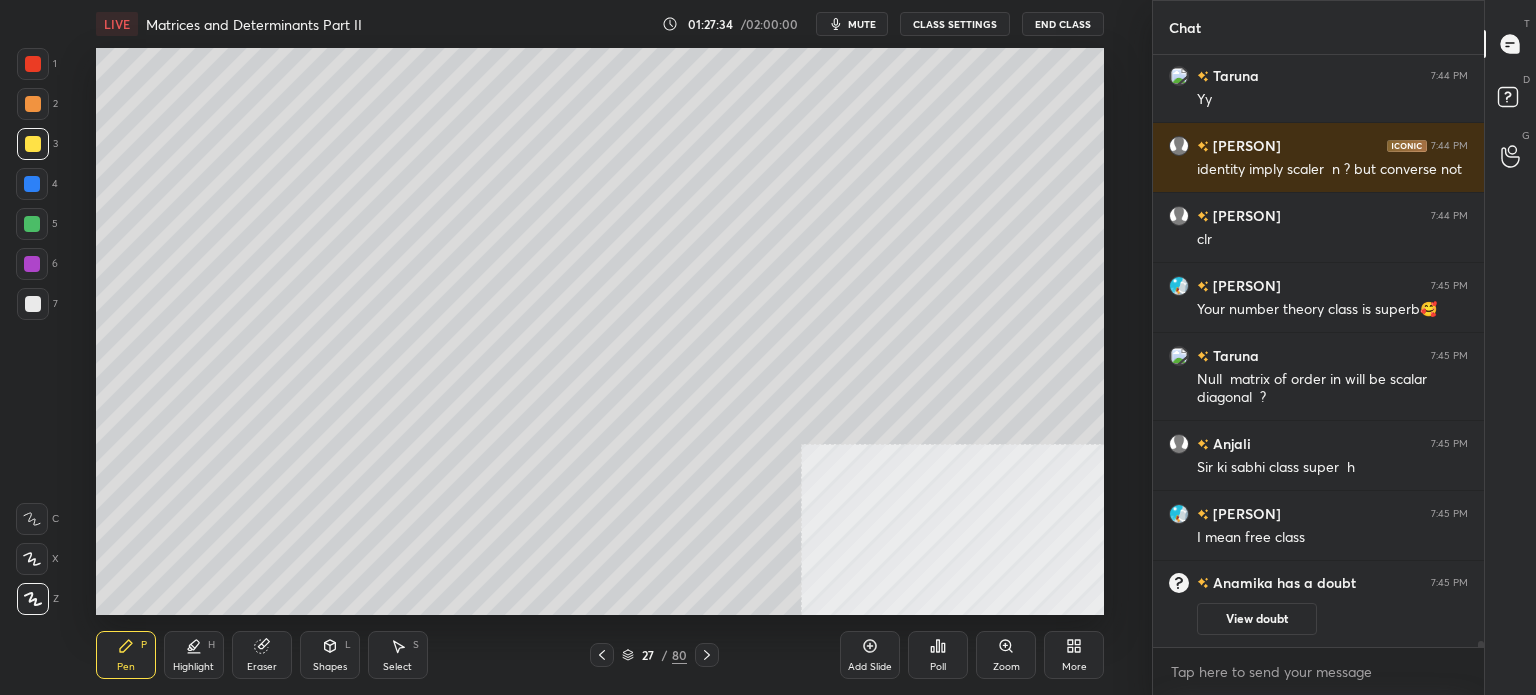click 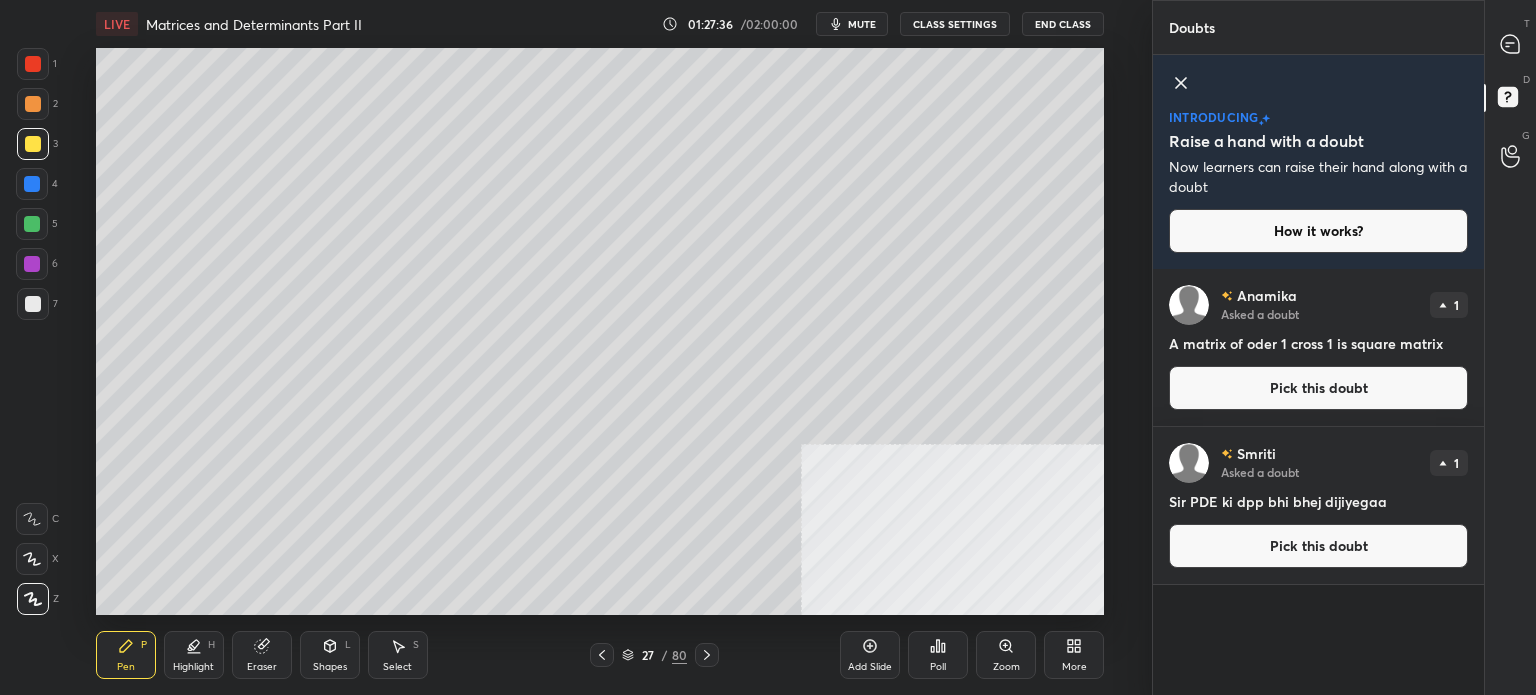 click on "Pick this doubt" at bounding box center (1318, 388) 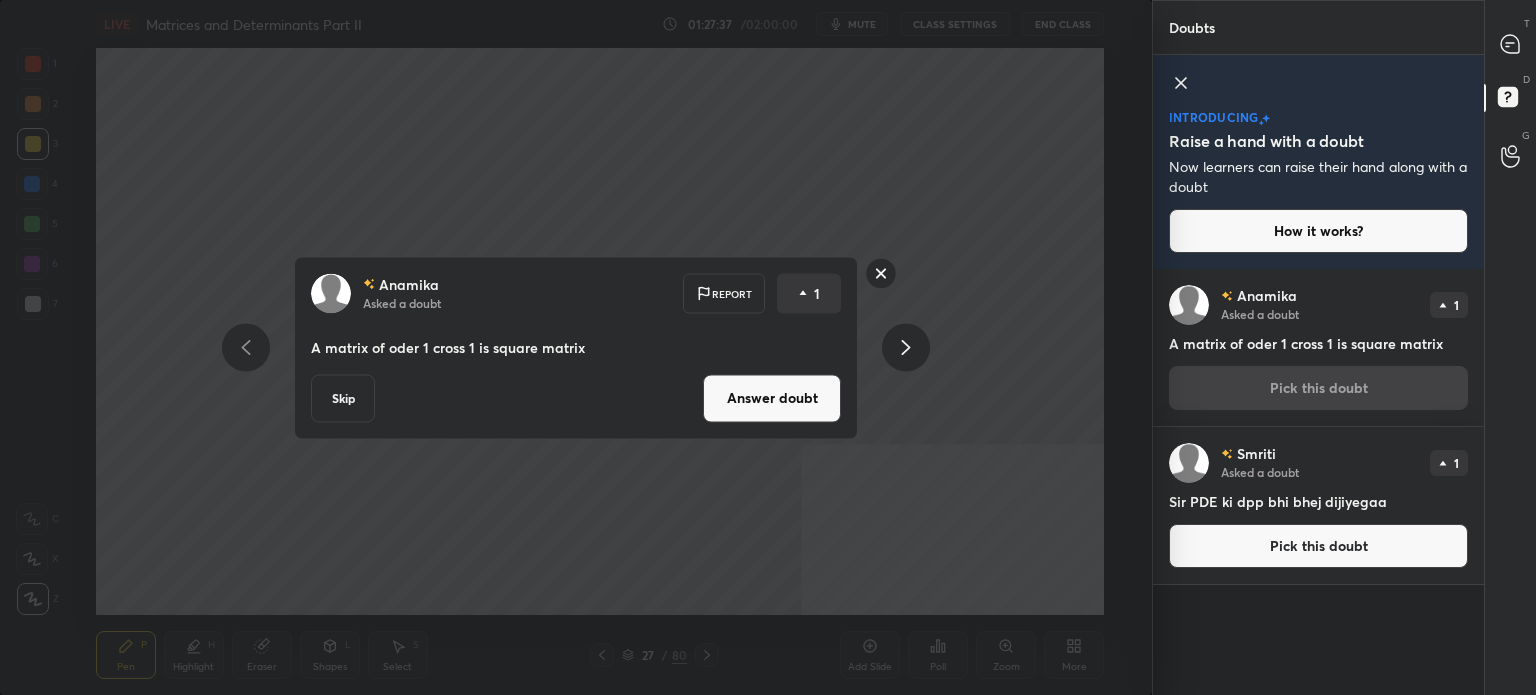 click on "Answer doubt" at bounding box center [772, 398] 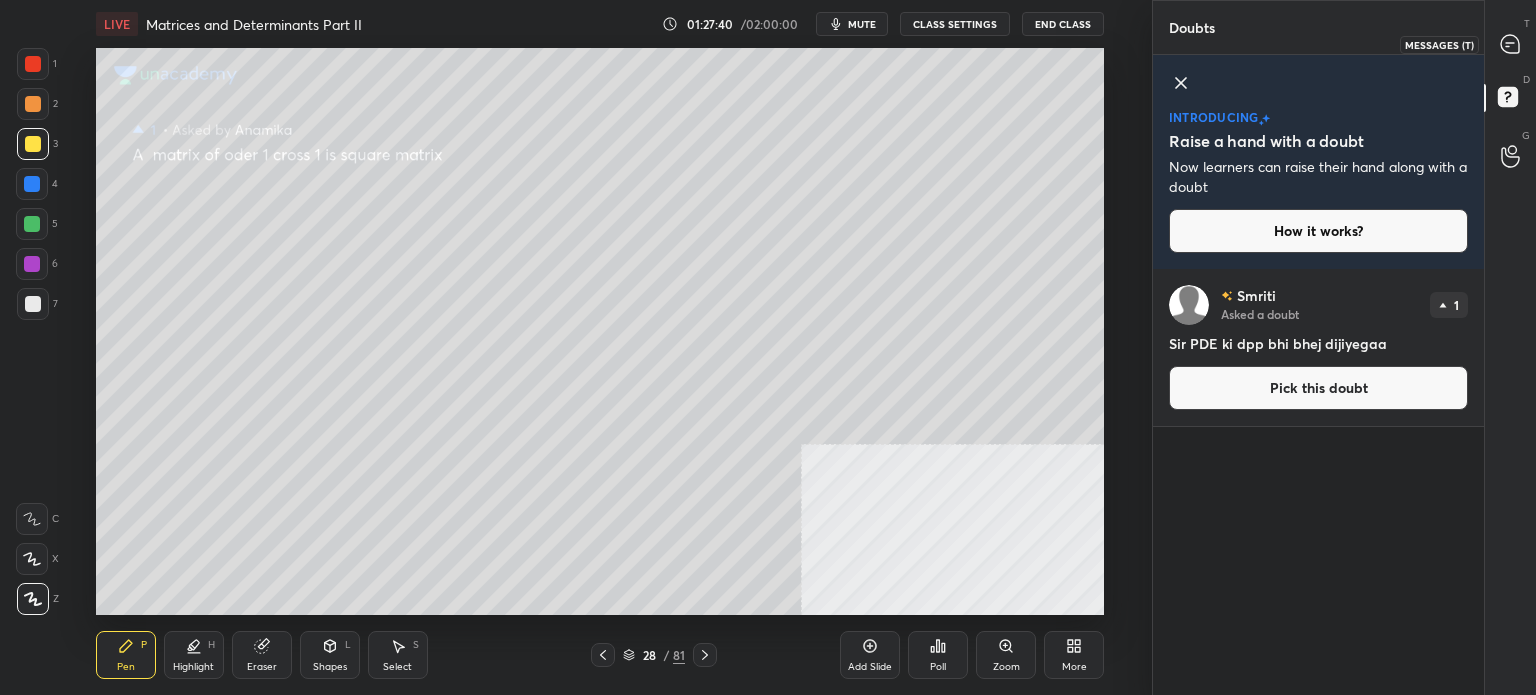 click 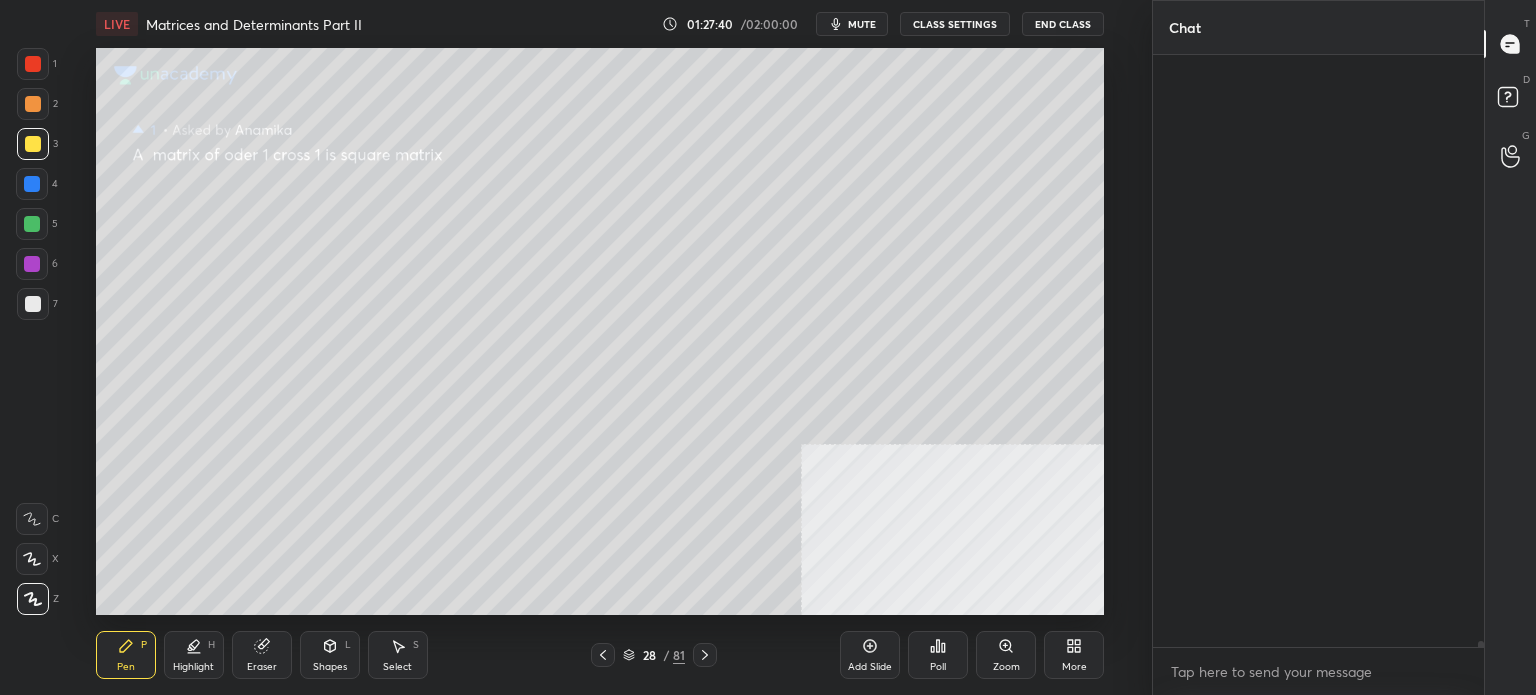 scroll, scrollTop: 57344, scrollLeft: 0, axis: vertical 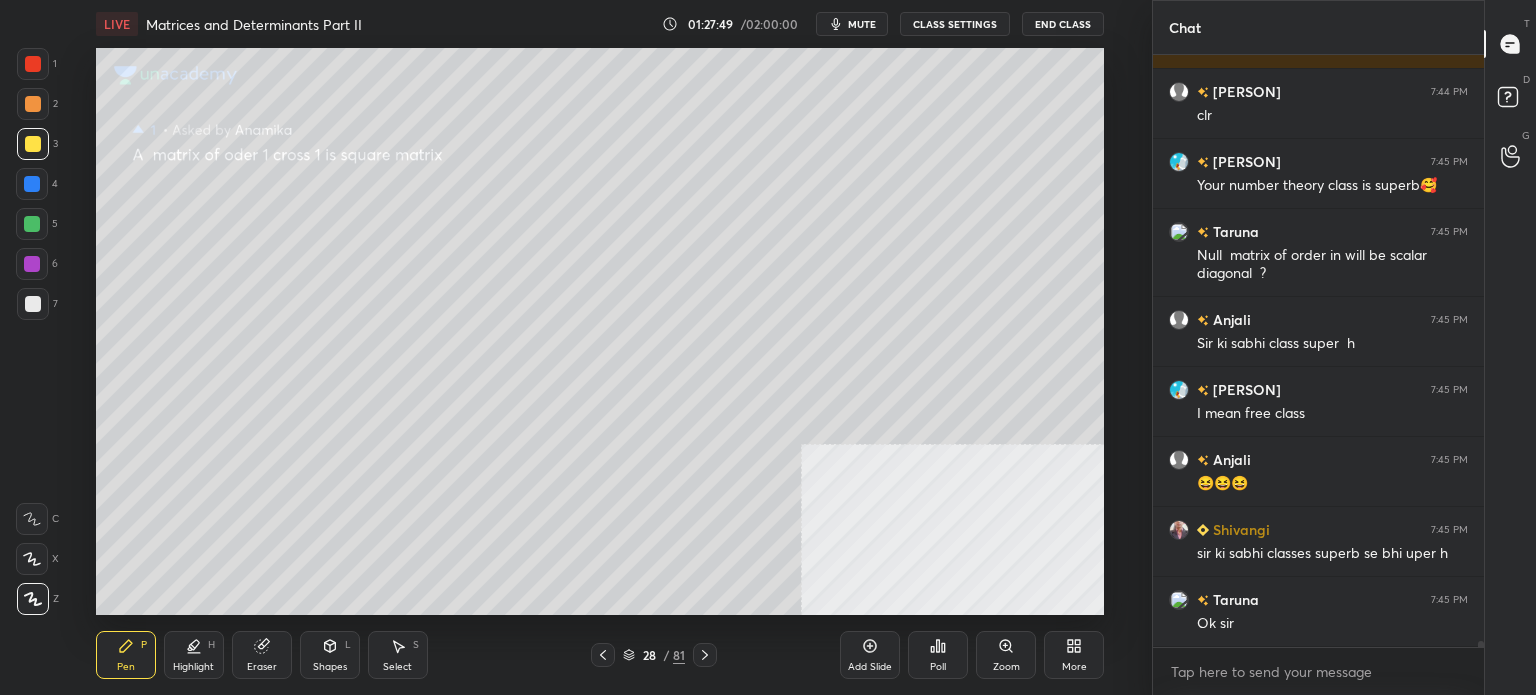 drag, startPoint x: 47, startPoint y: 302, endPoint x: 88, endPoint y: 285, distance: 44.38468 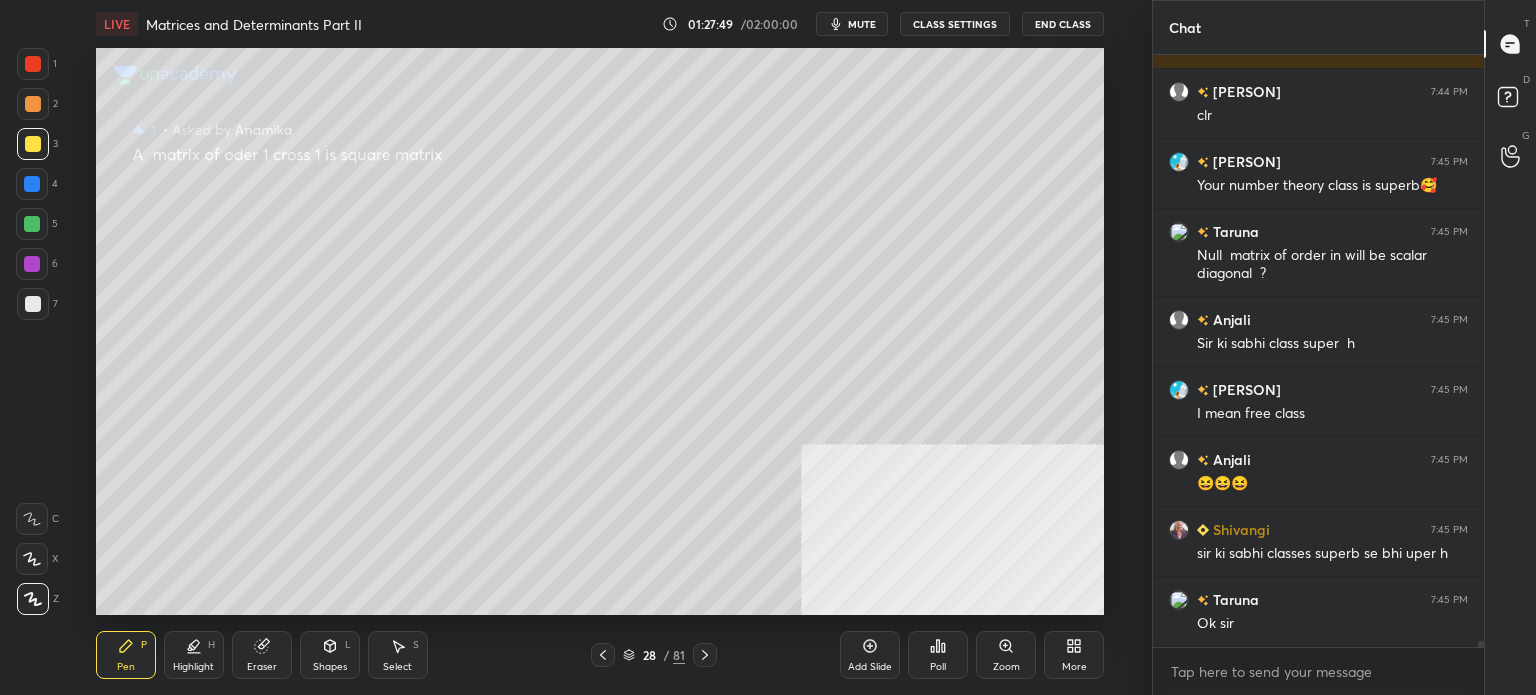 click at bounding box center (33, 304) 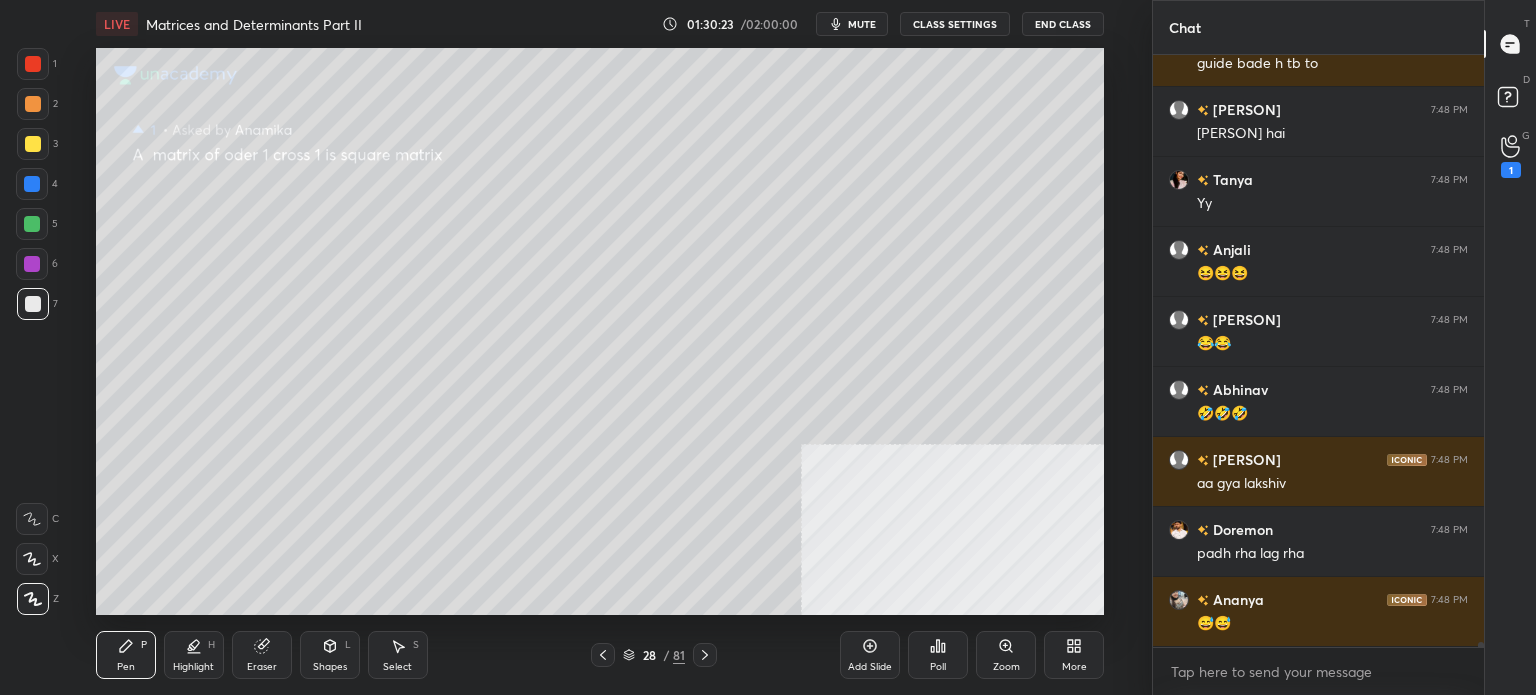 scroll, scrollTop: 65242, scrollLeft: 0, axis: vertical 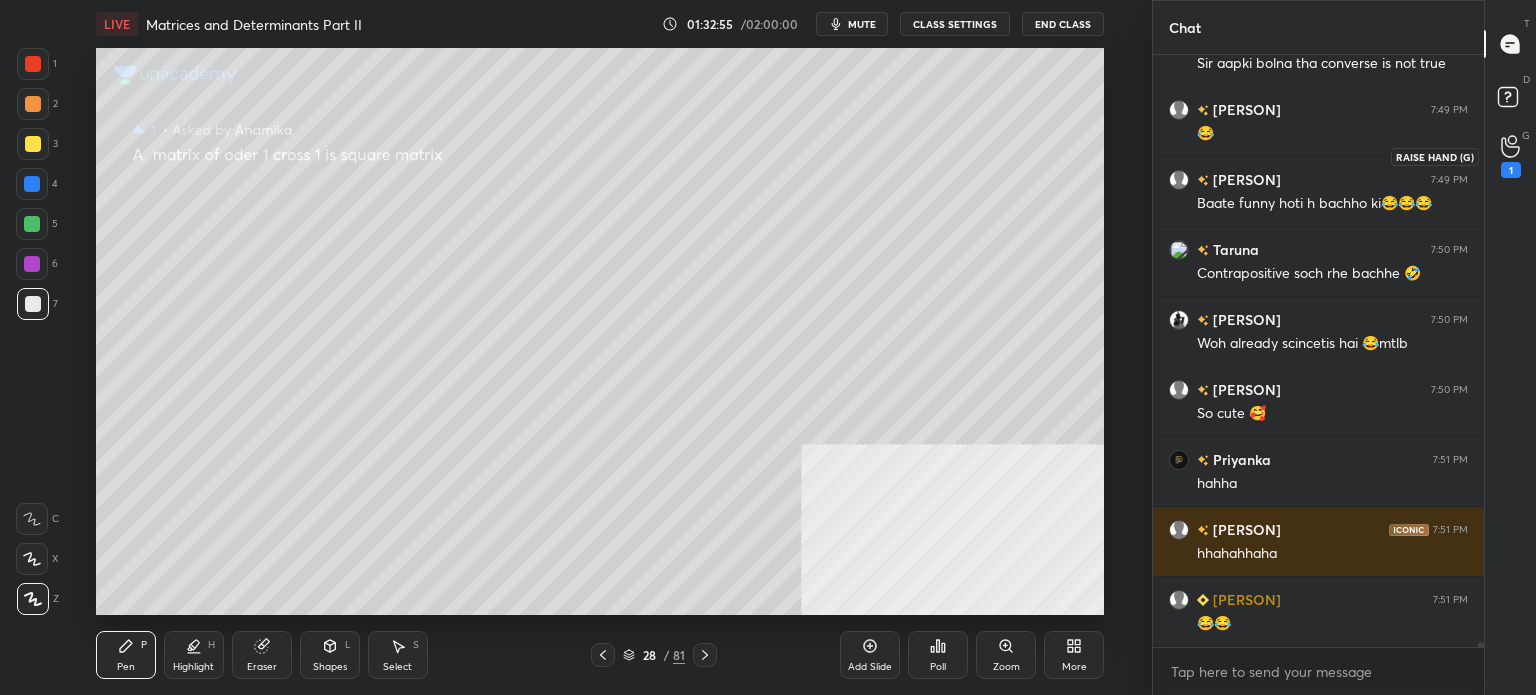 click 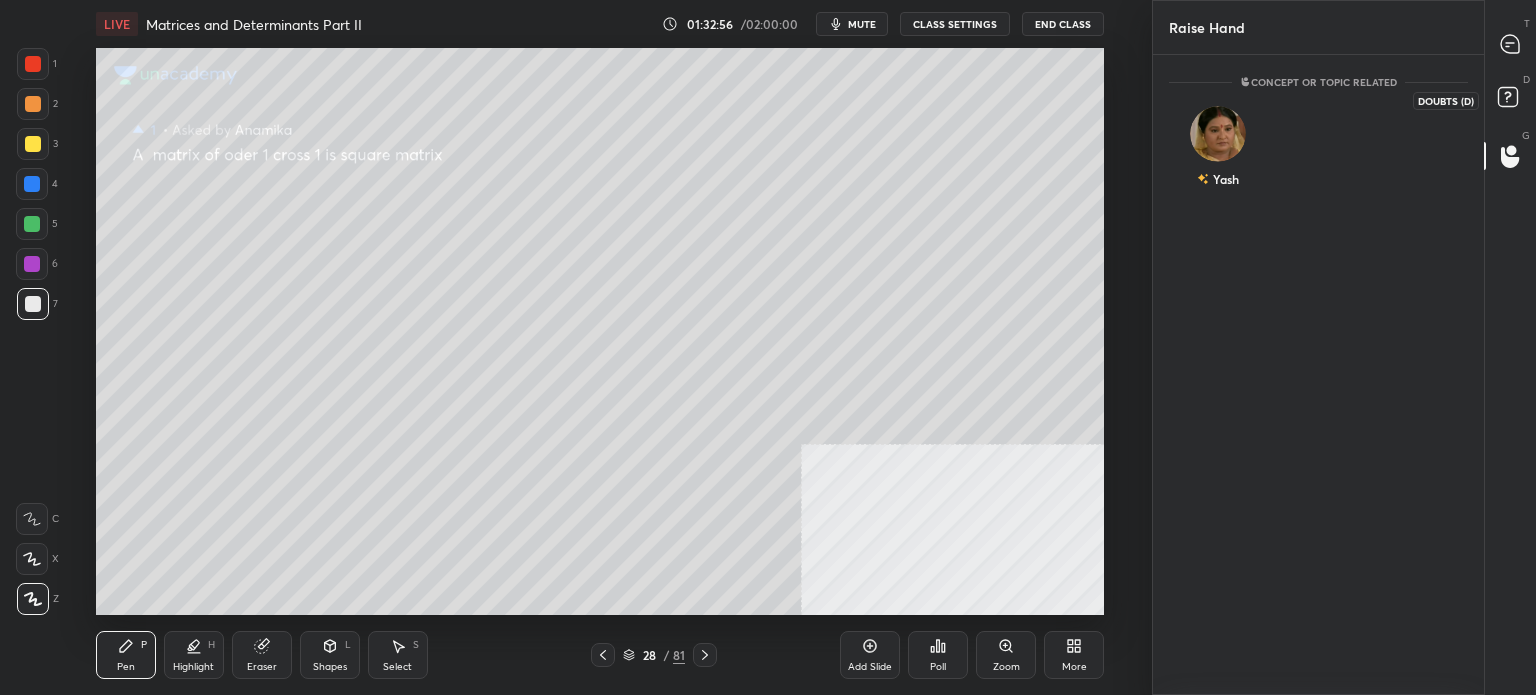 click 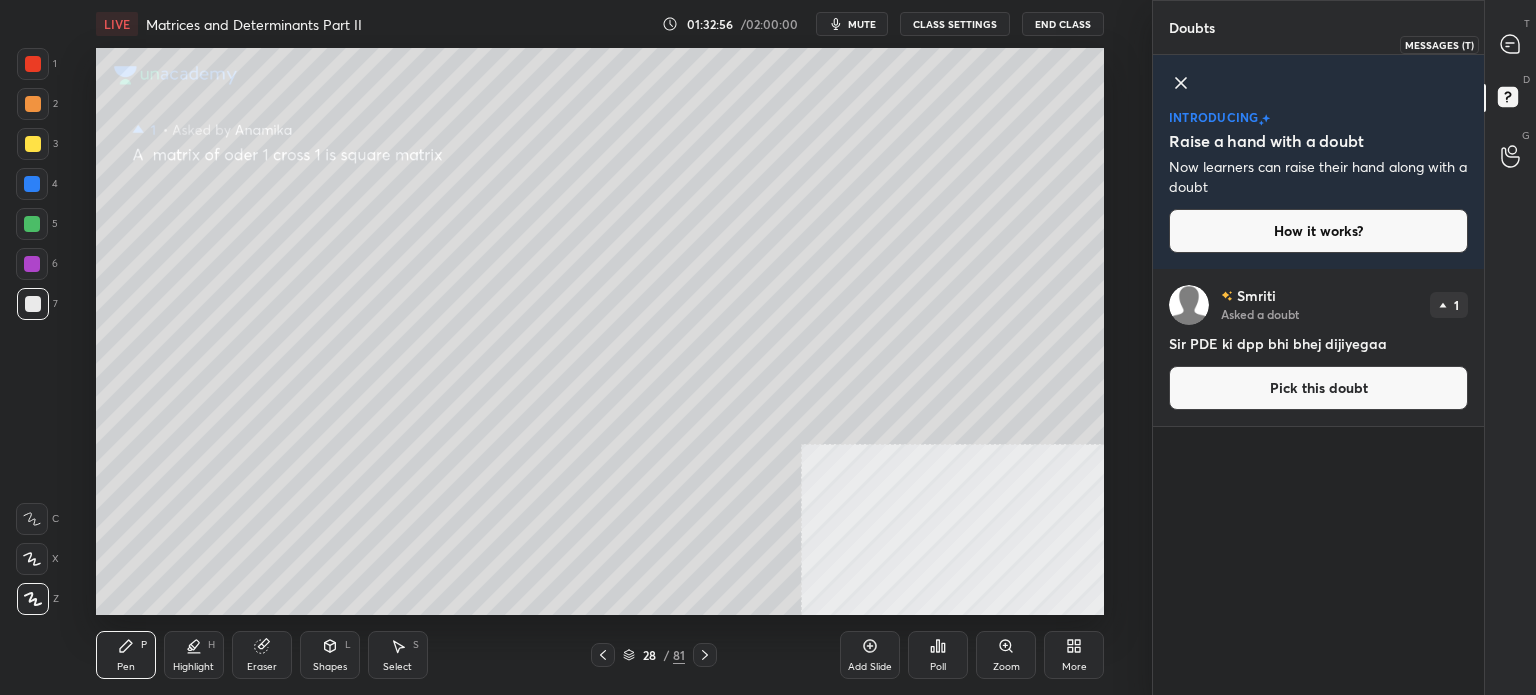 click 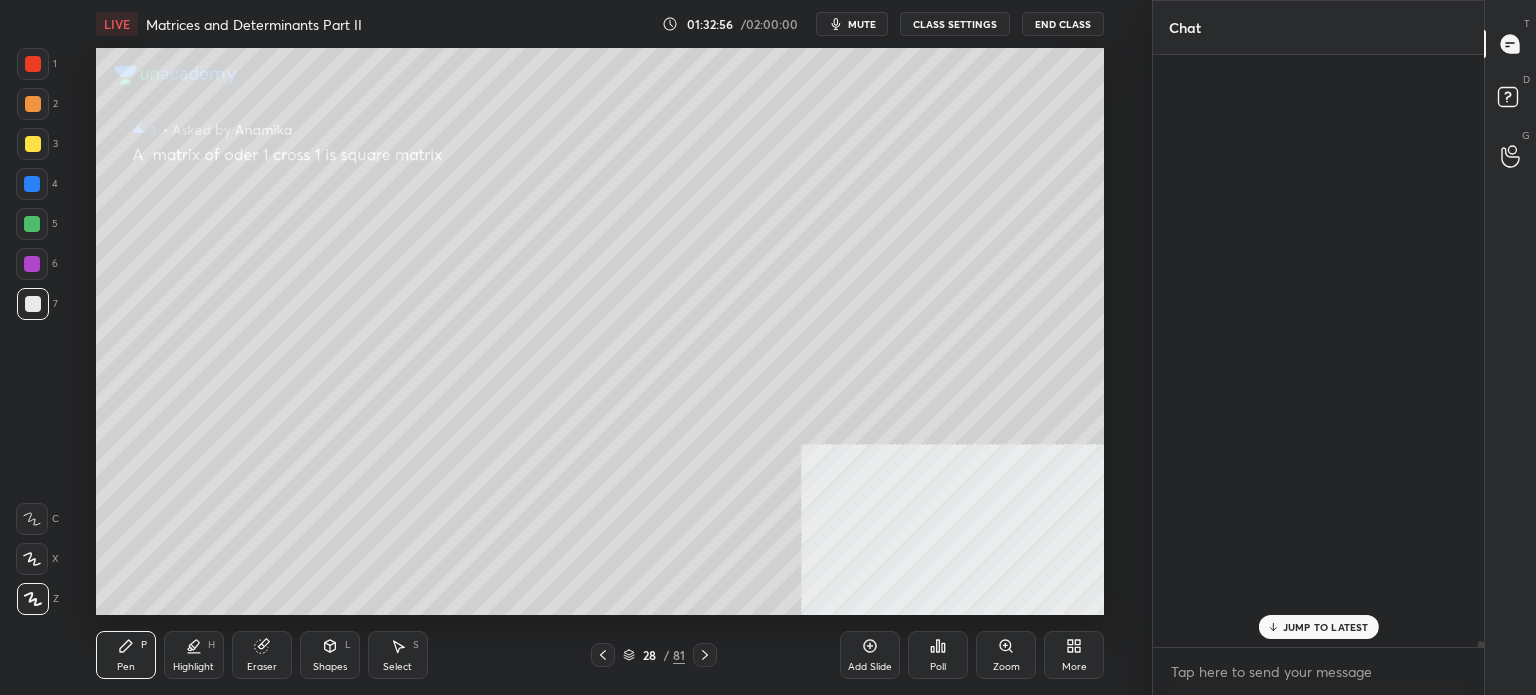 scroll, scrollTop: 65142, scrollLeft: 0, axis: vertical 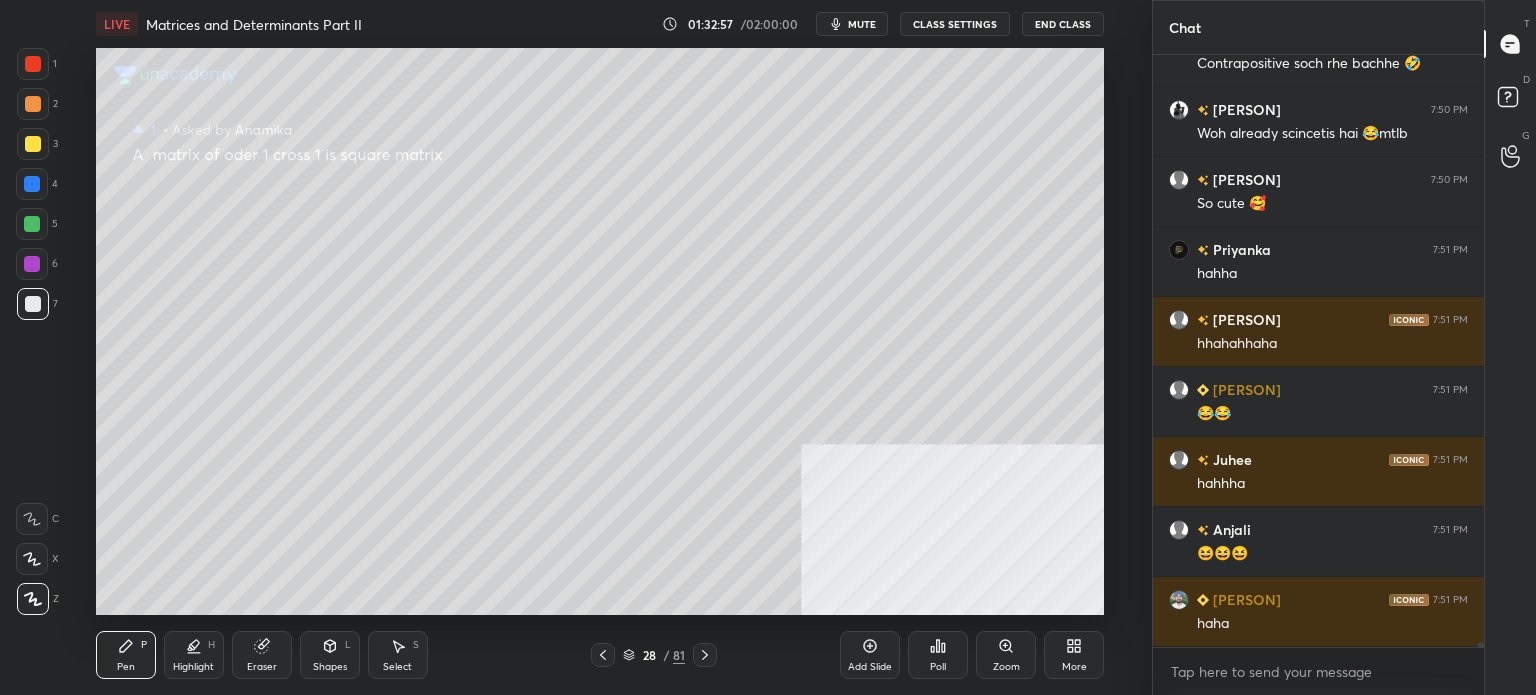 click 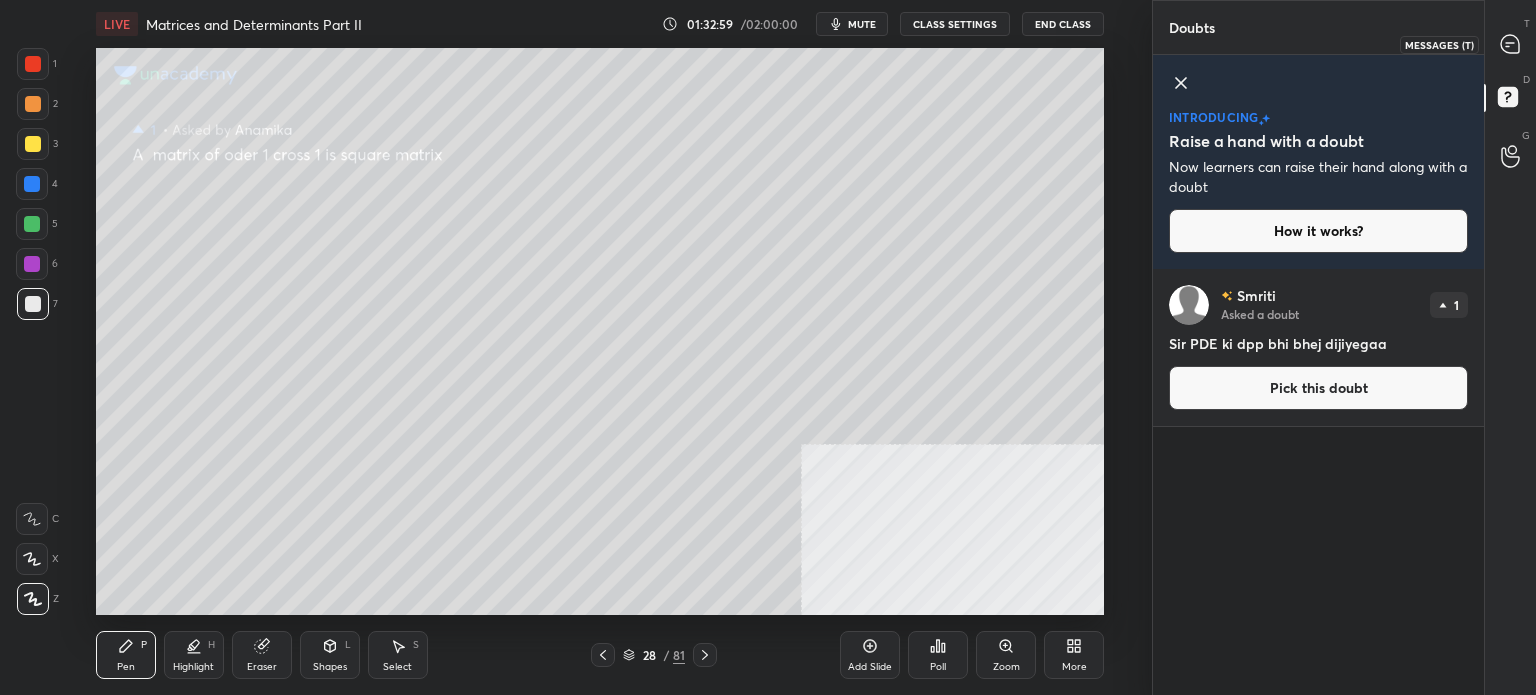 click at bounding box center (1511, 44) 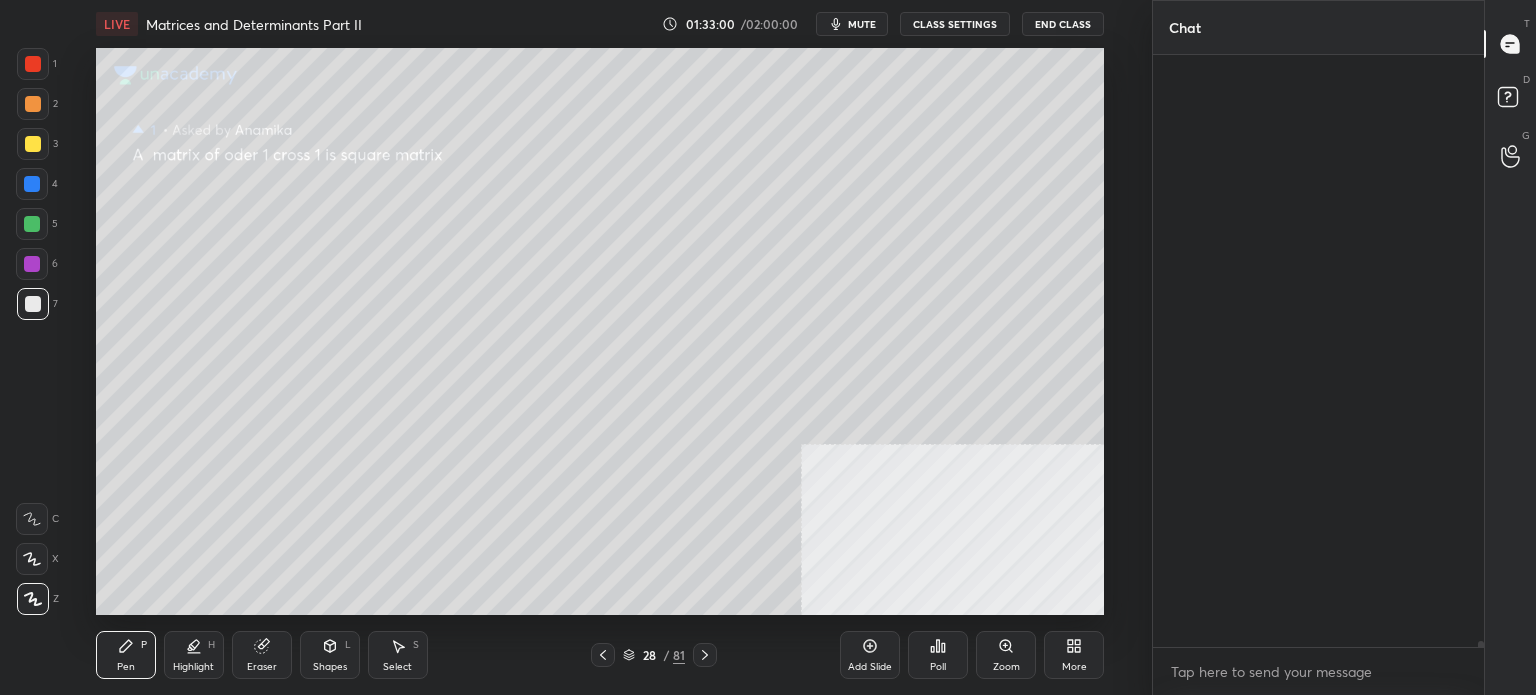 scroll, scrollTop: 65332, scrollLeft: 0, axis: vertical 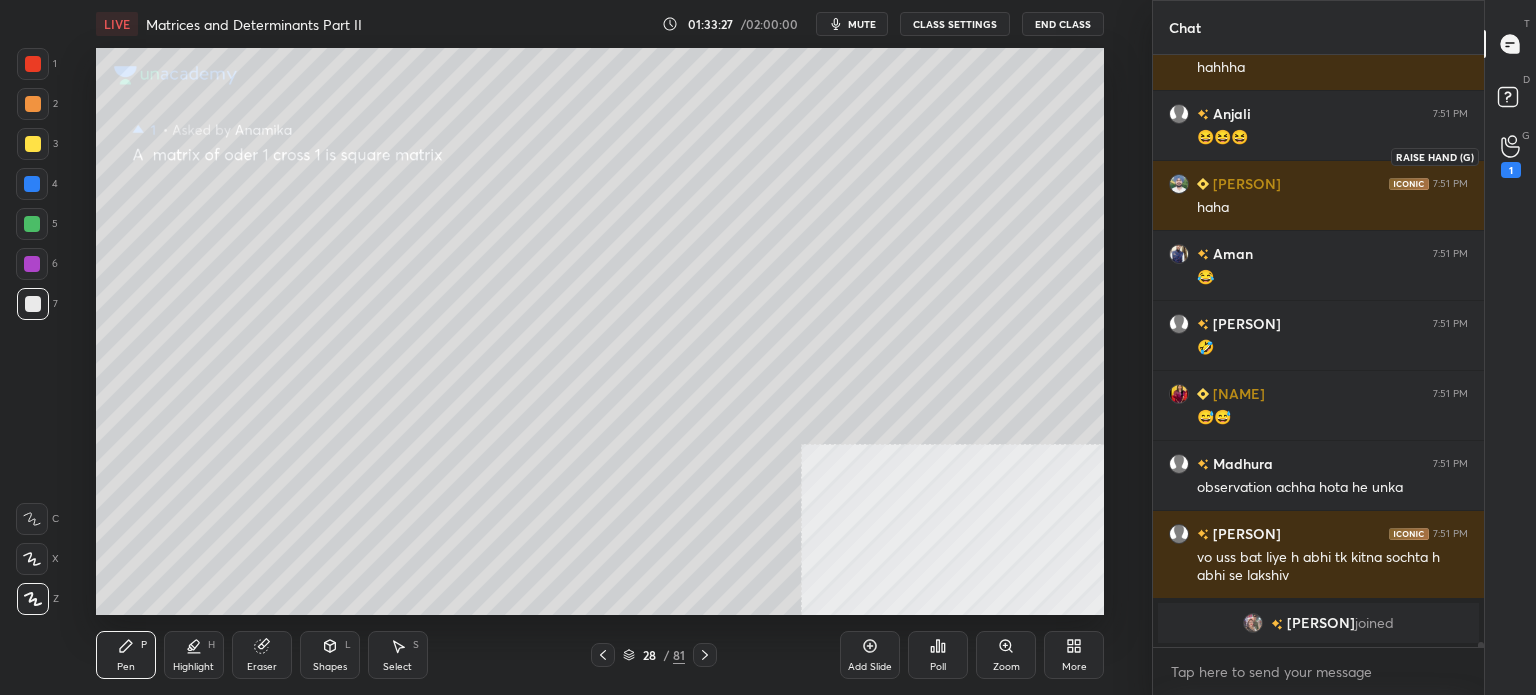 click on "1" at bounding box center [1511, 156] 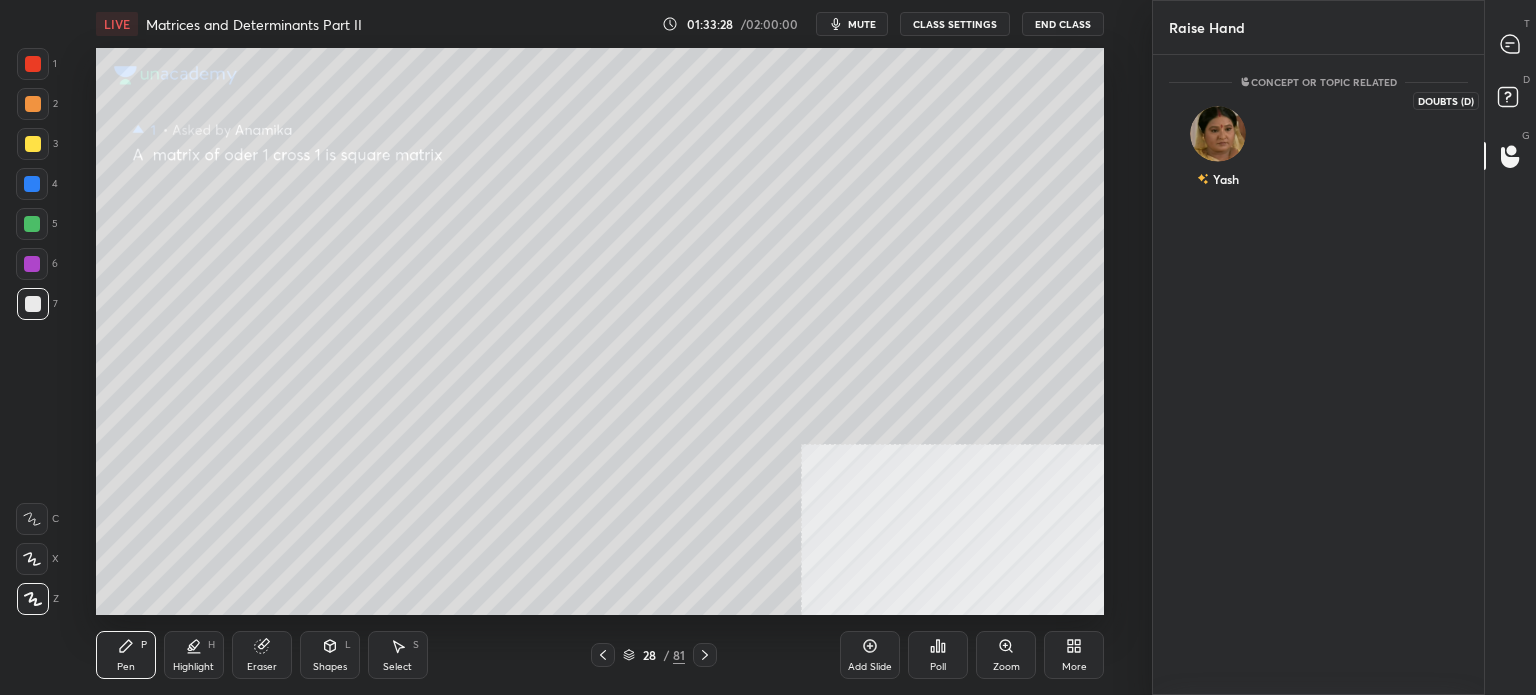 click 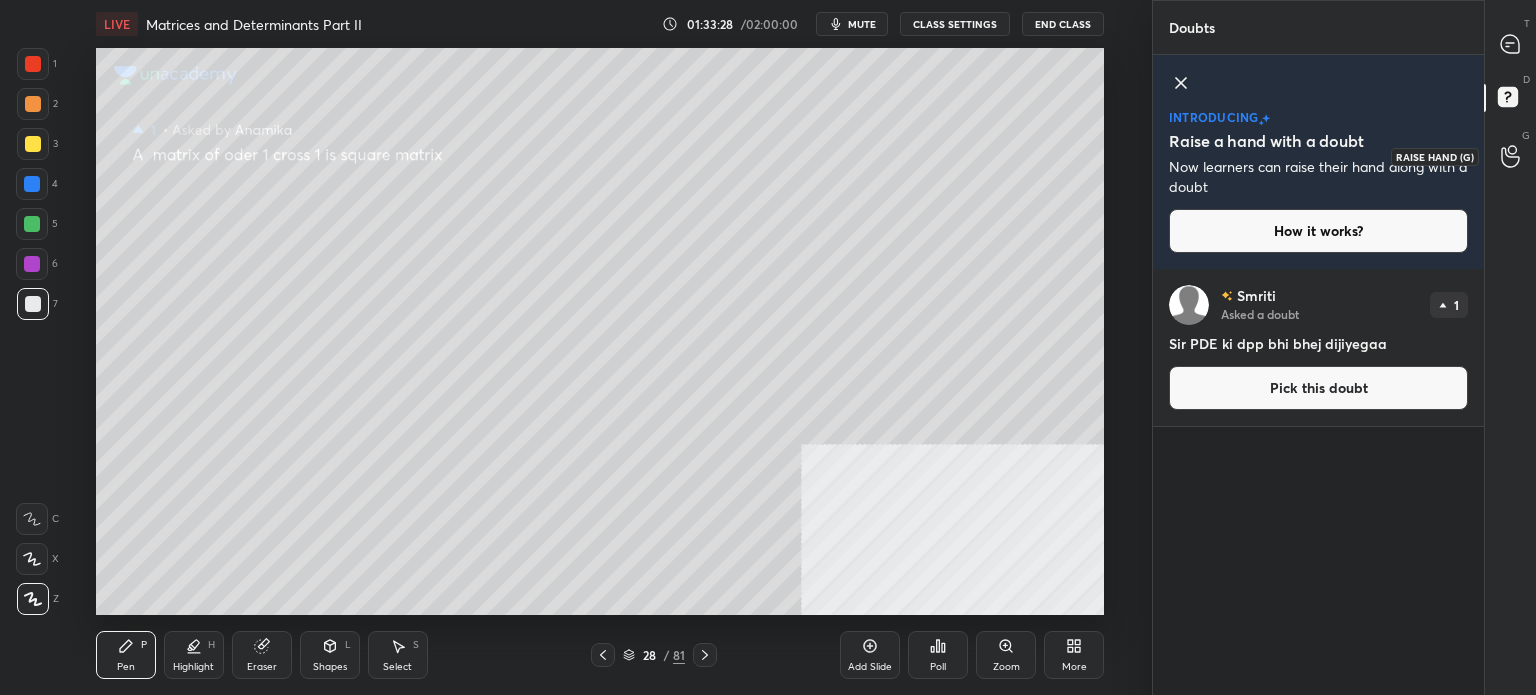 click at bounding box center [1511, 156] 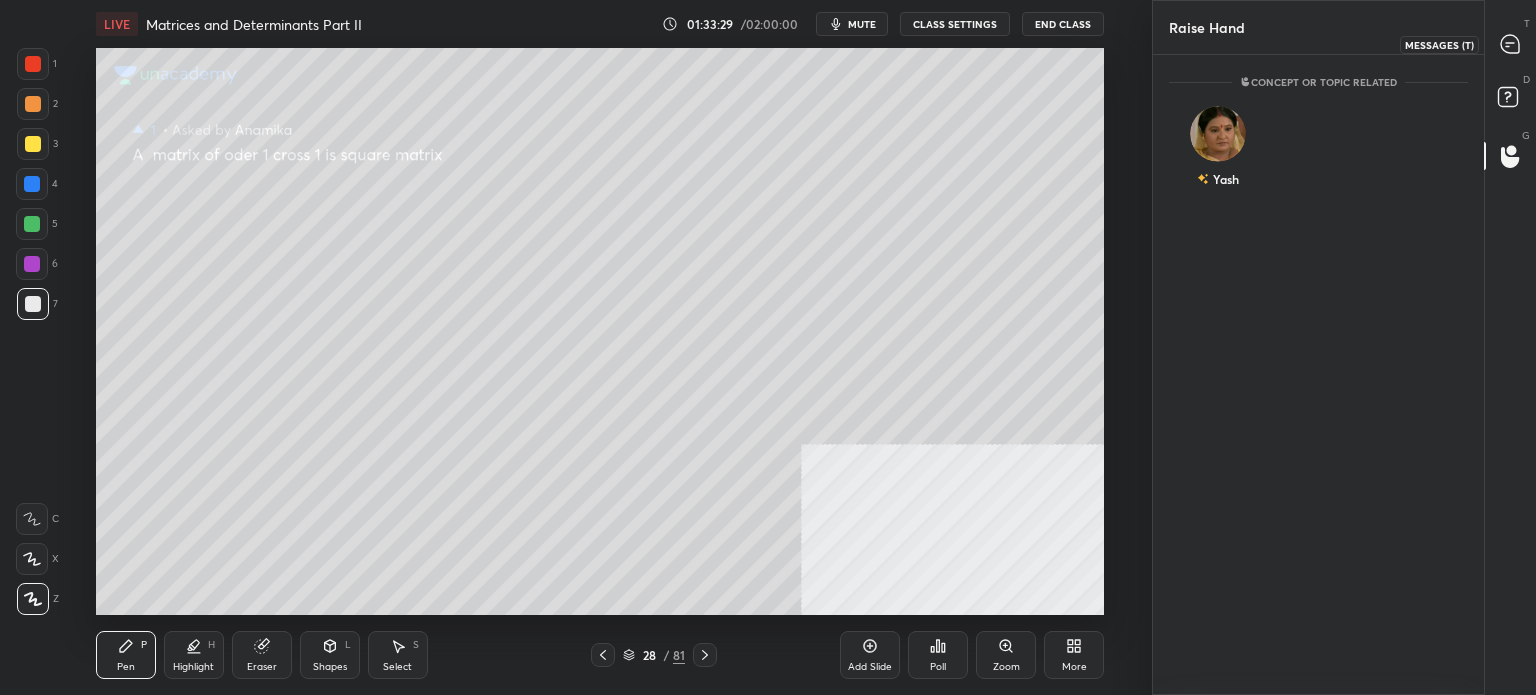 click at bounding box center [1511, 44] 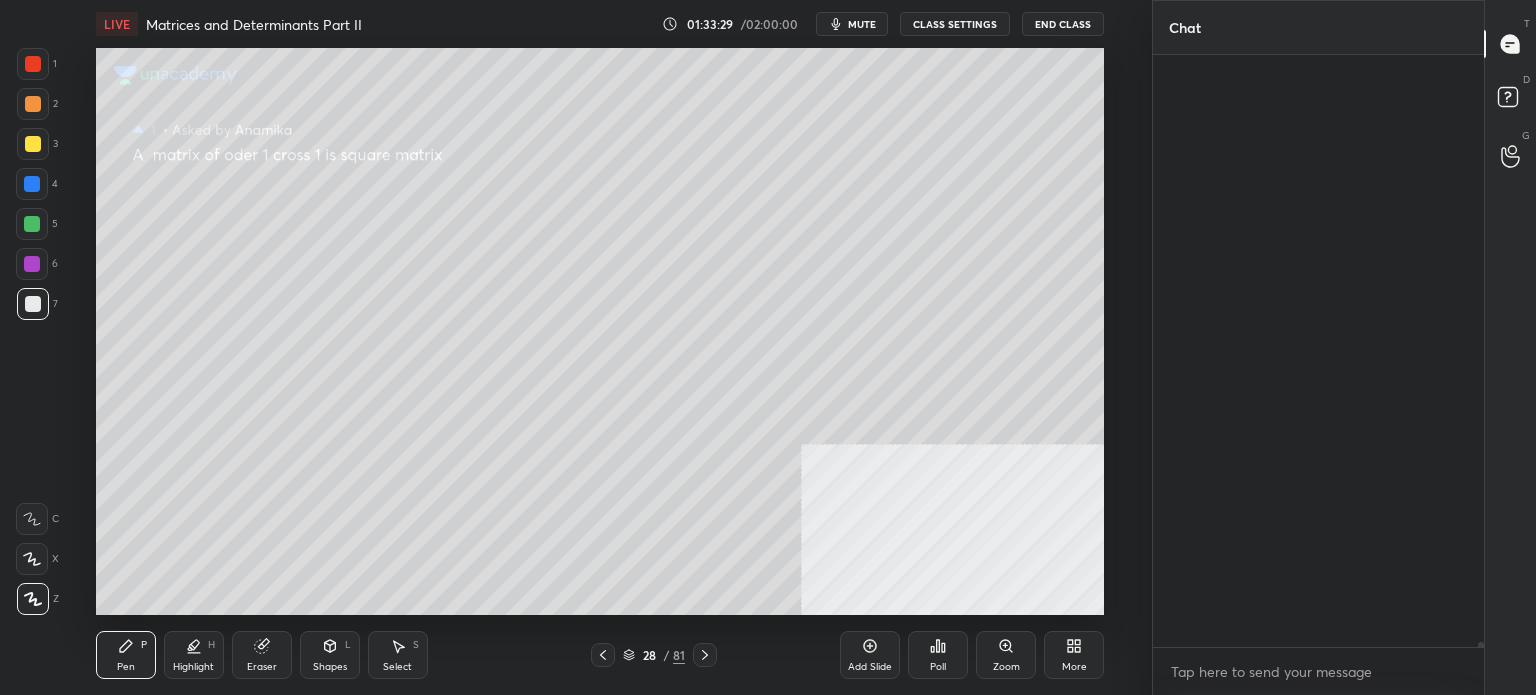 scroll, scrollTop: 64774, scrollLeft: 0, axis: vertical 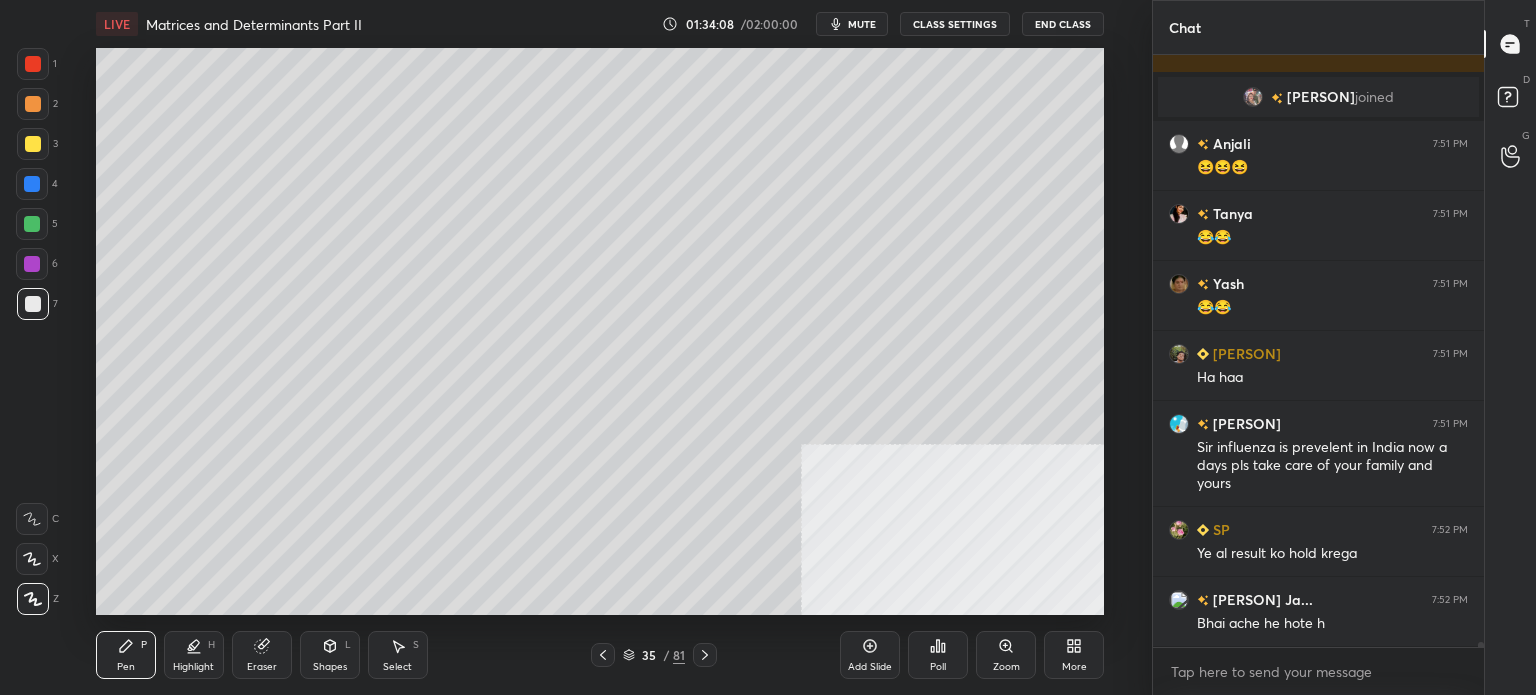click at bounding box center (33, 144) 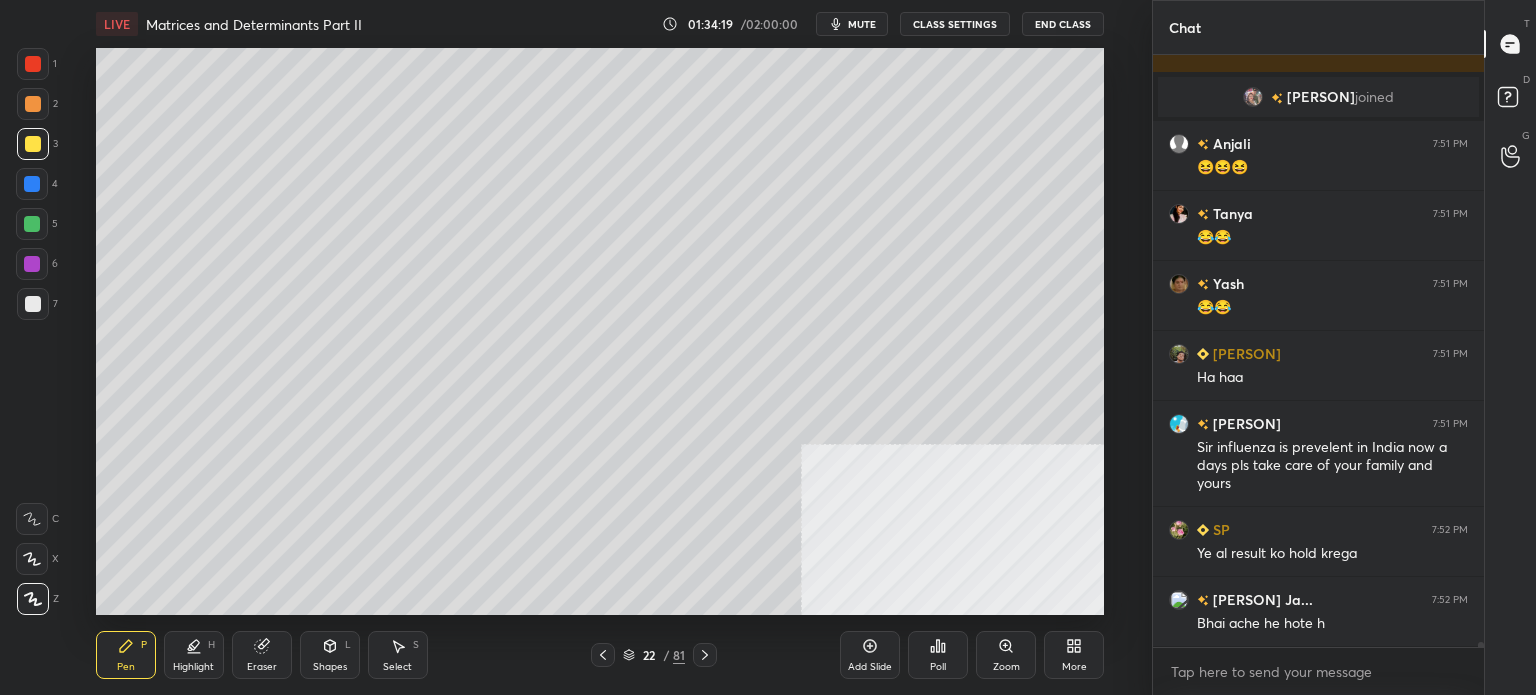 click on "Select" at bounding box center (397, 667) 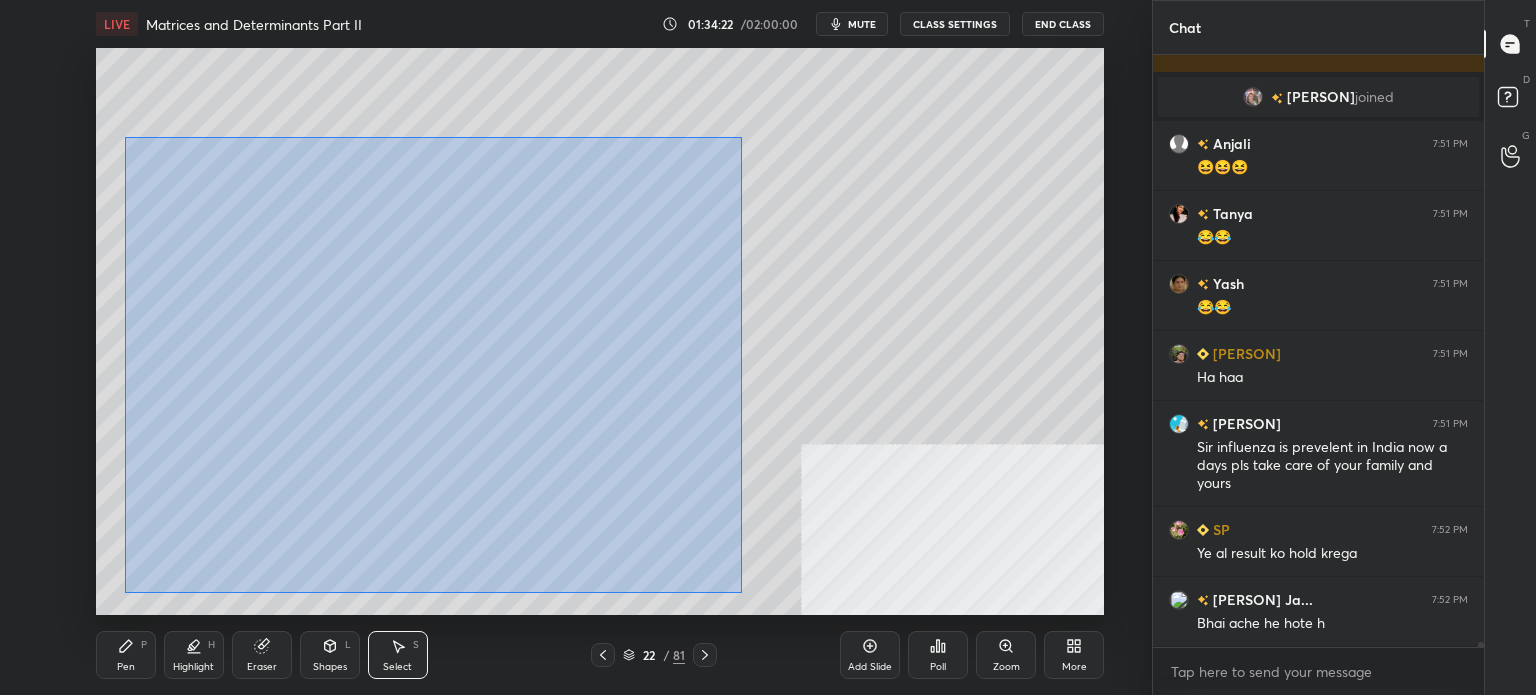 drag, startPoint x: 124, startPoint y: 137, endPoint x: 745, endPoint y: 572, distance: 758.19916 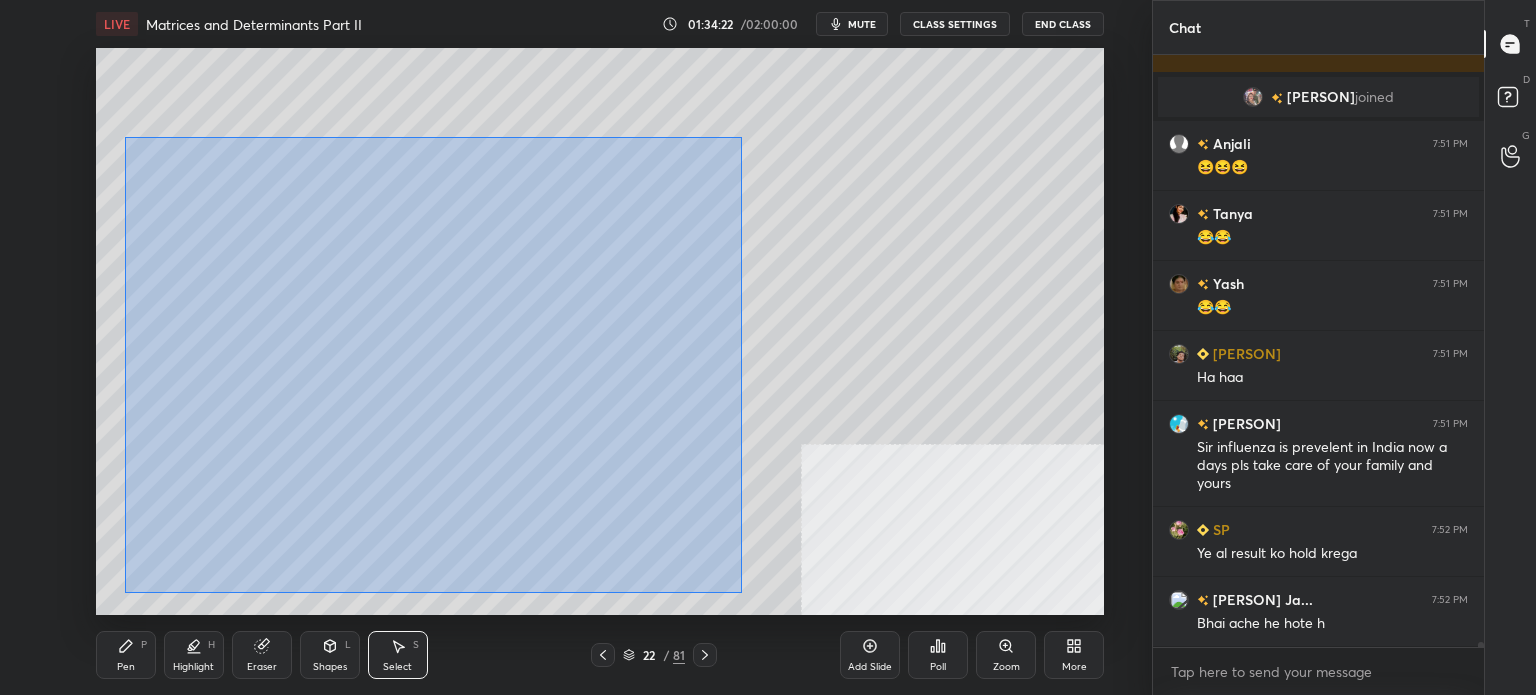 click on "0 ° Undo Copy Paste here Duplicate Duplicate to new slide Delete" at bounding box center [600, 331] 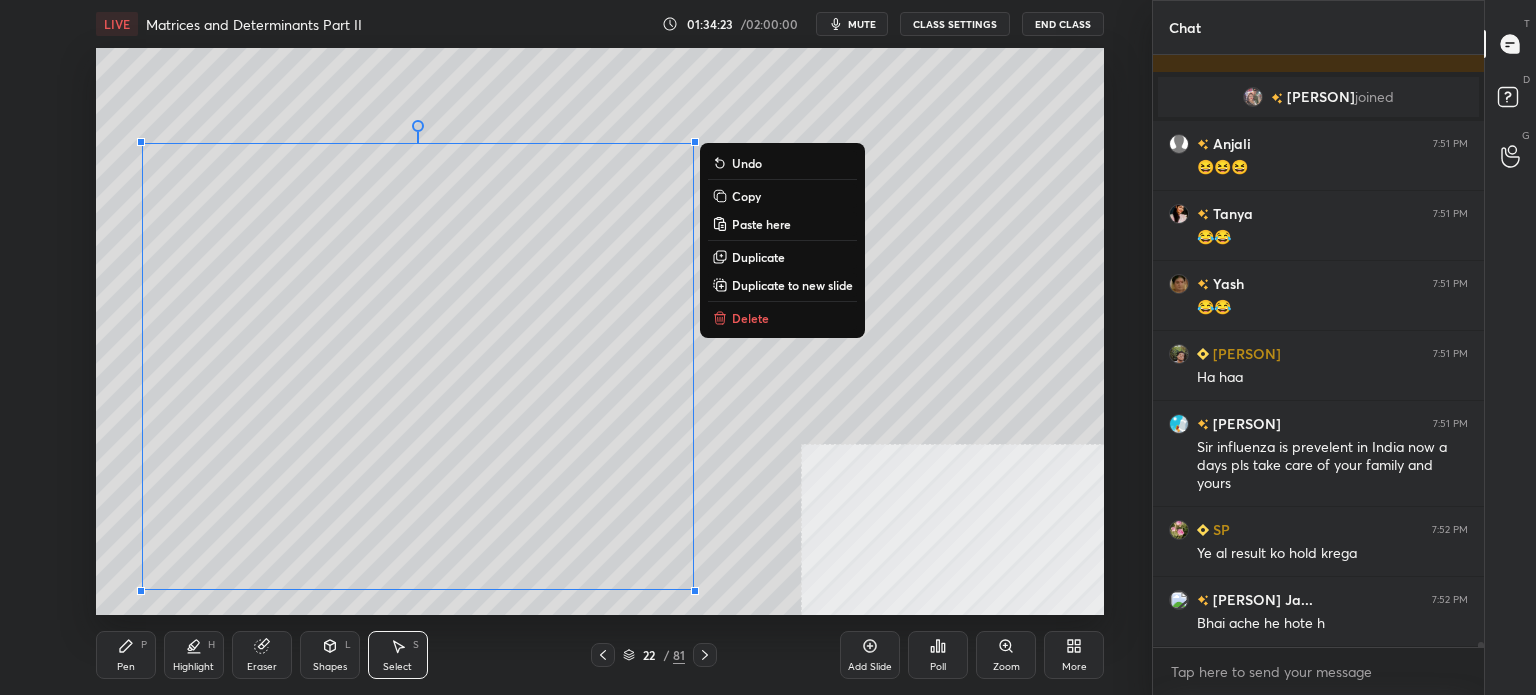 click on "Copy" at bounding box center (782, 196) 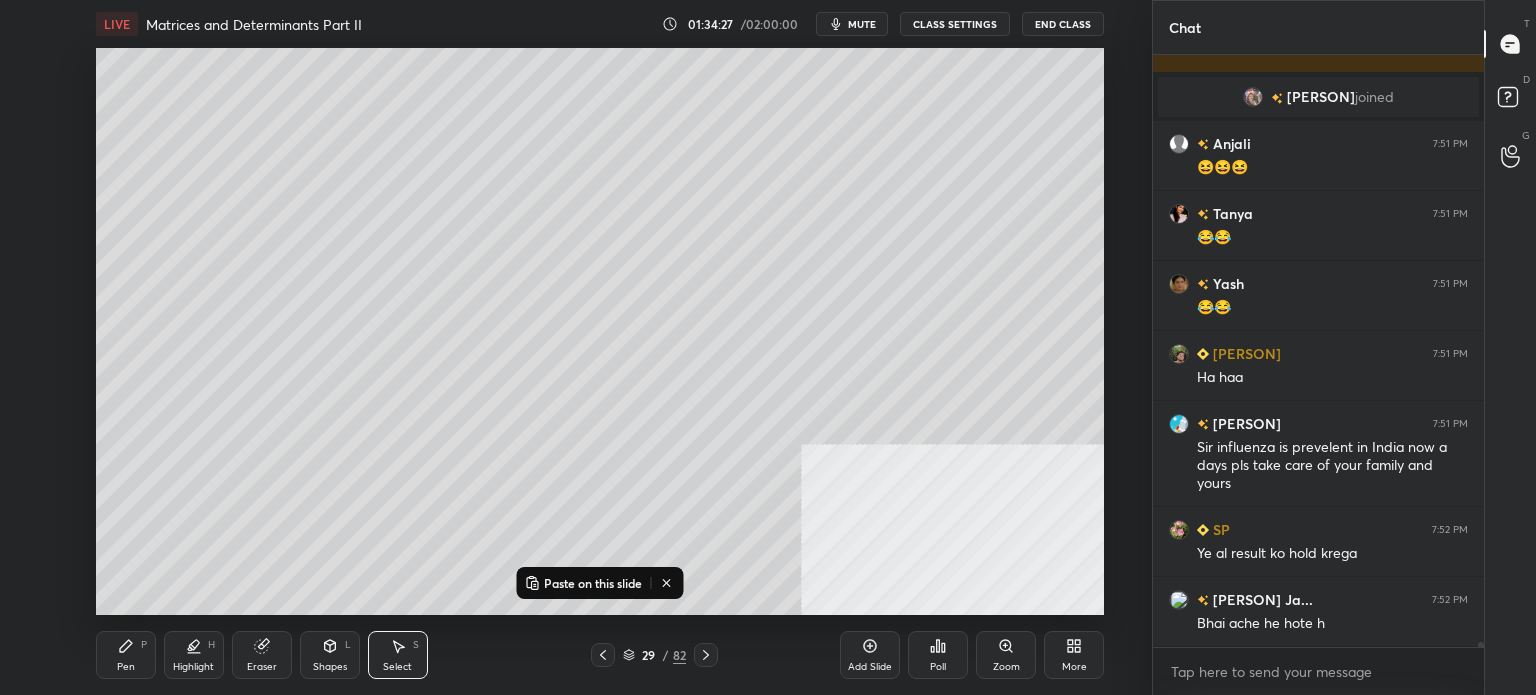 drag, startPoint x: 612, startPoint y: 589, endPoint x: 628, endPoint y: 558, distance: 34.88553 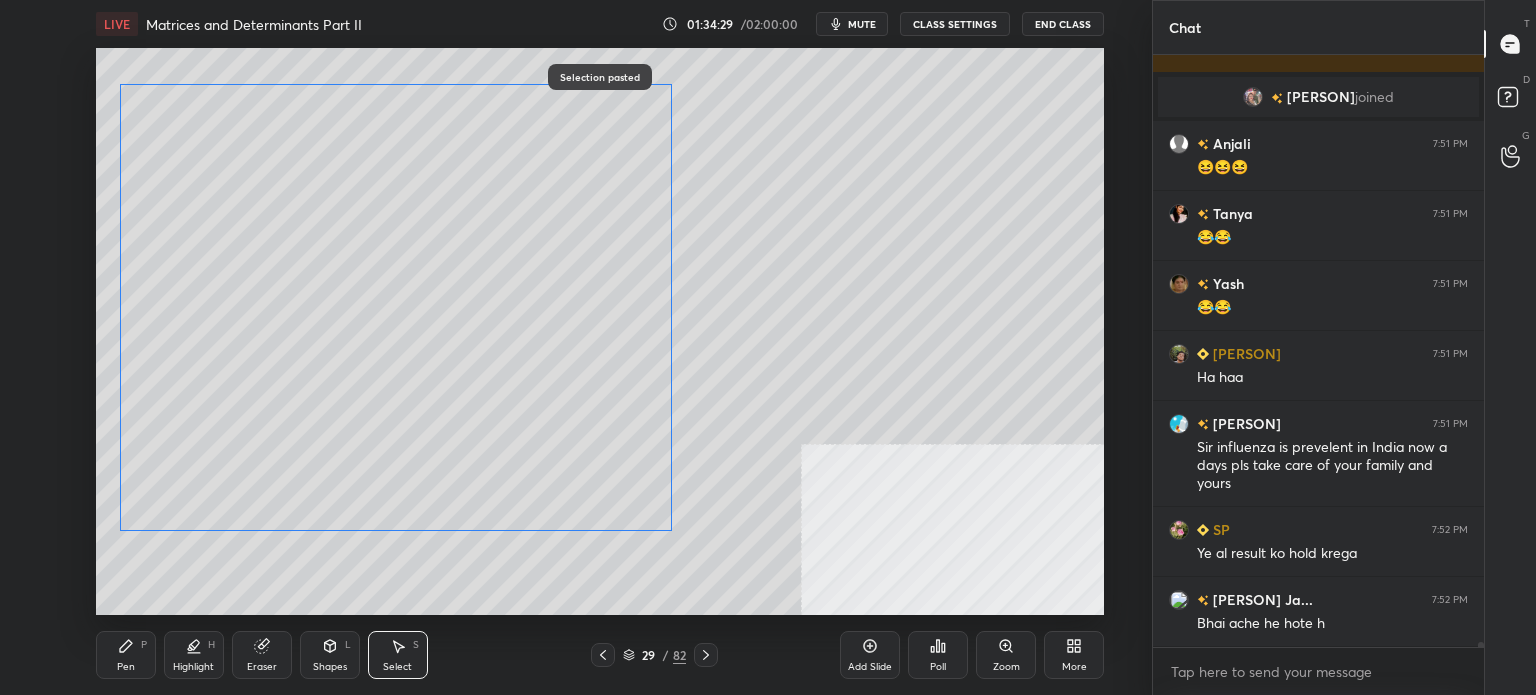 drag, startPoint x: 416, startPoint y: 373, endPoint x: 406, endPoint y: 507, distance: 134.37262 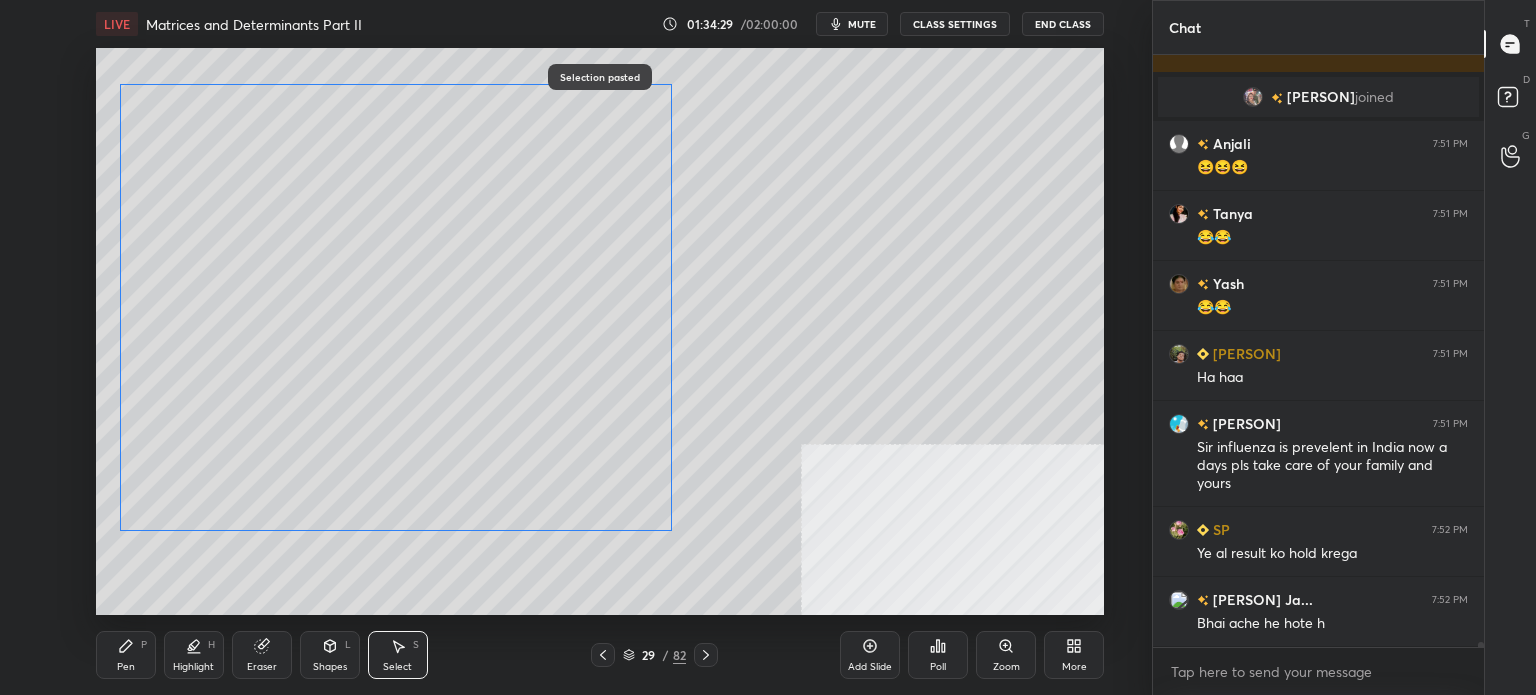 click on "0 ° Undo Copy Paste here Duplicate Duplicate to new slide Delete" at bounding box center [600, 331] 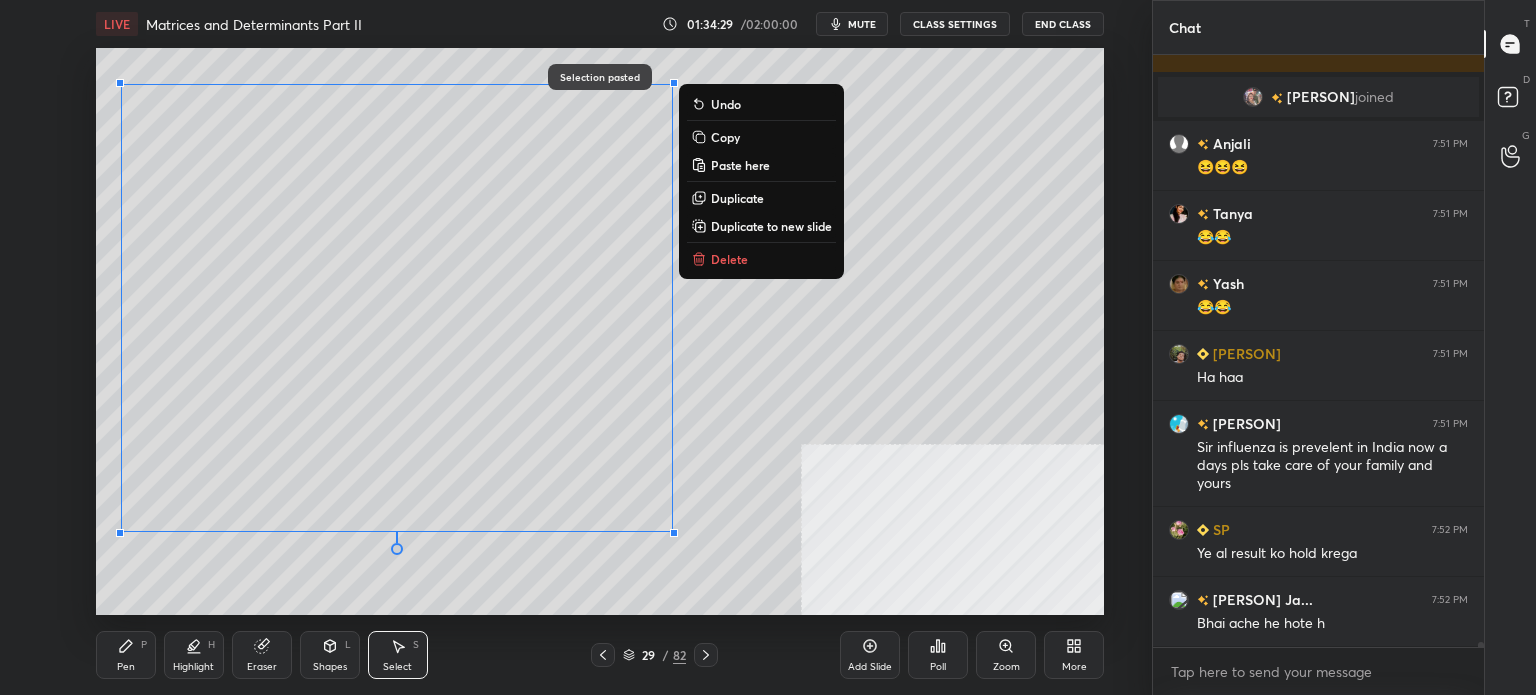 click on "0 ° Undo Copy Paste here Duplicate Duplicate to new slide Delete" at bounding box center [600, 331] 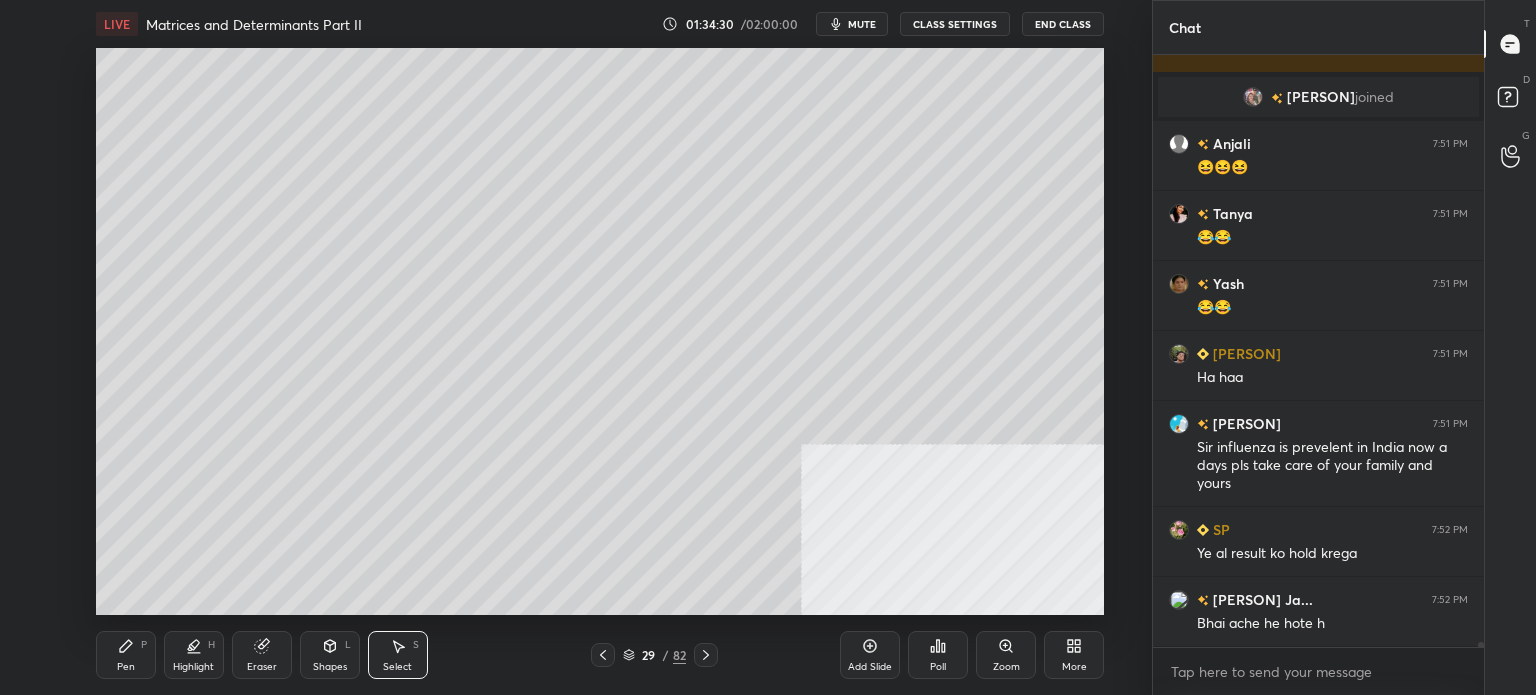 click on "Pen" at bounding box center (126, 667) 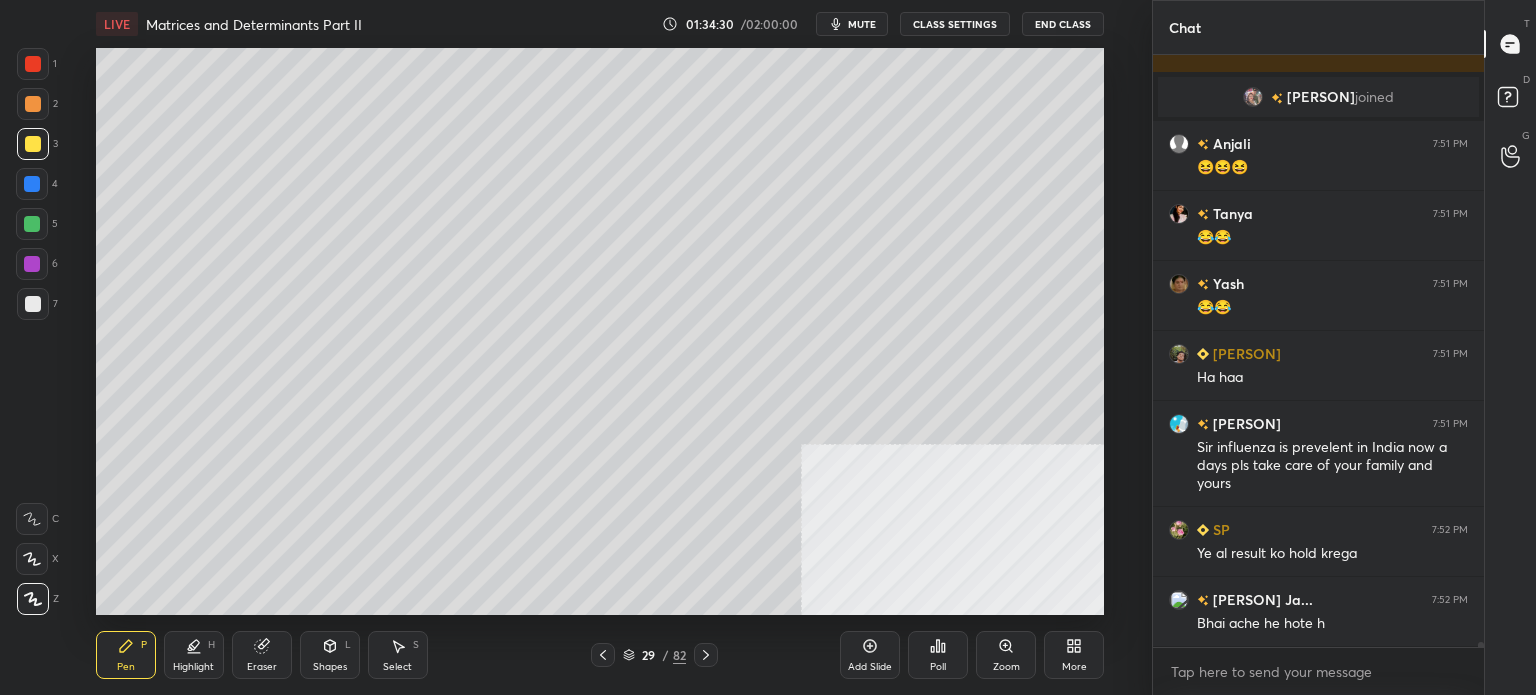 click on "Eraser" at bounding box center (262, 667) 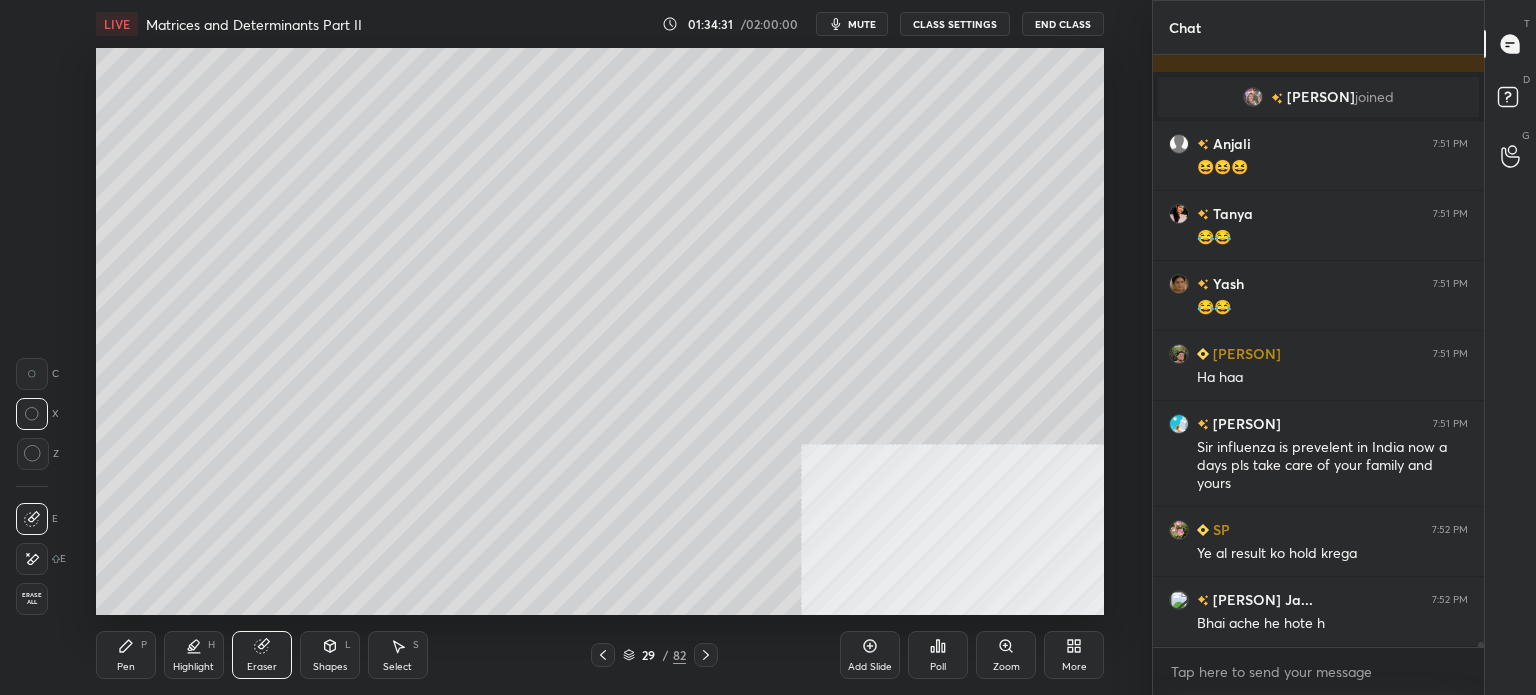 click 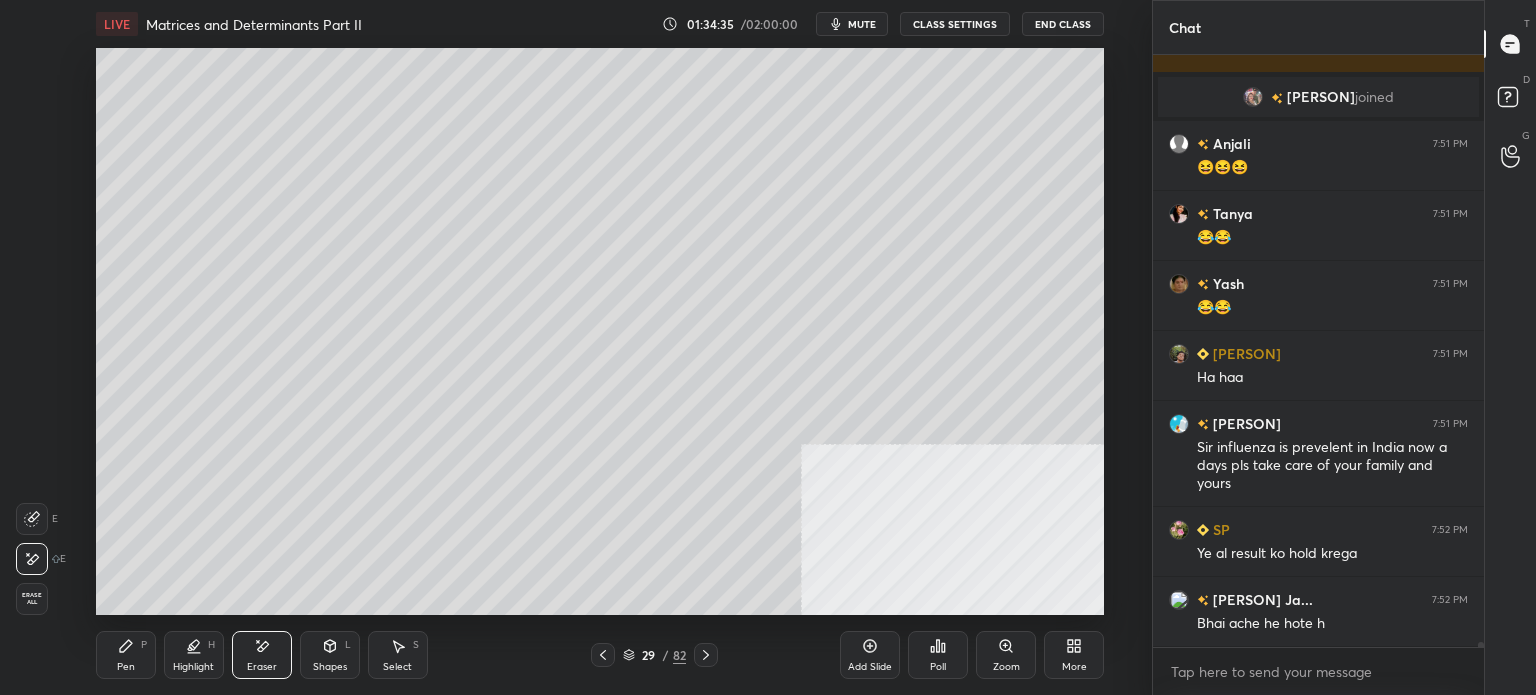 click on "Pen" at bounding box center [126, 667] 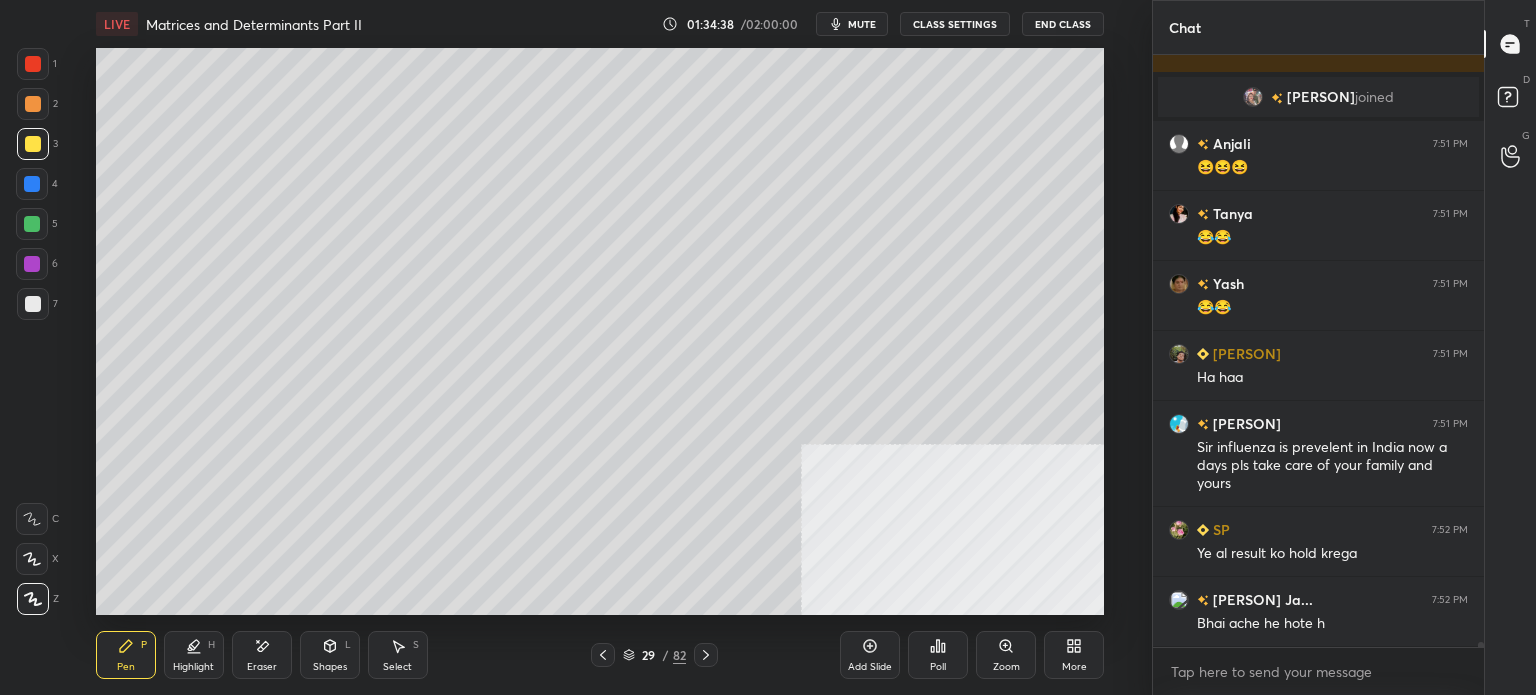 click 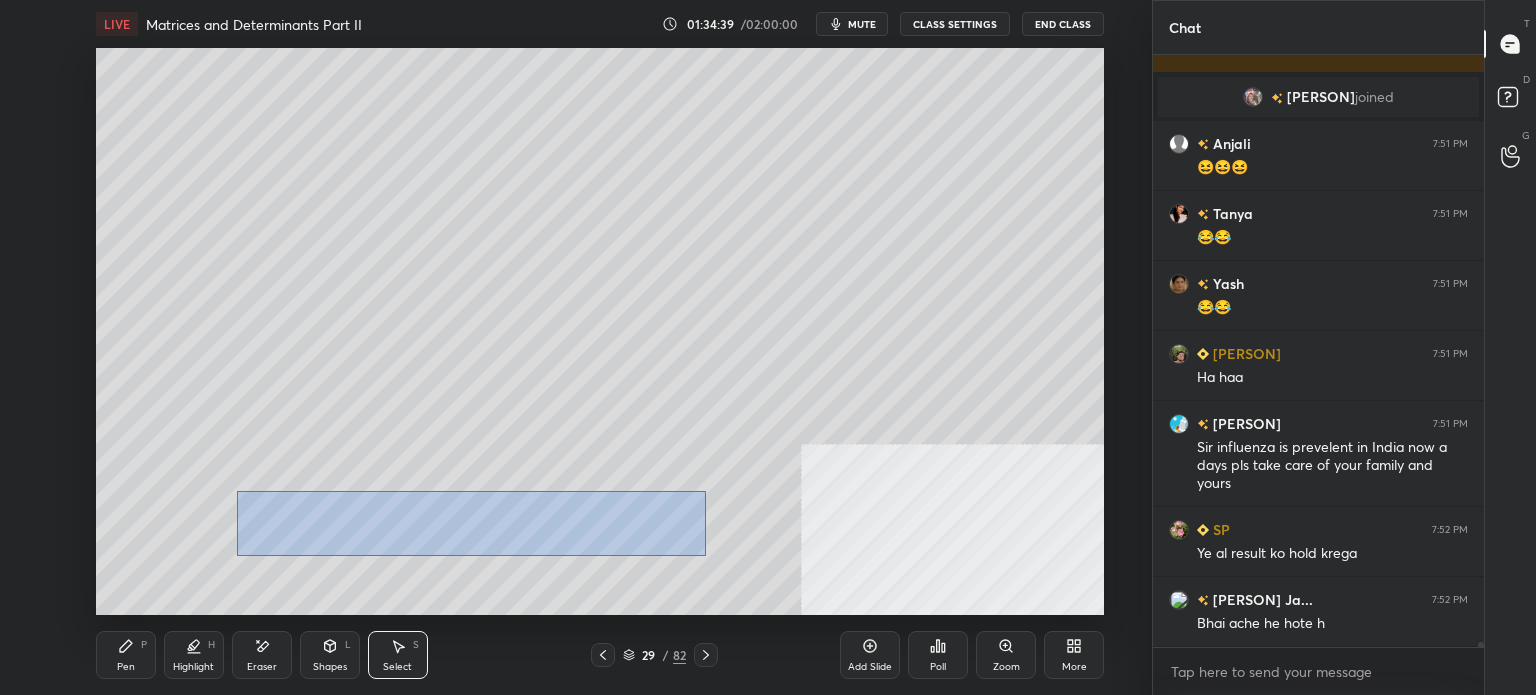 drag, startPoint x: 288, startPoint y: 510, endPoint x: 748, endPoint y: 557, distance: 462.39487 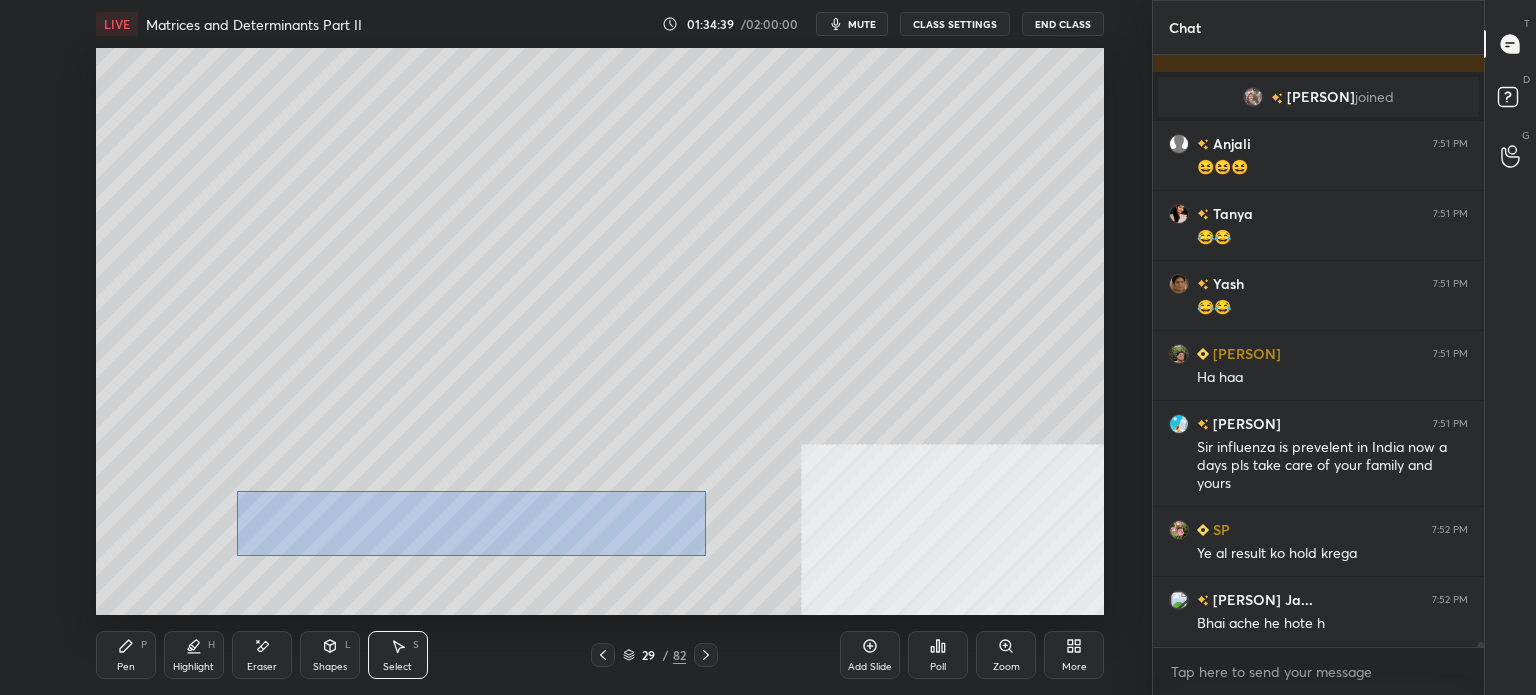 click on "0 ° Undo Copy Paste here Duplicate Duplicate to new slide Delete" at bounding box center [600, 331] 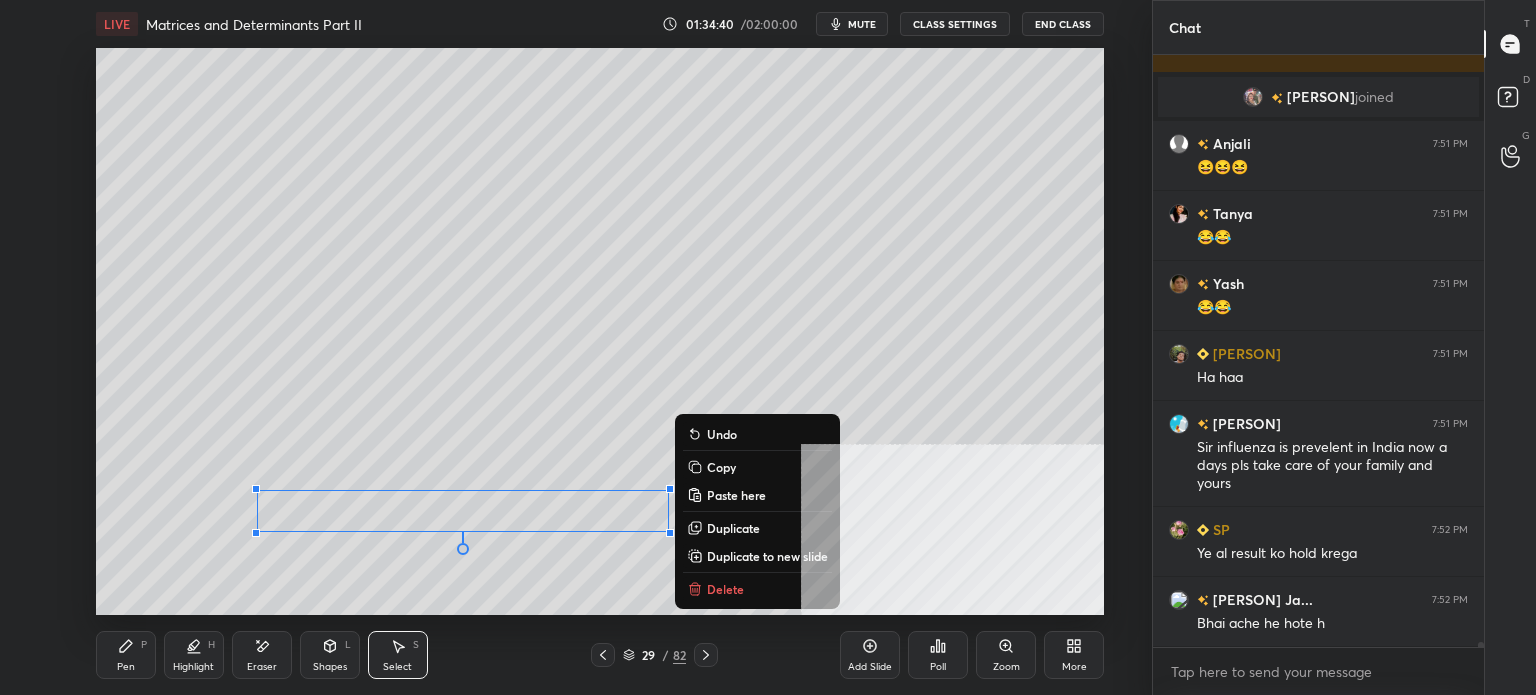 click on "Delete" at bounding box center [757, 589] 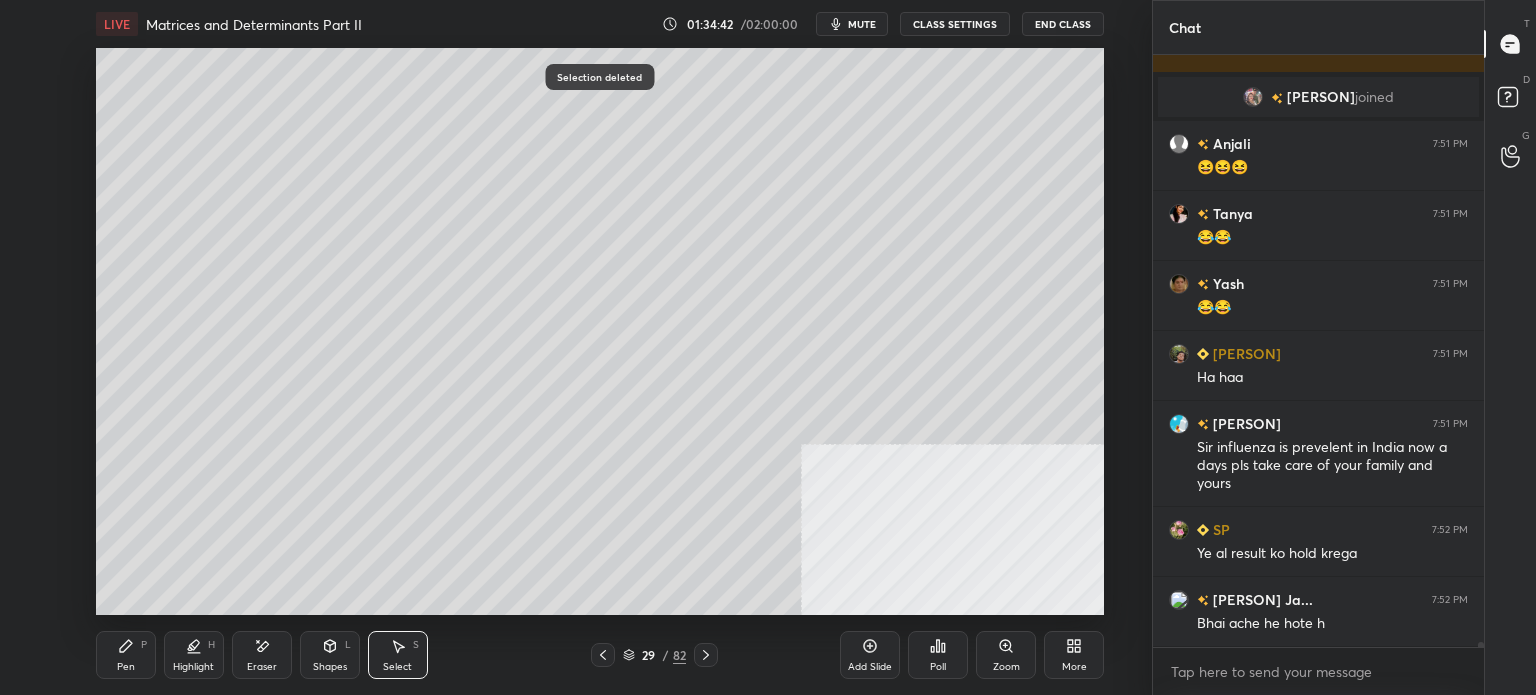 click on "Eraser" at bounding box center [262, 655] 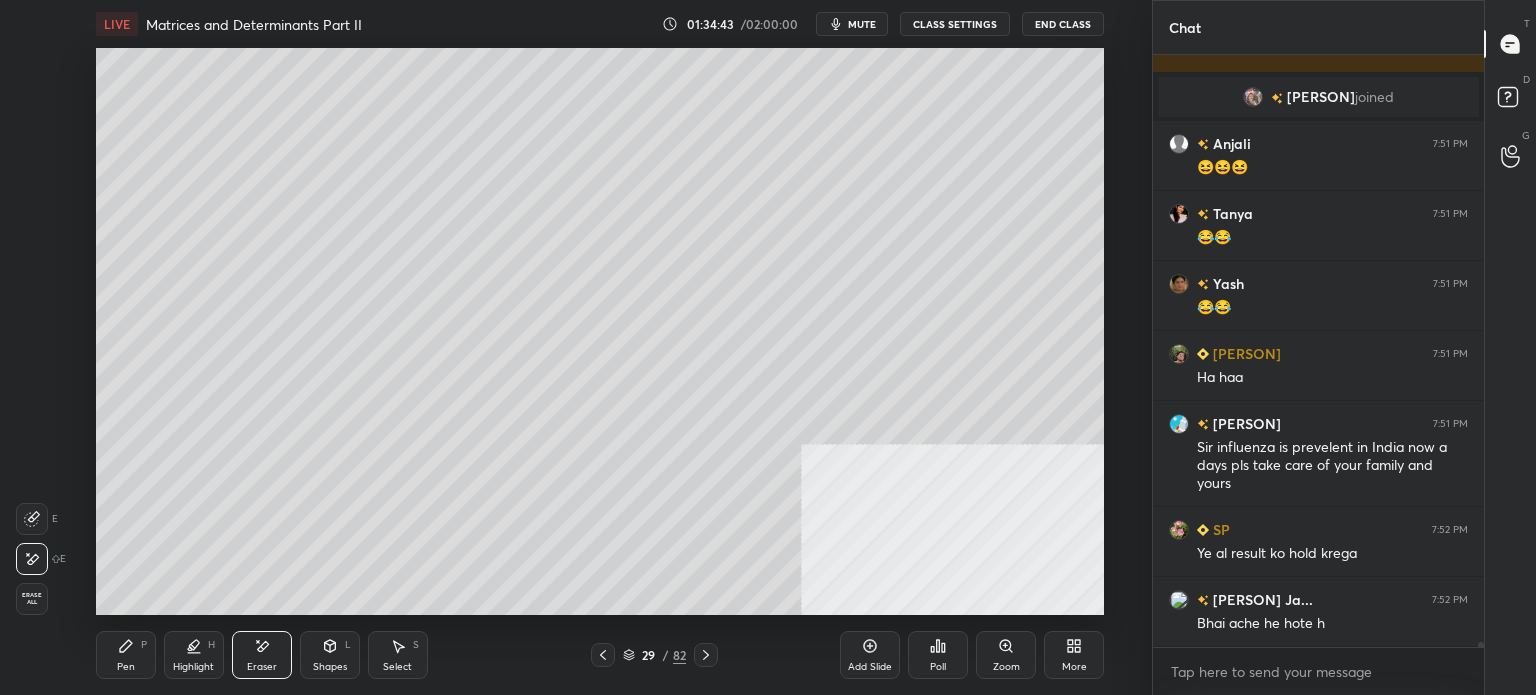 click on "Pen" at bounding box center [126, 667] 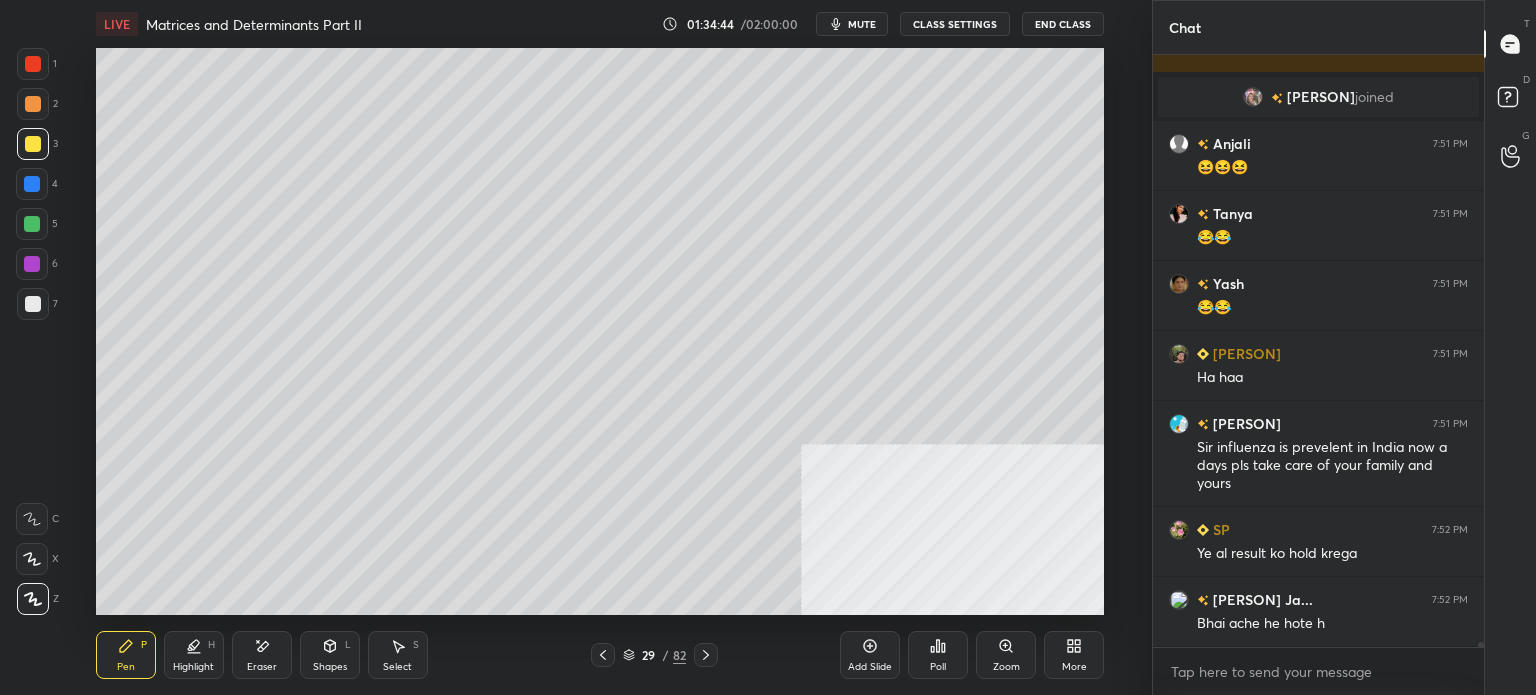 click at bounding box center (33, 304) 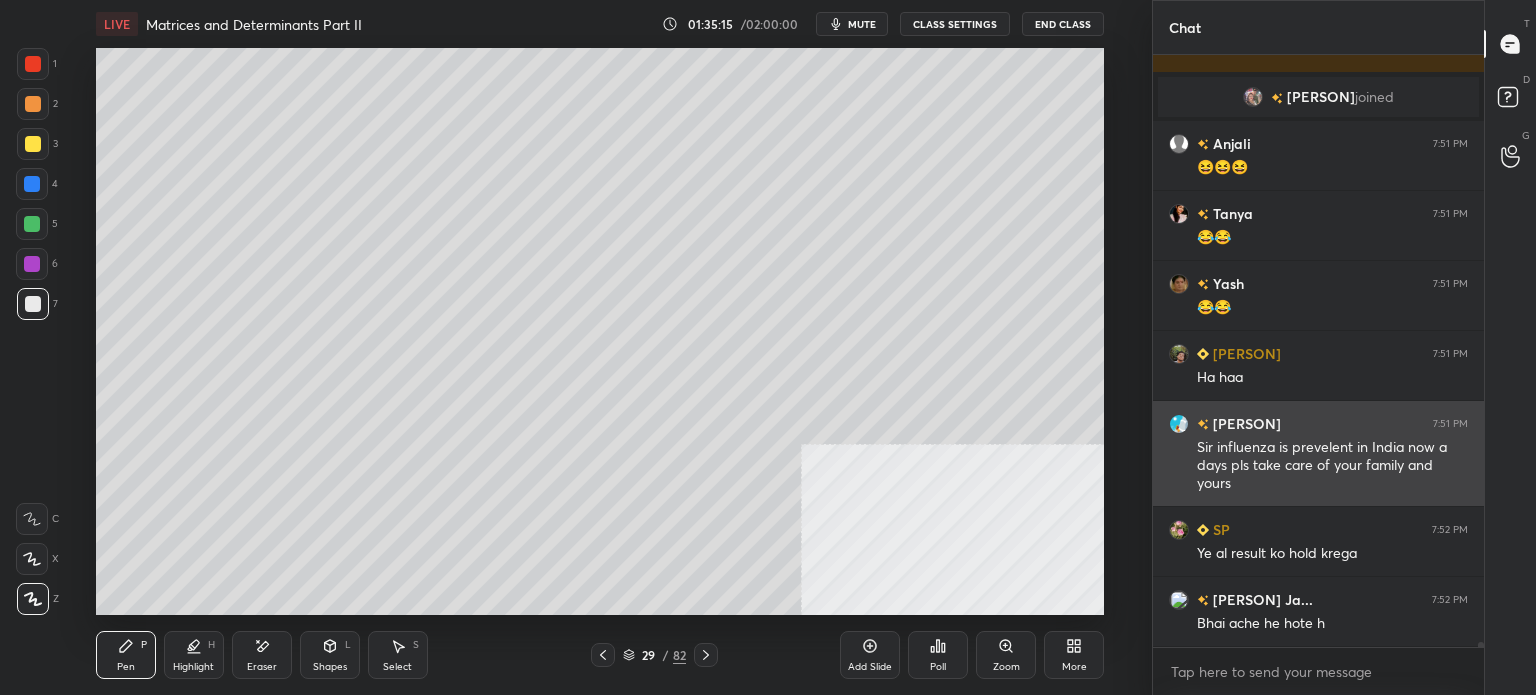 click on "[PERSON] 7:51 PM" at bounding box center (1318, 423) 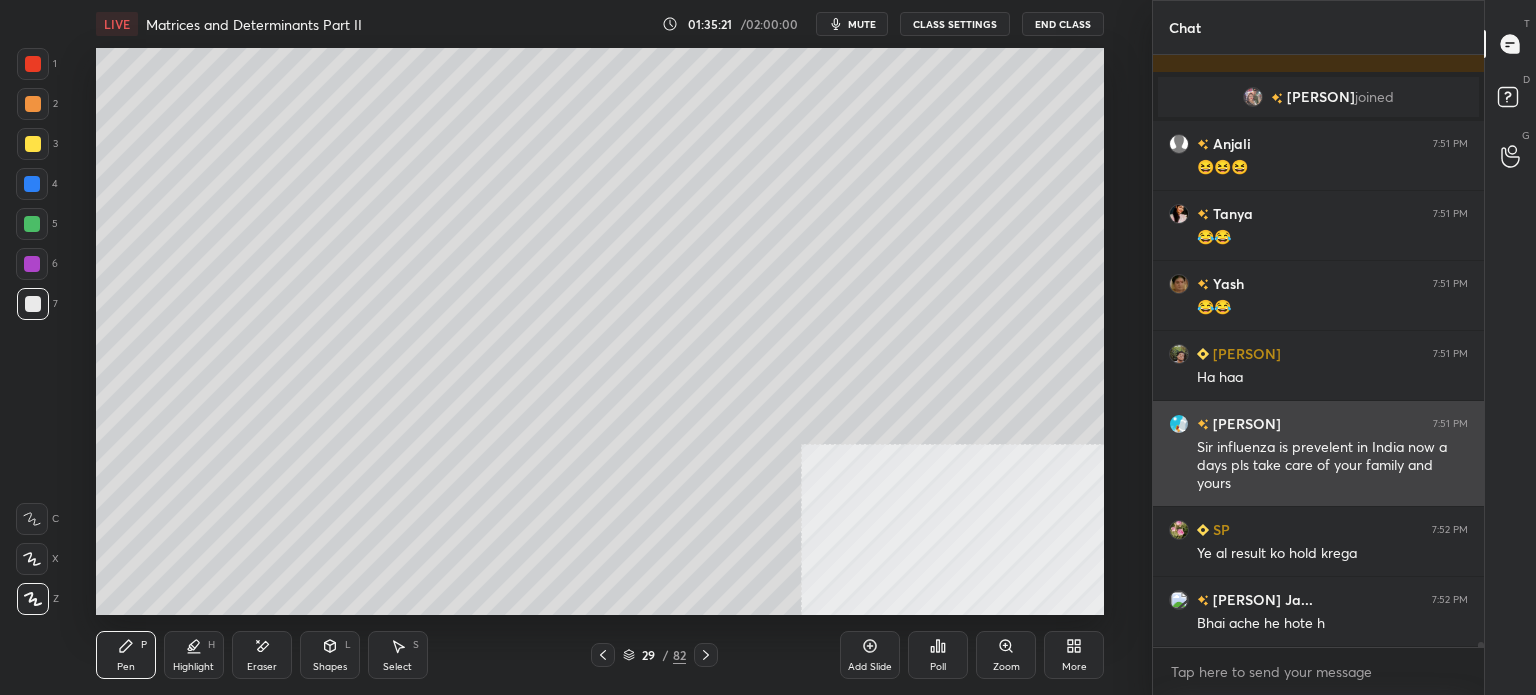 scroll, scrollTop: 65370, scrollLeft: 0, axis: vertical 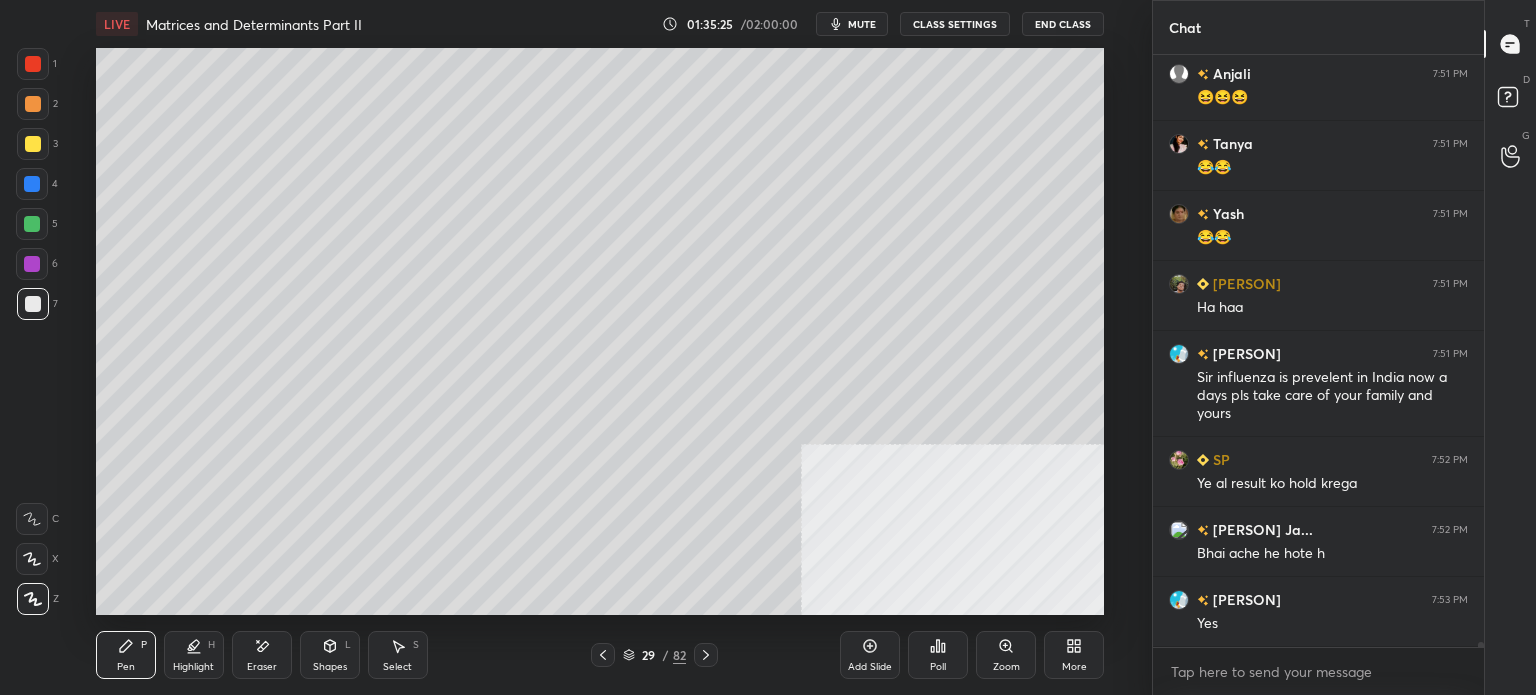 click on "6" at bounding box center (37, 264) 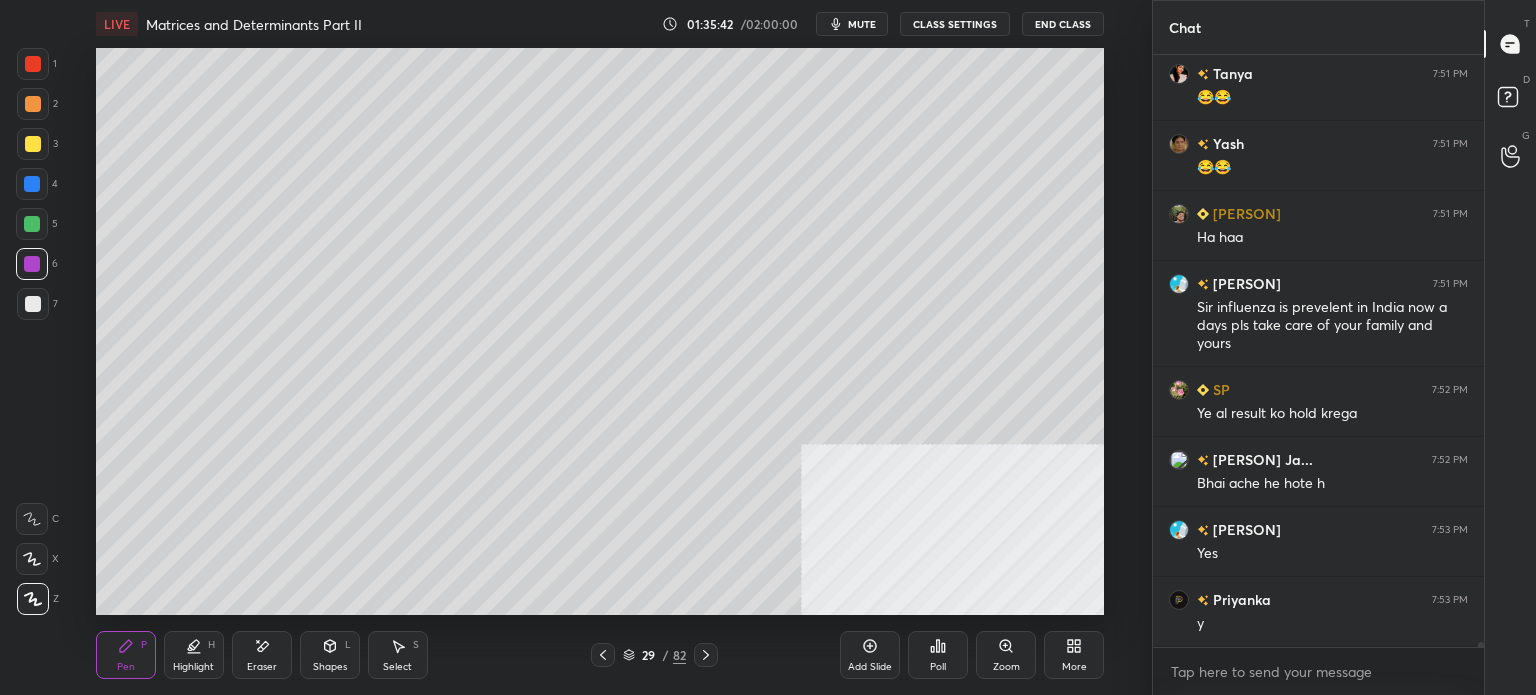scroll, scrollTop: 65510, scrollLeft: 0, axis: vertical 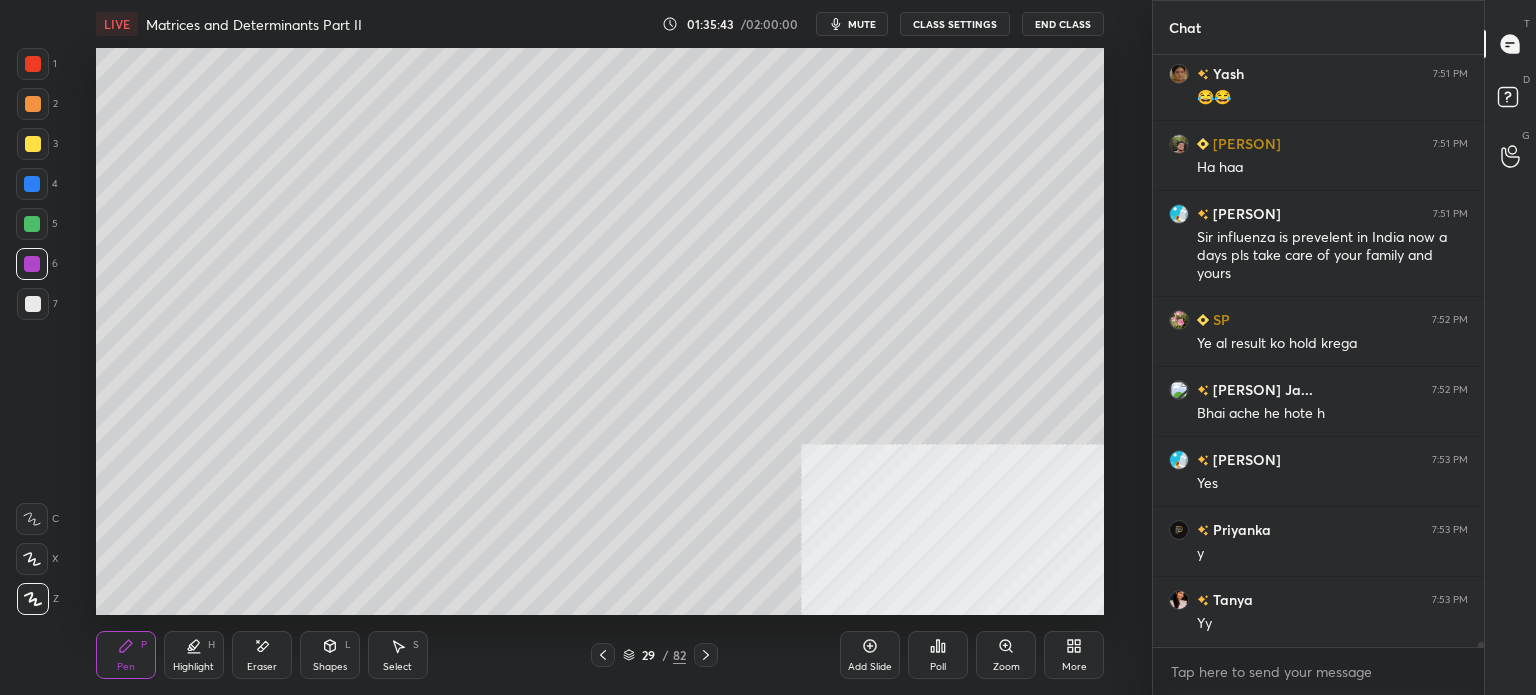 click at bounding box center [32, 224] 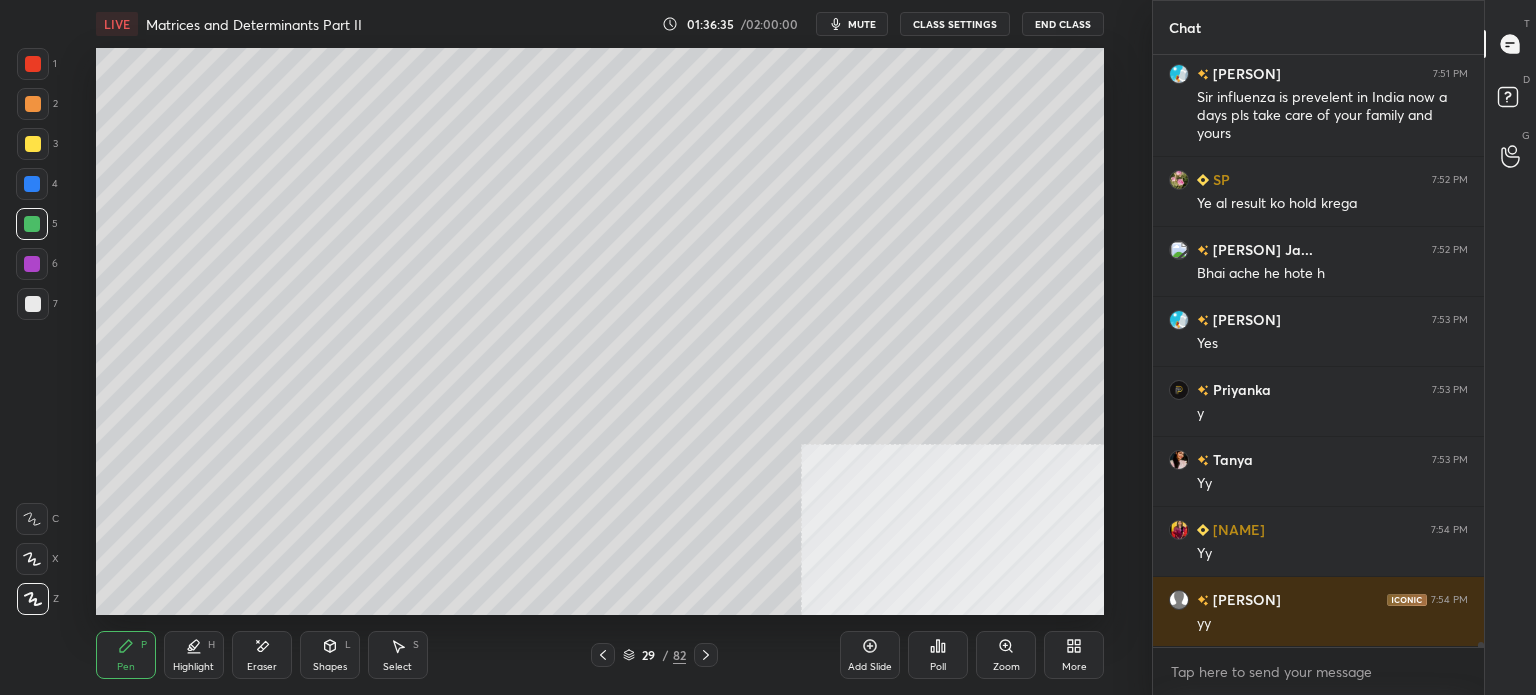 scroll, scrollTop: 65720, scrollLeft: 0, axis: vertical 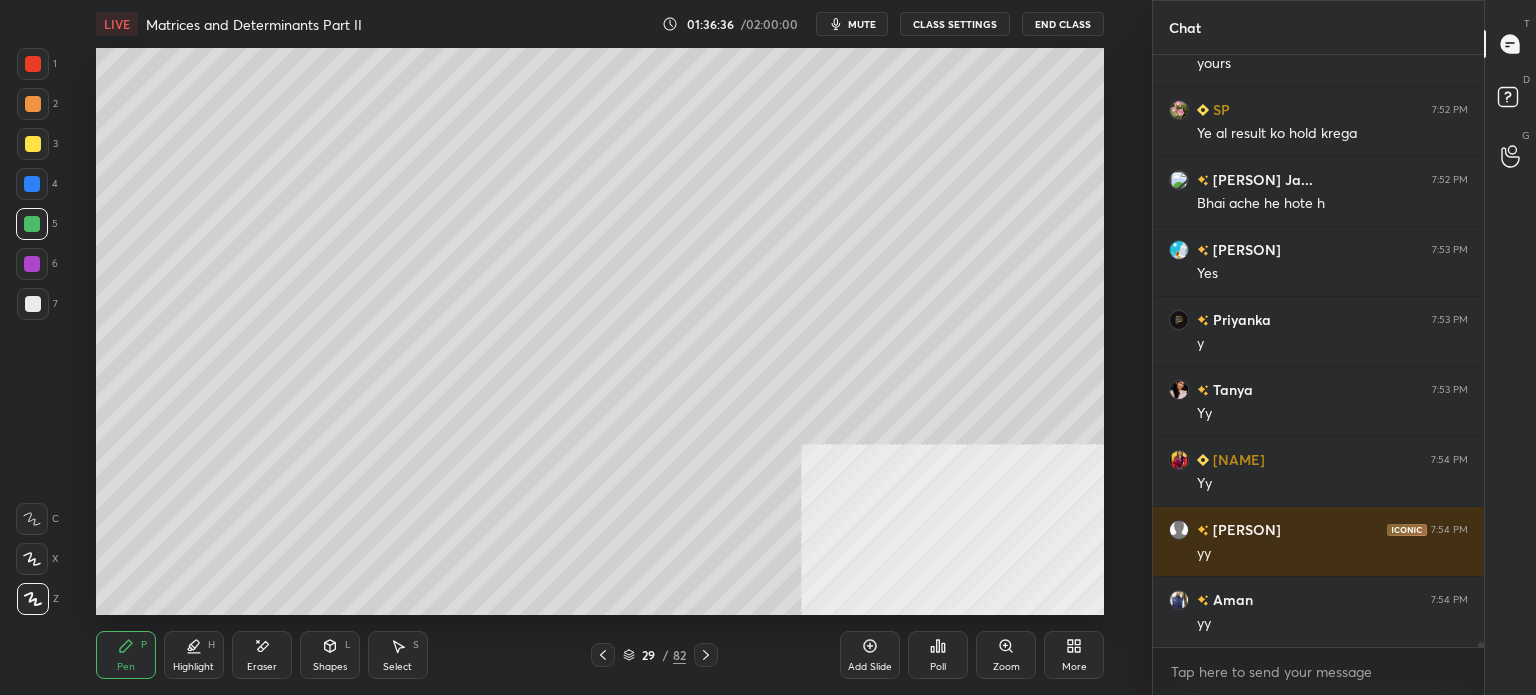 click on "7" at bounding box center (37, 308) 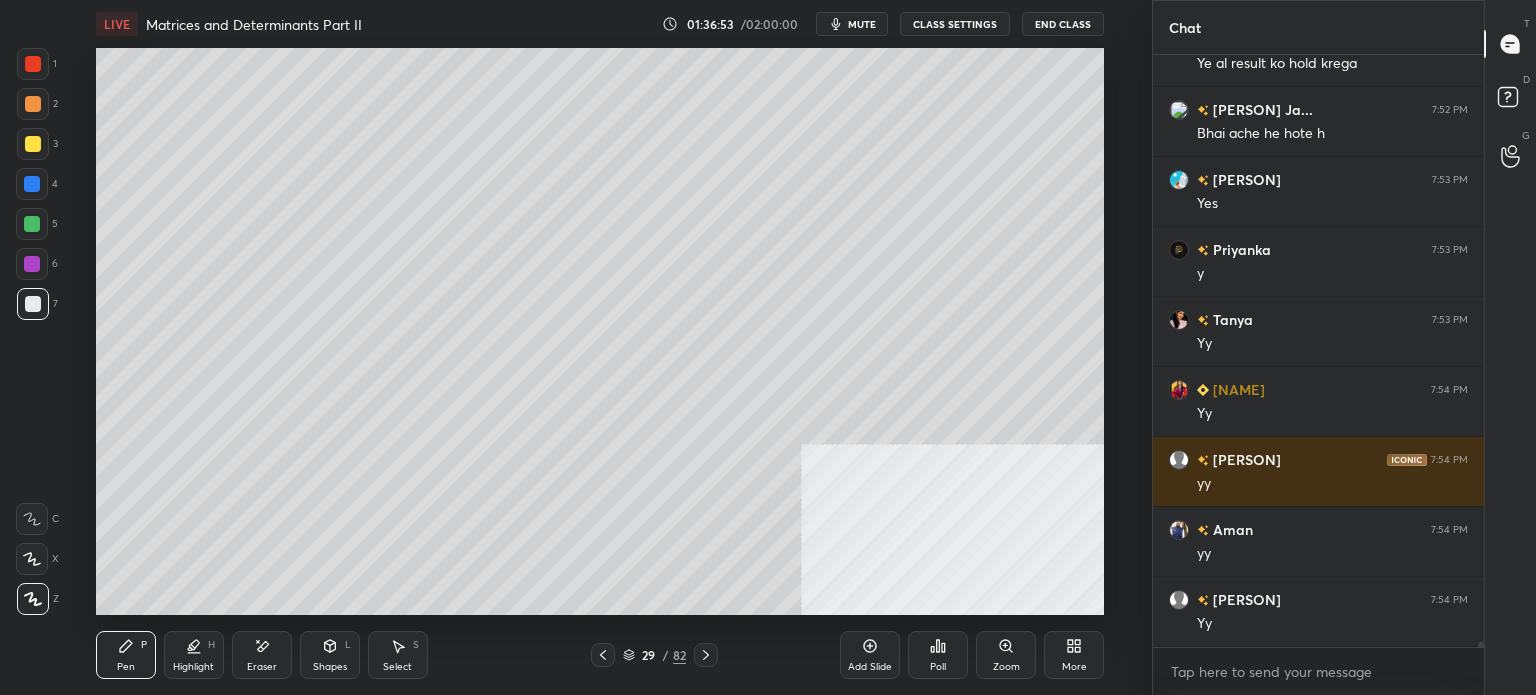 scroll, scrollTop: 65860, scrollLeft: 0, axis: vertical 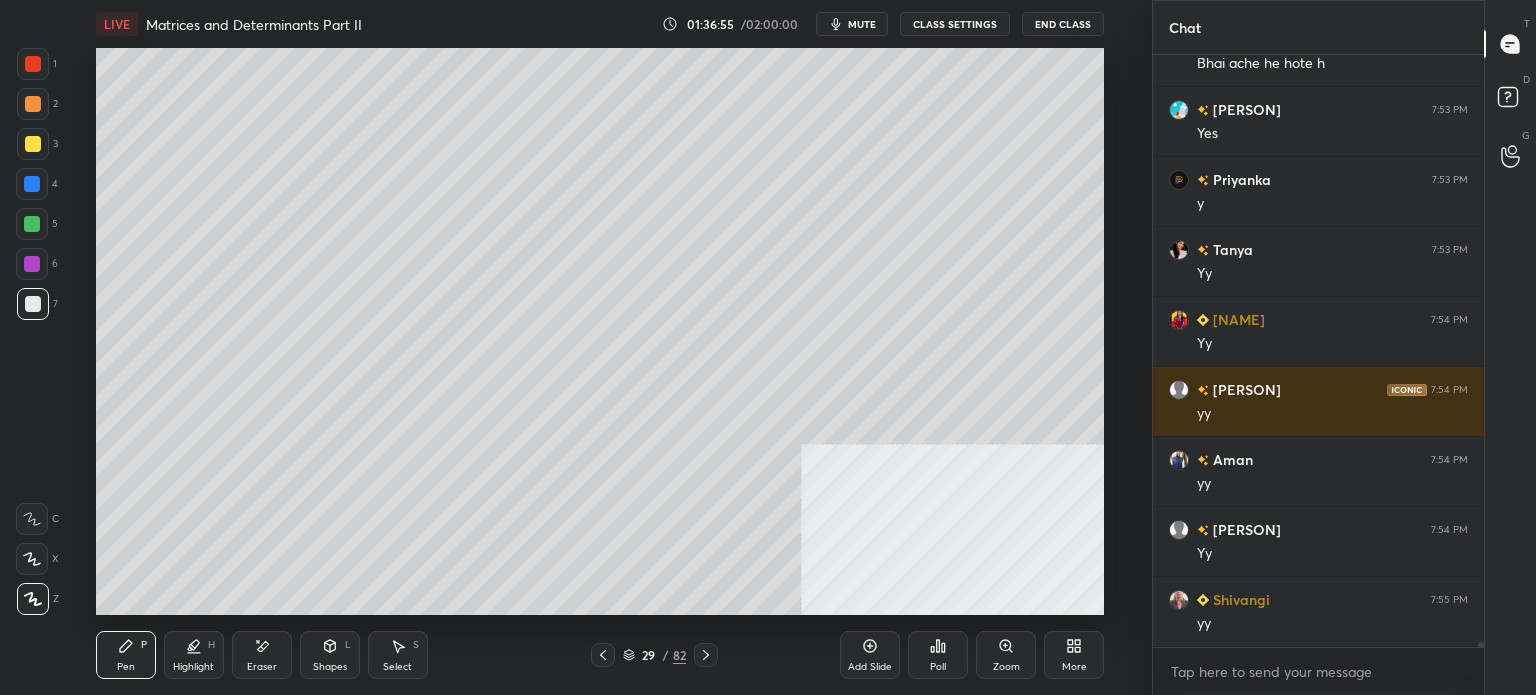 click at bounding box center [32, 224] 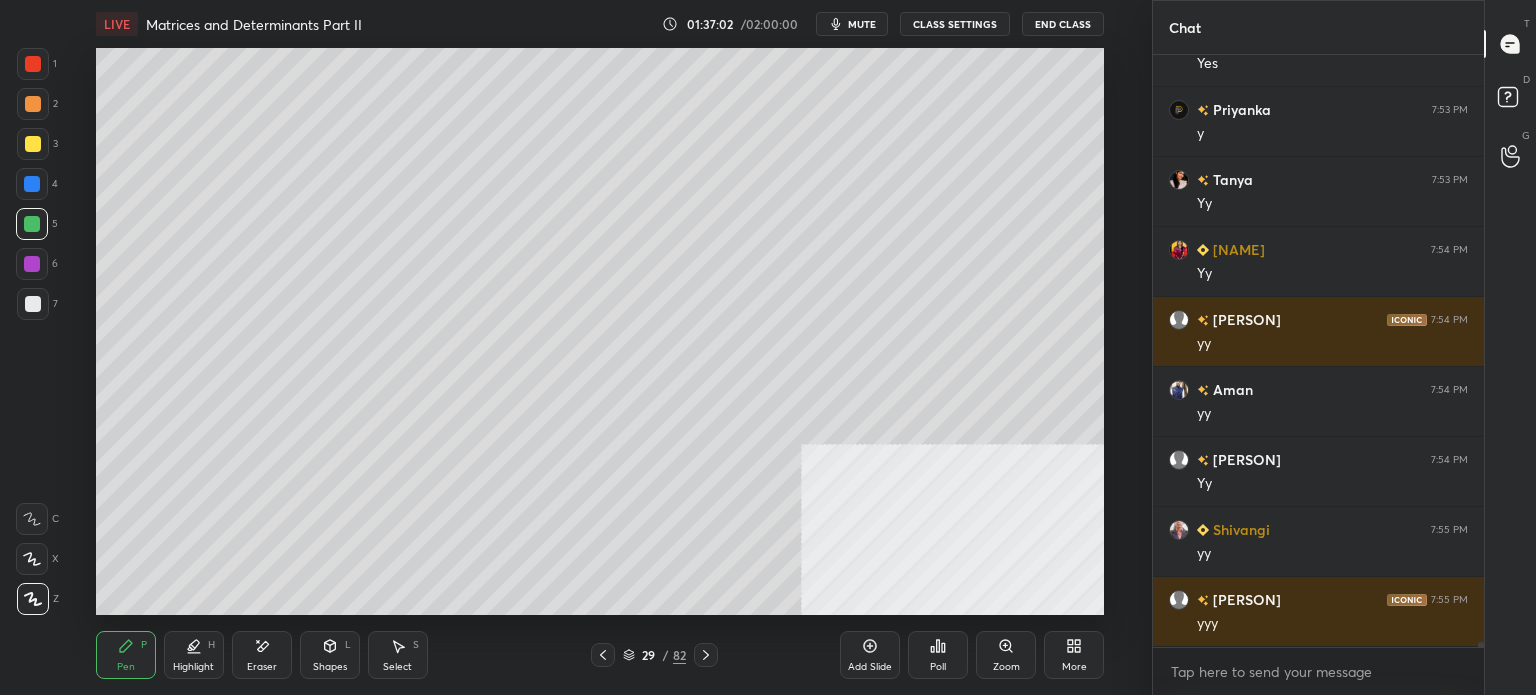 scroll, scrollTop: 66000, scrollLeft: 0, axis: vertical 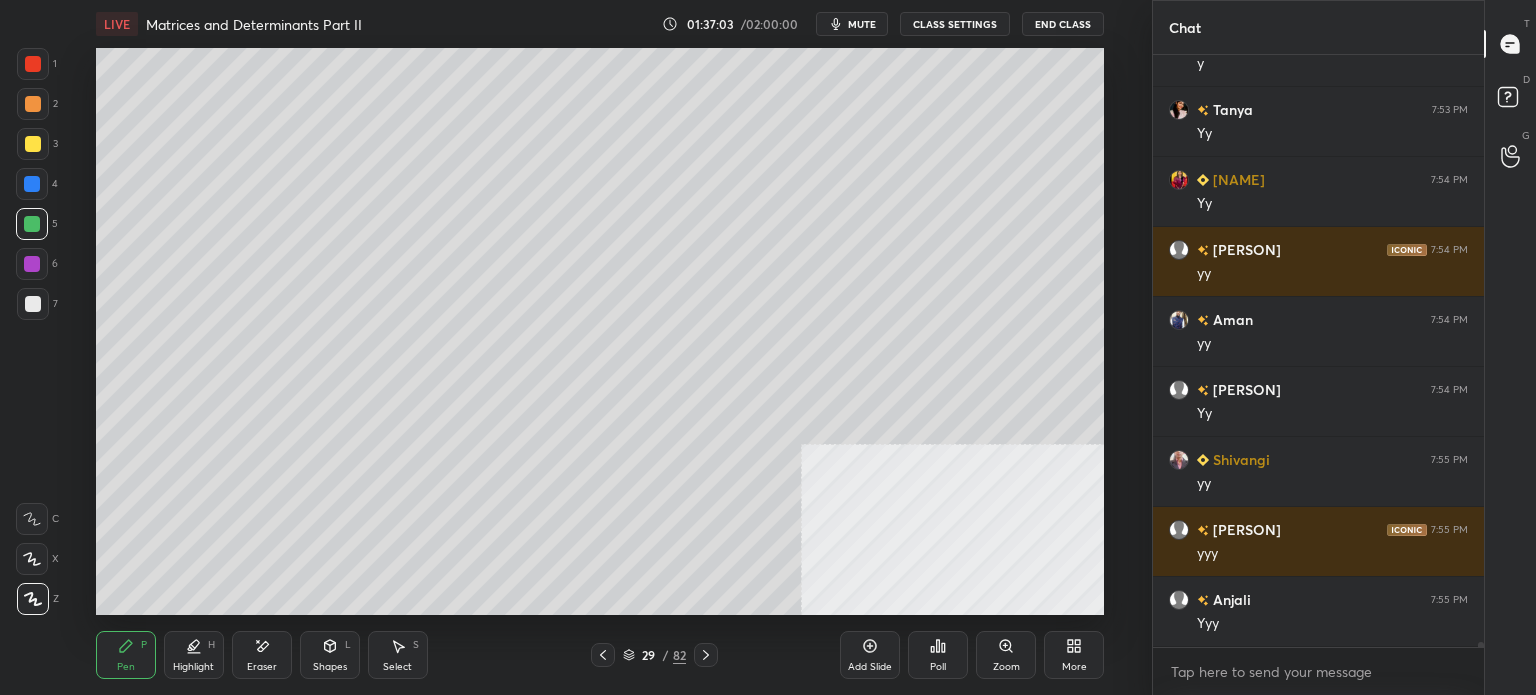 click at bounding box center (33, 304) 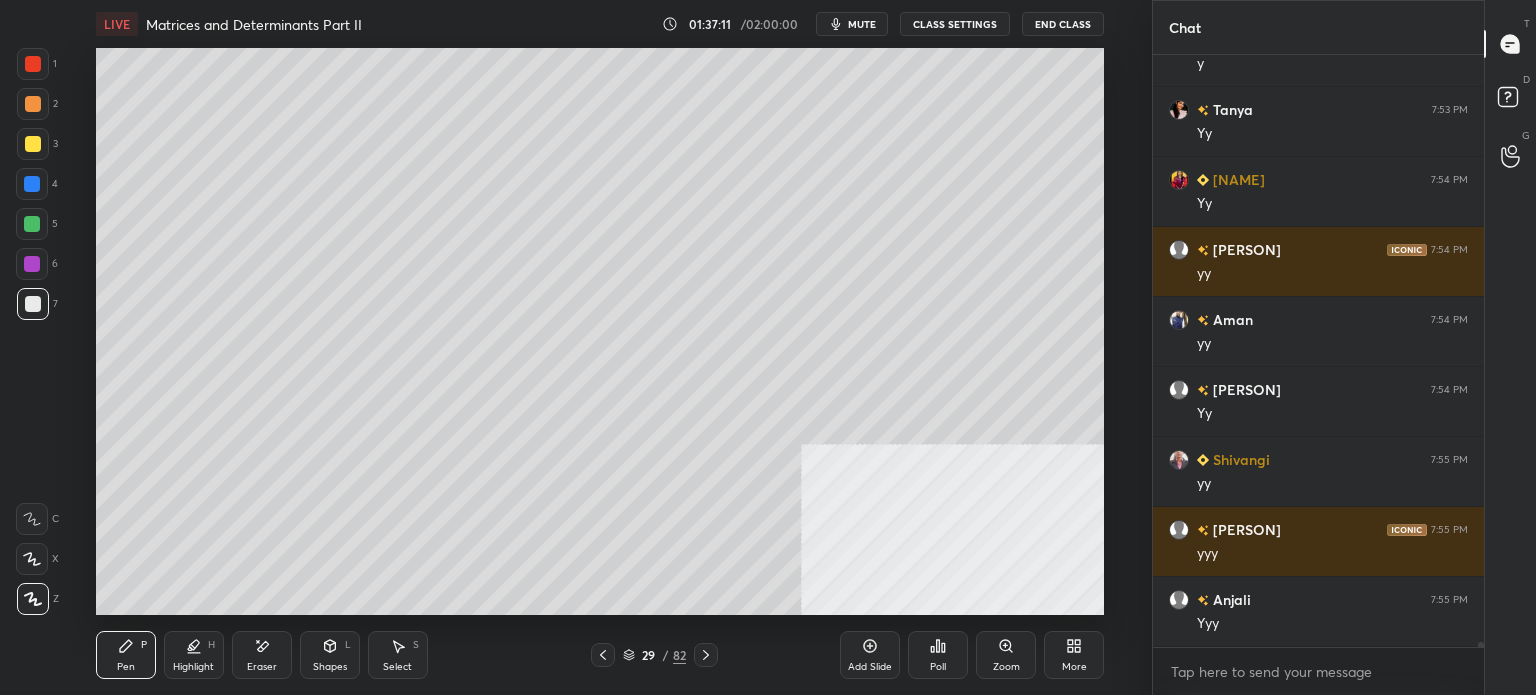click on "Shapes L" at bounding box center [330, 655] 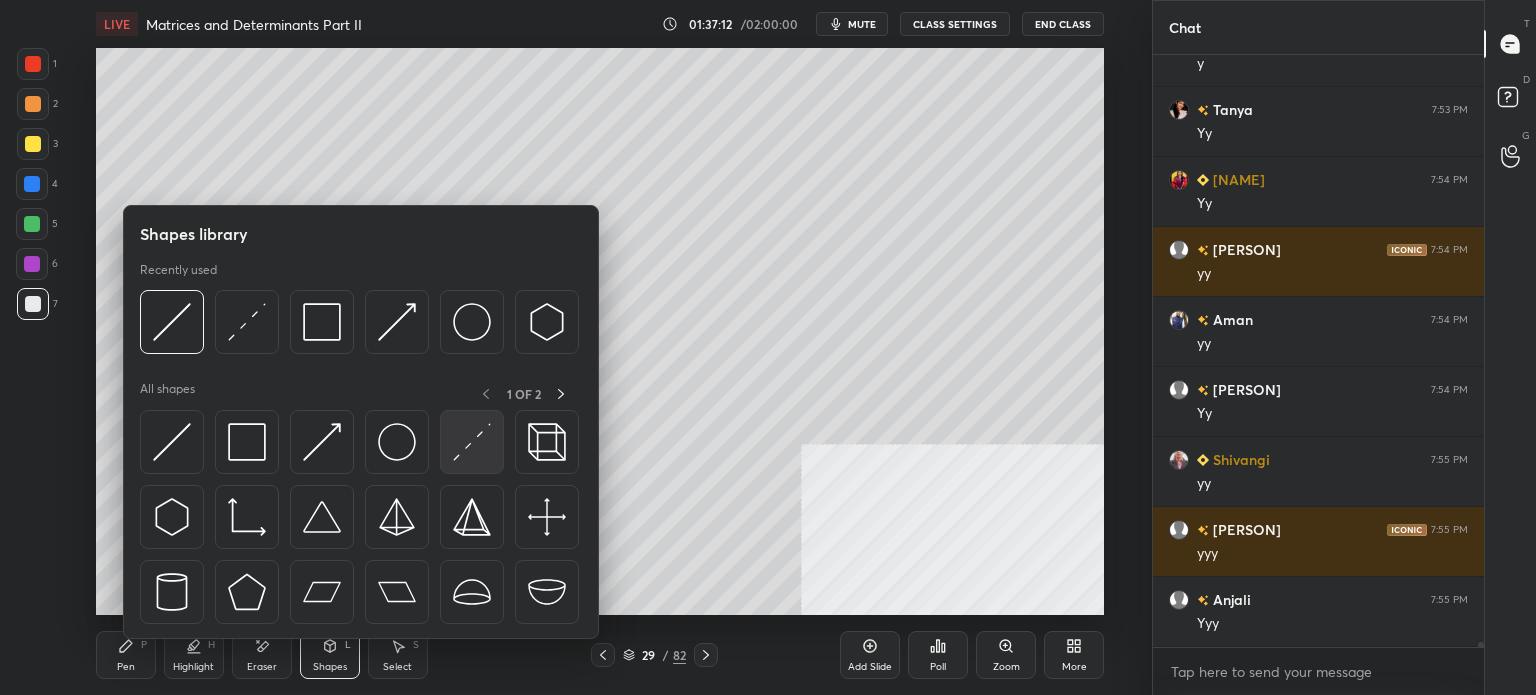 click at bounding box center (472, 442) 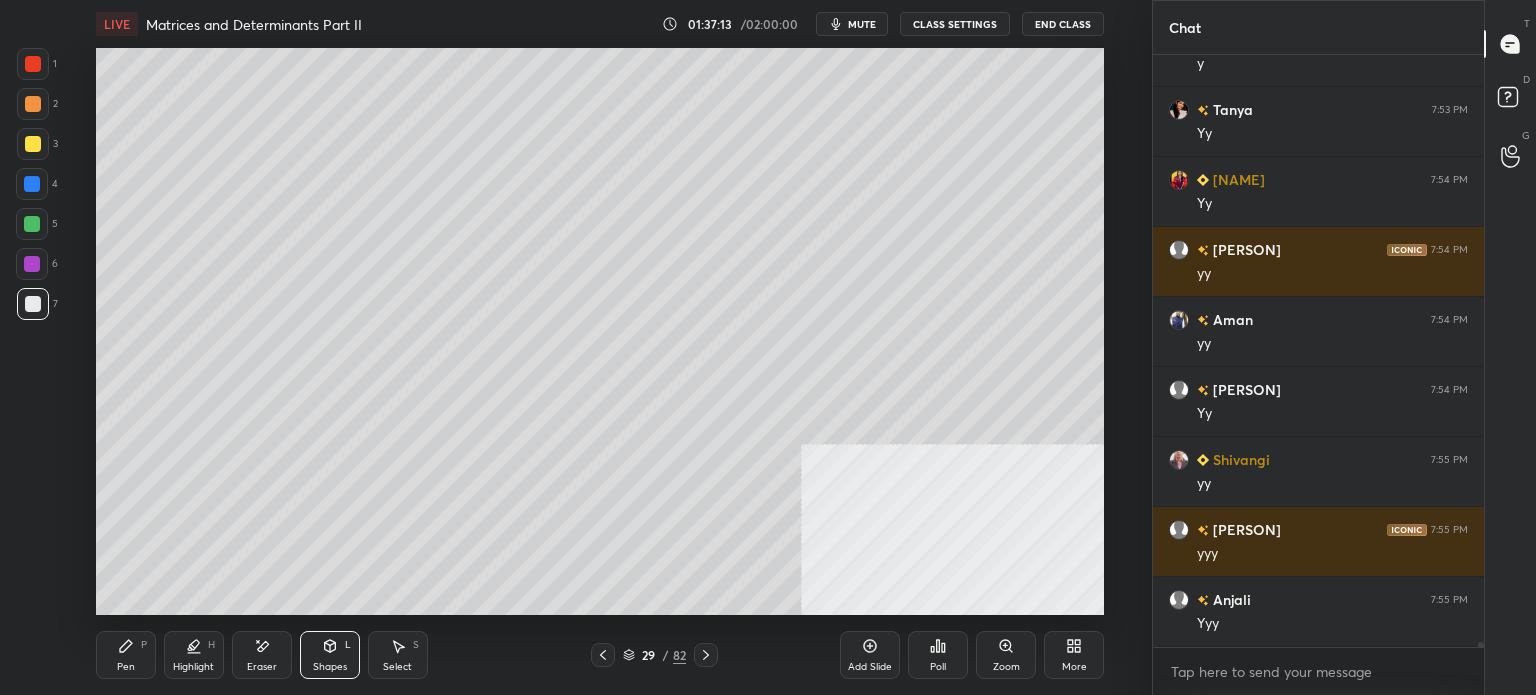 click at bounding box center (32, 224) 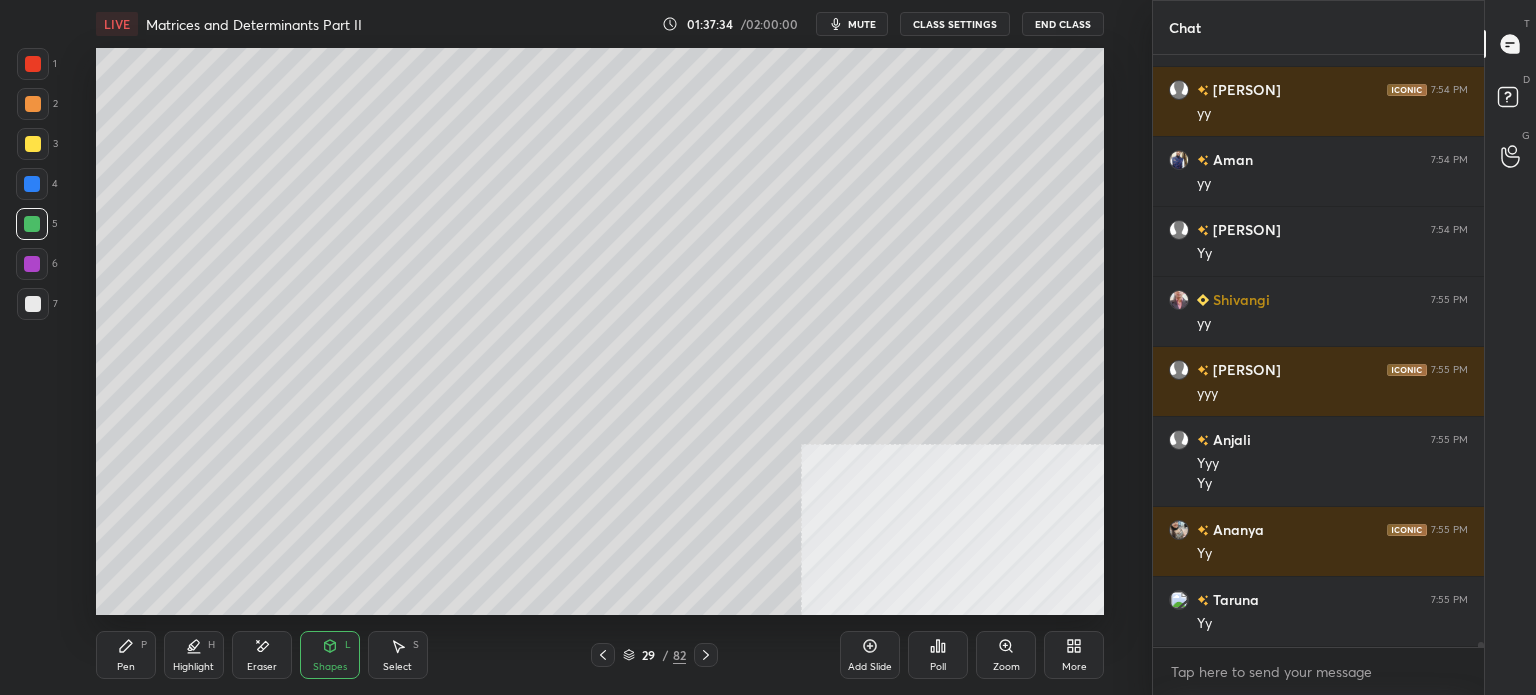 scroll, scrollTop: 66230, scrollLeft: 0, axis: vertical 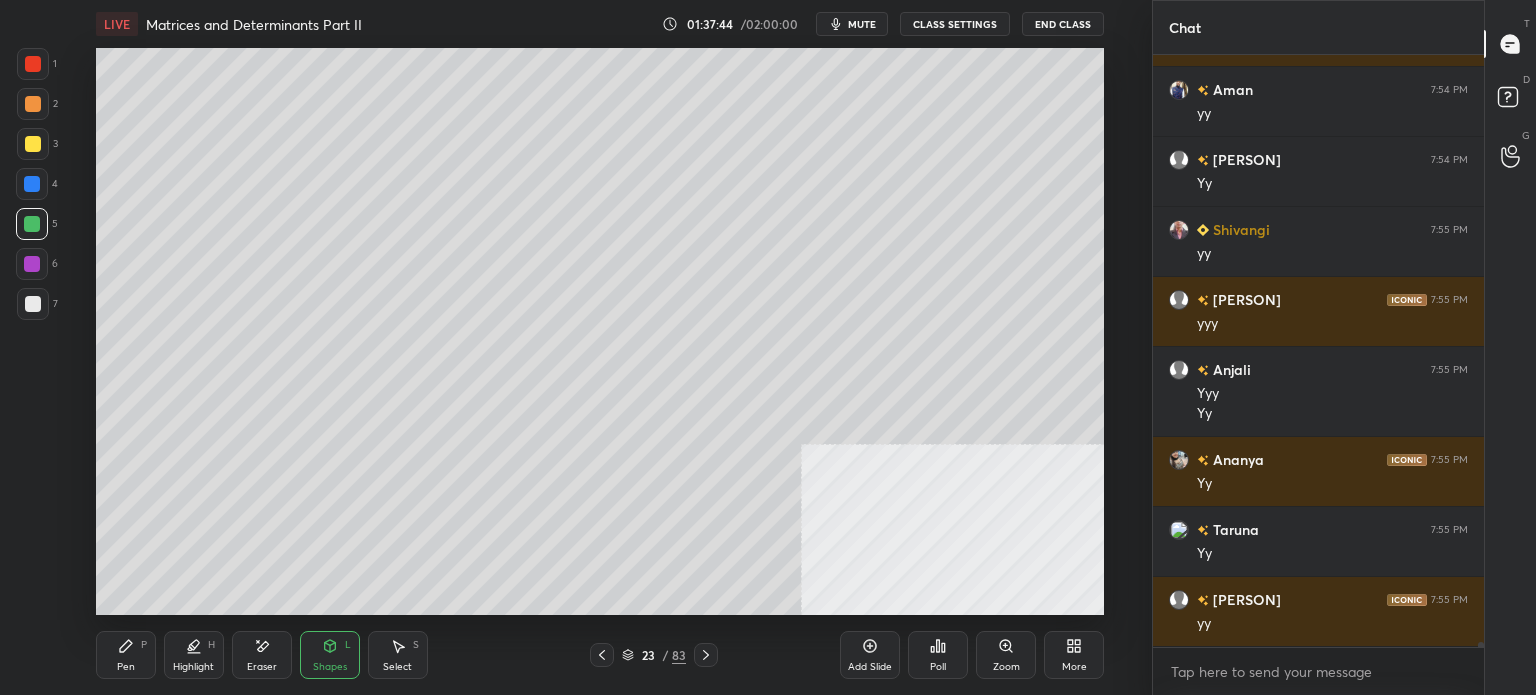 click on "Select S" at bounding box center (398, 655) 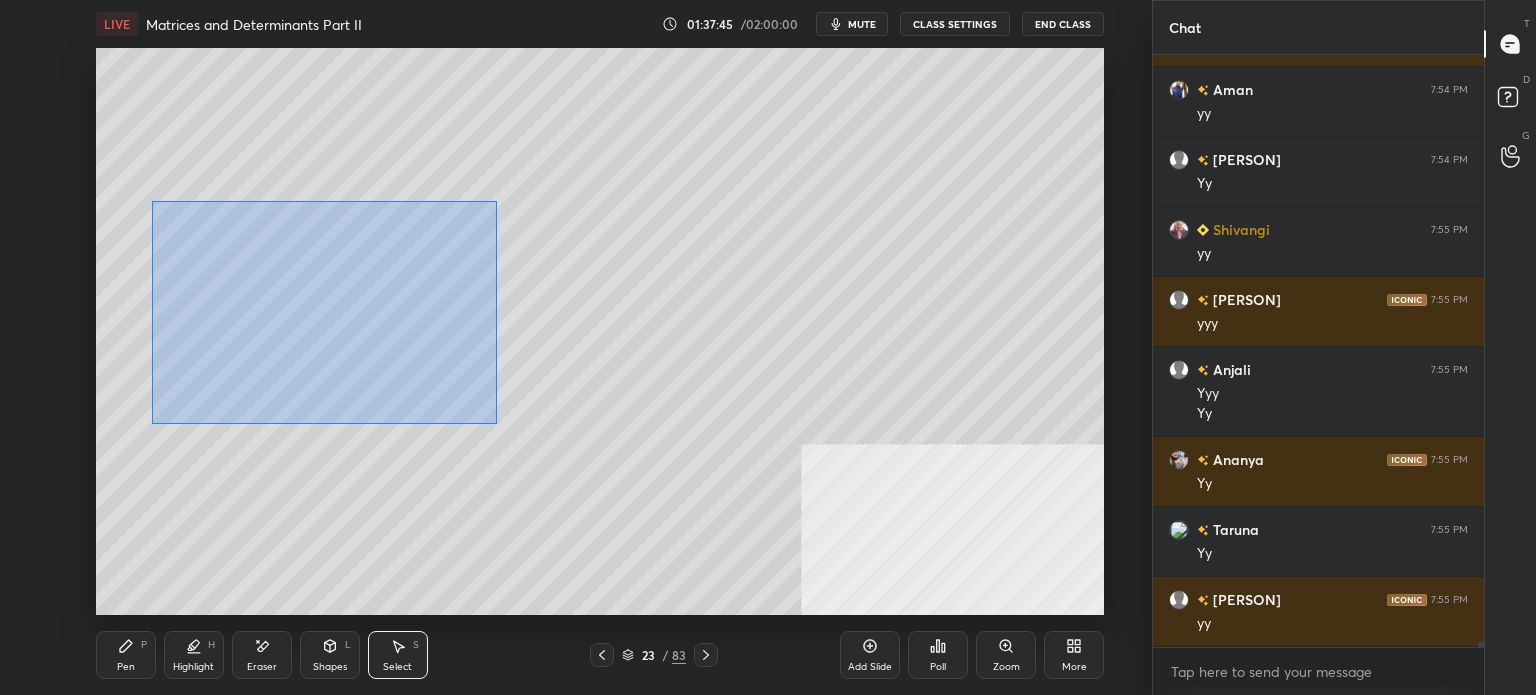 scroll, scrollTop: 66300, scrollLeft: 0, axis: vertical 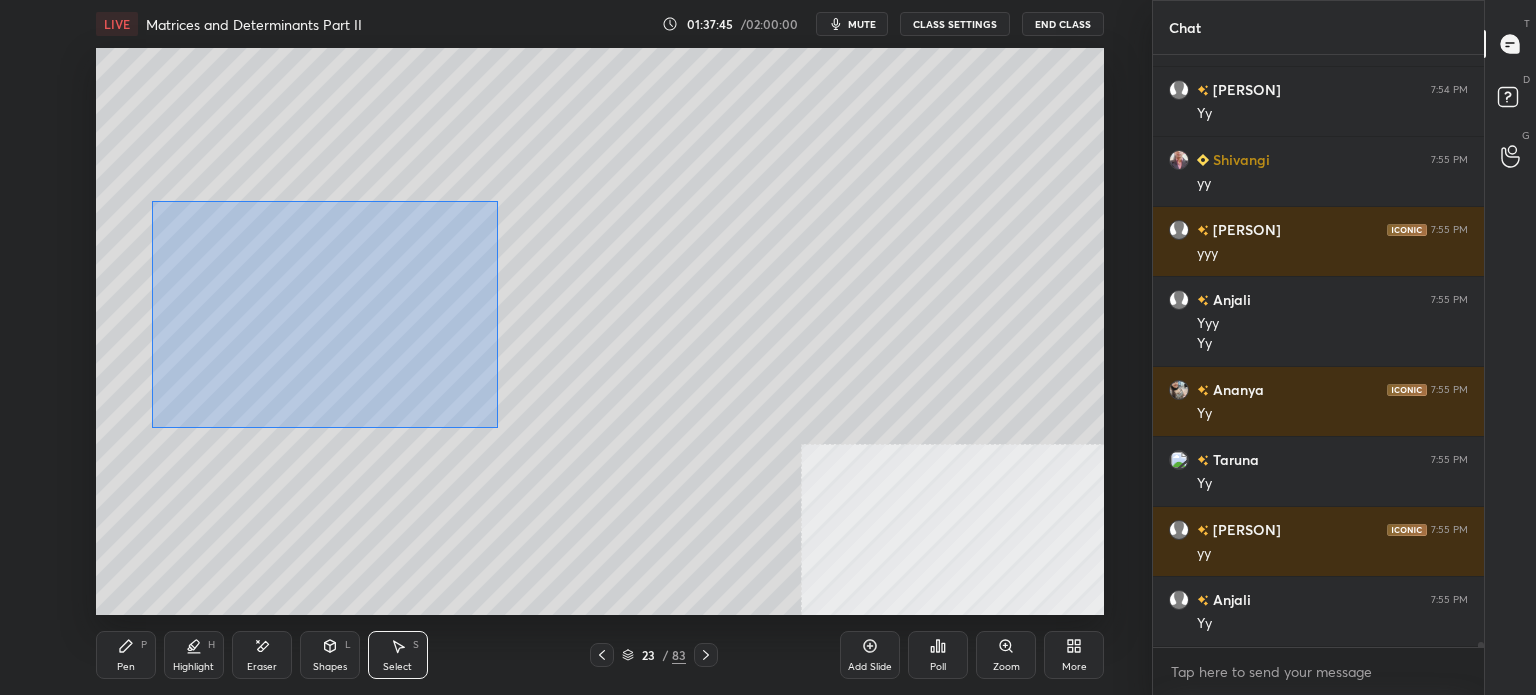 drag, startPoint x: 249, startPoint y: 283, endPoint x: 524, endPoint y: 366, distance: 287.2525 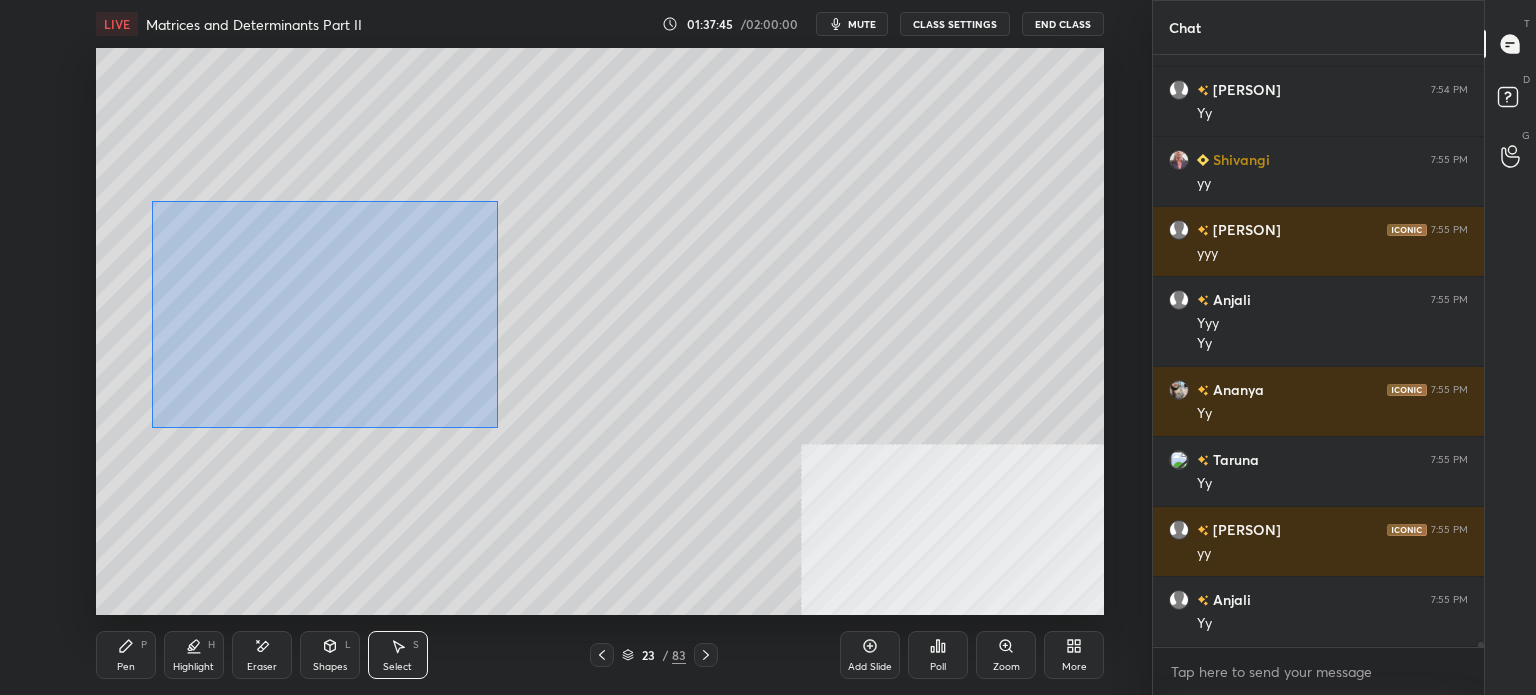click on "0 ° Undo Copy Paste here Duplicate Duplicate to new slide Delete" at bounding box center (600, 331) 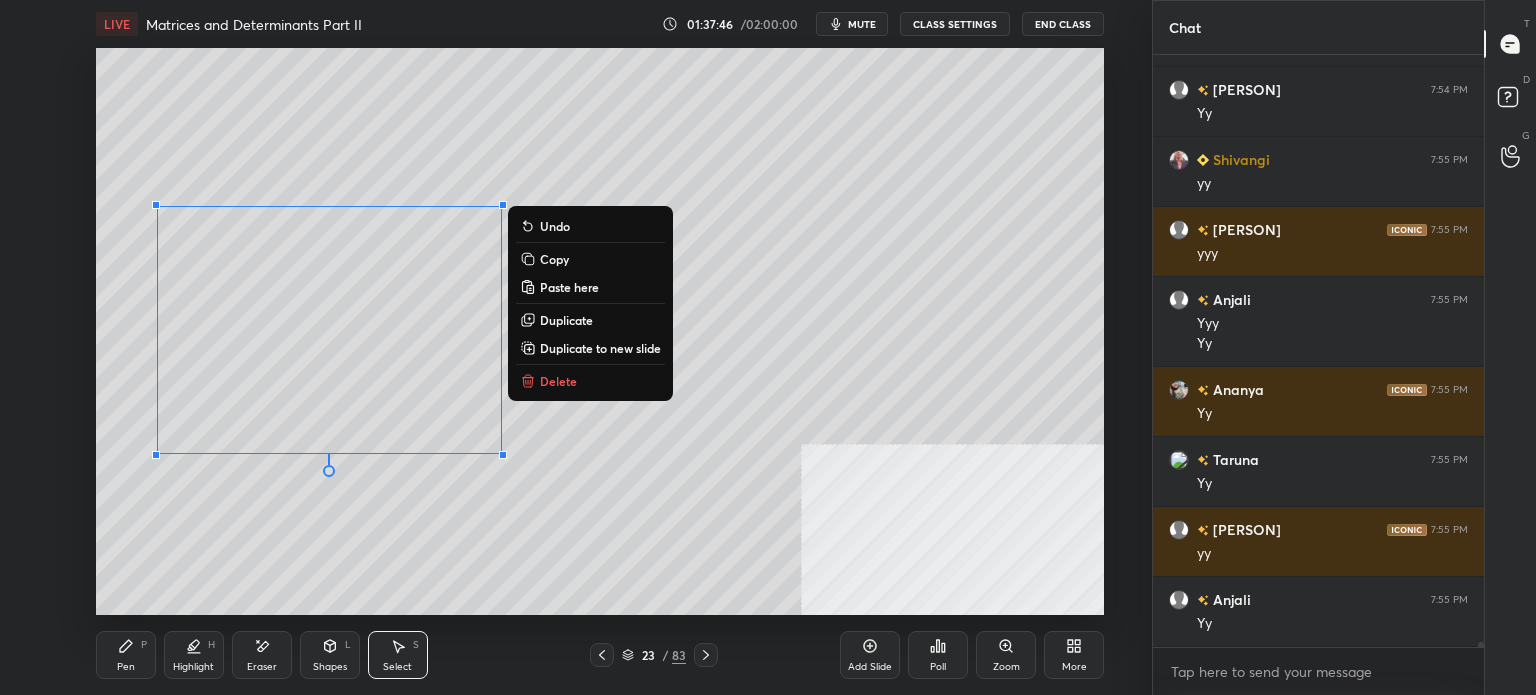 click on "Copy" at bounding box center [590, 259] 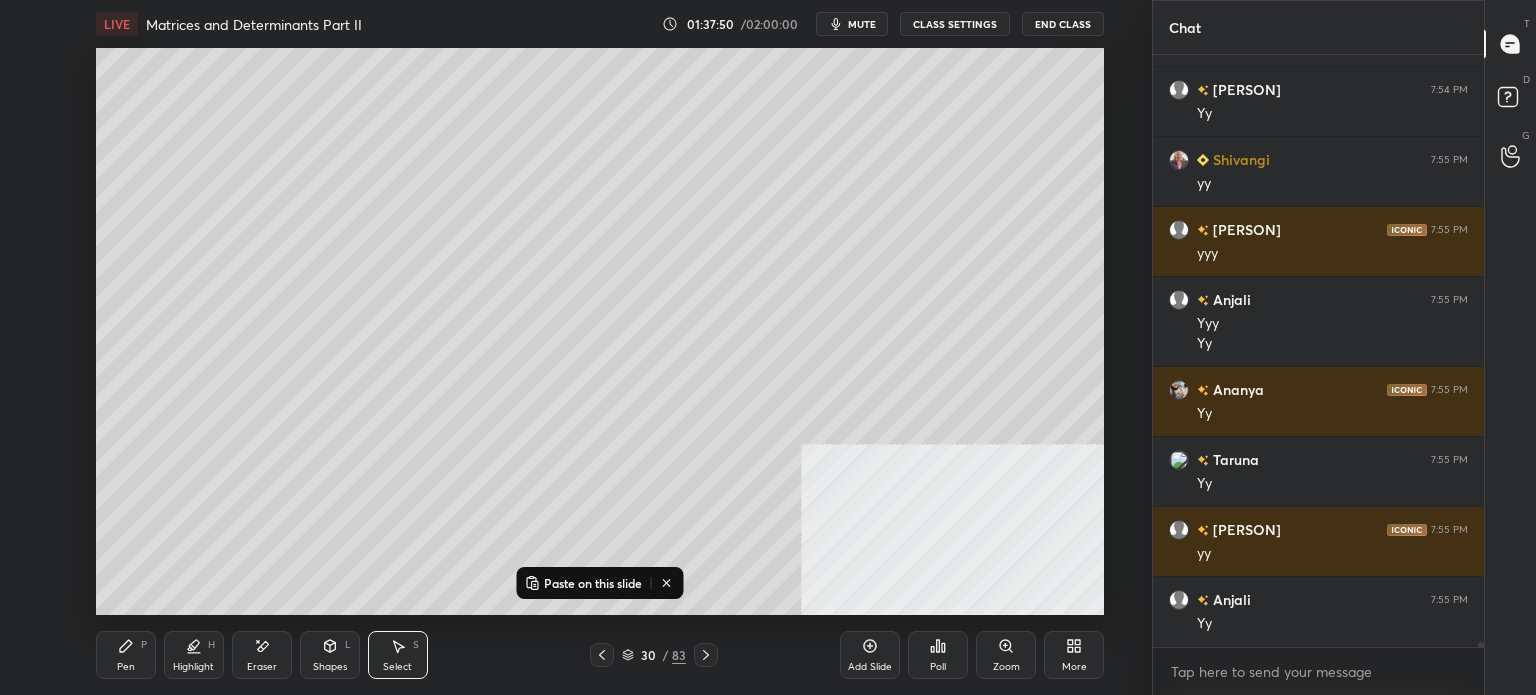 click on "Paste on this slide" at bounding box center (583, 583) 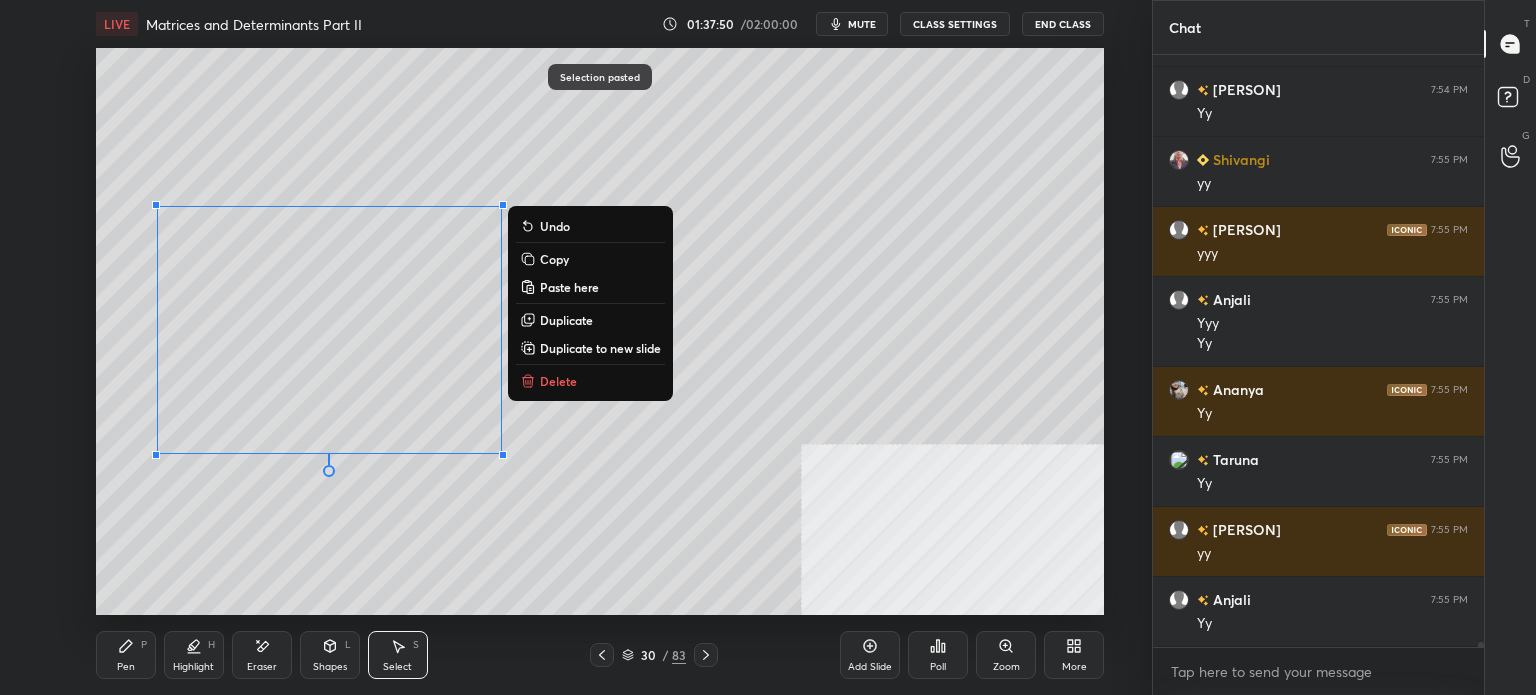 click on "0 ° Undo Copy Paste here Duplicate Duplicate to new slide Delete" at bounding box center (600, 331) 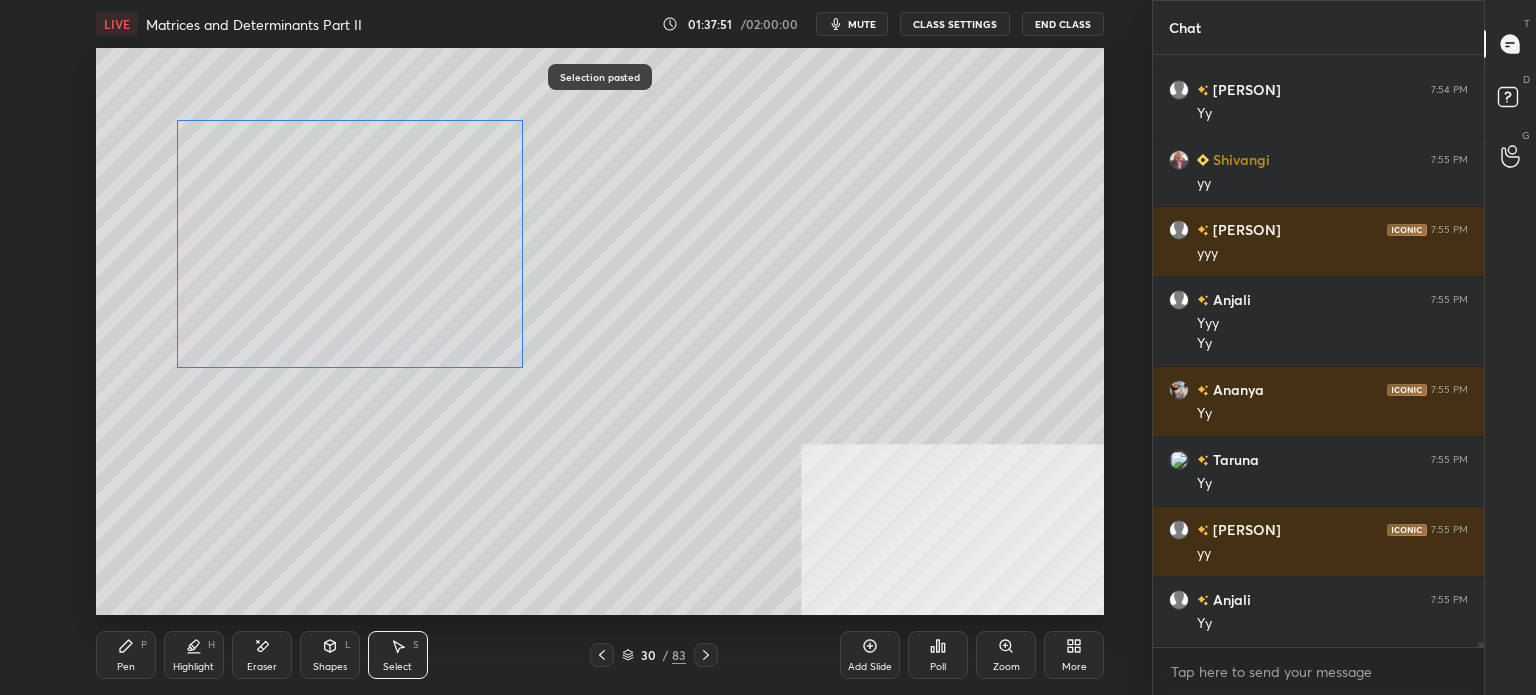 drag, startPoint x: 368, startPoint y: 327, endPoint x: 375, endPoint y: 287, distance: 40.60788 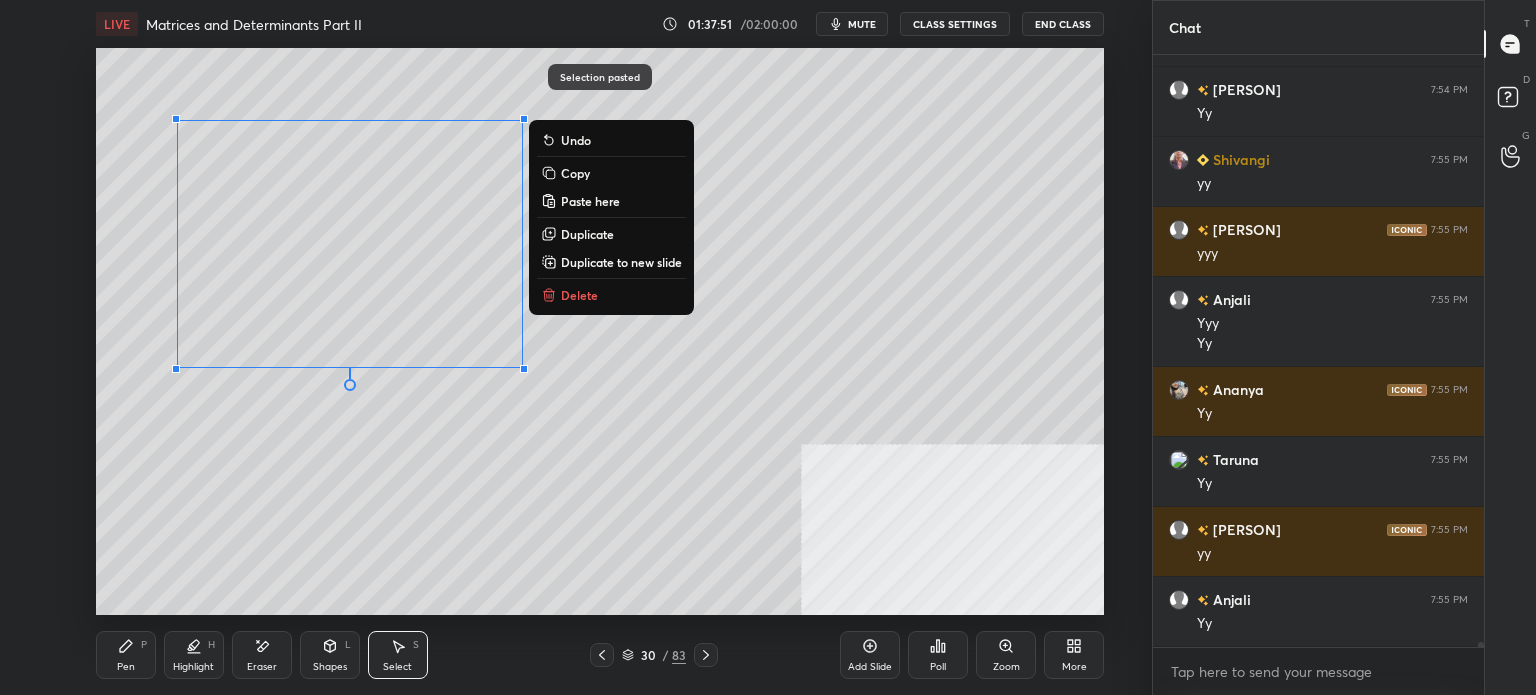 click on "0 ° Undo Copy Paste here Duplicate Duplicate to new slide Delete" at bounding box center (600, 331) 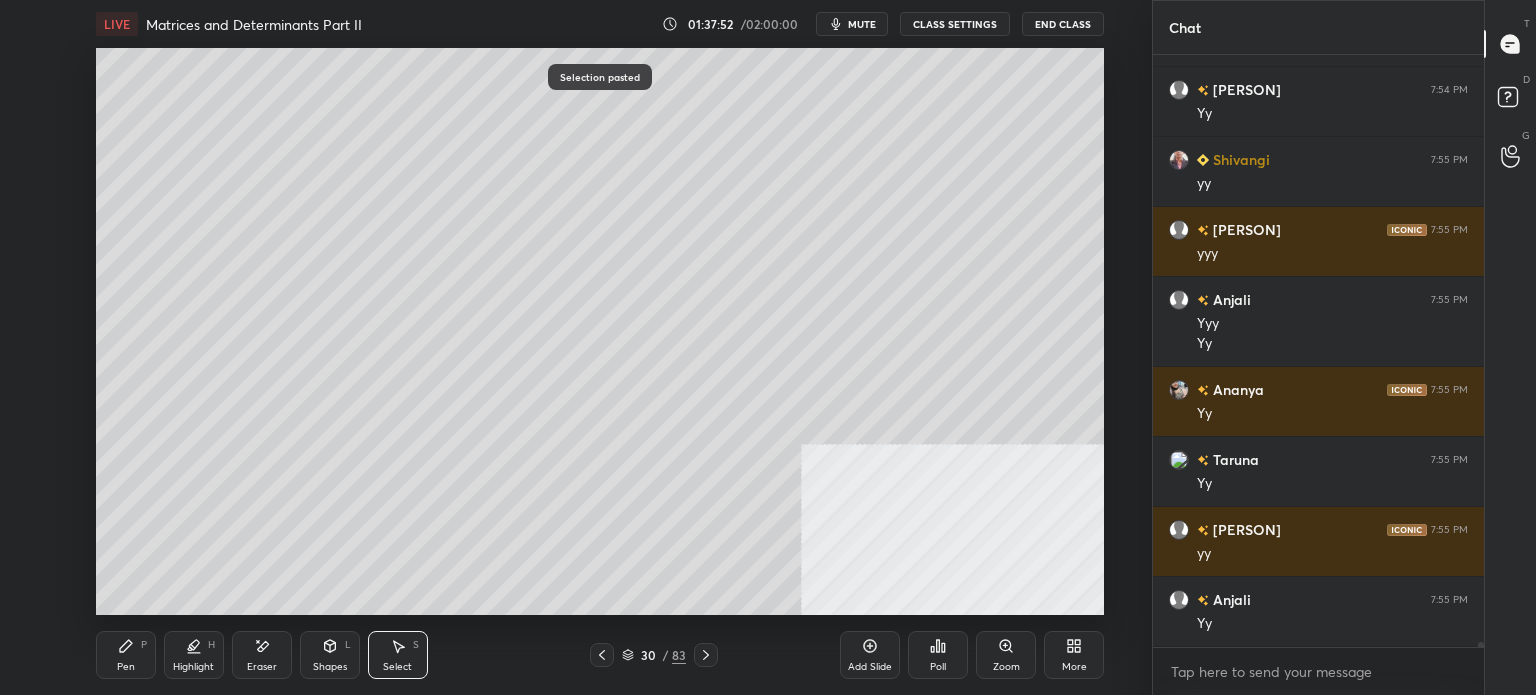 click on "Pen" at bounding box center [126, 667] 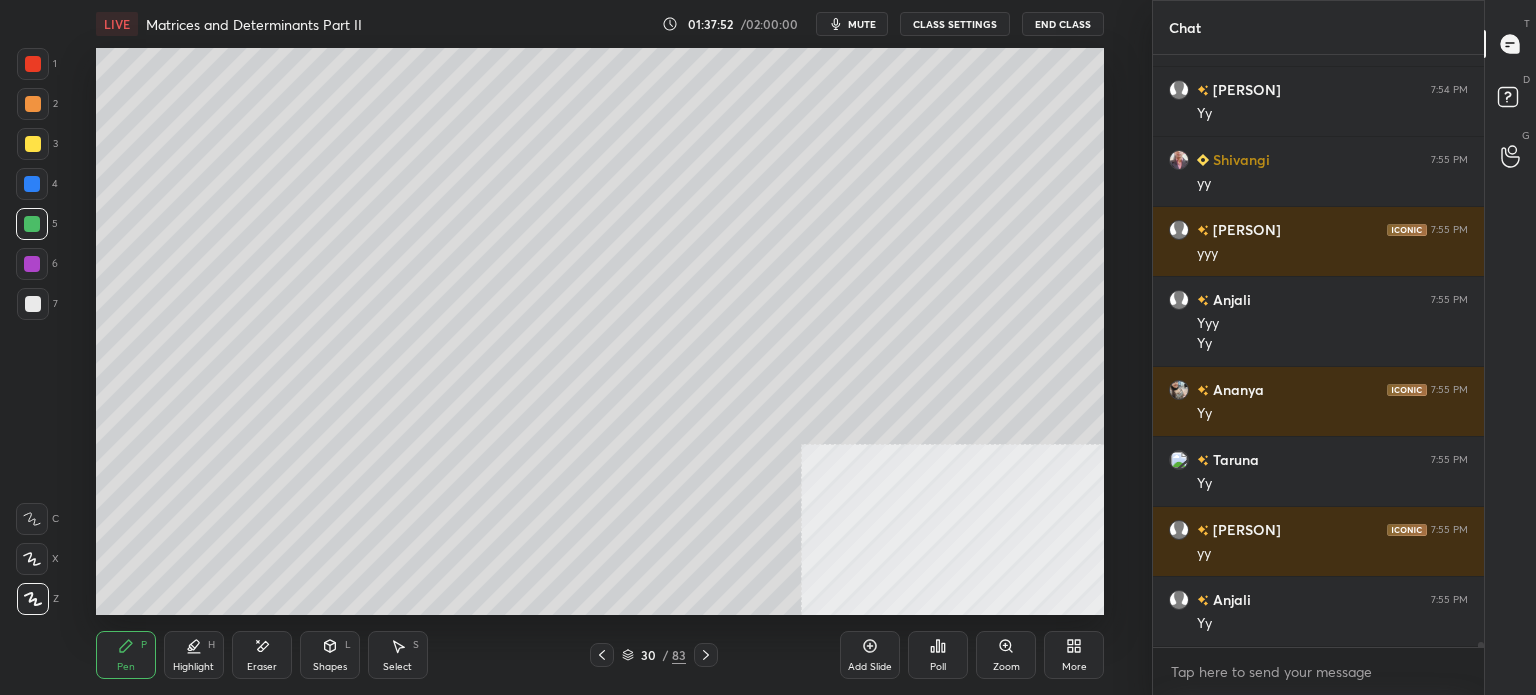click at bounding box center (33, 304) 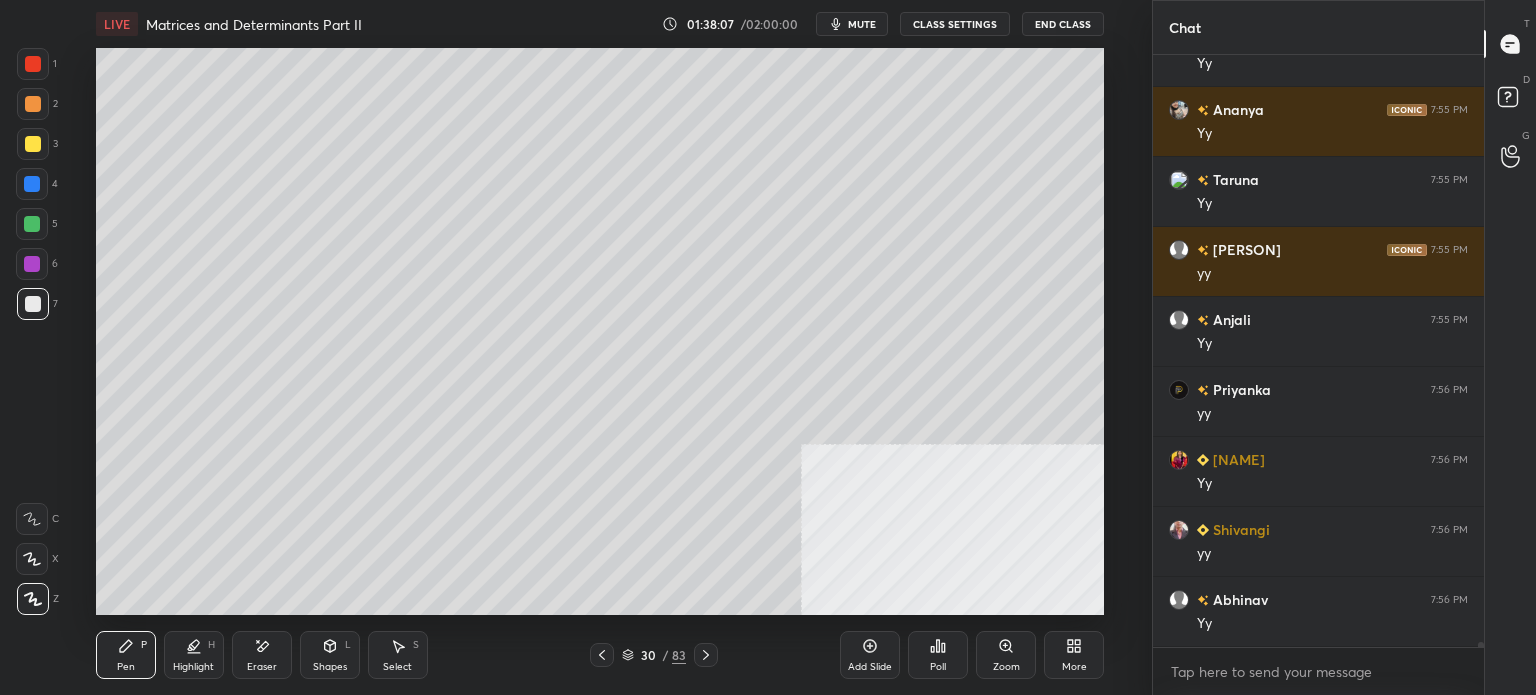 scroll, scrollTop: 66650, scrollLeft: 0, axis: vertical 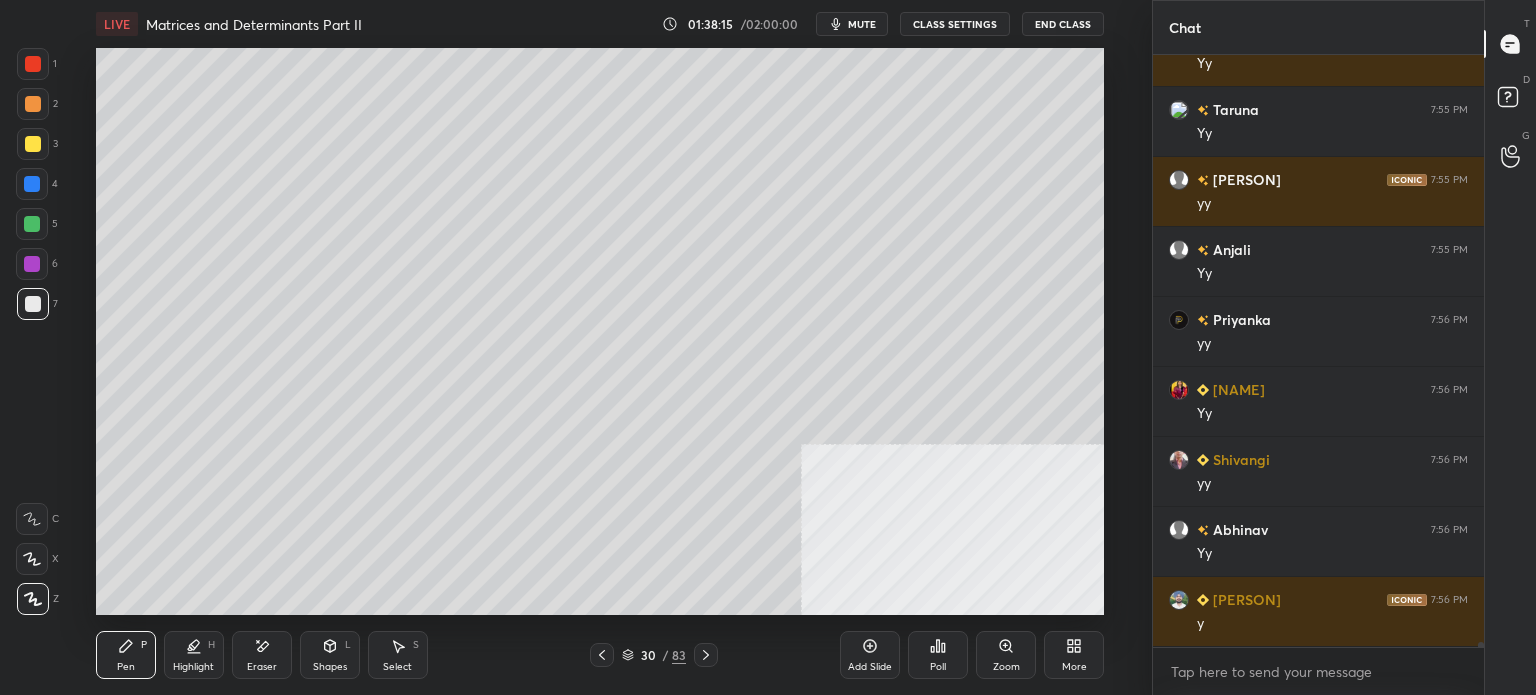 click on "Setting up your live class Poll for   secs No correct answer Start poll" at bounding box center [600, 331] 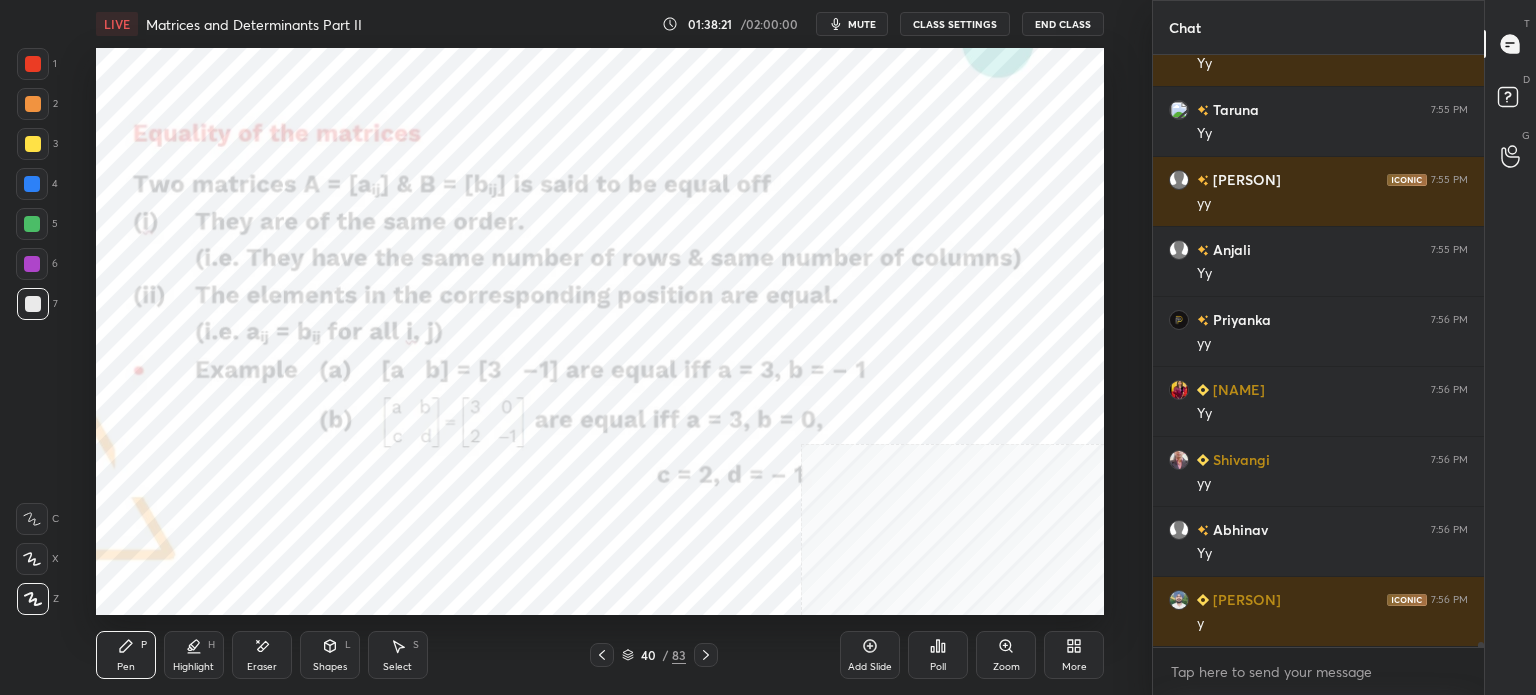 scroll, scrollTop: 66720, scrollLeft: 0, axis: vertical 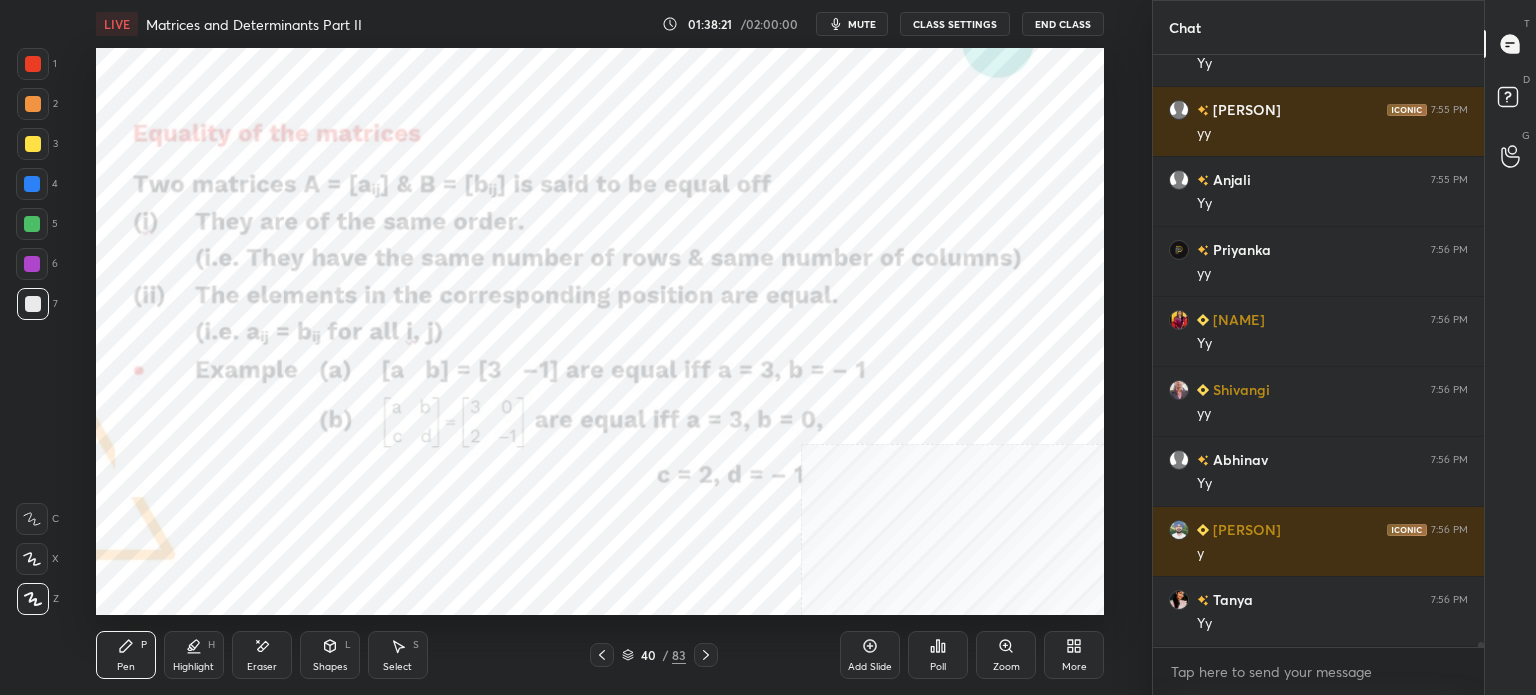 click at bounding box center (33, 64) 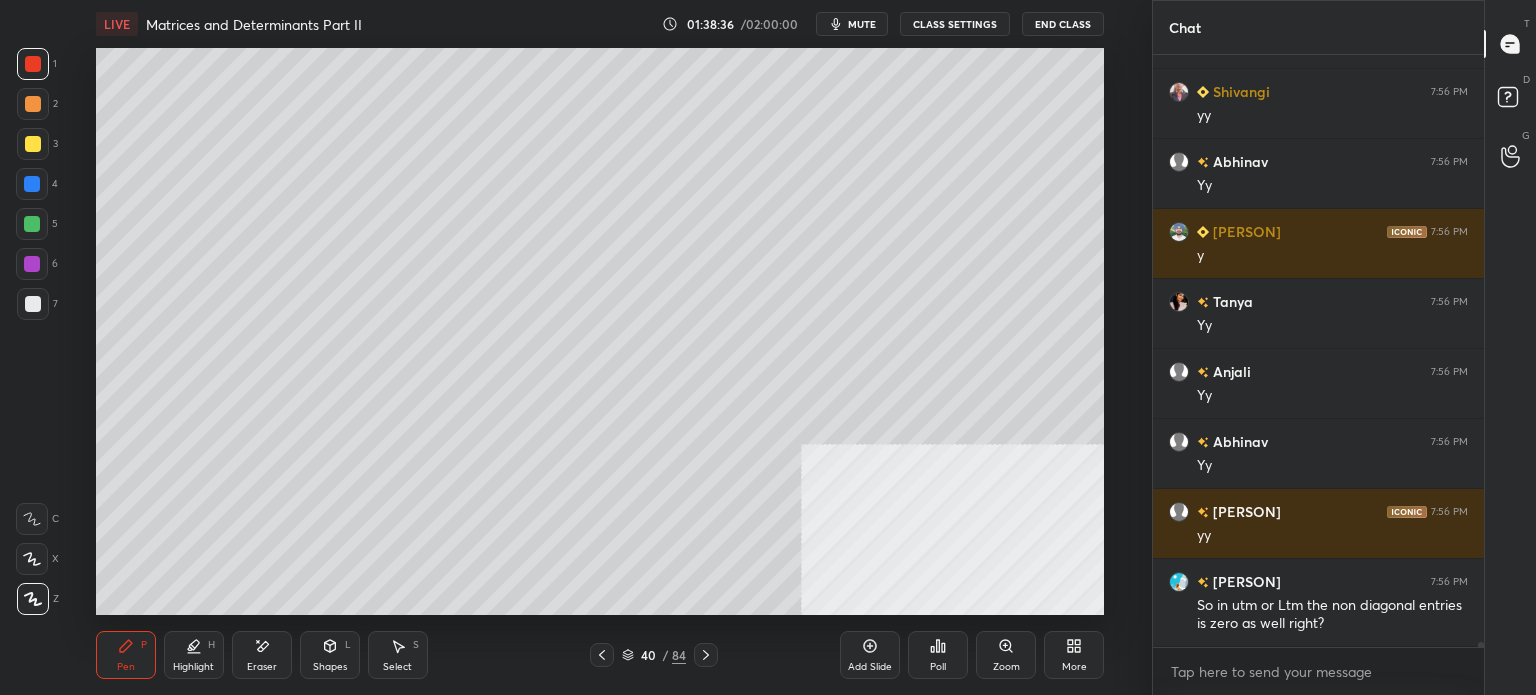 scroll, scrollTop: 67088, scrollLeft: 0, axis: vertical 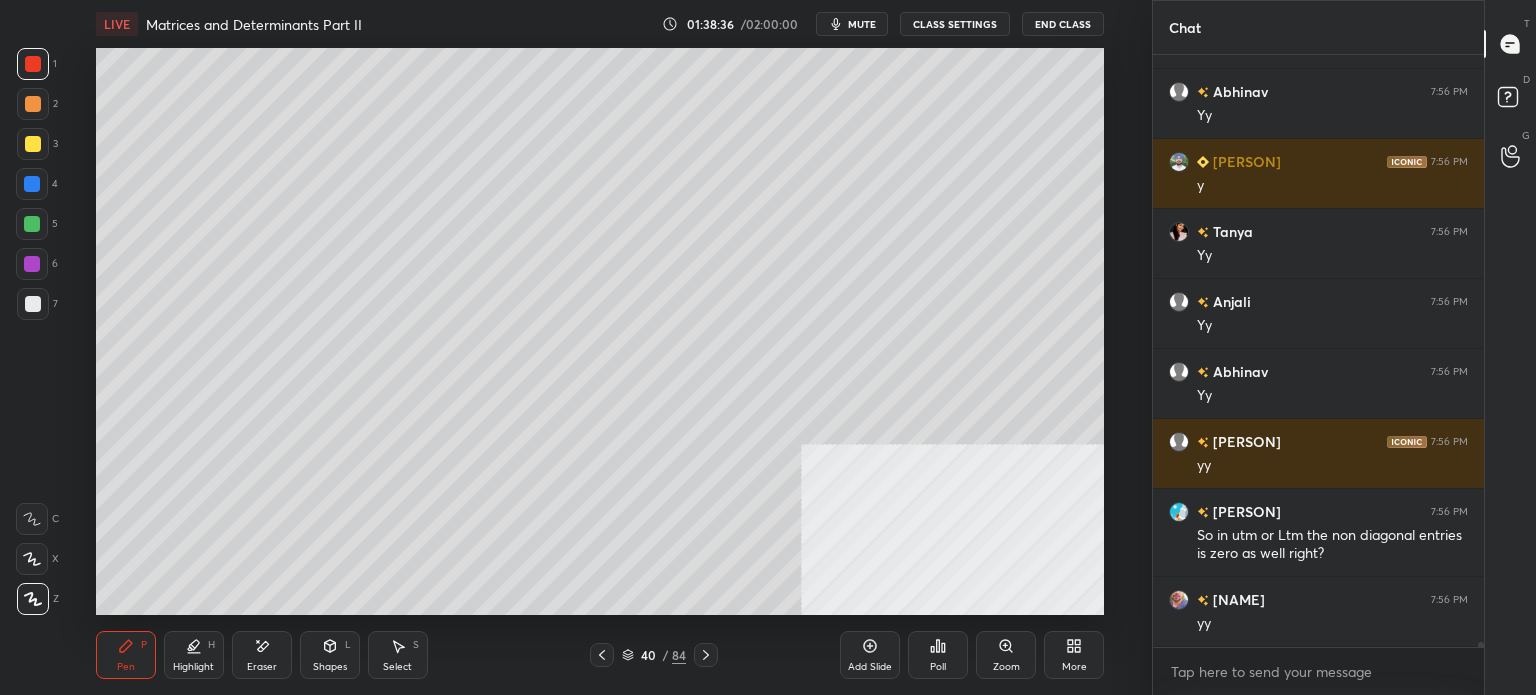 click at bounding box center (33, 144) 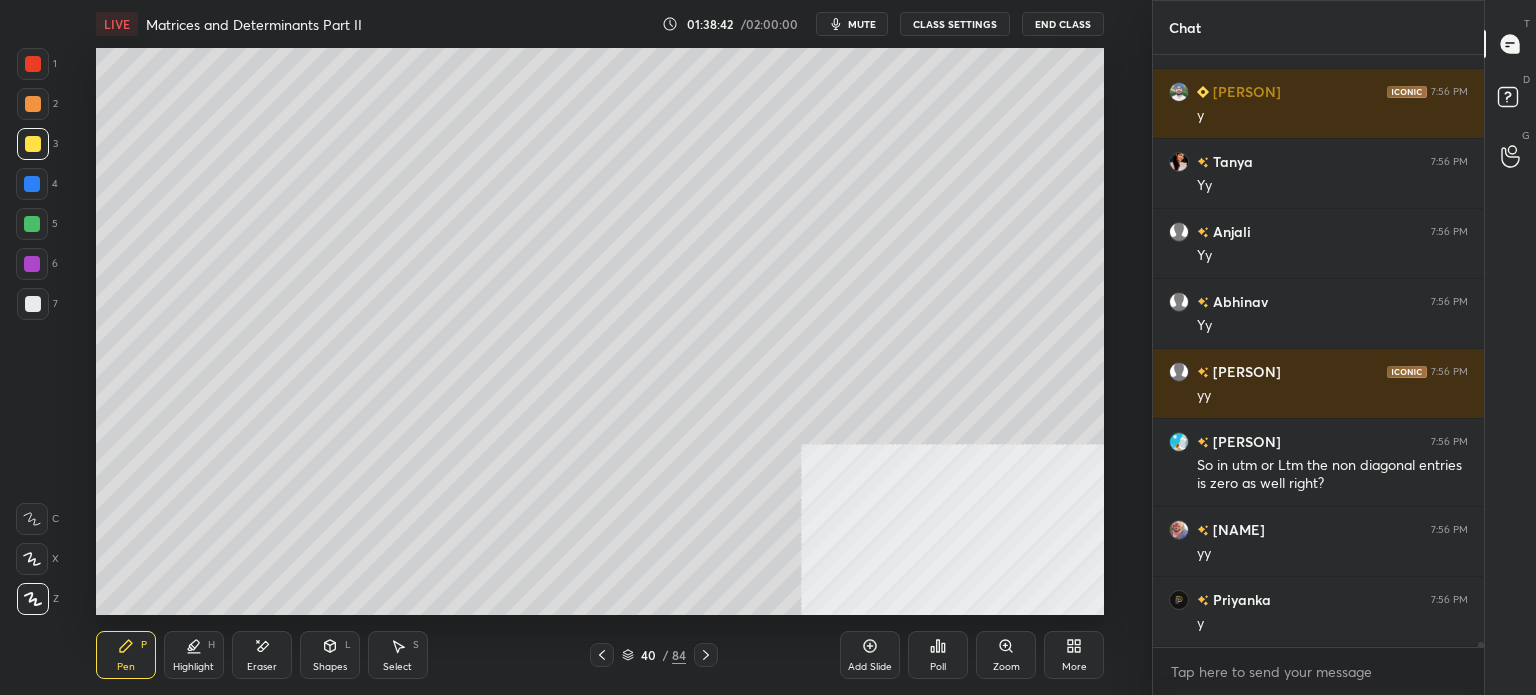 scroll, scrollTop: 67228, scrollLeft: 0, axis: vertical 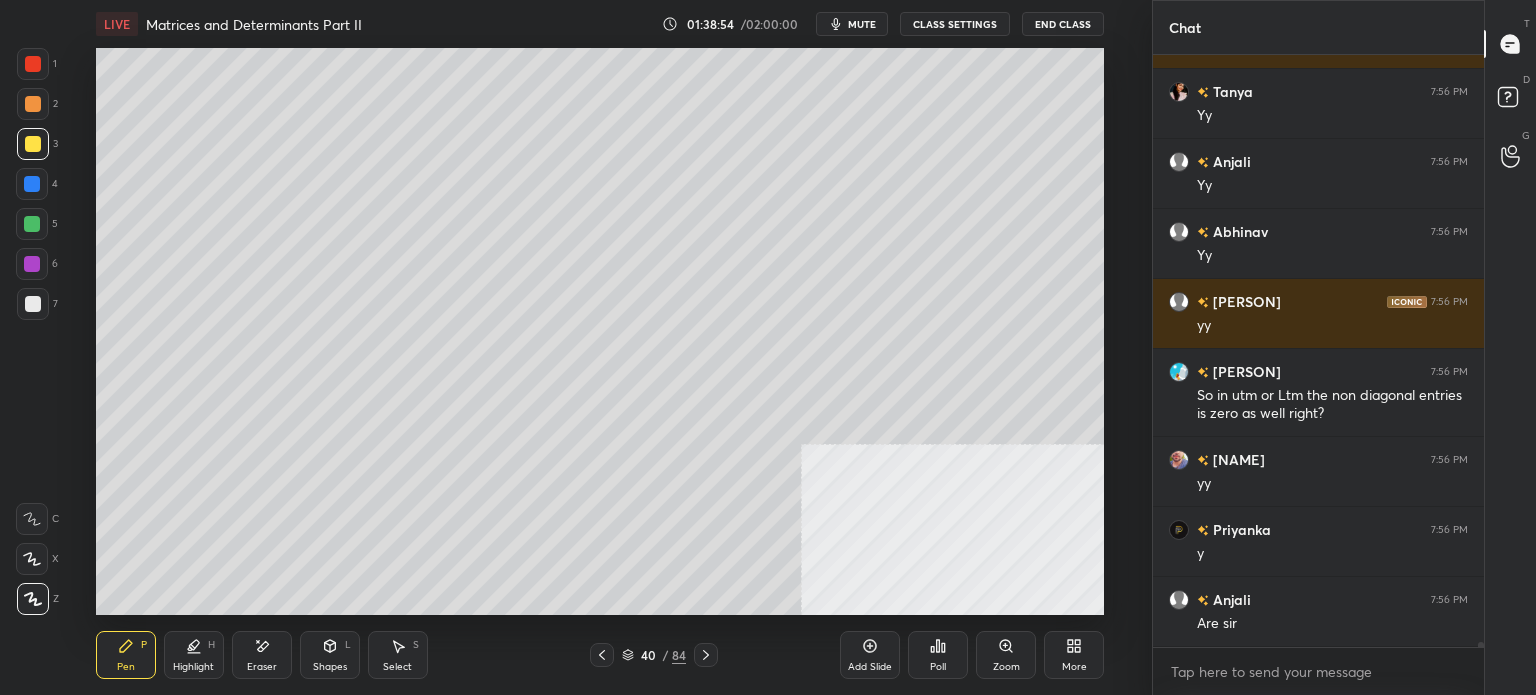 click at bounding box center (33, 304) 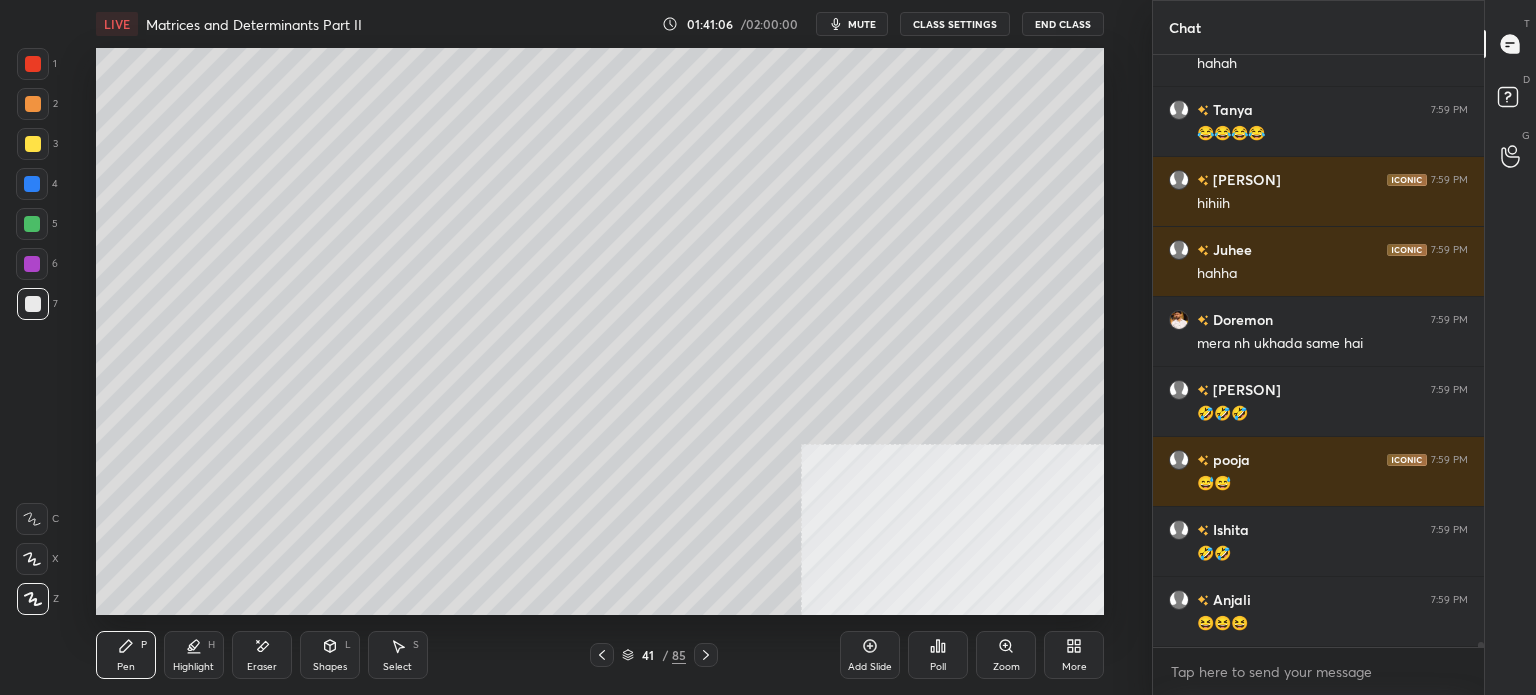 scroll, scrollTop: 69058, scrollLeft: 0, axis: vertical 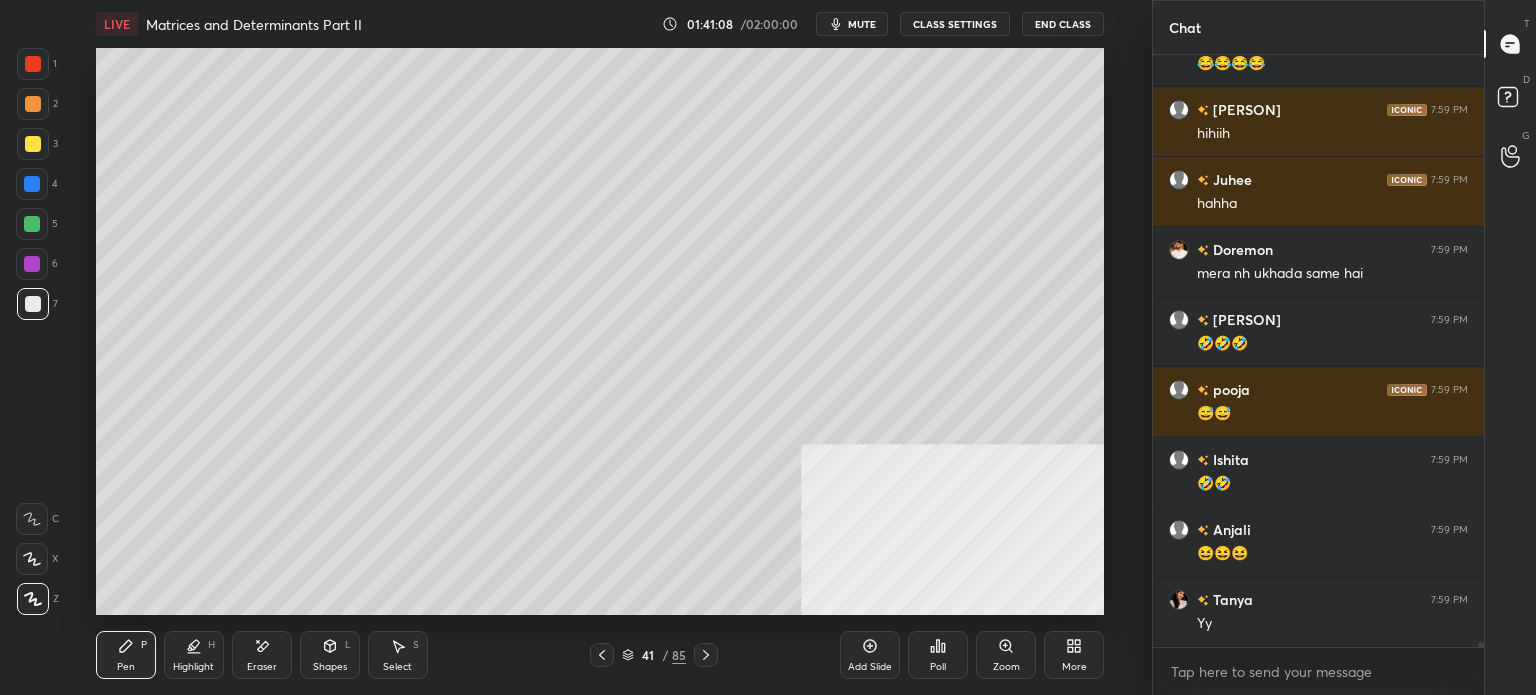 click on "3" at bounding box center [37, 144] 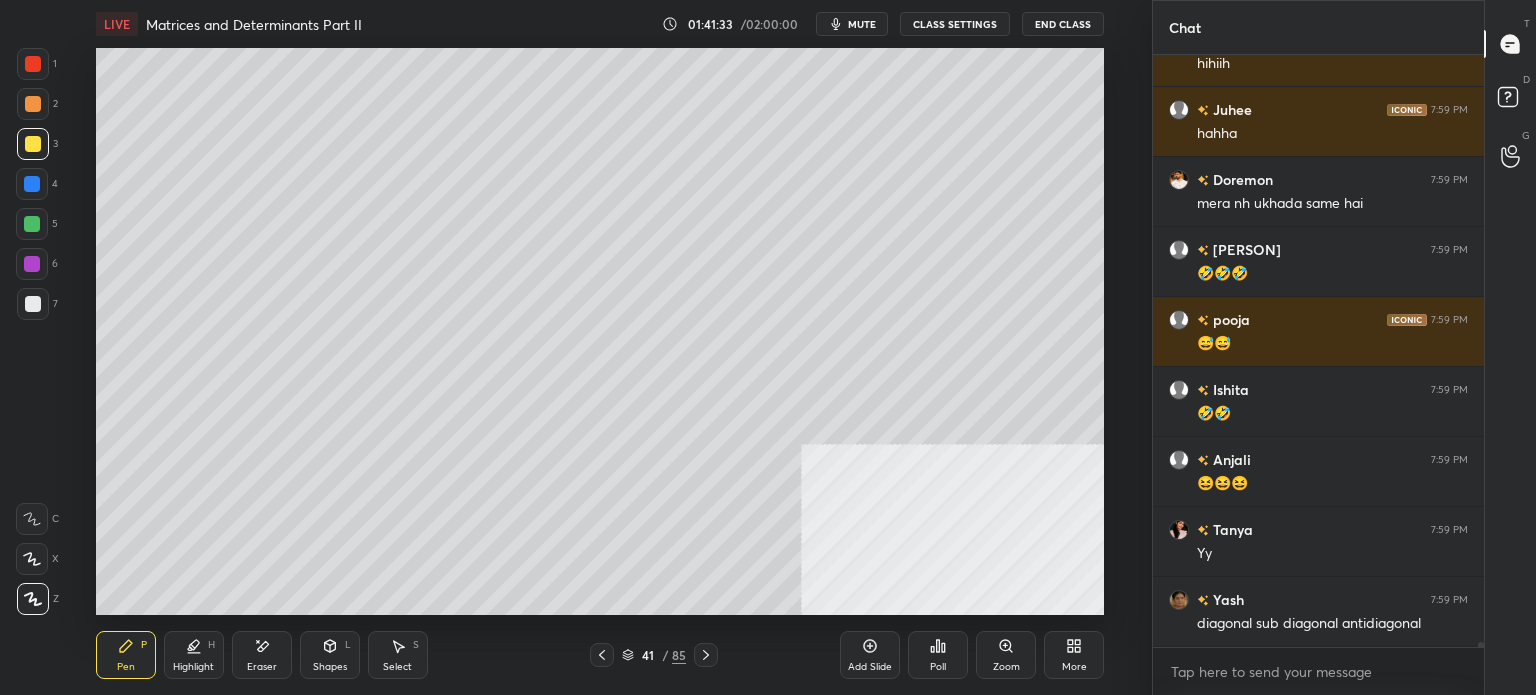scroll, scrollTop: 69216, scrollLeft: 0, axis: vertical 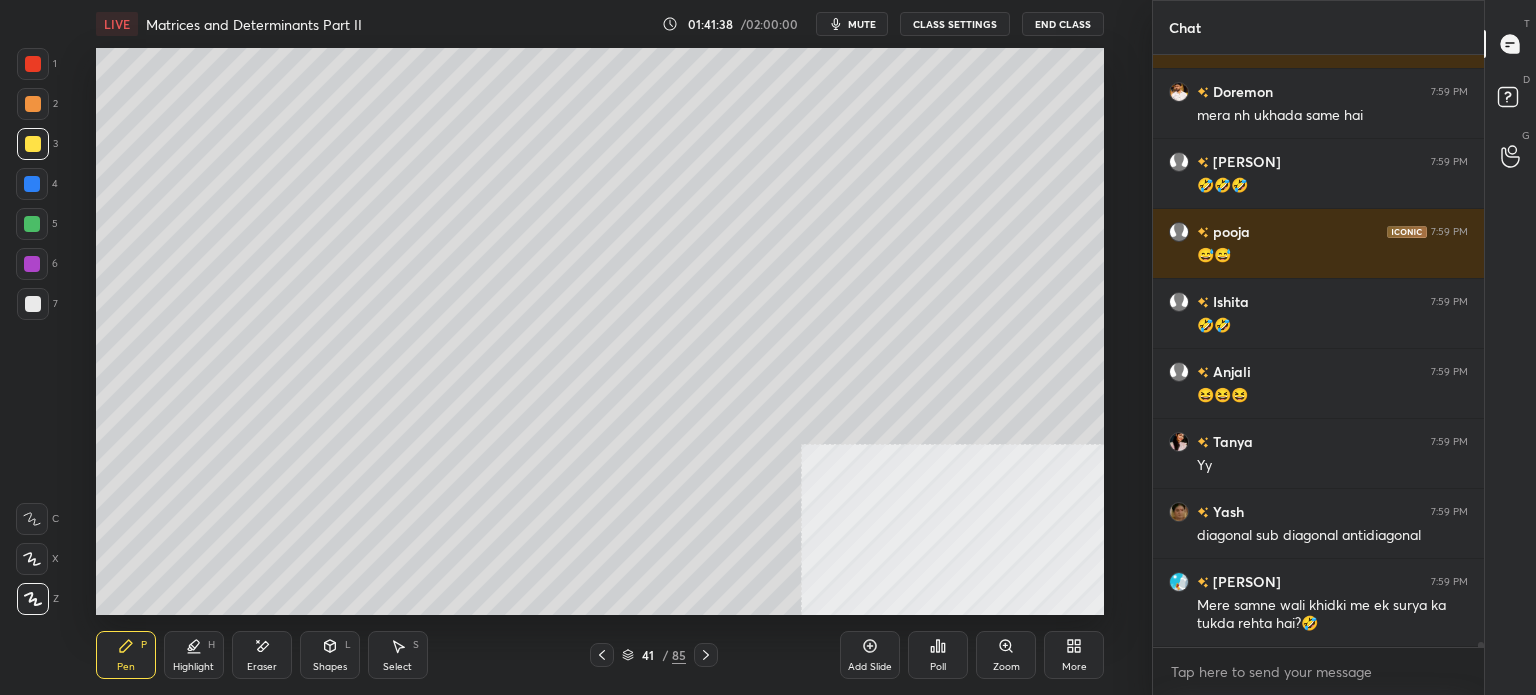 click 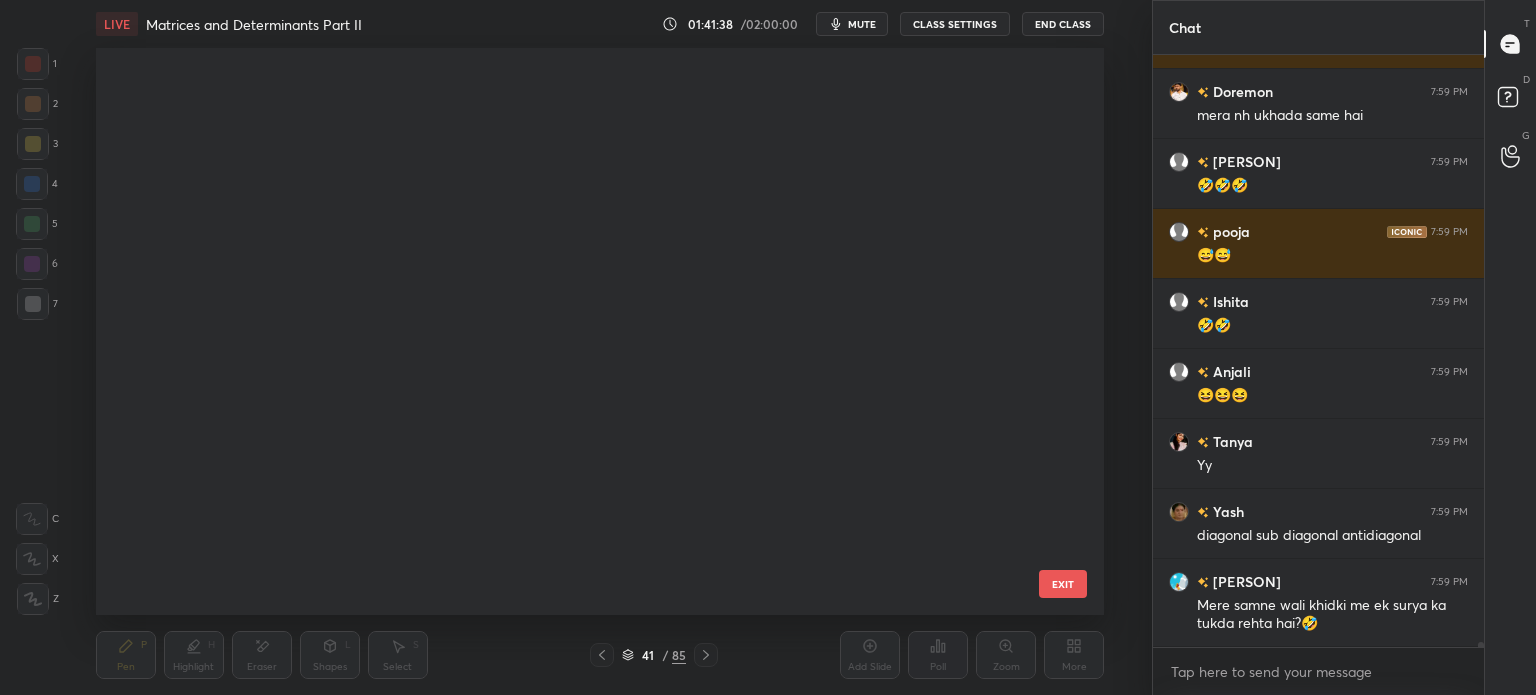 scroll, scrollTop: 1868, scrollLeft: 0, axis: vertical 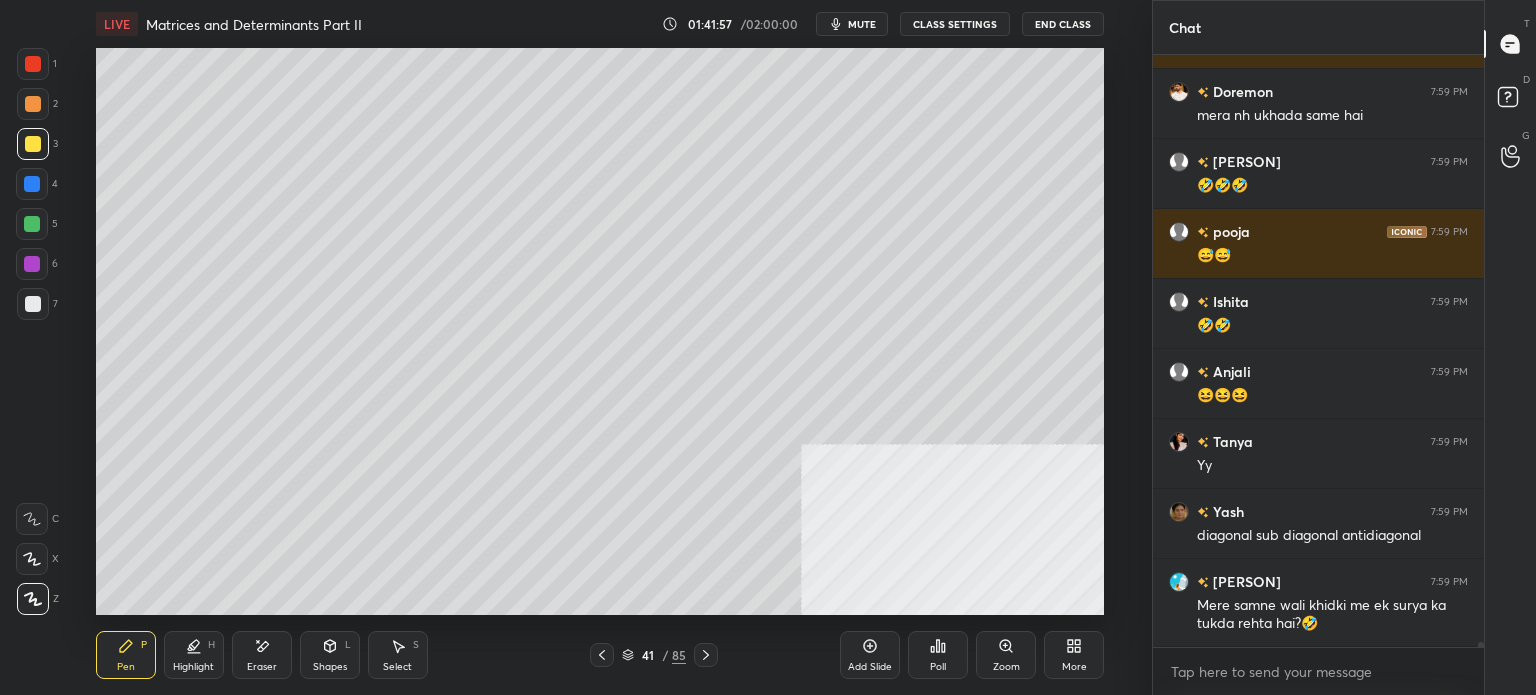click on "Select" at bounding box center [397, 667] 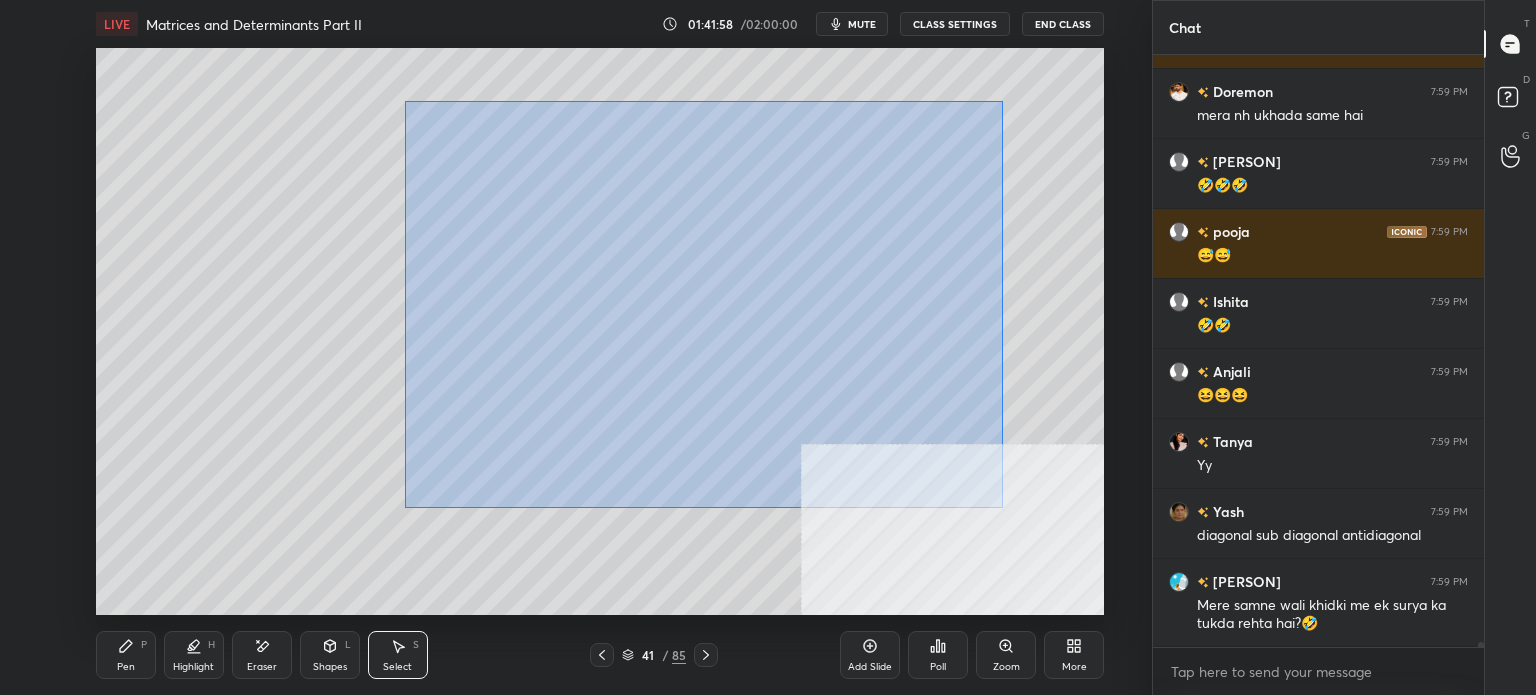 drag, startPoint x: 448, startPoint y: 137, endPoint x: 790, endPoint y: 407, distance: 435.73386 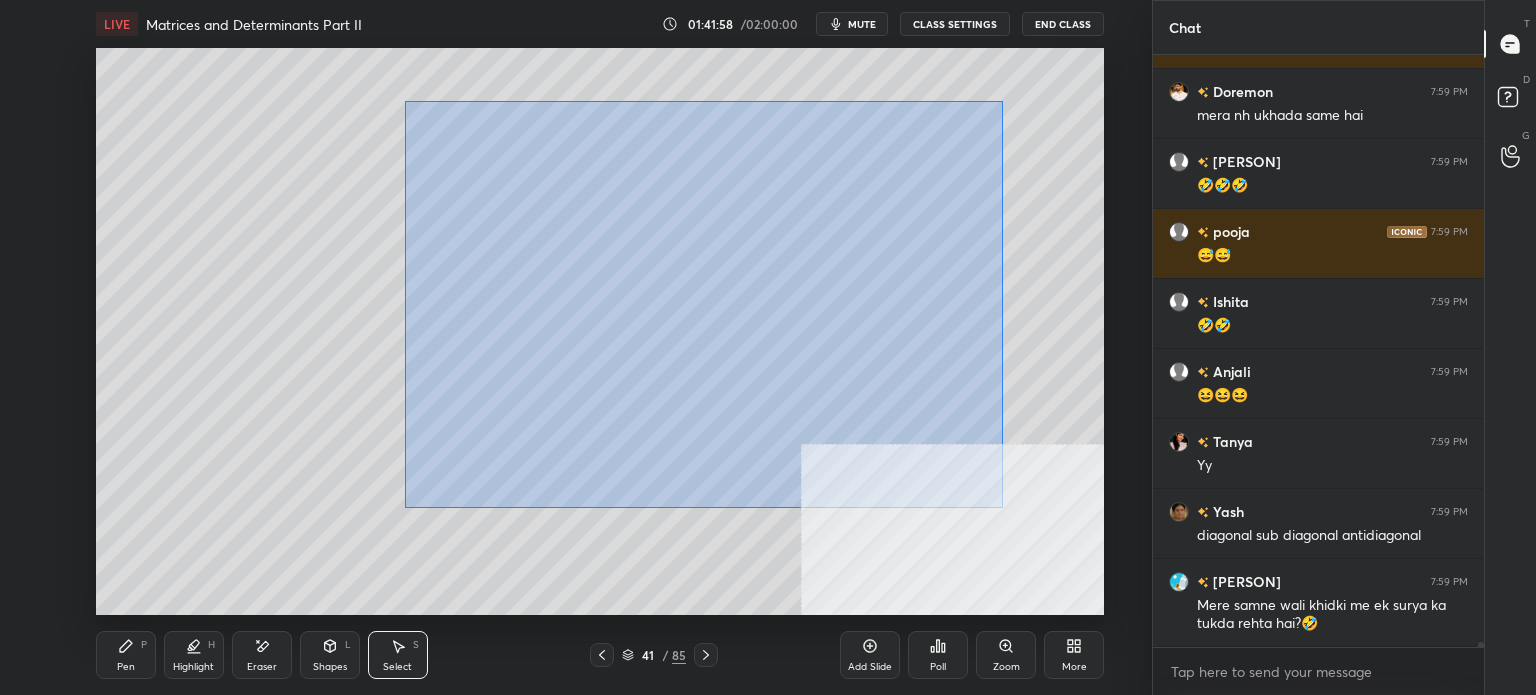 click on "0 ° Undo Copy Paste here Duplicate Duplicate to new slide Delete" at bounding box center (600, 331) 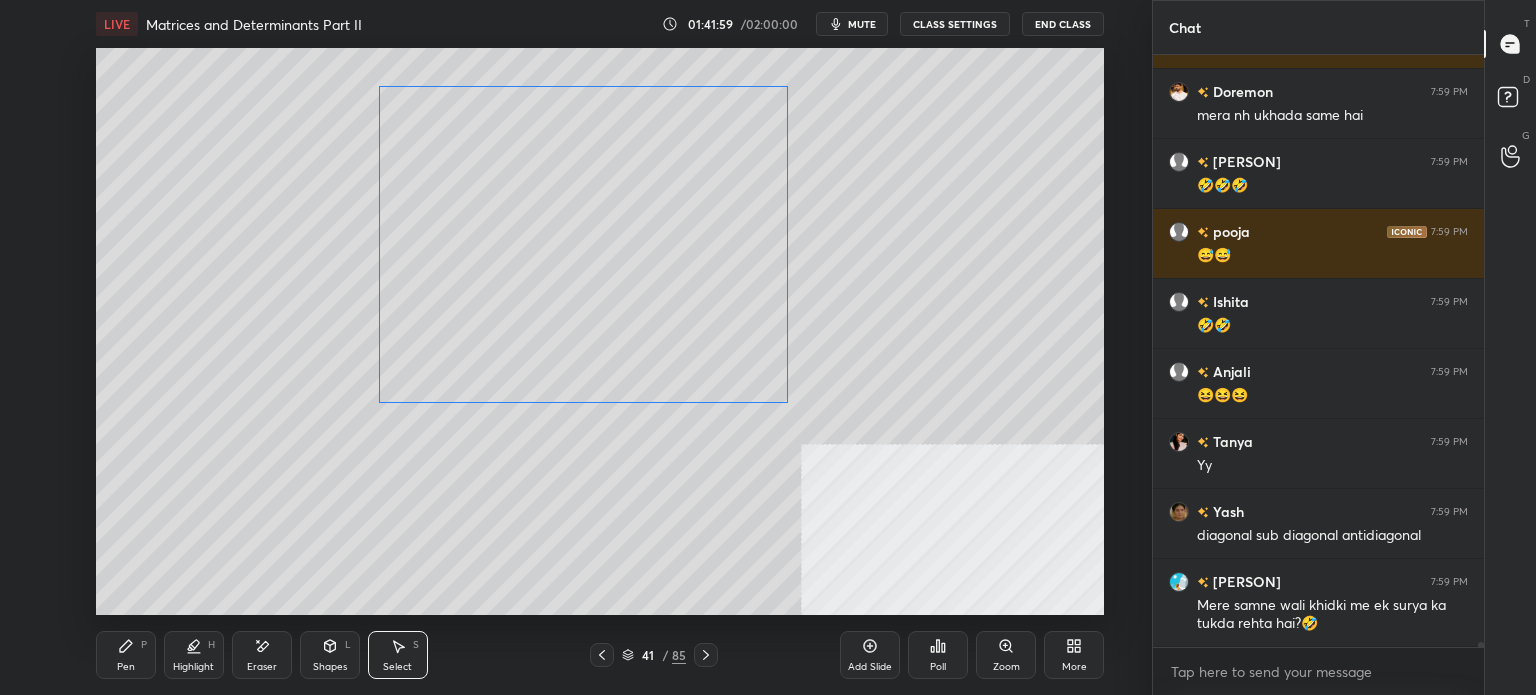 drag, startPoint x: 710, startPoint y: 361, endPoint x: 685, endPoint y: 355, distance: 25.70992 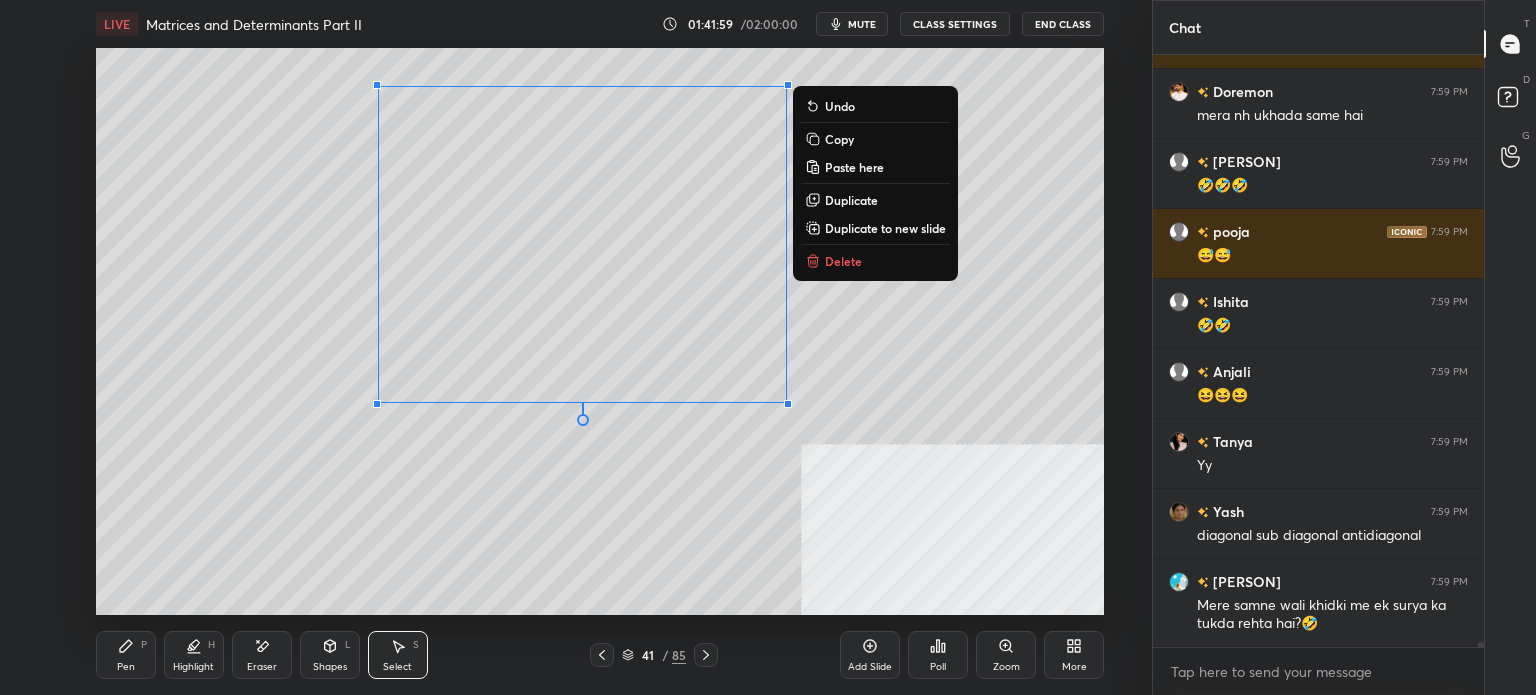 click on "0 ° Undo Copy Paste here Duplicate Duplicate to new slide Delete" at bounding box center (600, 331) 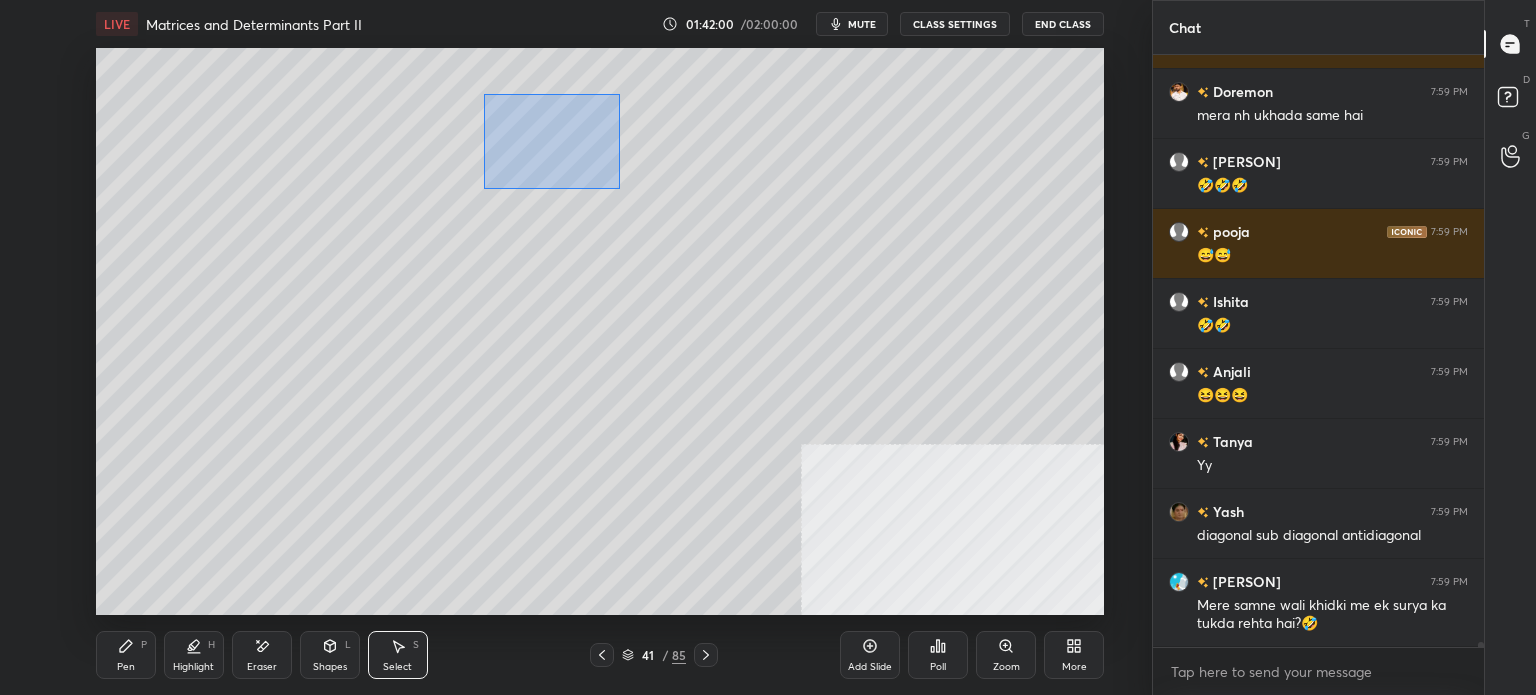 drag, startPoint x: 576, startPoint y: 158, endPoint x: 942, endPoint y: 432, distance: 457.20016 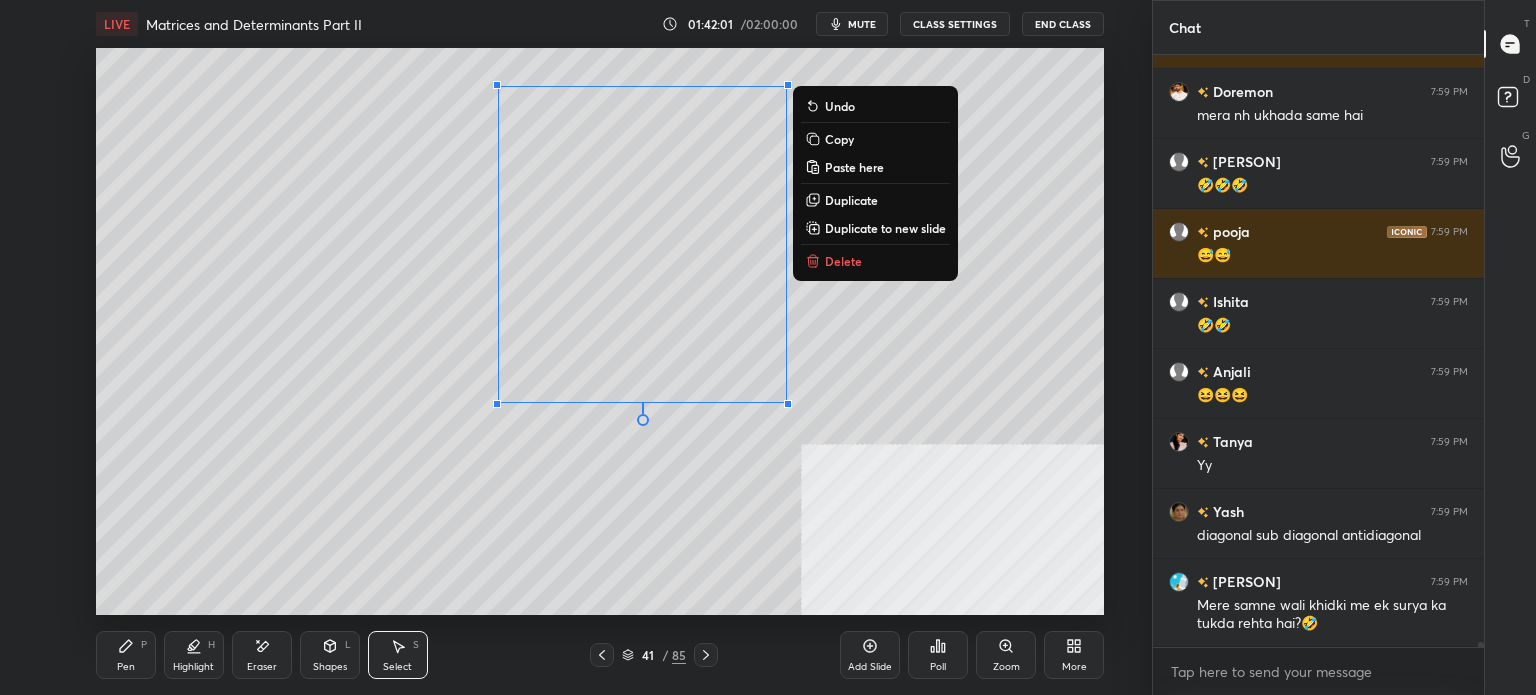 scroll, scrollTop: 69286, scrollLeft: 0, axis: vertical 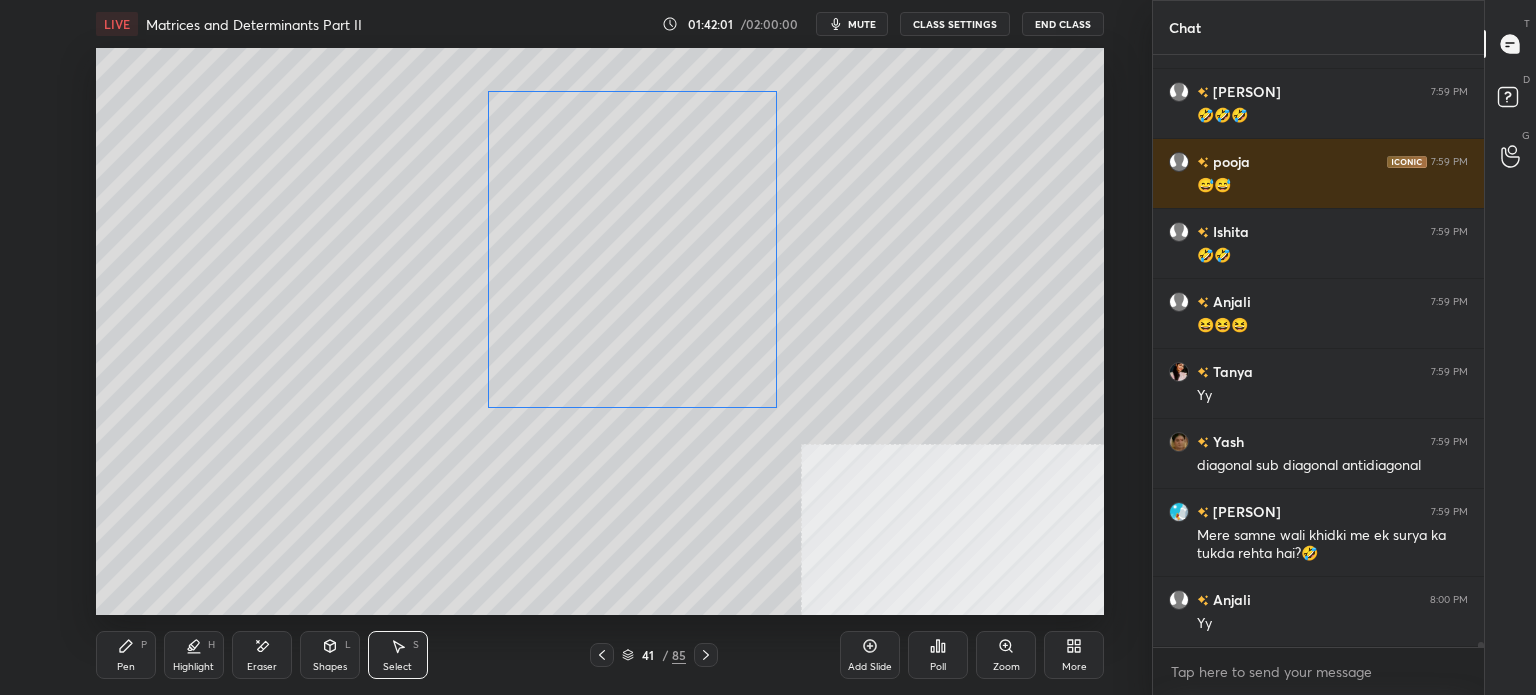 drag, startPoint x: 728, startPoint y: 319, endPoint x: 703, endPoint y: 389, distance: 74.330345 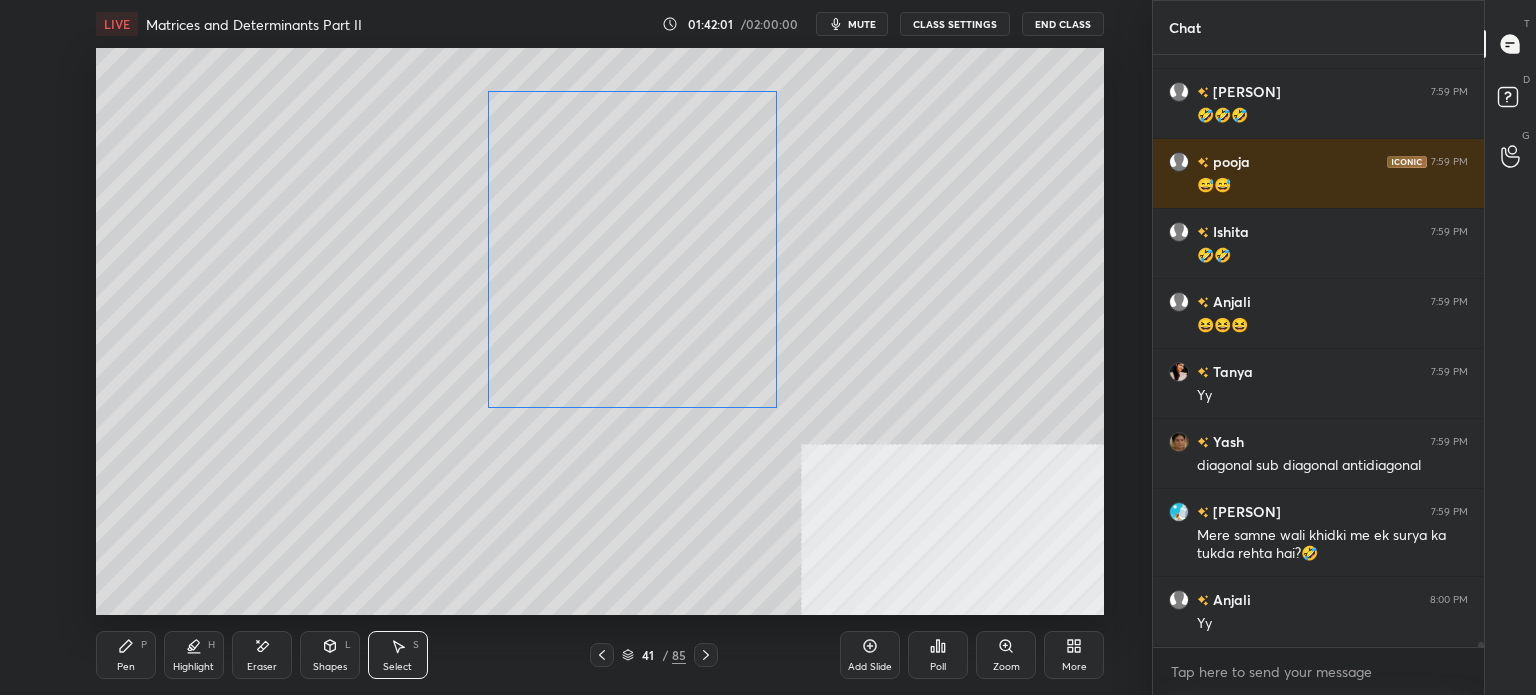 click on "0 ° Undo Copy Paste here Duplicate Duplicate to new slide Delete" at bounding box center (600, 331) 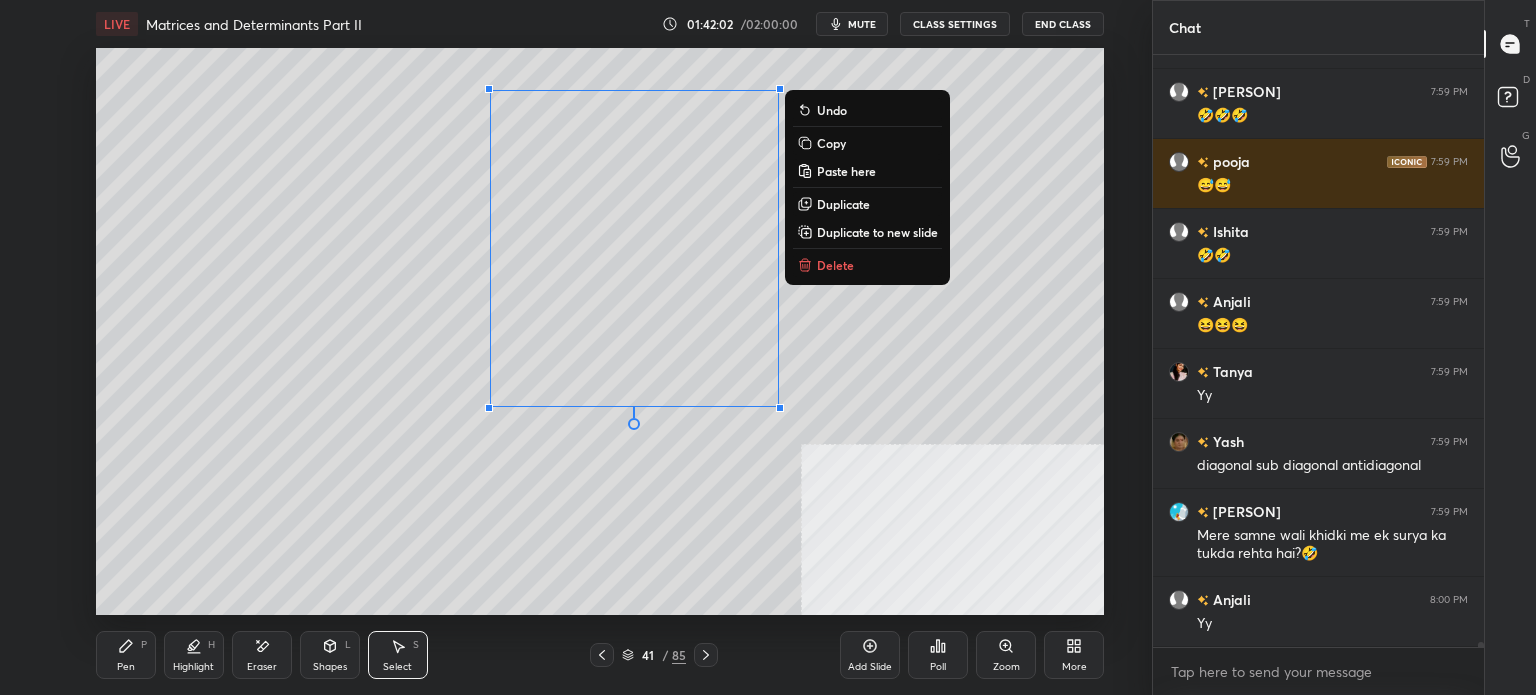 click on "0 ° Undo Copy Paste here Duplicate Duplicate to new slide Delete" at bounding box center (600, 331) 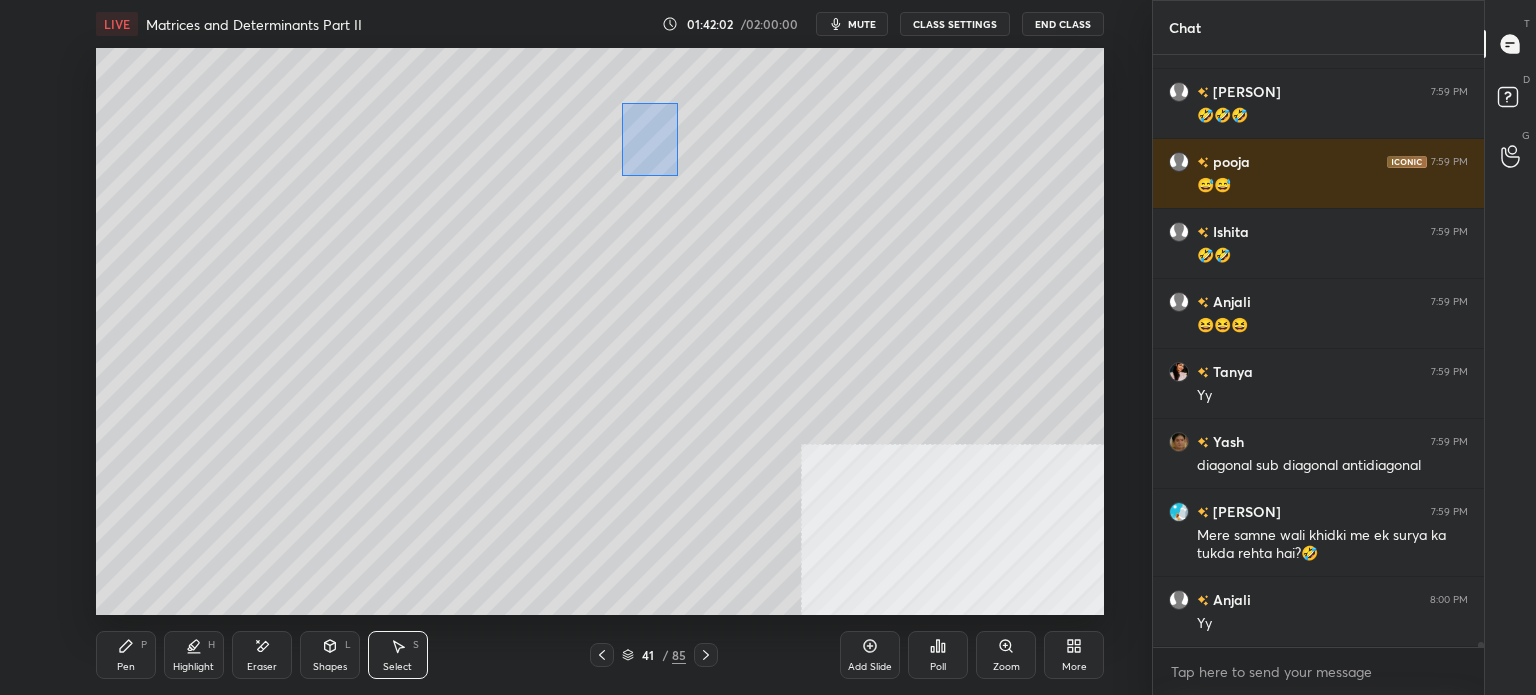 drag, startPoint x: 678, startPoint y: 176, endPoint x: 844, endPoint y: 418, distance: 293.4621 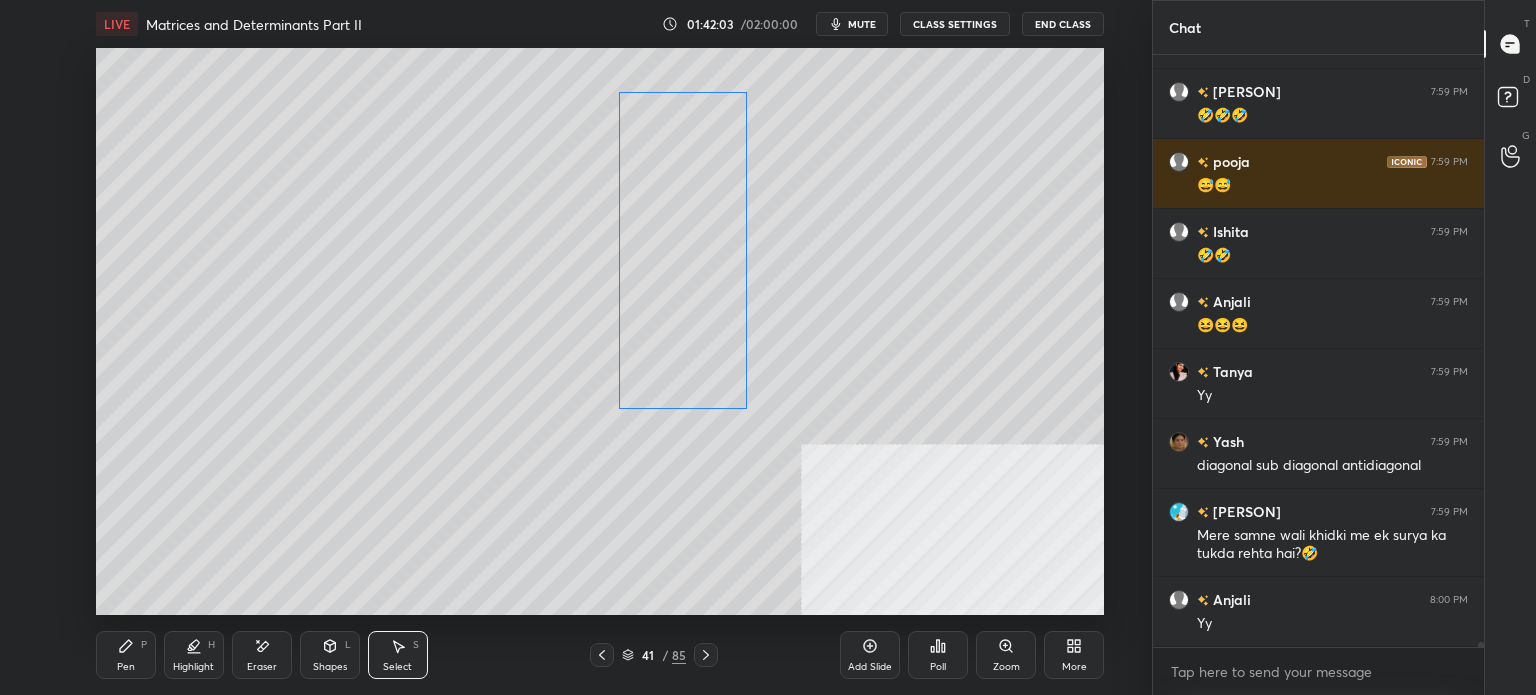 drag, startPoint x: 714, startPoint y: 324, endPoint x: 852, endPoint y: 320, distance: 138.05795 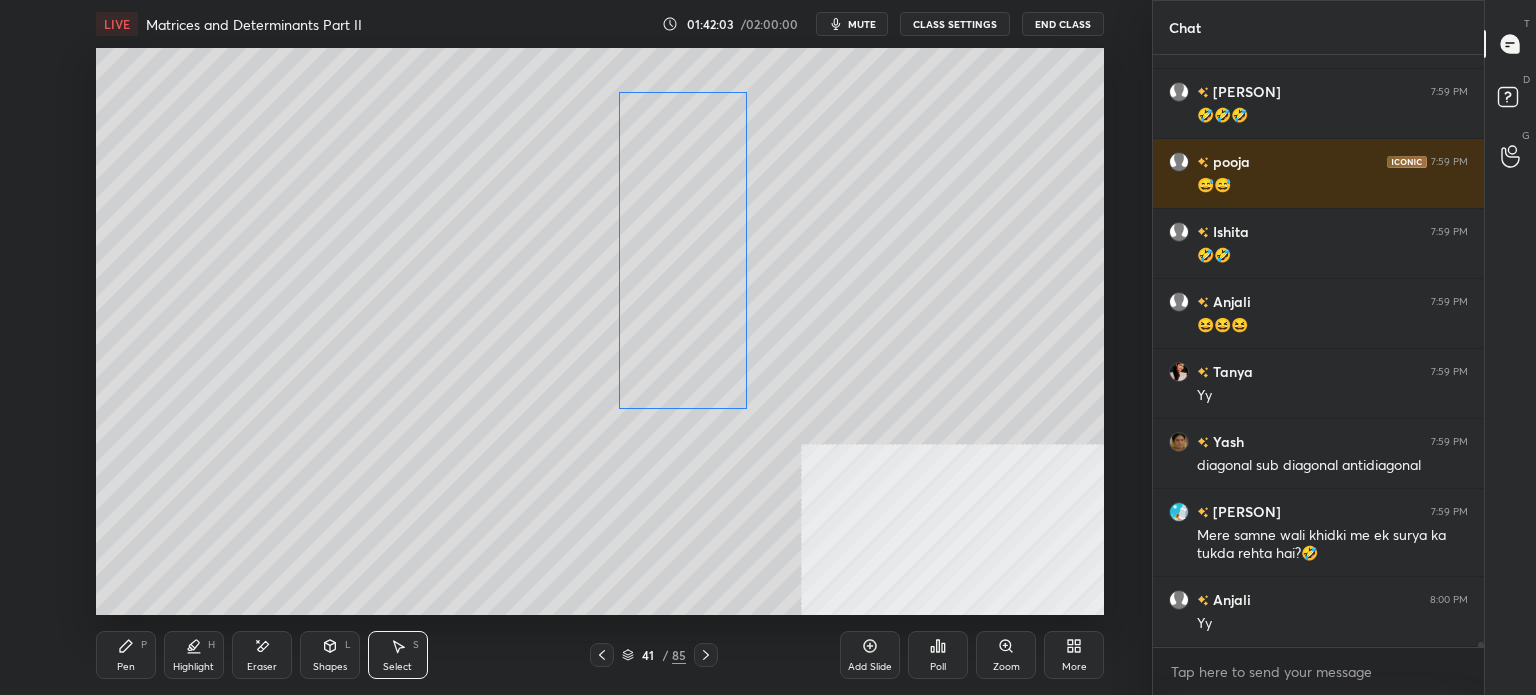 click on "0 ° Undo Copy Paste here Duplicate Duplicate to new slide Delete" at bounding box center [600, 331] 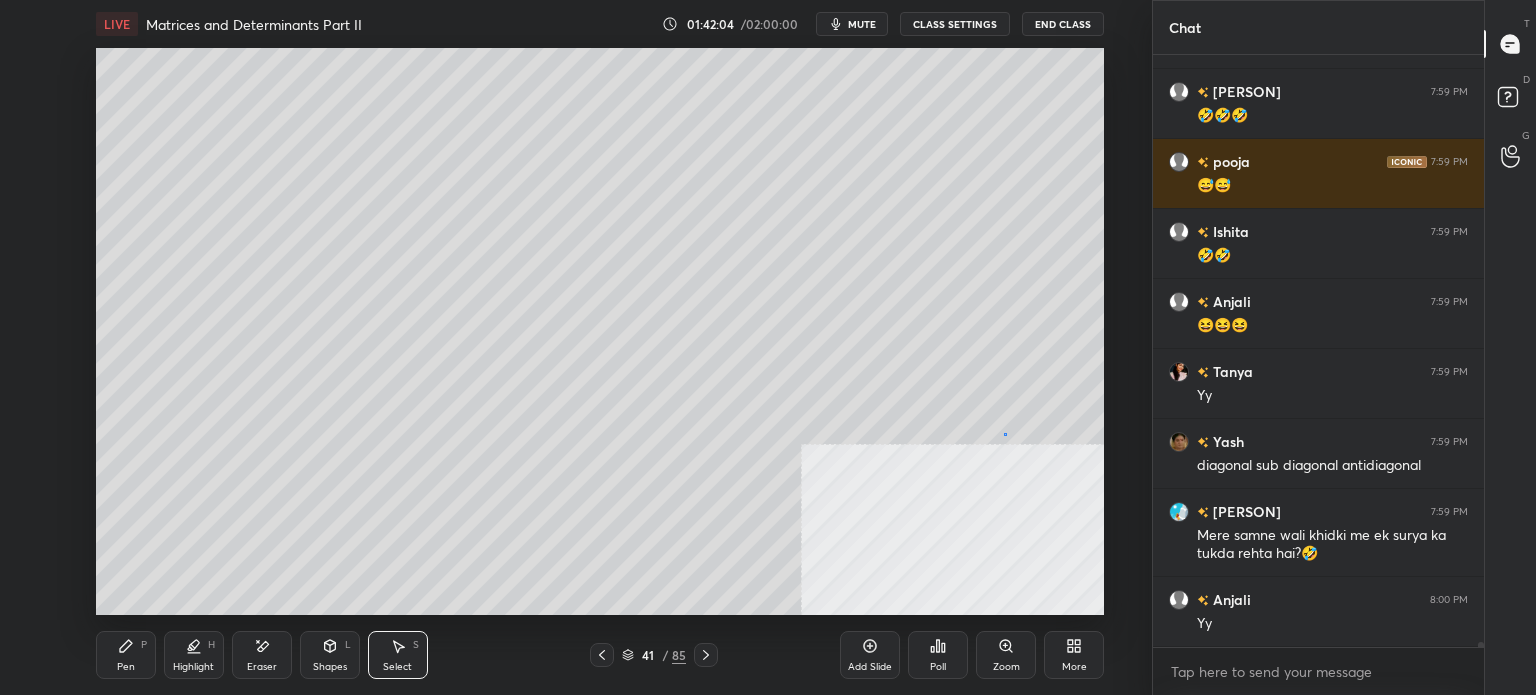 drag, startPoint x: 1004, startPoint y: 434, endPoint x: 803, endPoint y: 476, distance: 205.34119 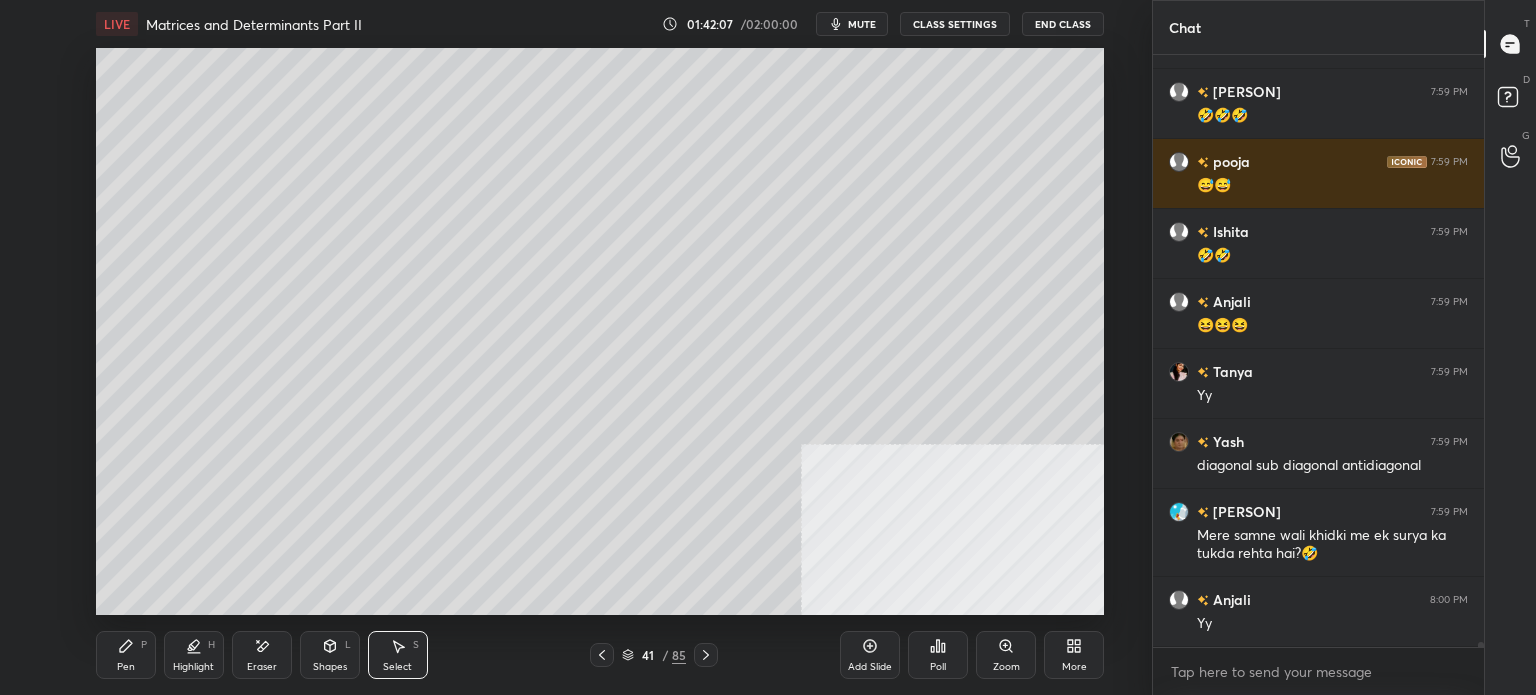 click on "Shapes L" at bounding box center (330, 655) 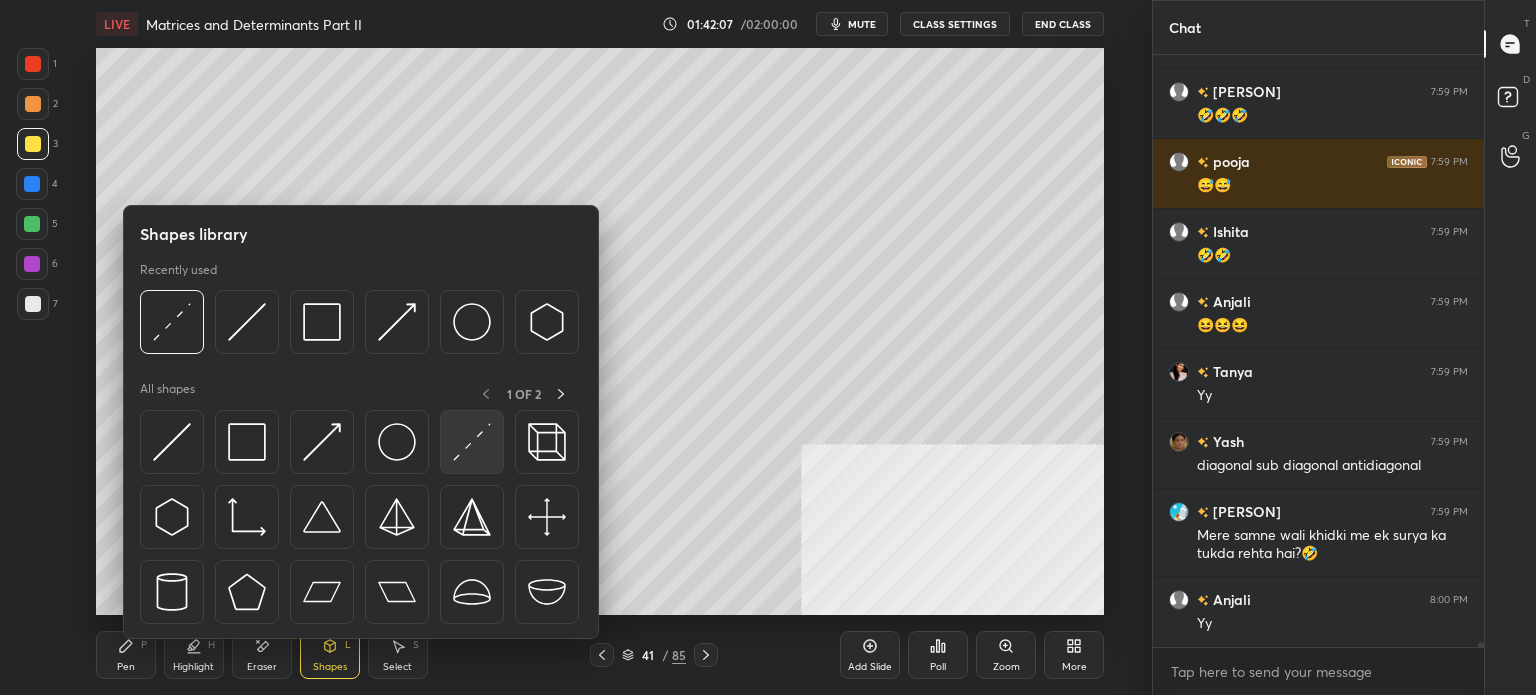 click at bounding box center (472, 442) 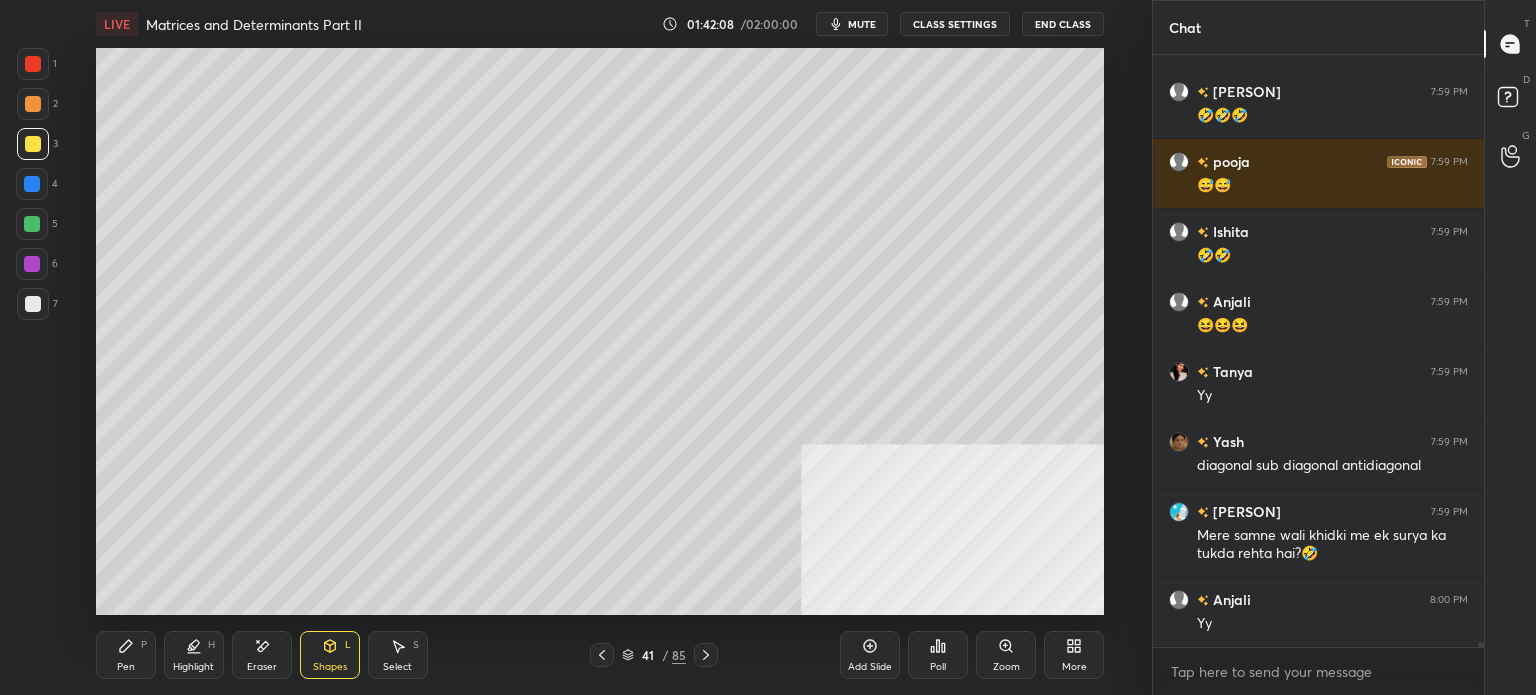 click at bounding box center (33, 304) 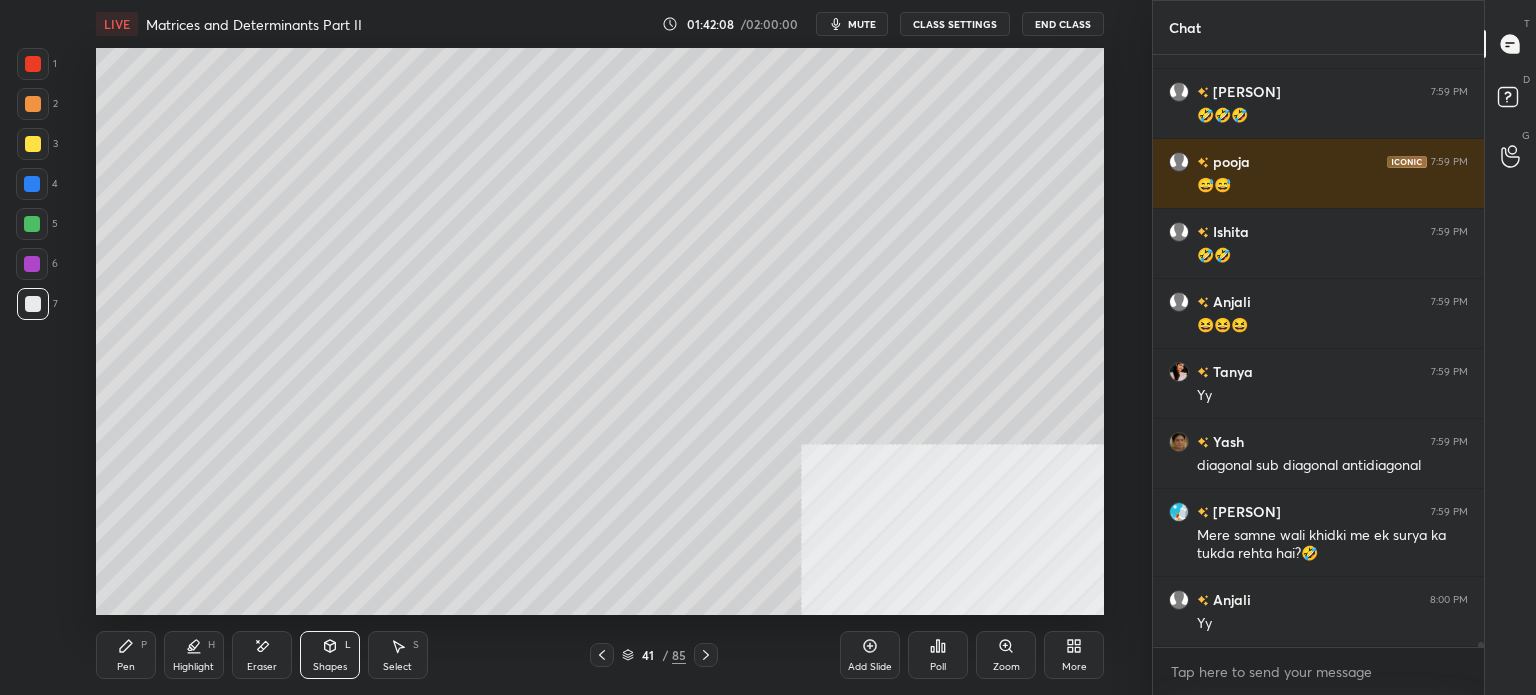 scroll, scrollTop: 69356, scrollLeft: 0, axis: vertical 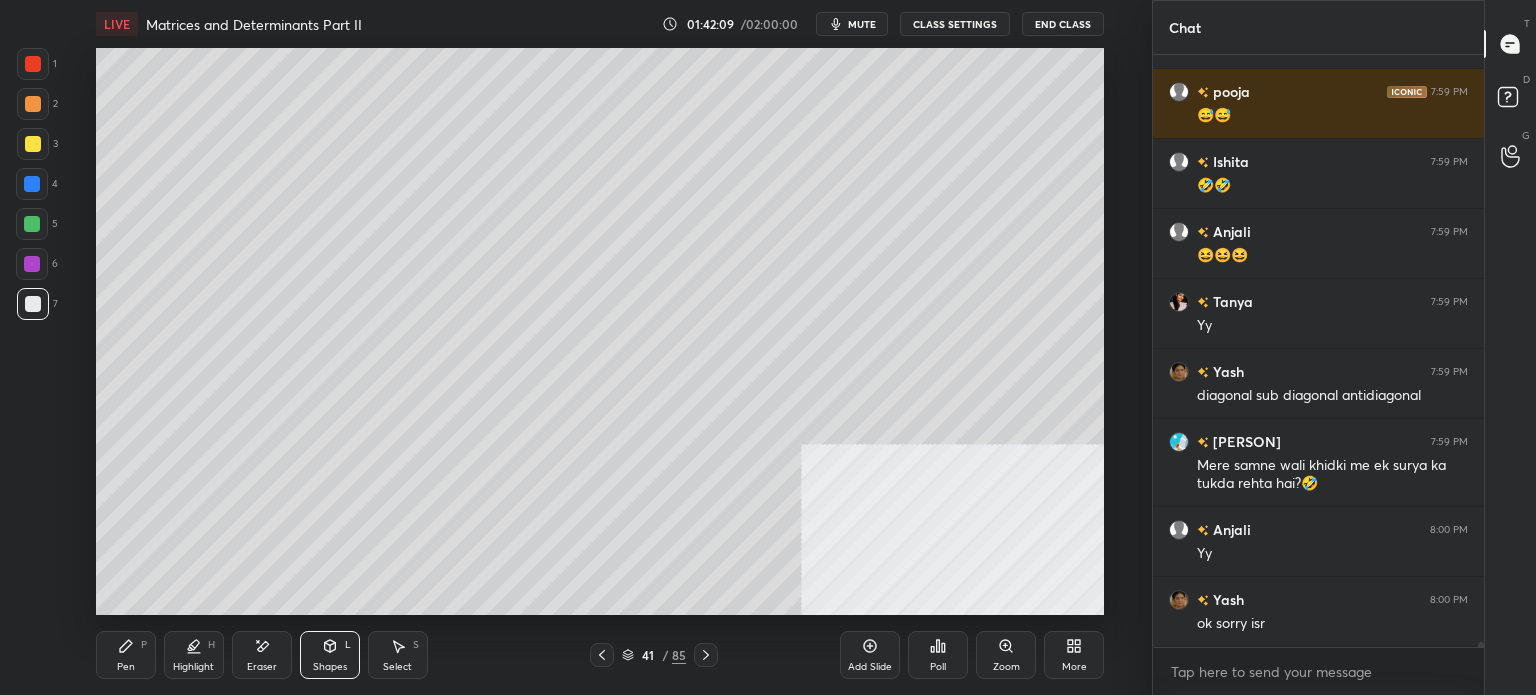click on "Shapes" at bounding box center (330, 667) 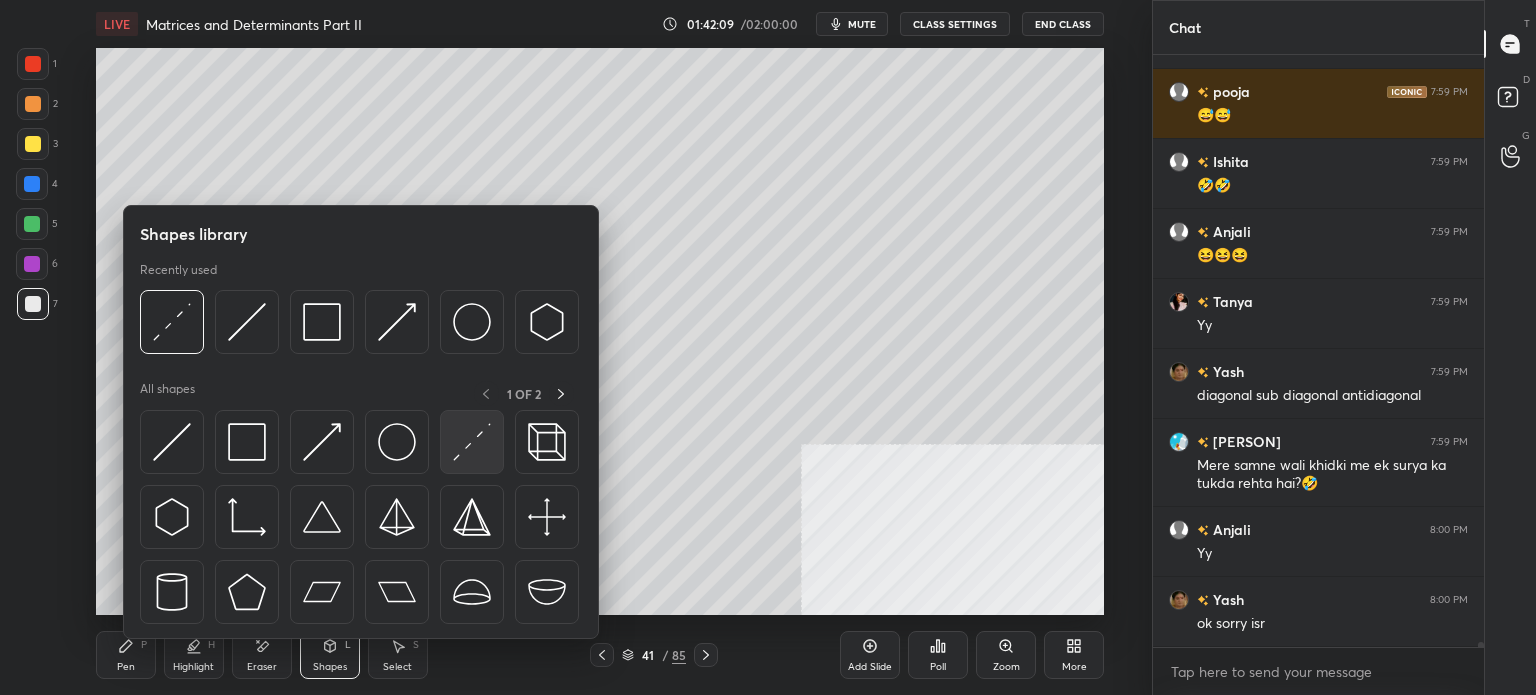 click at bounding box center [472, 442] 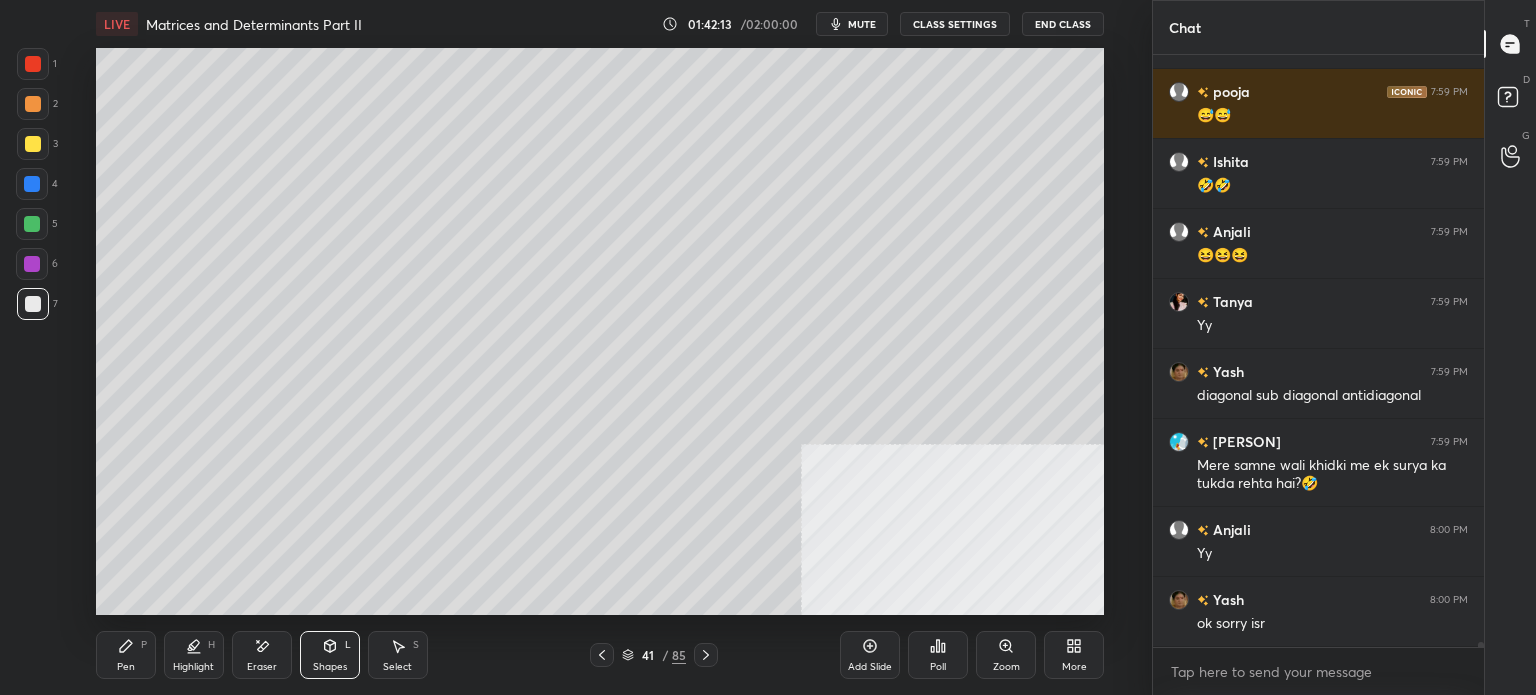 scroll, scrollTop: 69376, scrollLeft: 0, axis: vertical 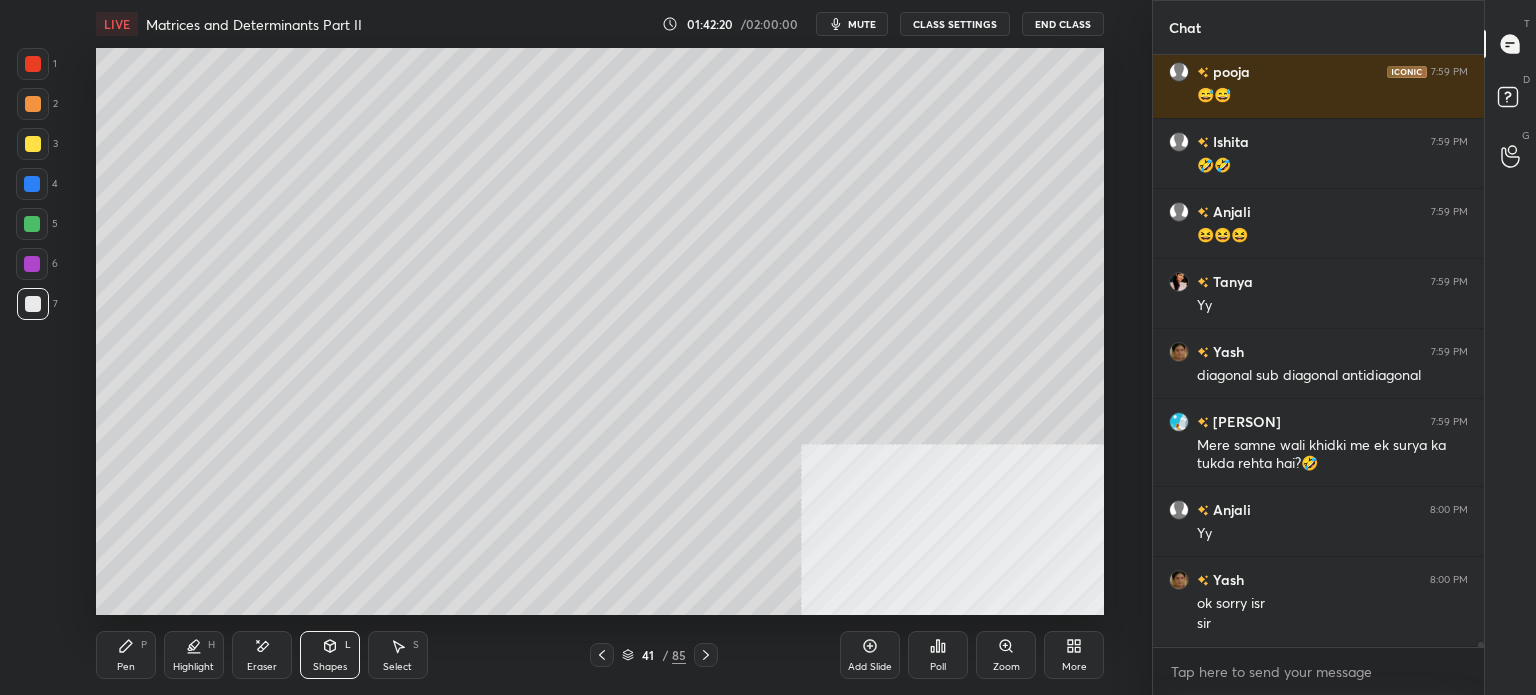 click on "Select S" at bounding box center (398, 655) 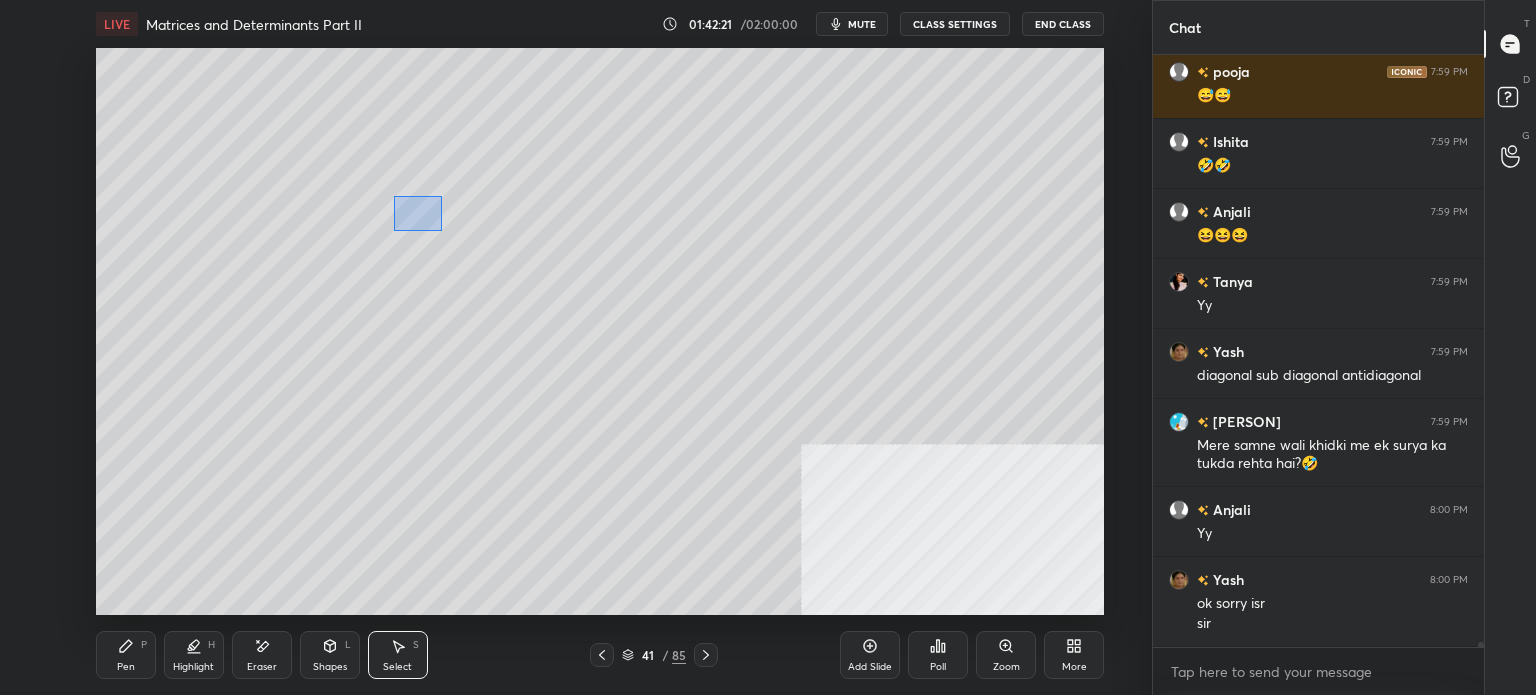 drag, startPoint x: 394, startPoint y: 195, endPoint x: 446, endPoint y: 234, distance: 65 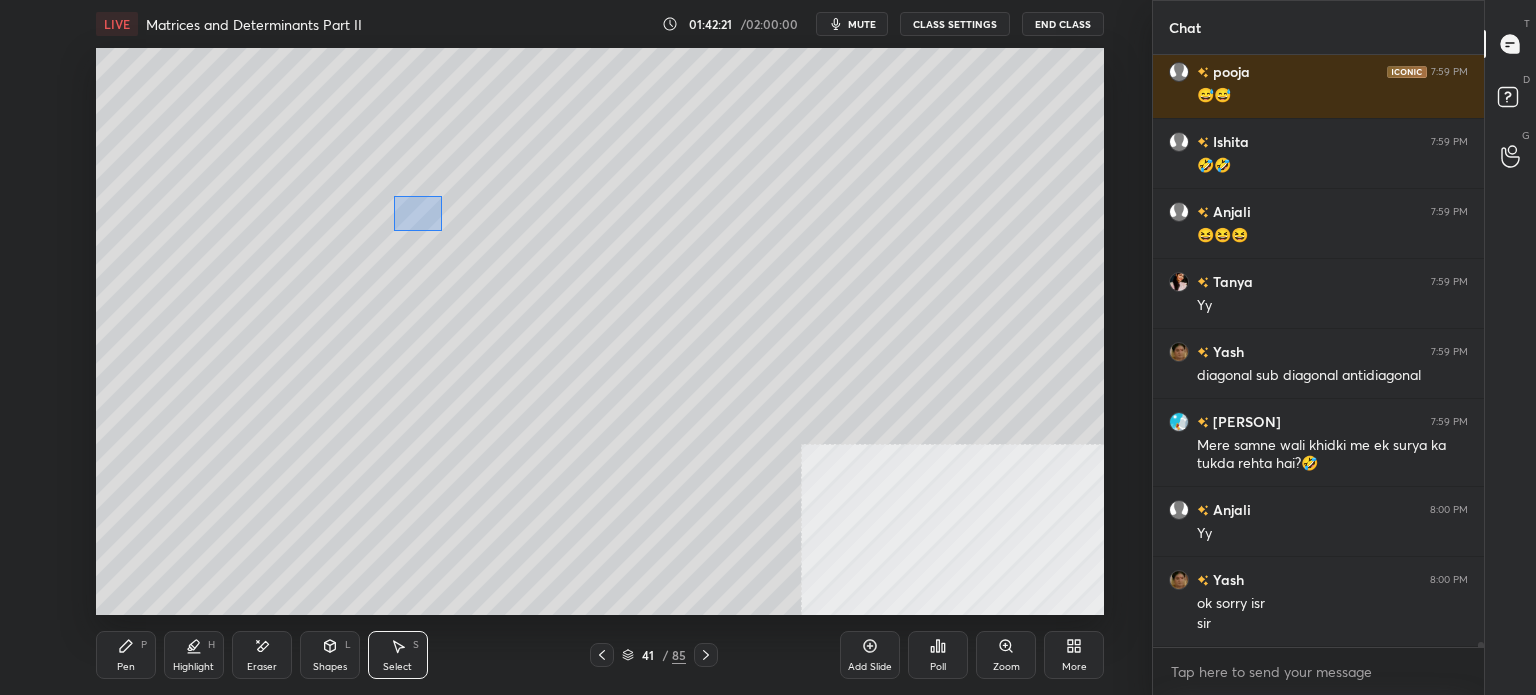 click on "0 ° Undo Copy Paste here Duplicate Duplicate to new slide Delete" at bounding box center [600, 331] 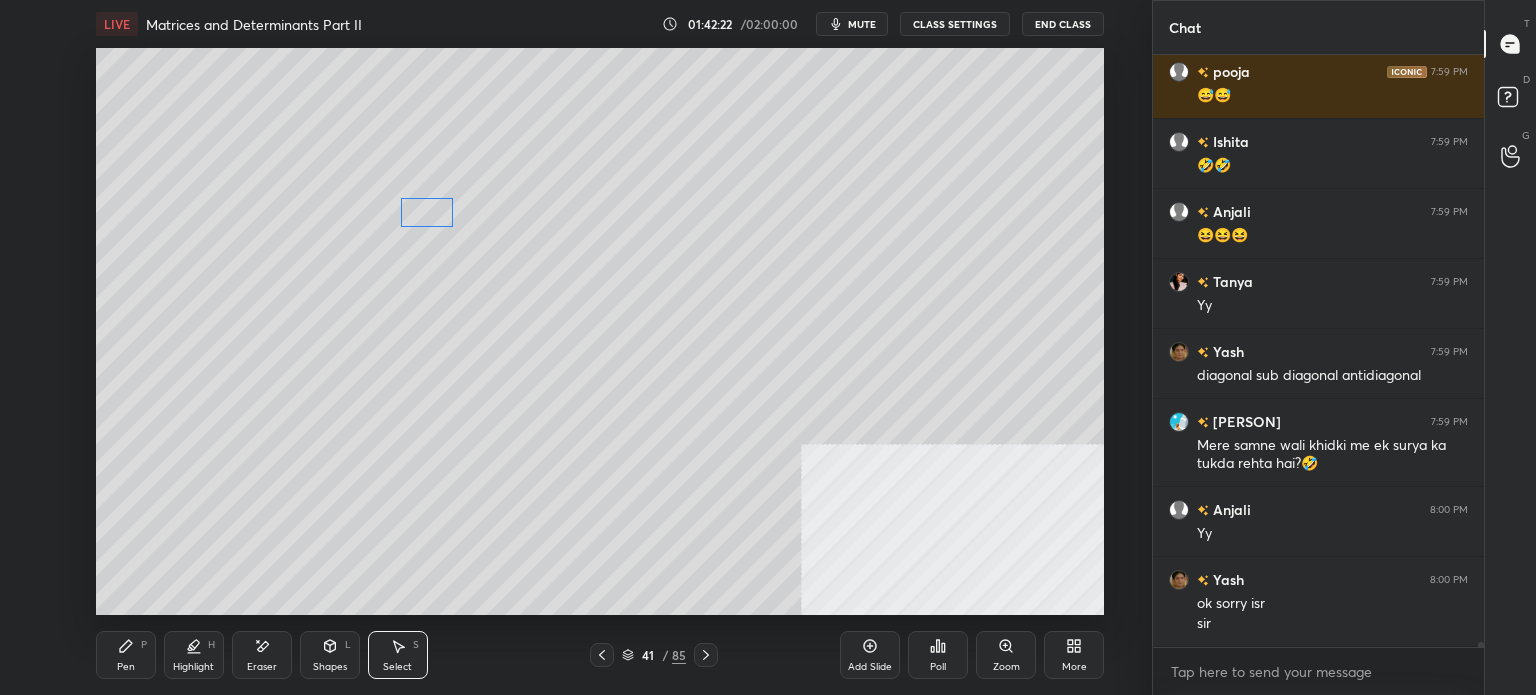 scroll, scrollTop: 69446, scrollLeft: 0, axis: vertical 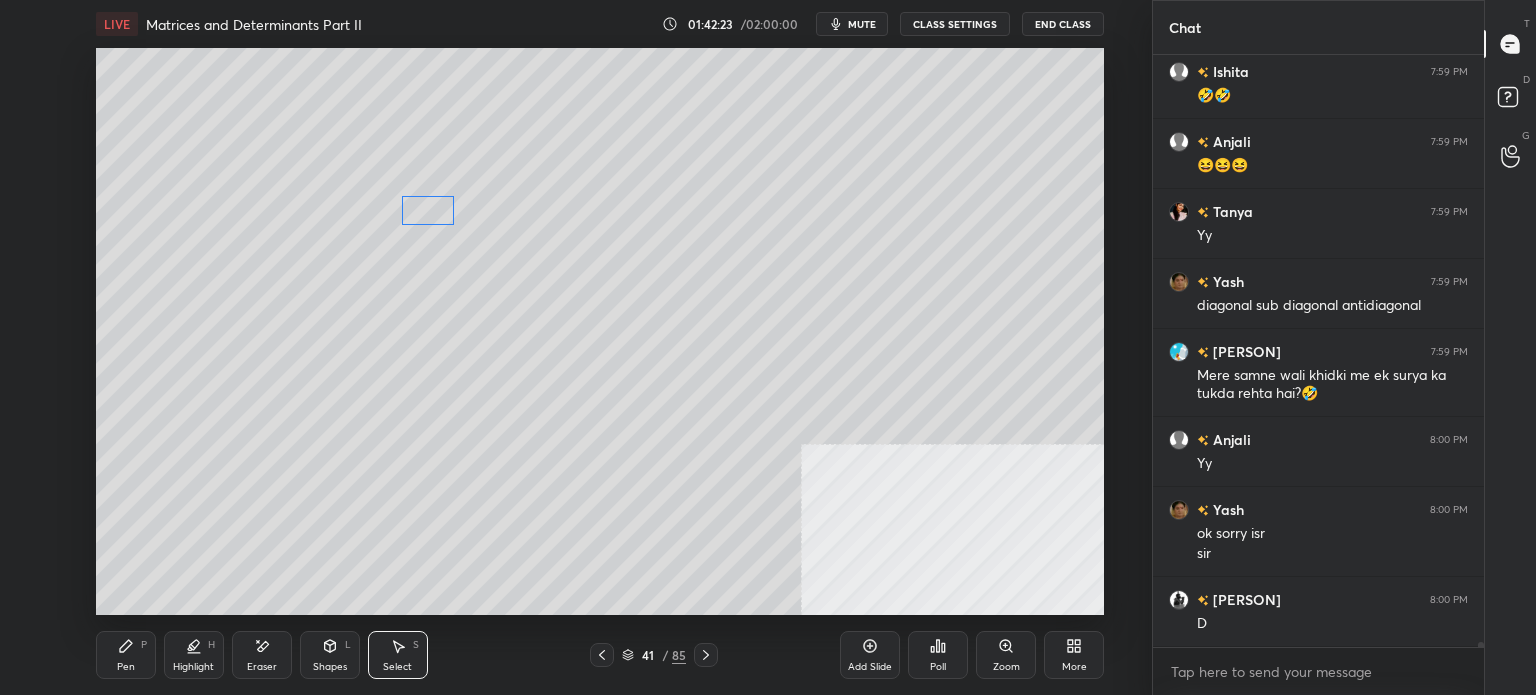 drag, startPoint x: 429, startPoint y: 225, endPoint x: 436, endPoint y: 216, distance: 11.401754 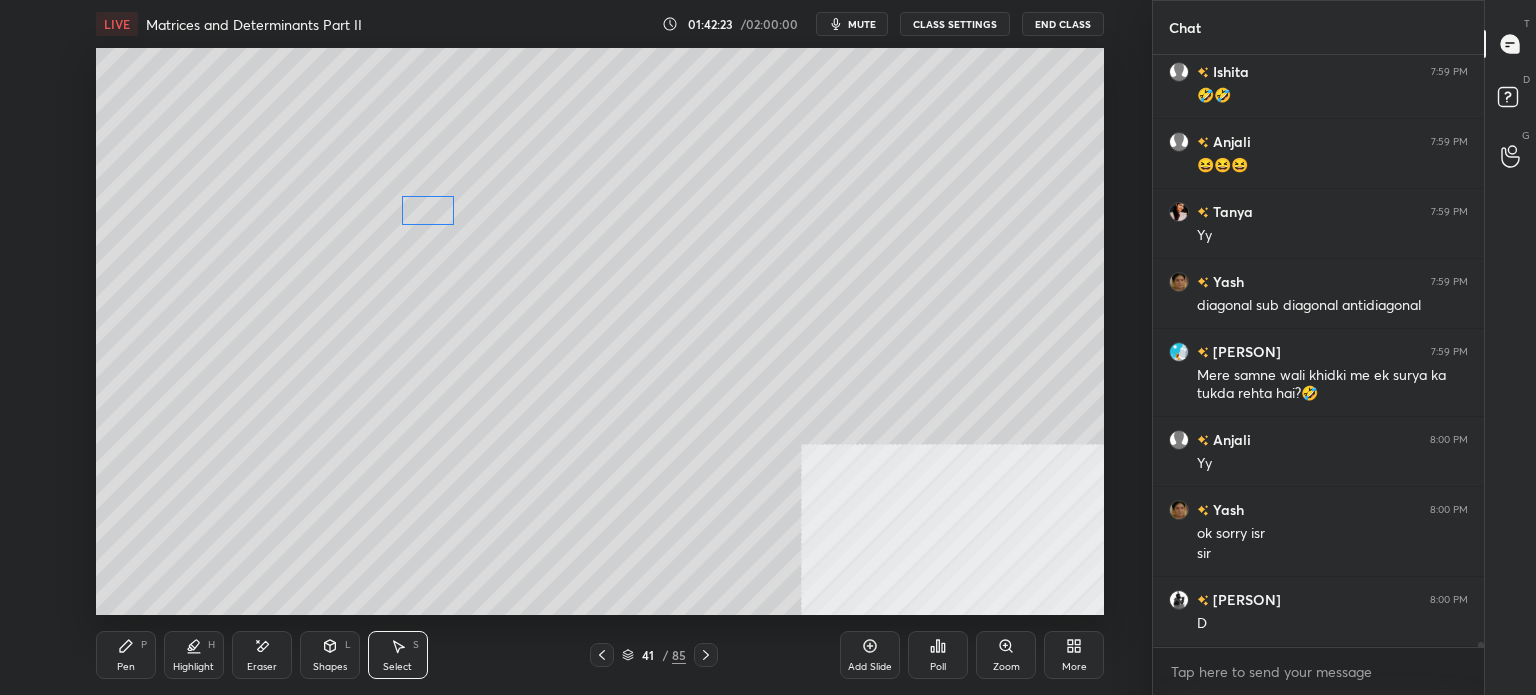 click on "0 ° Undo Copy Paste here Duplicate Duplicate to new slide Delete" at bounding box center (600, 331) 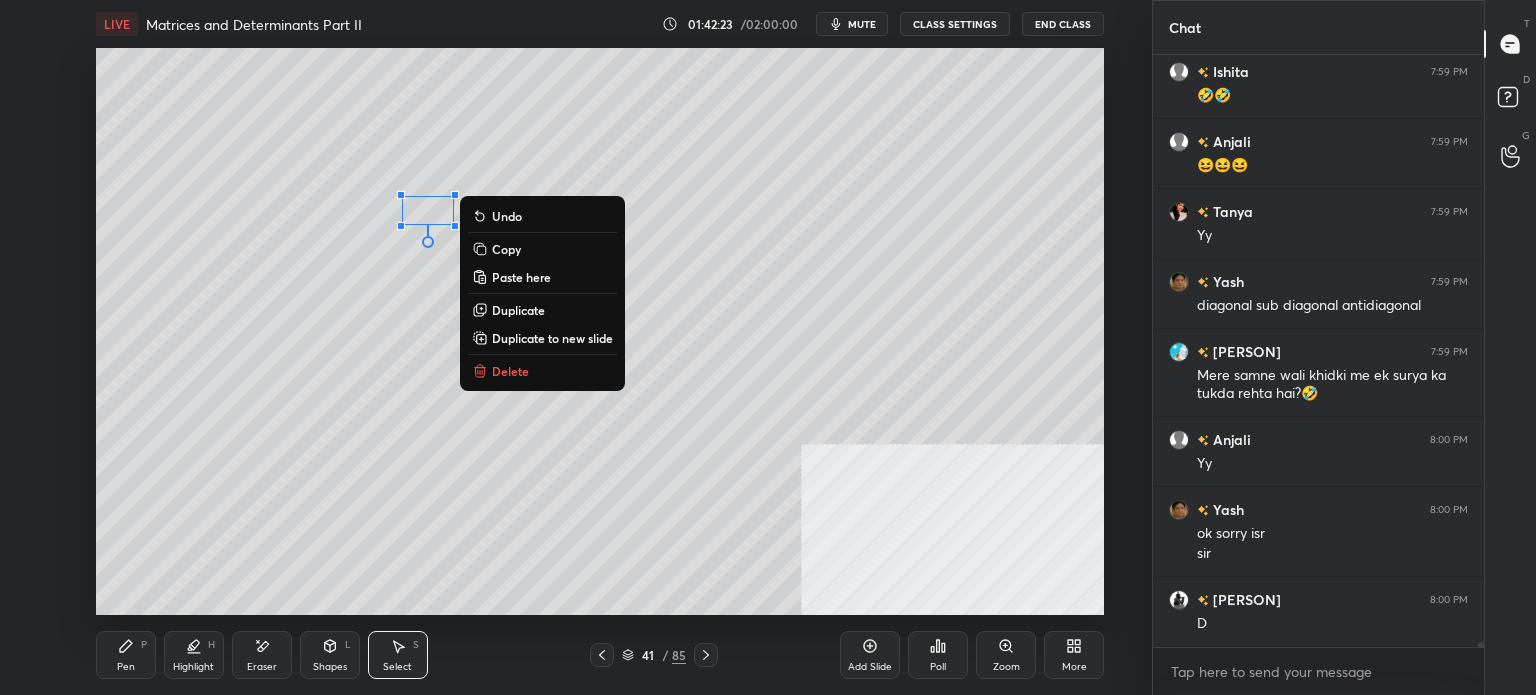 click on "0 ° Undo Copy Paste here Duplicate Duplicate to new slide Delete" at bounding box center [600, 331] 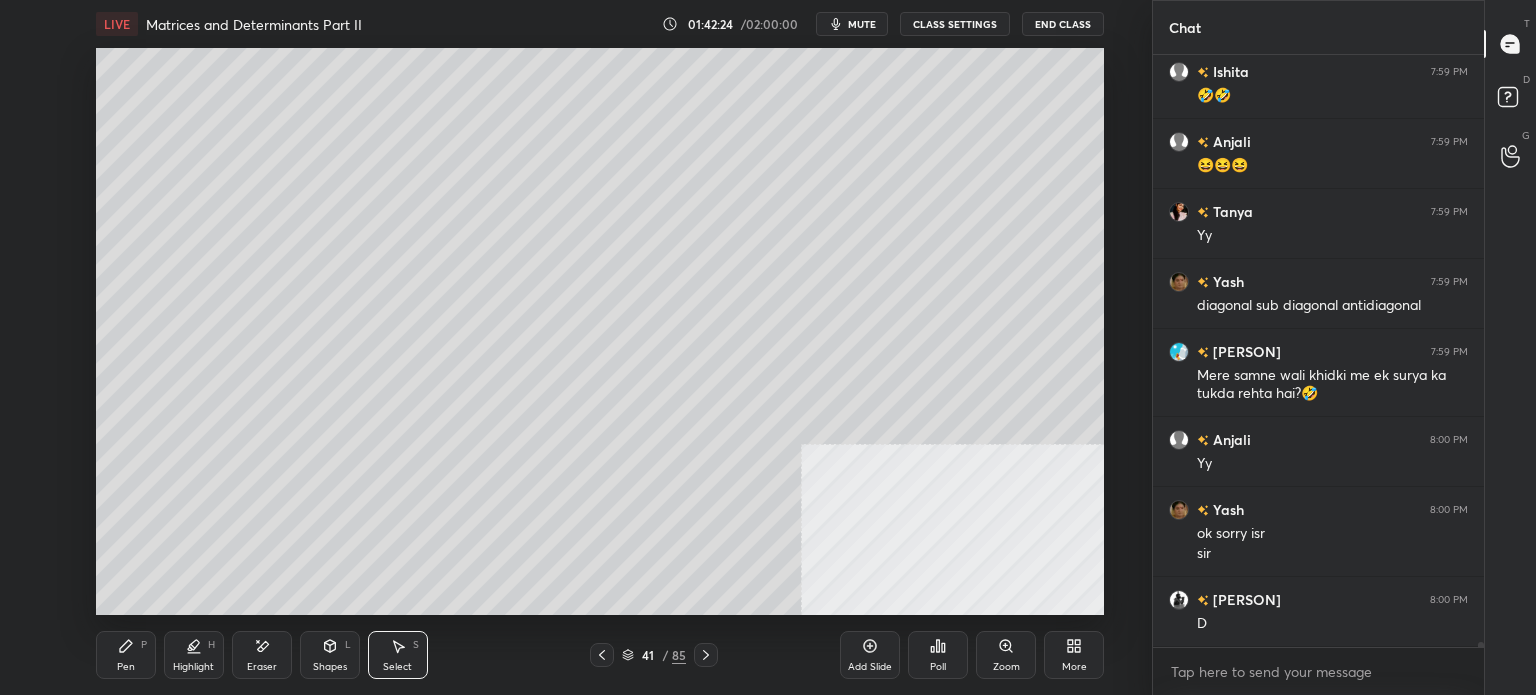 scroll, scrollTop: 69516, scrollLeft: 0, axis: vertical 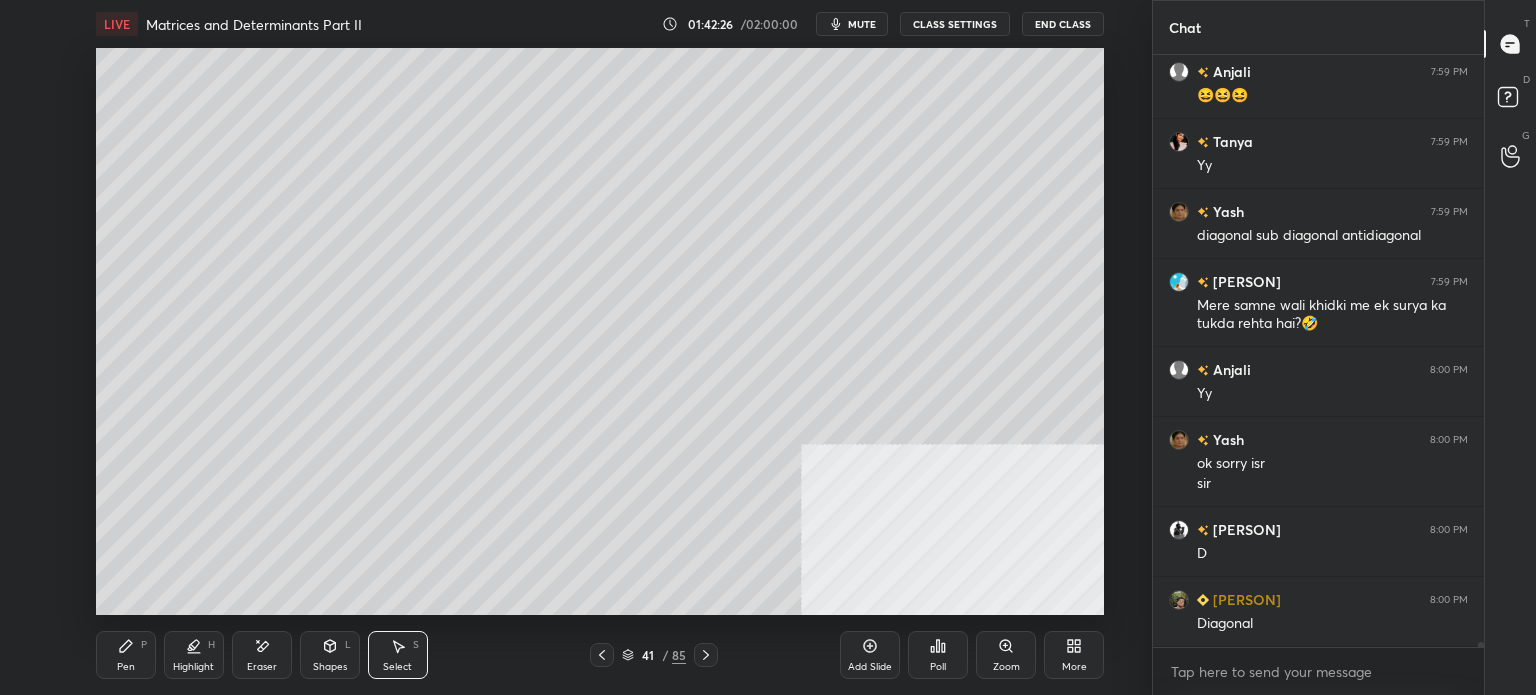 click on "Pen" at bounding box center (126, 667) 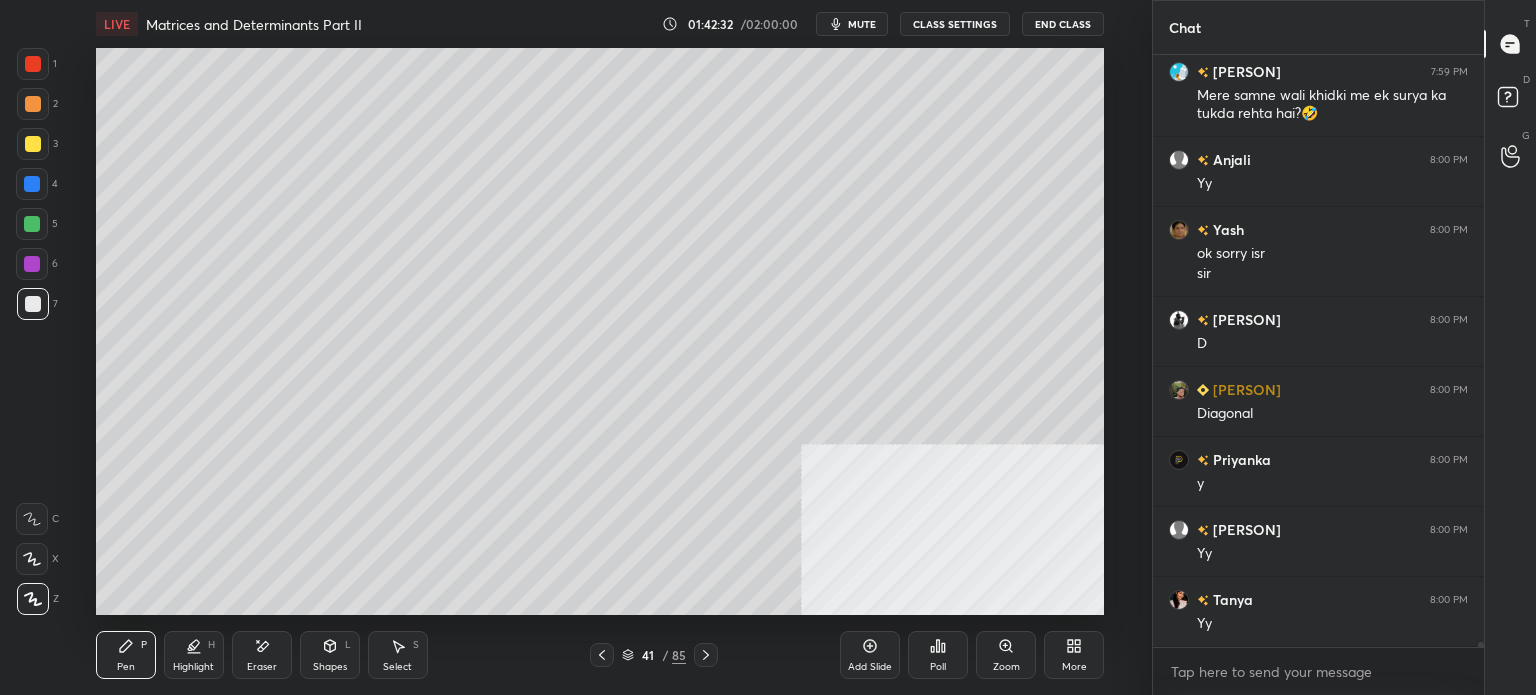 scroll, scrollTop: 69796, scrollLeft: 0, axis: vertical 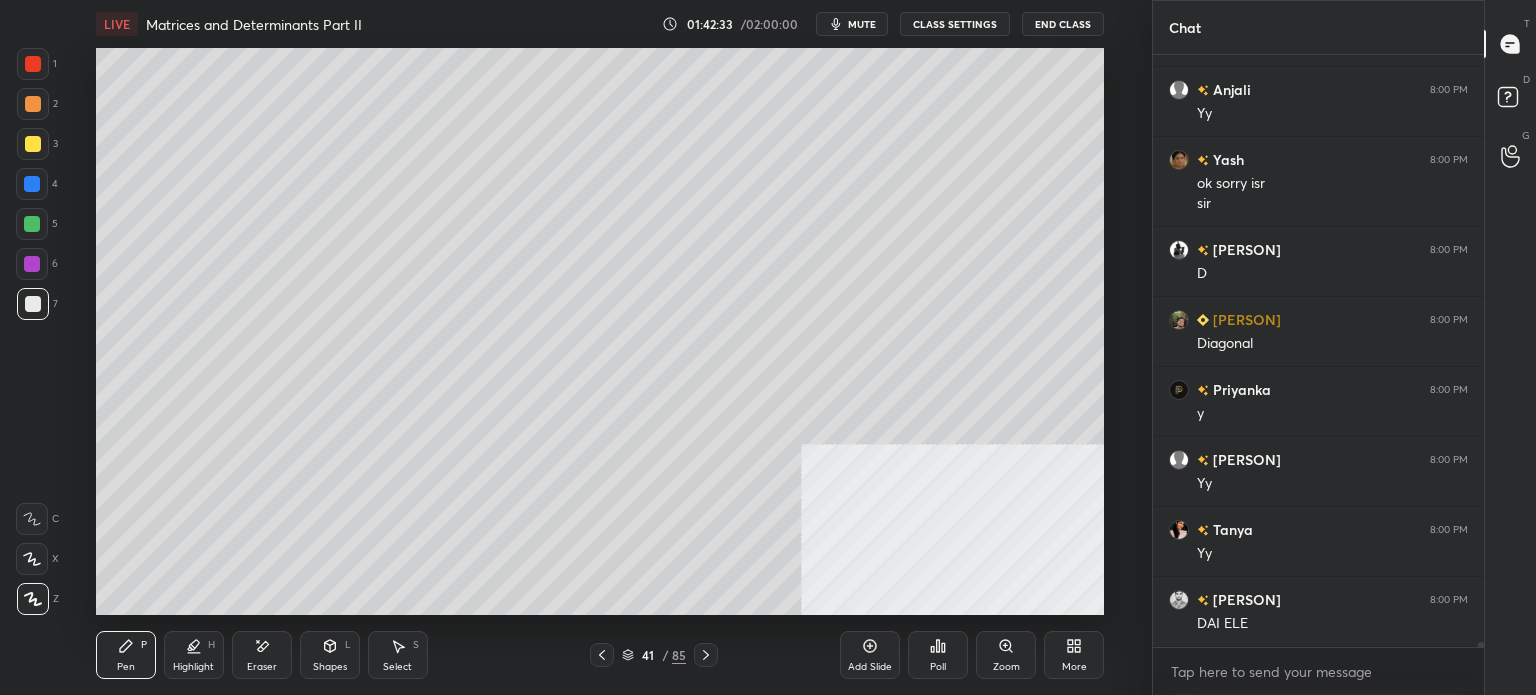 click 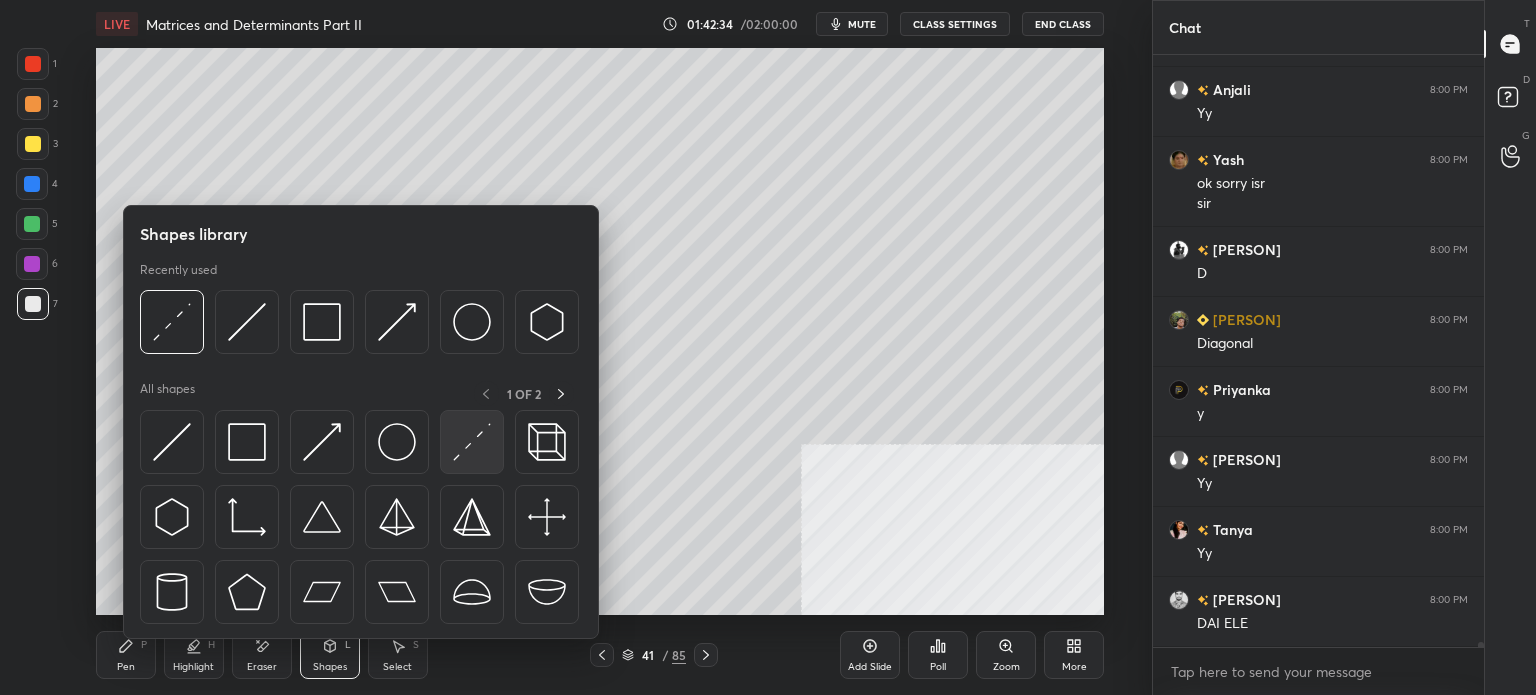 click at bounding box center (472, 442) 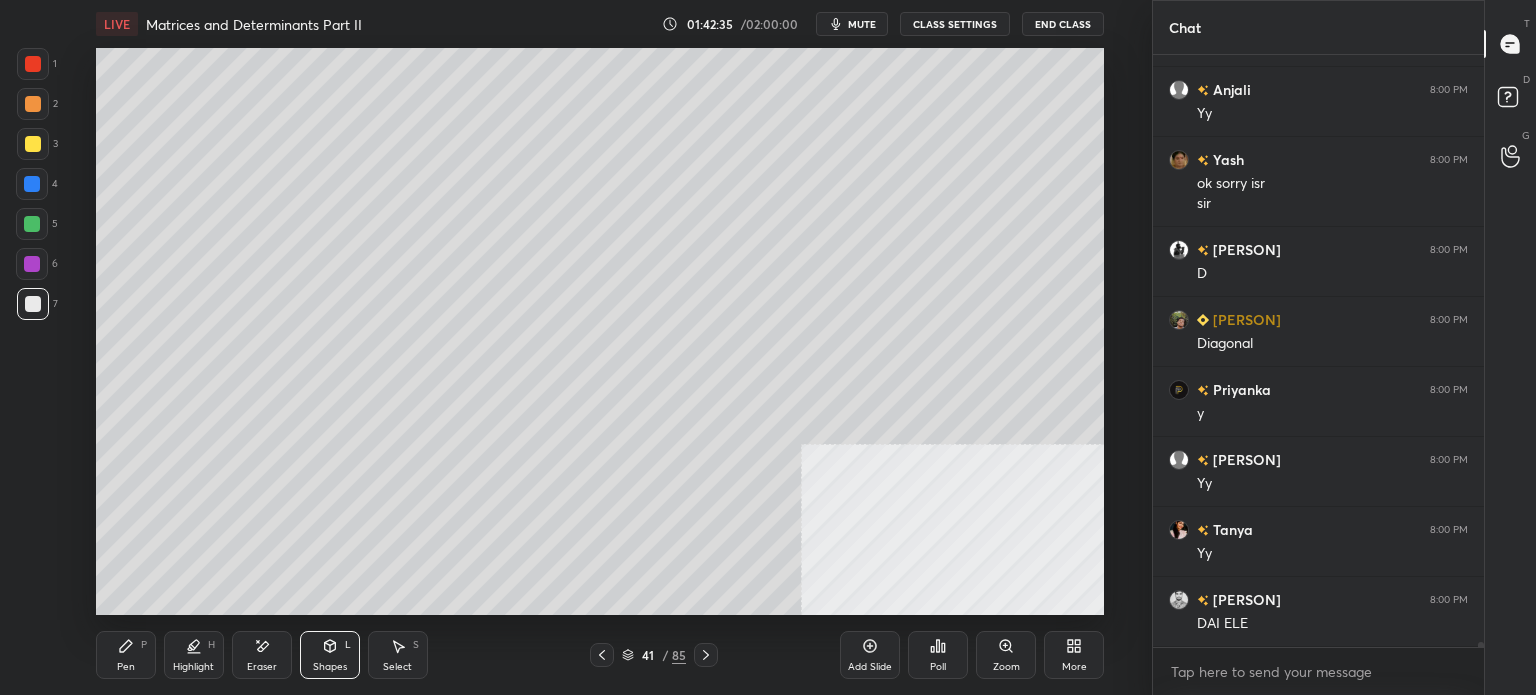 click at bounding box center [32, 224] 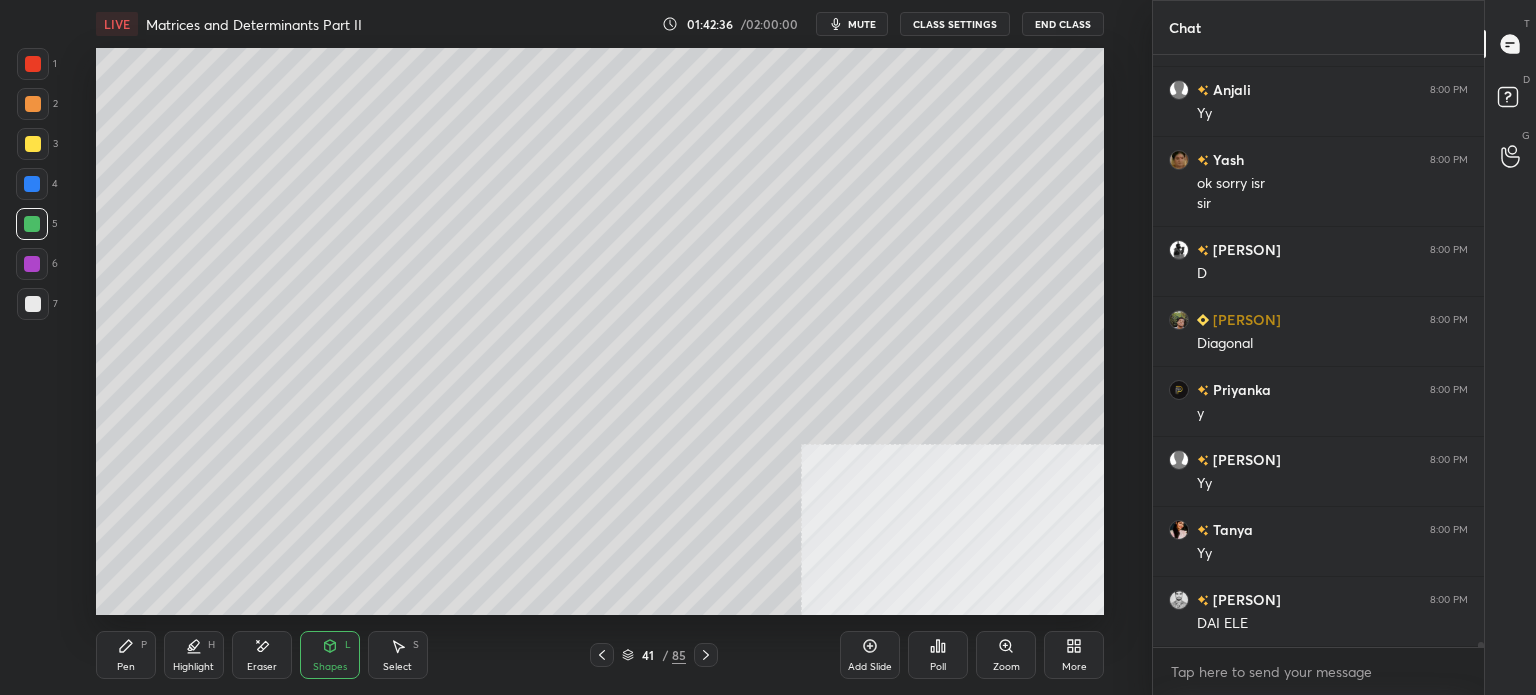 click on "Shapes L" at bounding box center (330, 655) 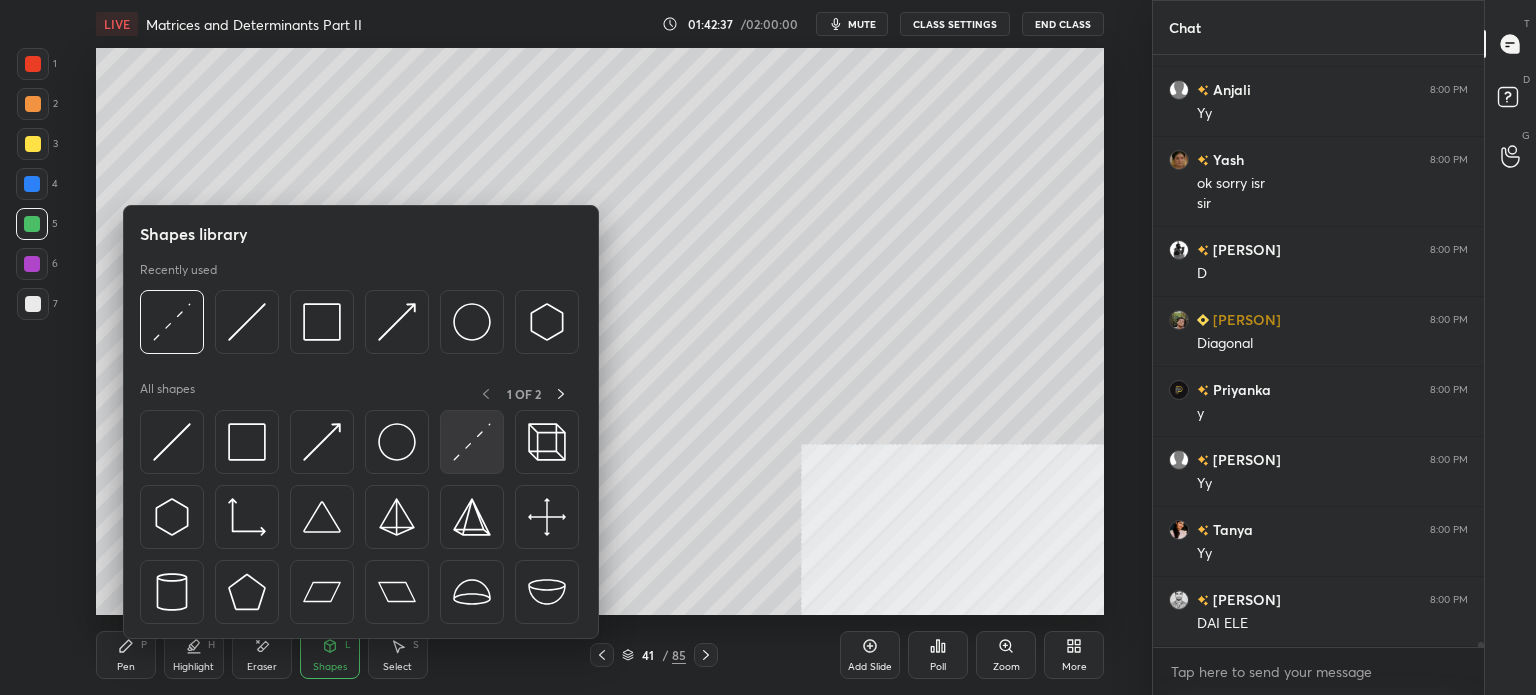 click at bounding box center [472, 442] 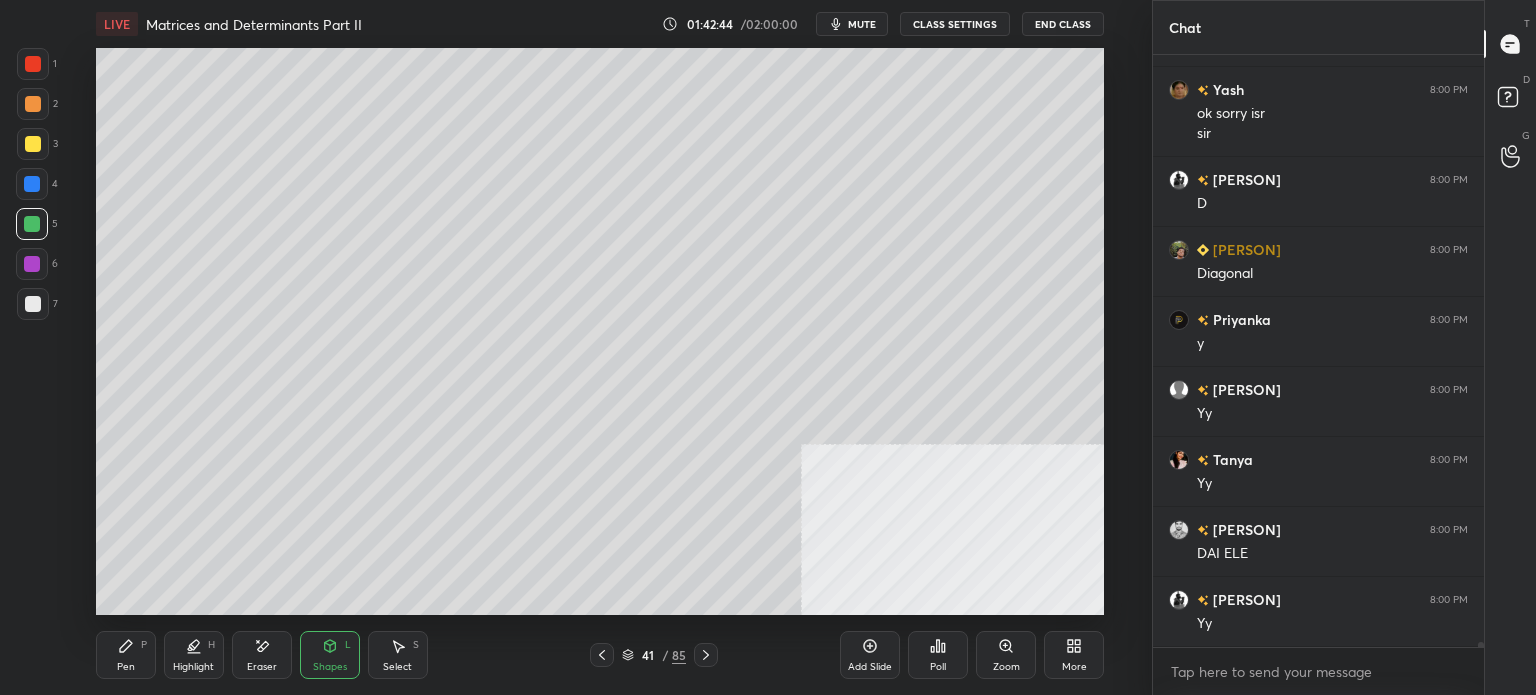 scroll, scrollTop: 69936, scrollLeft: 0, axis: vertical 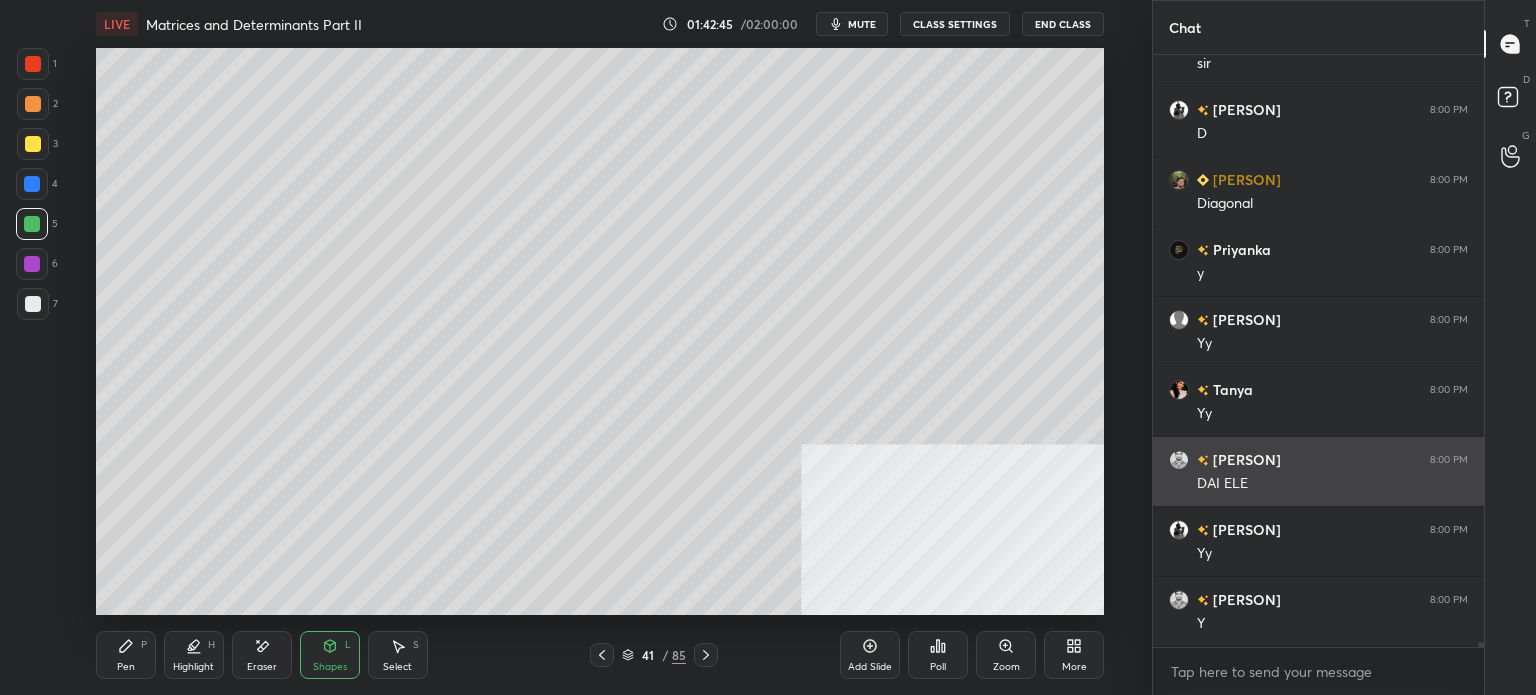 click on "[NAME] 8:00 PM DAI ELE" at bounding box center (1318, 471) 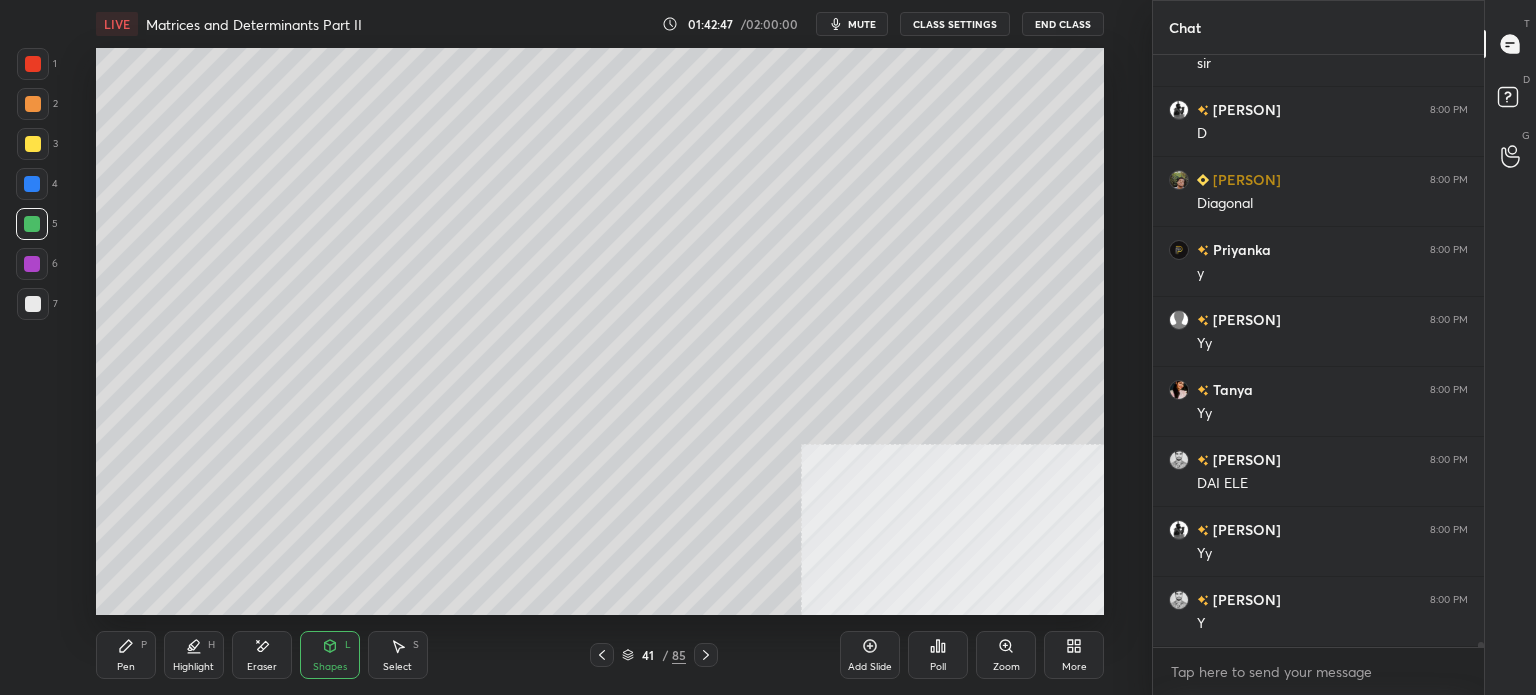 scroll, scrollTop: 70006, scrollLeft: 0, axis: vertical 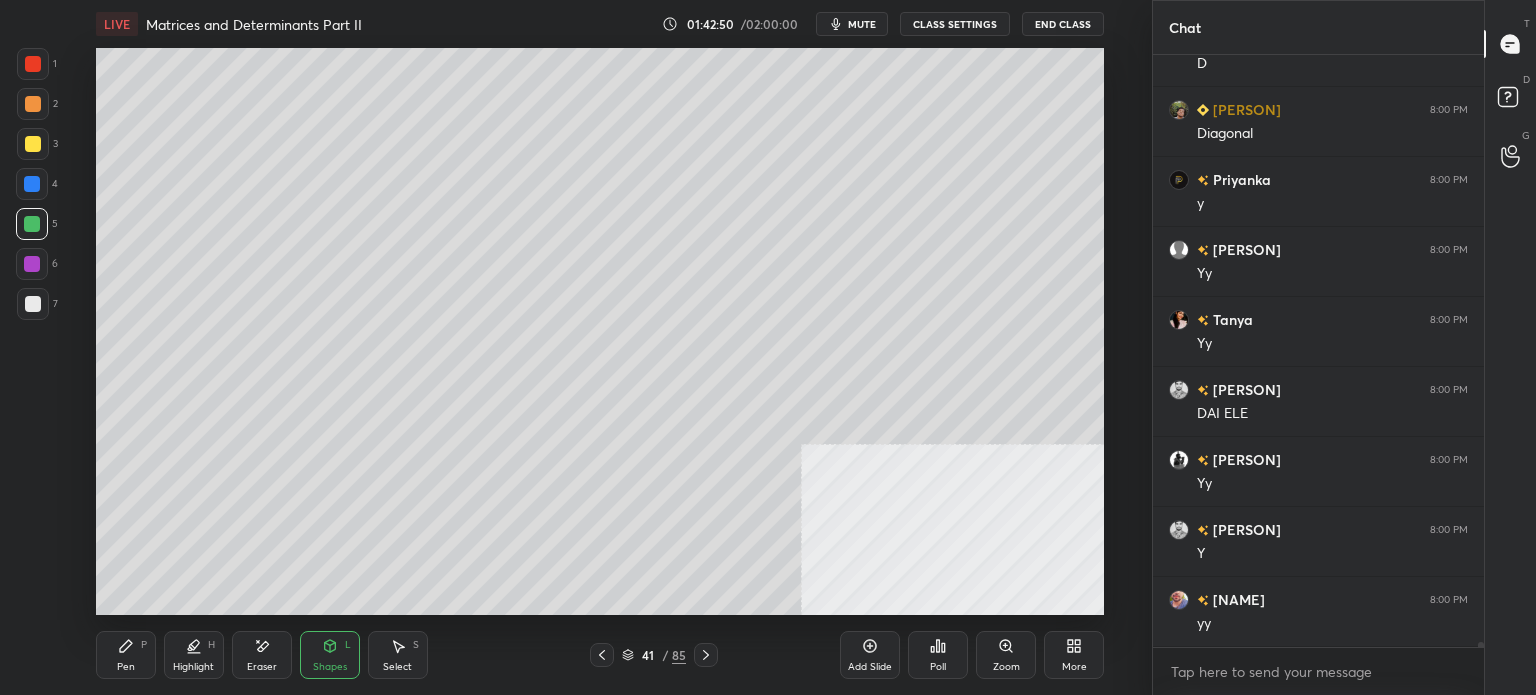 click at bounding box center [32, 264] 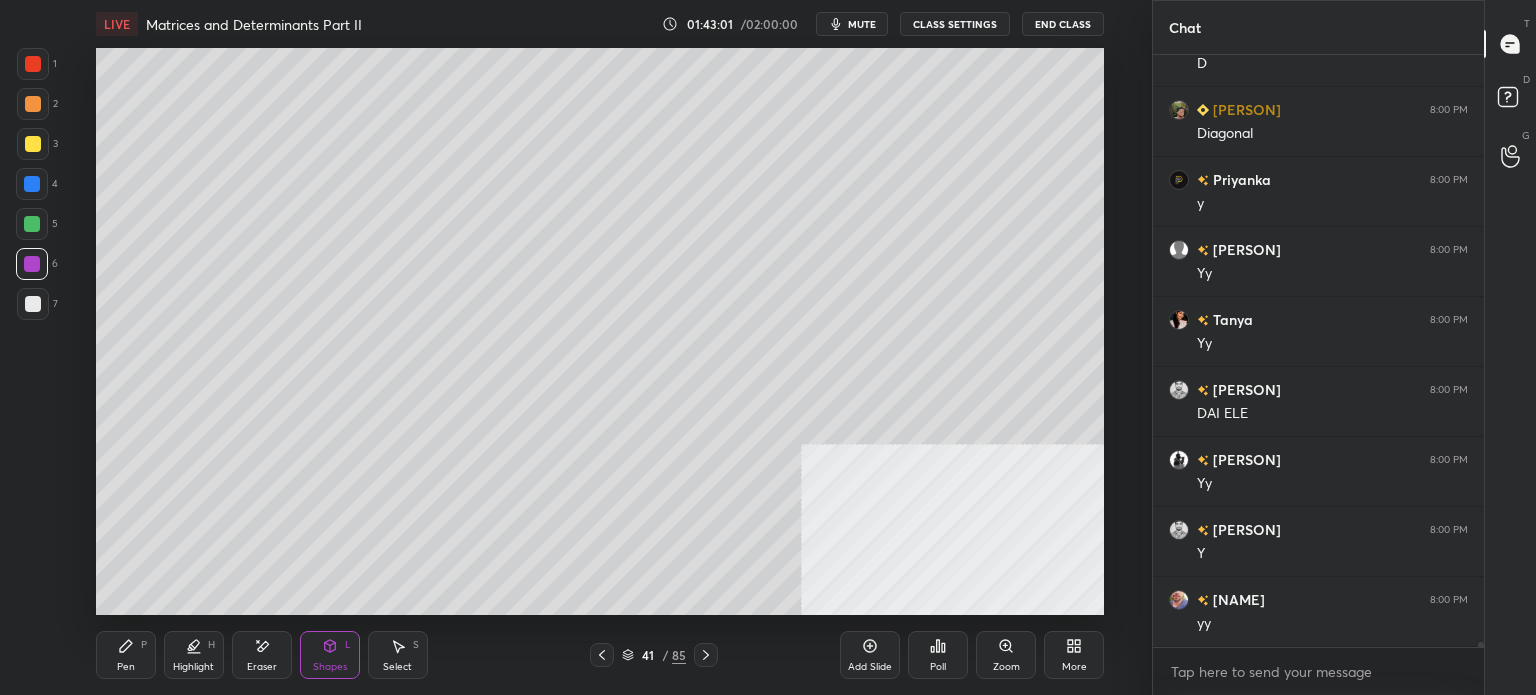 click at bounding box center [32, 224] 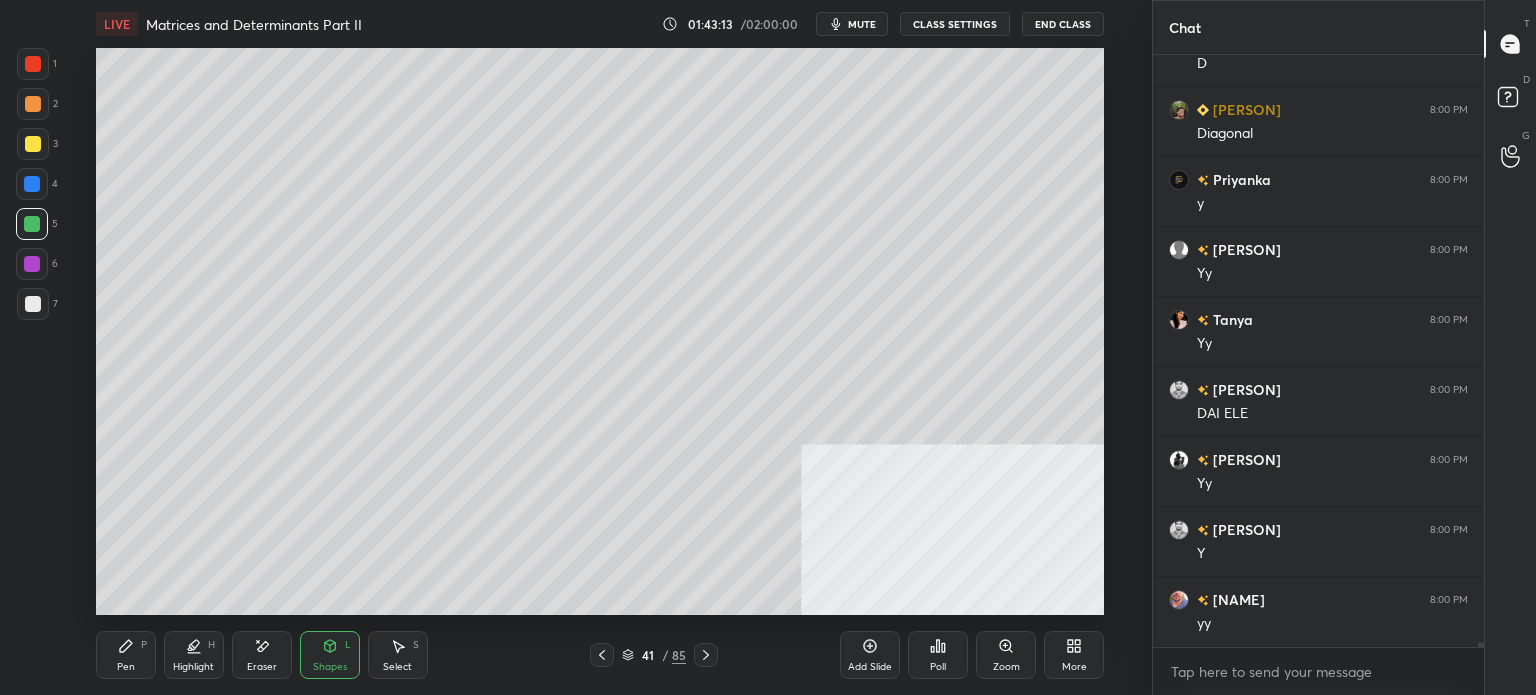 click on "Pen P" at bounding box center [126, 655] 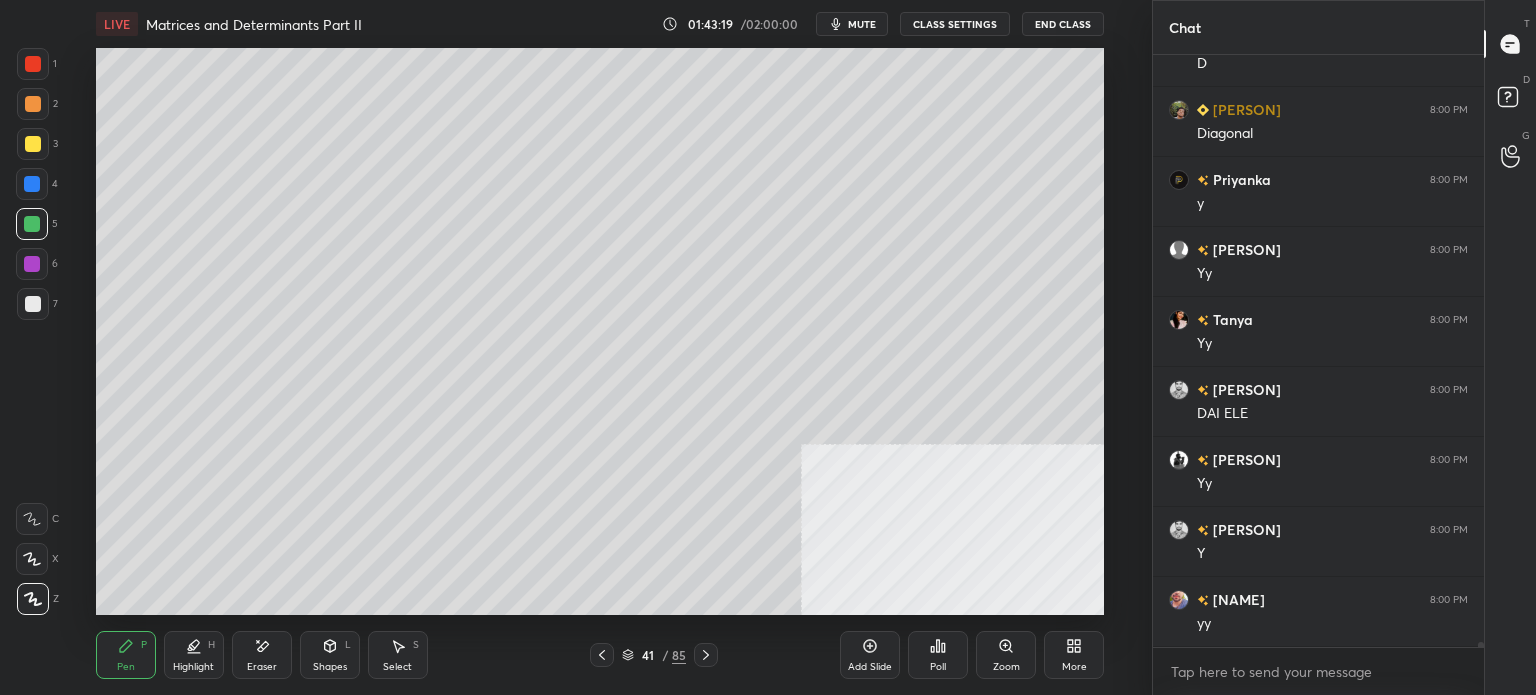 scroll, scrollTop: 70076, scrollLeft: 0, axis: vertical 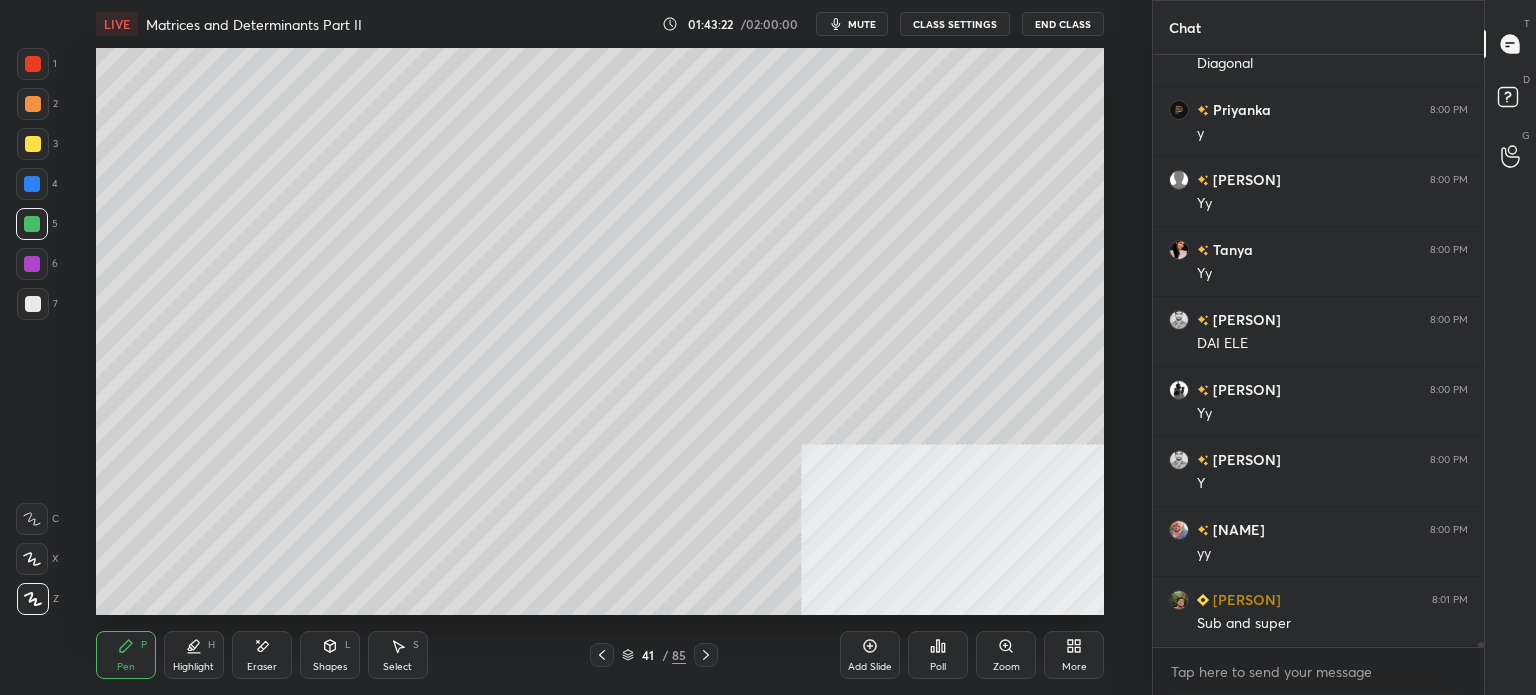 click at bounding box center [32, 264] 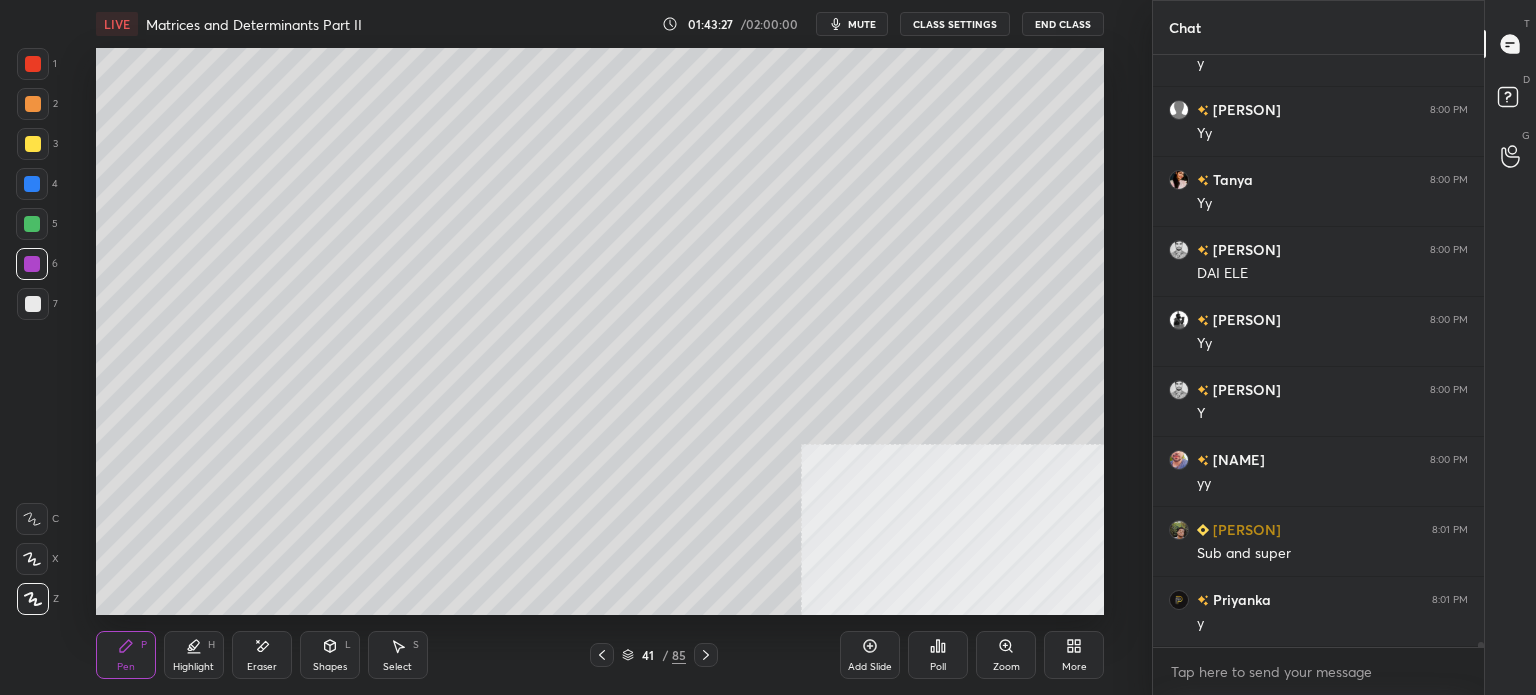 scroll, scrollTop: 70194, scrollLeft: 0, axis: vertical 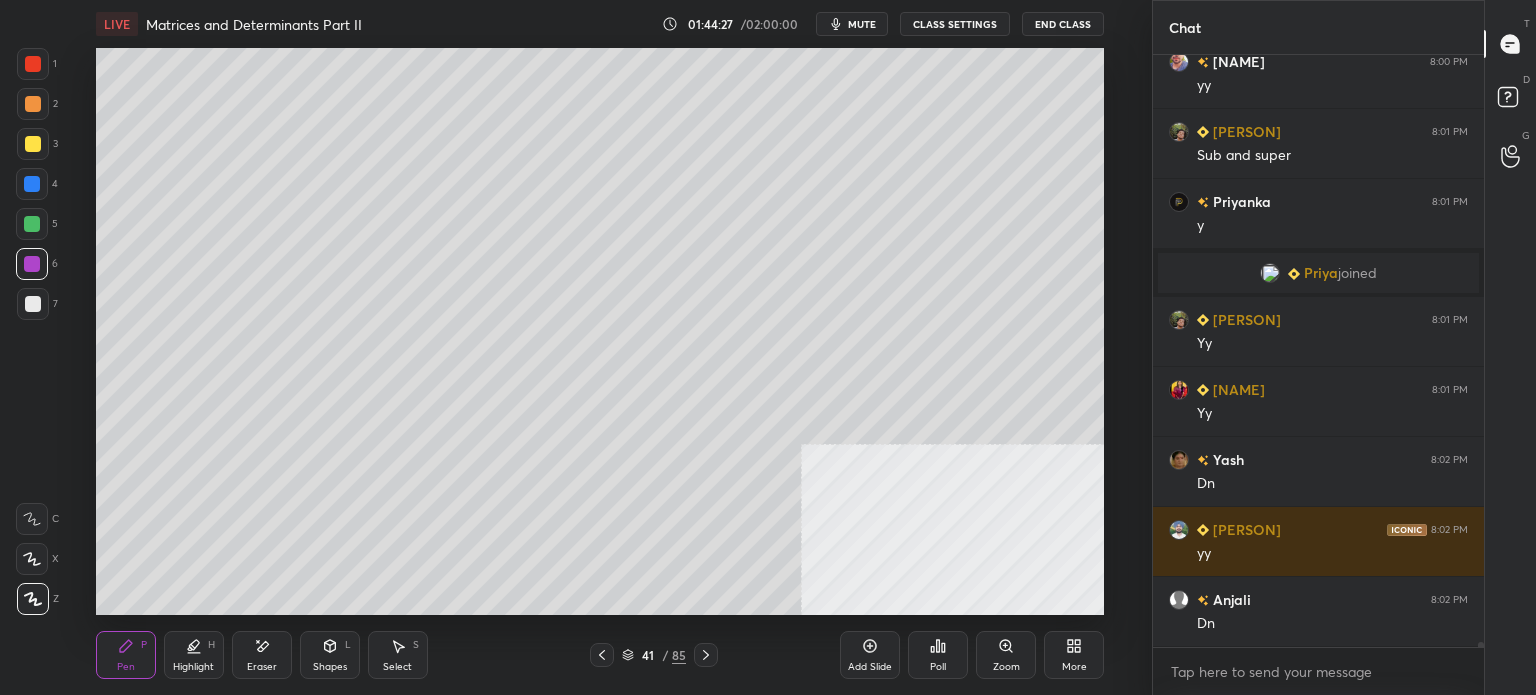click on "Select" at bounding box center [397, 667] 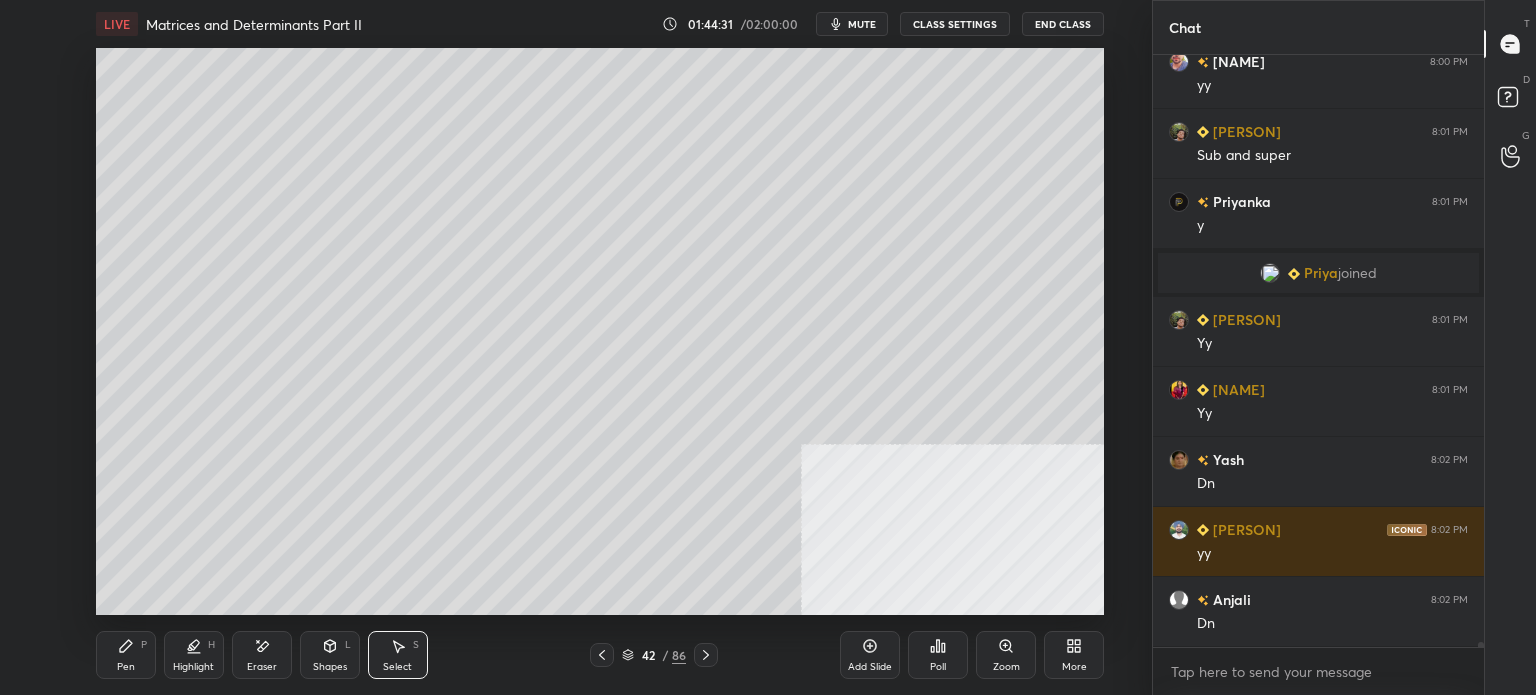drag, startPoint x: 131, startPoint y: 661, endPoint x: 140, endPoint y: 616, distance: 45.891174 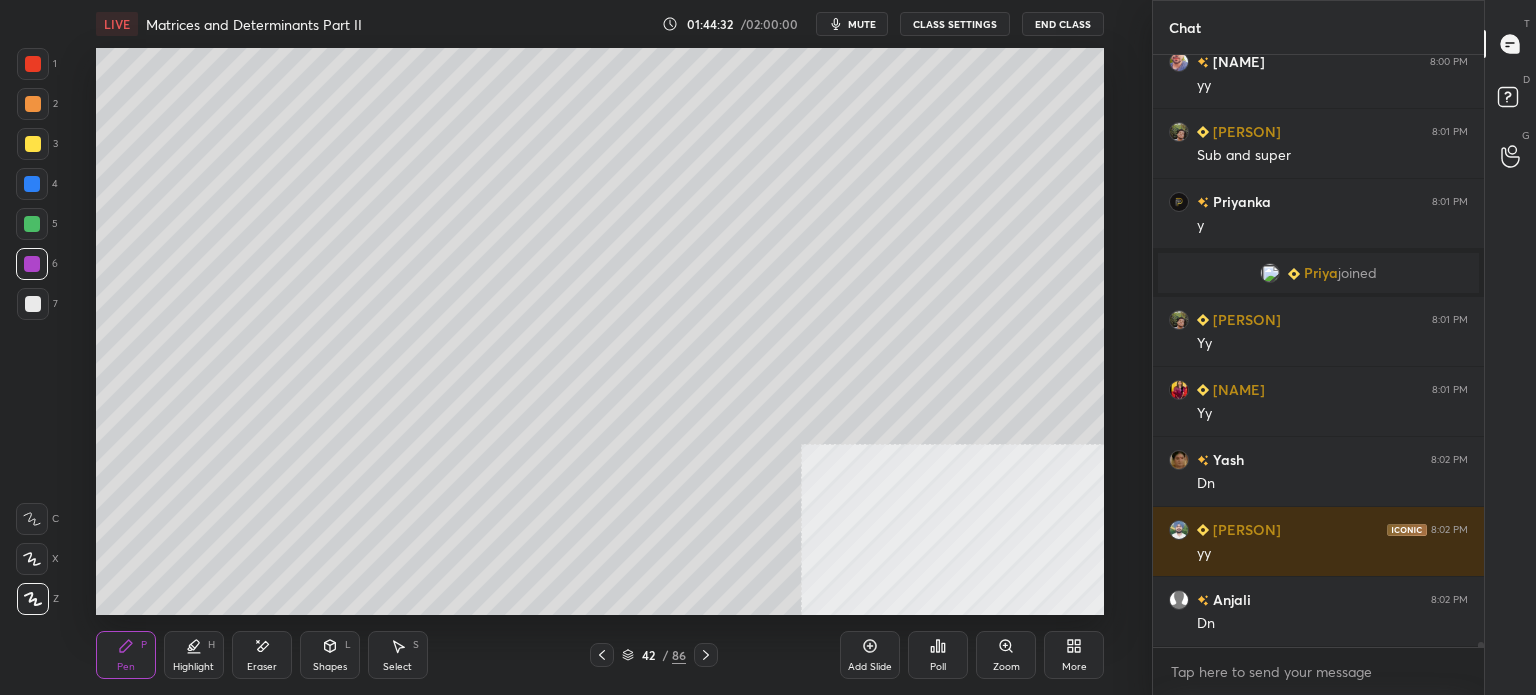 click at bounding box center [33, 144] 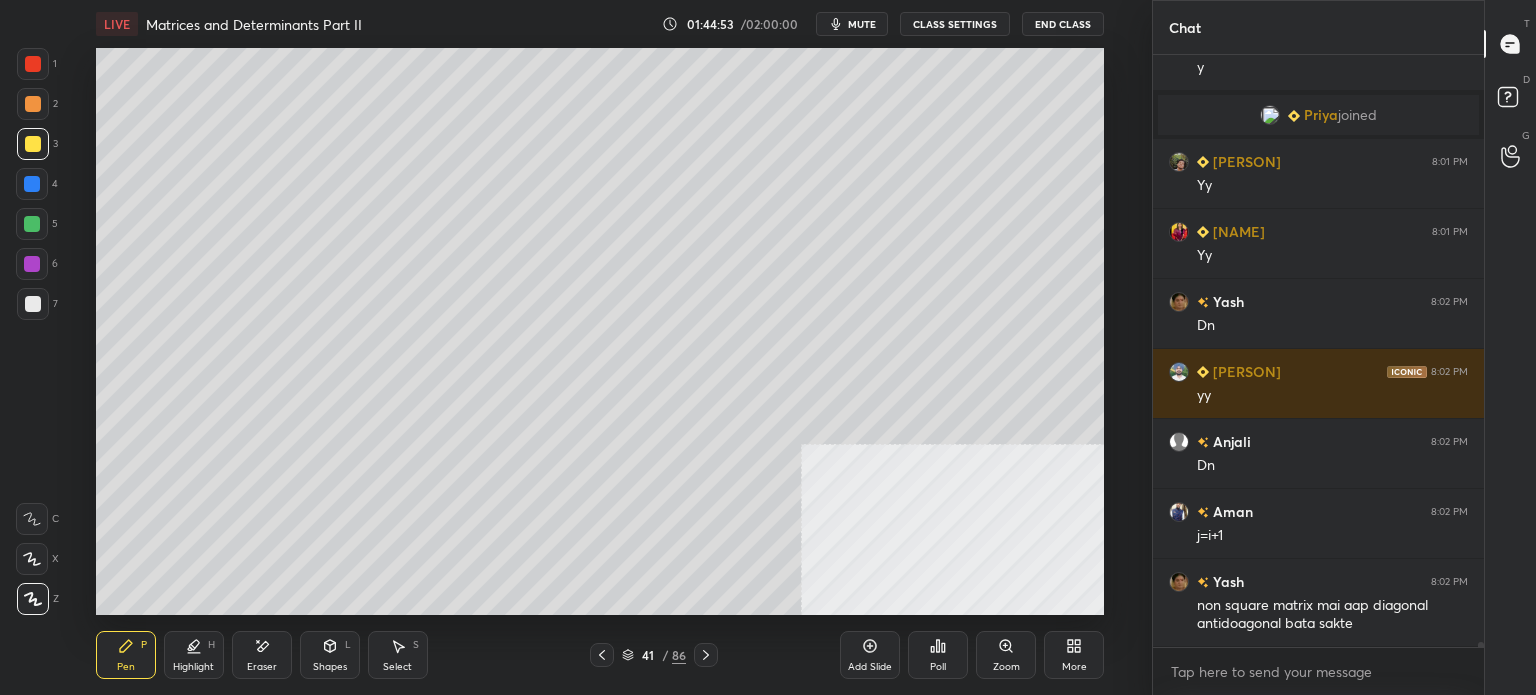 scroll, scrollTop: 69718, scrollLeft: 0, axis: vertical 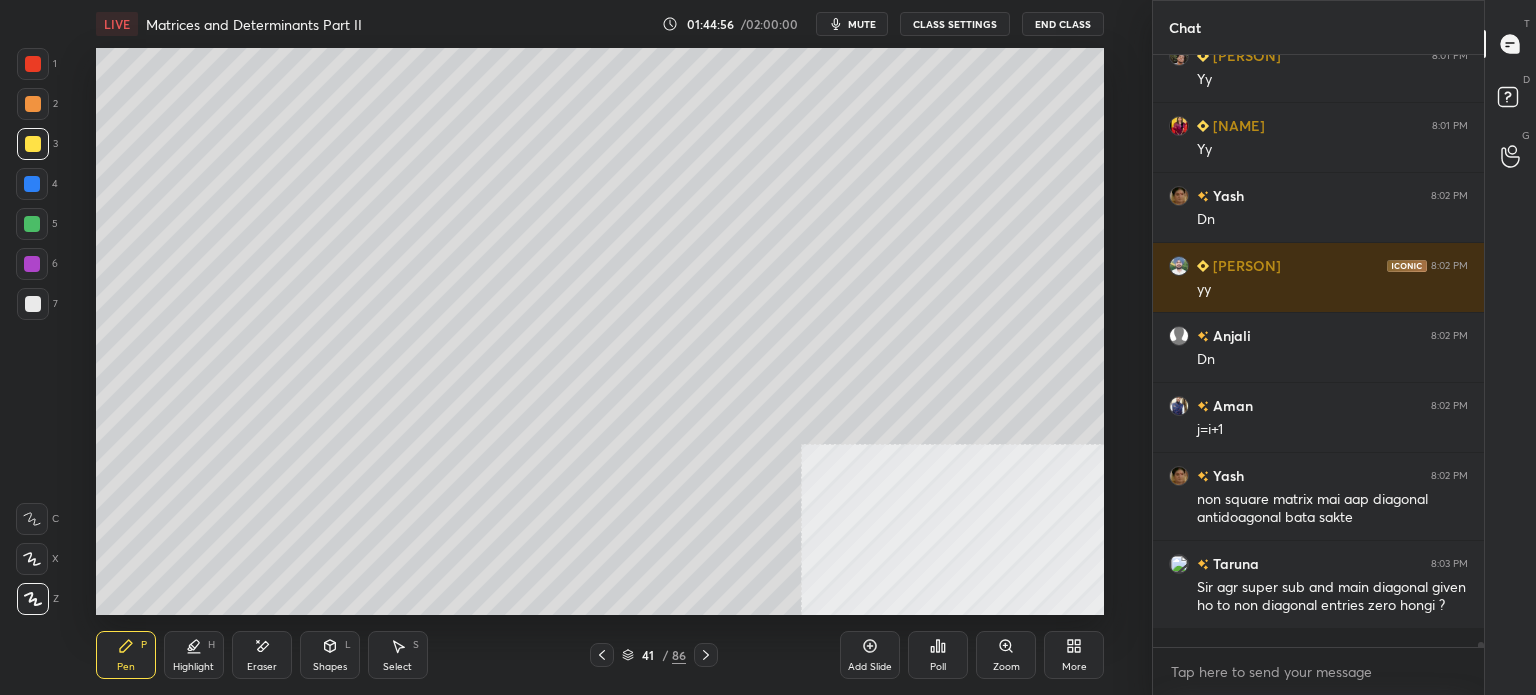click at bounding box center (32, 264) 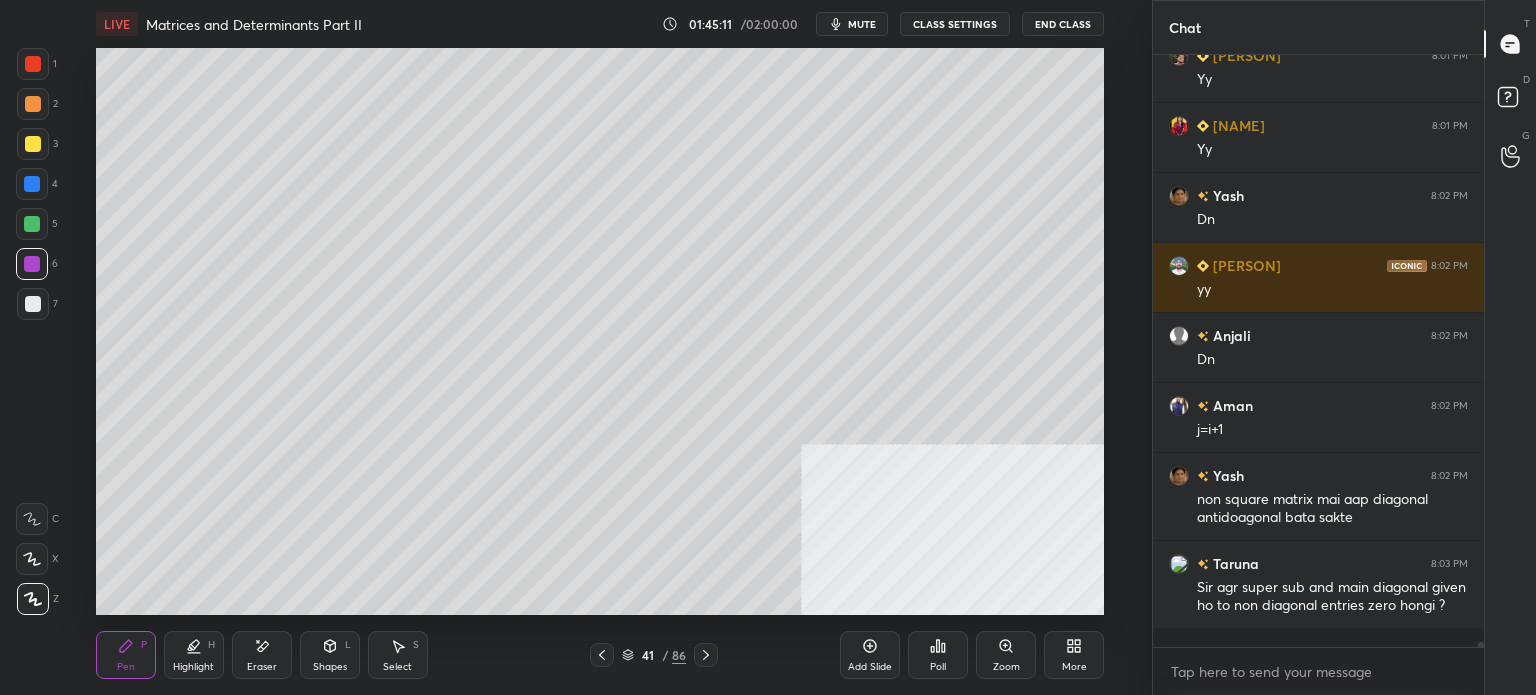 scroll, scrollTop: 69788, scrollLeft: 0, axis: vertical 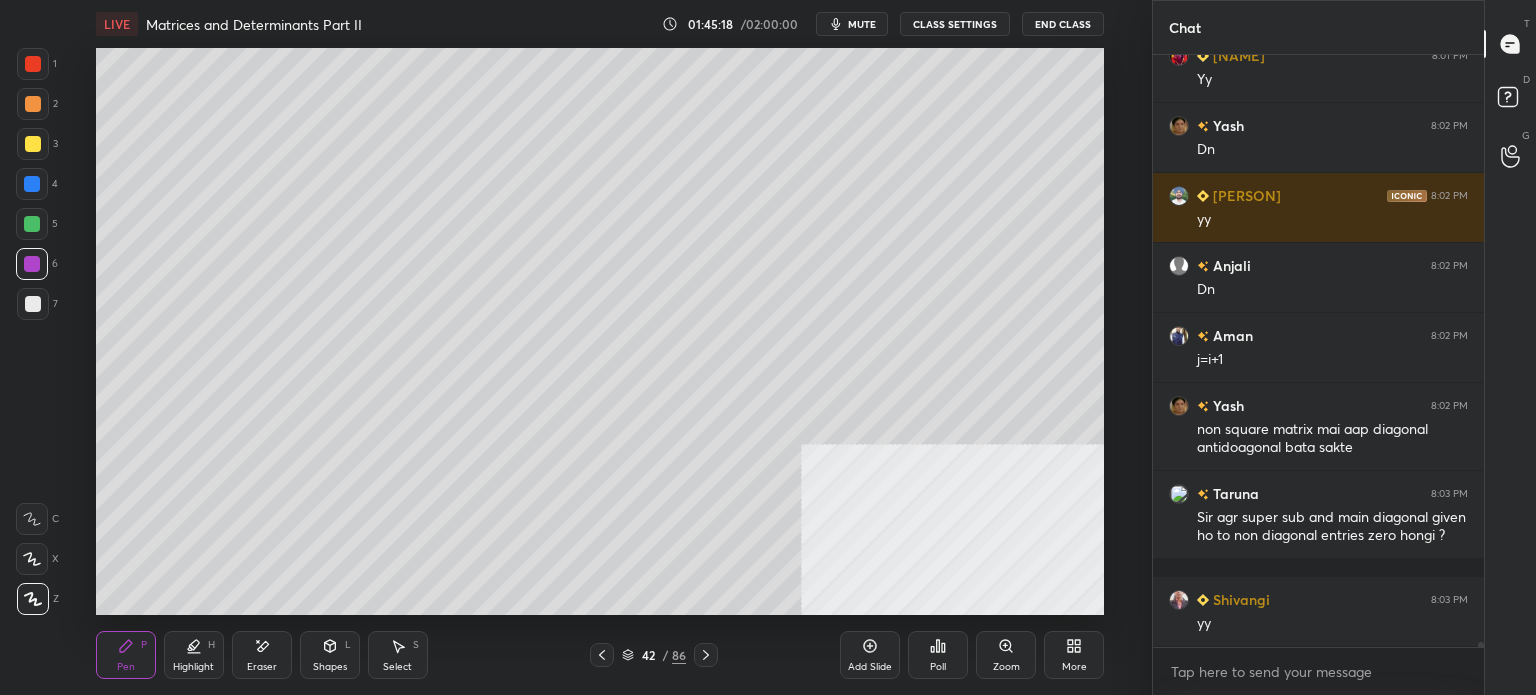 click at bounding box center (33, 104) 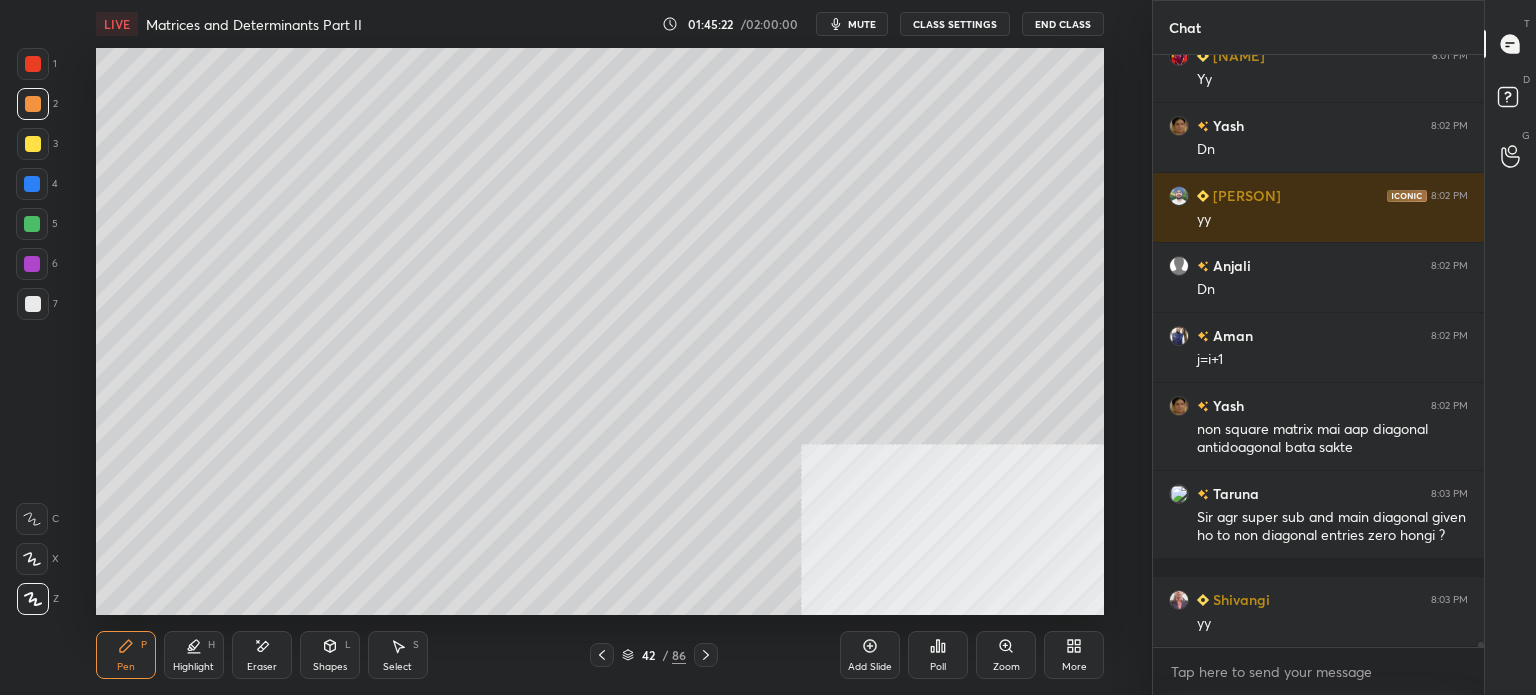 scroll, scrollTop: 69858, scrollLeft: 0, axis: vertical 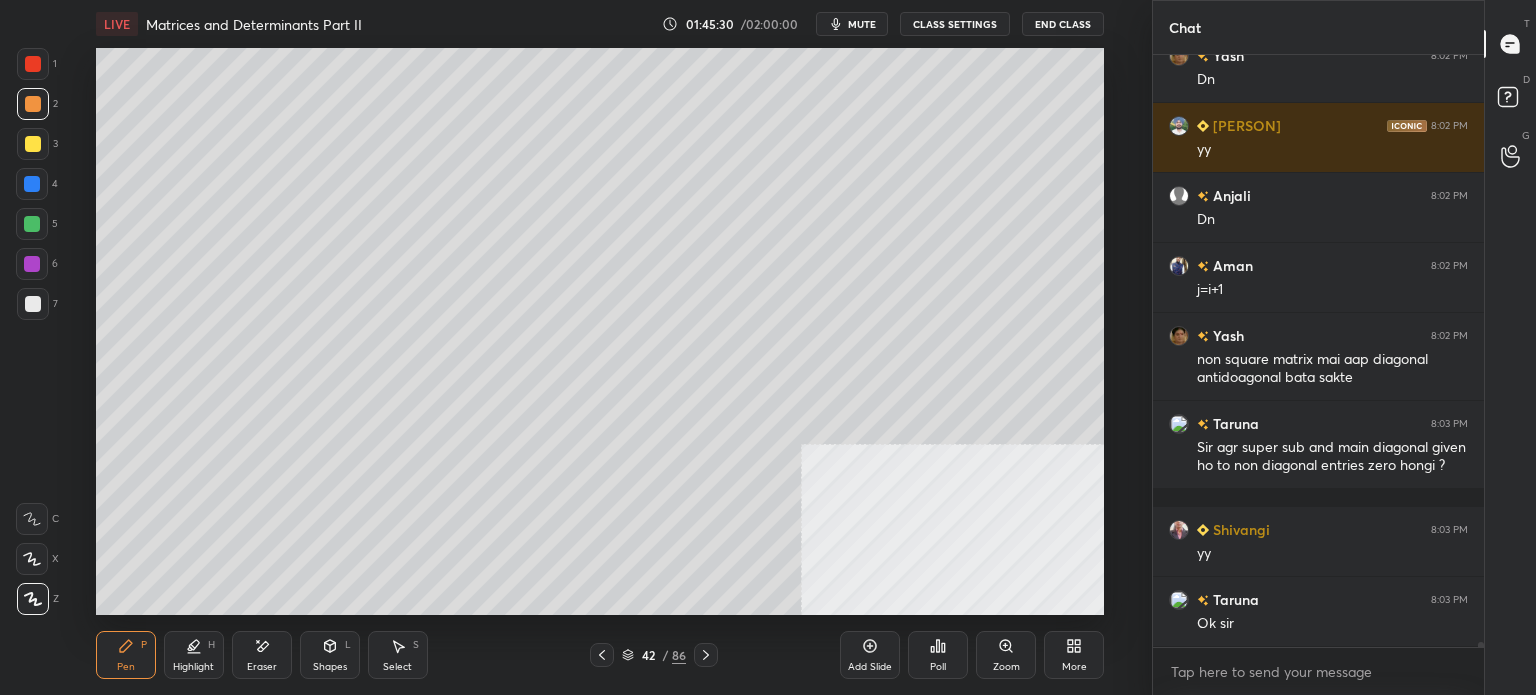 click on "Shapes L" at bounding box center (330, 655) 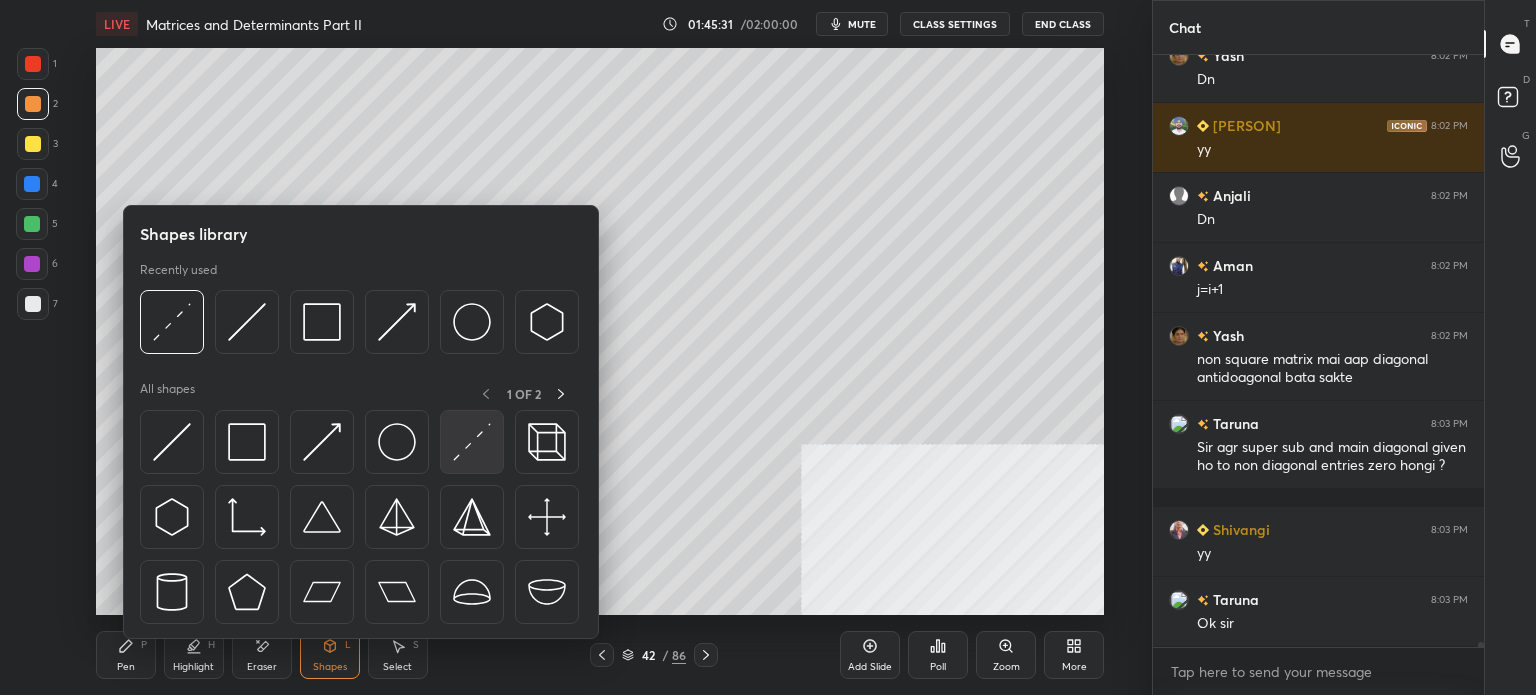 click at bounding box center [472, 442] 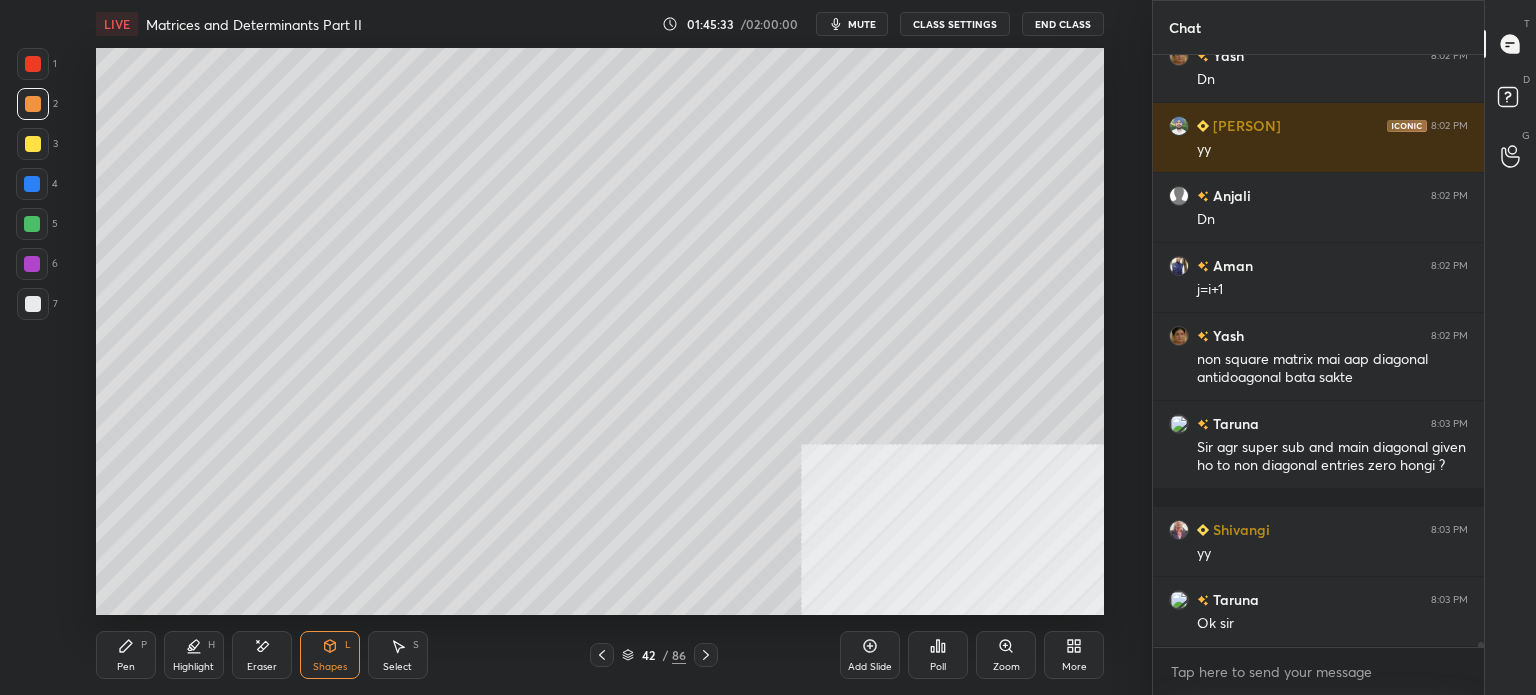 click on "Pen P" at bounding box center (126, 655) 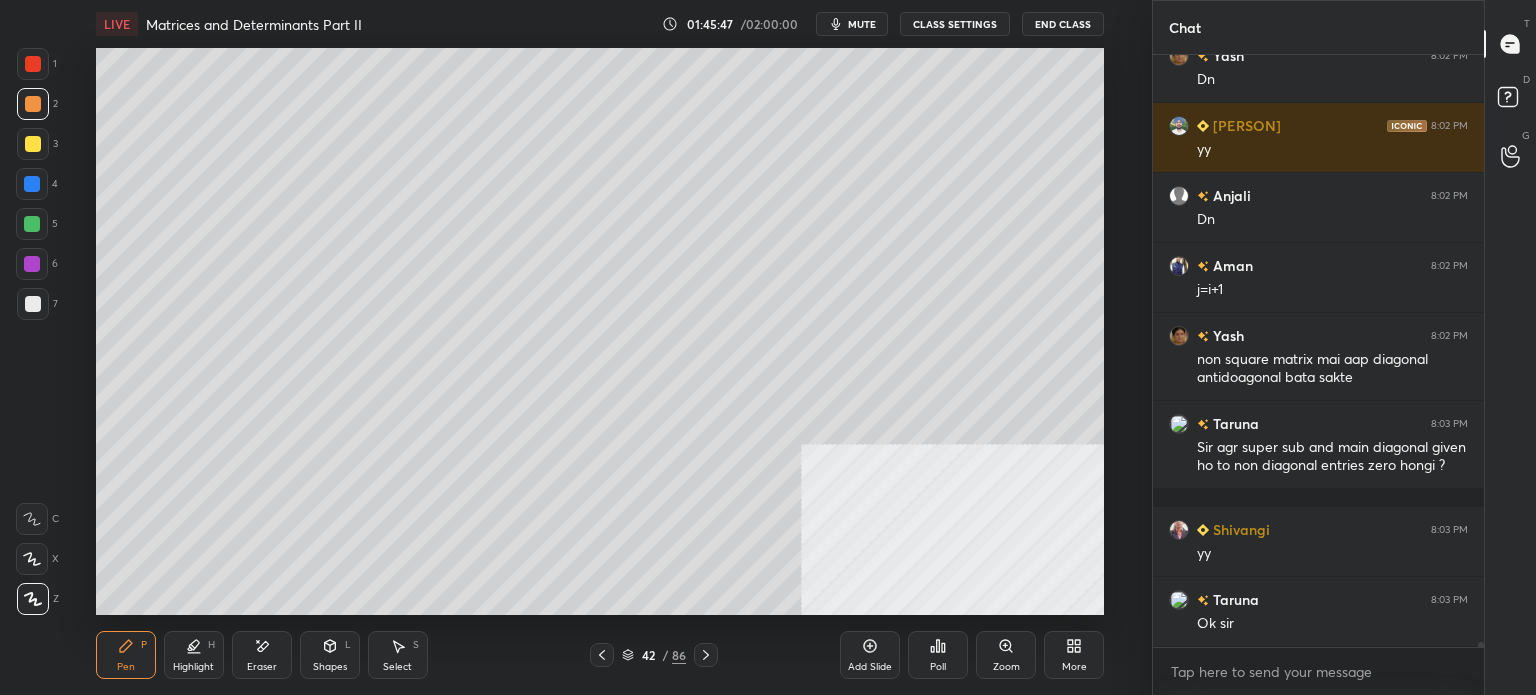 click at bounding box center (32, 264) 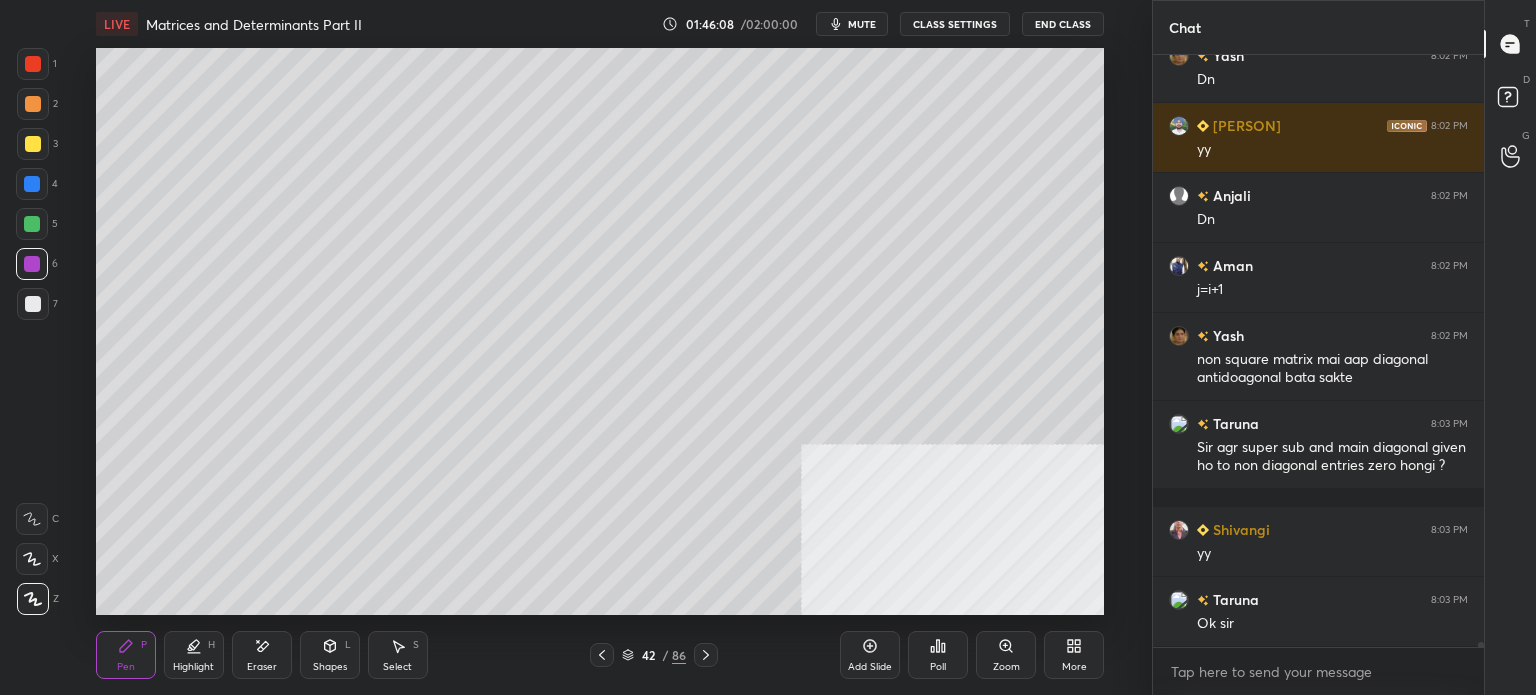 drag, startPoint x: 264, startPoint y: 652, endPoint x: 277, endPoint y: 617, distance: 37.336308 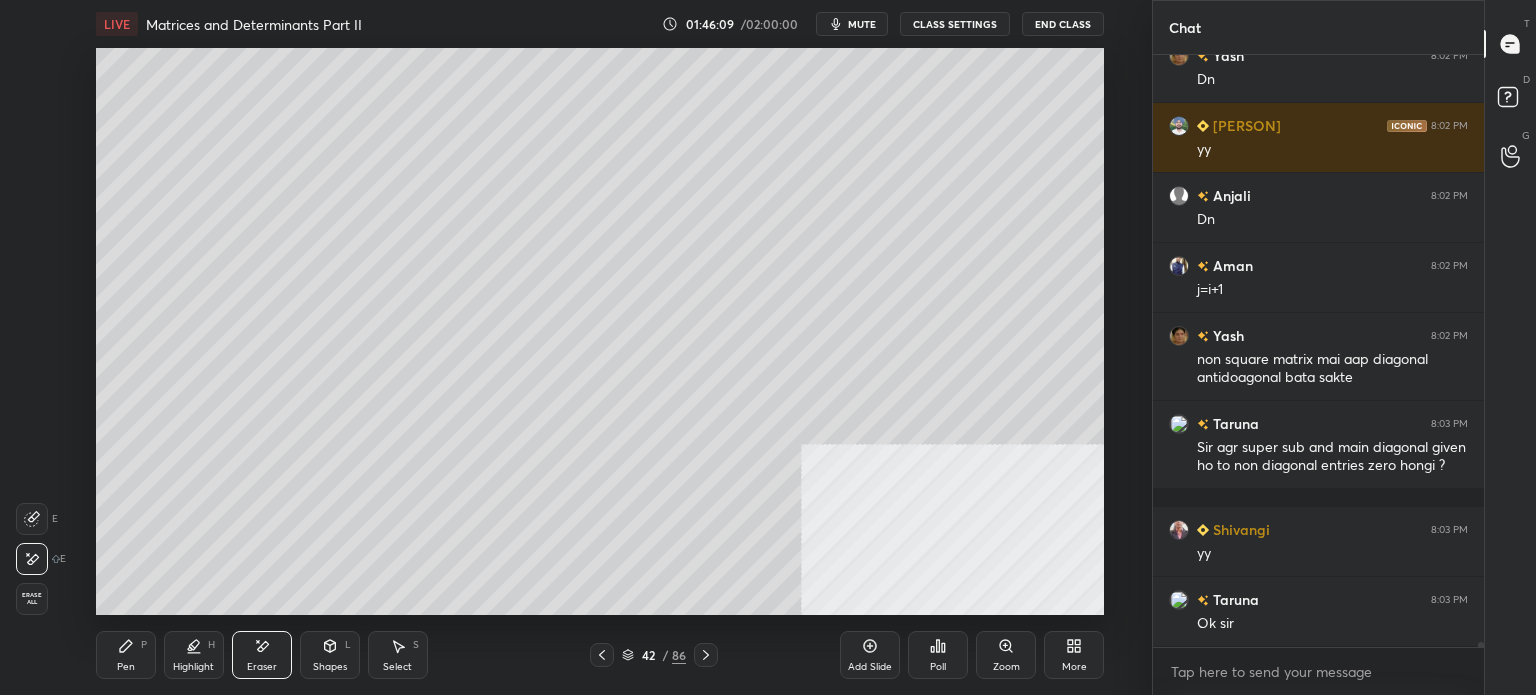 click on "Pen" at bounding box center [126, 667] 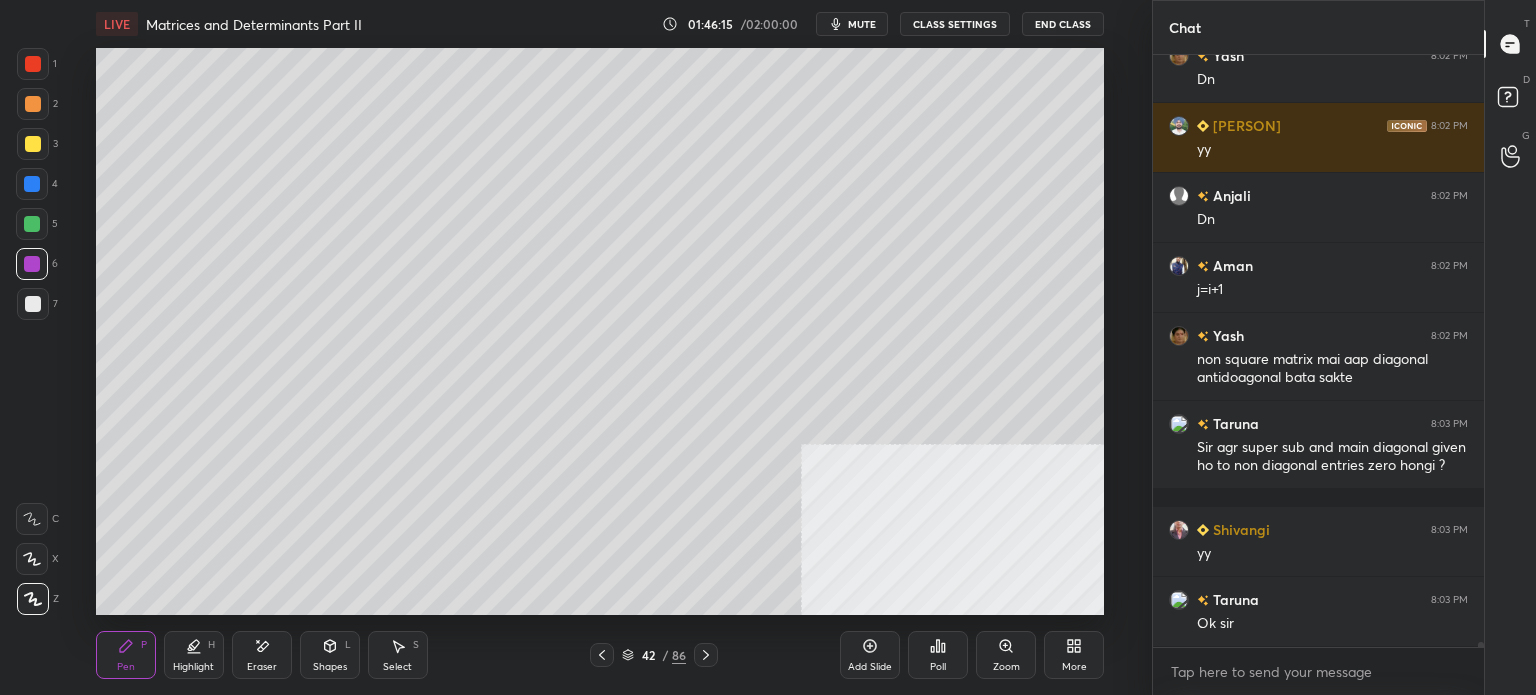 scroll, scrollTop: 69946, scrollLeft: 0, axis: vertical 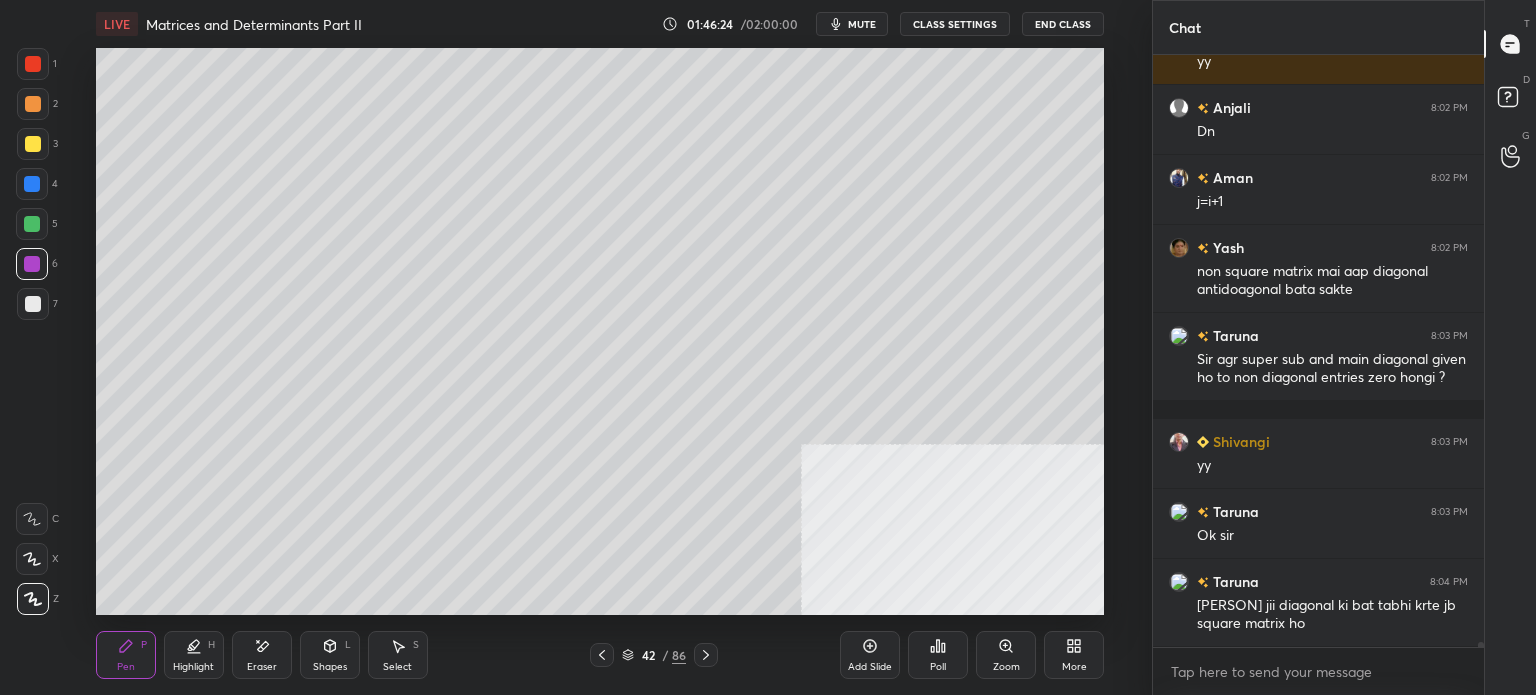 click on "Shapes L" at bounding box center [330, 655] 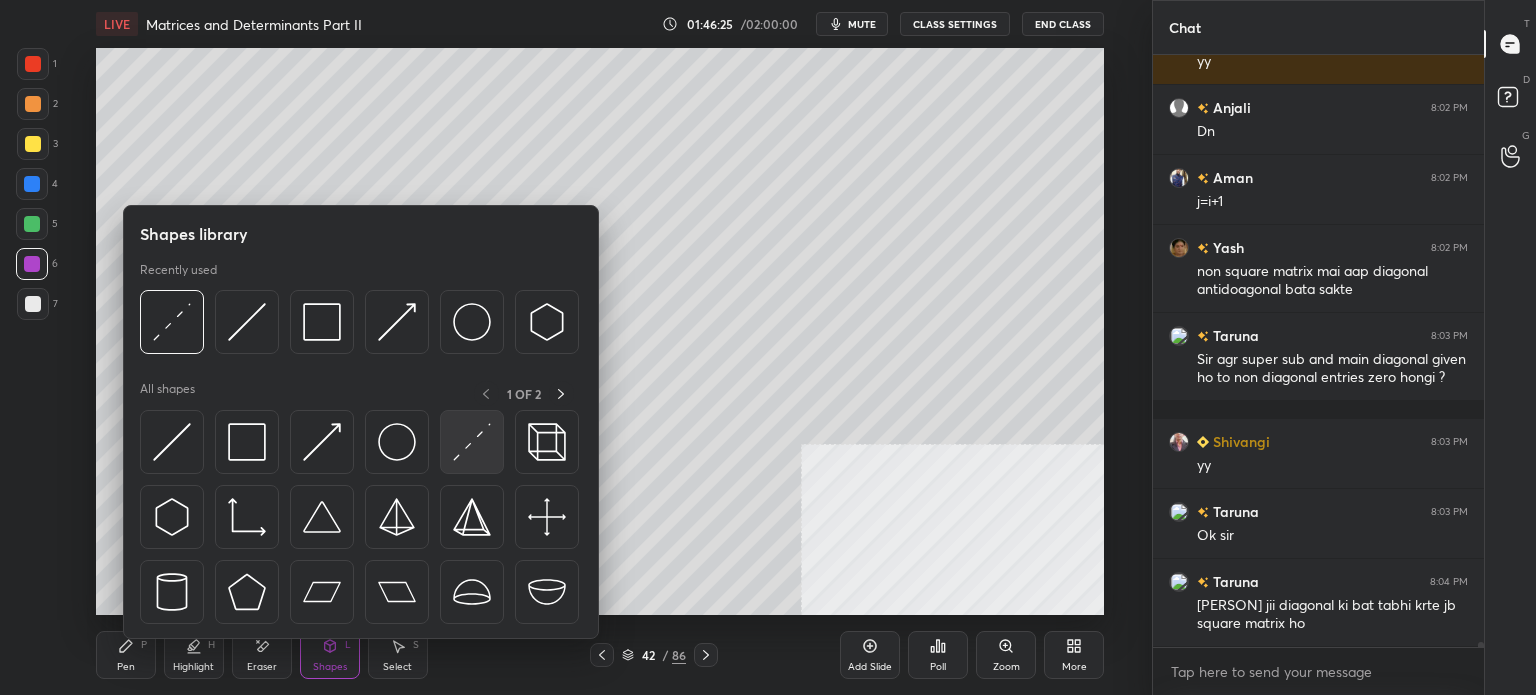 click at bounding box center [472, 442] 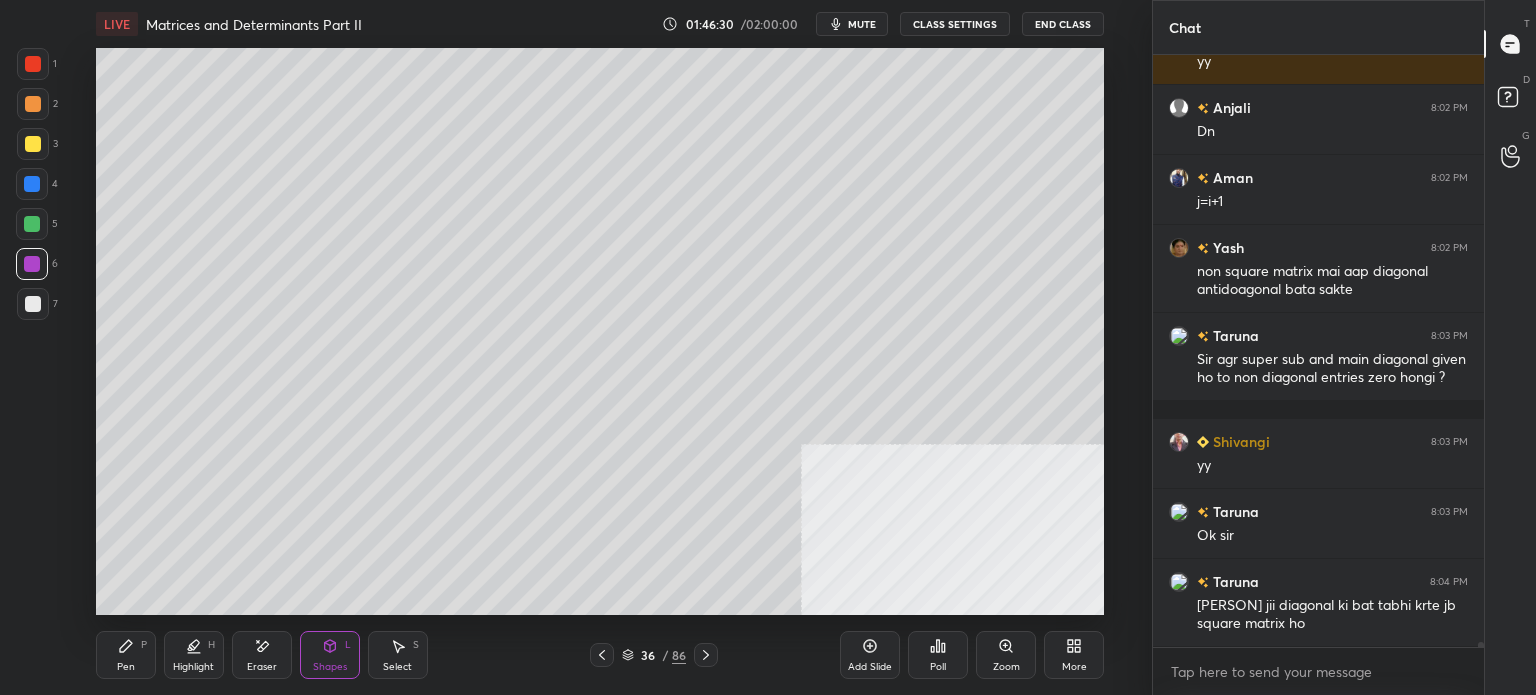 scroll, scrollTop: 70016, scrollLeft: 0, axis: vertical 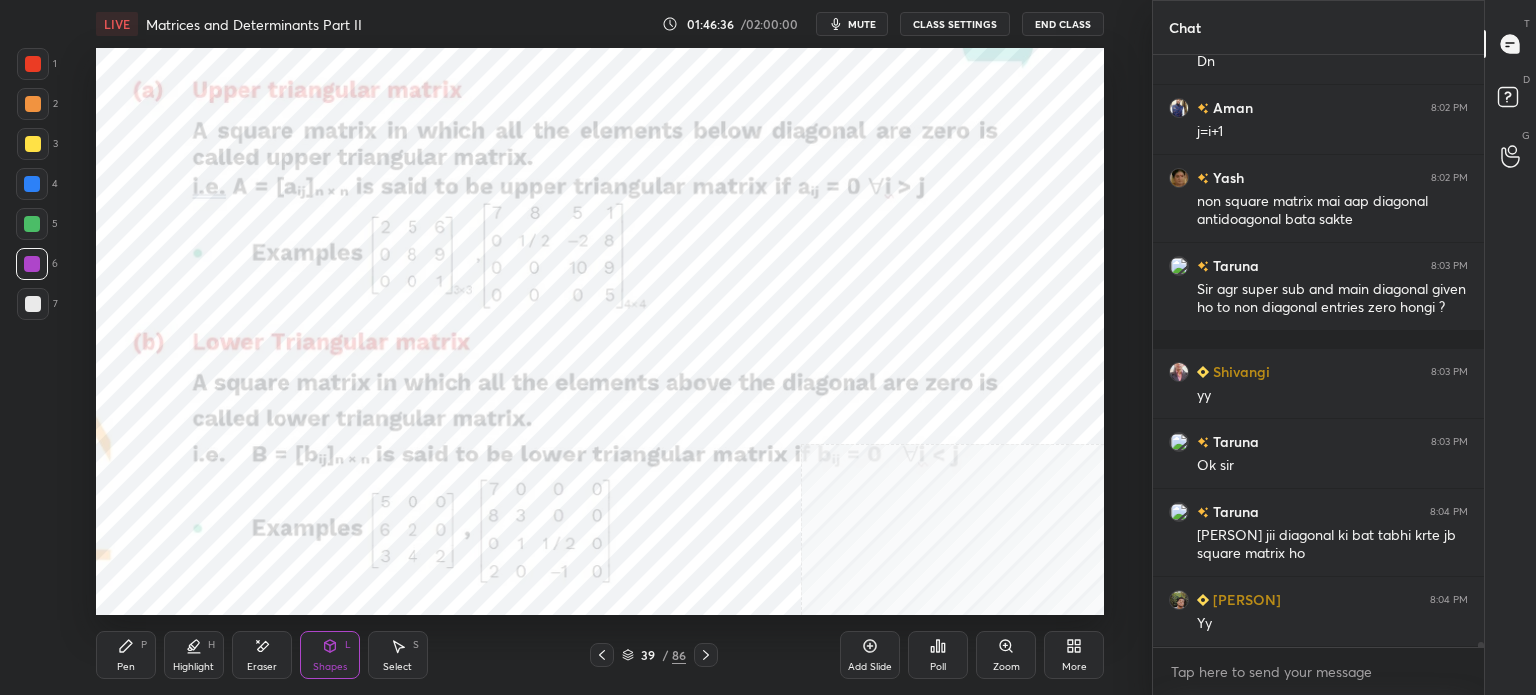 drag, startPoint x: 32, startPoint y: 70, endPoint x: 92, endPoint y: 131, distance: 85.56284 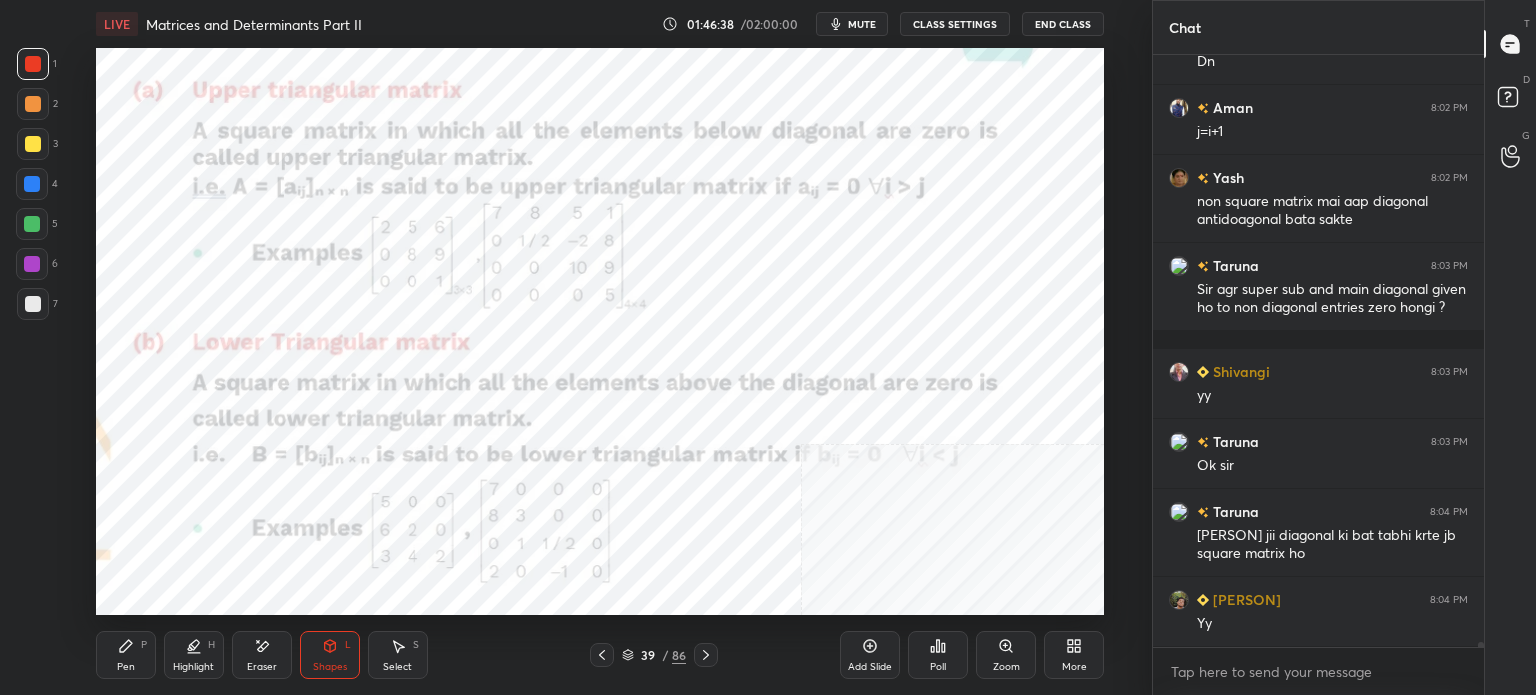 scroll, scrollTop: 70086, scrollLeft: 0, axis: vertical 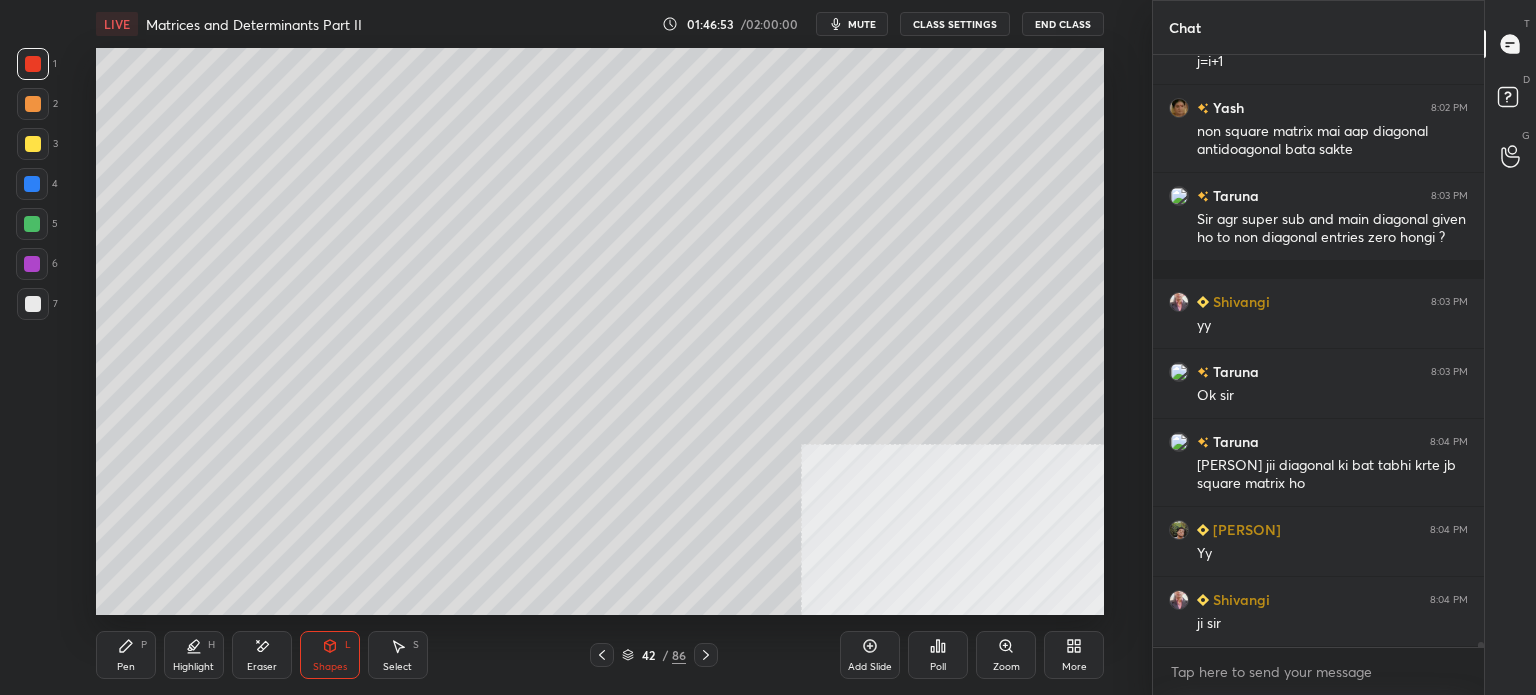 click on "Select S" at bounding box center [398, 655] 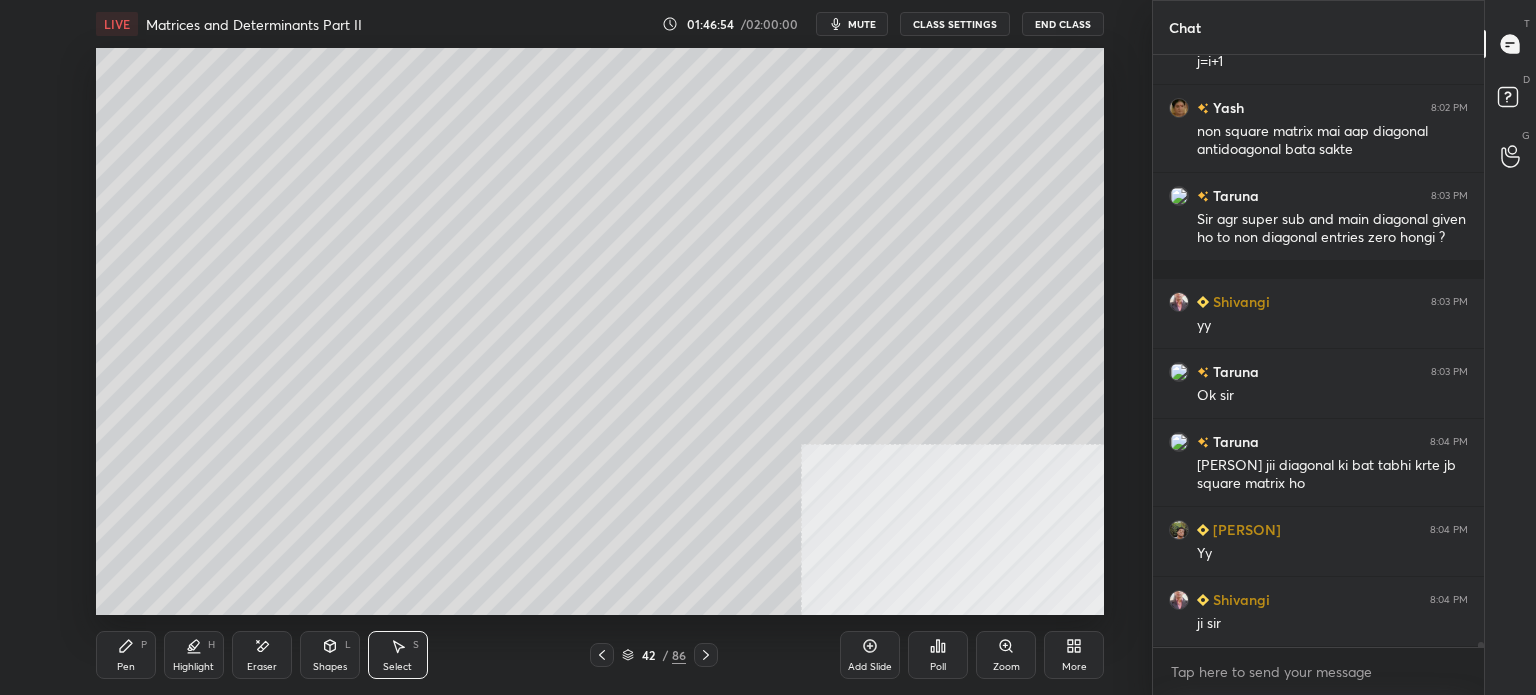 drag, startPoint x: 112, startPoint y: 639, endPoint x: 113, endPoint y: 615, distance: 24.020824 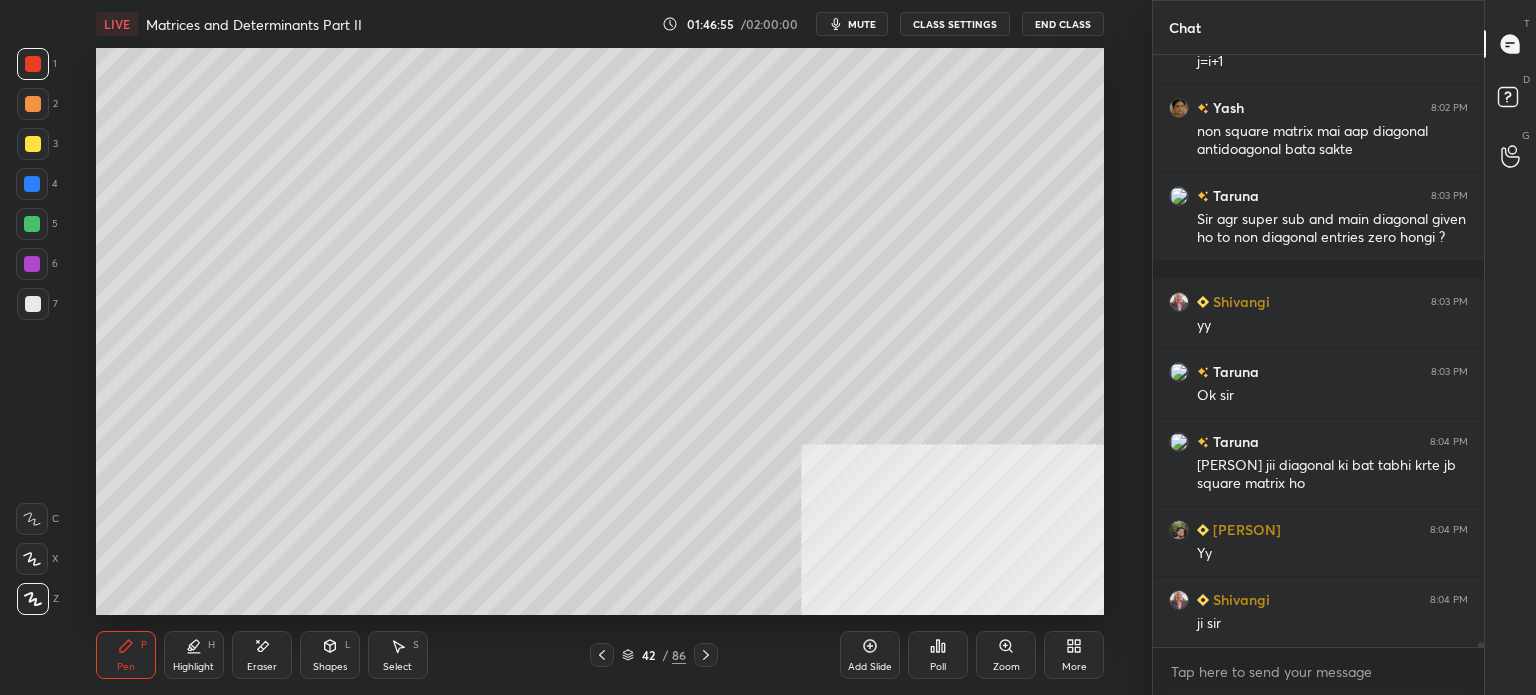 click at bounding box center (32, 224) 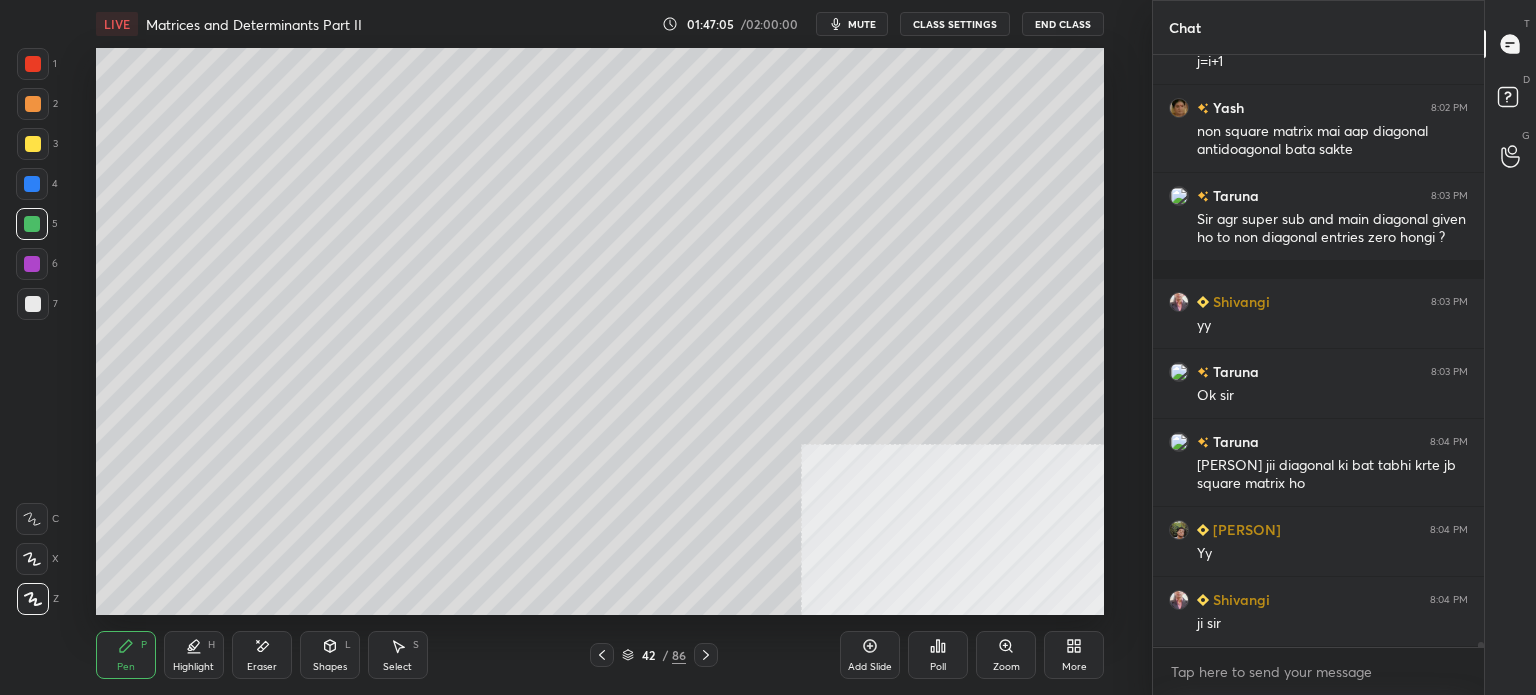 click on "Select" at bounding box center (397, 667) 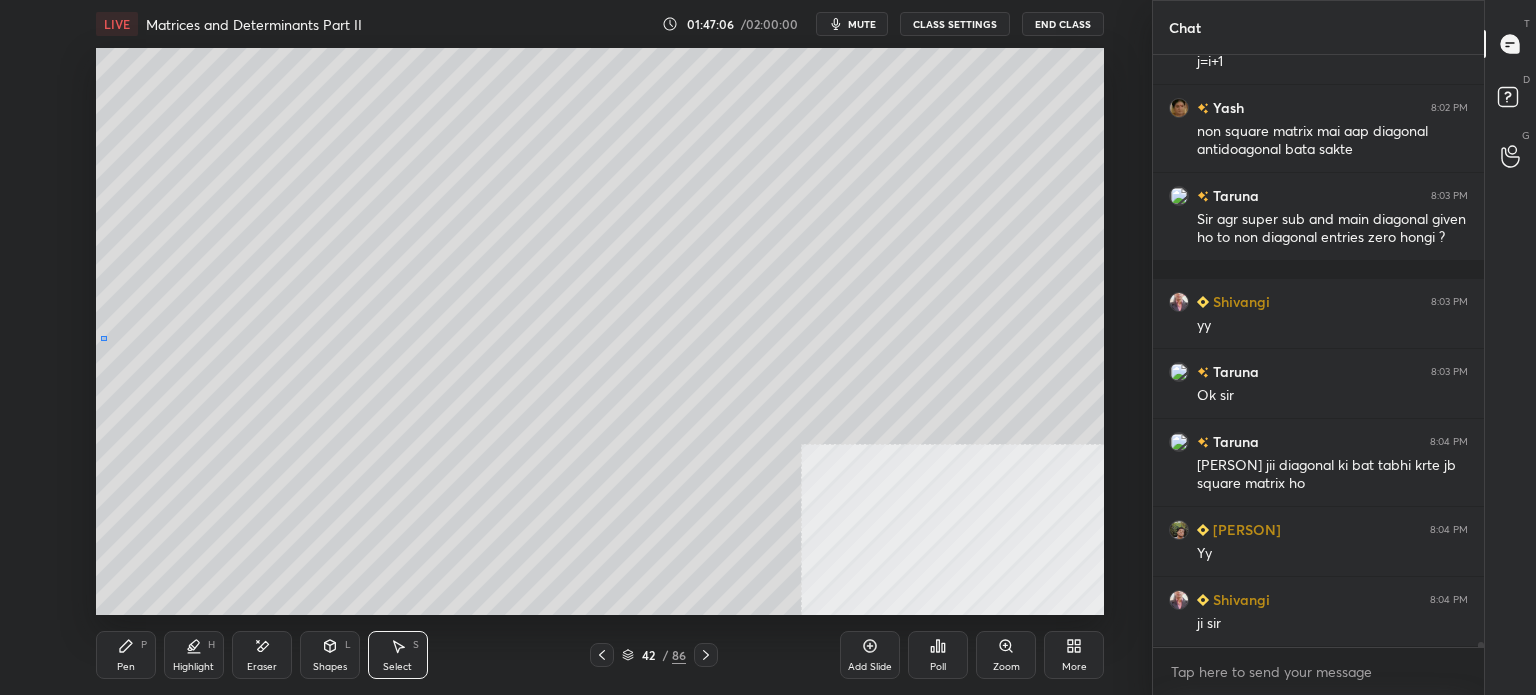 click on "0 ° Undo Copy Paste here Duplicate Duplicate to new slide Delete" at bounding box center (600, 331) 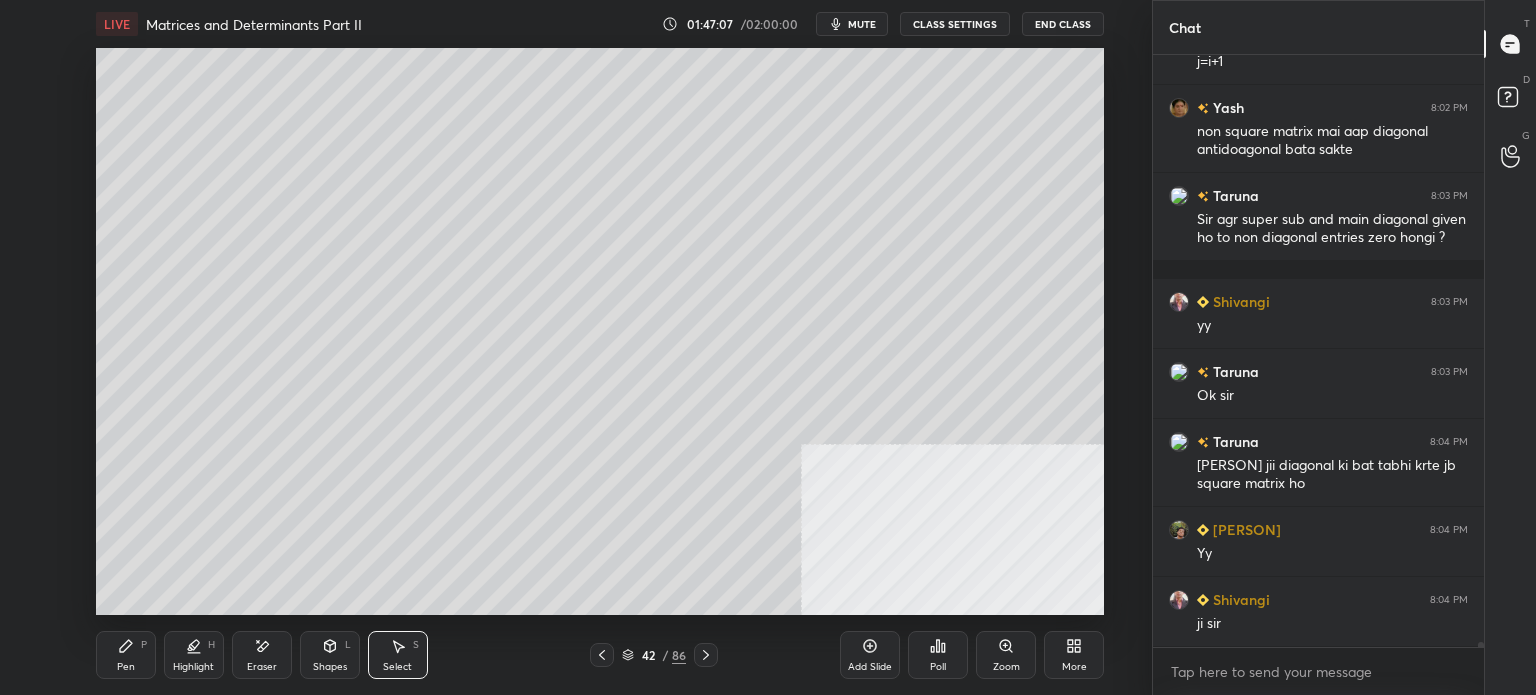 click 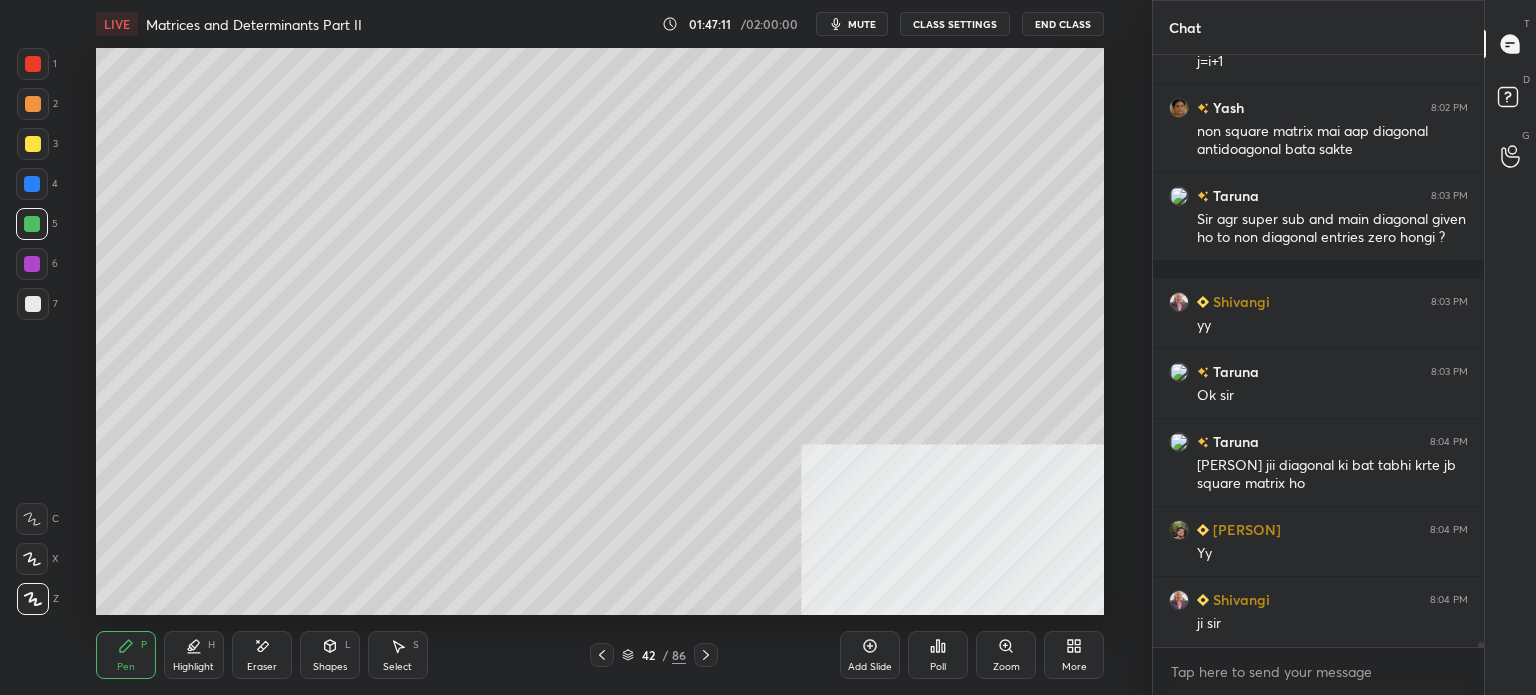 scroll, scrollTop: 70156, scrollLeft: 0, axis: vertical 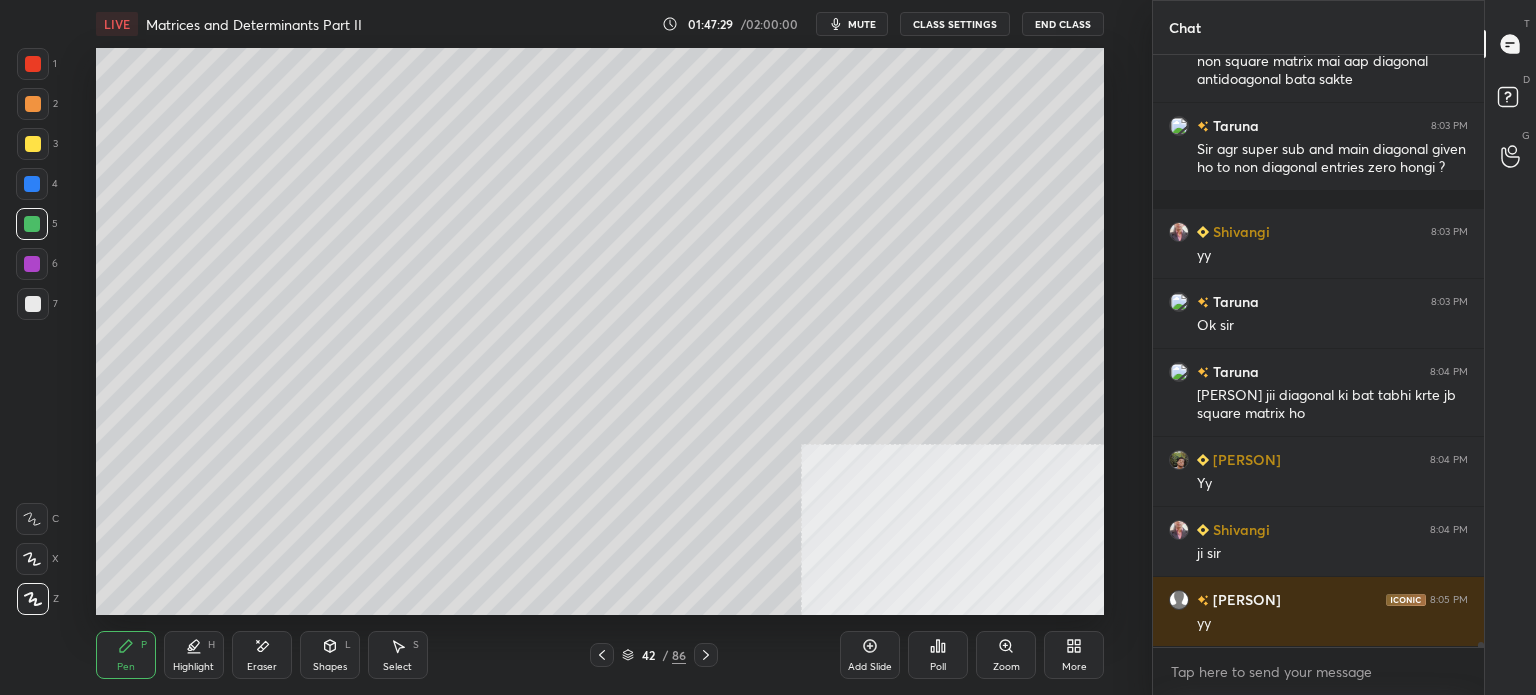 click on "Eraser" at bounding box center (262, 655) 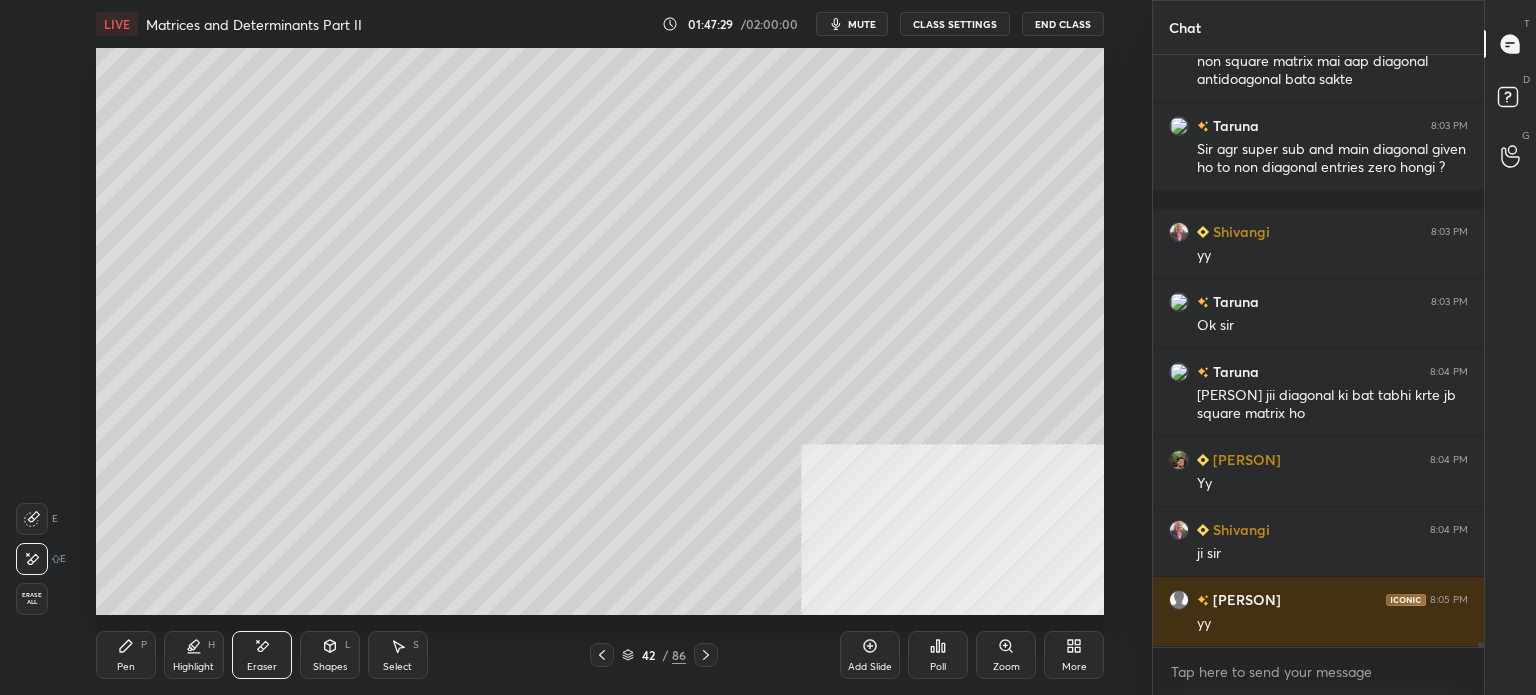 scroll, scrollTop: 70226, scrollLeft: 0, axis: vertical 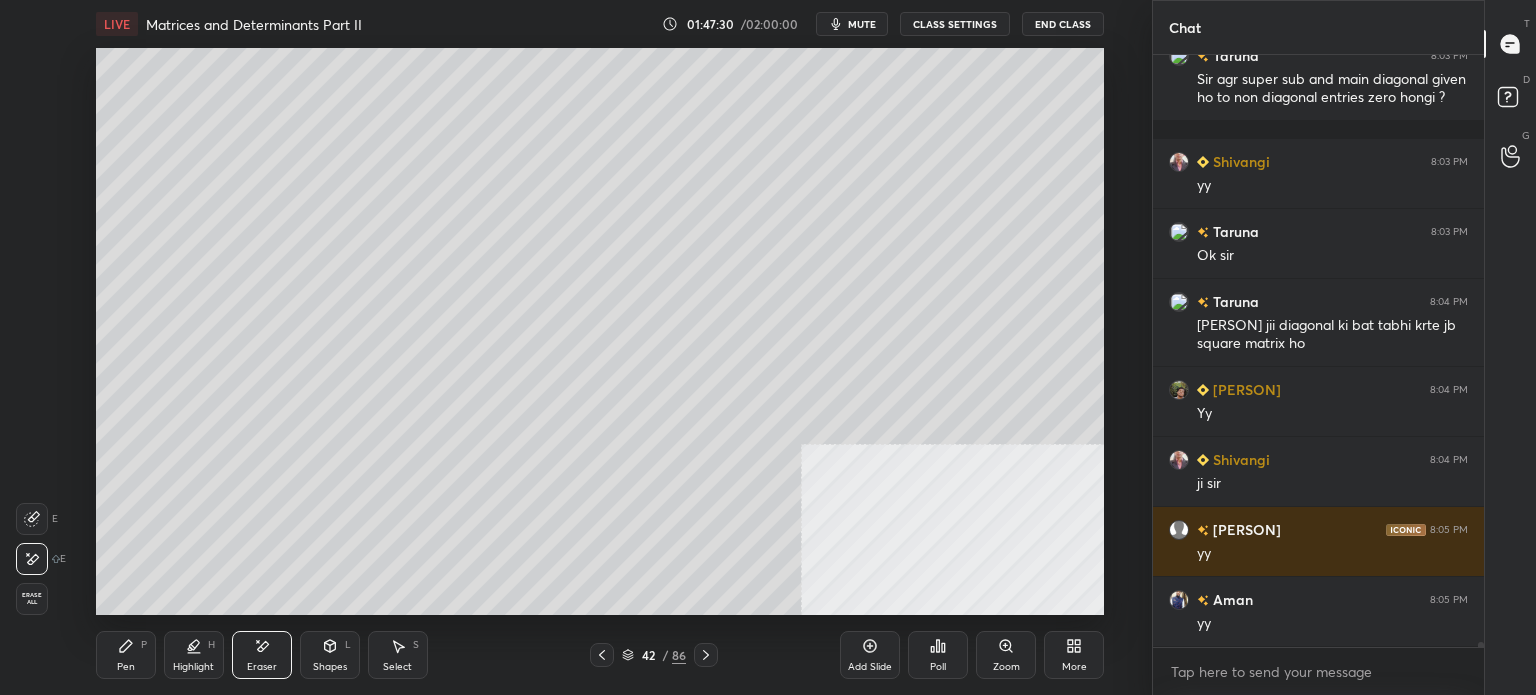 click on "Pen" at bounding box center [126, 667] 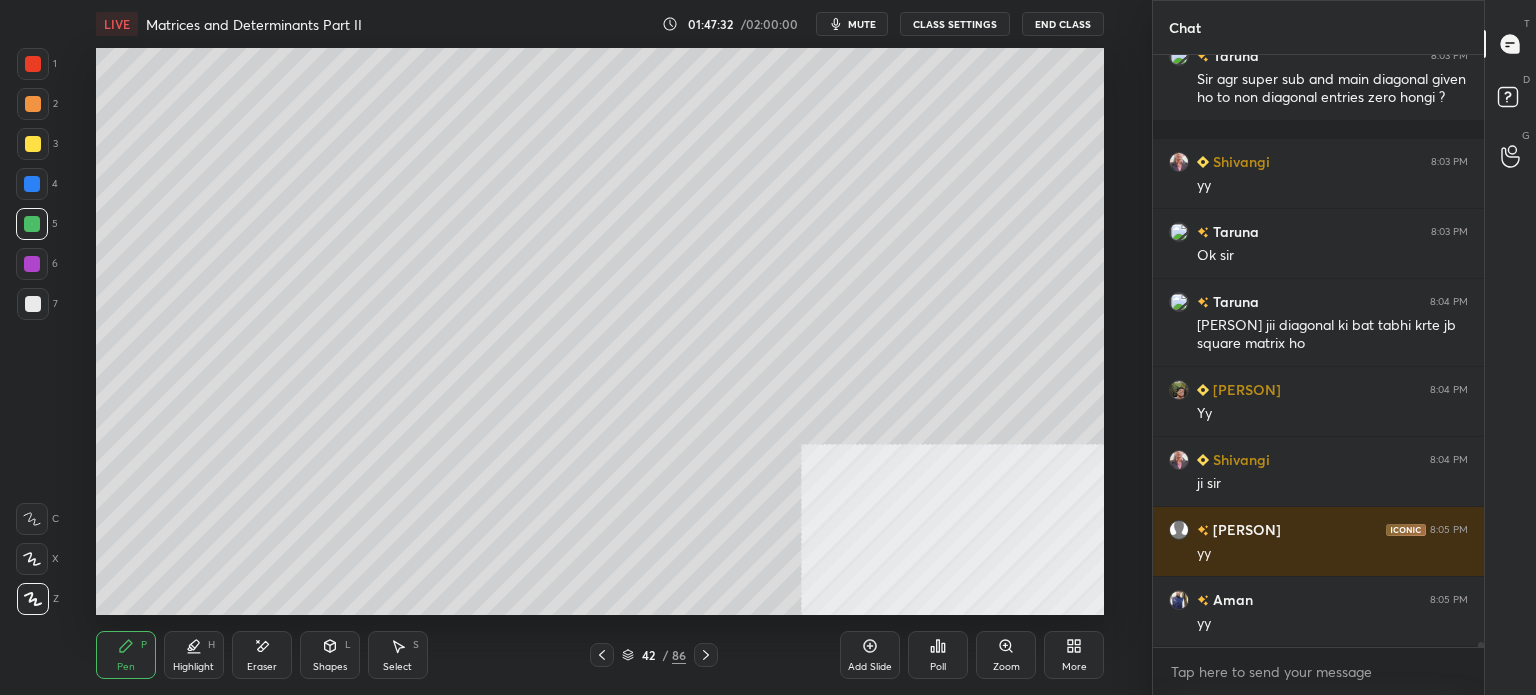 drag, startPoint x: 32, startPoint y: 102, endPoint x: 48, endPoint y: 119, distance: 23.345236 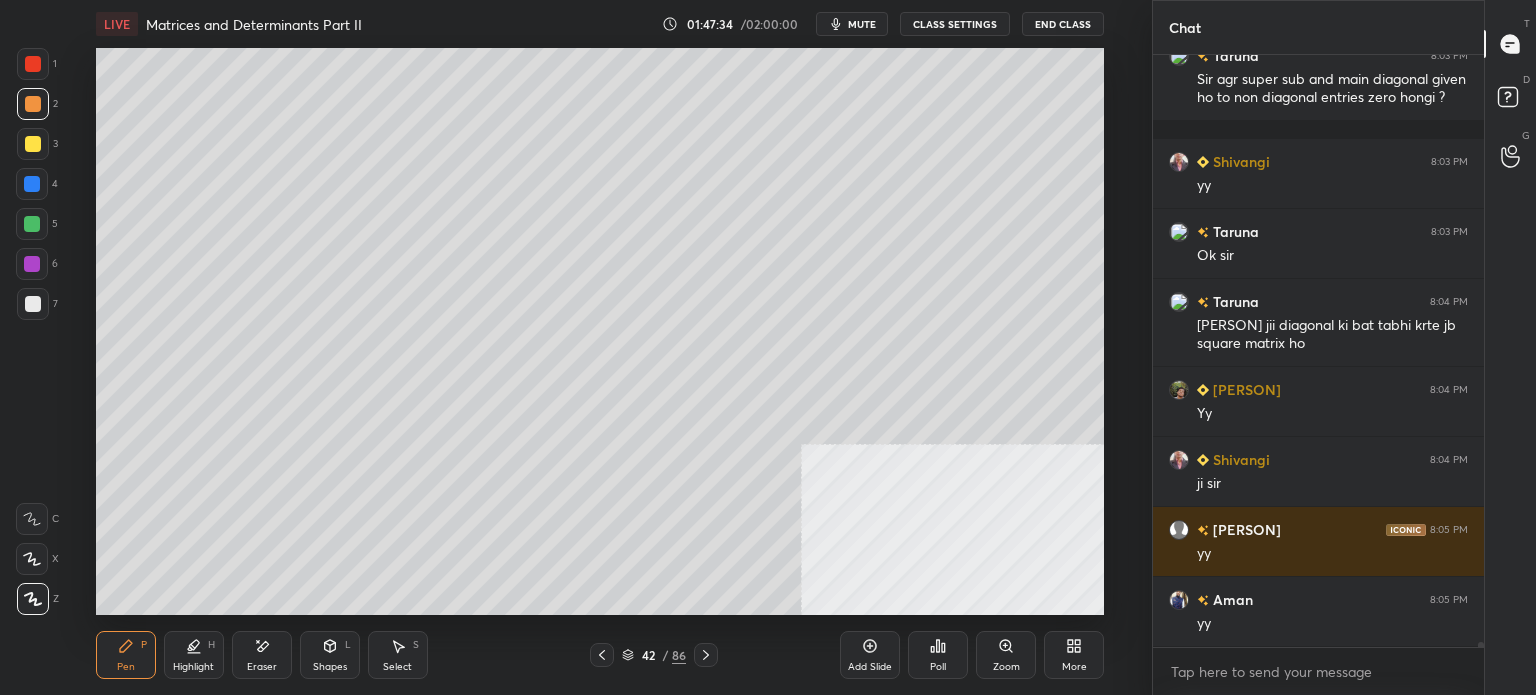 click on "Eraser" at bounding box center [262, 655] 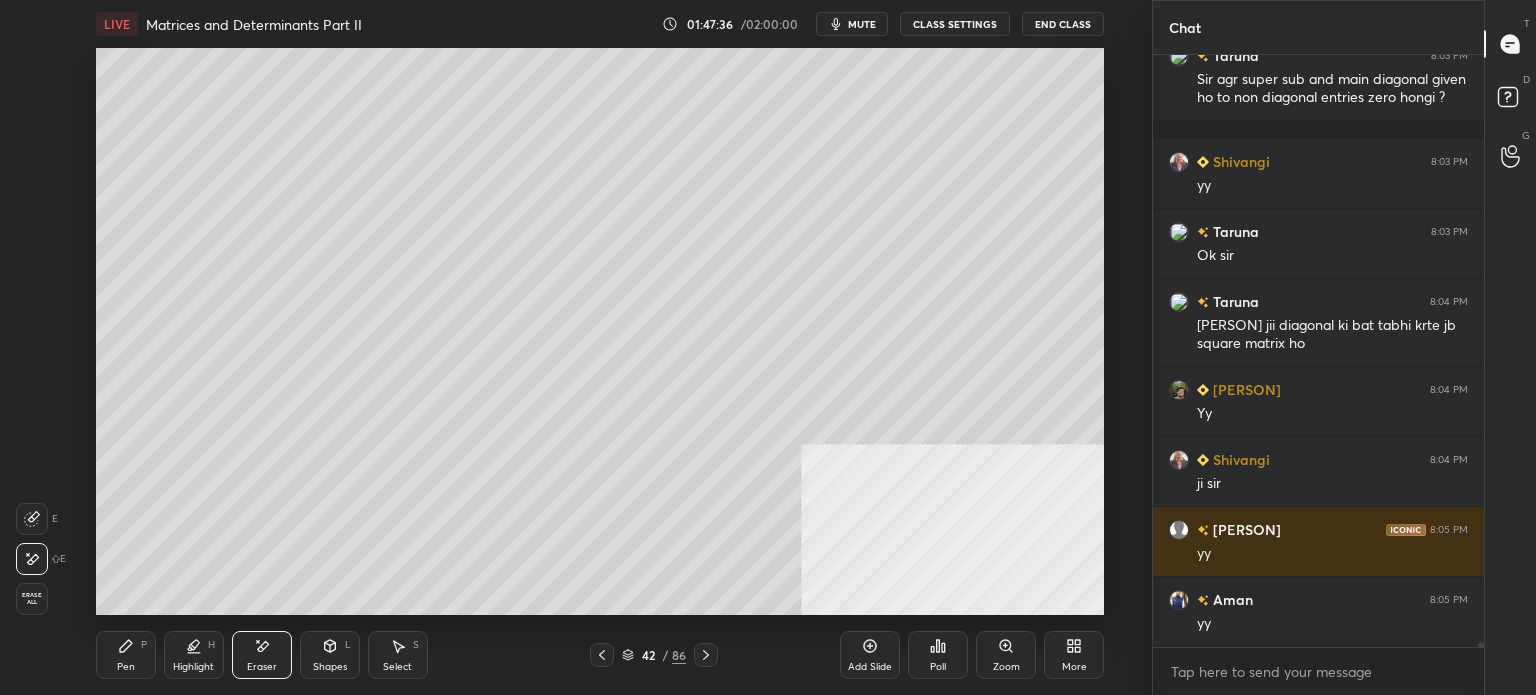 click on "Pen P" at bounding box center [126, 655] 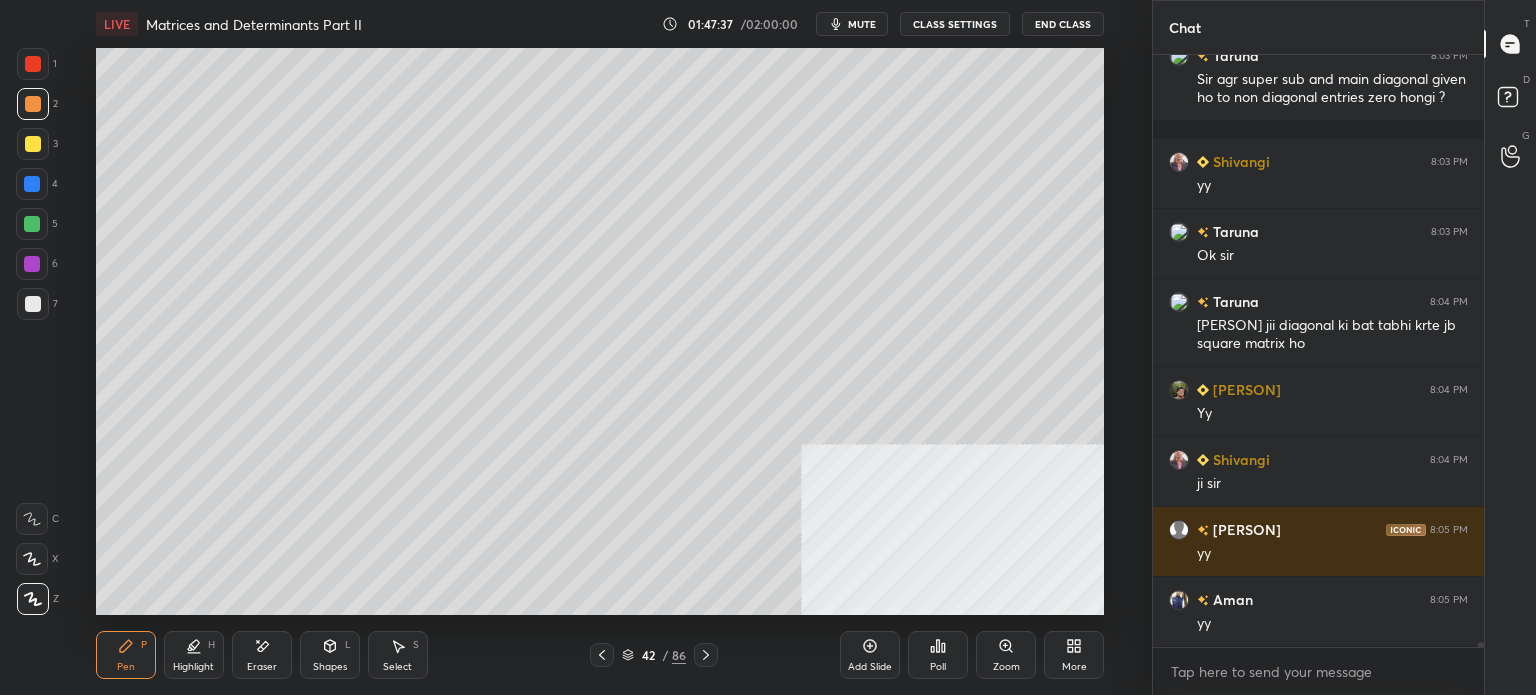 click at bounding box center (32, 224) 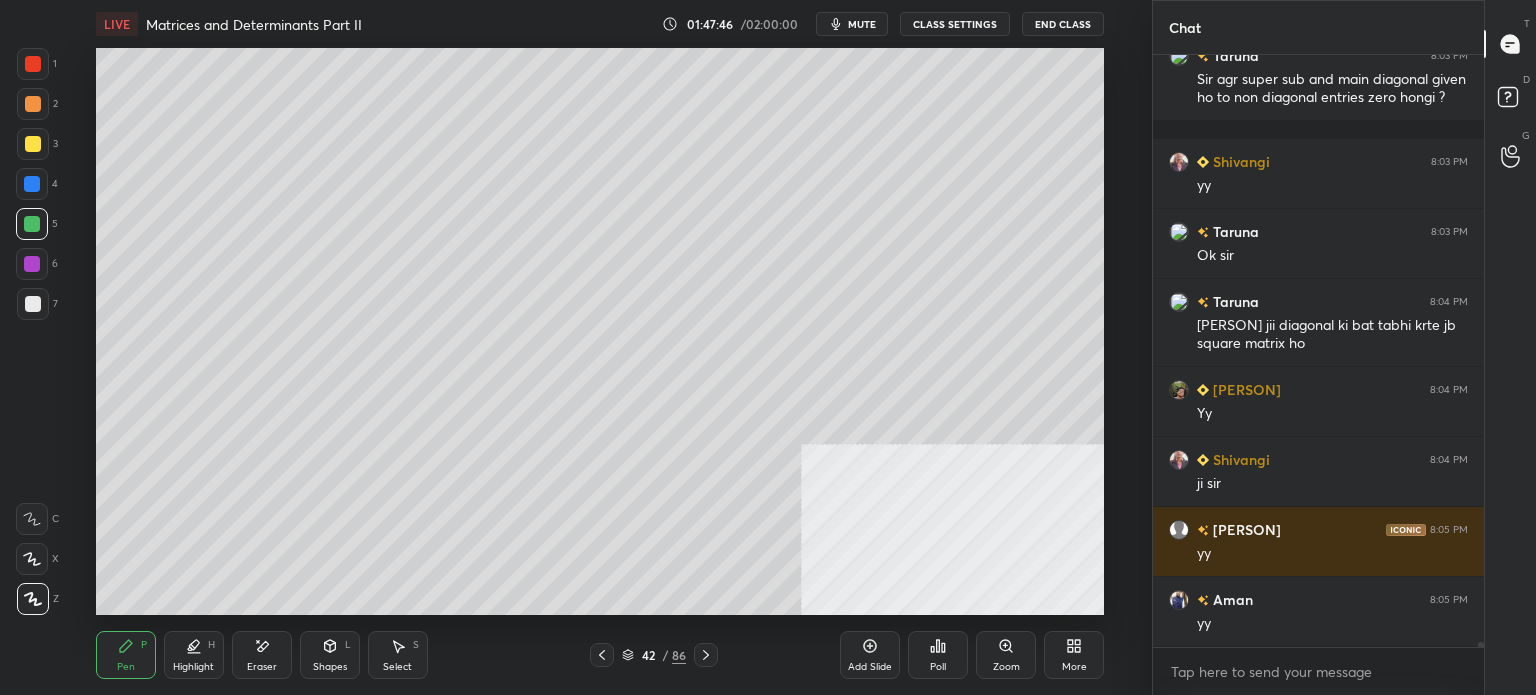 scroll, scrollTop: 70296, scrollLeft: 0, axis: vertical 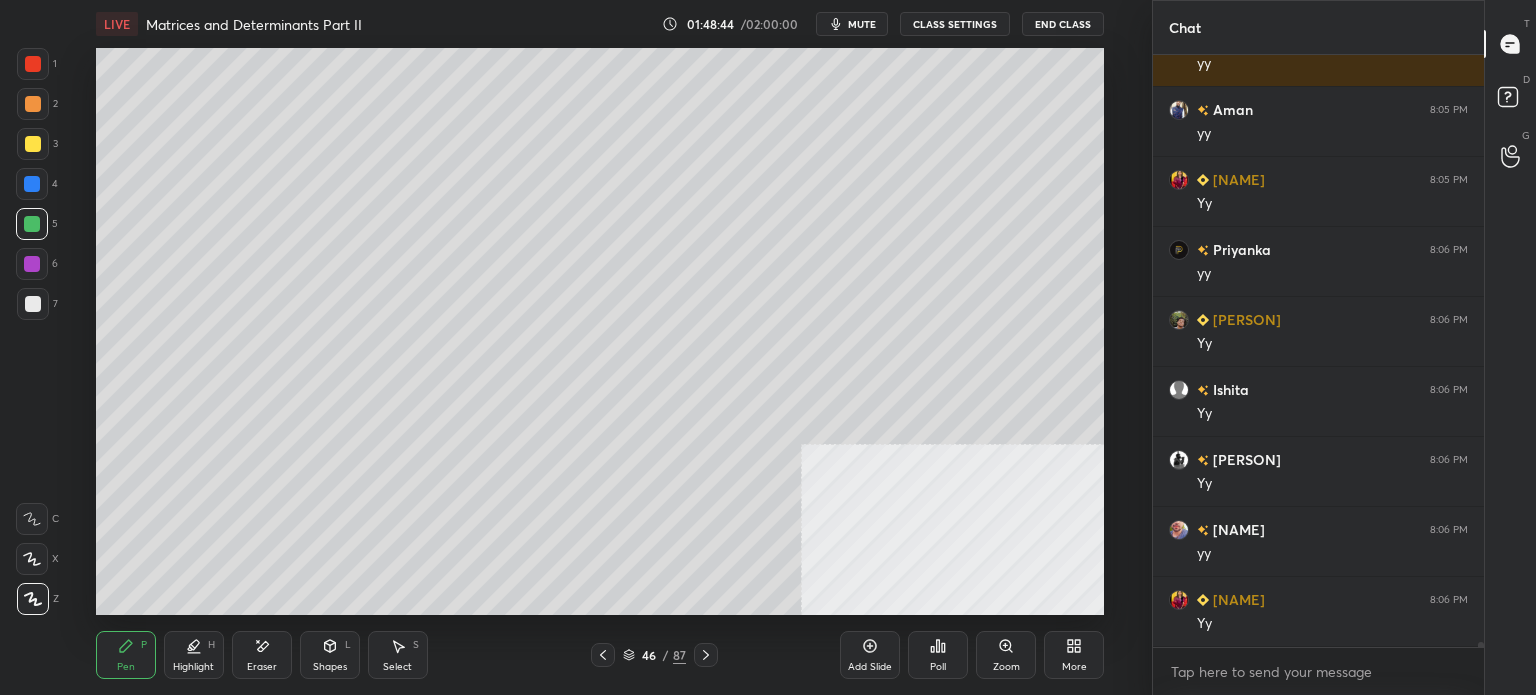 click at bounding box center [33, 144] 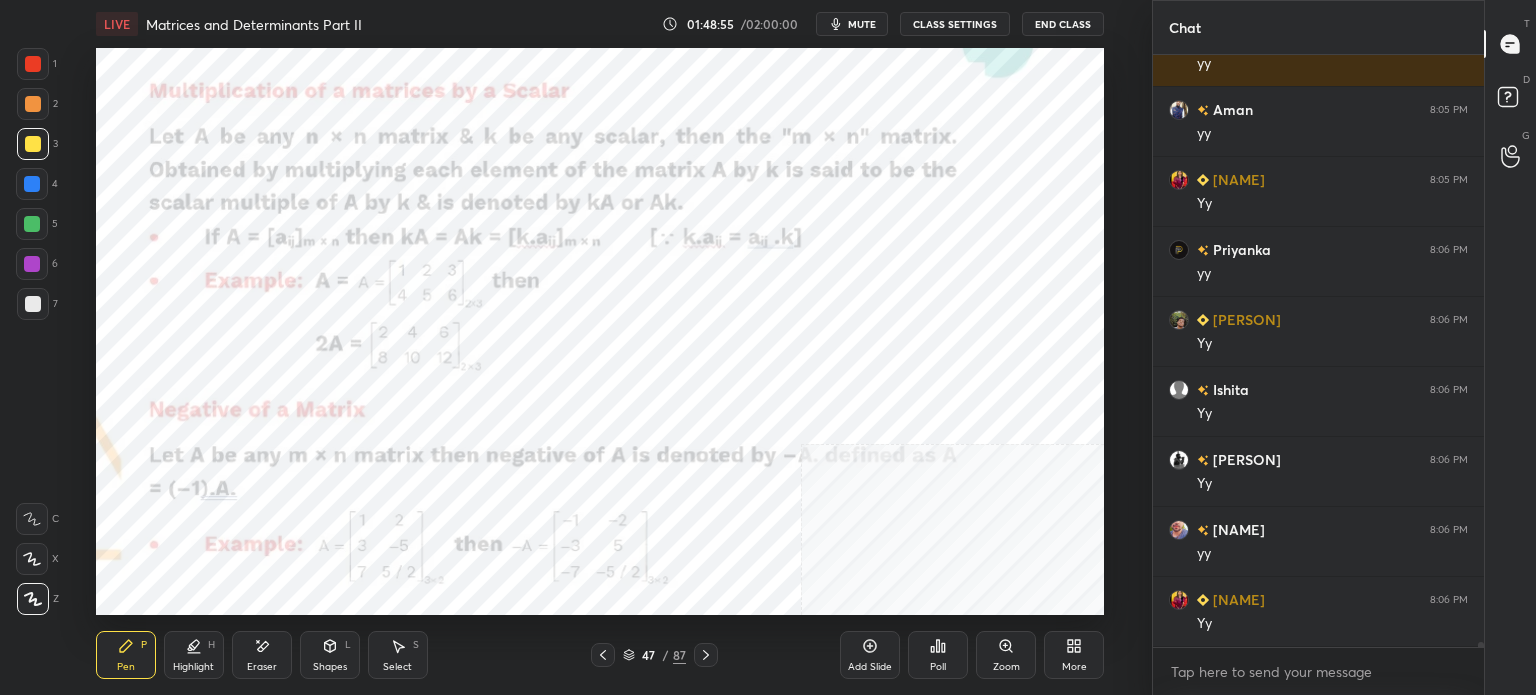 click at bounding box center [33, 64] 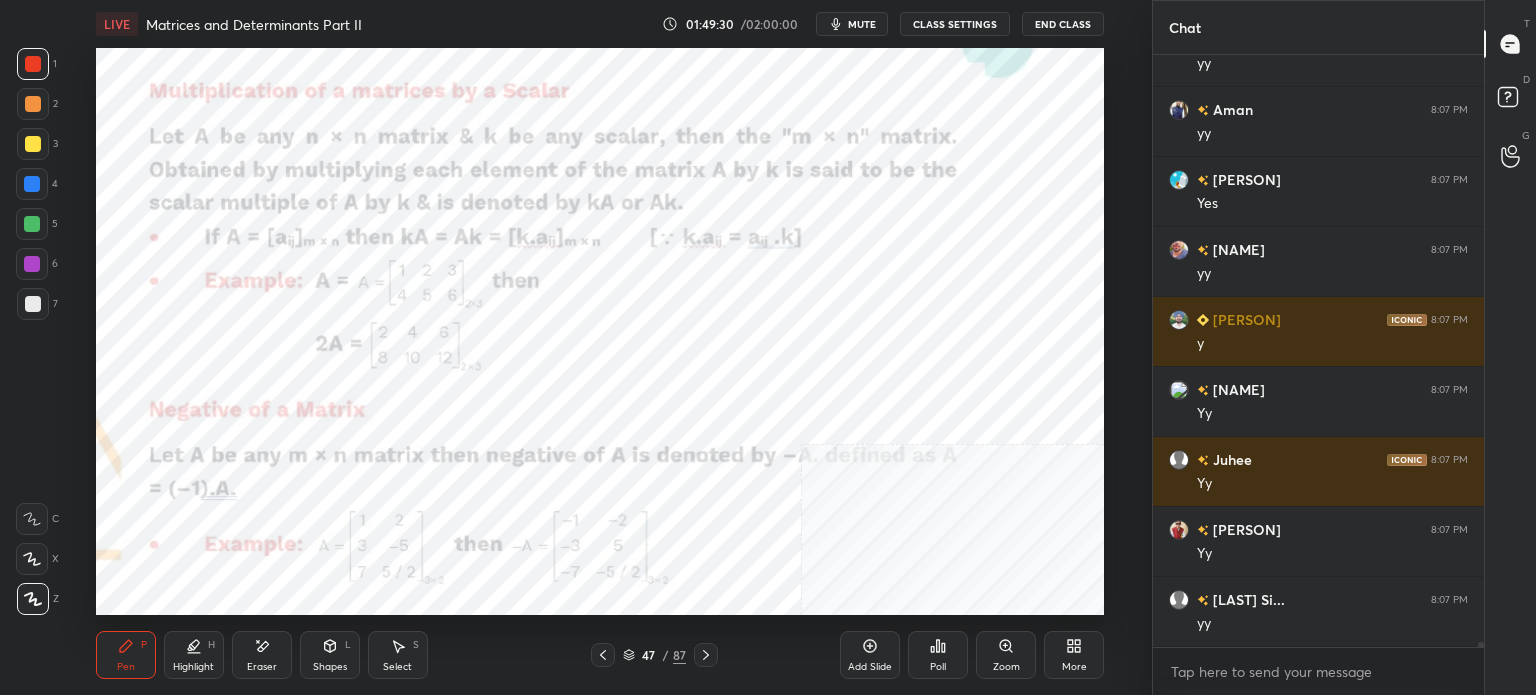scroll, scrollTop: 71486, scrollLeft: 0, axis: vertical 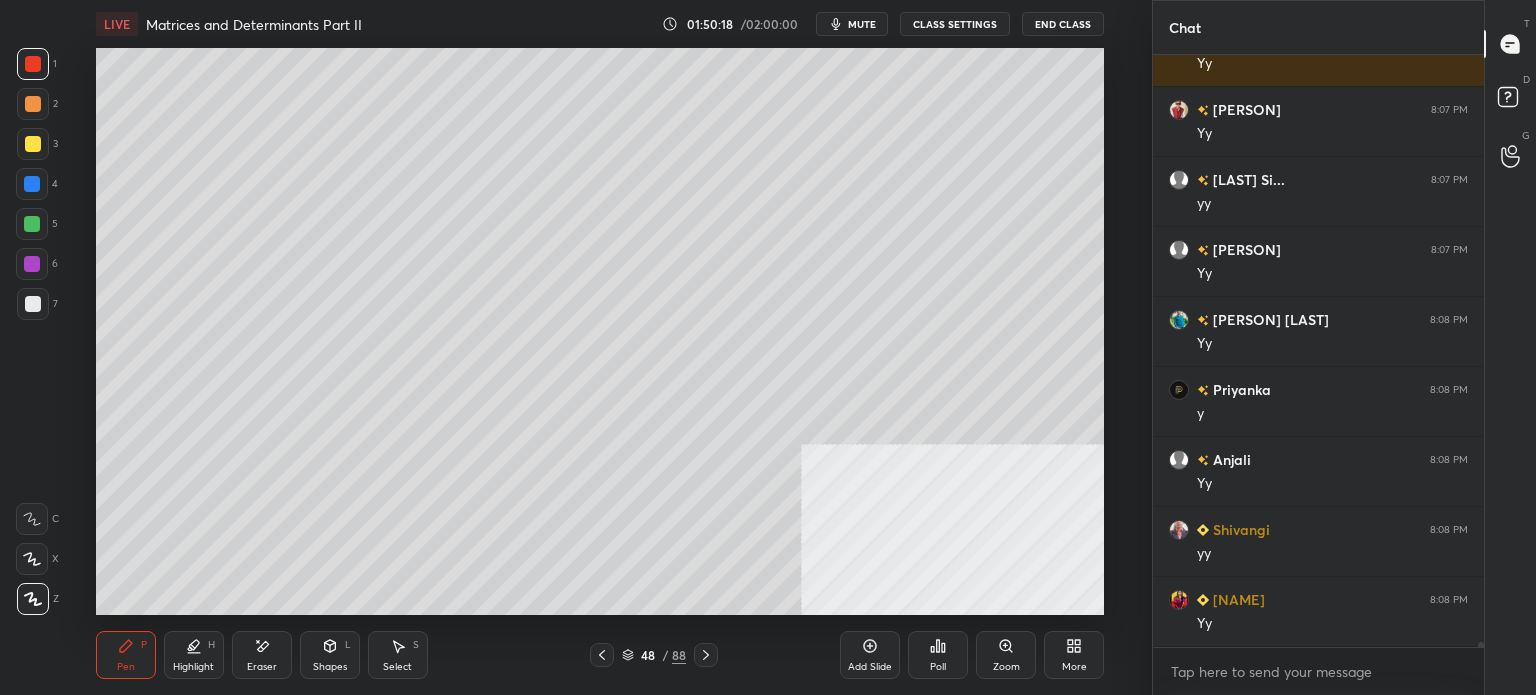 click at bounding box center (33, 104) 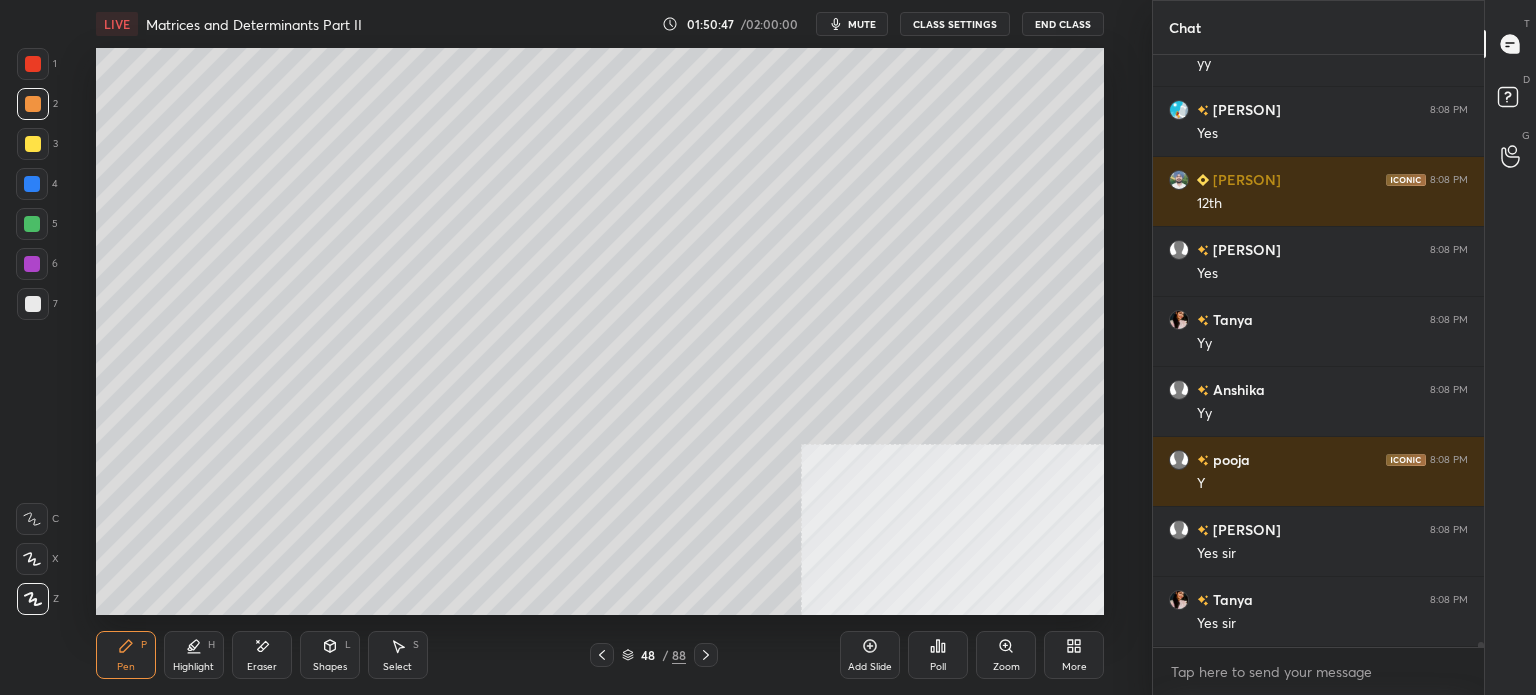 scroll, scrollTop: 73376, scrollLeft: 0, axis: vertical 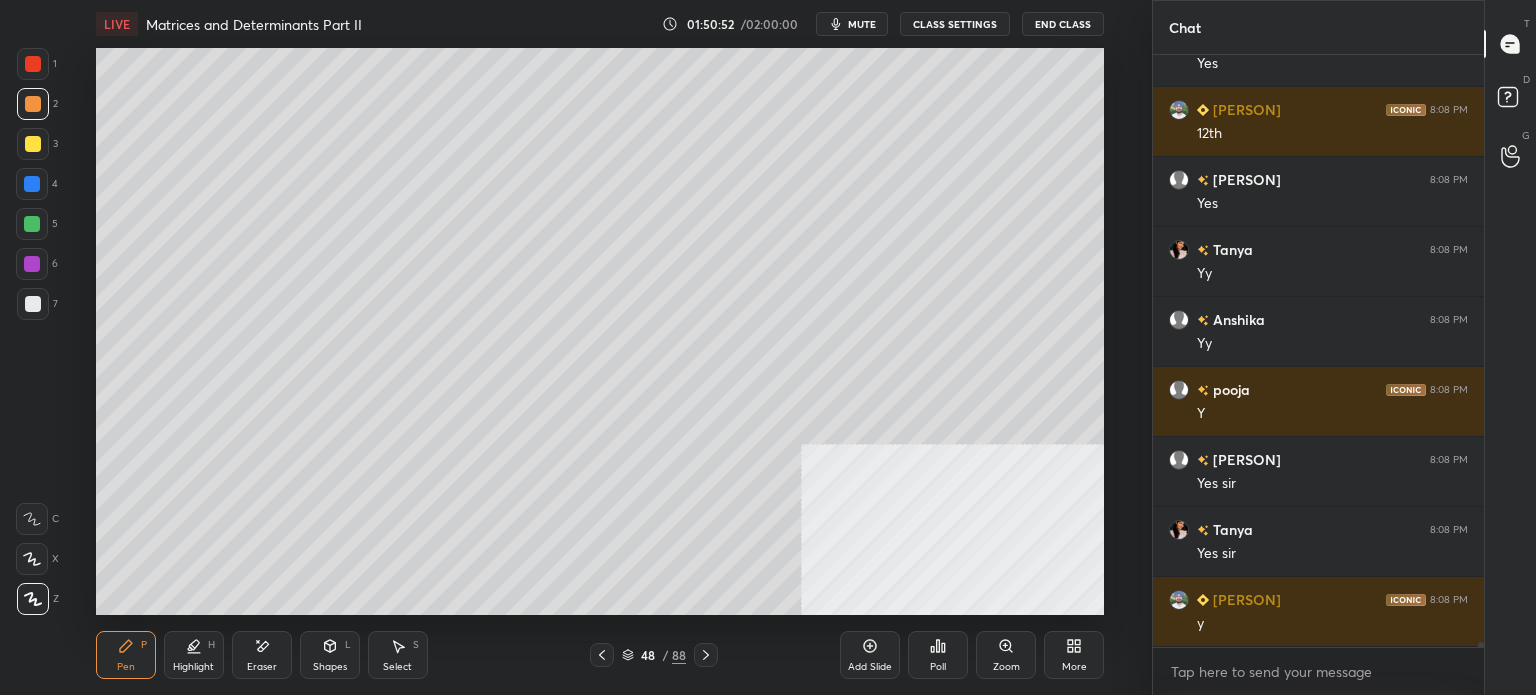 click at bounding box center (33, 144) 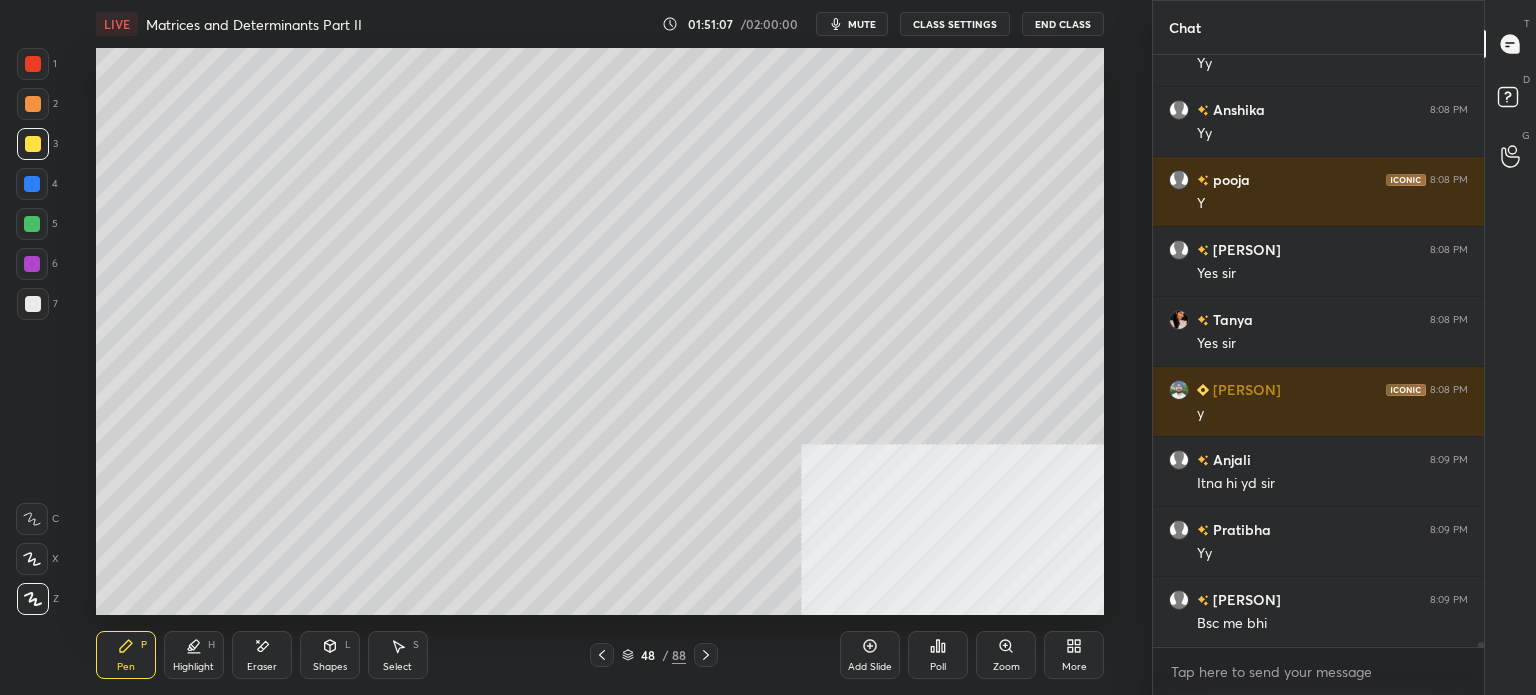scroll, scrollTop: 73656, scrollLeft: 0, axis: vertical 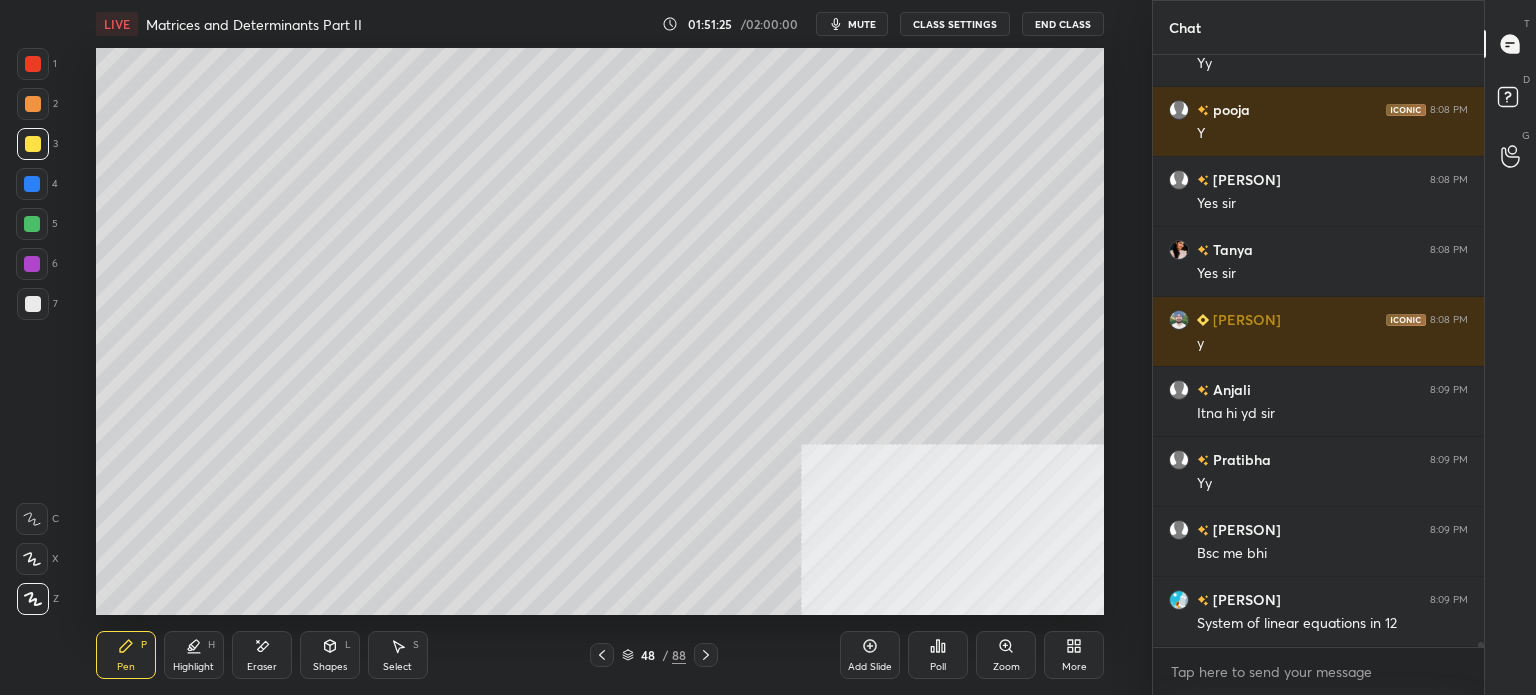 click at bounding box center [33, 304] 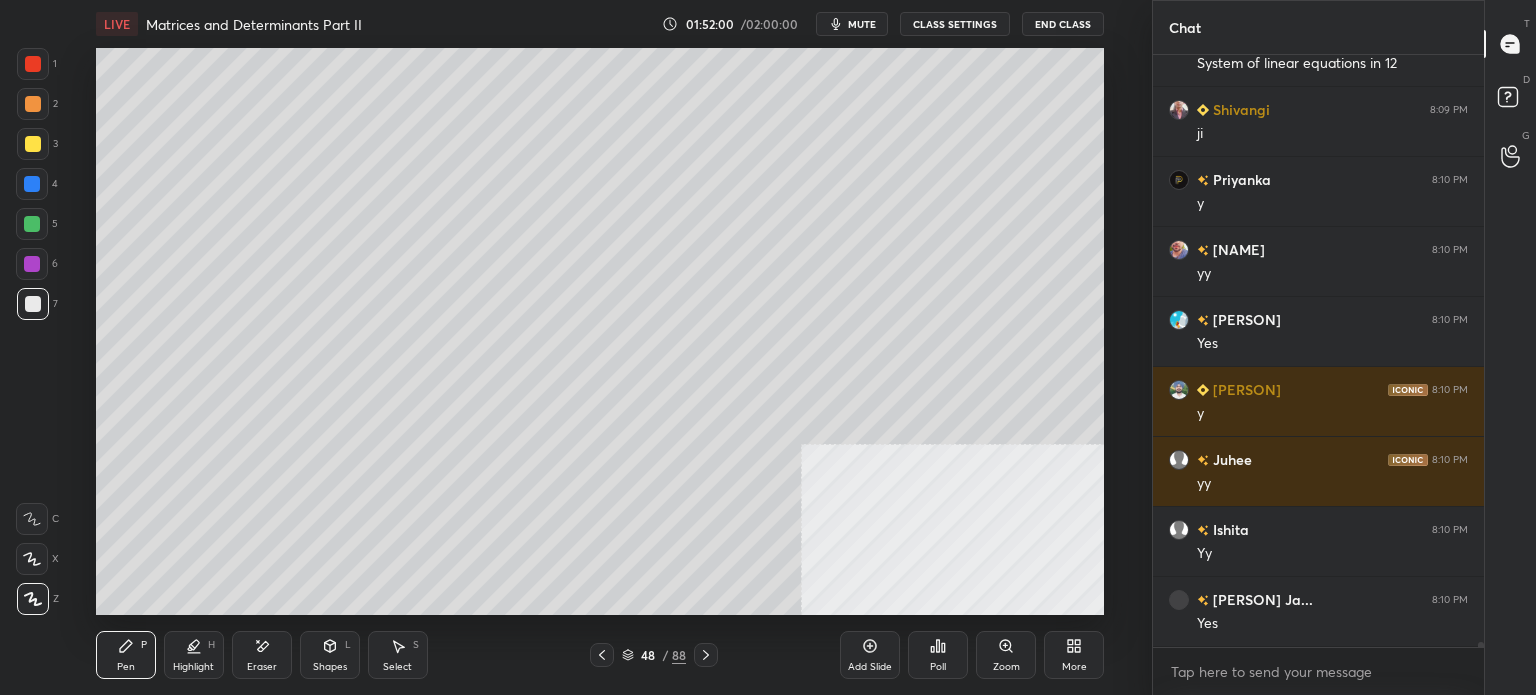 scroll, scrollTop: 74286, scrollLeft: 0, axis: vertical 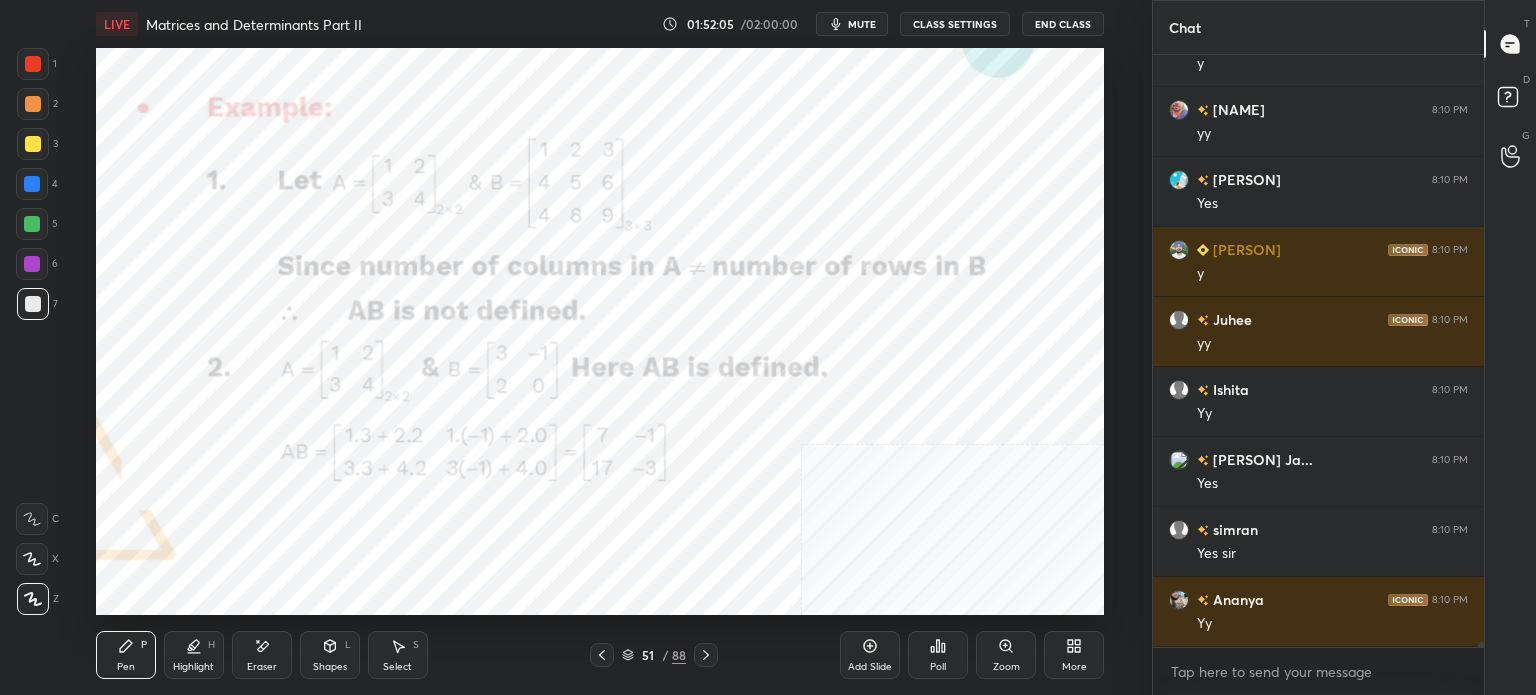 drag, startPoint x: 36, startPoint y: 64, endPoint x: 88, endPoint y: 93, distance: 59.5399 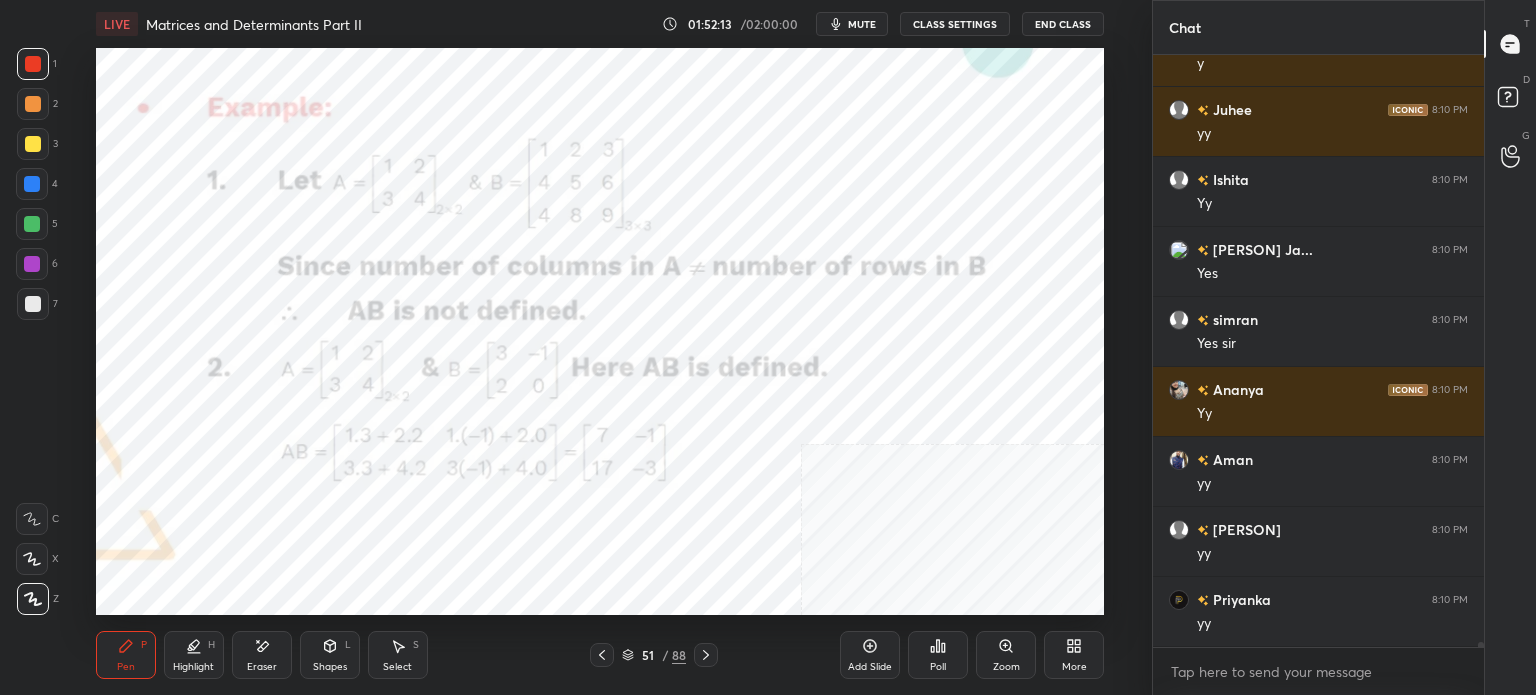 scroll, scrollTop: 74636, scrollLeft: 0, axis: vertical 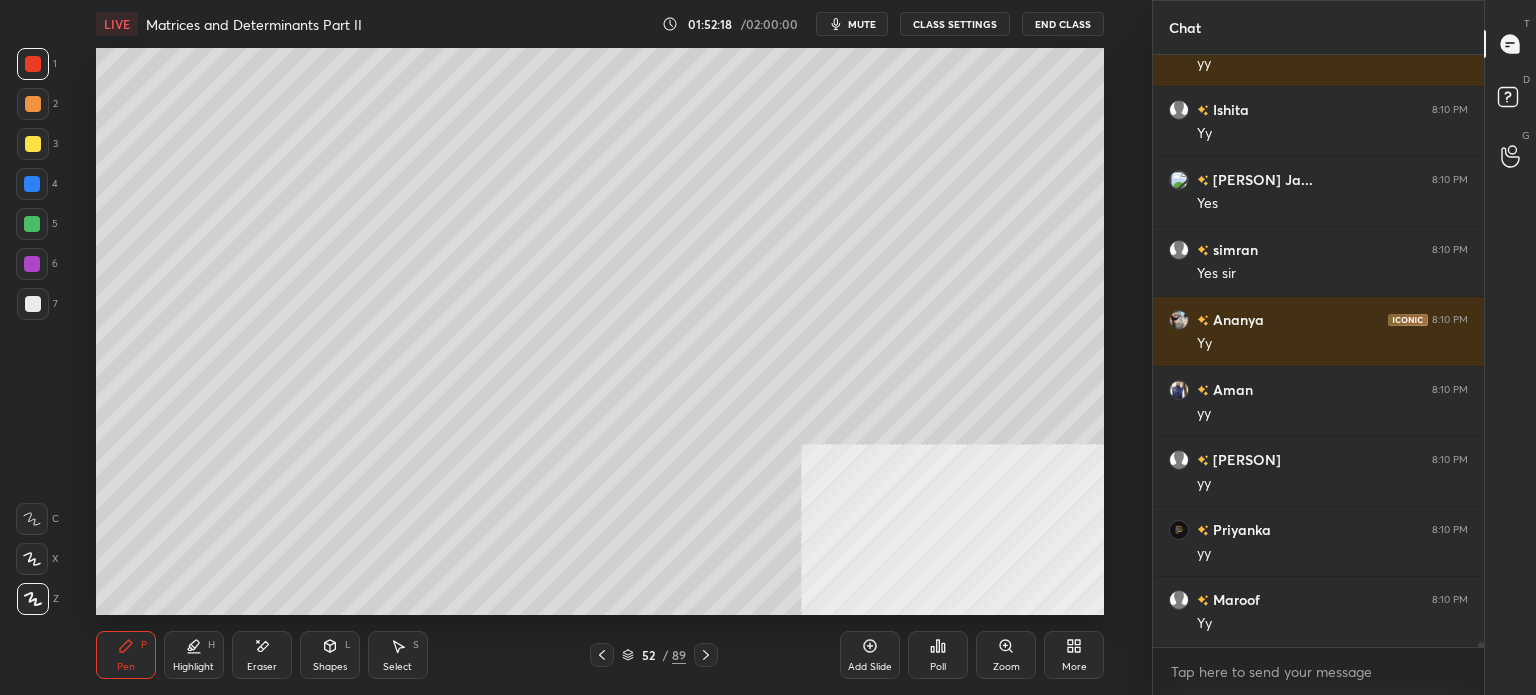 click at bounding box center [33, 144] 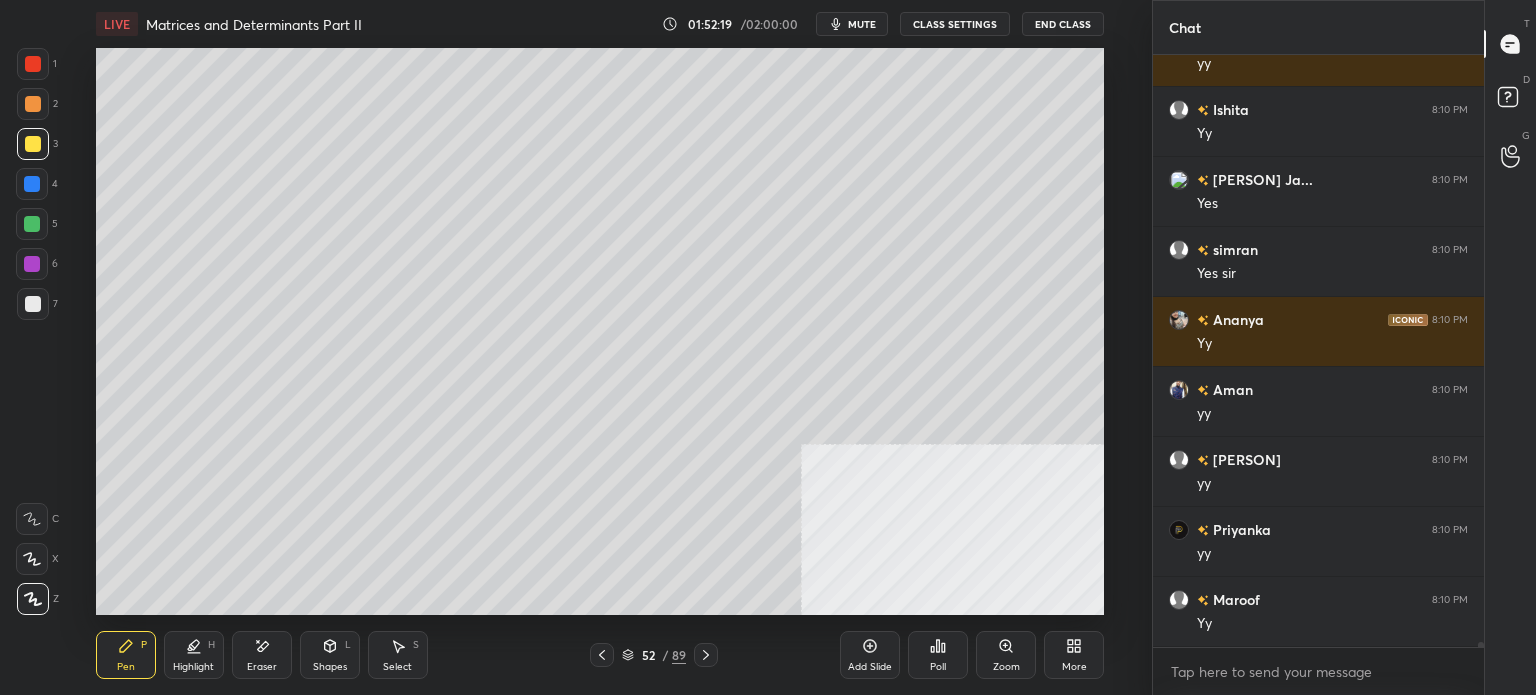 scroll, scrollTop: 74706, scrollLeft: 0, axis: vertical 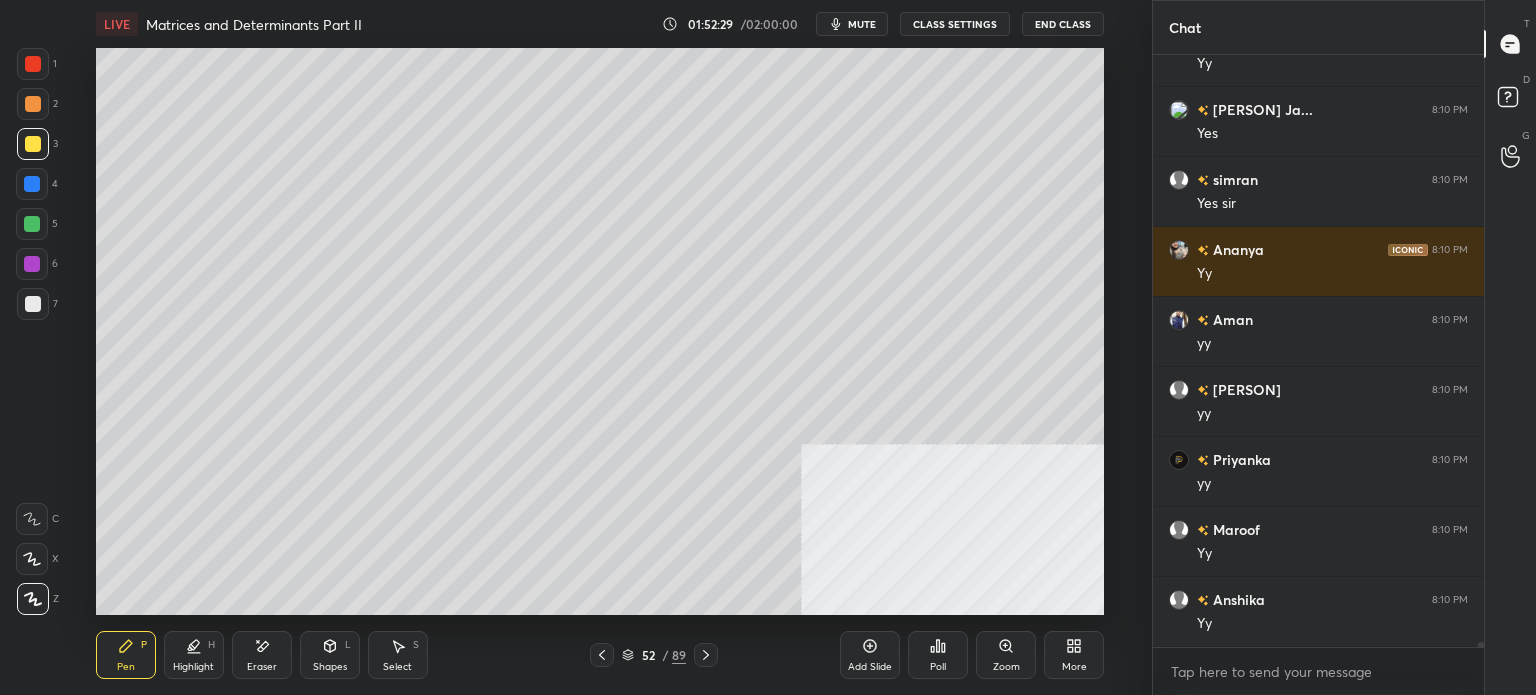 click at bounding box center [33, 304] 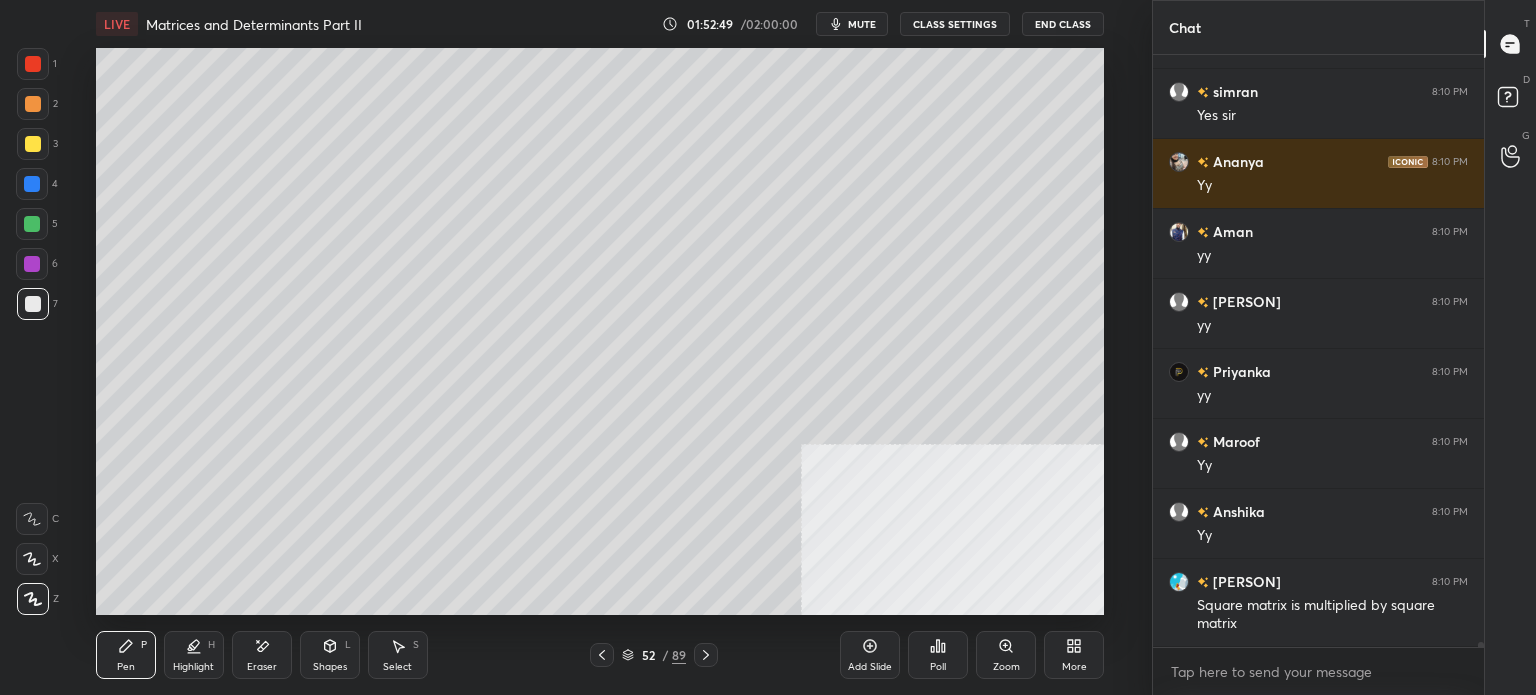 scroll, scrollTop: 74864, scrollLeft: 0, axis: vertical 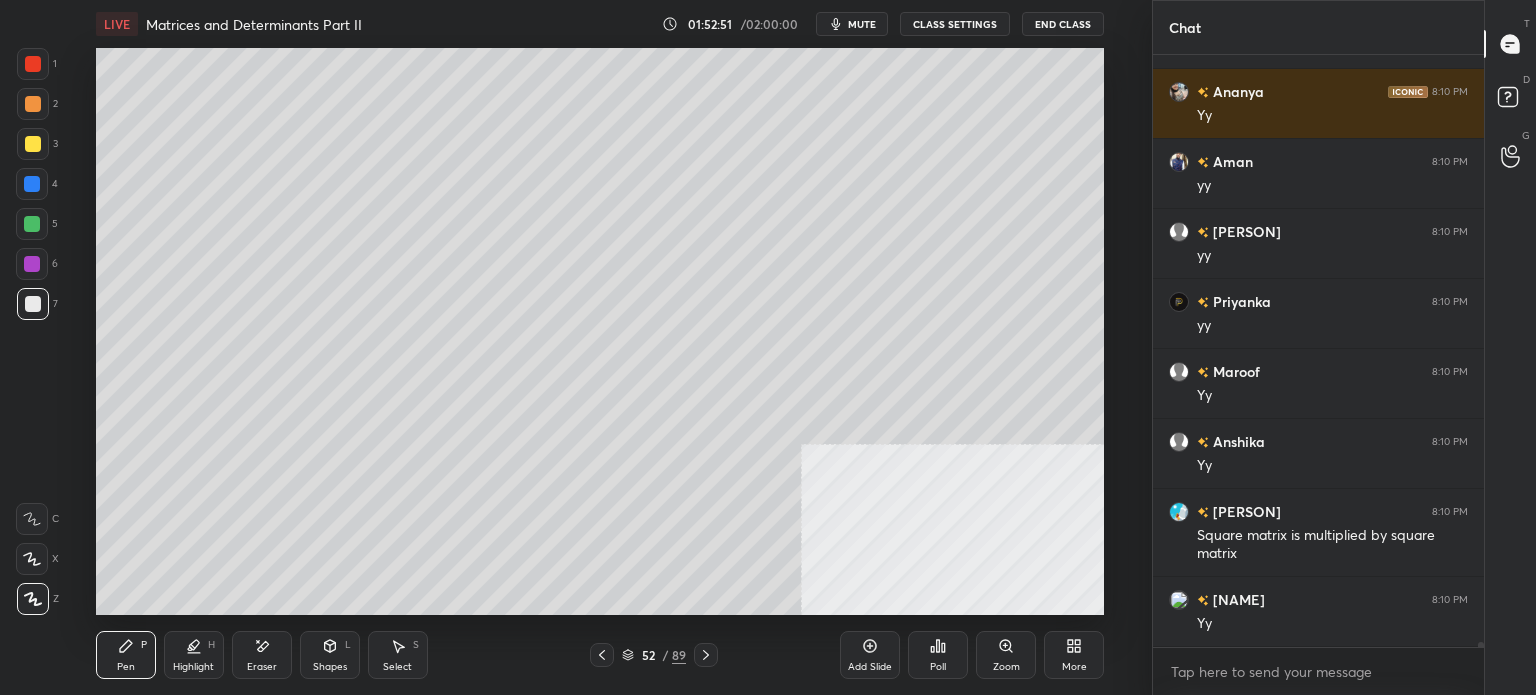 click at bounding box center [33, 144] 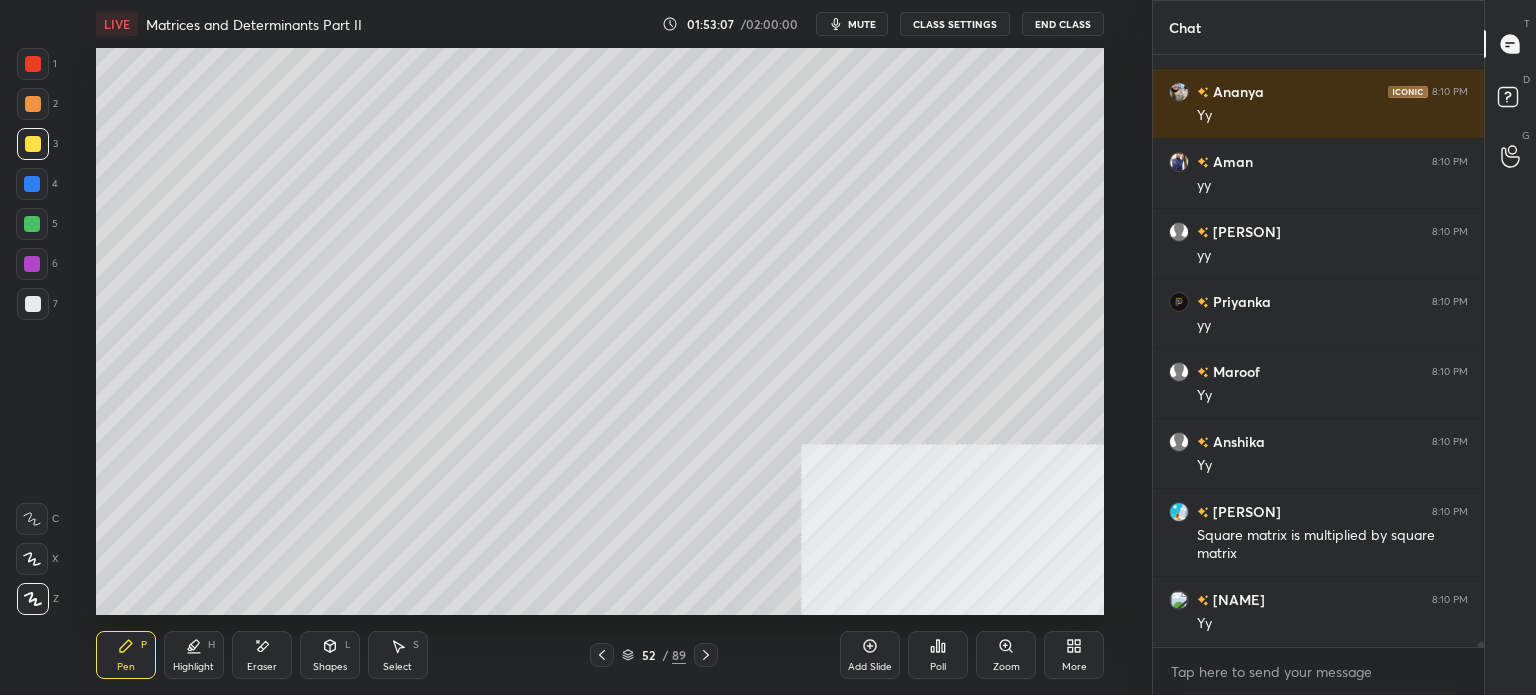 click 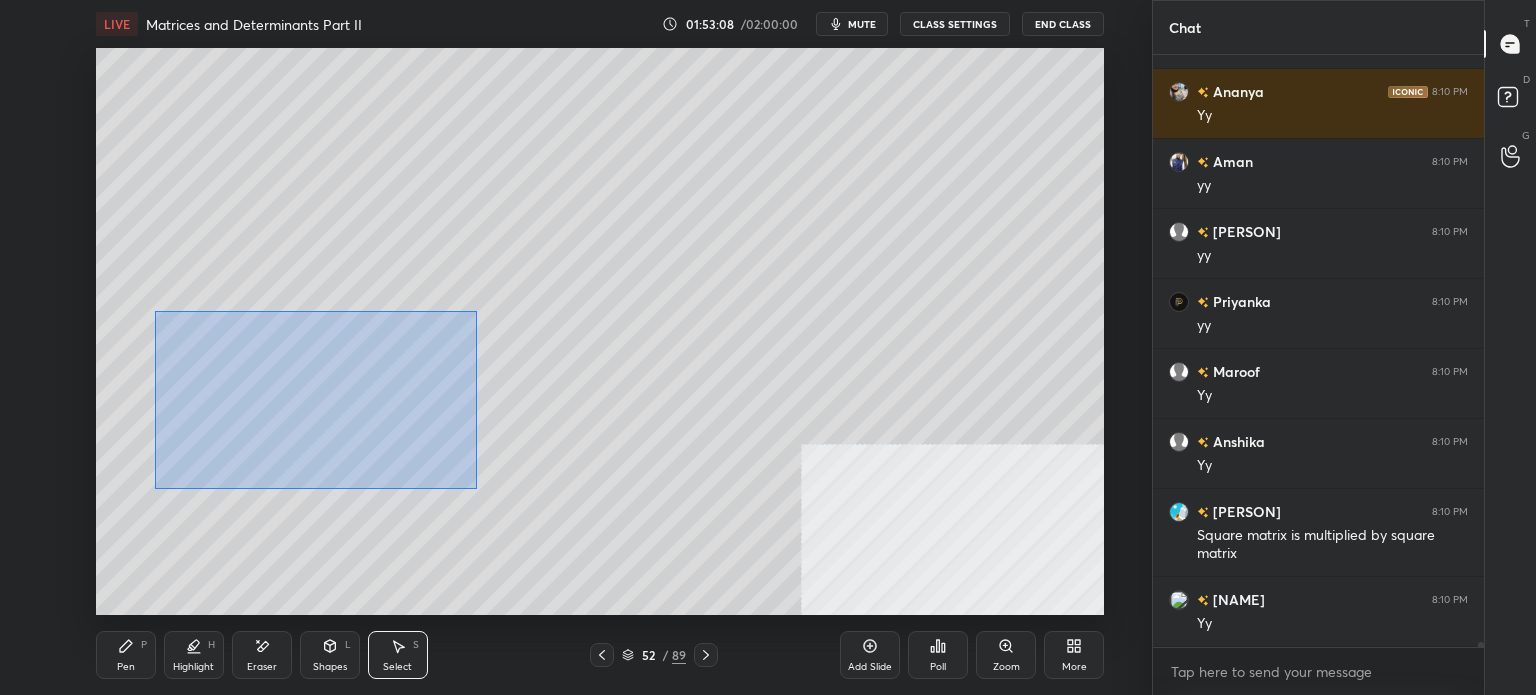drag, startPoint x: 348, startPoint y: 444, endPoint x: 537, endPoint y: 470, distance: 190.77998 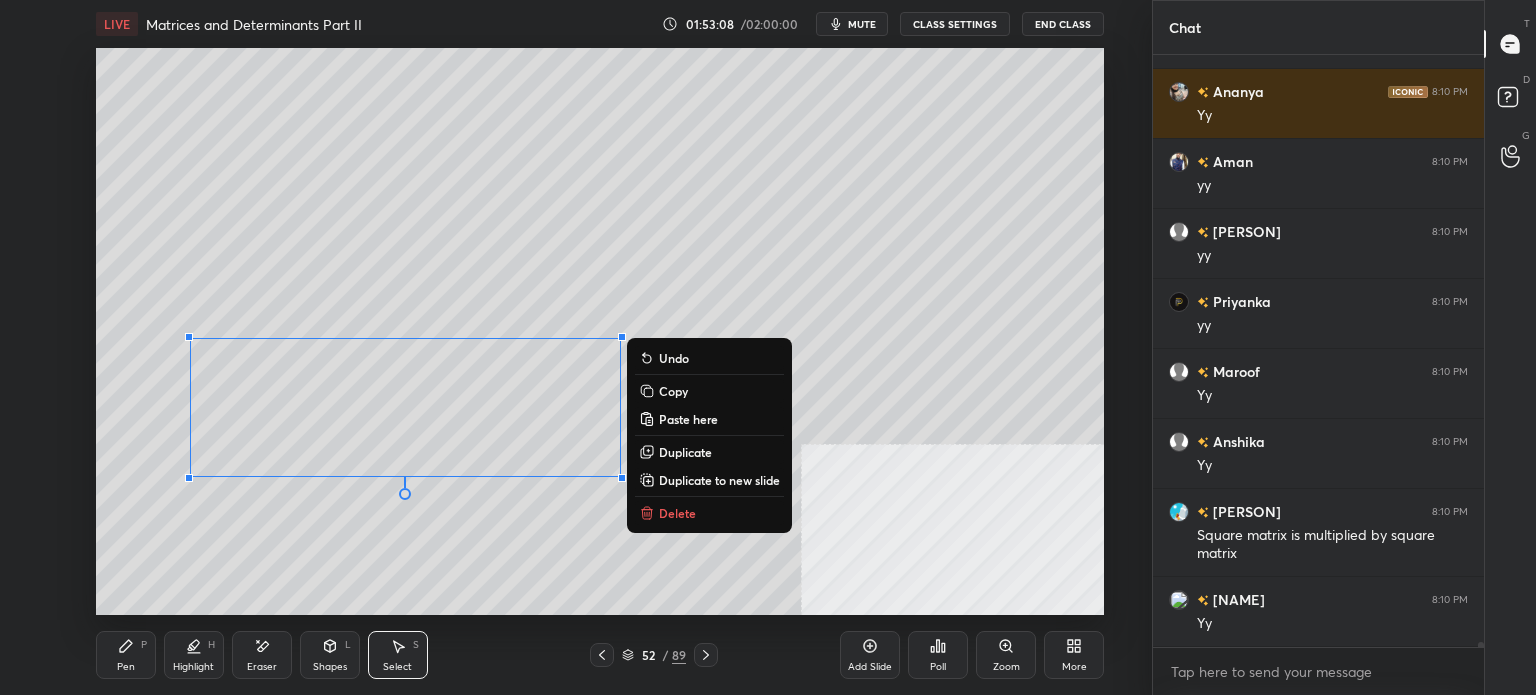 click on "0 ° Undo Copy Paste here Duplicate Duplicate to new slide Delete" at bounding box center (600, 331) 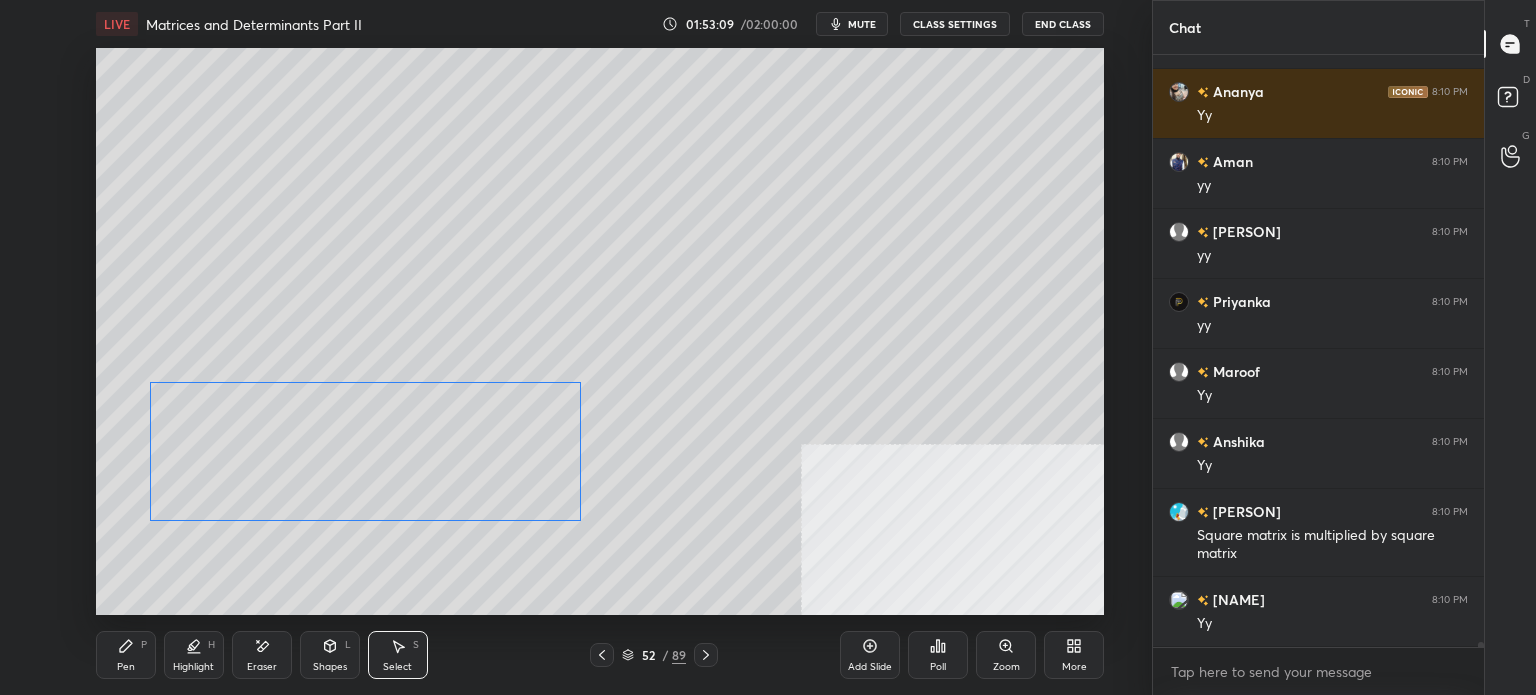 drag, startPoint x: 488, startPoint y: 481, endPoint x: 415, endPoint y: 594, distance: 134.52881 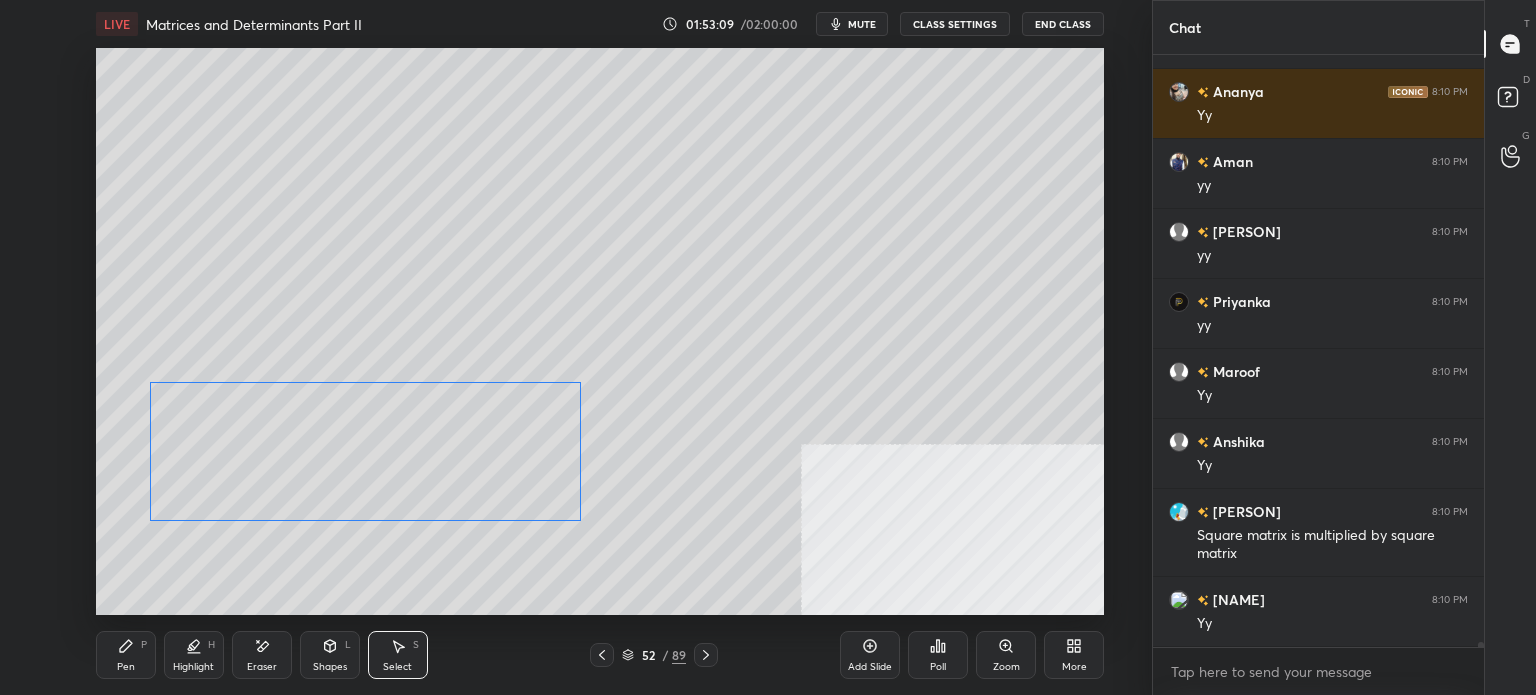 click on "0 ° Undo Copy Paste here Duplicate Duplicate to new slide Delete" at bounding box center [600, 331] 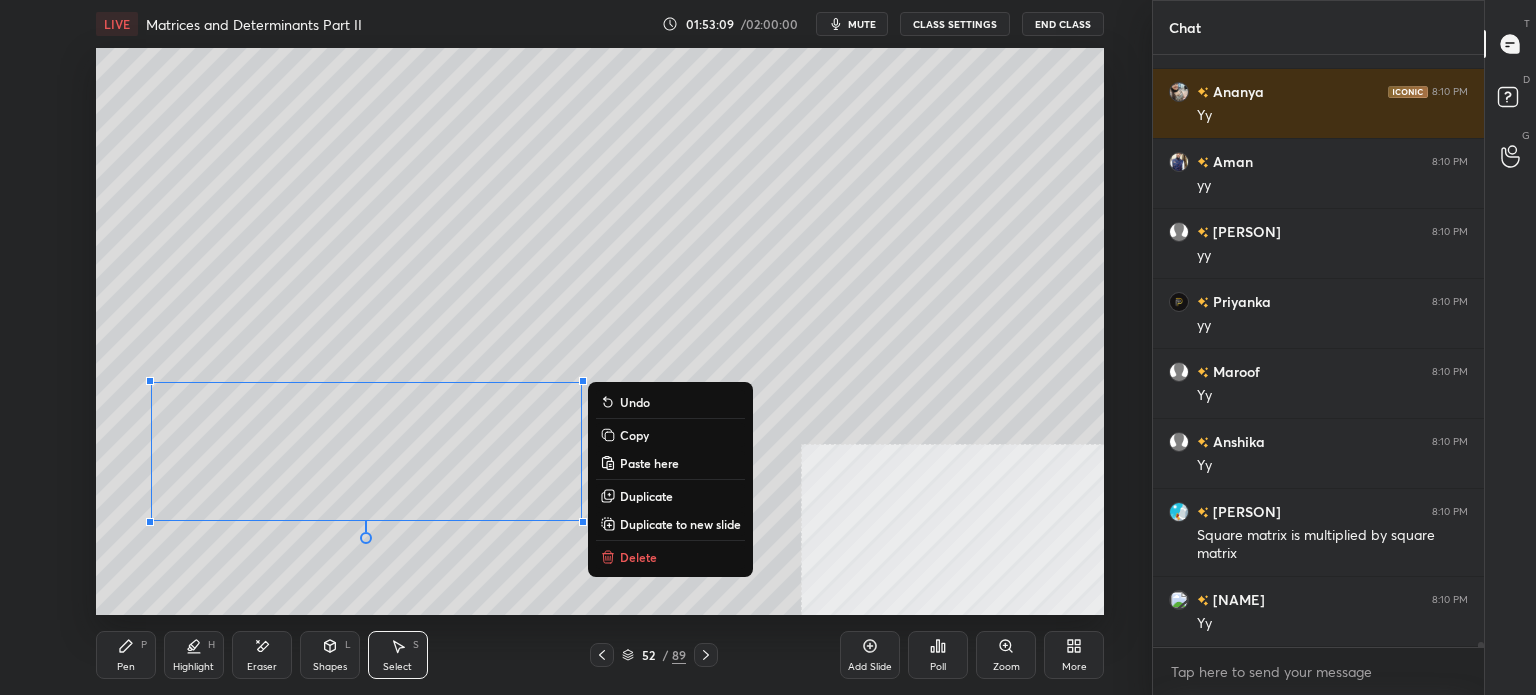 click on "0 ° Undo Copy Paste here Duplicate Duplicate to new slide Delete" at bounding box center [600, 331] 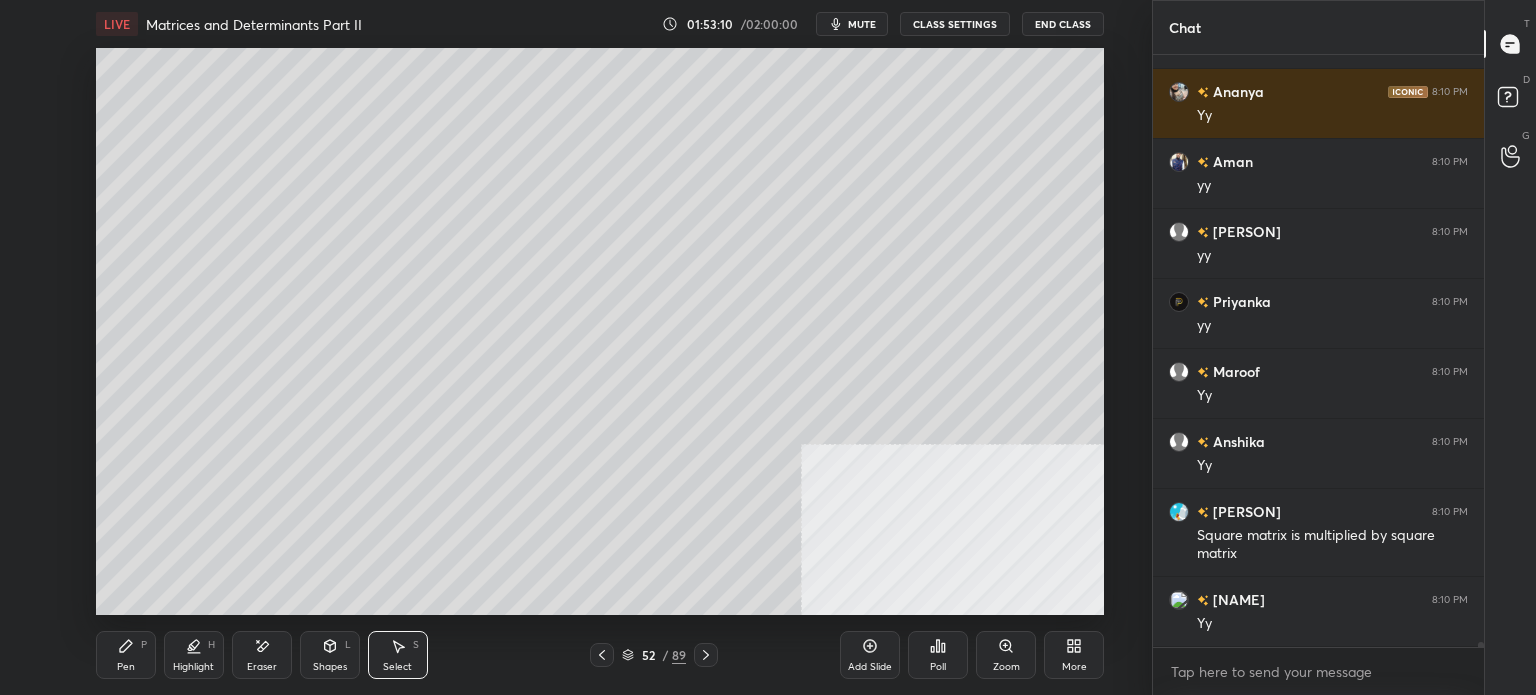 click on "Pen P" at bounding box center (126, 655) 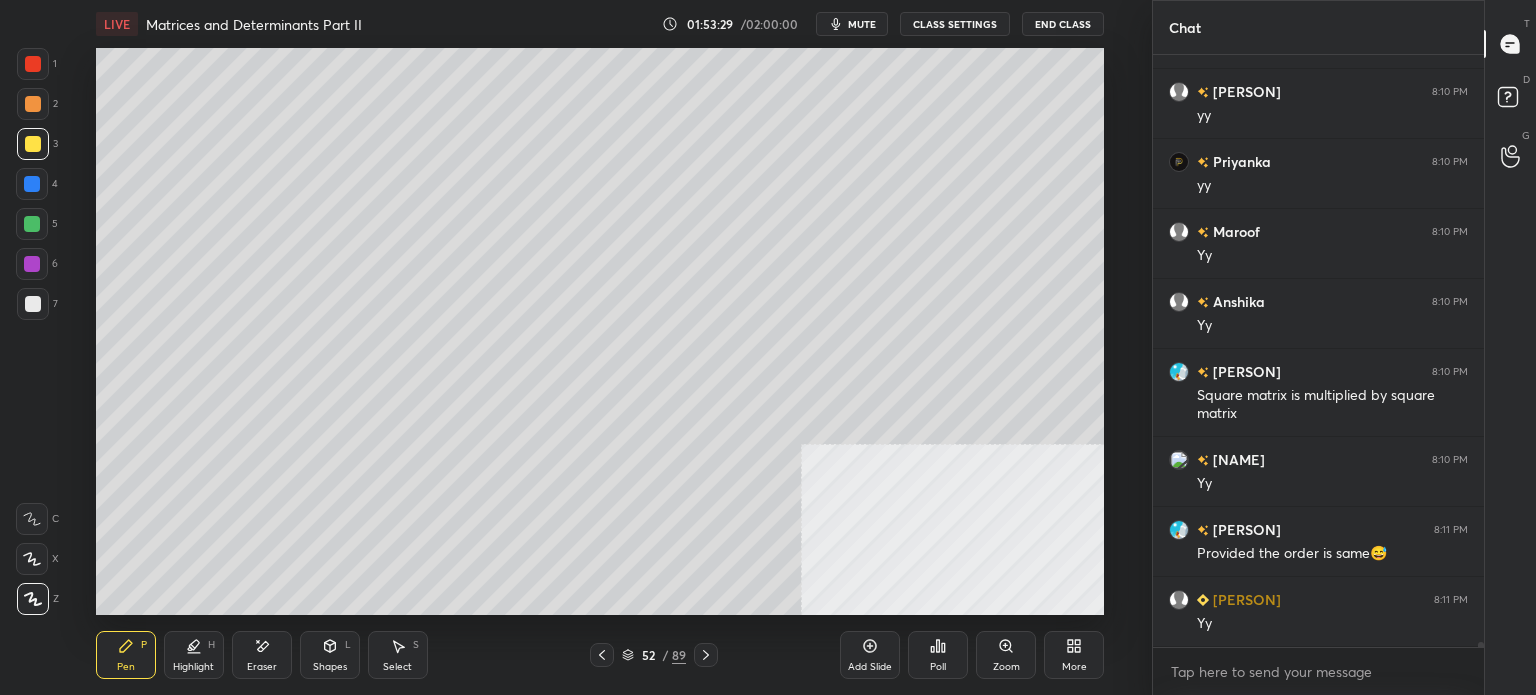 scroll, scrollTop: 75074, scrollLeft: 0, axis: vertical 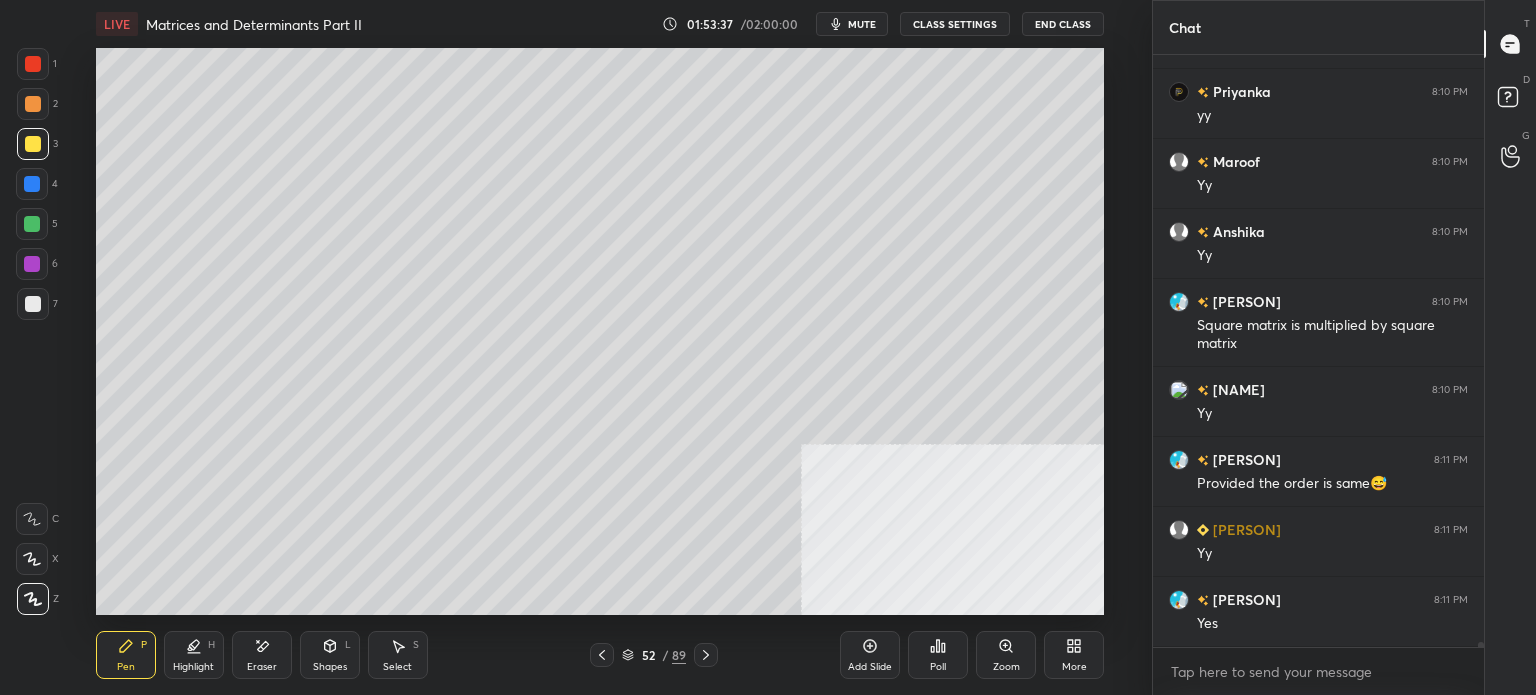 drag, startPoint x: 274, startPoint y: 647, endPoint x: 276, endPoint y: 619, distance: 28.071337 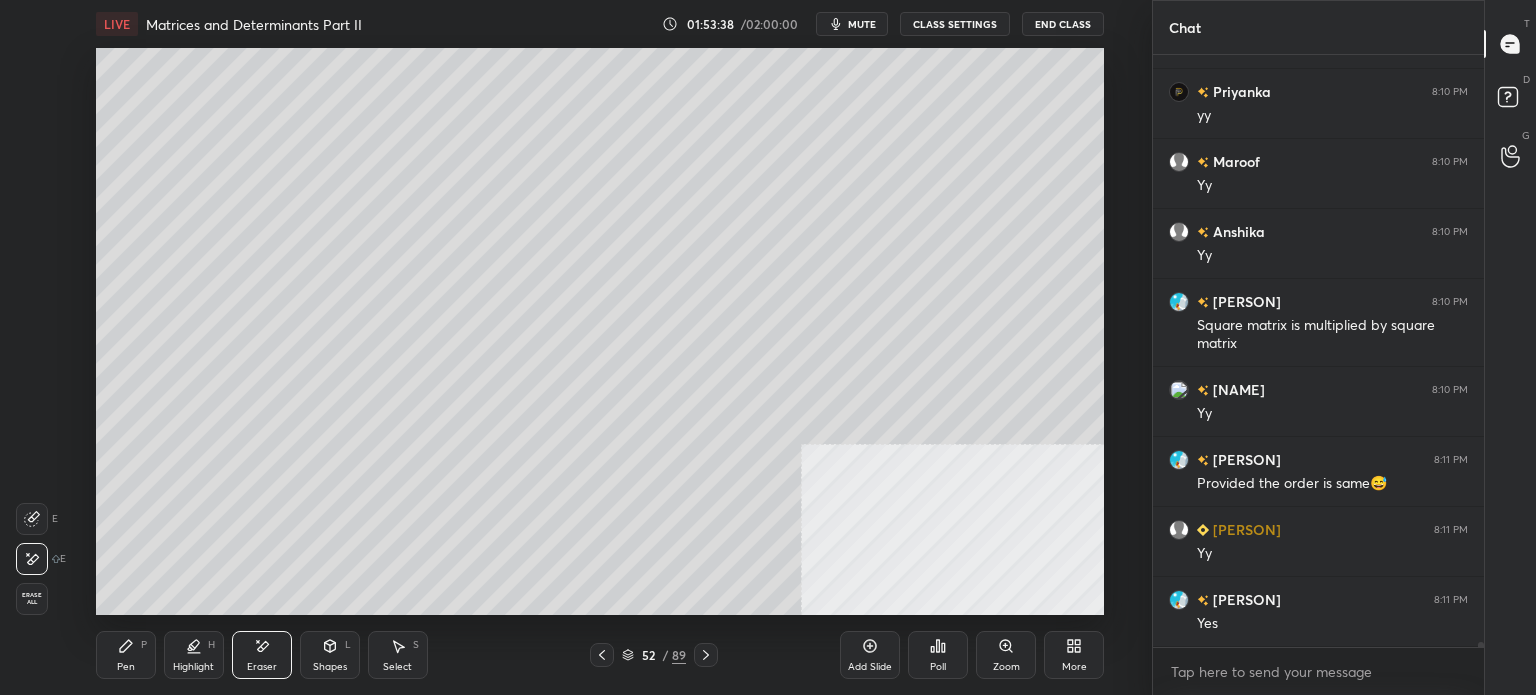 scroll, scrollTop: 75144, scrollLeft: 0, axis: vertical 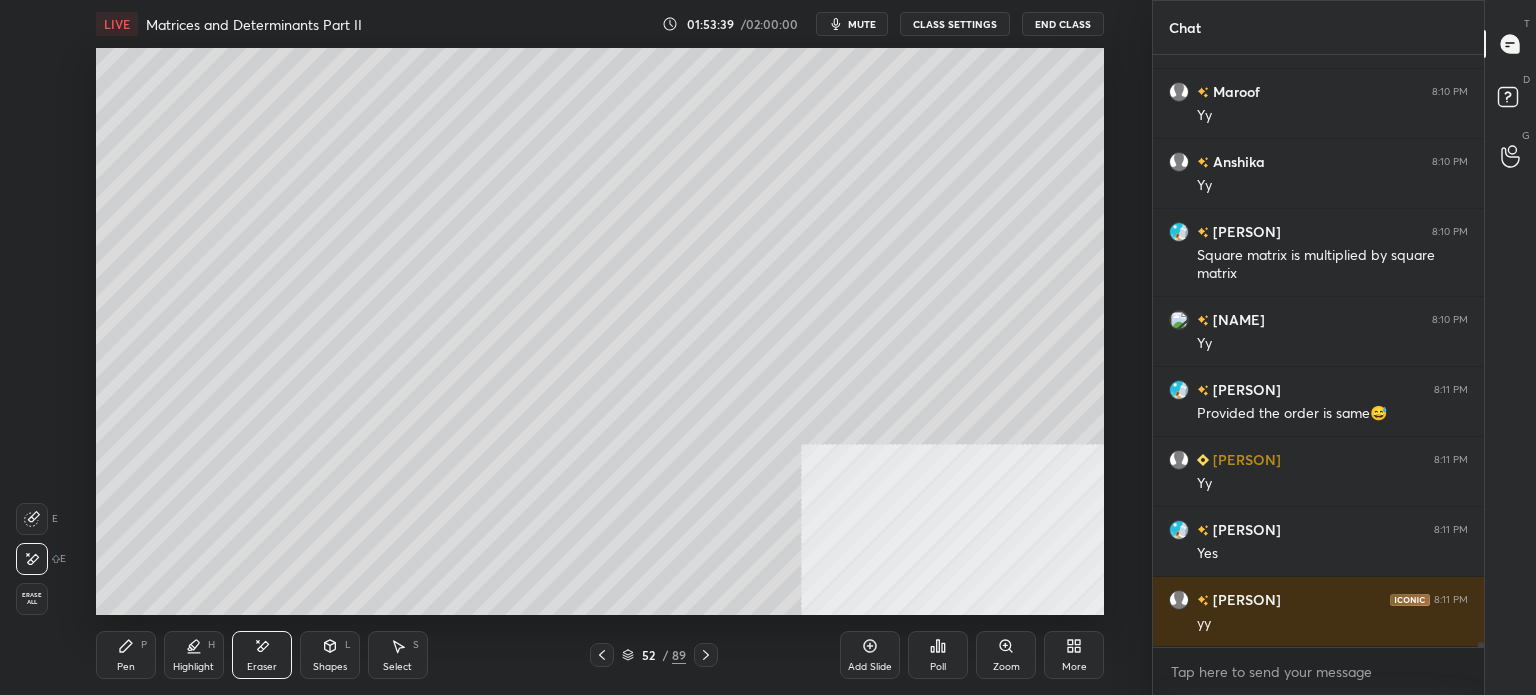 click on "Pen P" at bounding box center (126, 655) 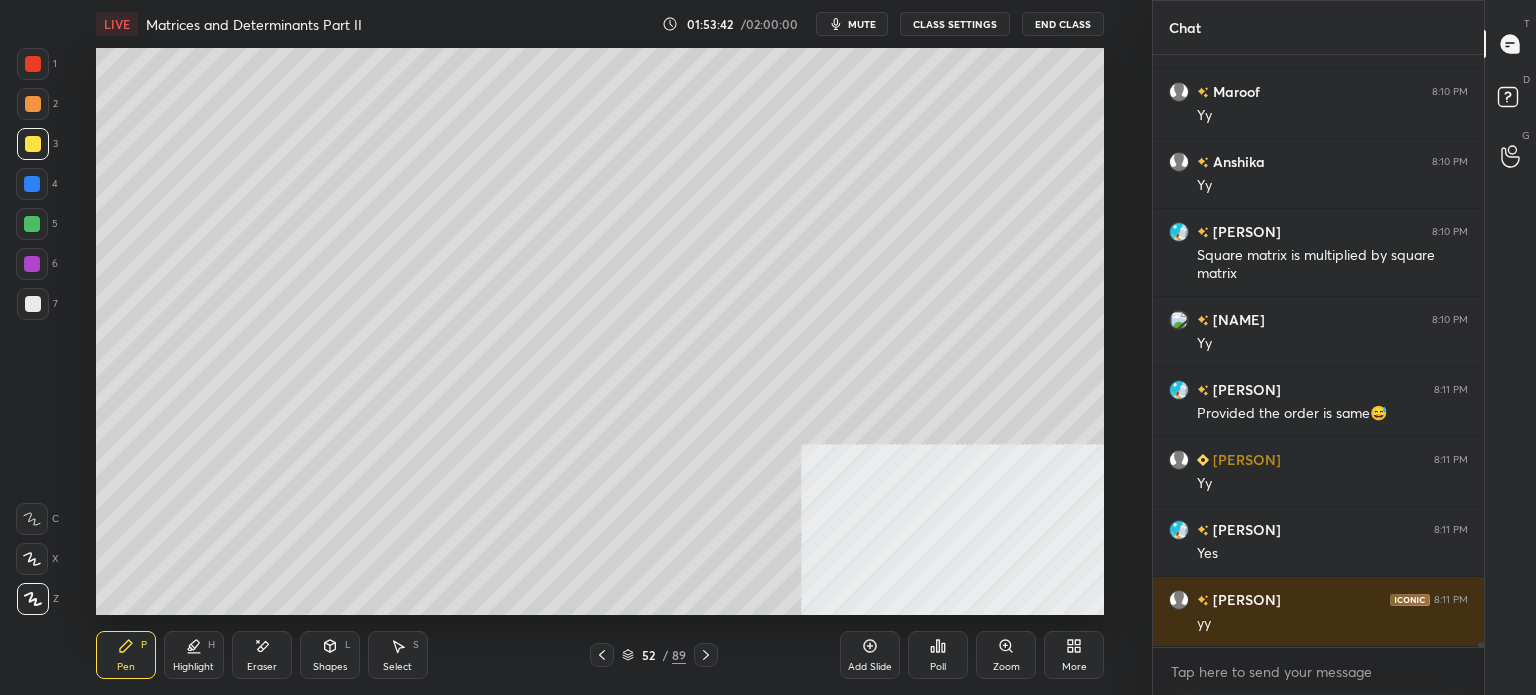 click at bounding box center [33, 304] 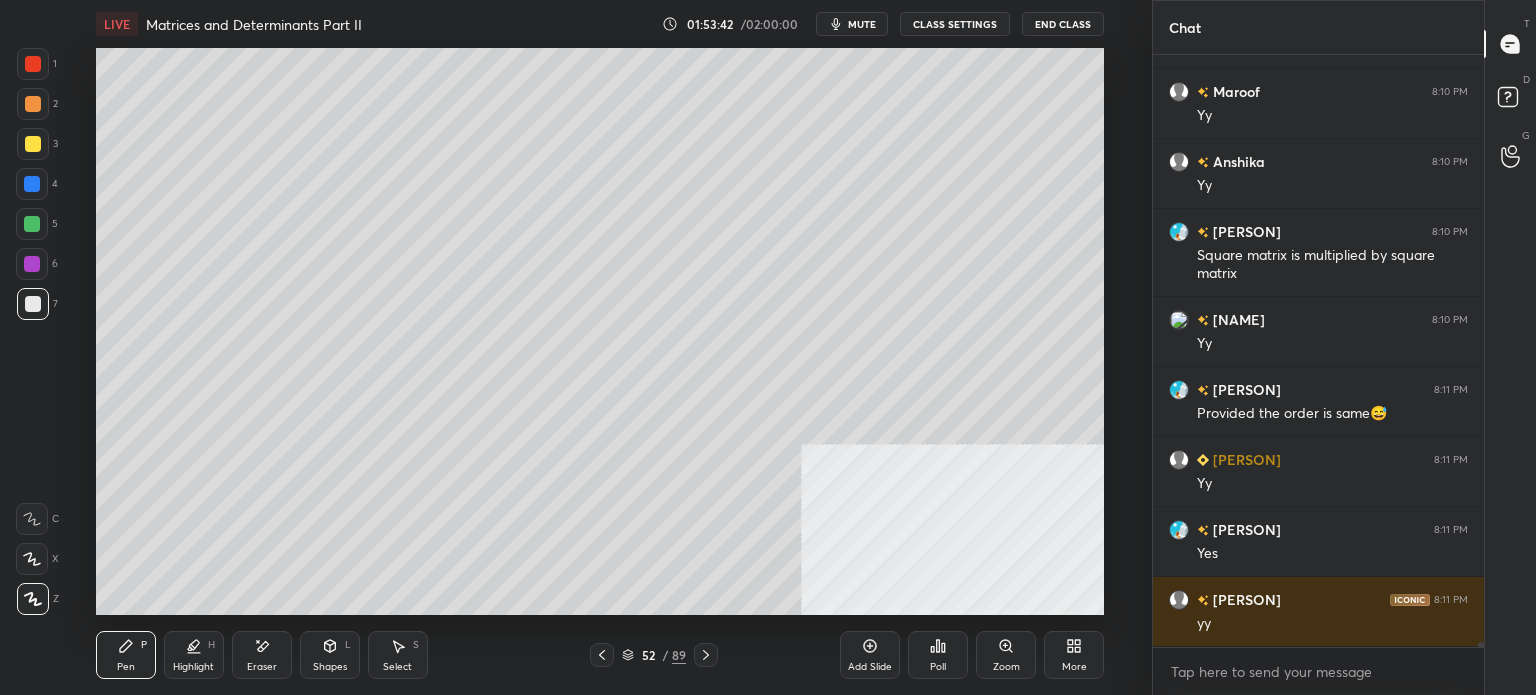 click on "Shapes L" at bounding box center (330, 655) 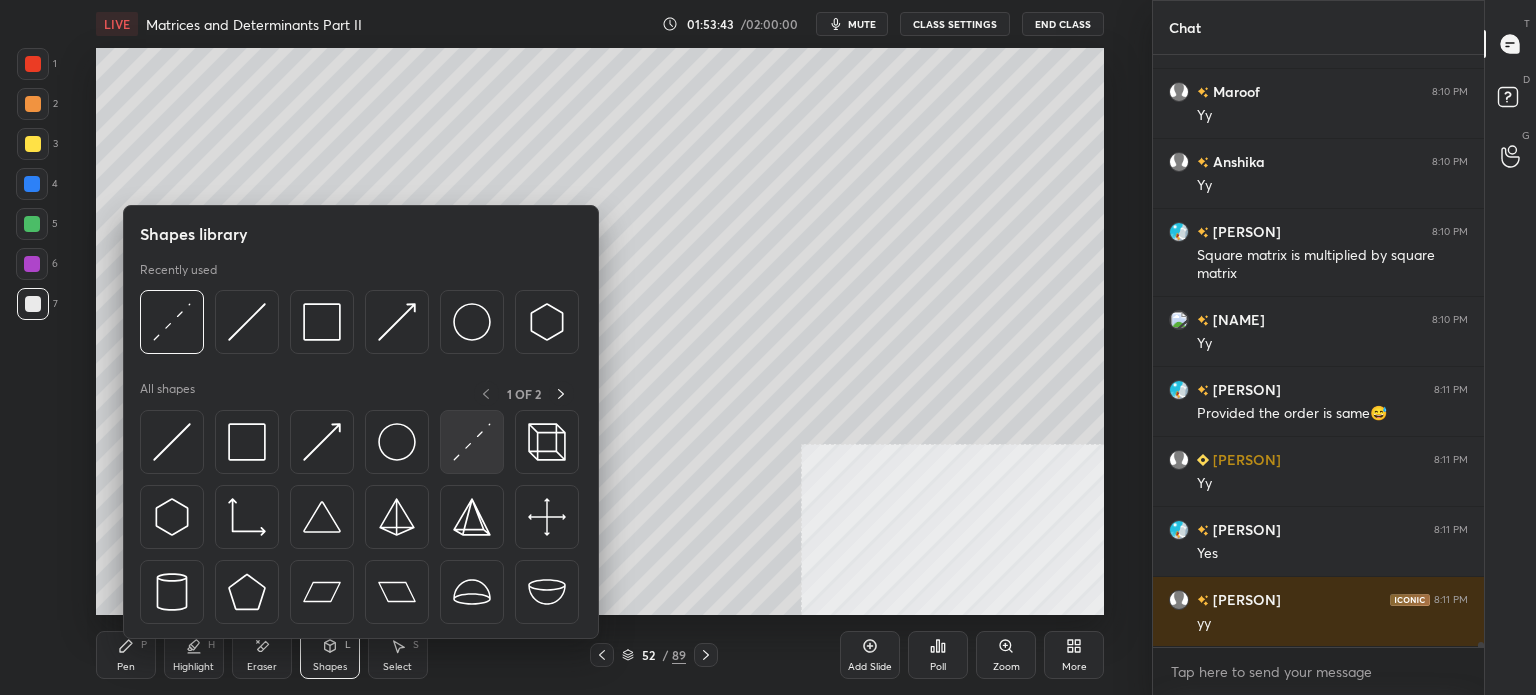 click at bounding box center (472, 442) 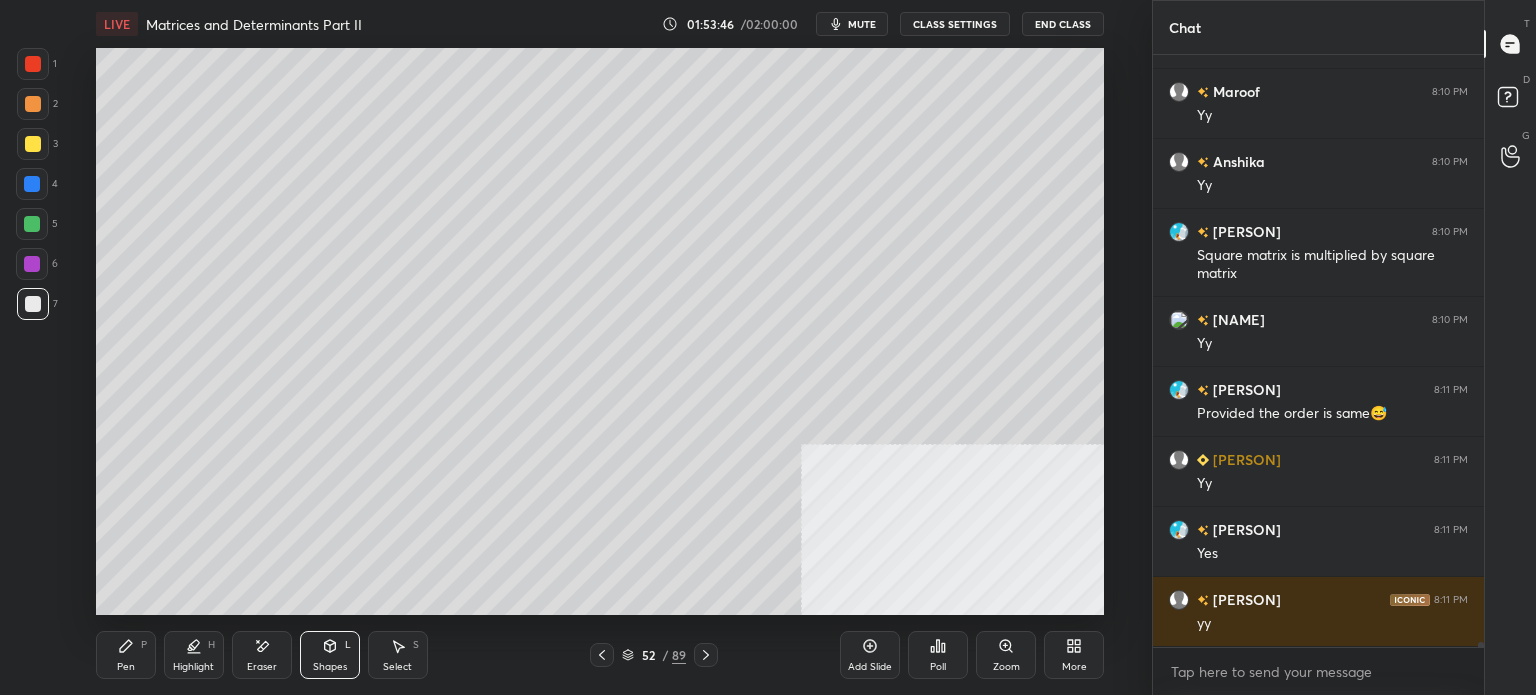 click on "Eraser" at bounding box center (262, 655) 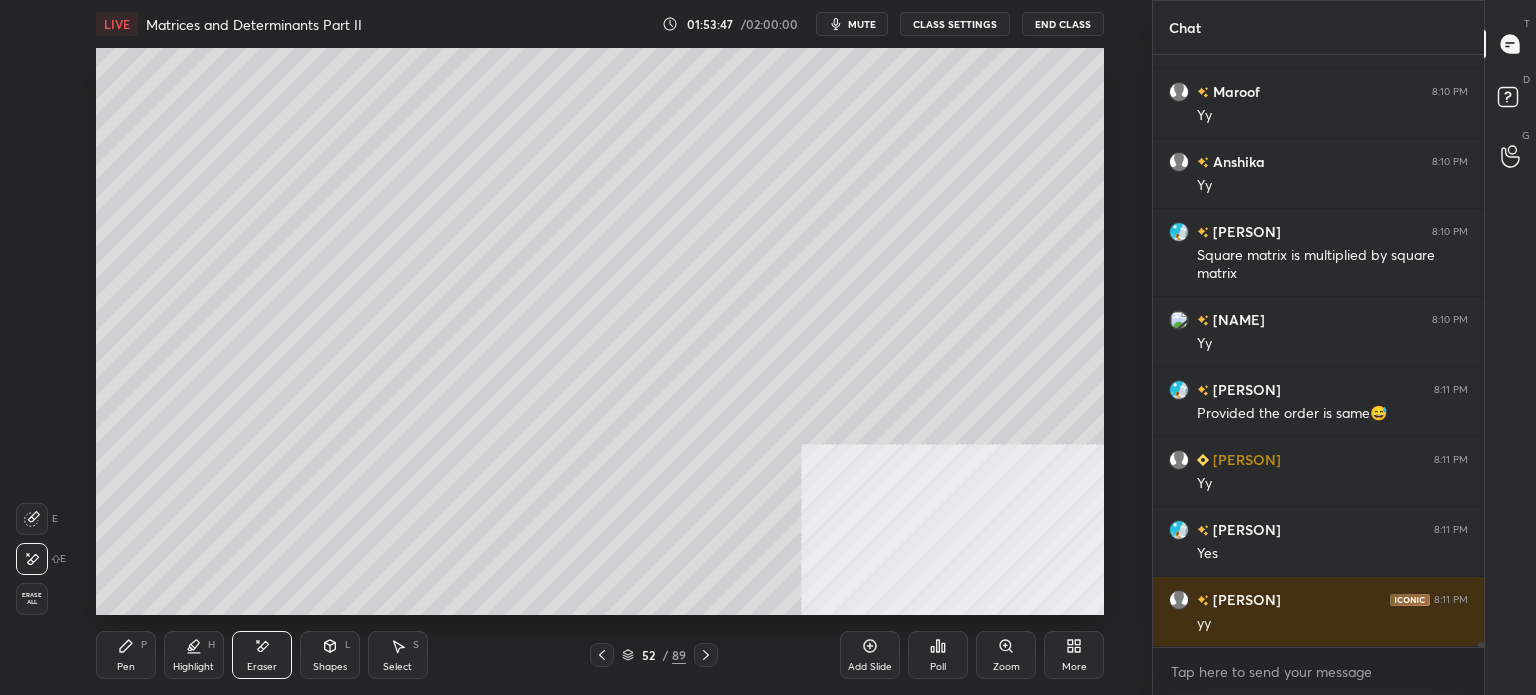 click on "Pen" at bounding box center (126, 667) 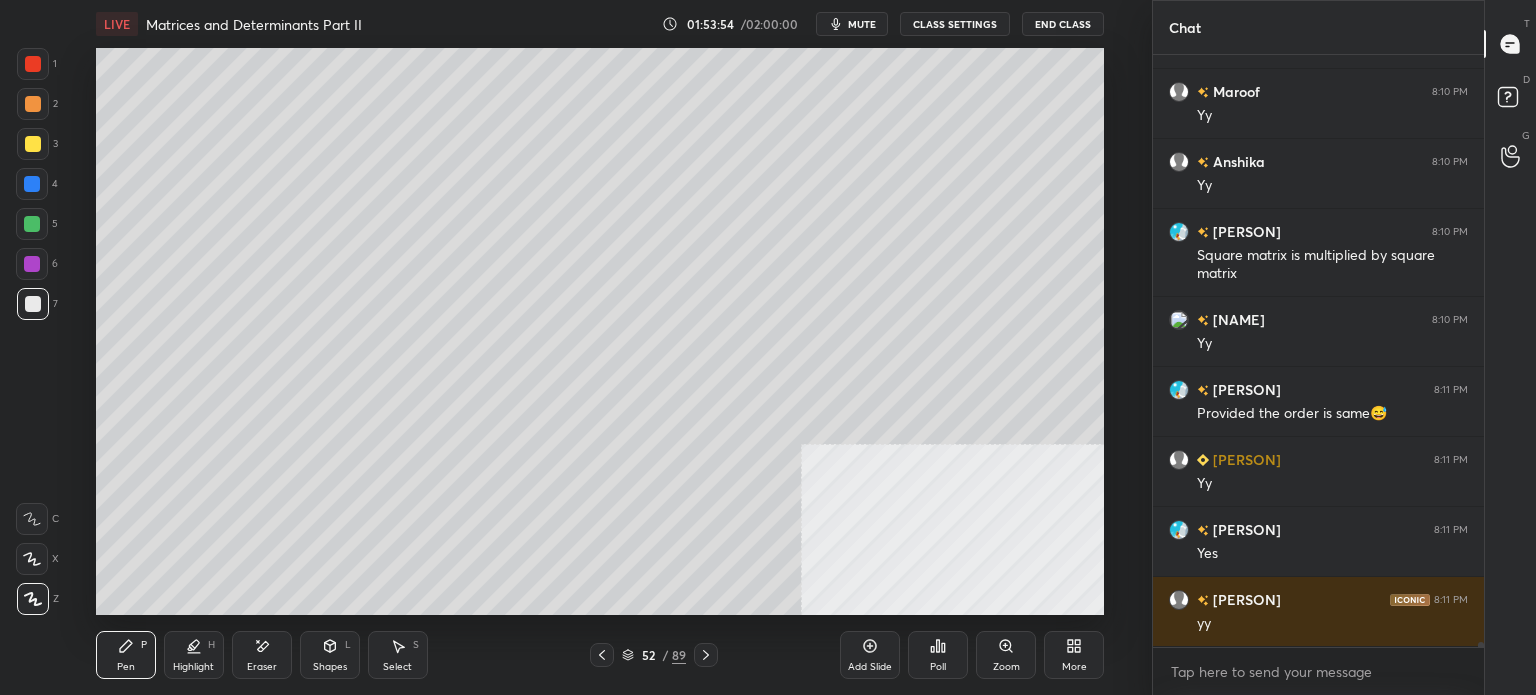 scroll, scrollTop: 75214, scrollLeft: 0, axis: vertical 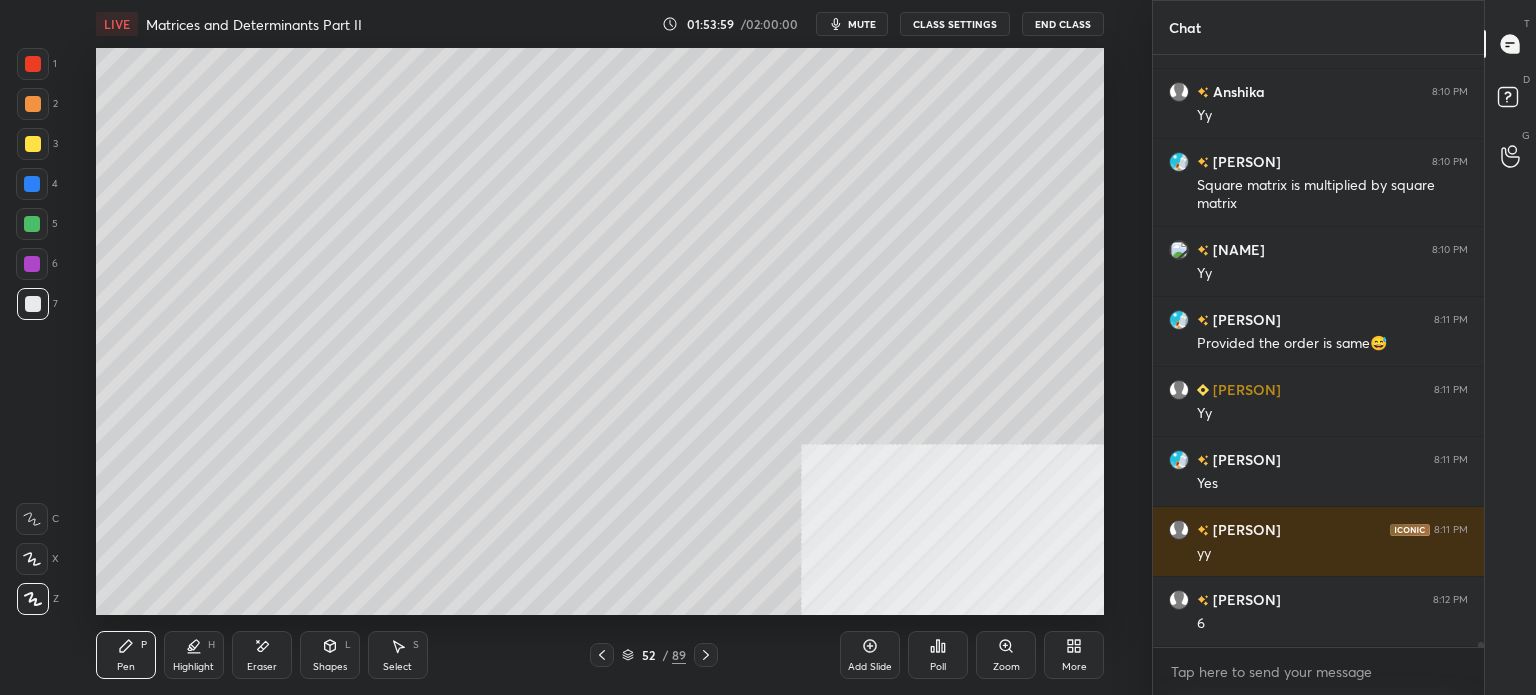 click on "Eraser" at bounding box center [262, 655] 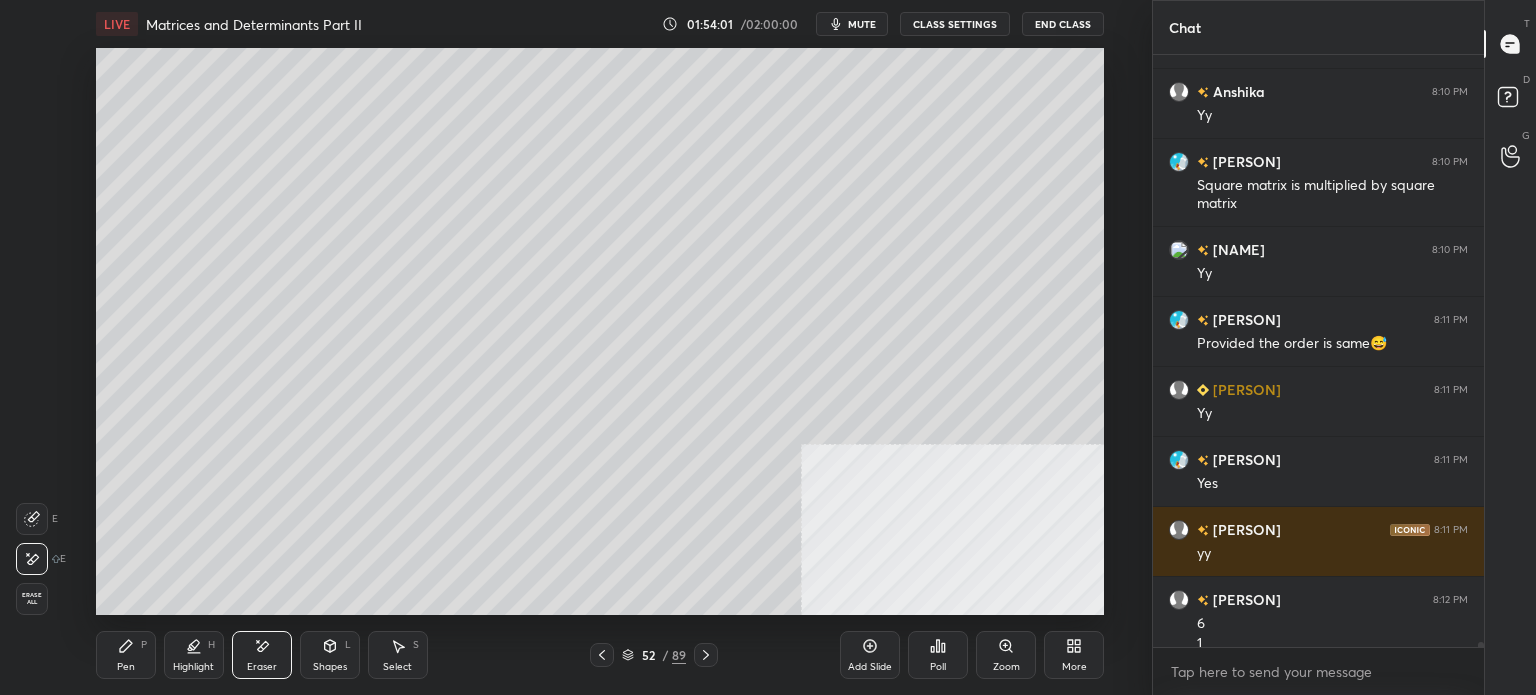 scroll, scrollTop: 75234, scrollLeft: 0, axis: vertical 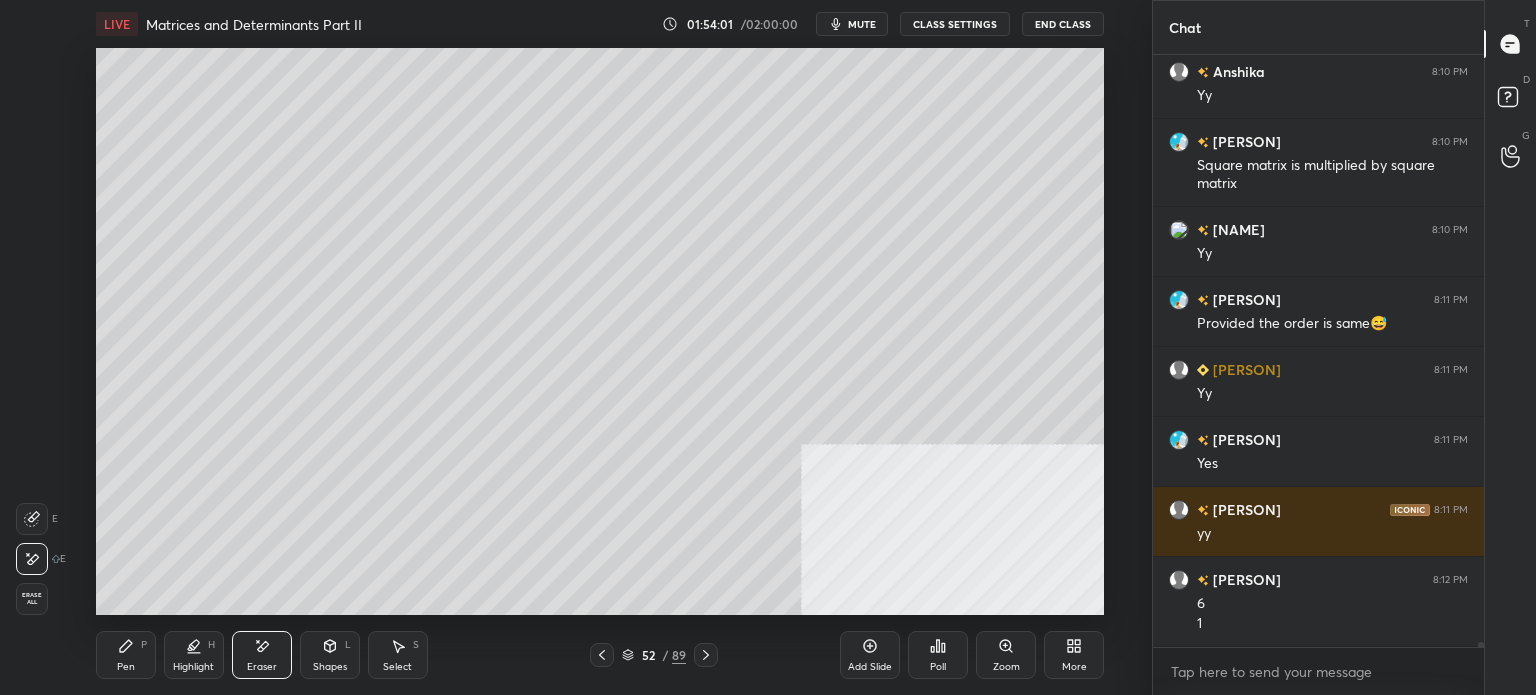 click on "Pen P" at bounding box center [126, 655] 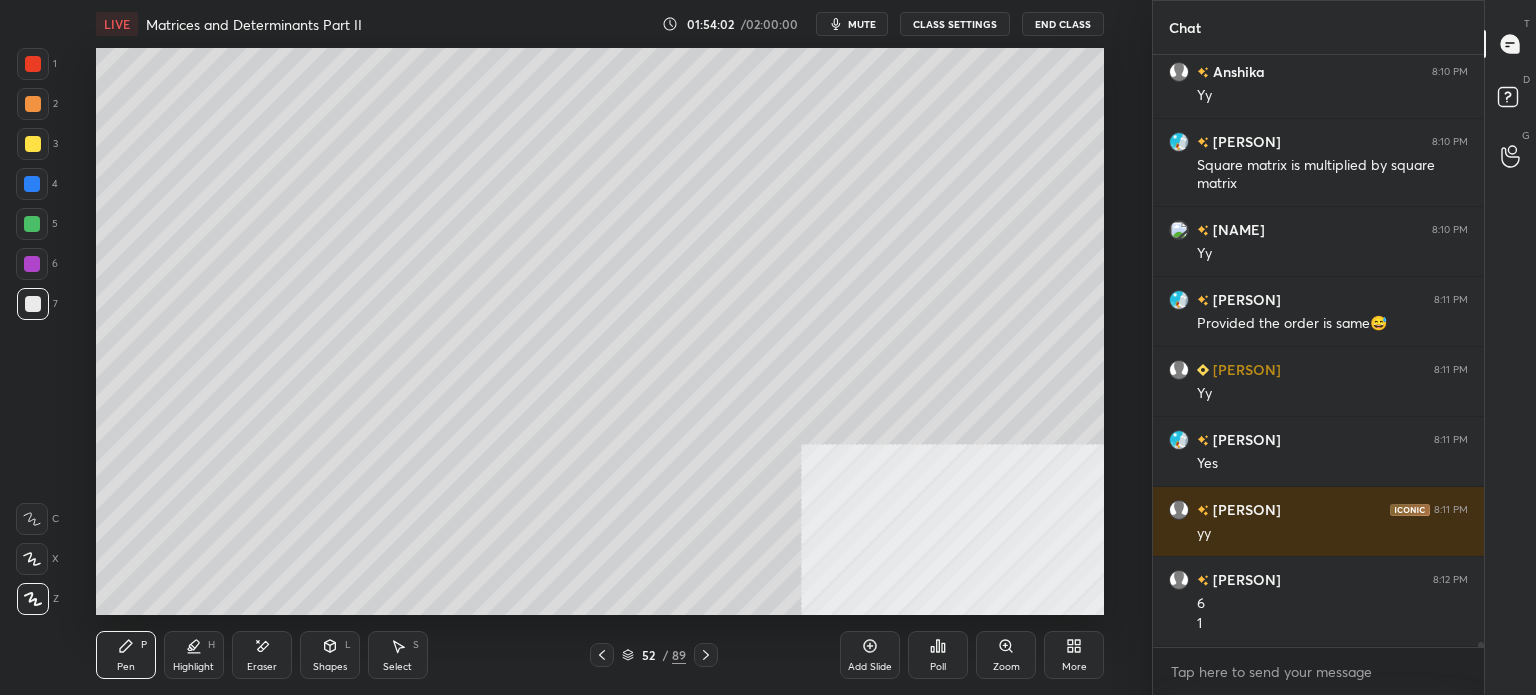 click at bounding box center [33, 144] 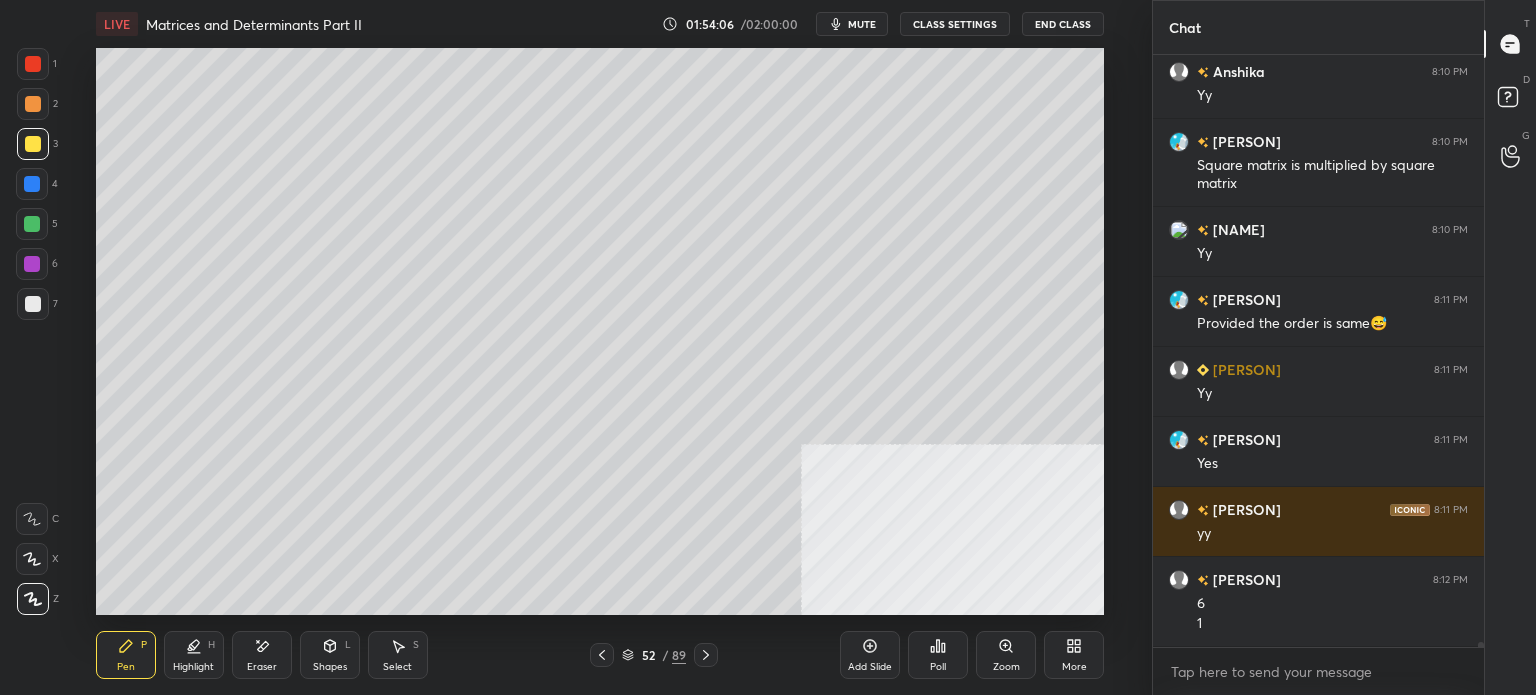 click on "Eraser" at bounding box center [262, 655] 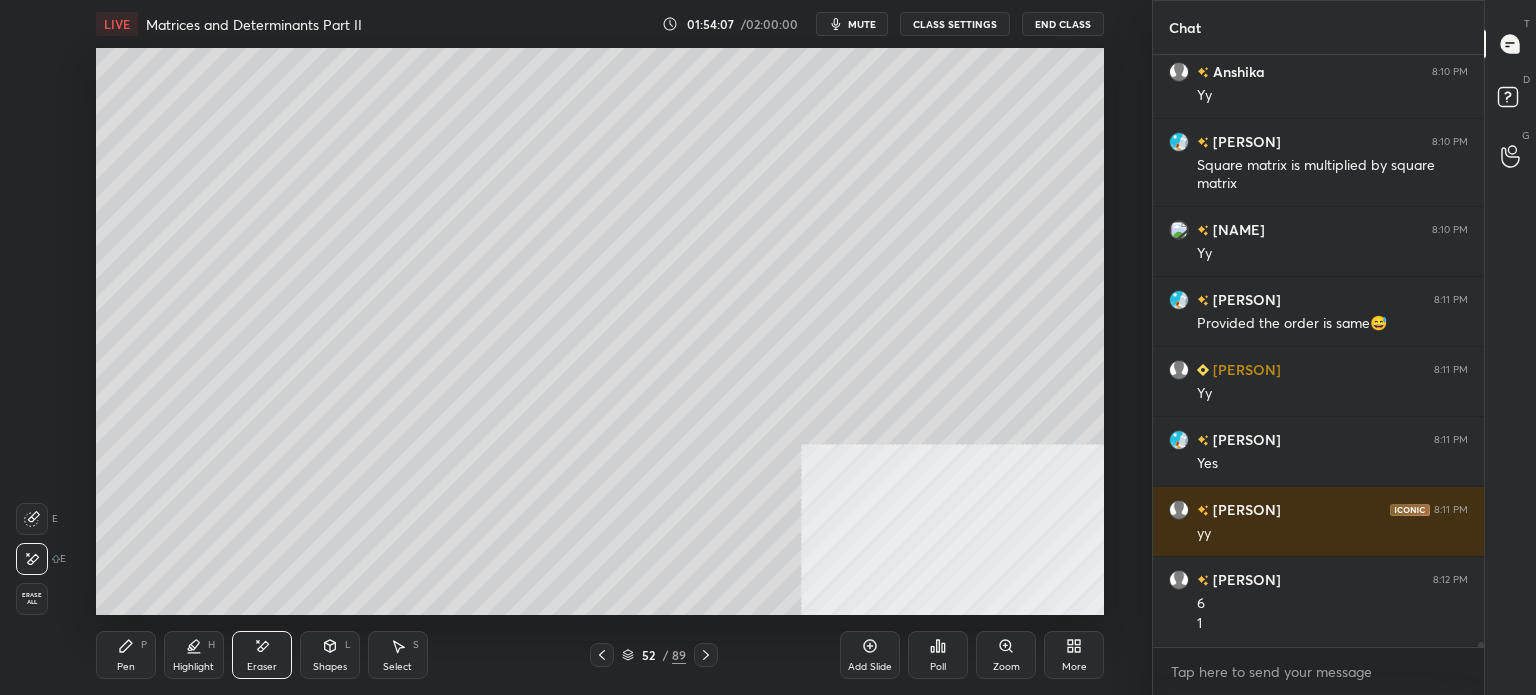 click on "Shapes" at bounding box center [330, 667] 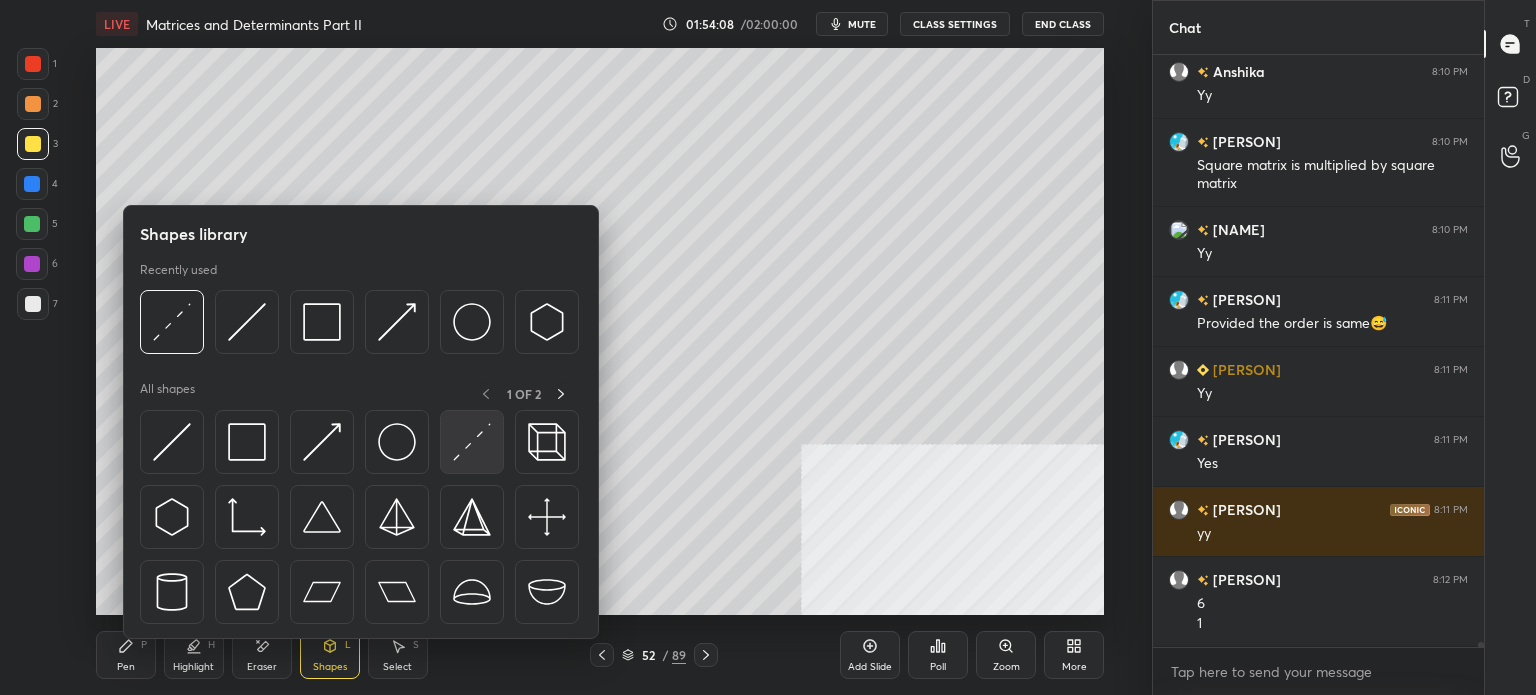 click at bounding box center [472, 442] 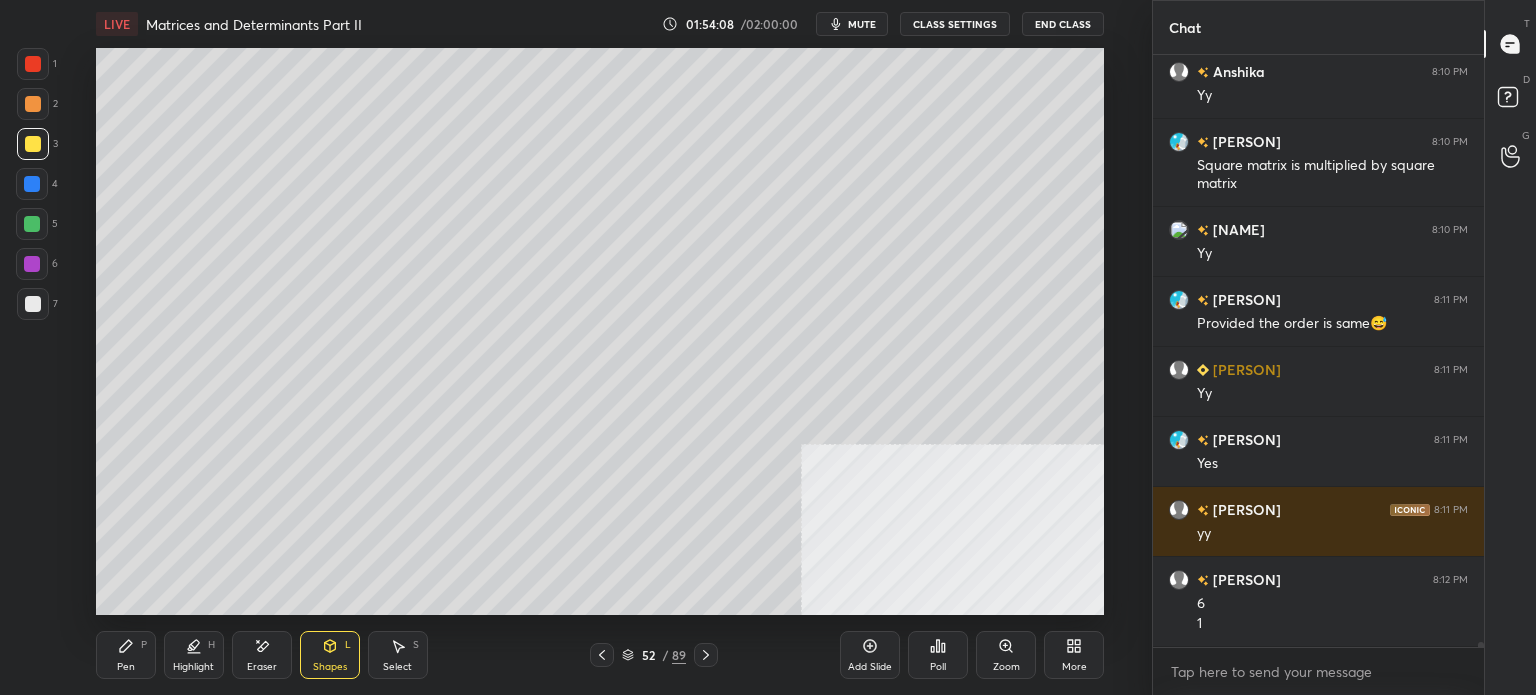 click at bounding box center [33, 304] 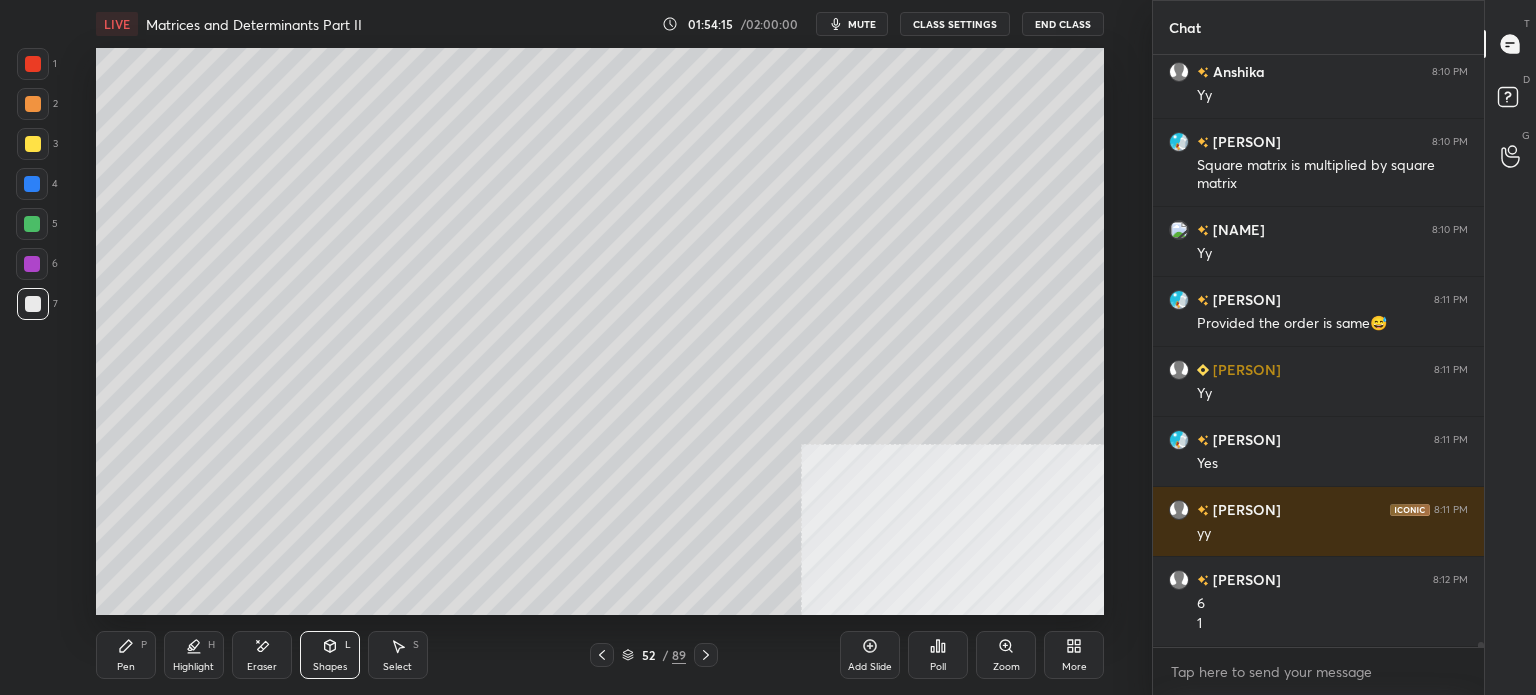 click on "Pen" at bounding box center (126, 667) 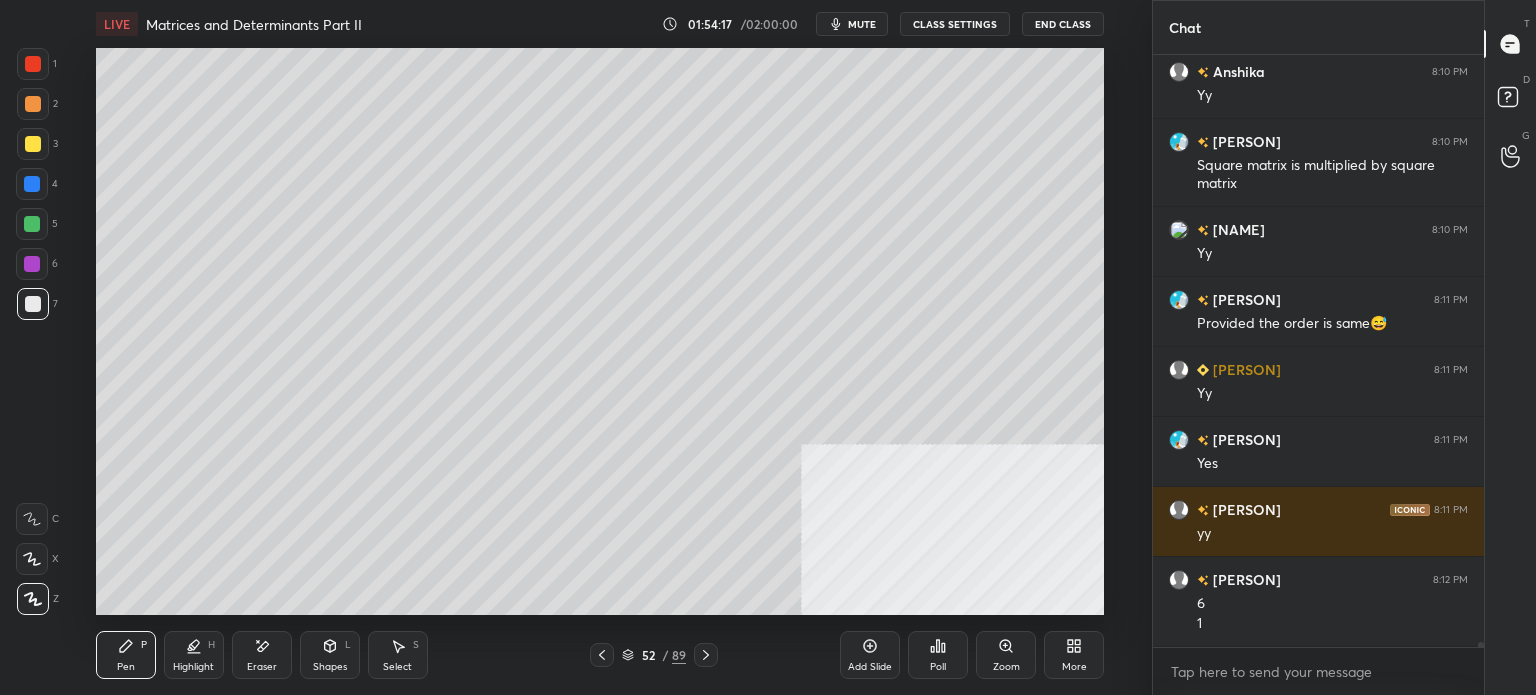 scroll, scrollTop: 75304, scrollLeft: 0, axis: vertical 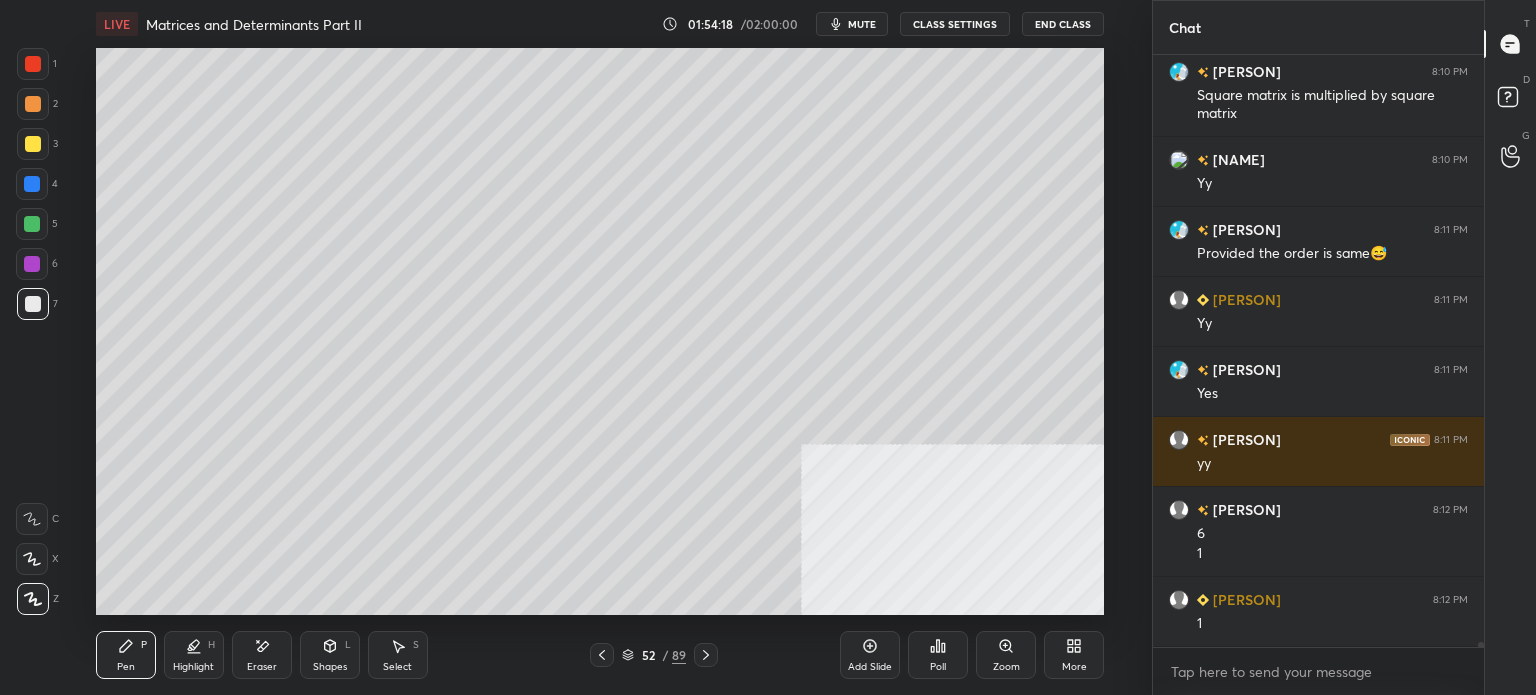 click on "Eraser" at bounding box center [262, 655] 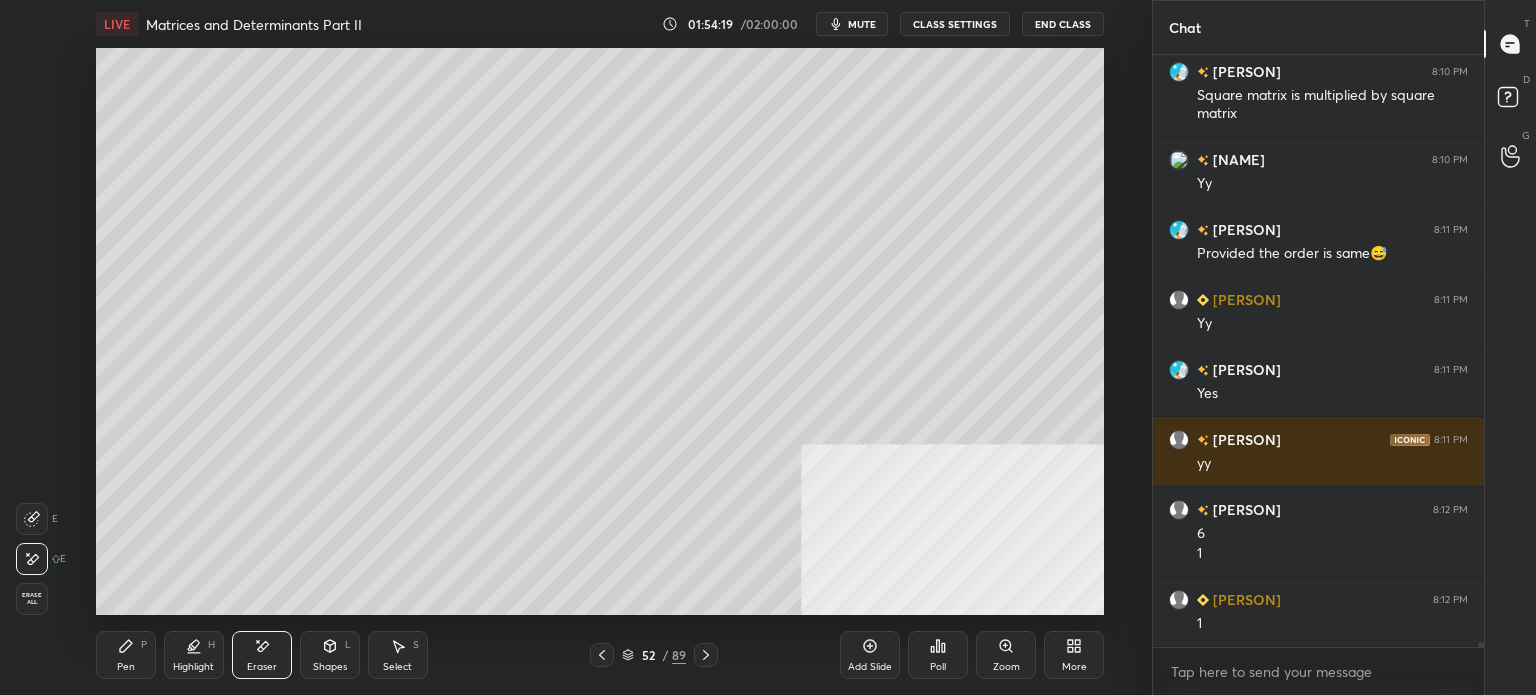 scroll, scrollTop: 75374, scrollLeft: 0, axis: vertical 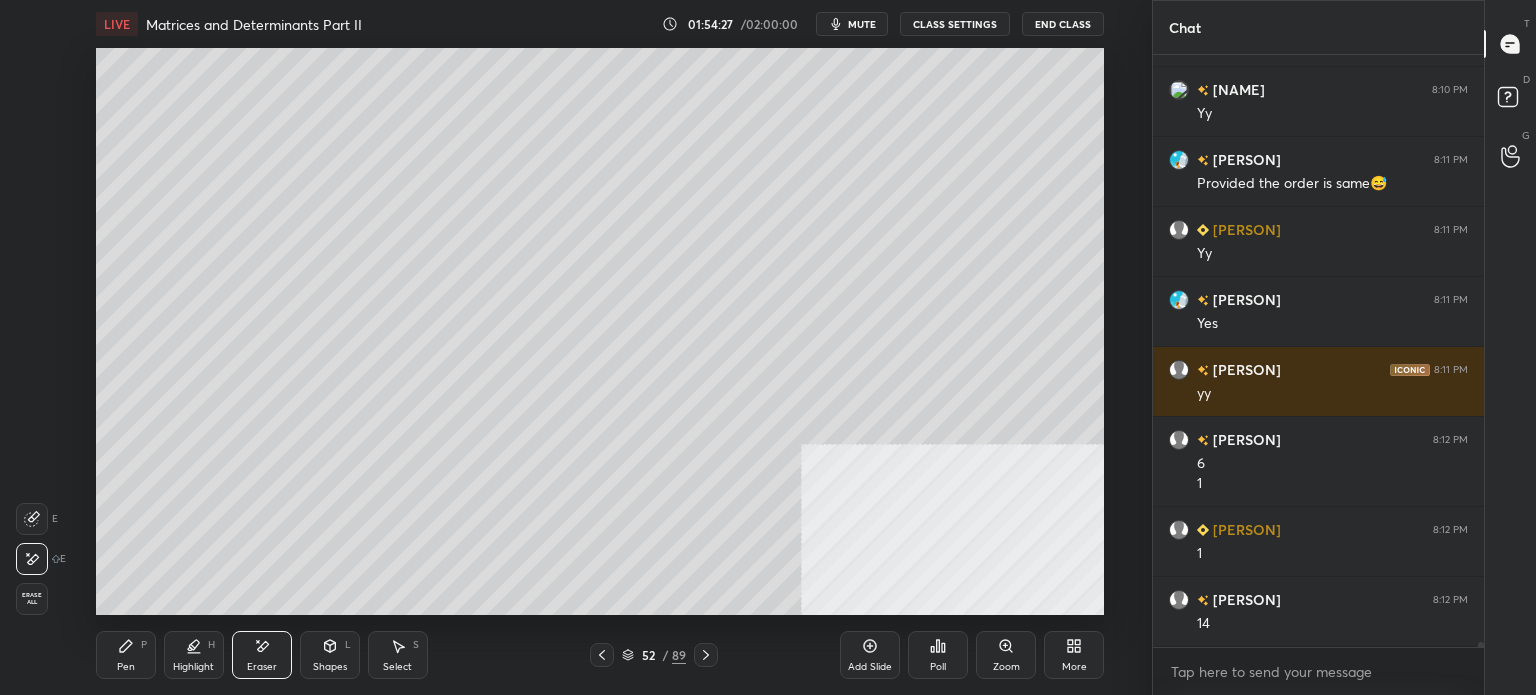 click on "Pen P" at bounding box center [126, 655] 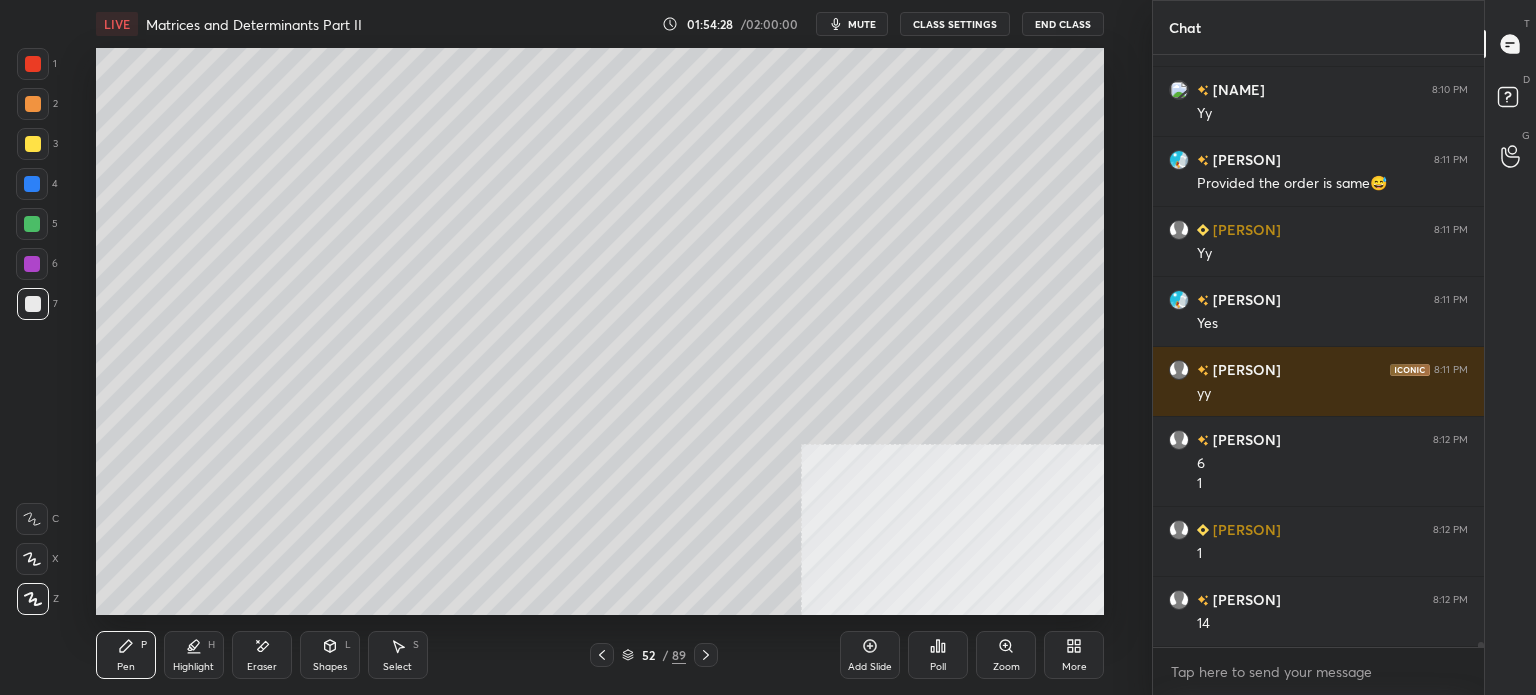 click on "Shapes L" at bounding box center [330, 655] 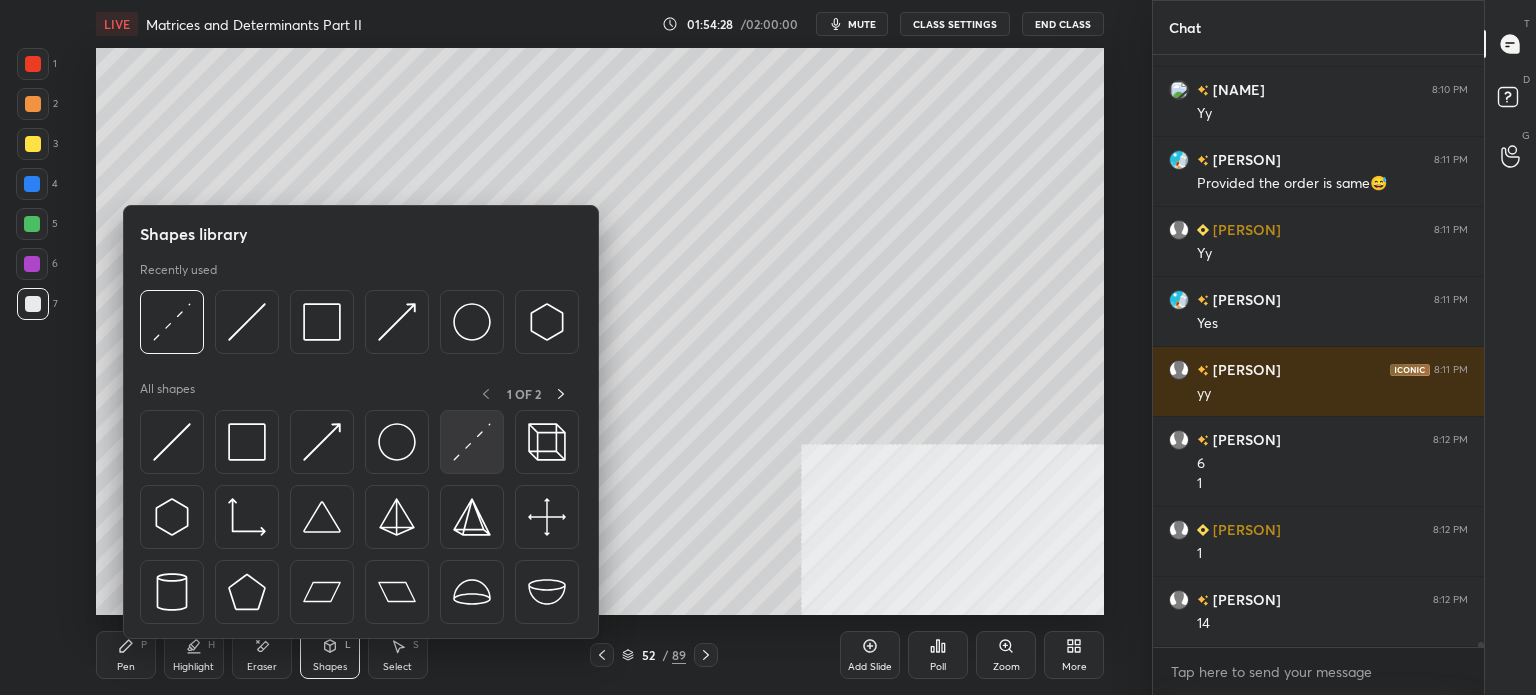 click at bounding box center (472, 442) 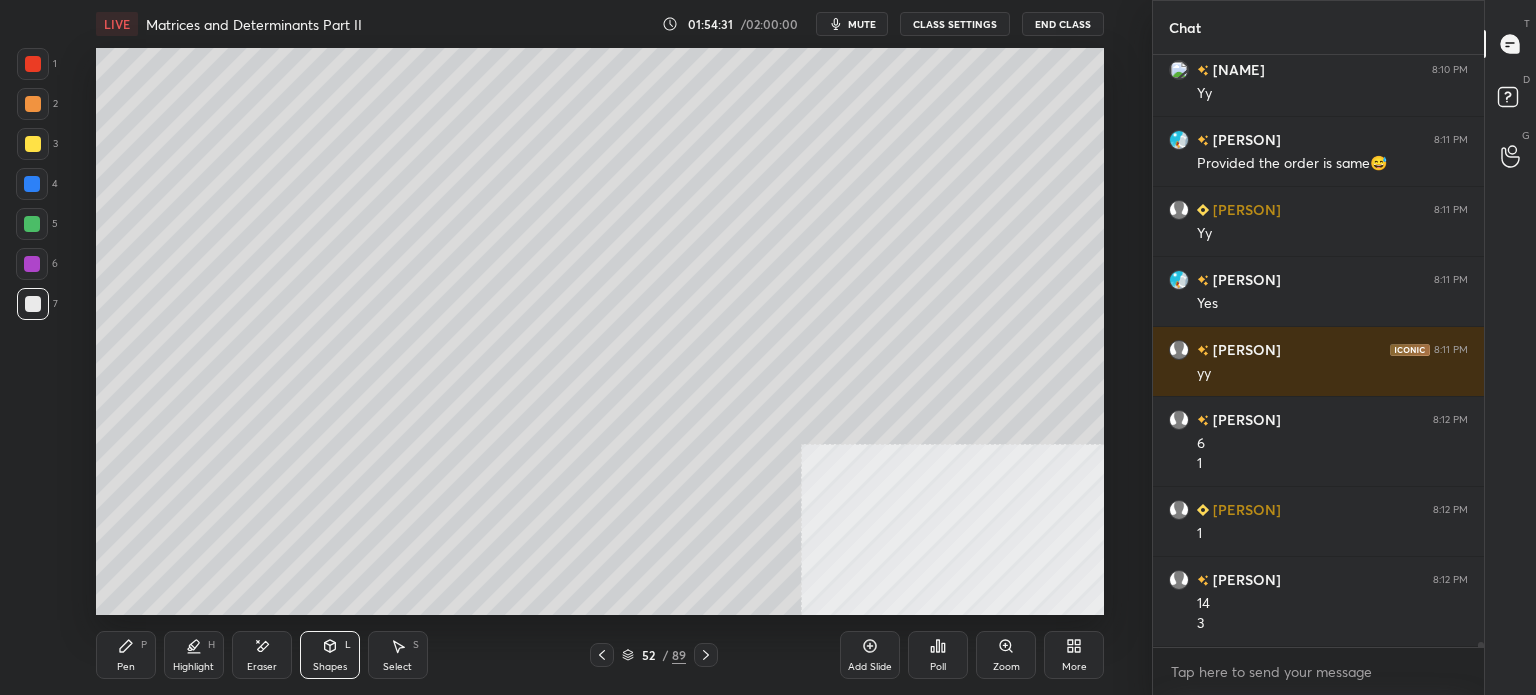 scroll, scrollTop: 75464, scrollLeft: 0, axis: vertical 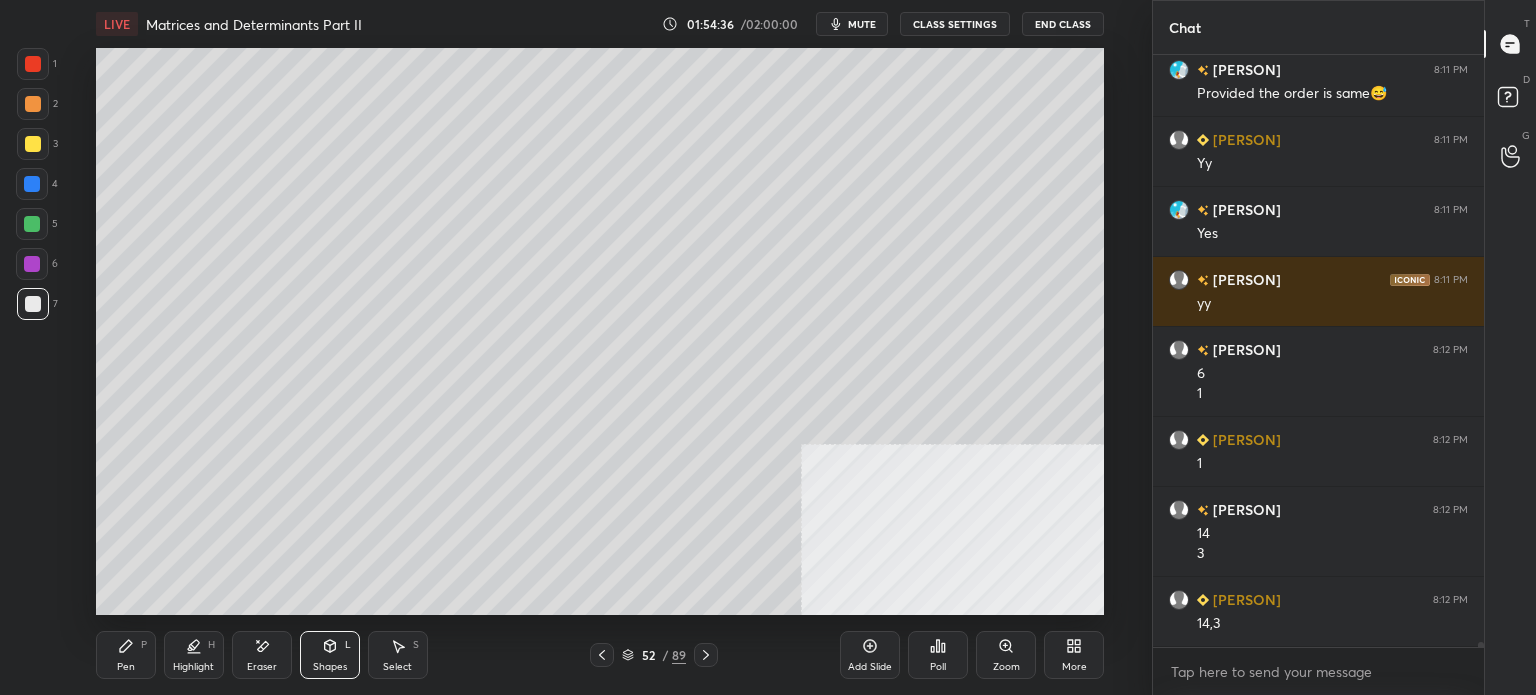 click on "Pen P" at bounding box center [126, 655] 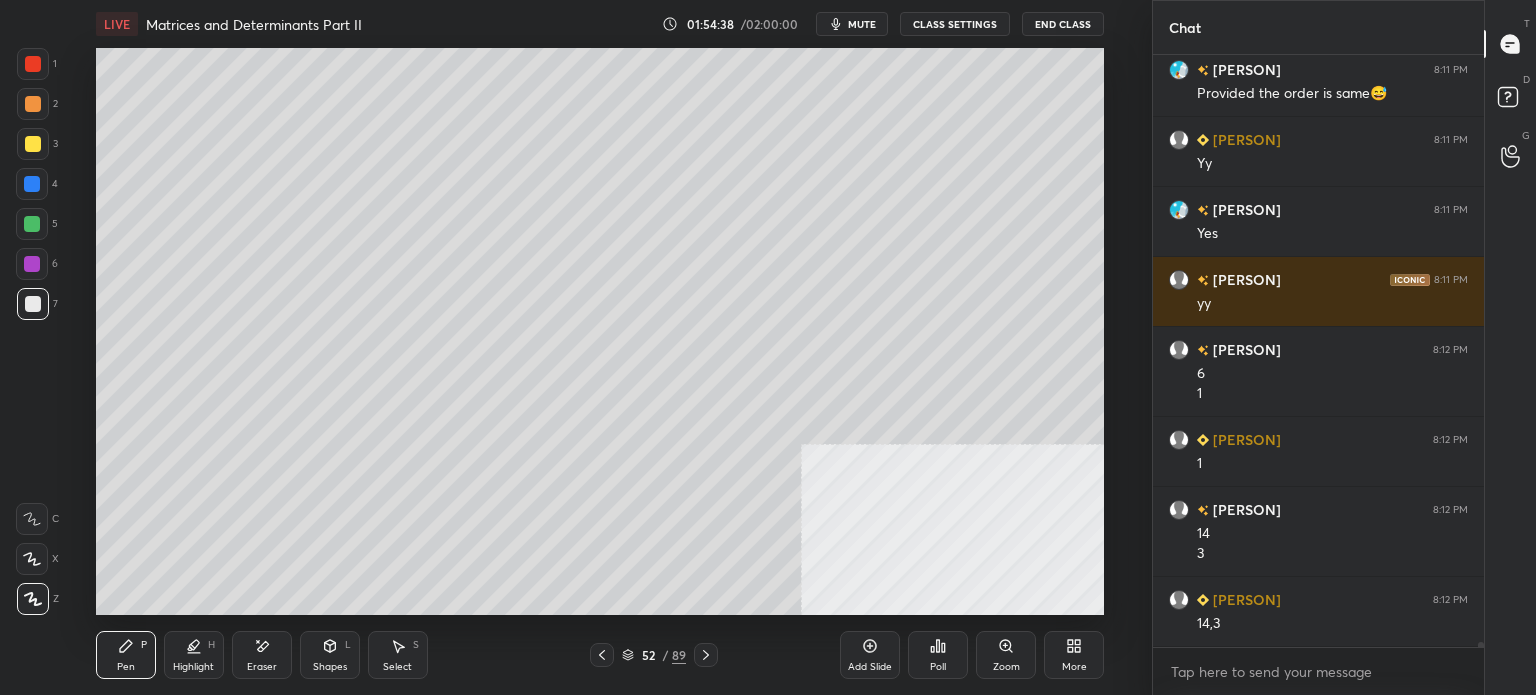 click 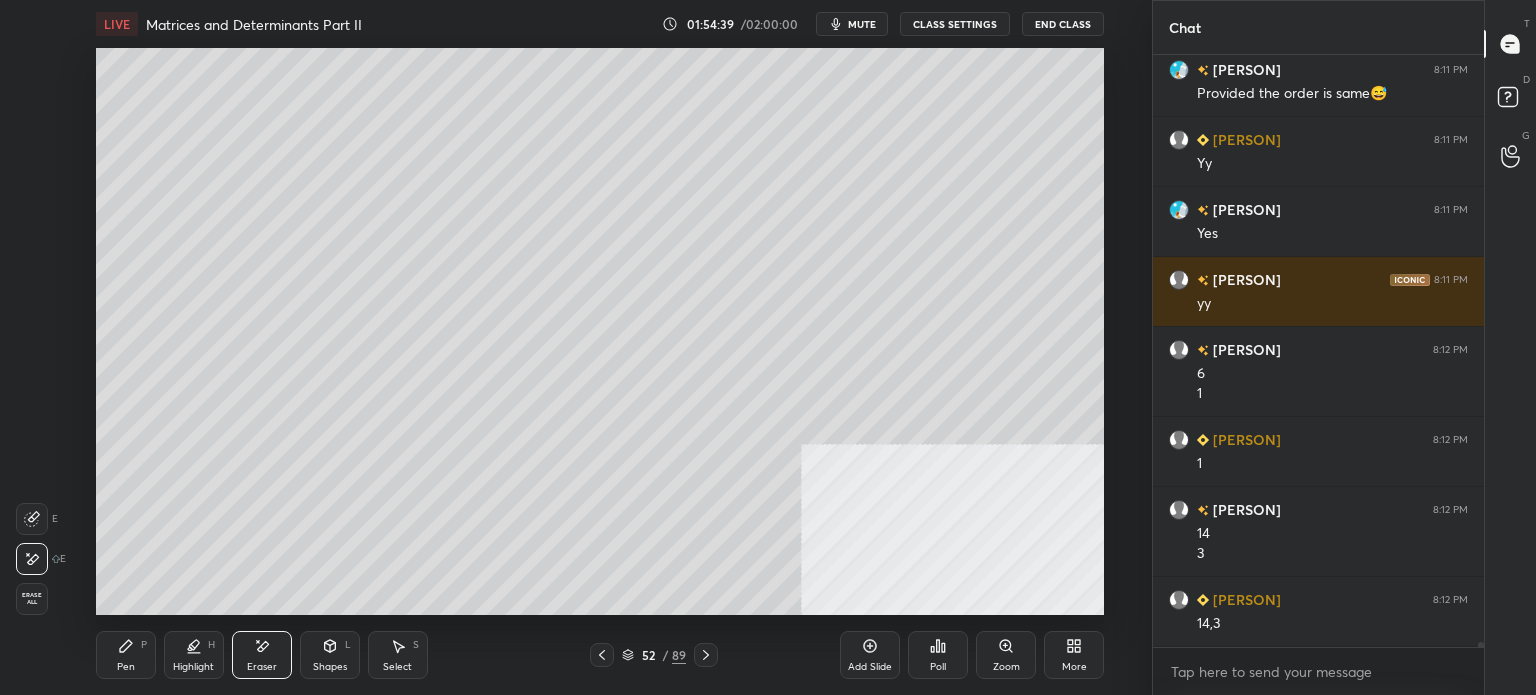 click on "Pen" at bounding box center (126, 667) 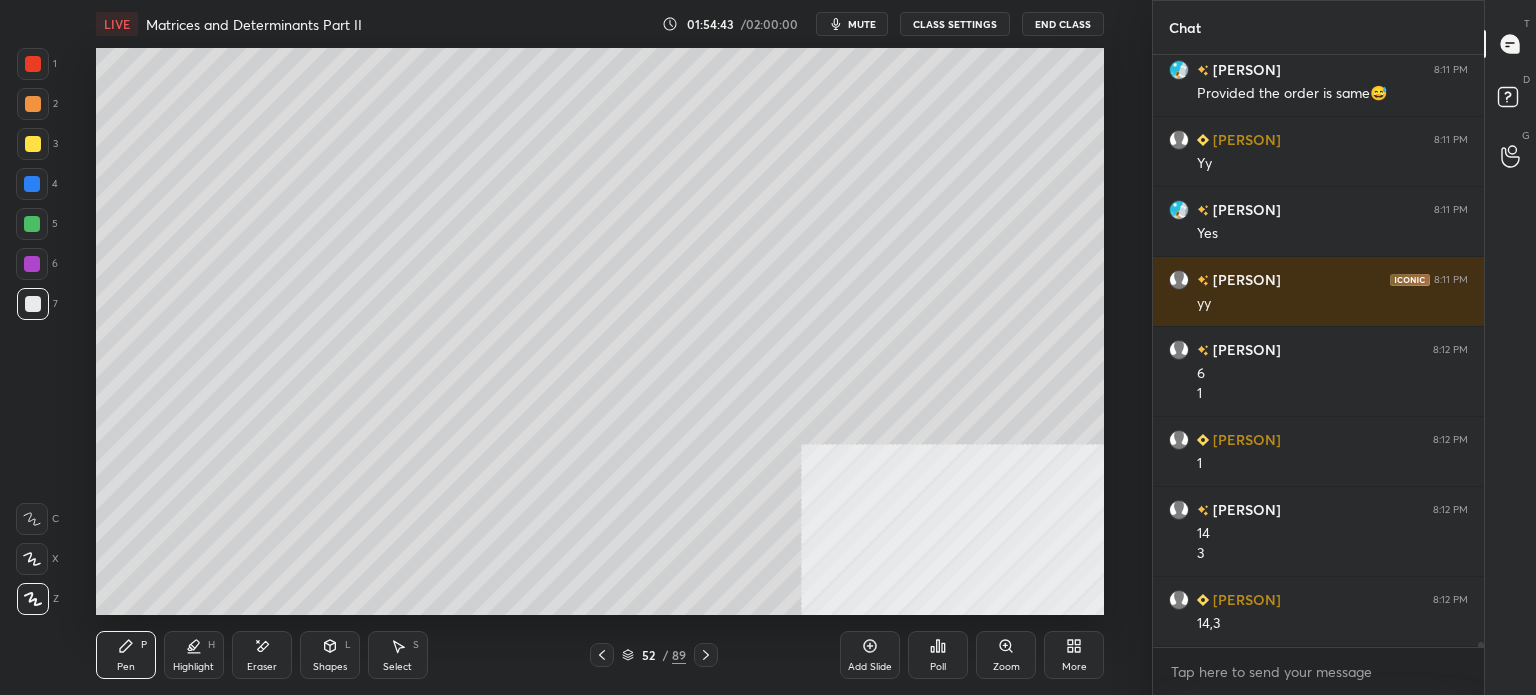 click on "Eraser" at bounding box center (262, 667) 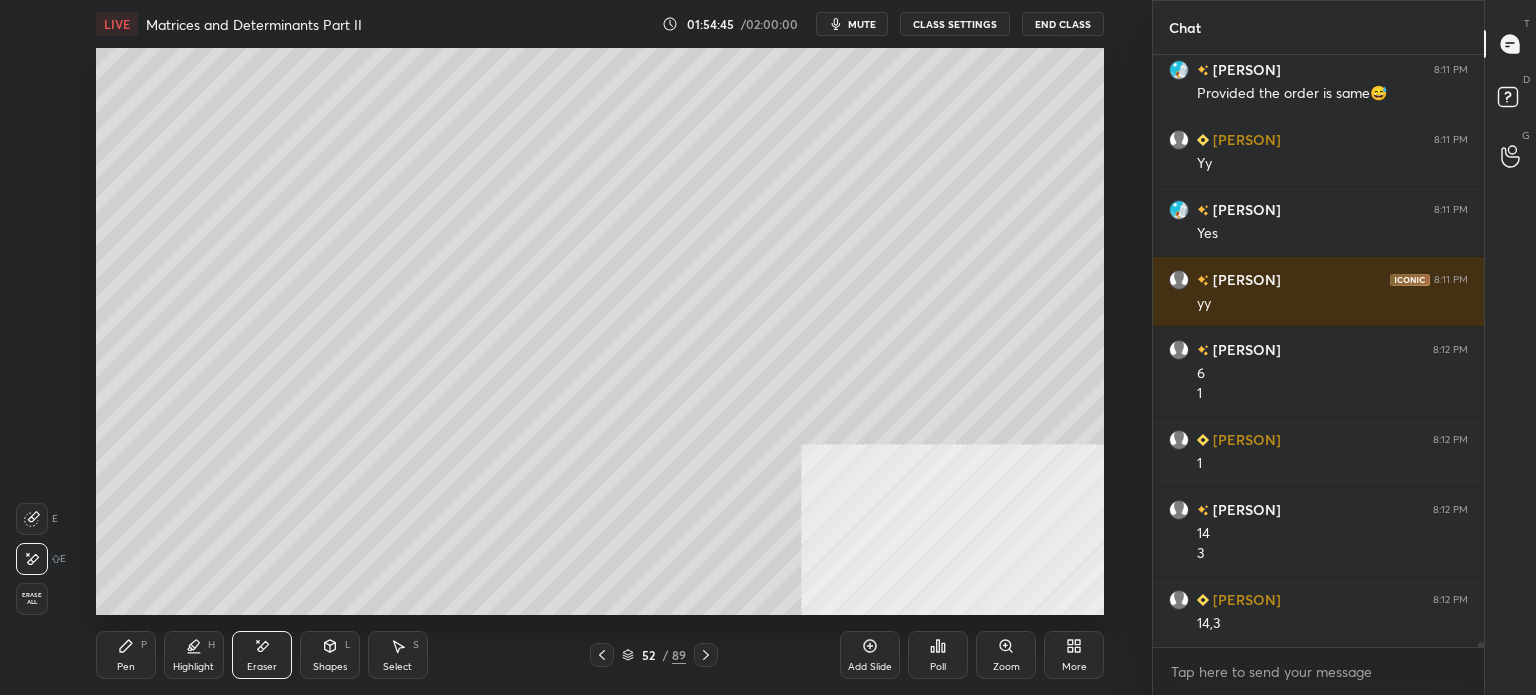 drag, startPoint x: 123, startPoint y: 654, endPoint x: 166, endPoint y: 617, distance: 56.727417 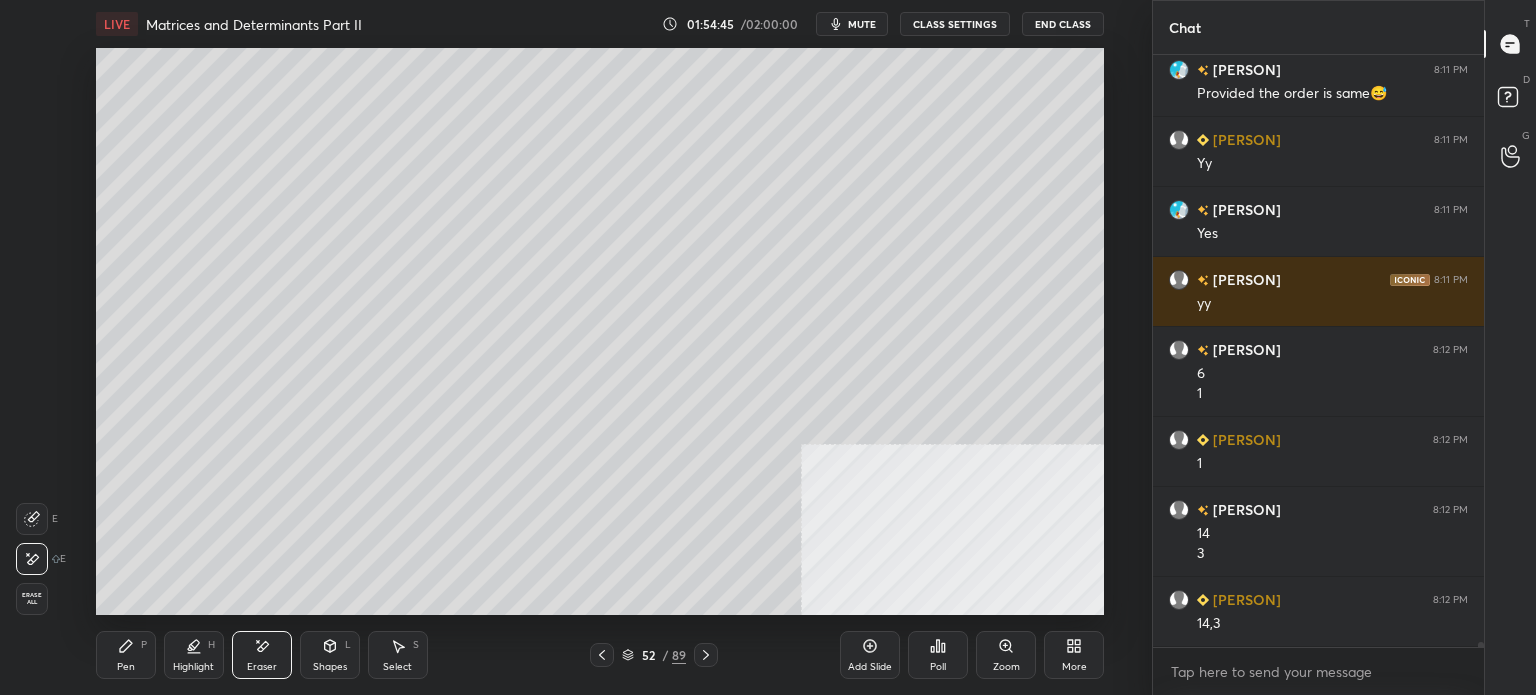 click on "Pen P" at bounding box center (126, 655) 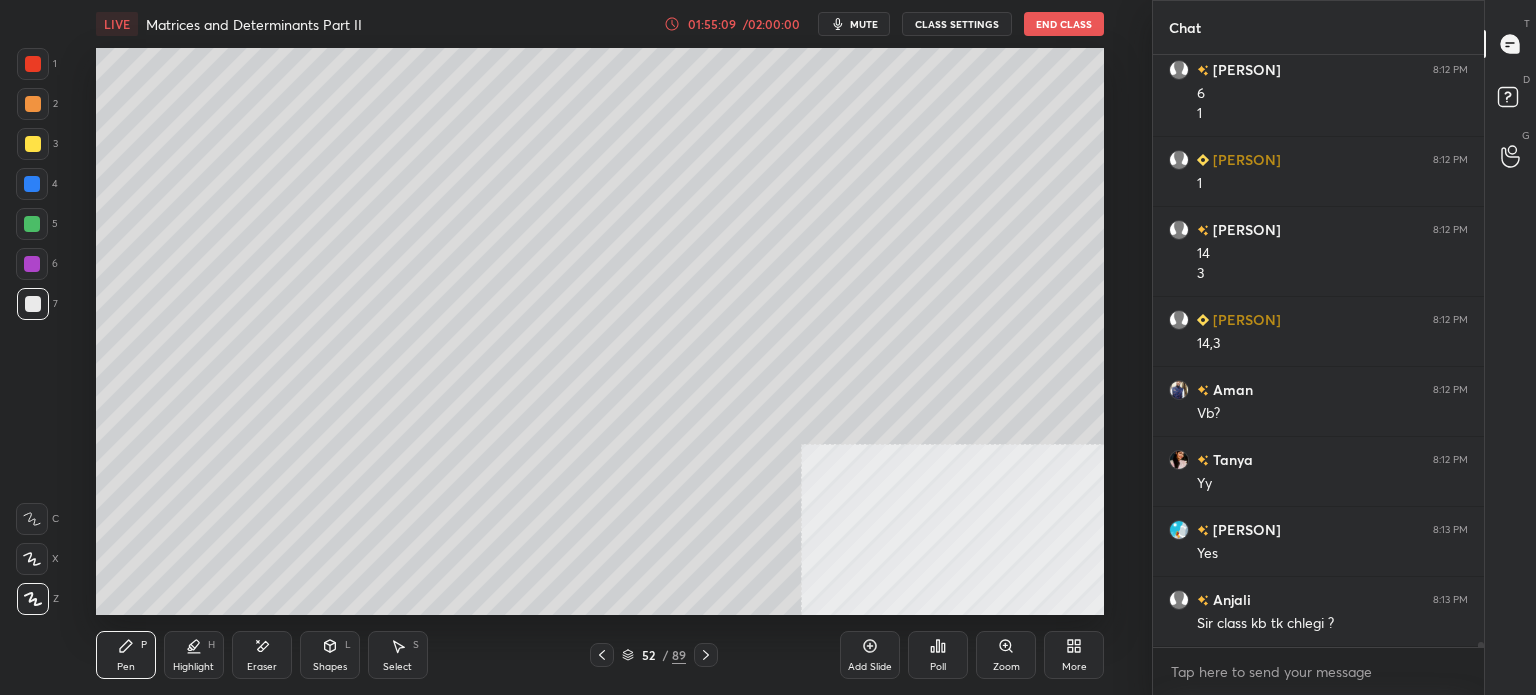 scroll, scrollTop: 75814, scrollLeft: 0, axis: vertical 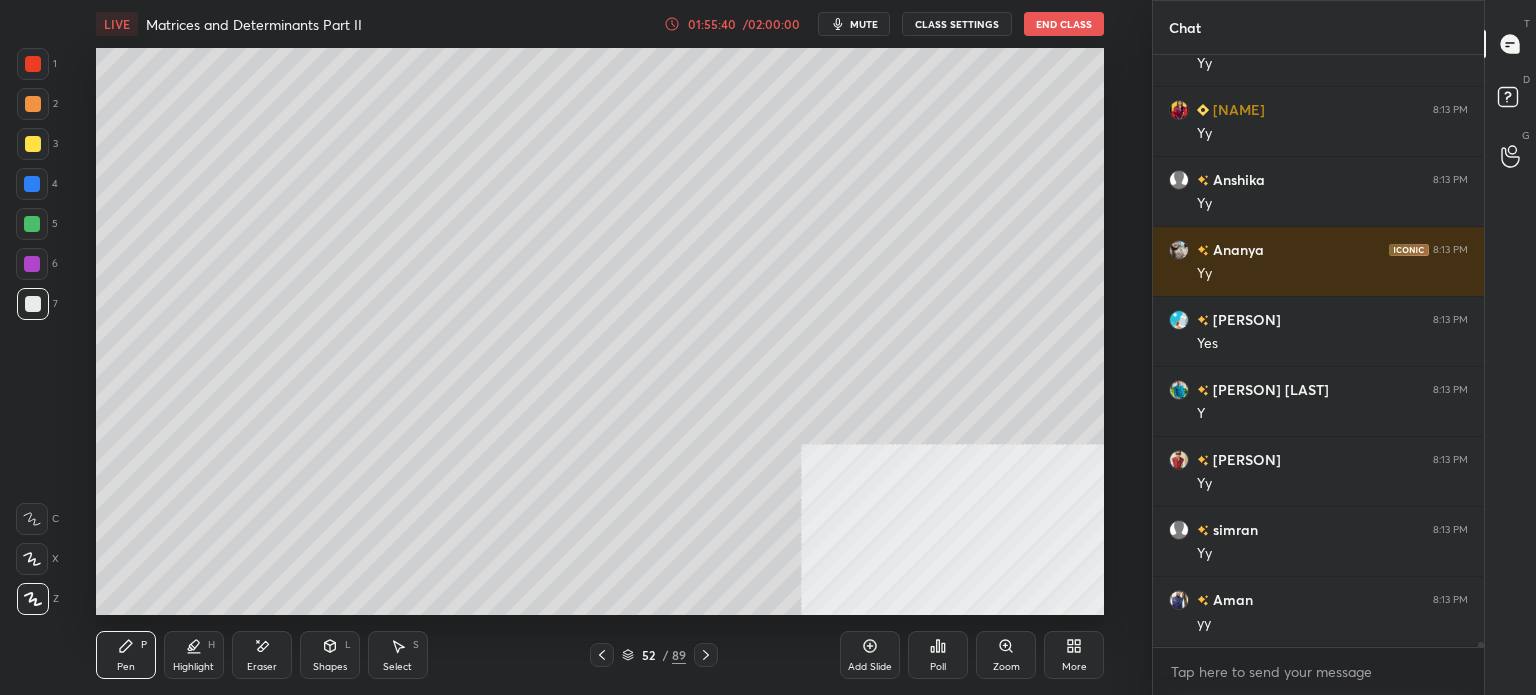 click at bounding box center (33, 104) 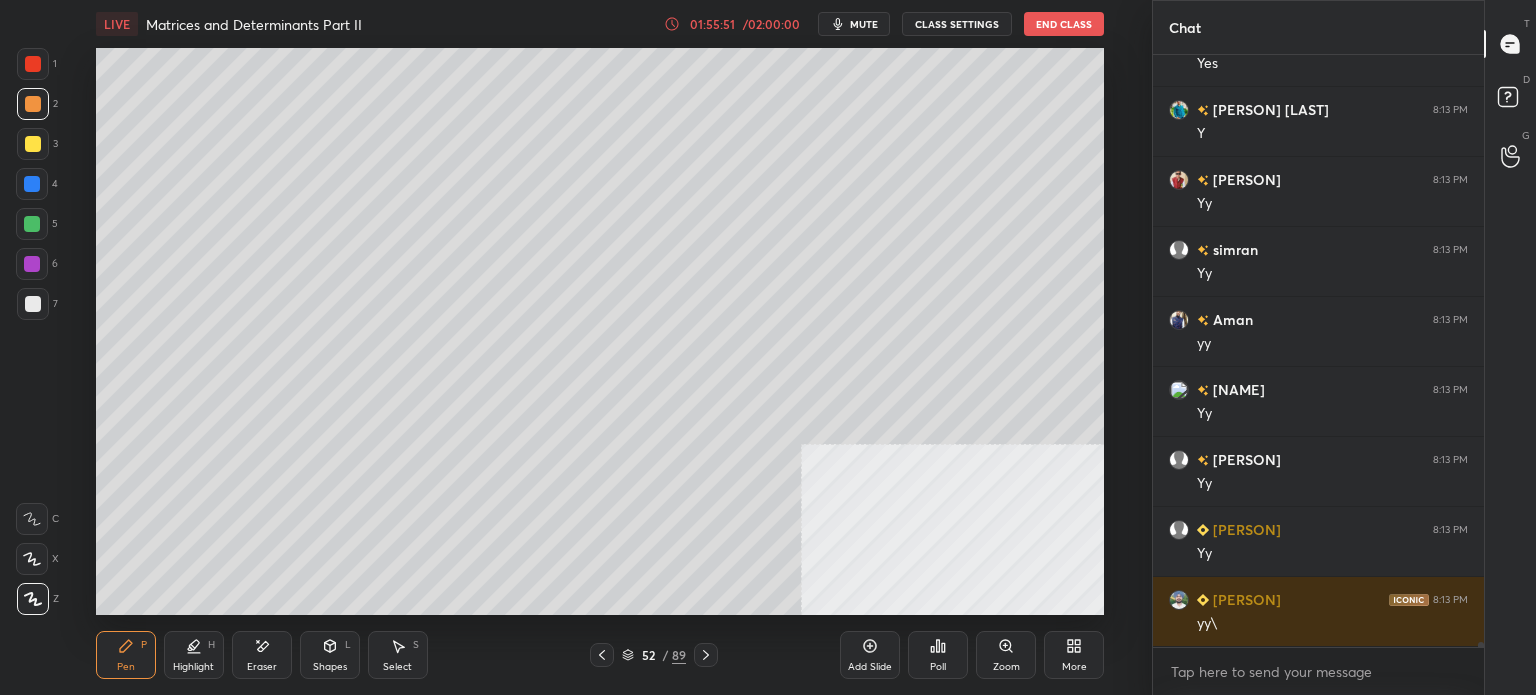 scroll, scrollTop: 76934, scrollLeft: 0, axis: vertical 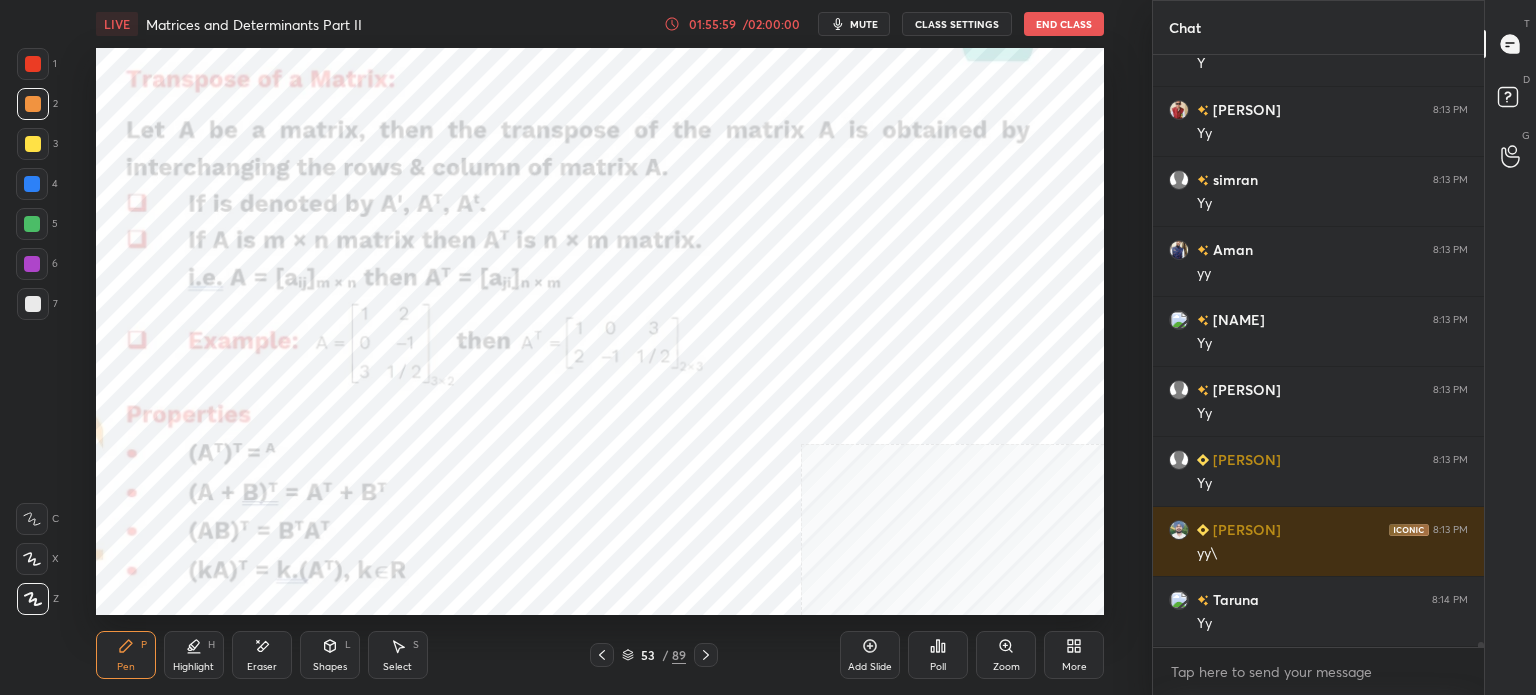 click at bounding box center (33, 64) 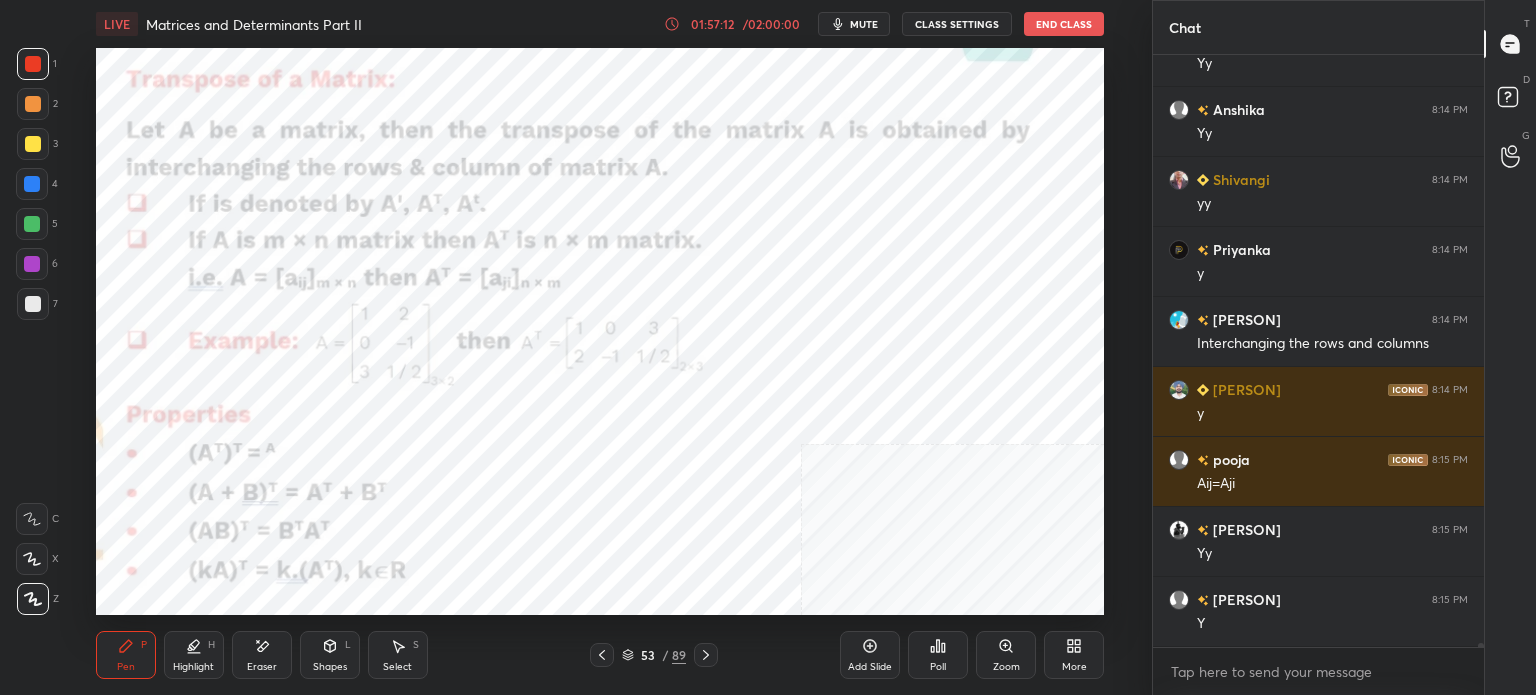 scroll, scrollTop: 77582, scrollLeft: 0, axis: vertical 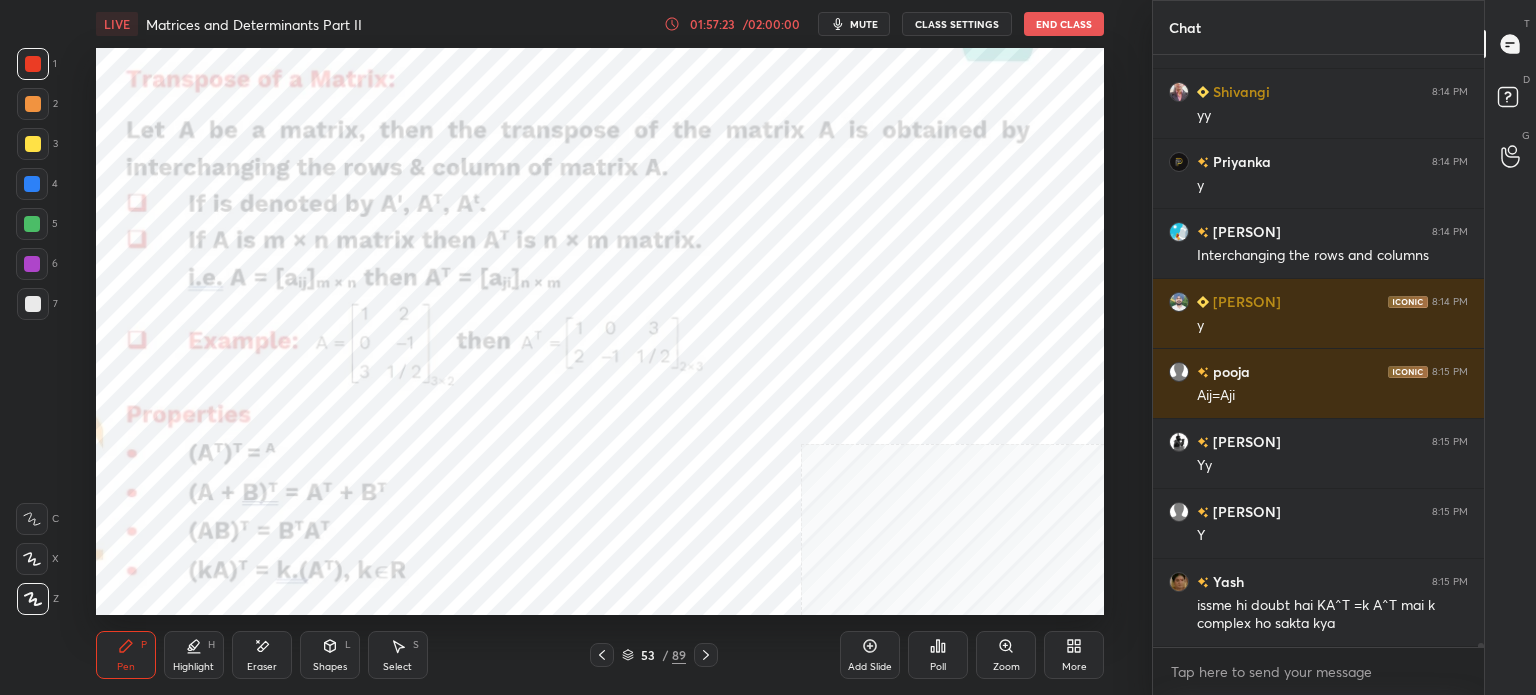 click on "1" at bounding box center (37, 68) 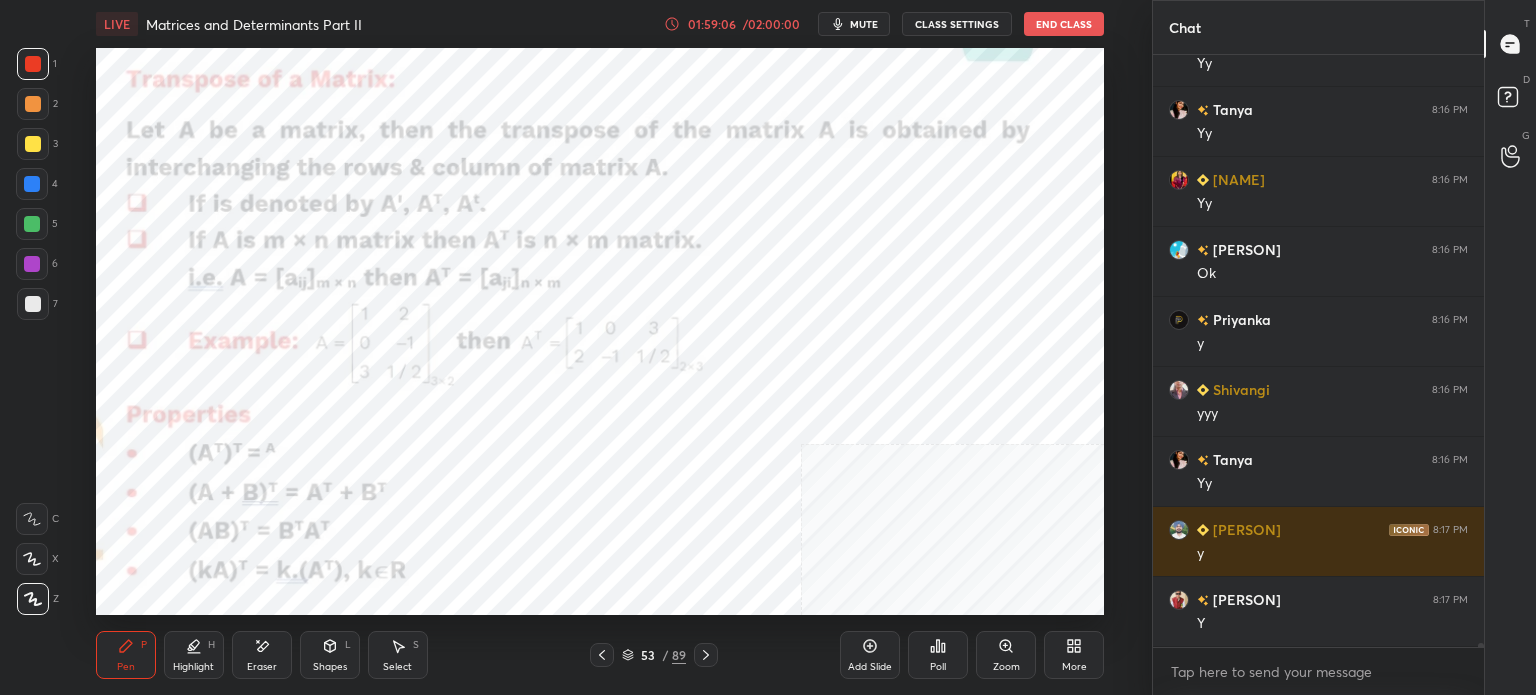 scroll, scrollTop: 78790, scrollLeft: 0, axis: vertical 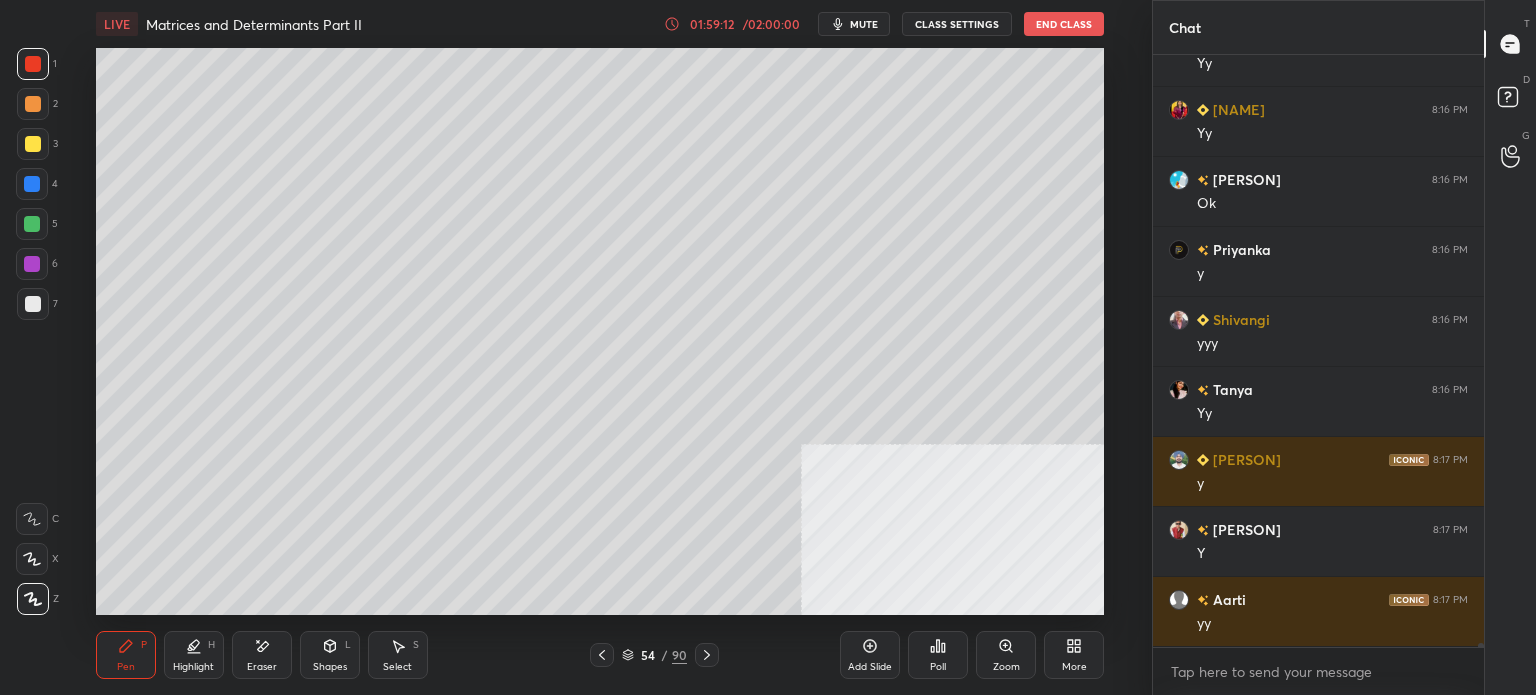 click at bounding box center [33, 144] 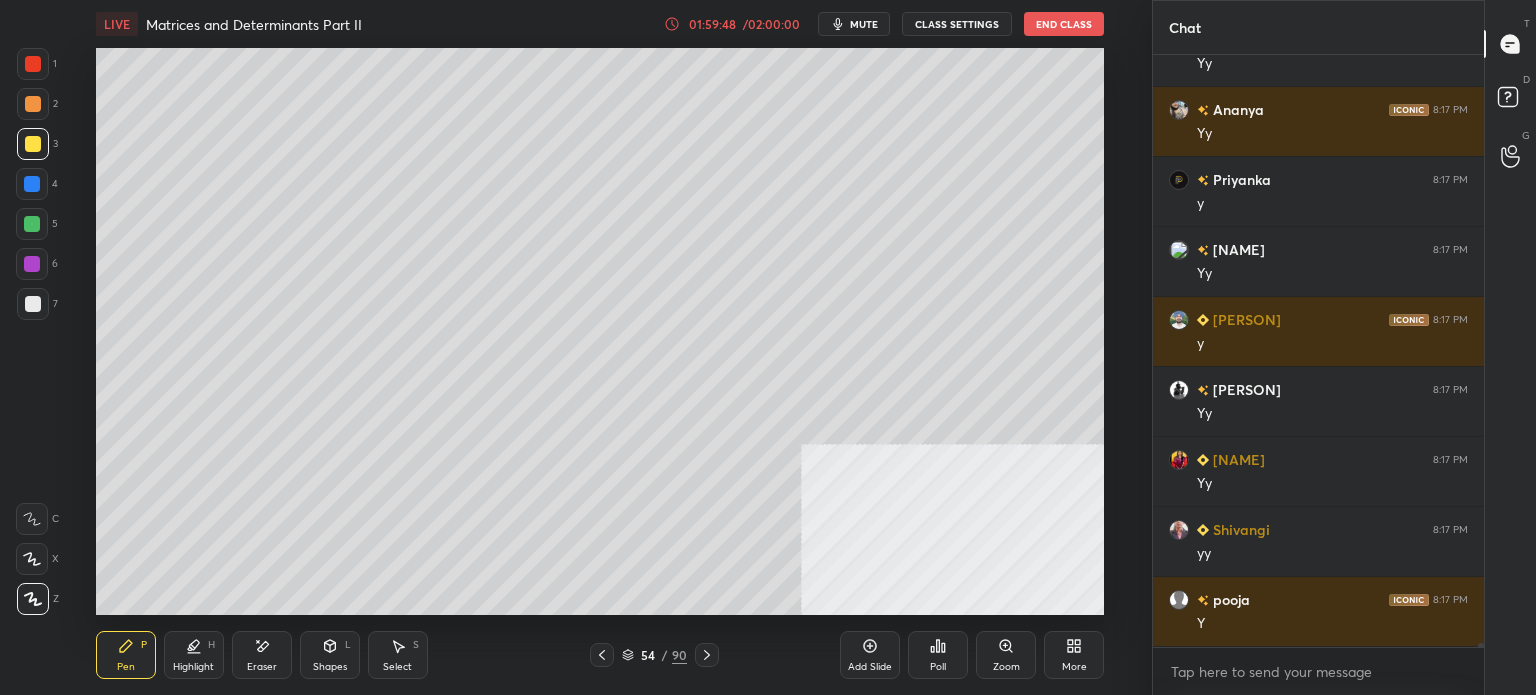 scroll, scrollTop: 79490, scrollLeft: 0, axis: vertical 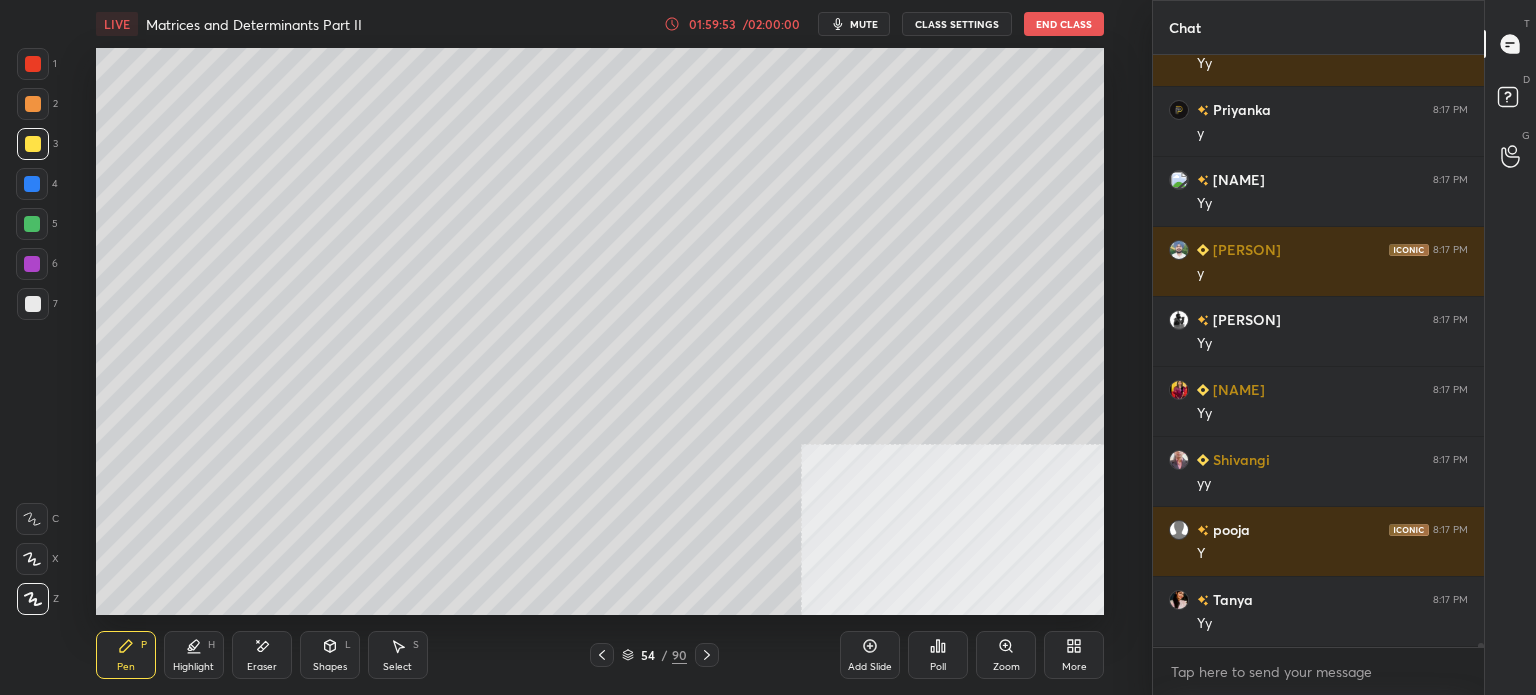 click on "mute" at bounding box center (854, 24) 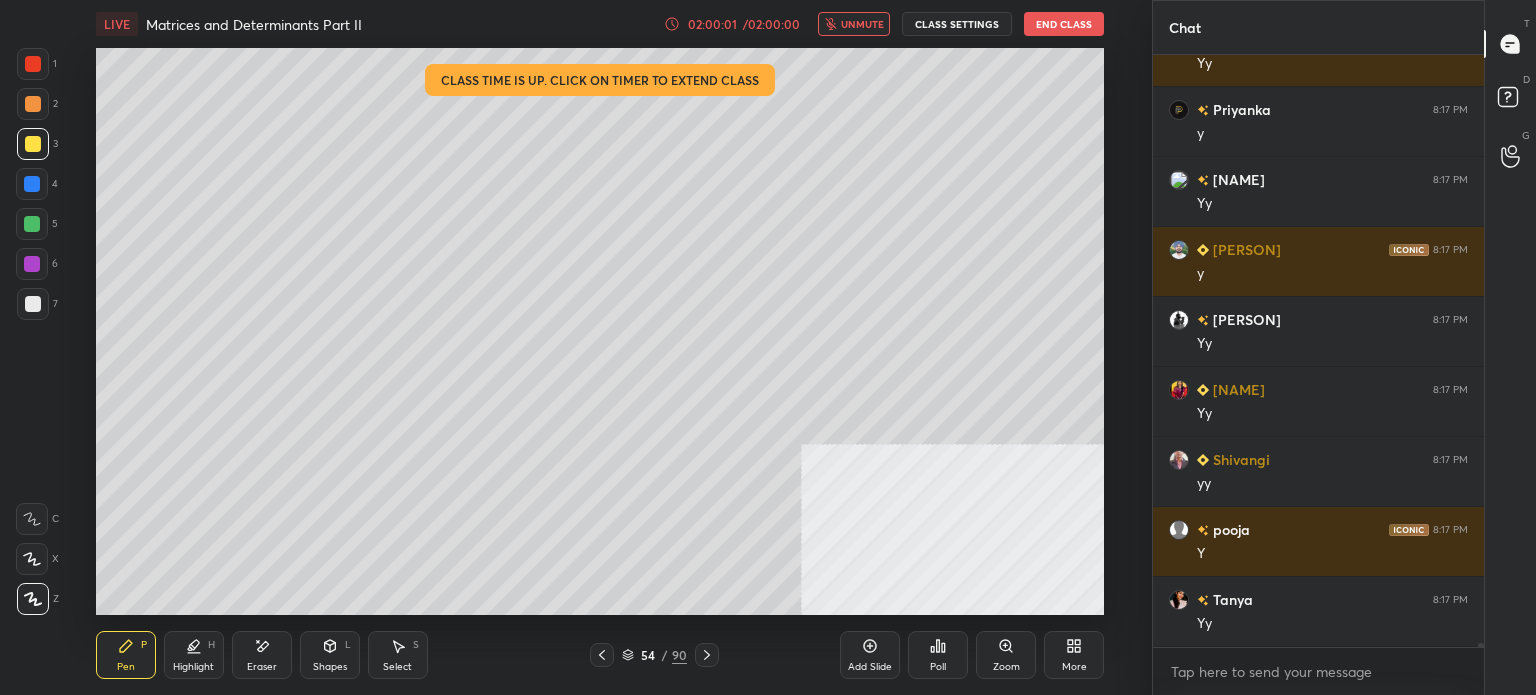 click on "unmute" at bounding box center [854, 24] 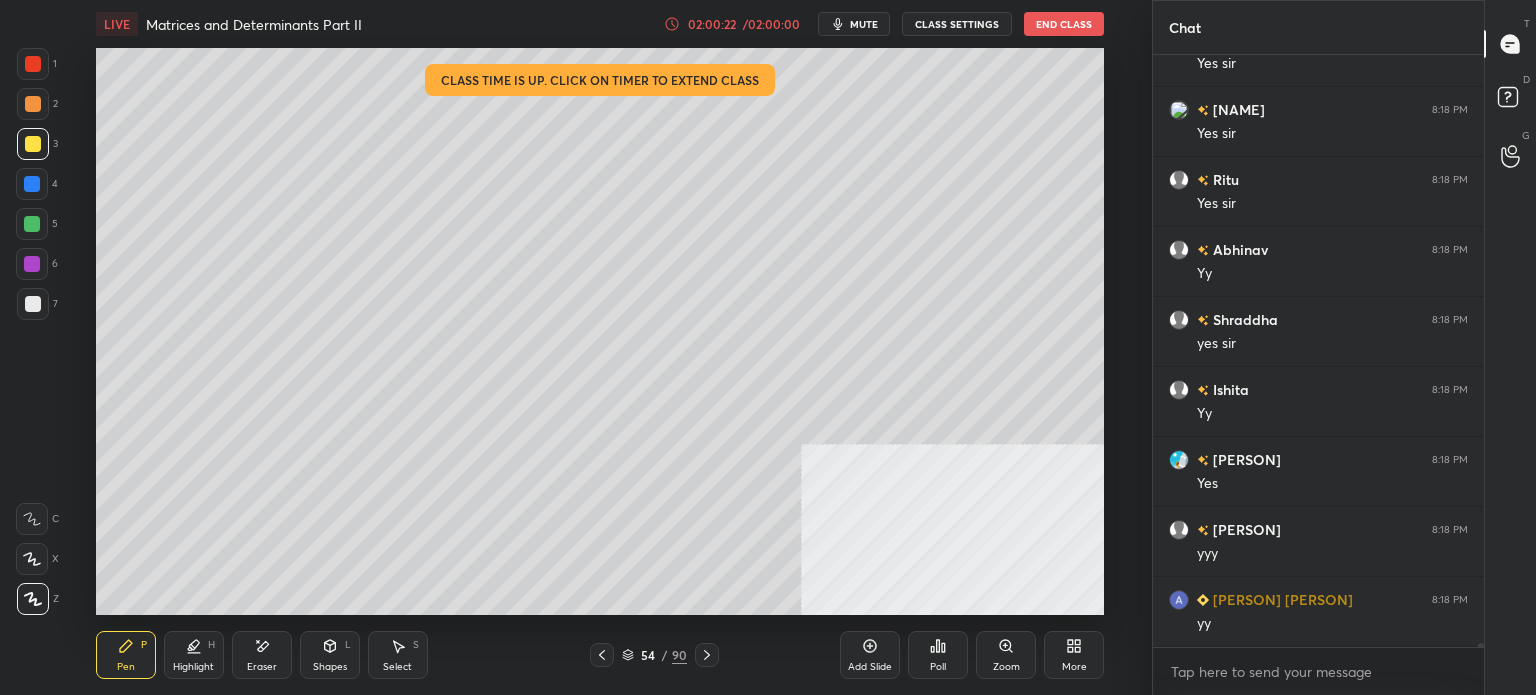 scroll, scrollTop: 81450, scrollLeft: 0, axis: vertical 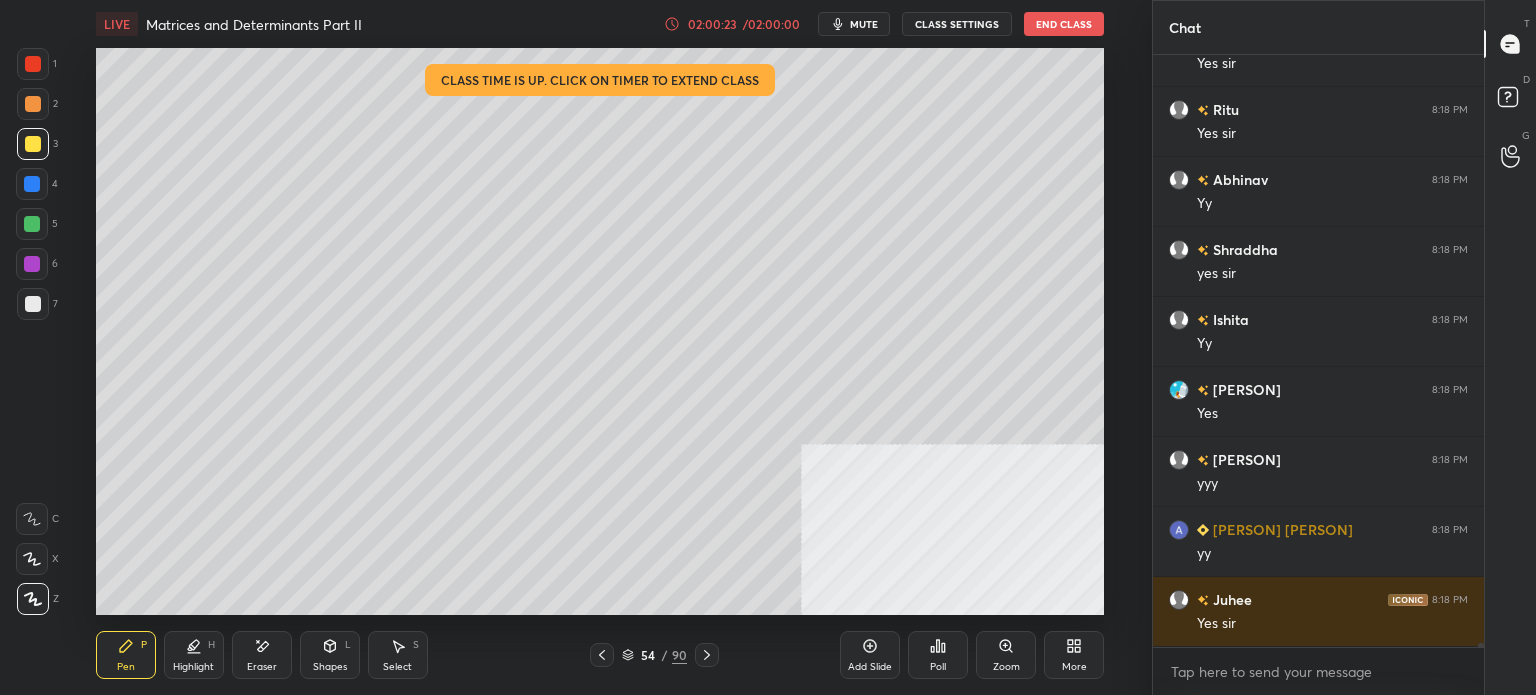 click 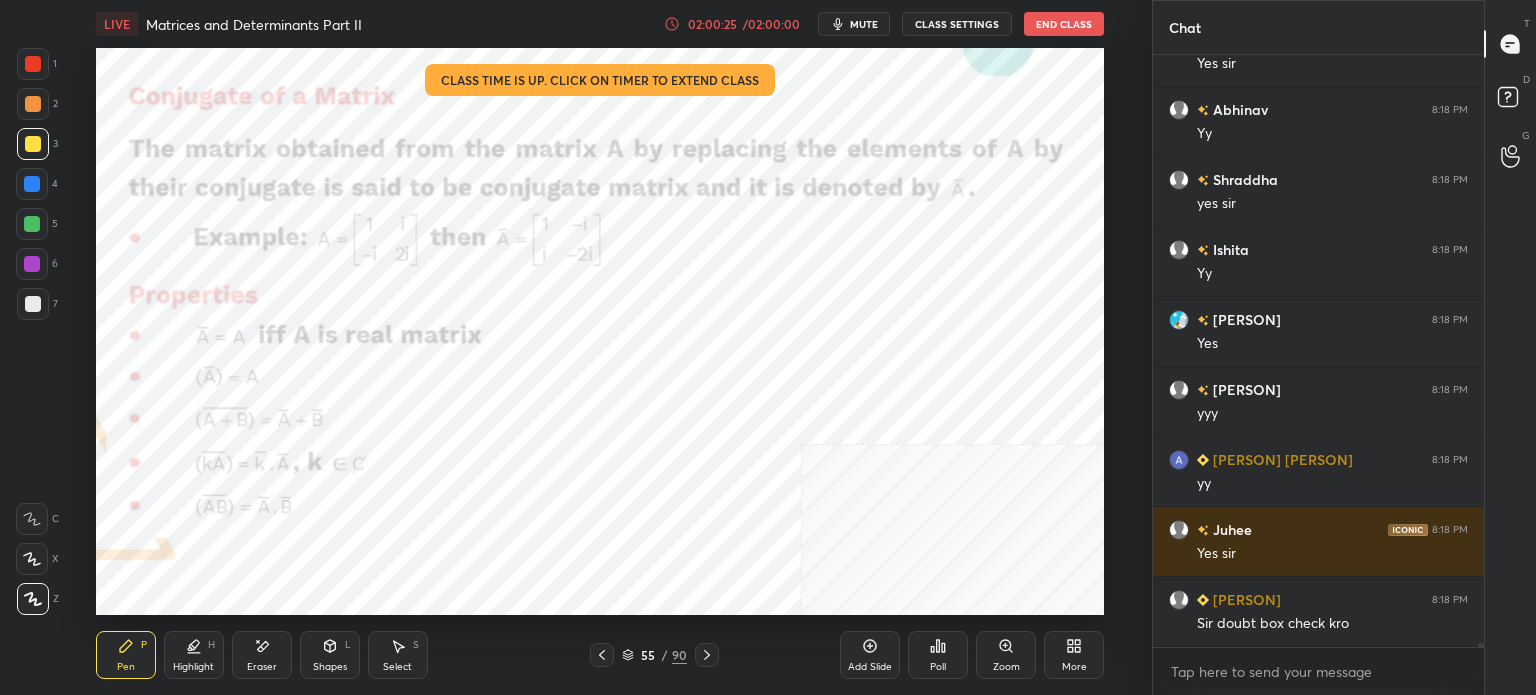 scroll, scrollTop: 81590, scrollLeft: 0, axis: vertical 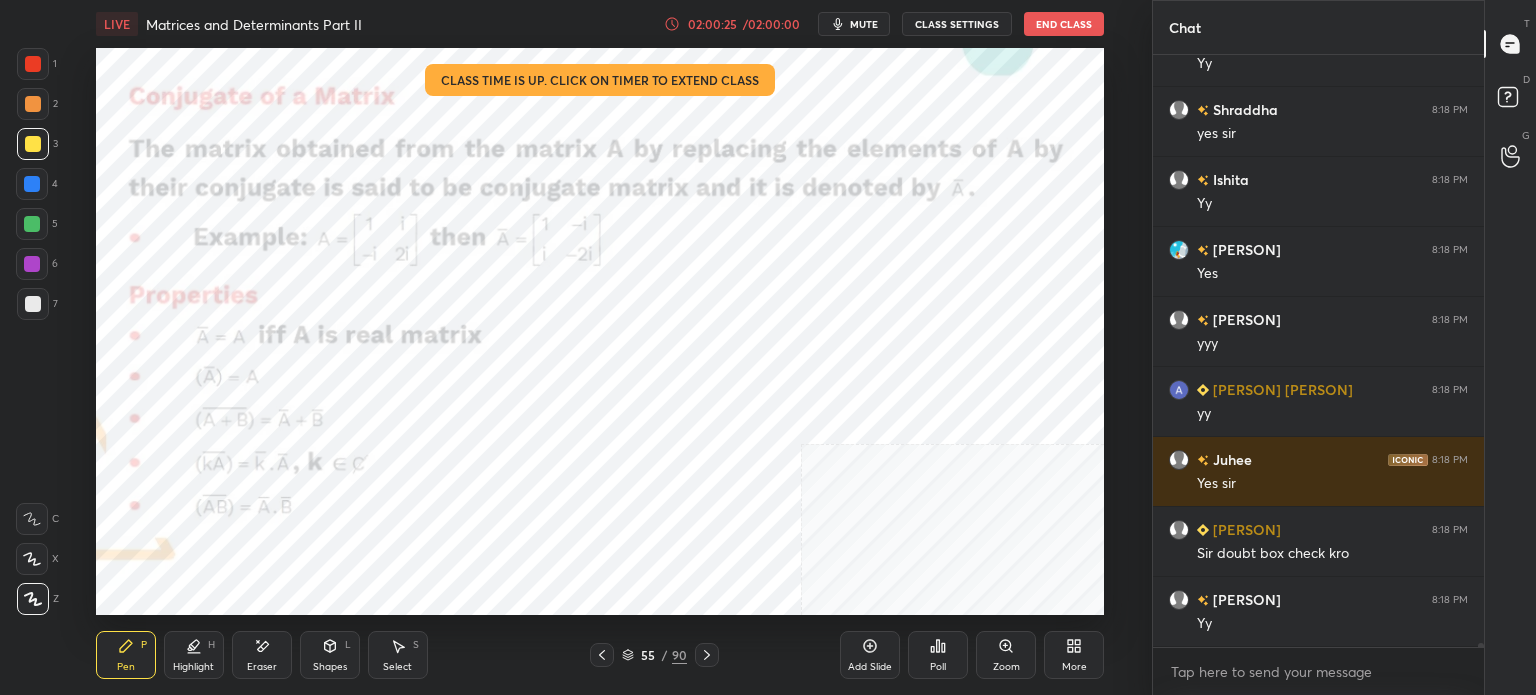 click at bounding box center (707, 655) 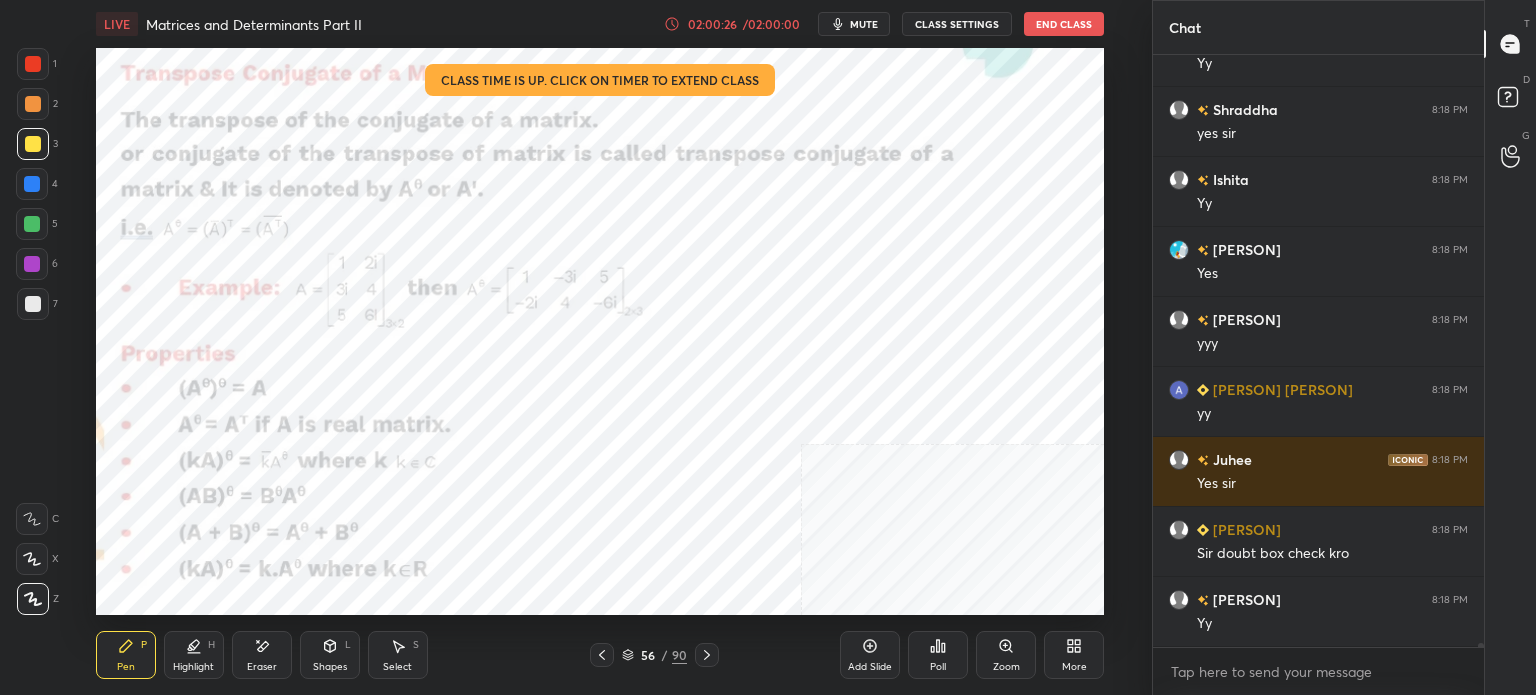 scroll, scrollTop: 81660, scrollLeft: 0, axis: vertical 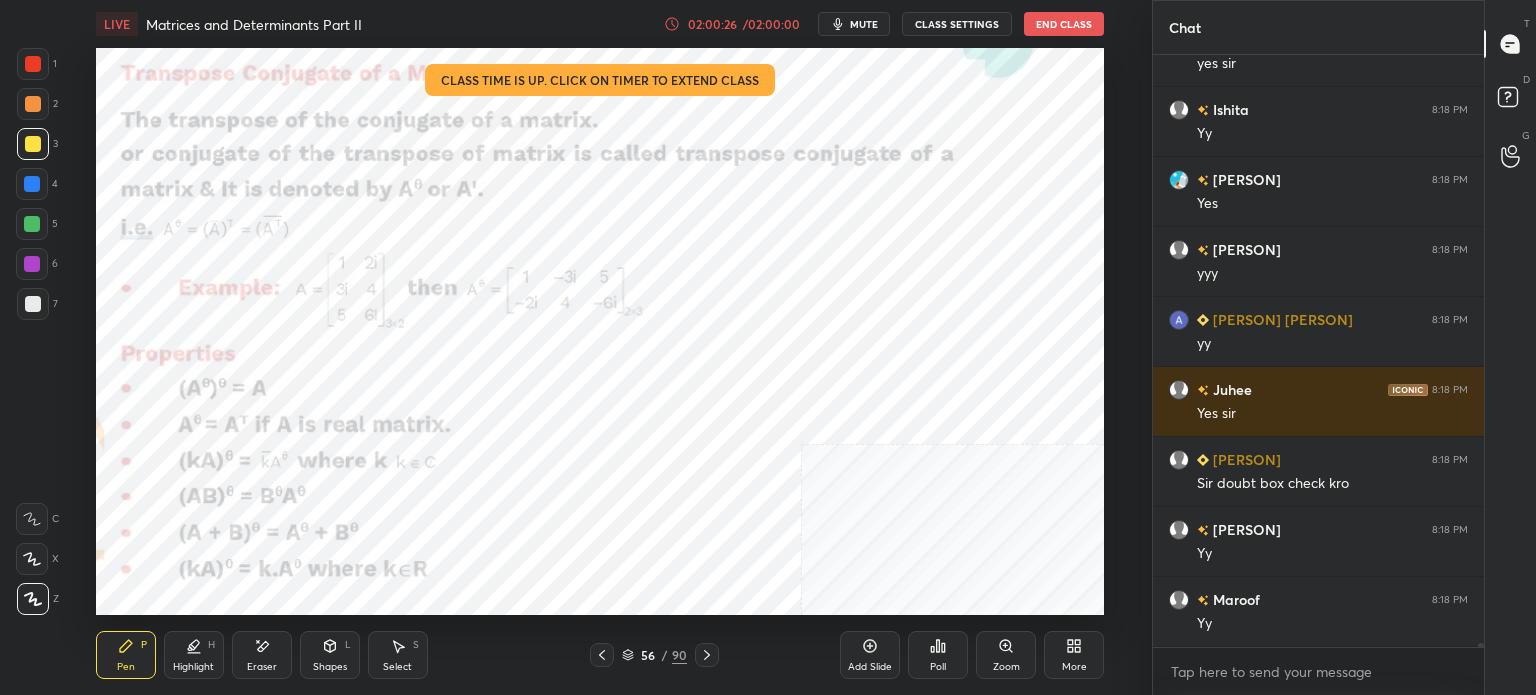 click 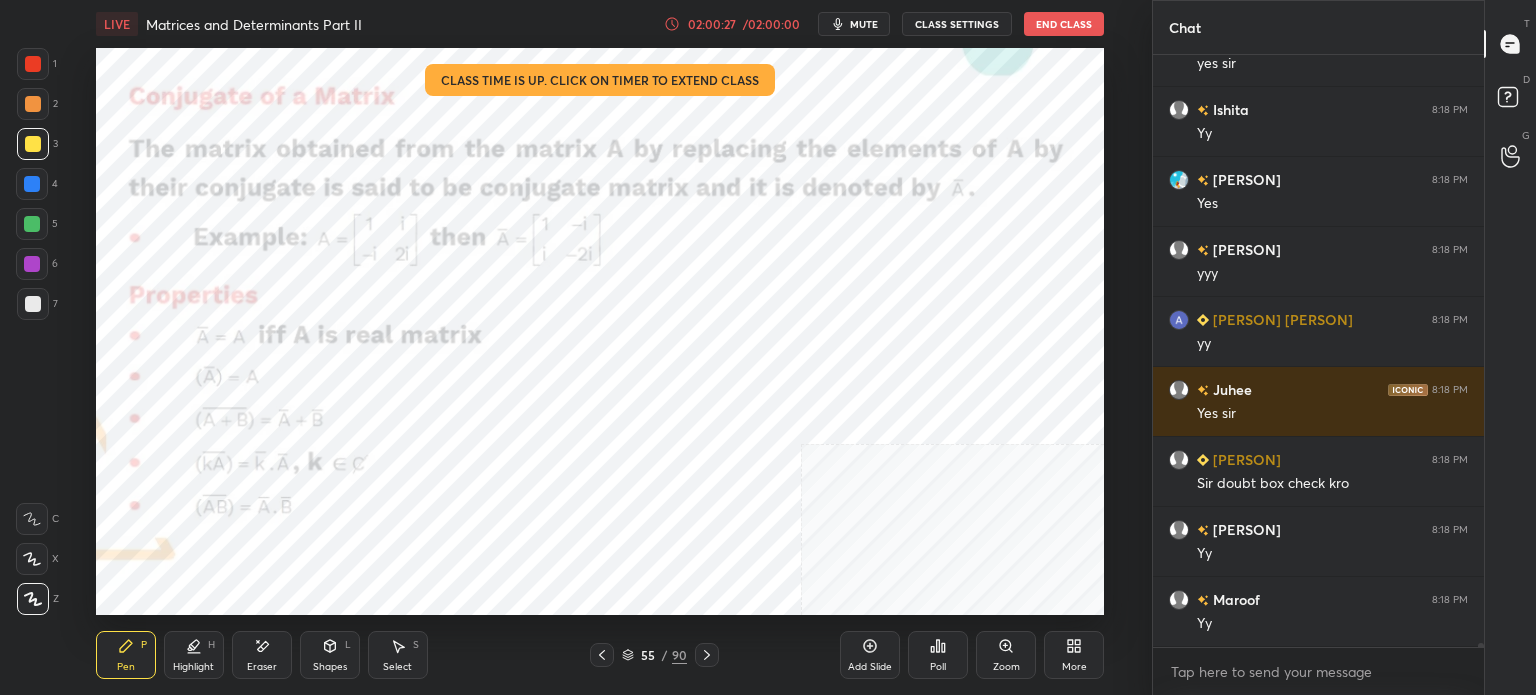 click 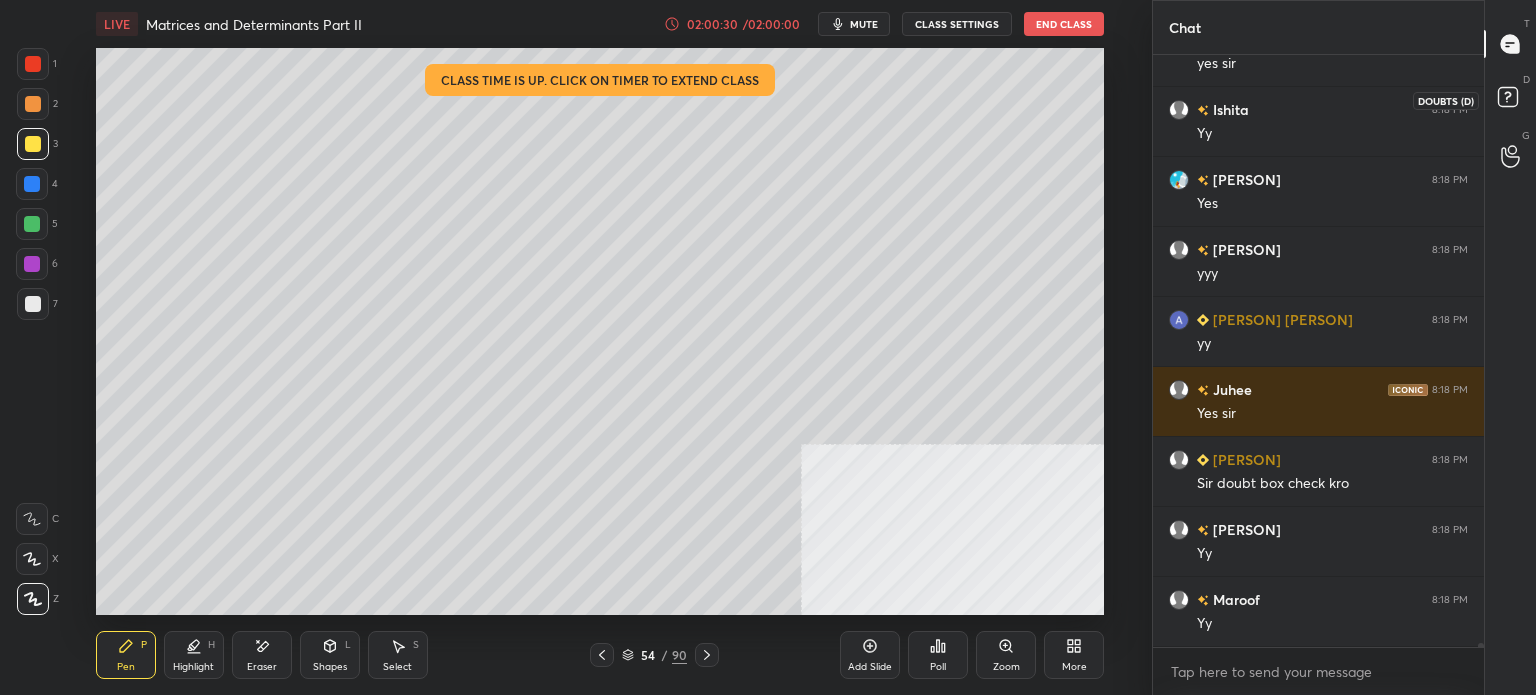 drag, startPoint x: 1519, startPoint y: 96, endPoint x: 1396, endPoint y: 186, distance: 152.41063 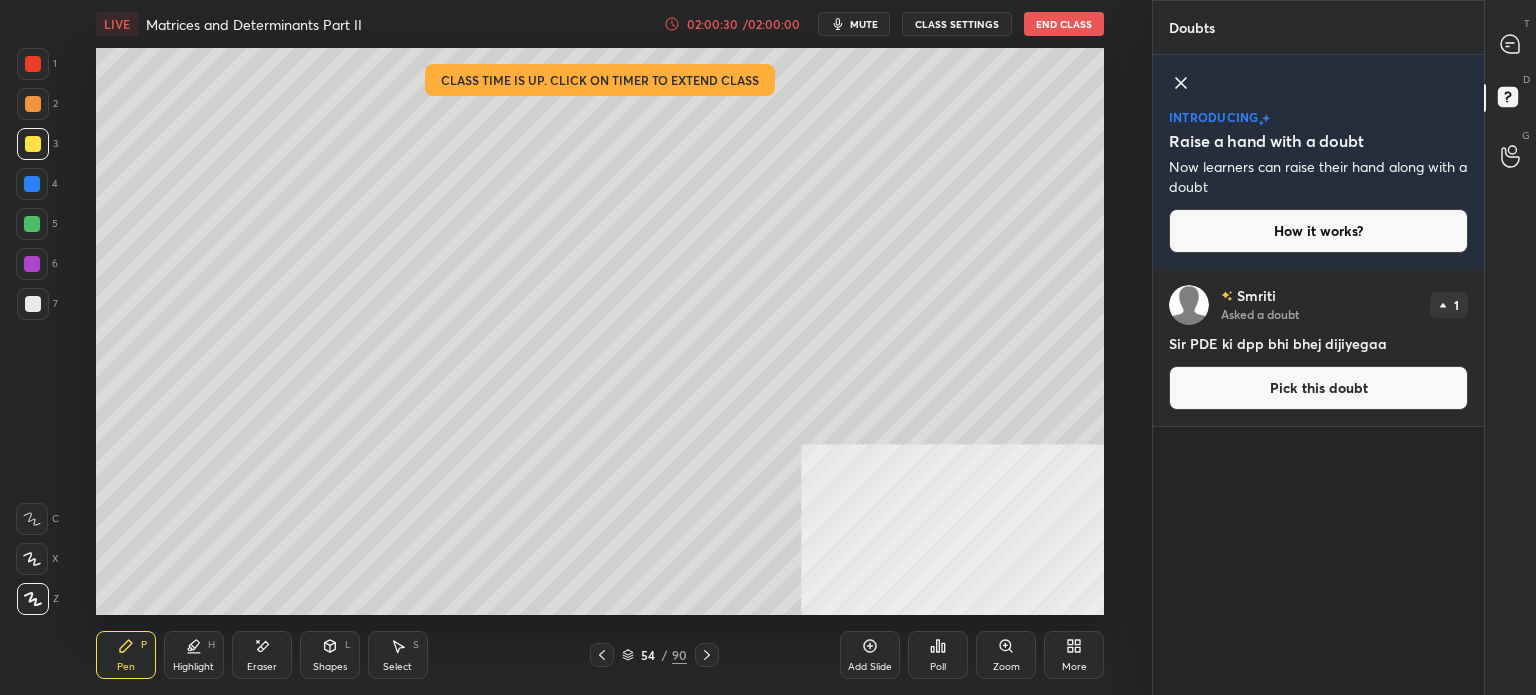 click on "Pick this doubt" at bounding box center (1318, 388) 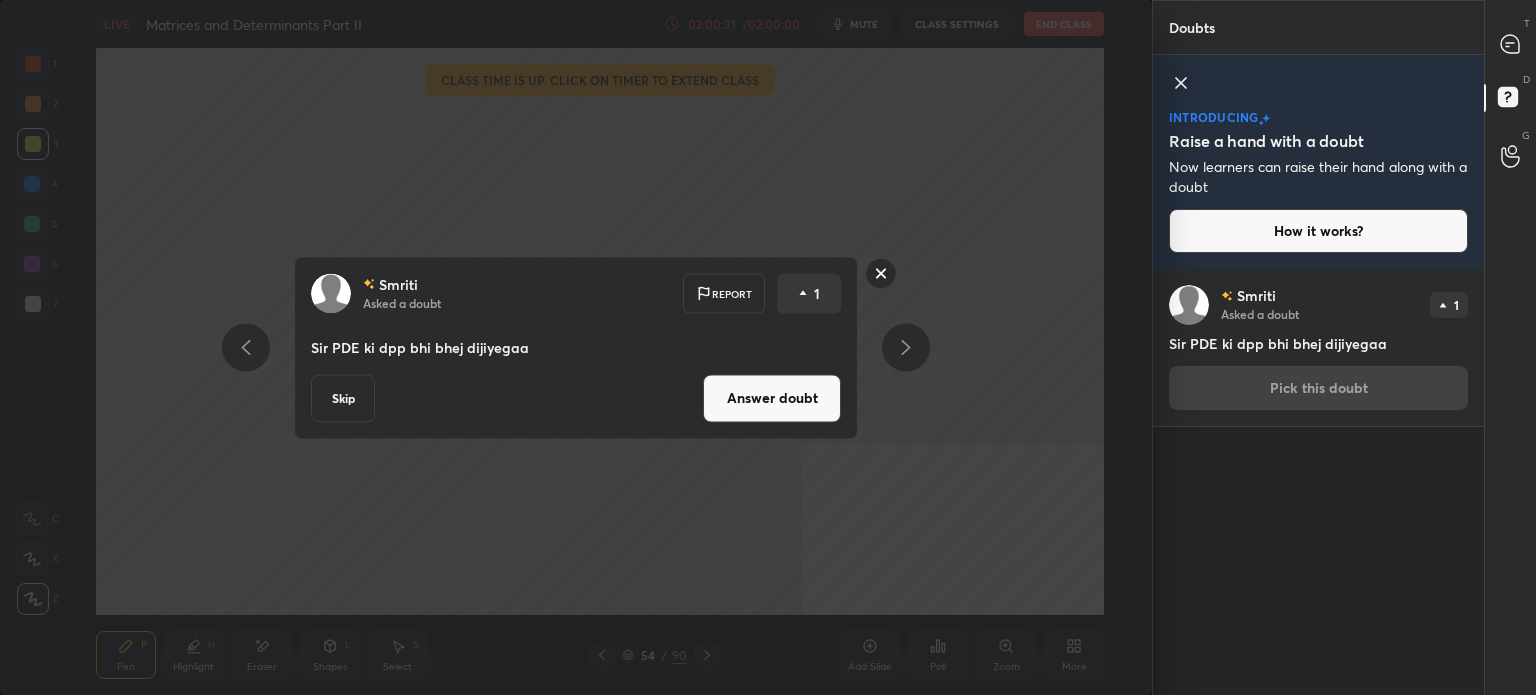 click on "Answer doubt" at bounding box center [772, 398] 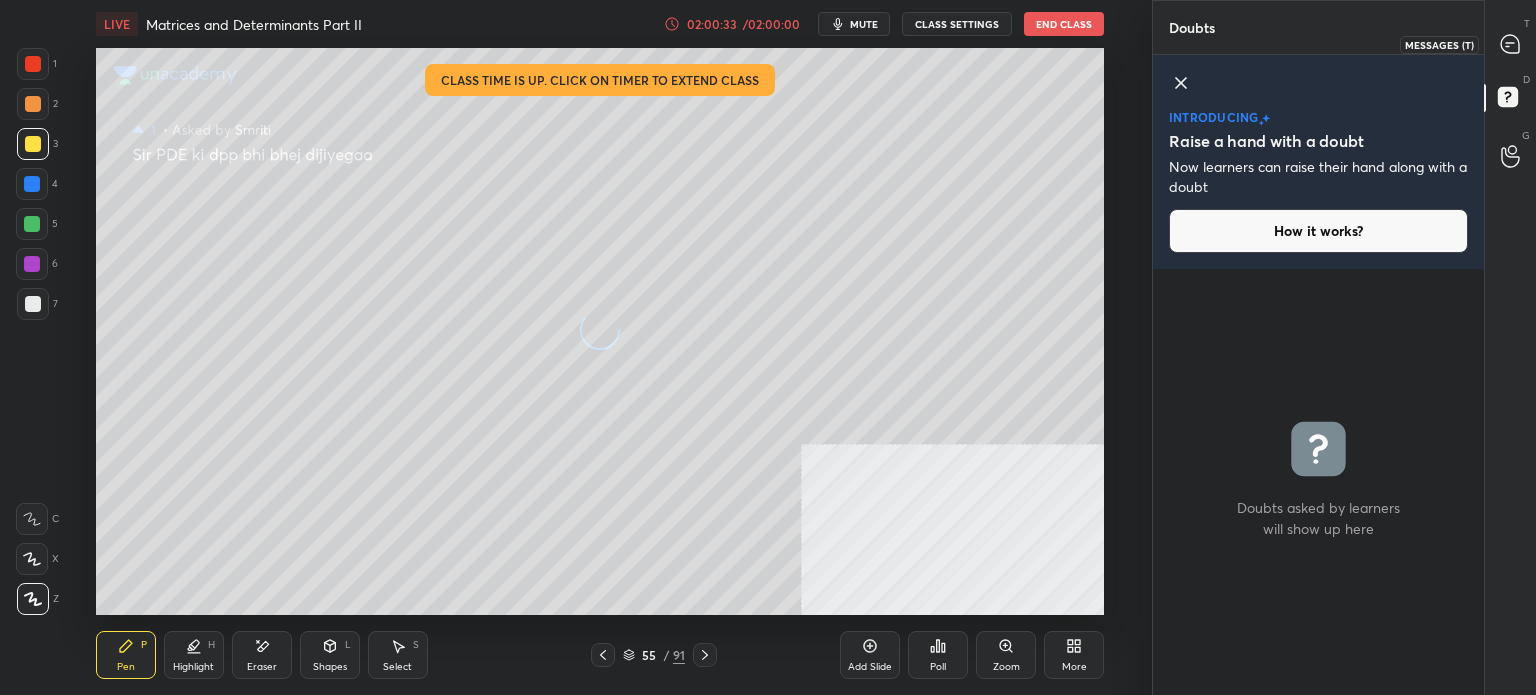 click 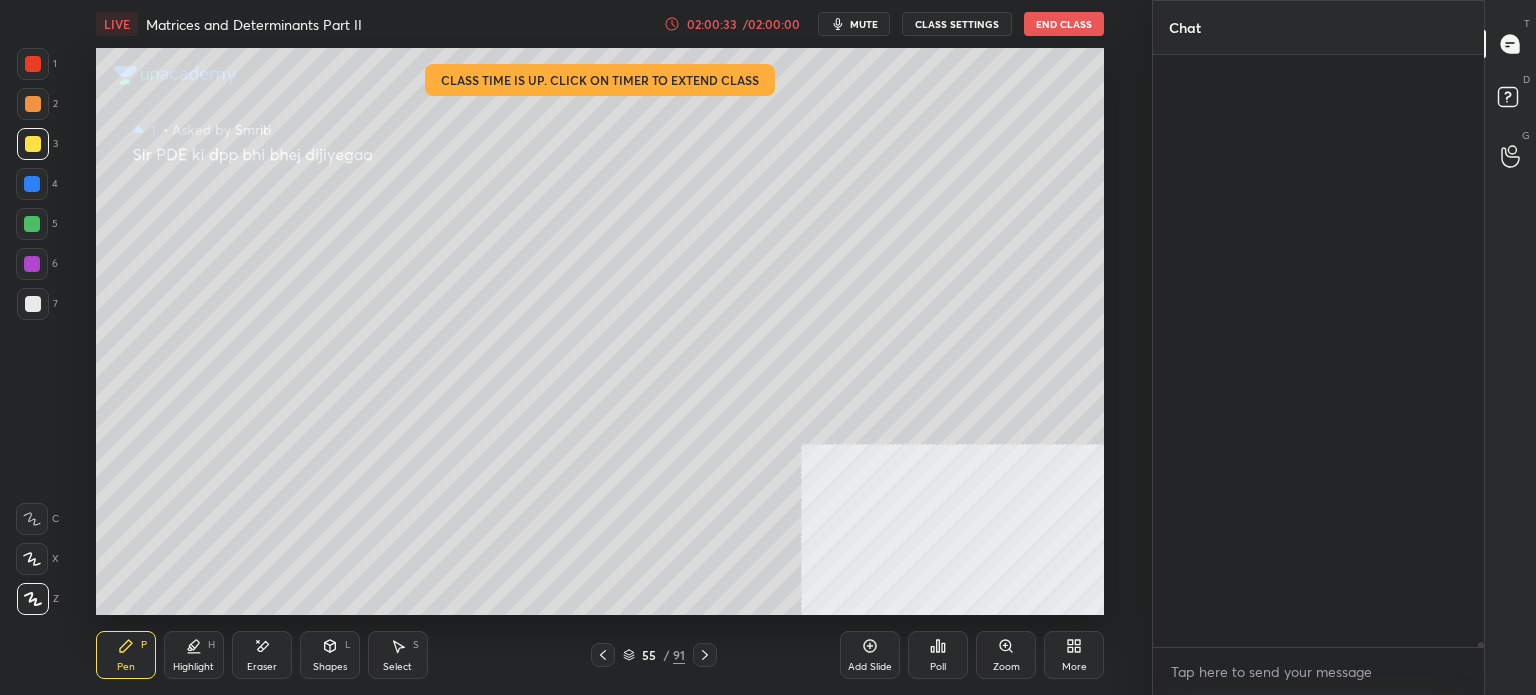 scroll, scrollTop: 82112, scrollLeft: 0, axis: vertical 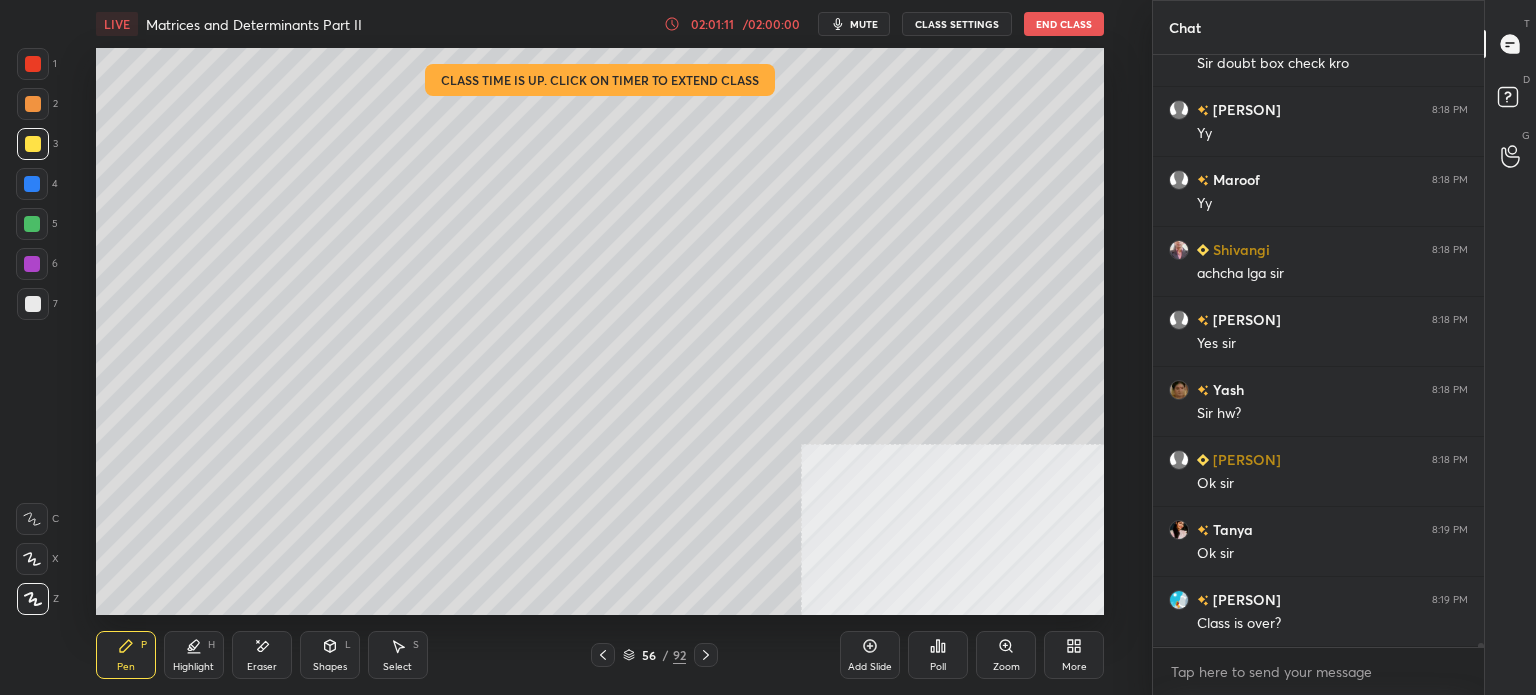 click on "56" at bounding box center [649, 655] 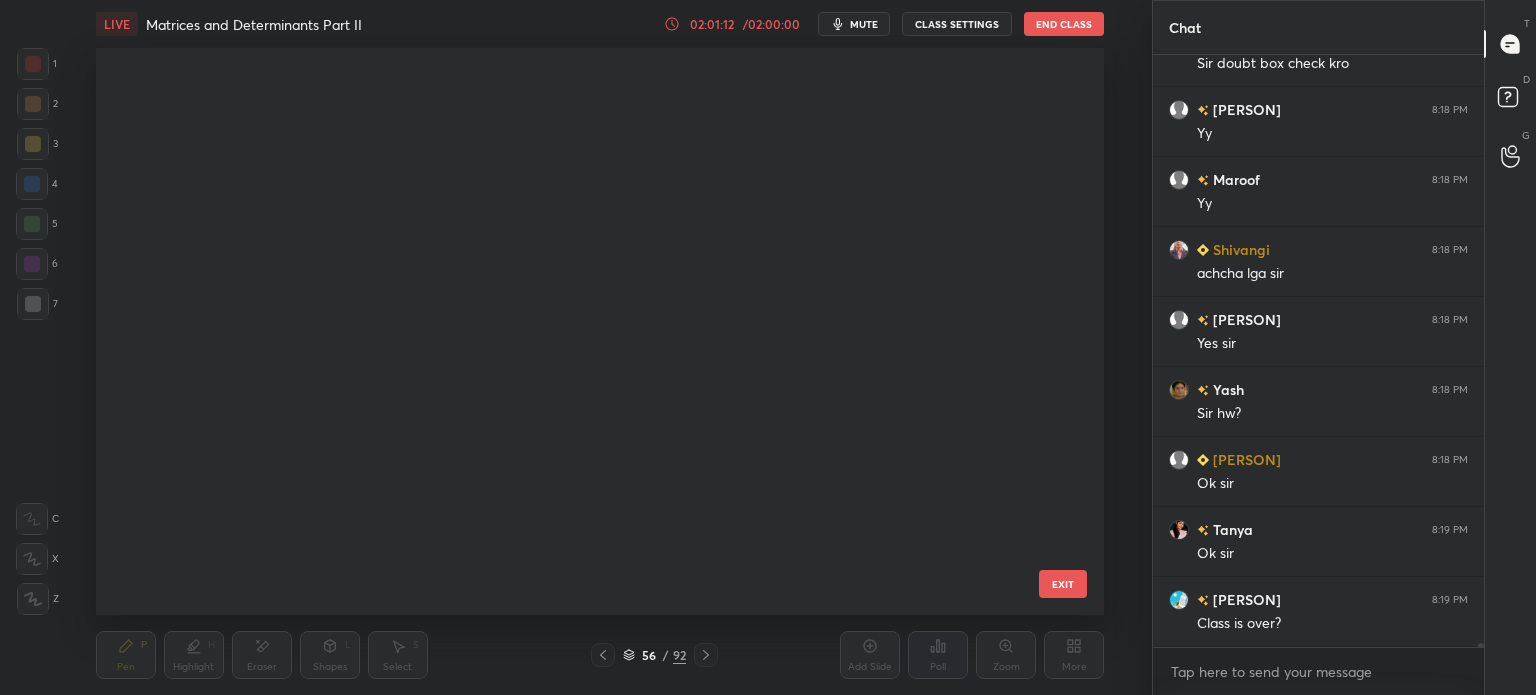 scroll, scrollTop: 2739, scrollLeft: 0, axis: vertical 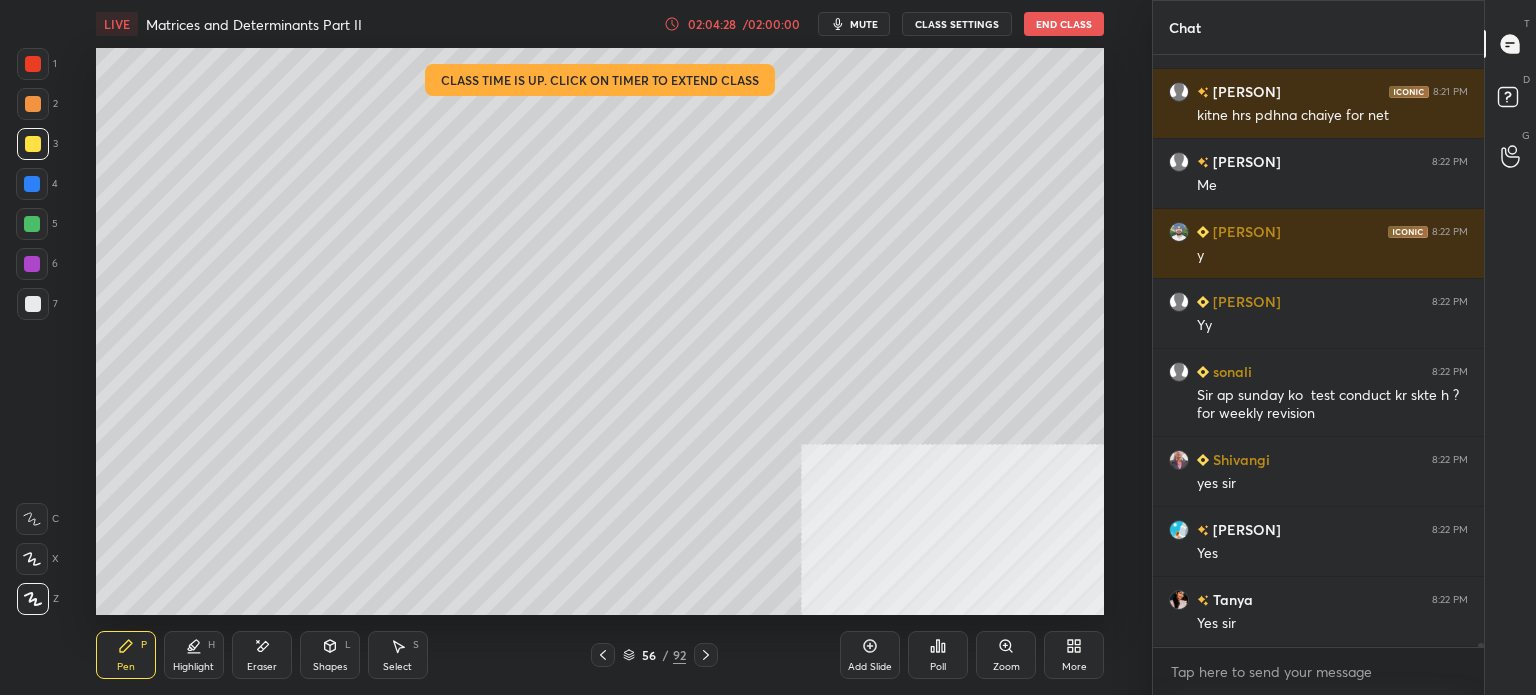 click 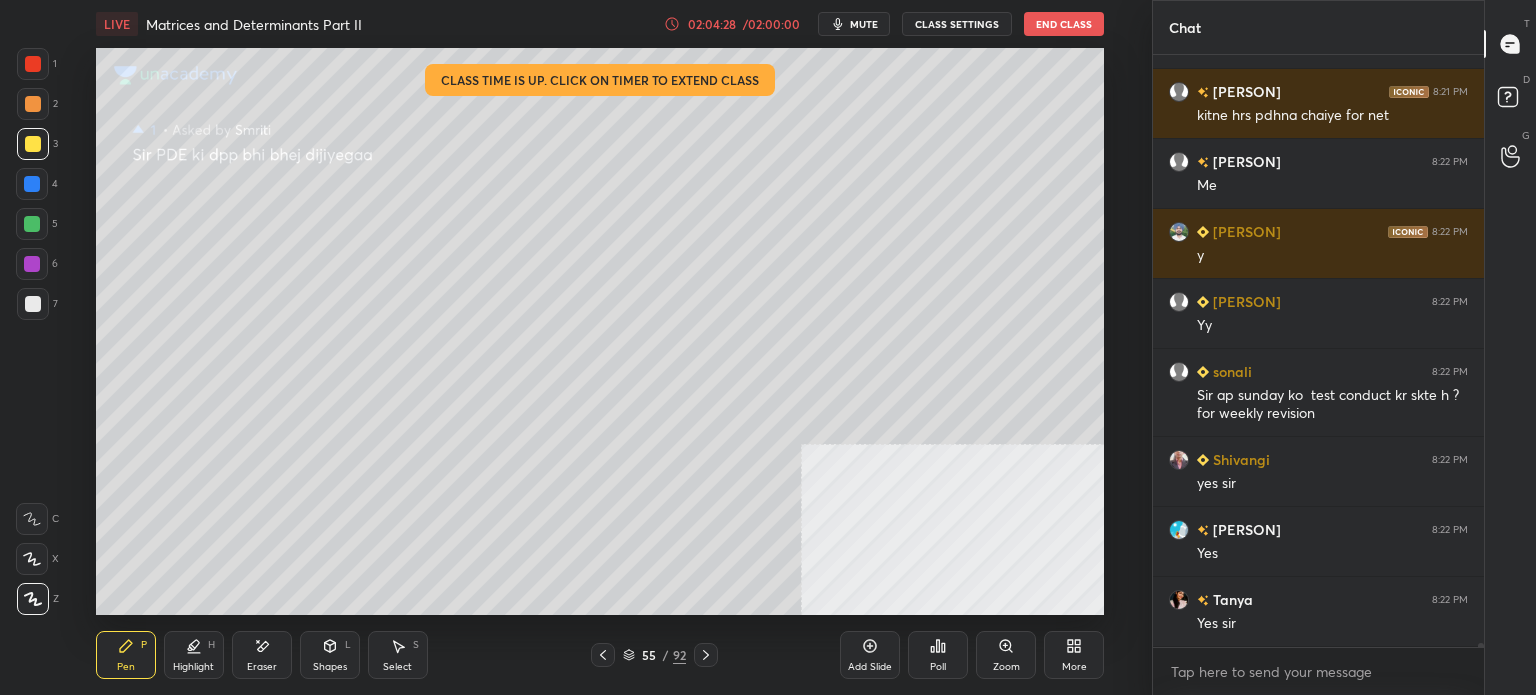 click 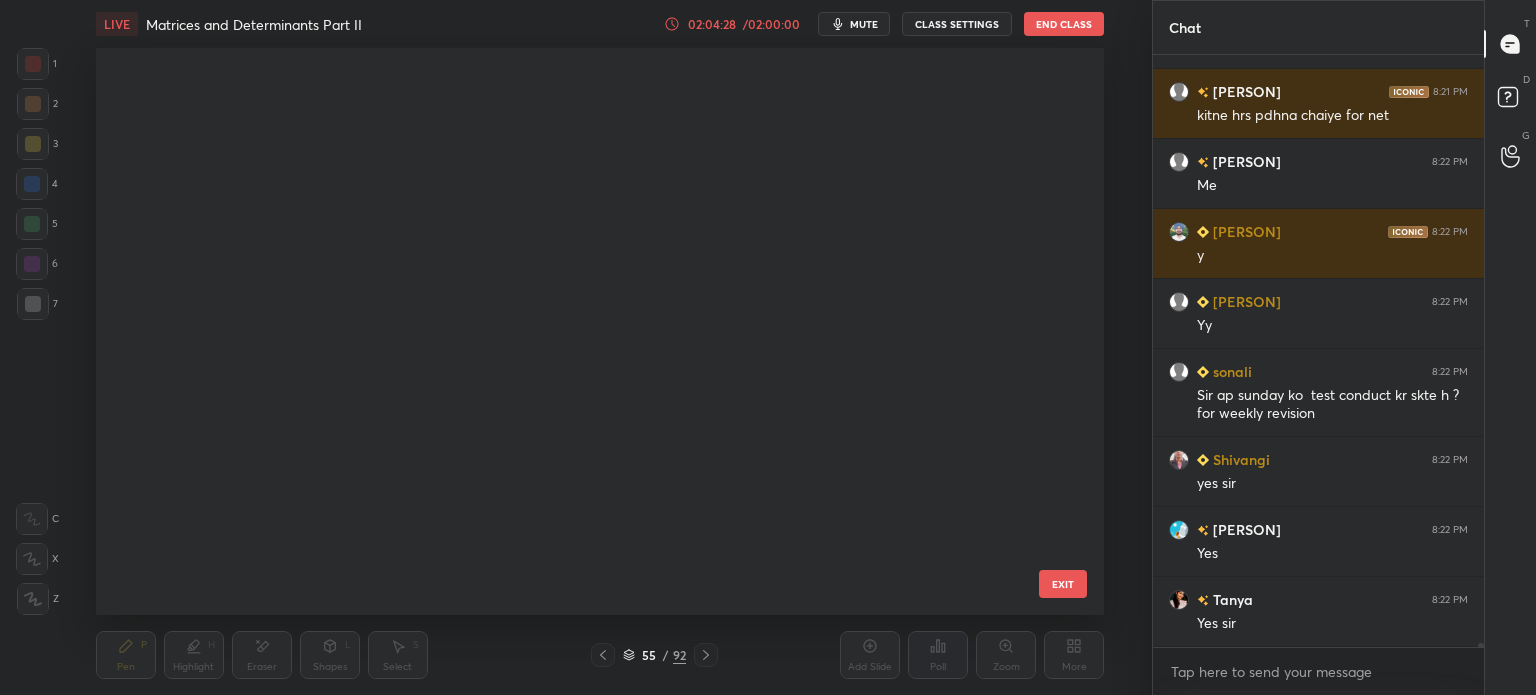scroll, scrollTop: 2739, scrollLeft: 0, axis: vertical 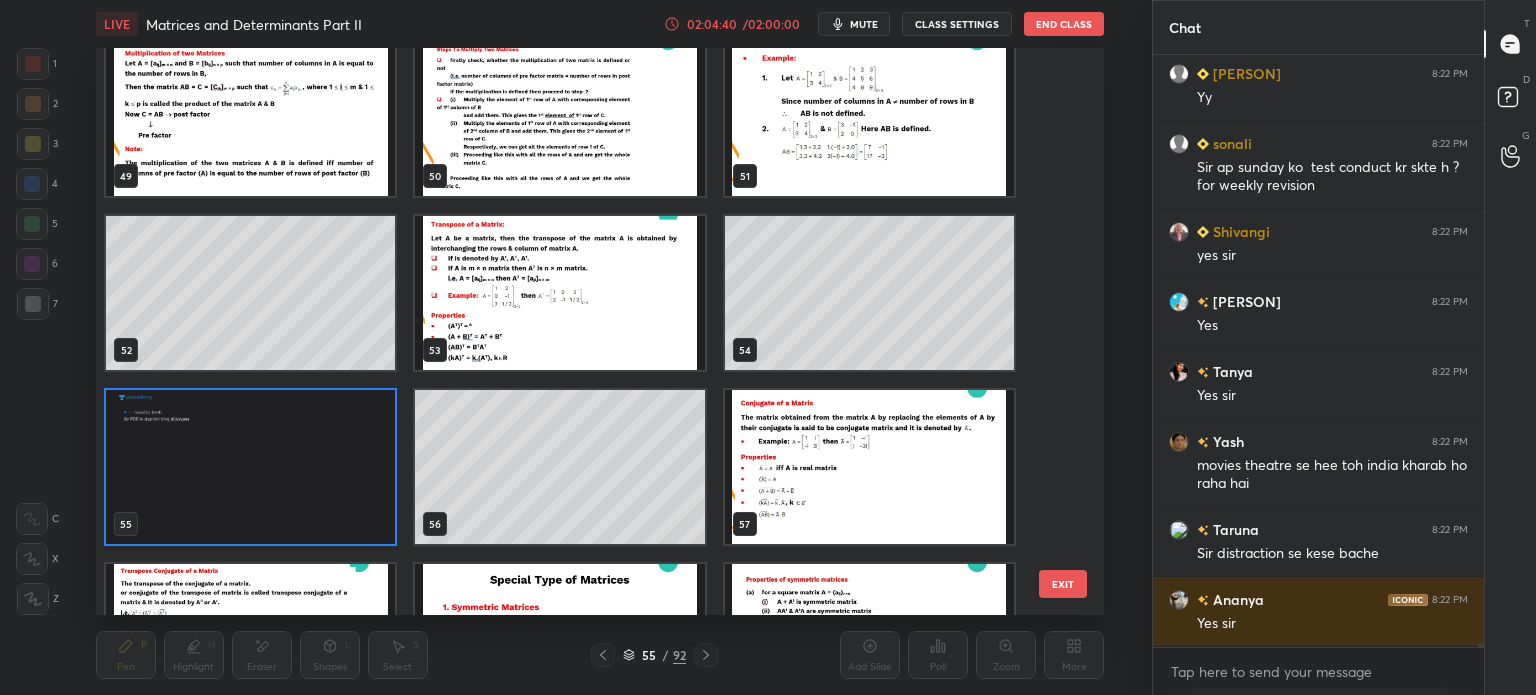 click at bounding box center (250, 467) 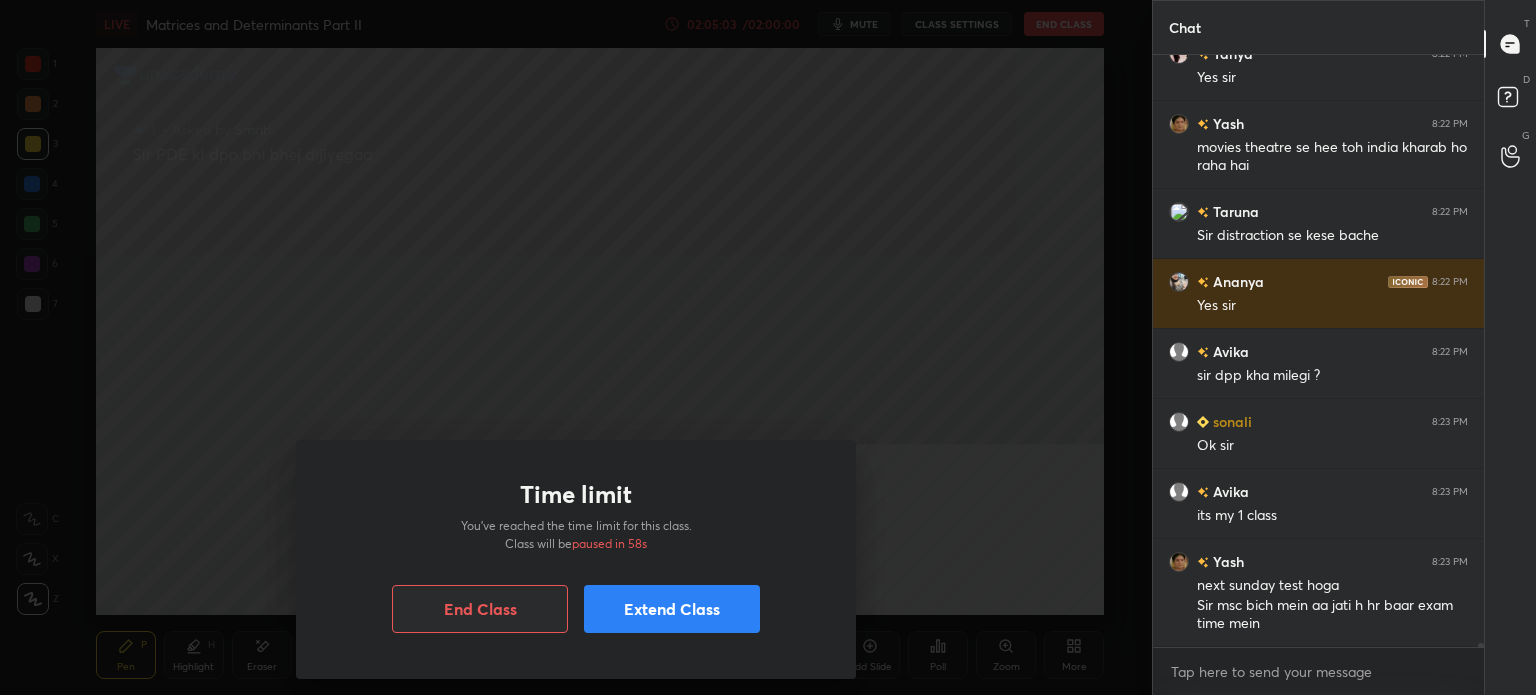 scroll, scrollTop: 90070, scrollLeft: 0, axis: vertical 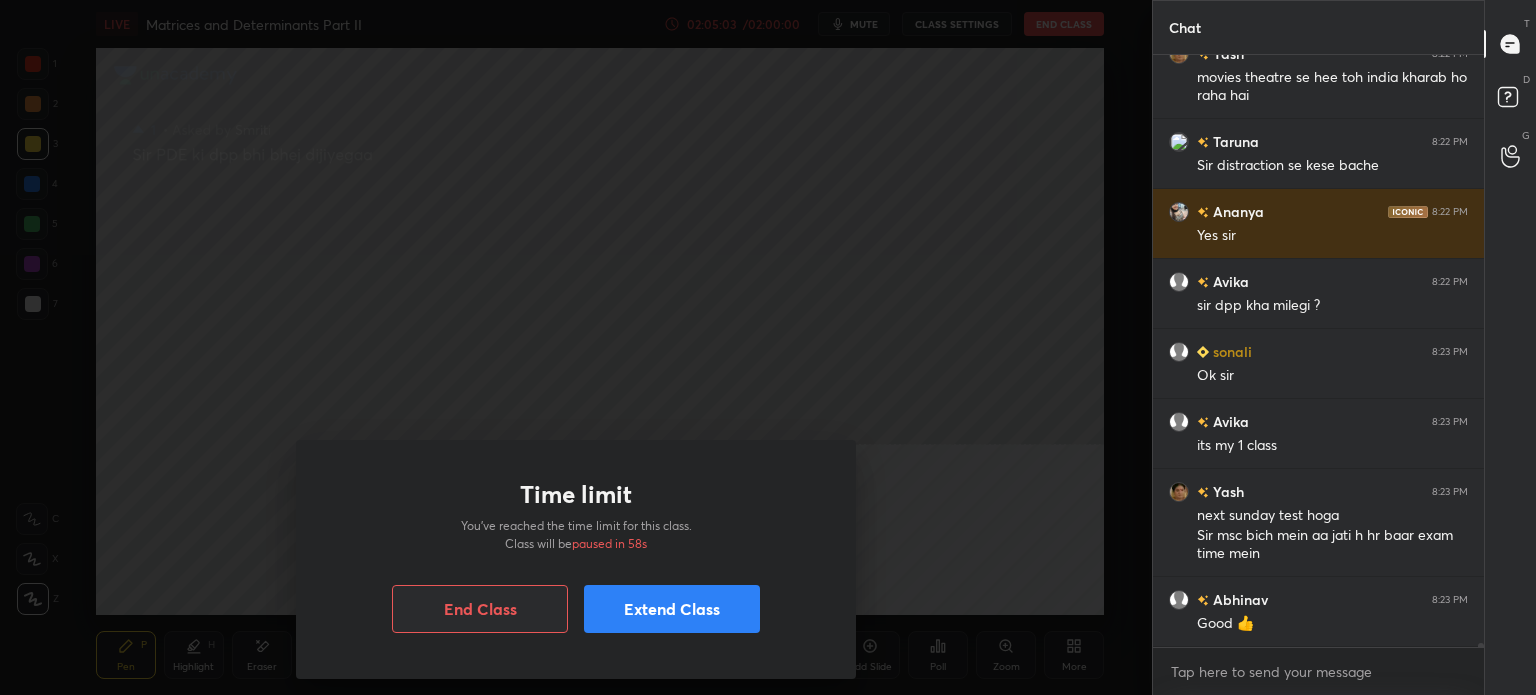 click on "Extend Class" at bounding box center (672, 609) 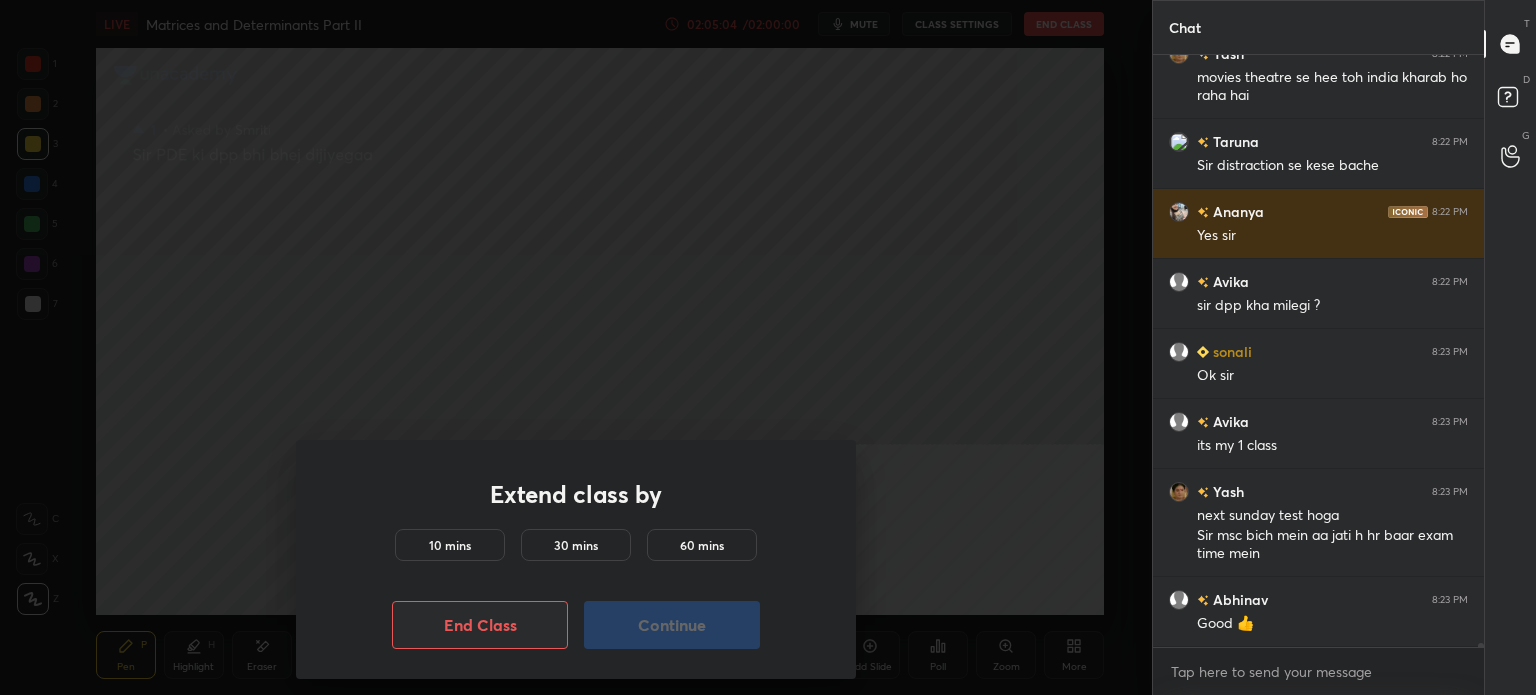 scroll, scrollTop: 90140, scrollLeft: 0, axis: vertical 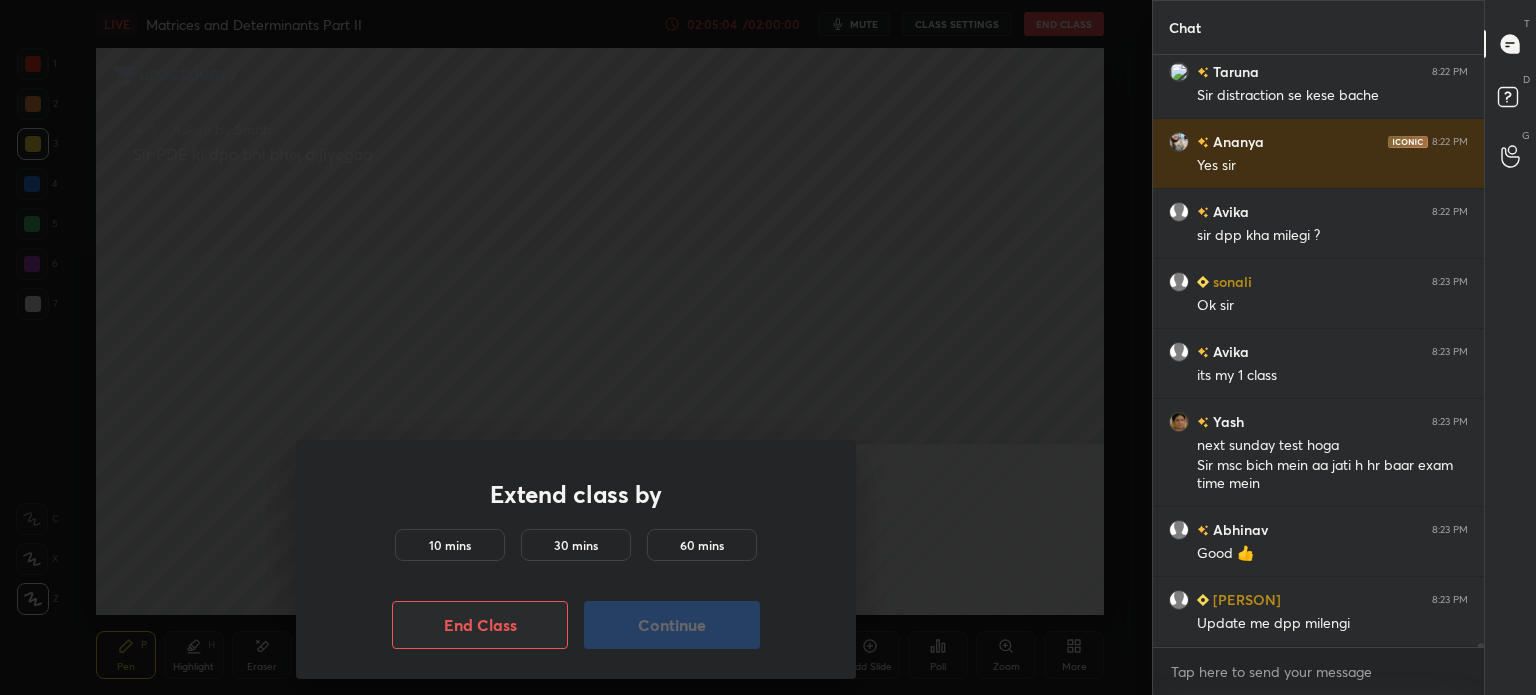 click on "10 mins" at bounding box center (450, 545) 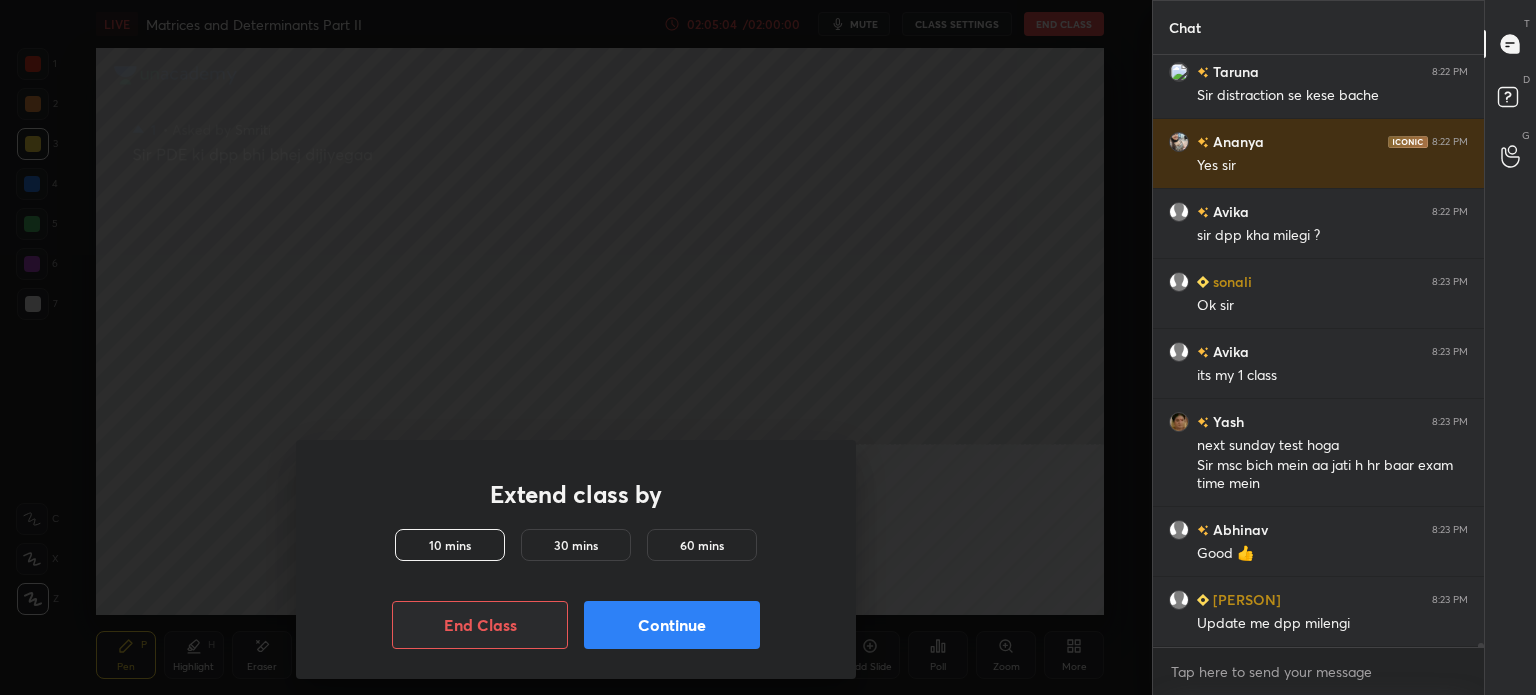 click on "Continue" at bounding box center (672, 625) 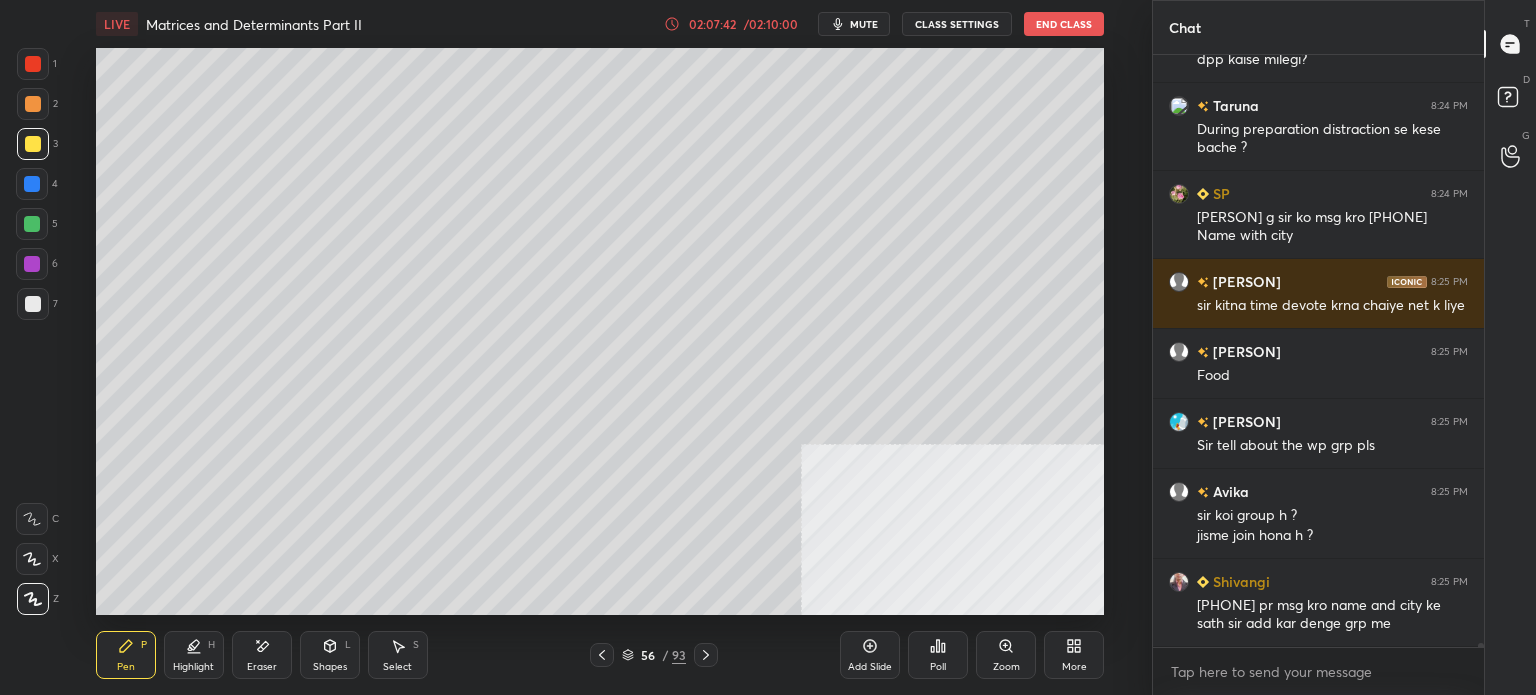scroll, scrollTop: 91684, scrollLeft: 0, axis: vertical 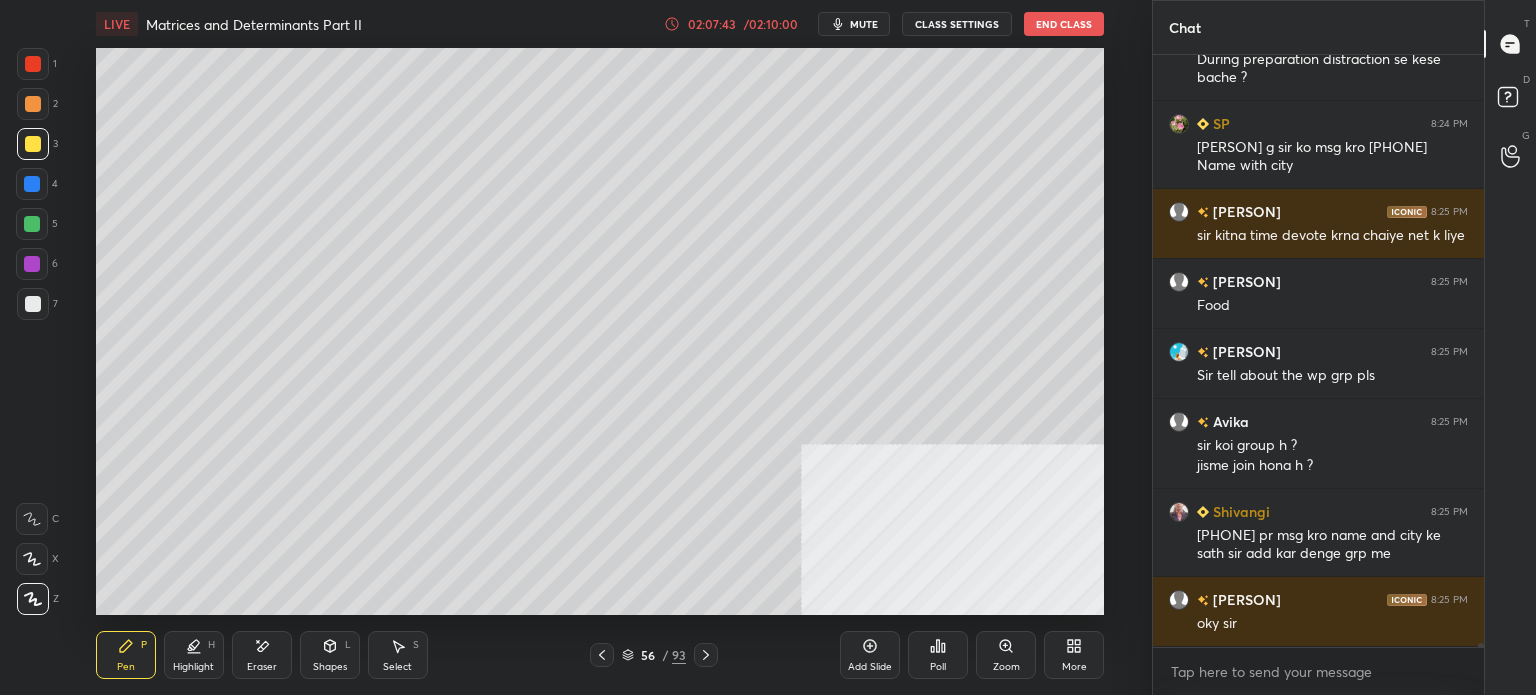 click 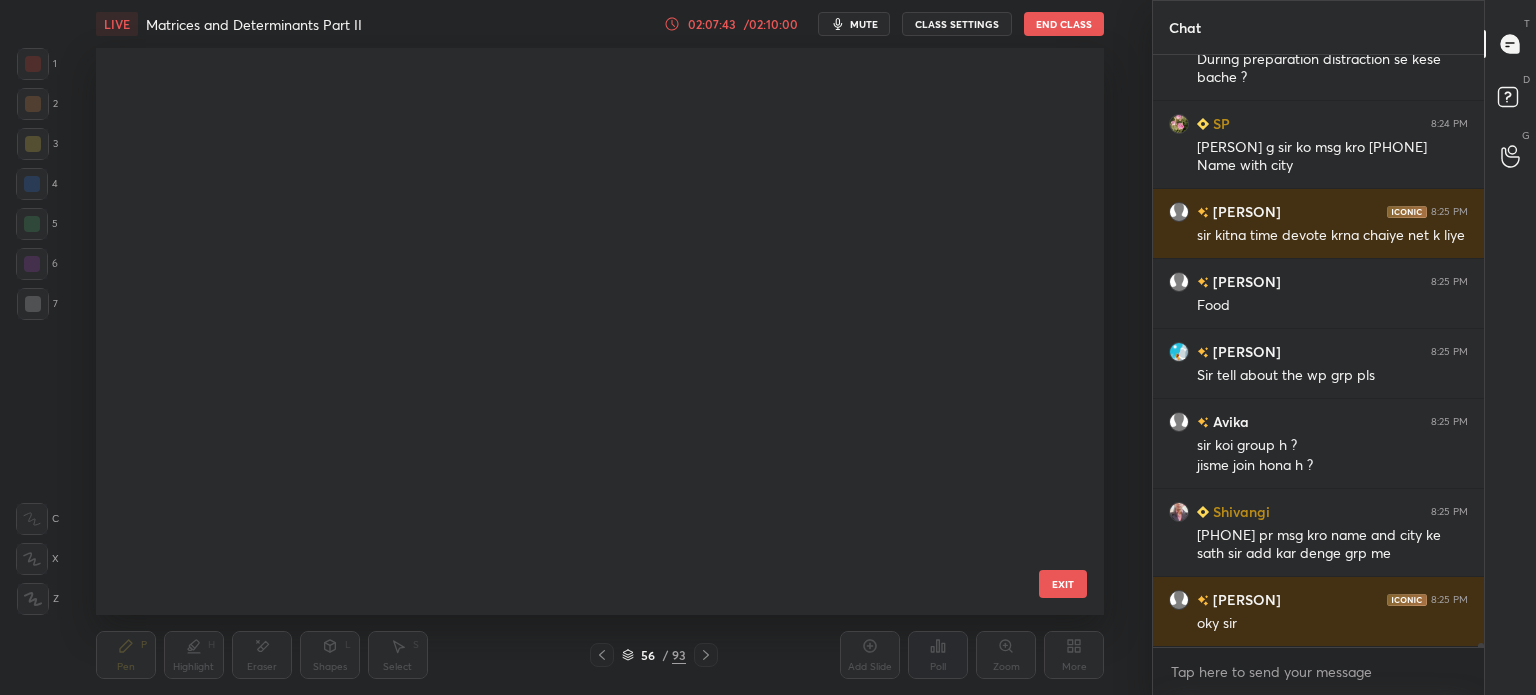 scroll, scrollTop: 2739, scrollLeft: 0, axis: vertical 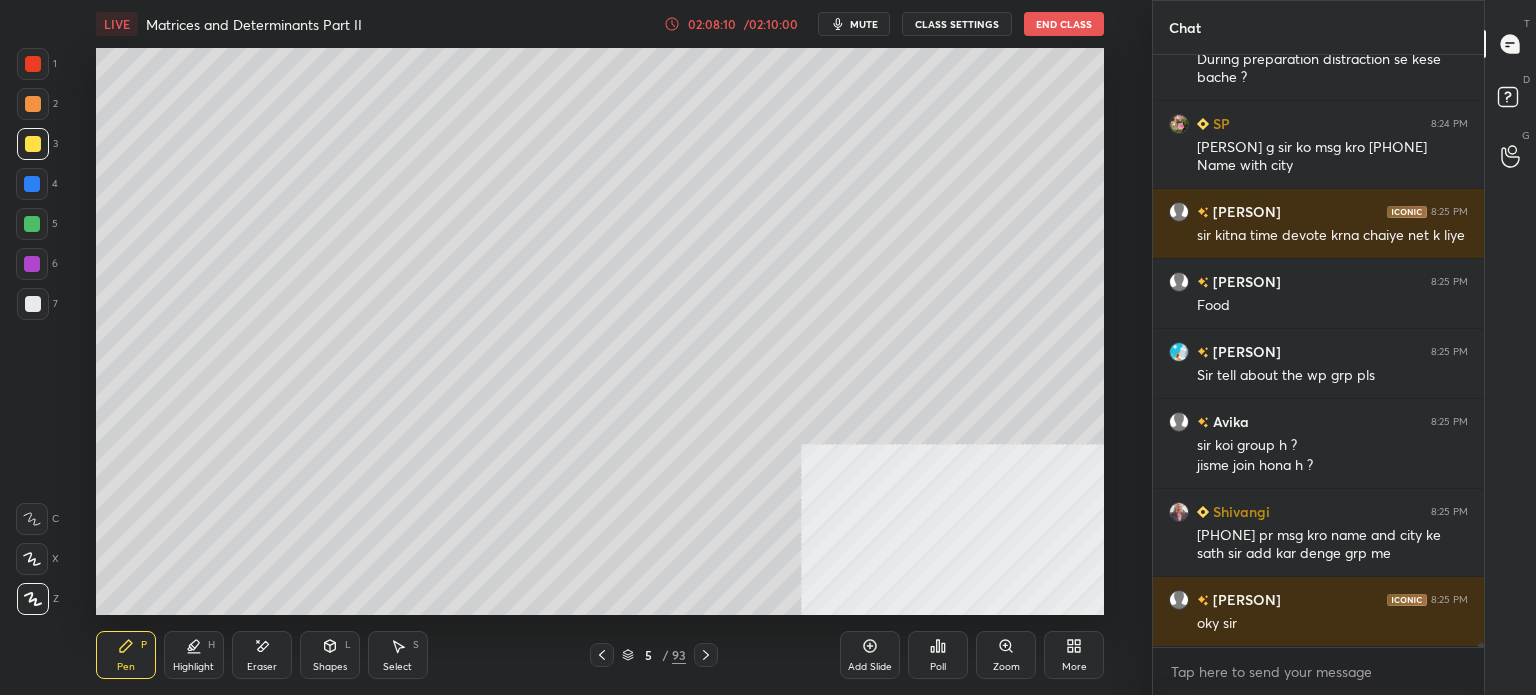 drag, startPoint x: 626, startPoint y: 655, endPoint x: 627, endPoint y: 639, distance: 16.03122 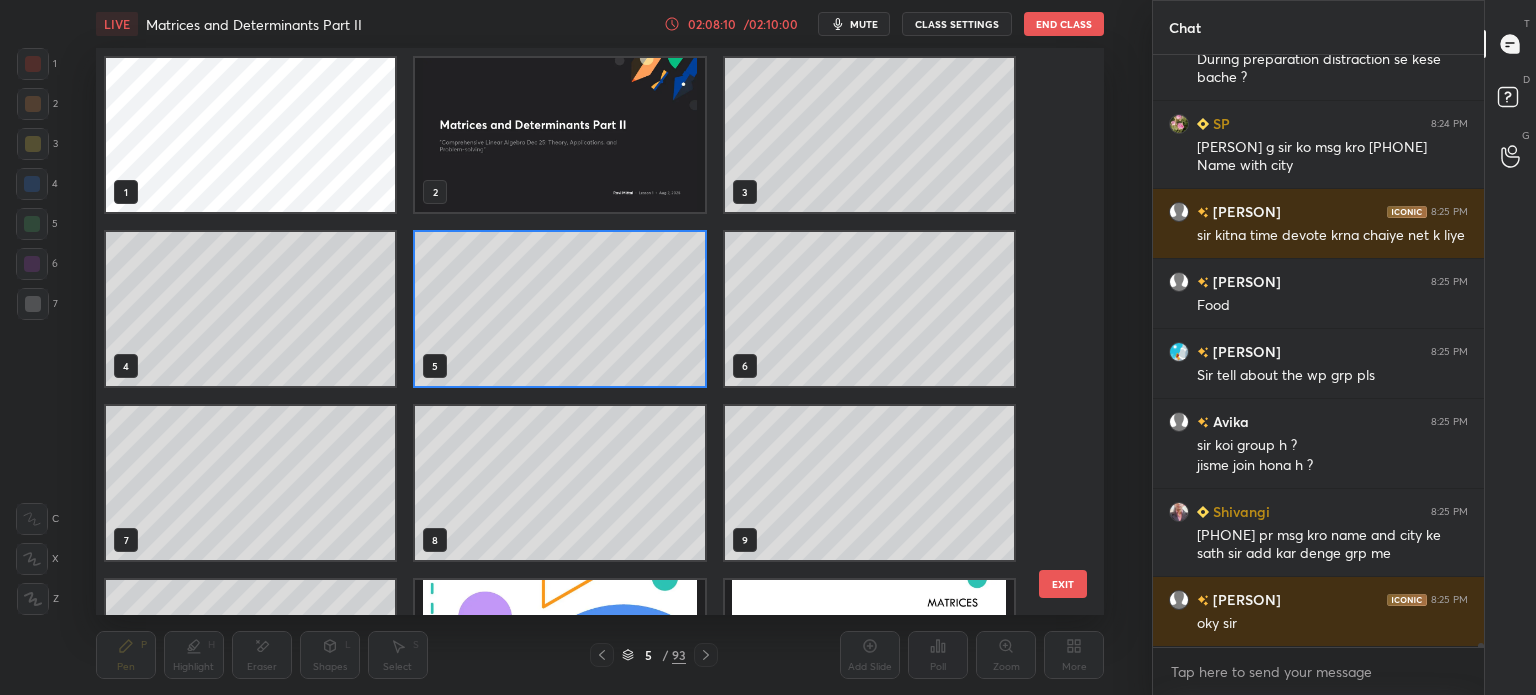 scroll, scrollTop: 6, scrollLeft: 10, axis: both 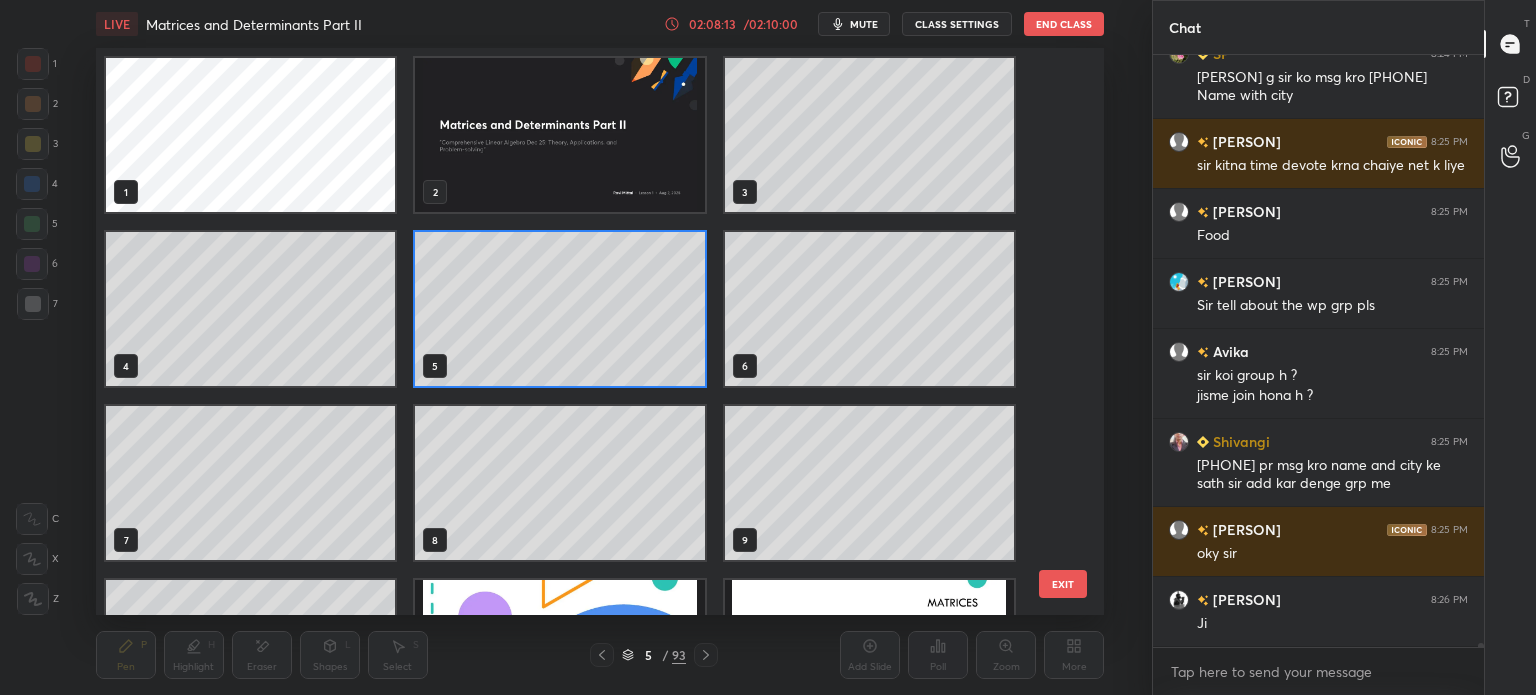 click at bounding box center (559, 135) 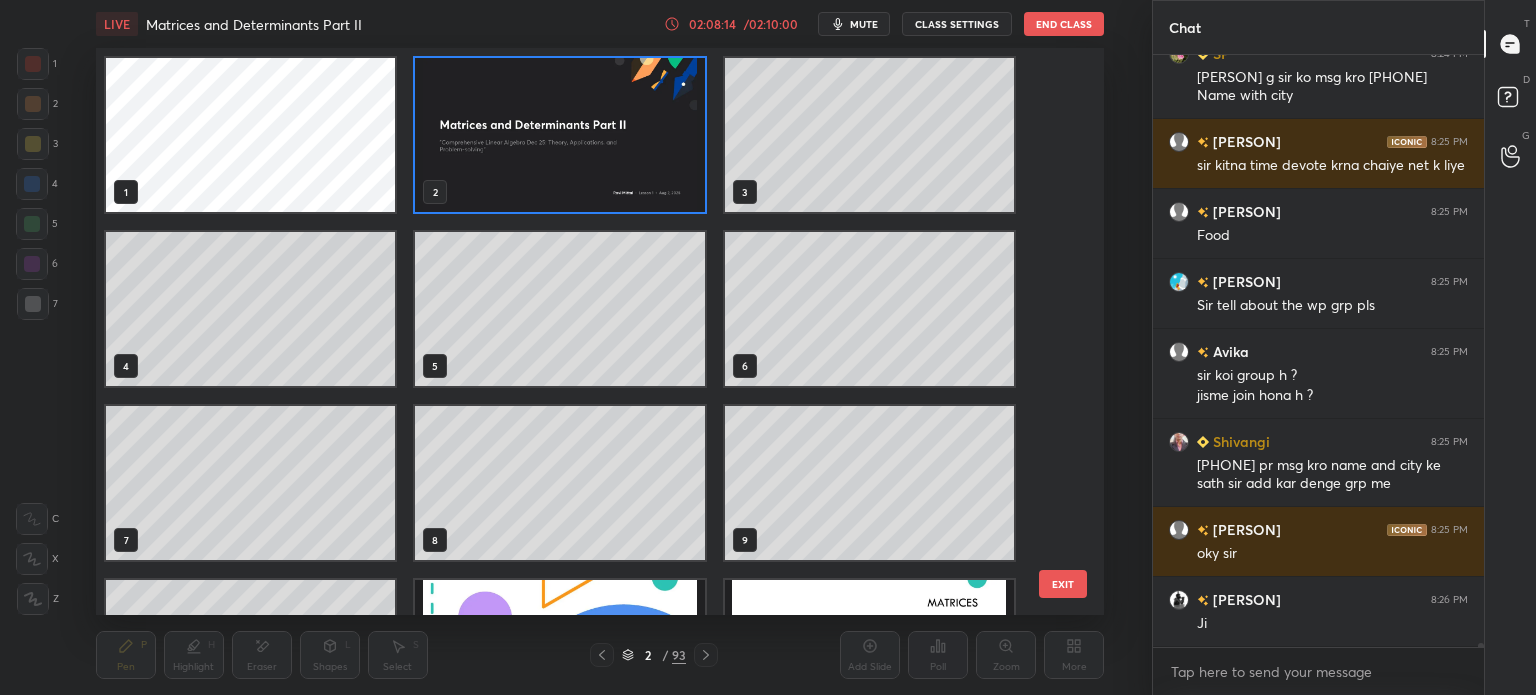 click at bounding box center [559, 135] 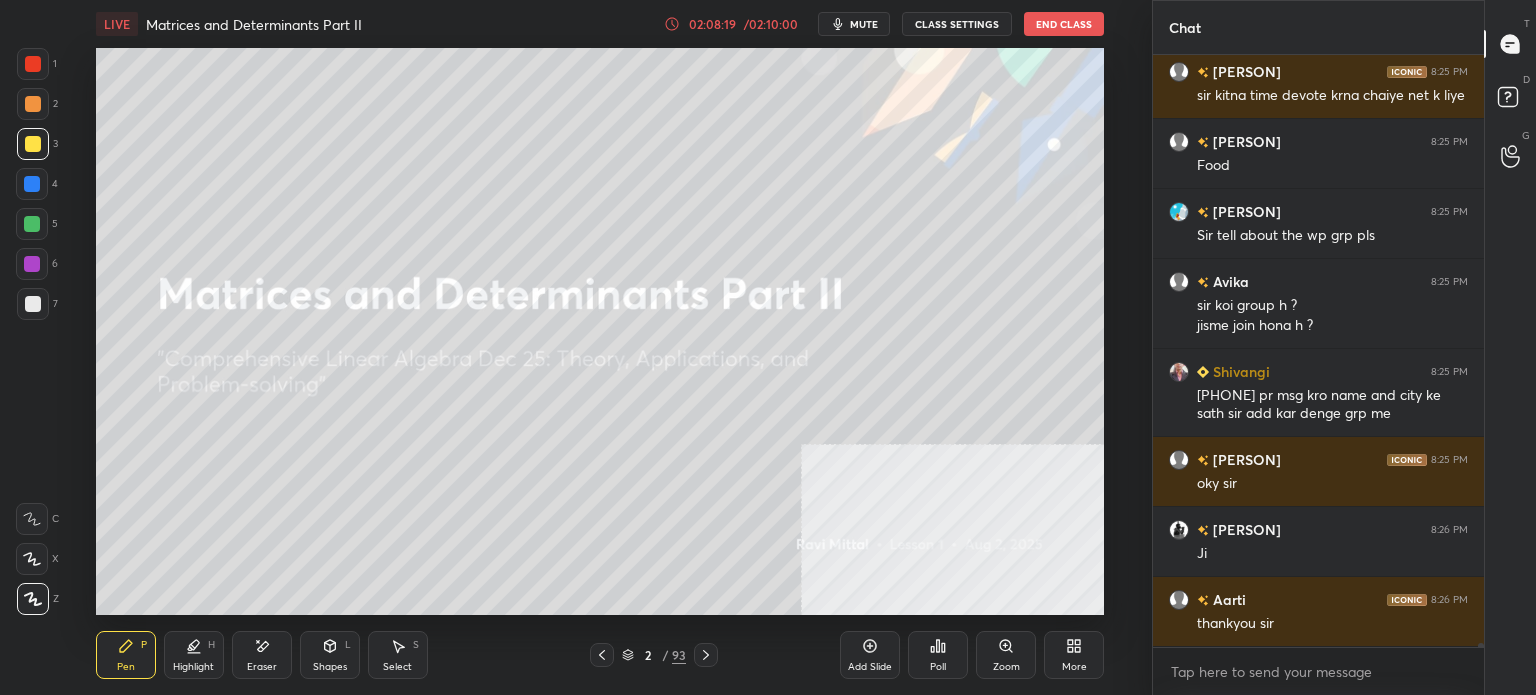 scroll, scrollTop: 91894, scrollLeft: 0, axis: vertical 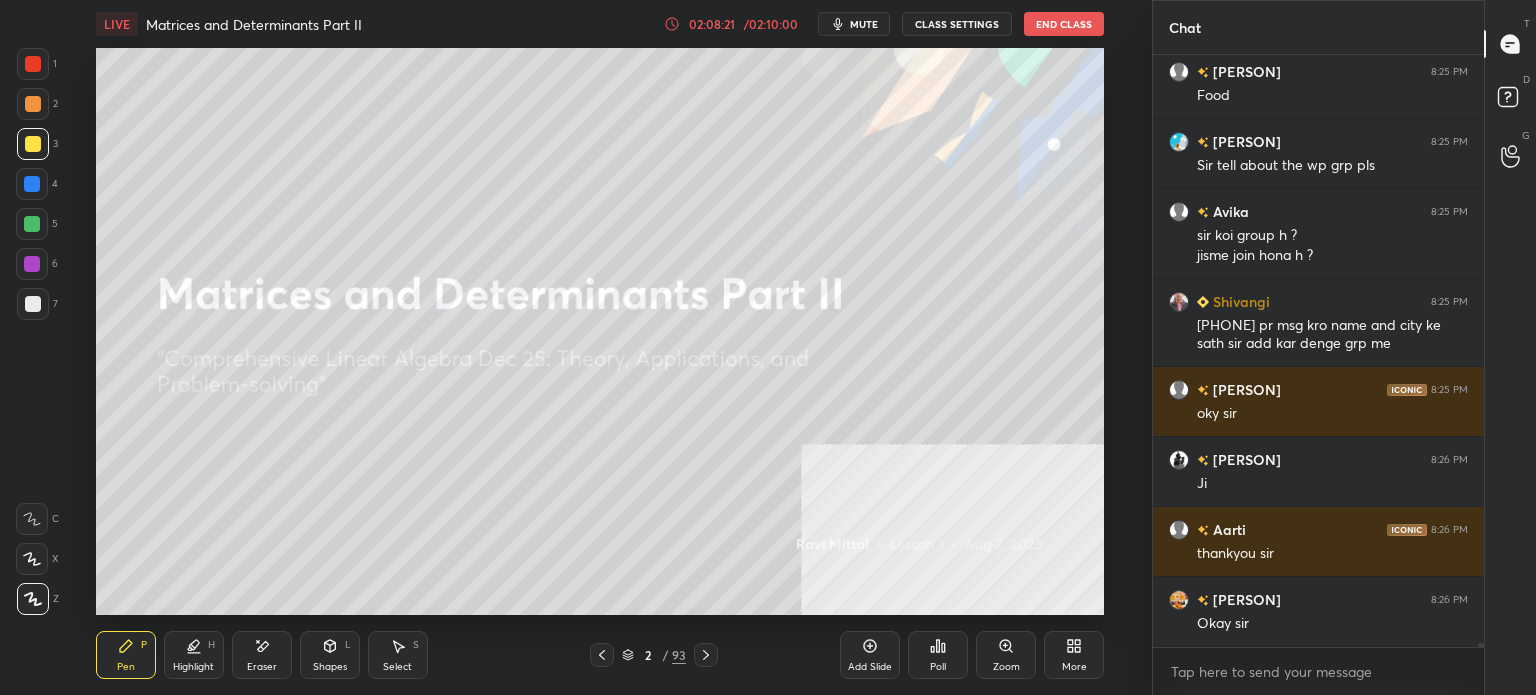 click 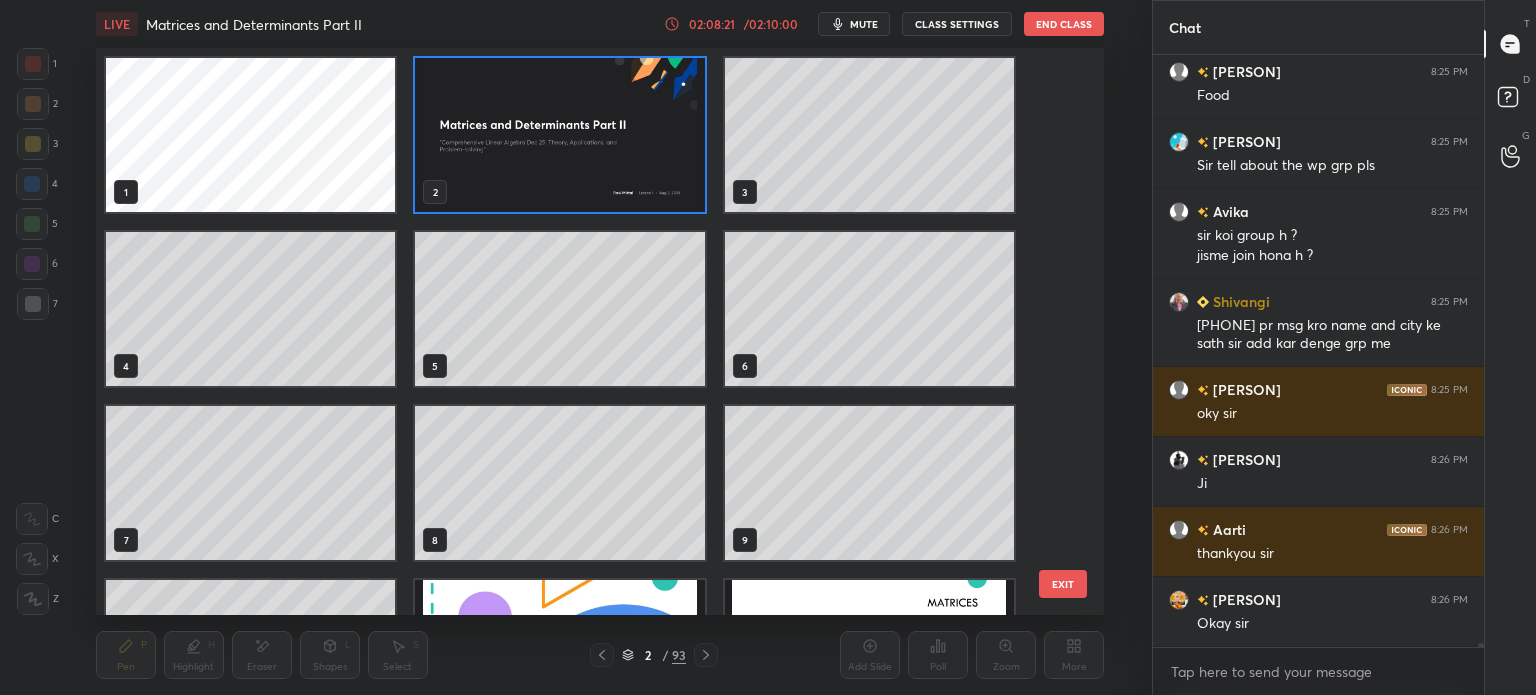 scroll, scrollTop: 6, scrollLeft: 10, axis: both 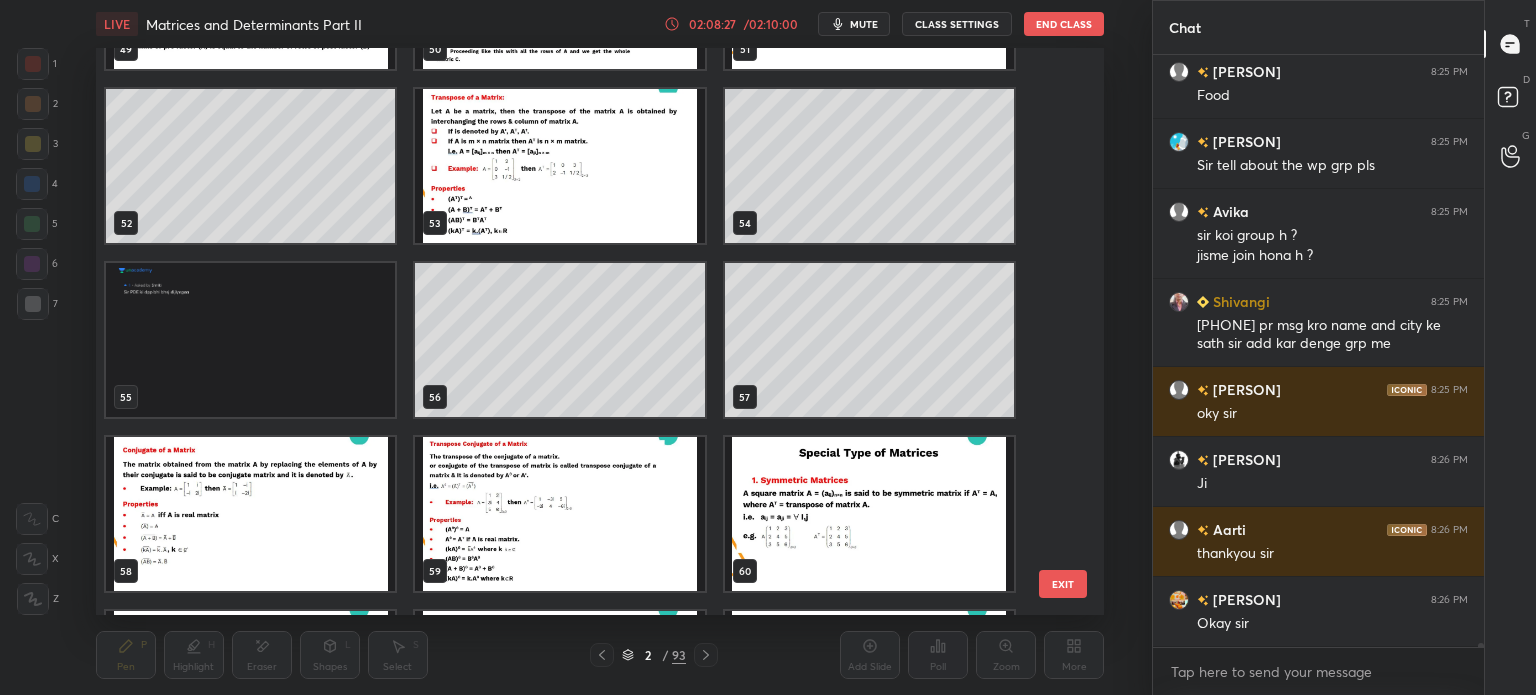 click at bounding box center (250, 340) 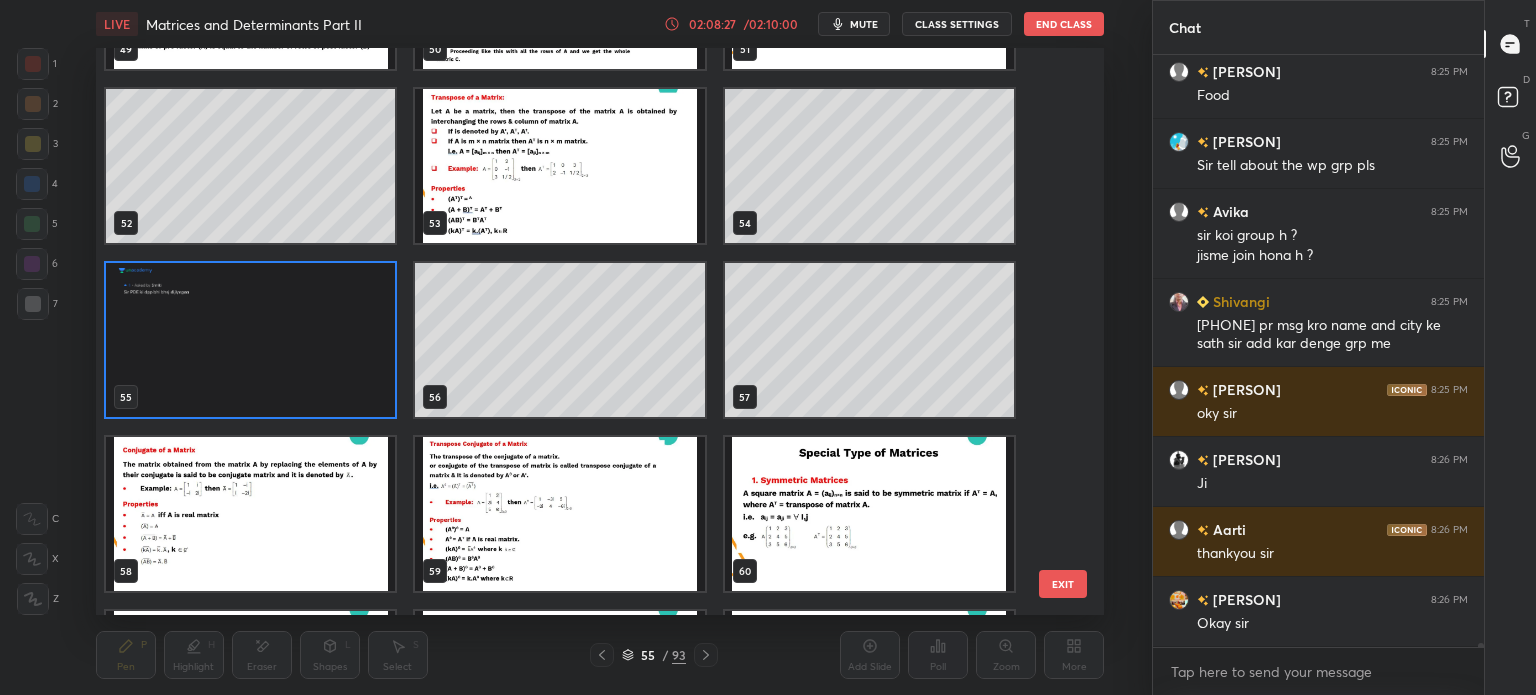 click at bounding box center (250, 340) 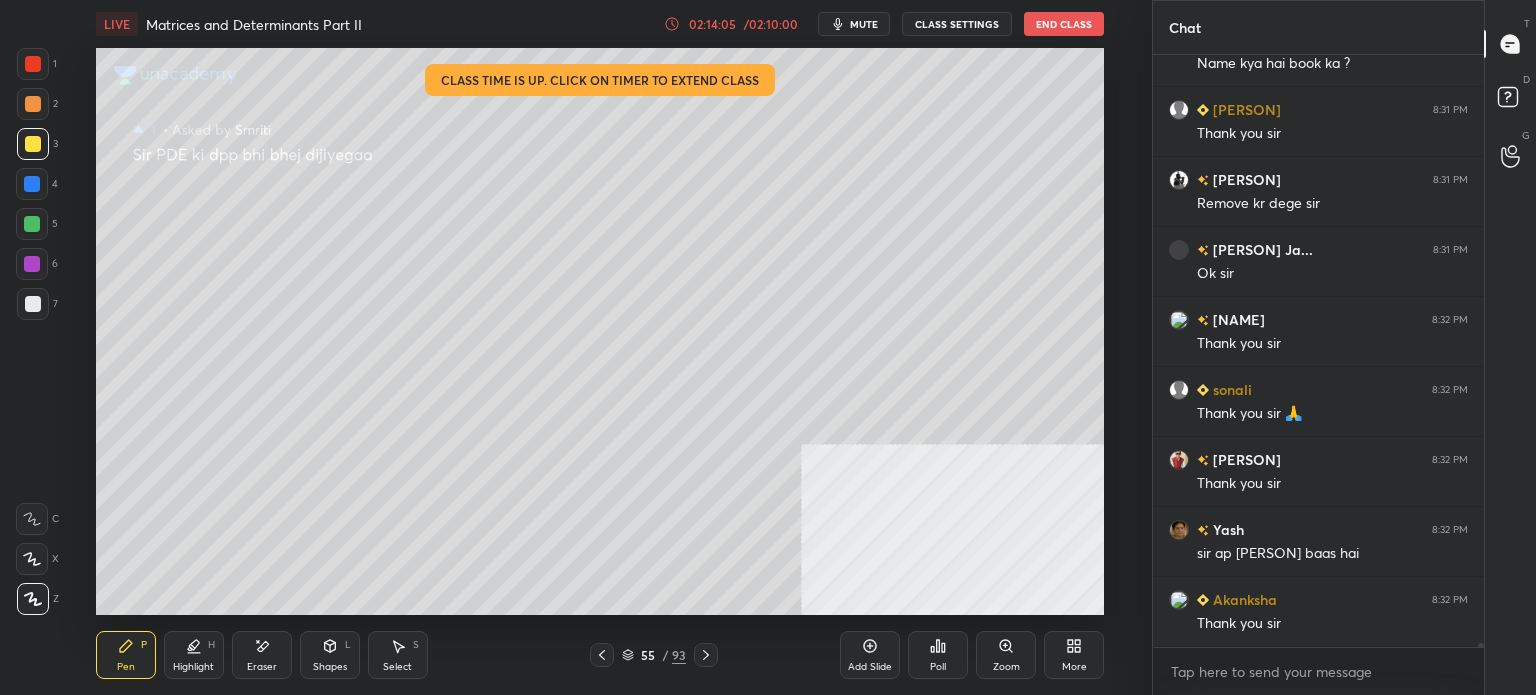scroll, scrollTop: 88628, scrollLeft: 0, axis: vertical 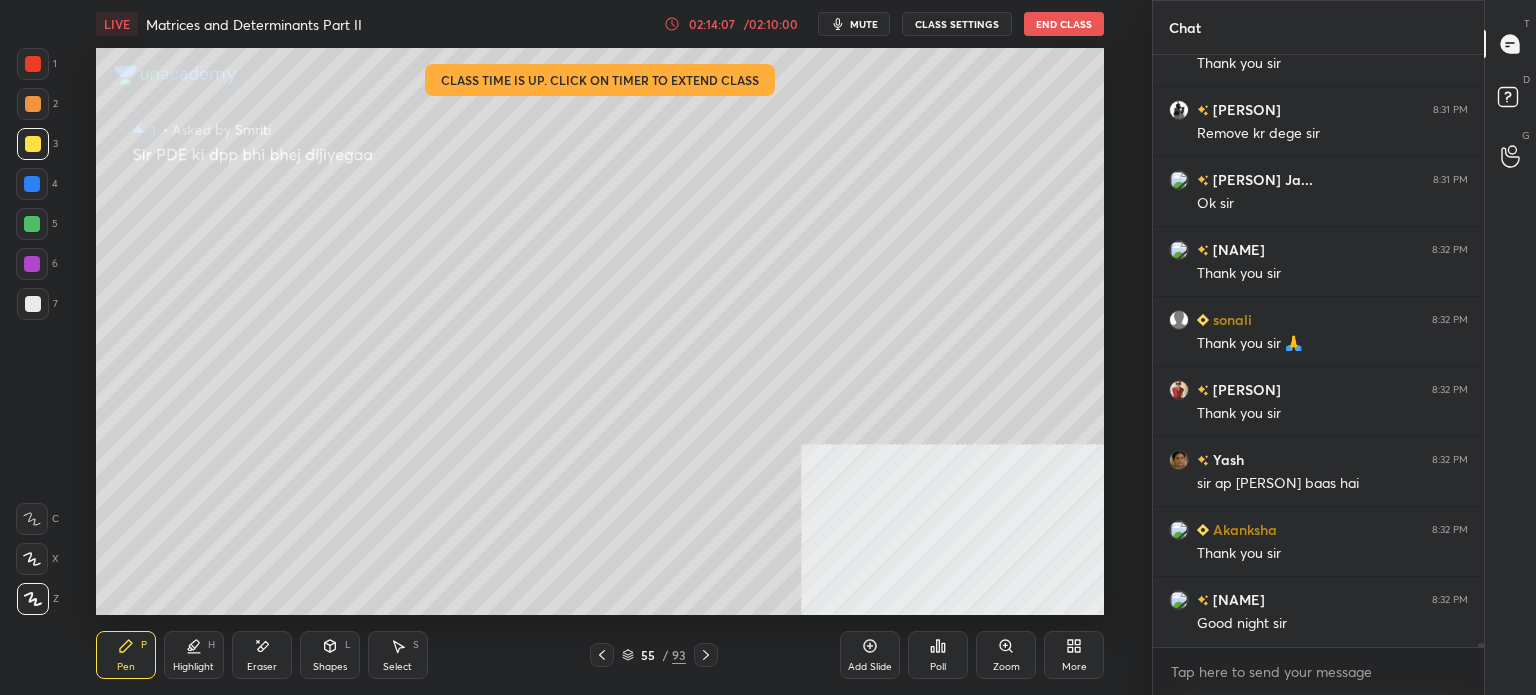 click on "End Class" at bounding box center [1064, 24] 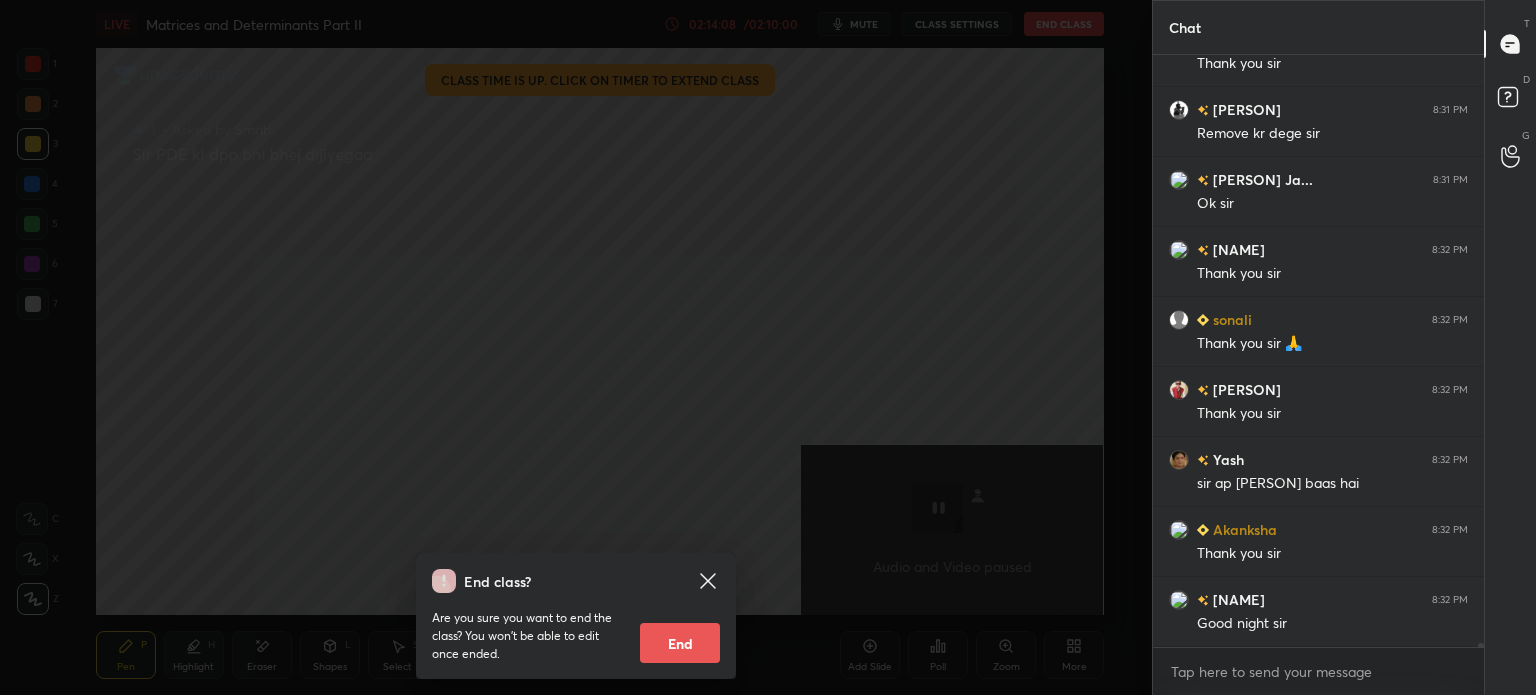 click on "End" at bounding box center [680, 643] 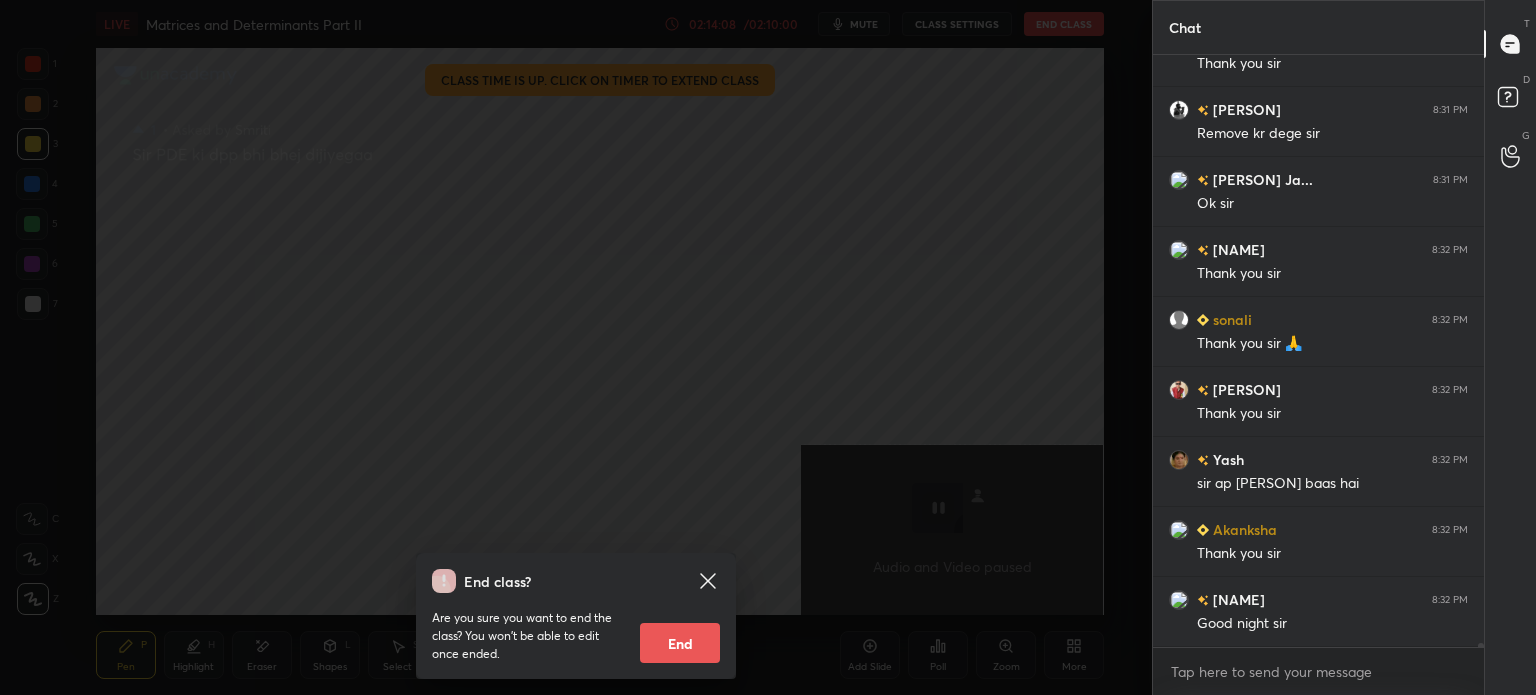 type on "x" 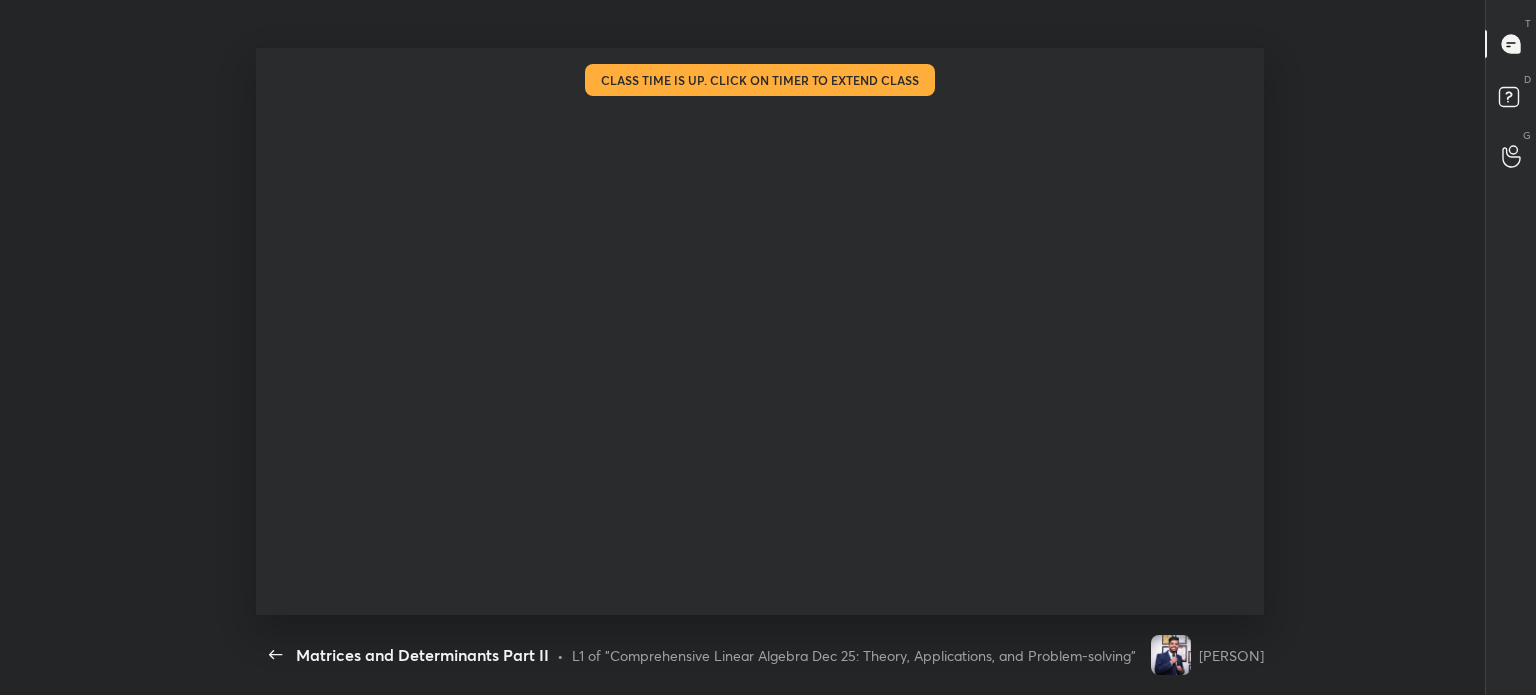 scroll, scrollTop: 99432, scrollLeft: 98814, axis: both 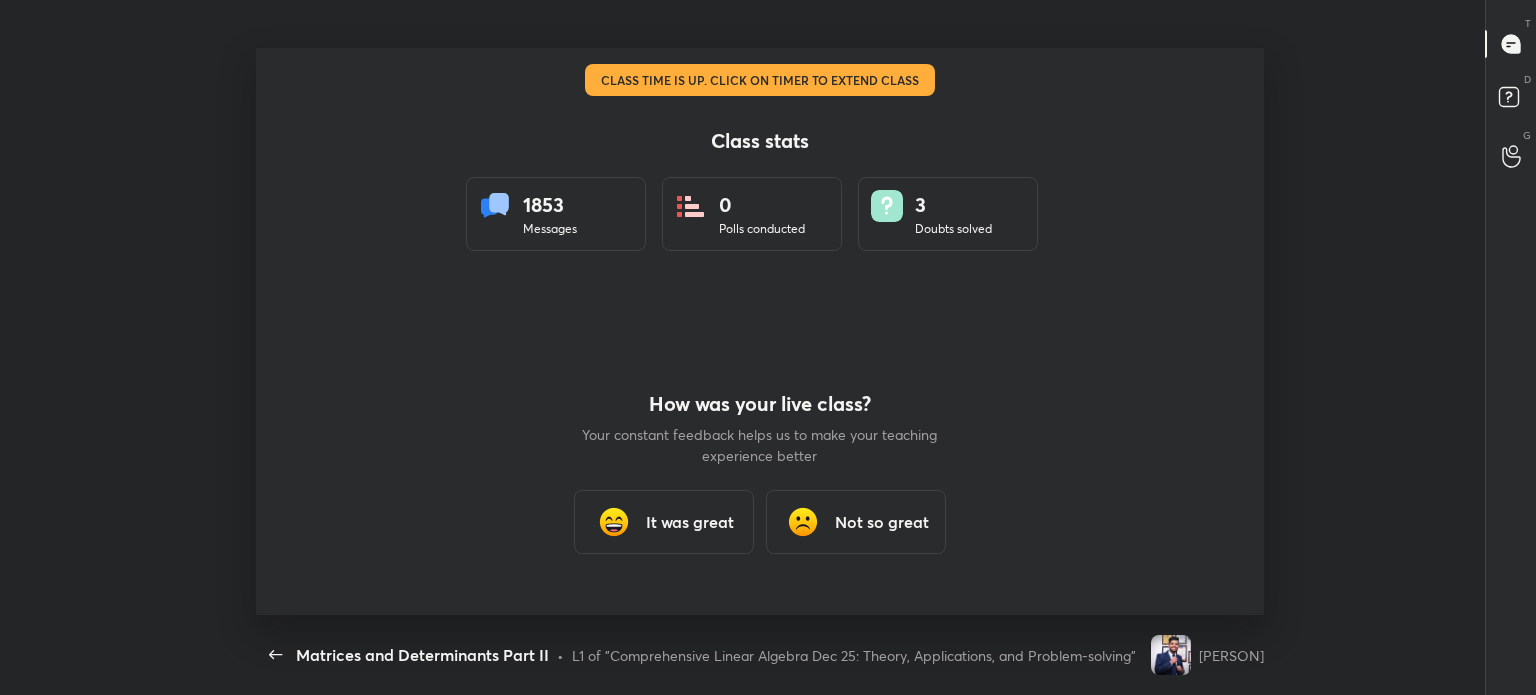 click on "It was great" at bounding box center (690, 522) 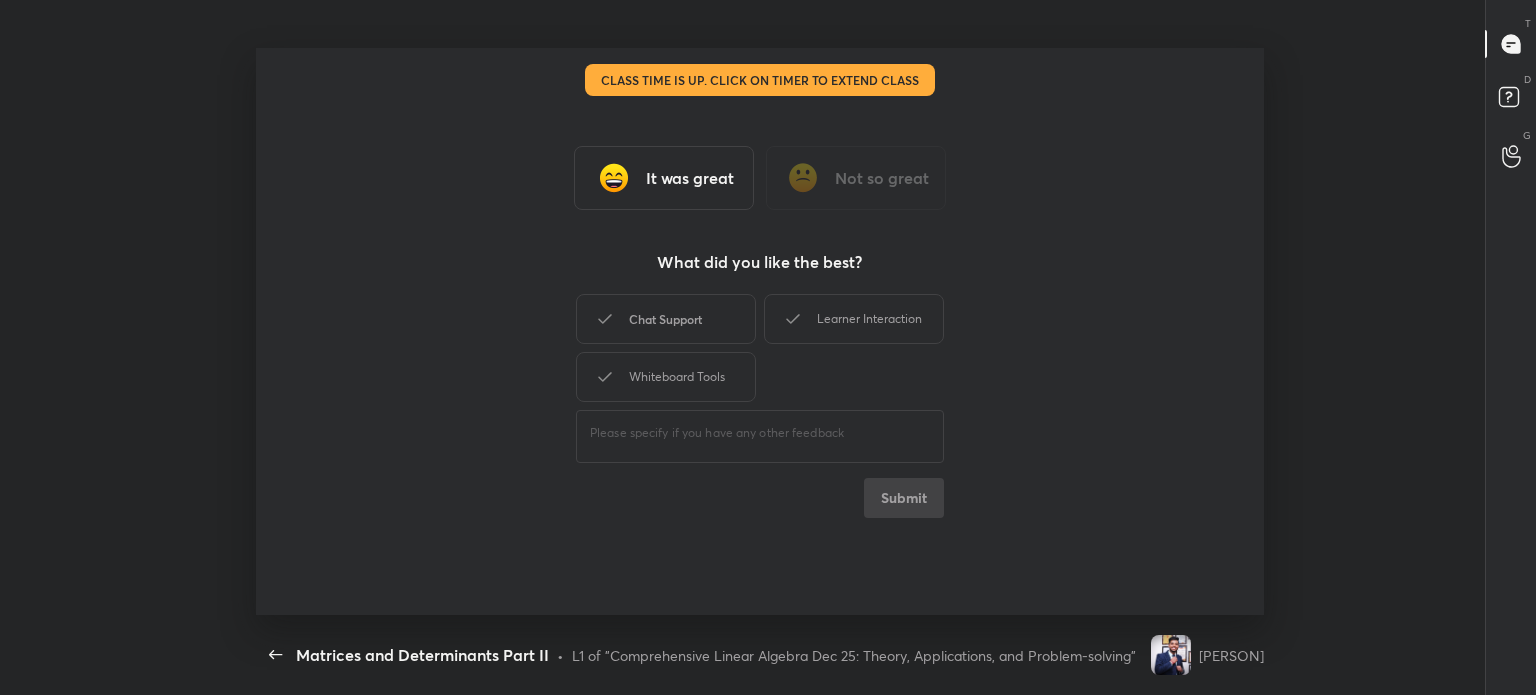 click on "Chat Support" at bounding box center (666, 319) 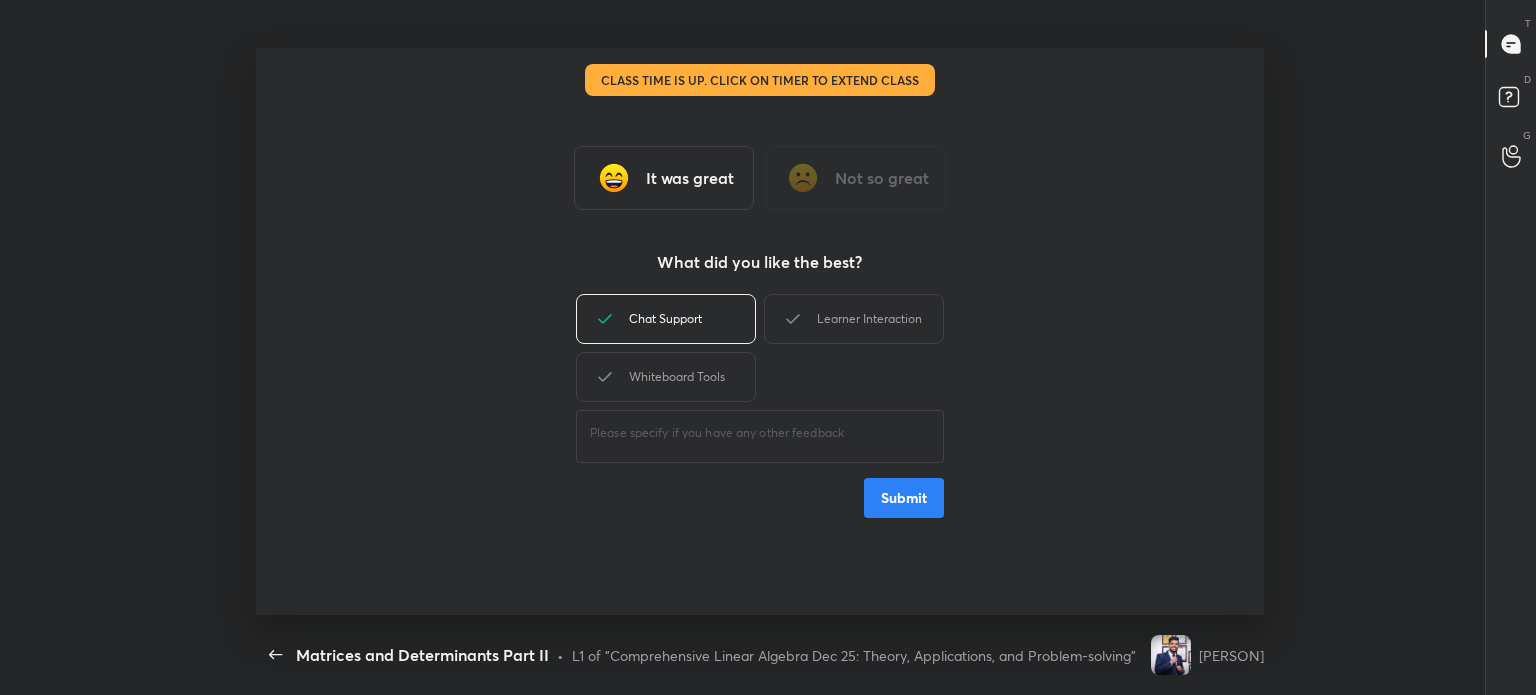 drag, startPoint x: 845, startPoint y: 314, endPoint x: 756, endPoint y: 343, distance: 93.60555 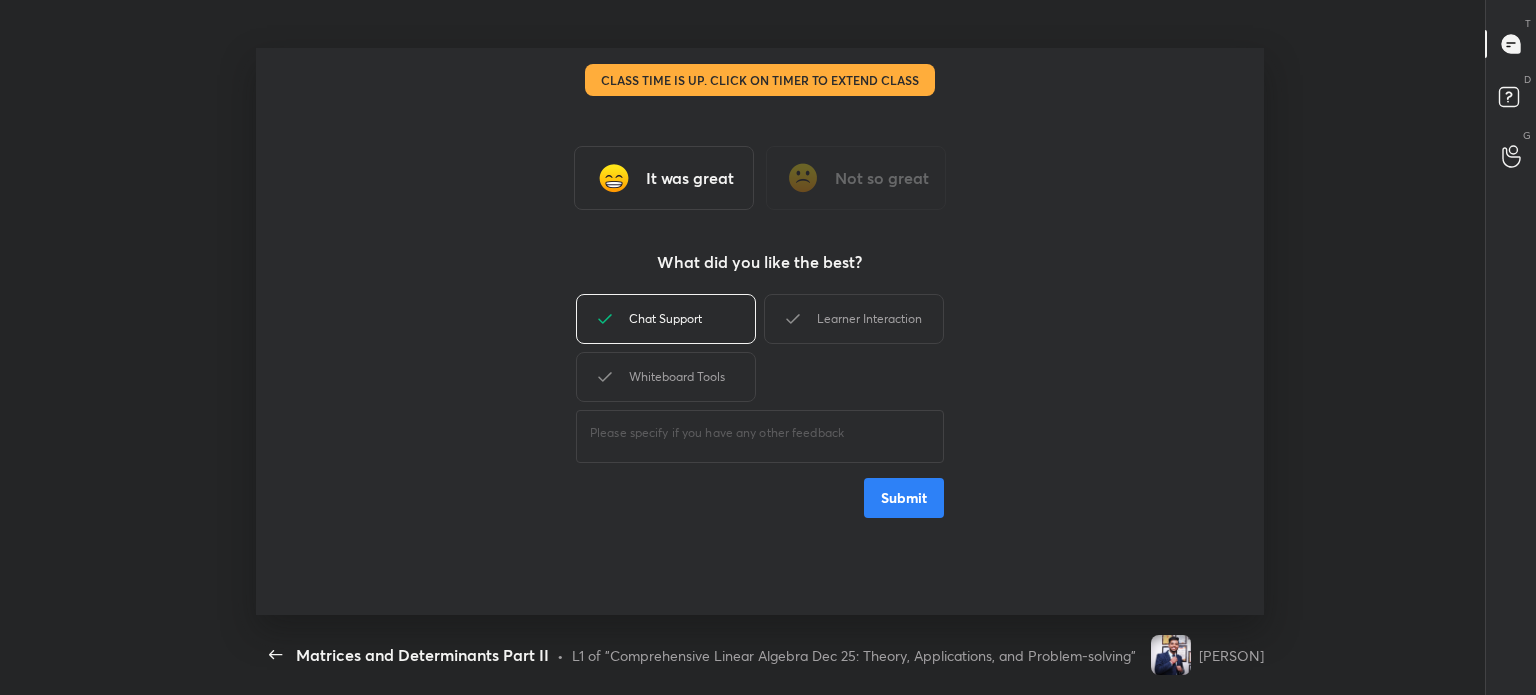 click on "Learner Interaction" at bounding box center (854, 319) 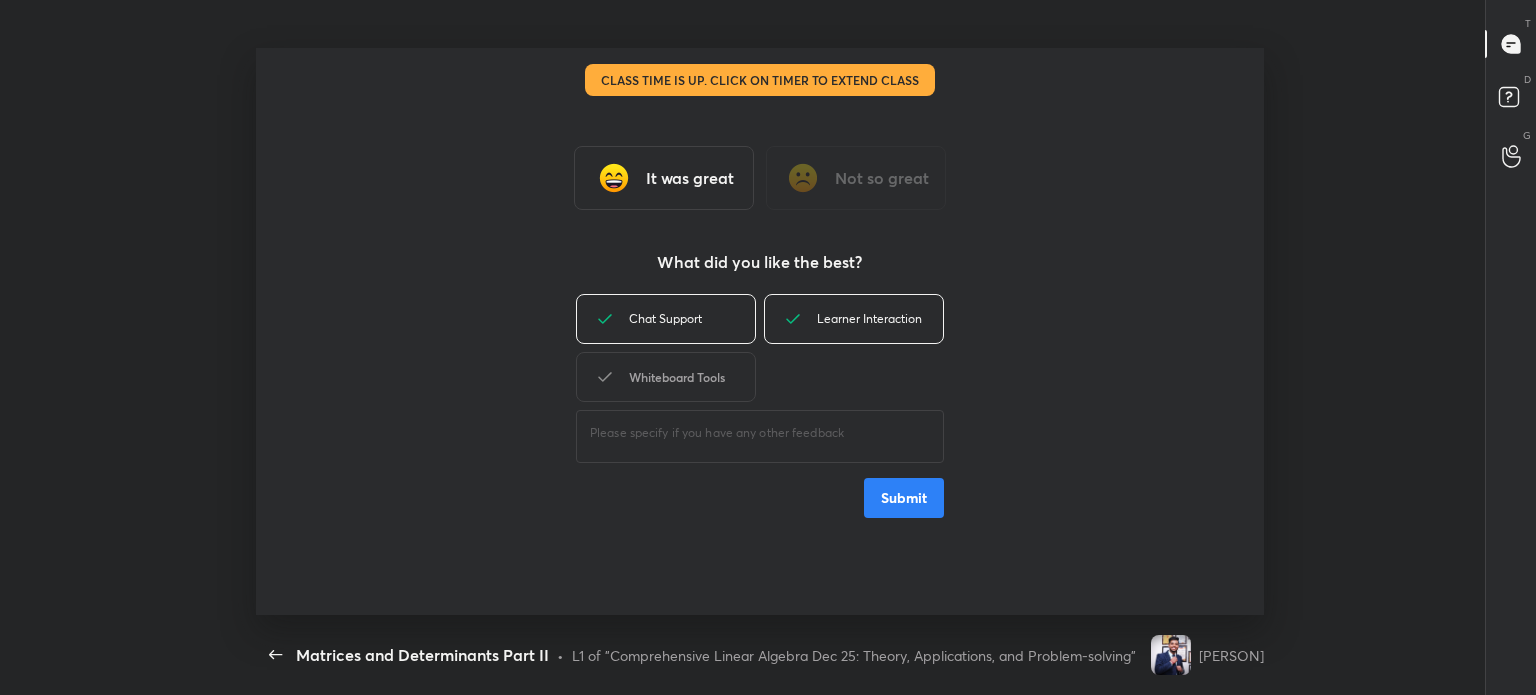 click on "Whiteboard Tools" at bounding box center [666, 377] 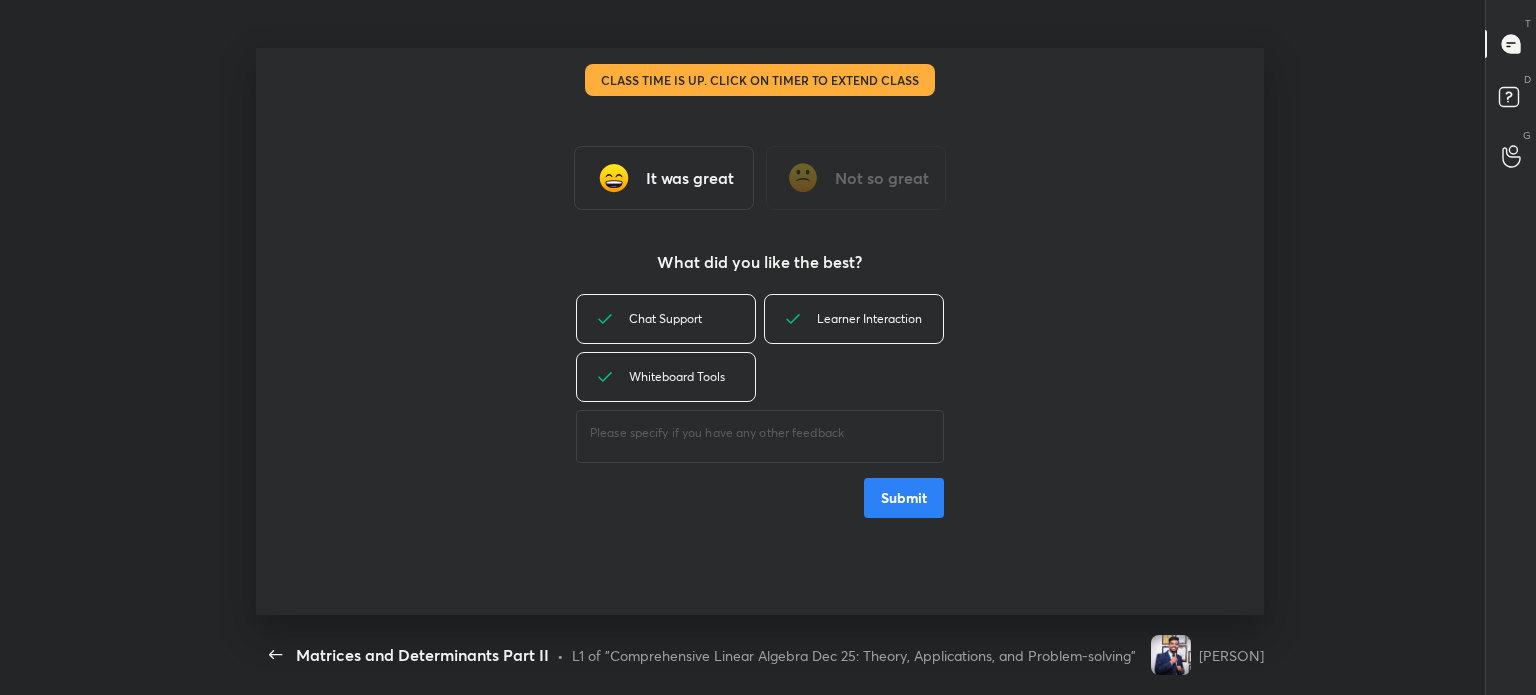 click on "Chat Support Learner Interaction Whiteboard Tools ​ Submit" at bounding box center [760, 404] 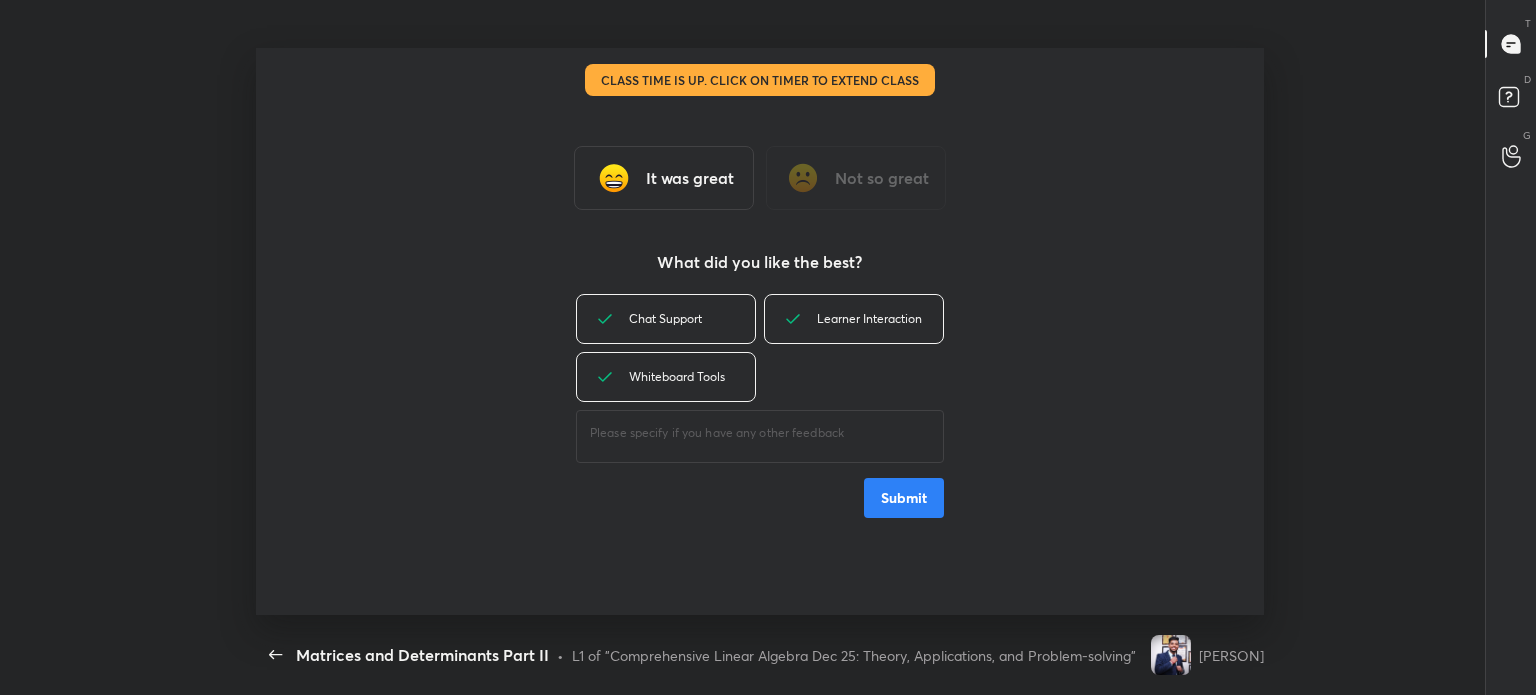 click on "Submit" at bounding box center (904, 498) 